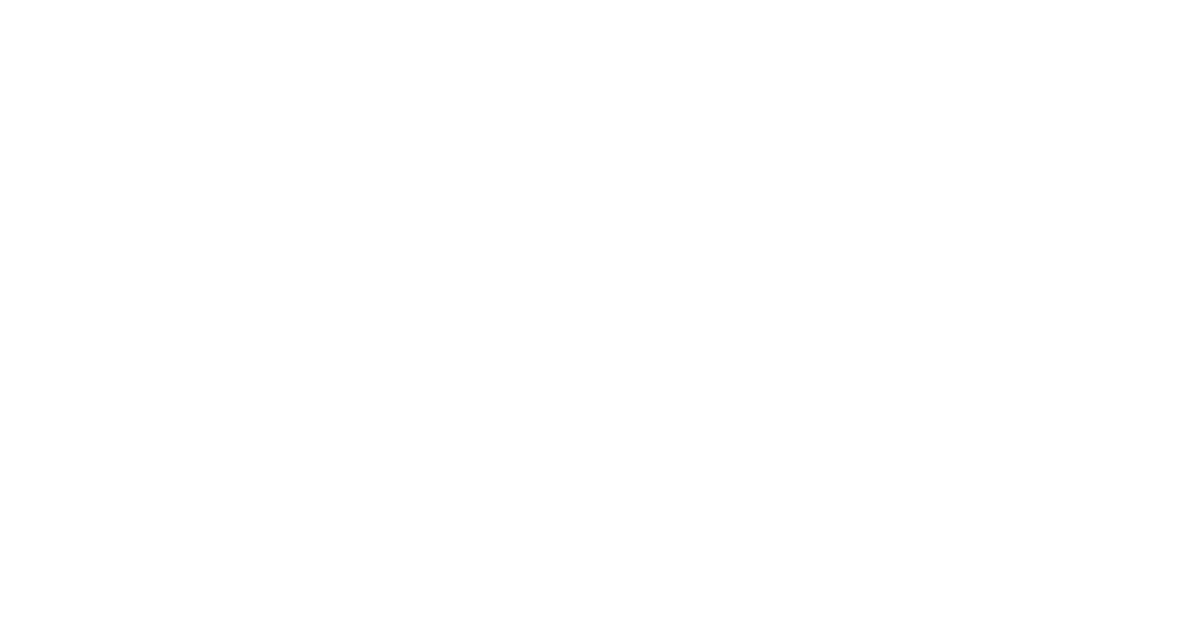 scroll, scrollTop: 0, scrollLeft: 0, axis: both 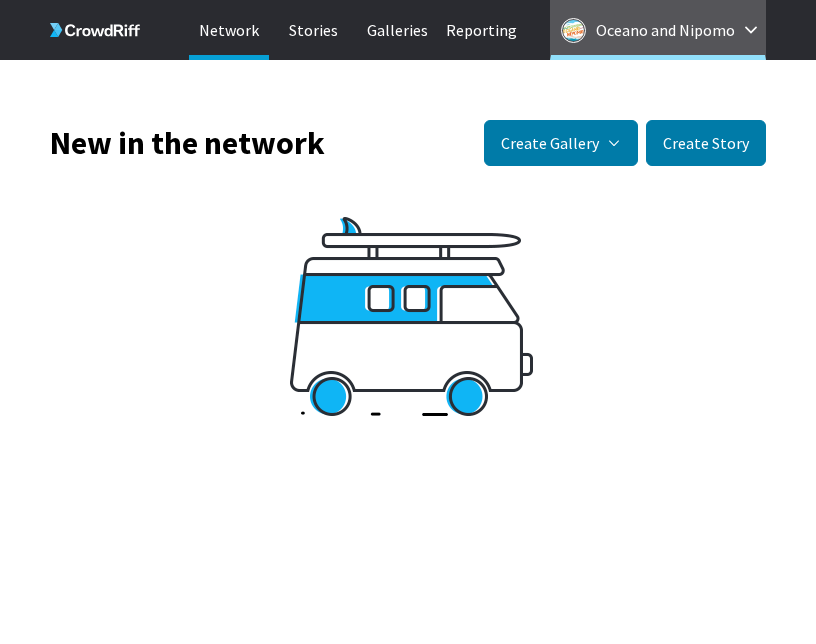 click on "Oceano and Nipomo" at bounding box center [665, 30] 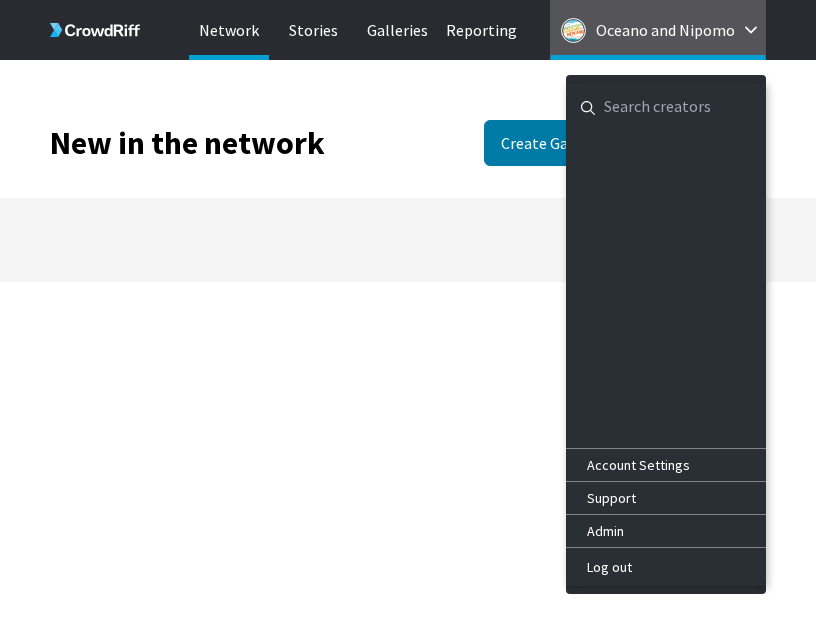 click at bounding box center [666, 107] 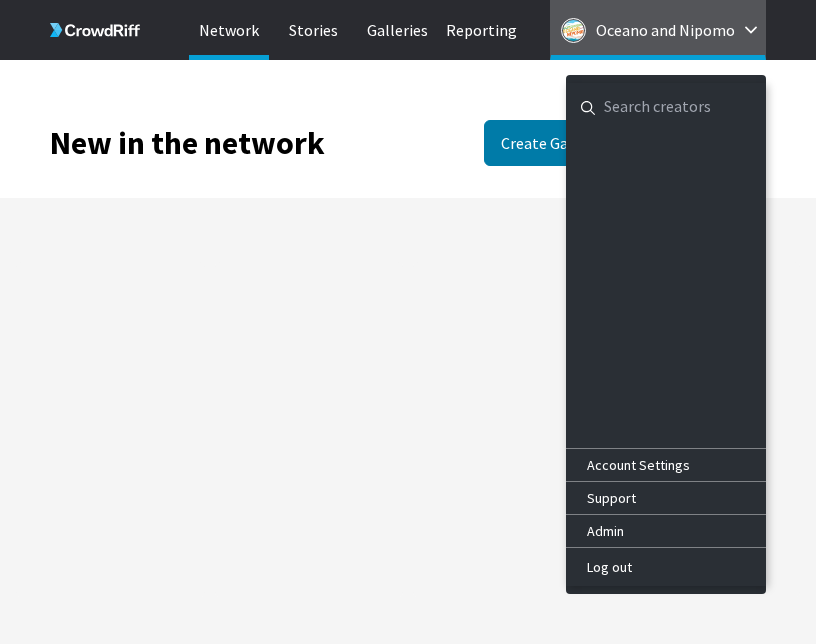paste on "Slovenia Tourist Board" 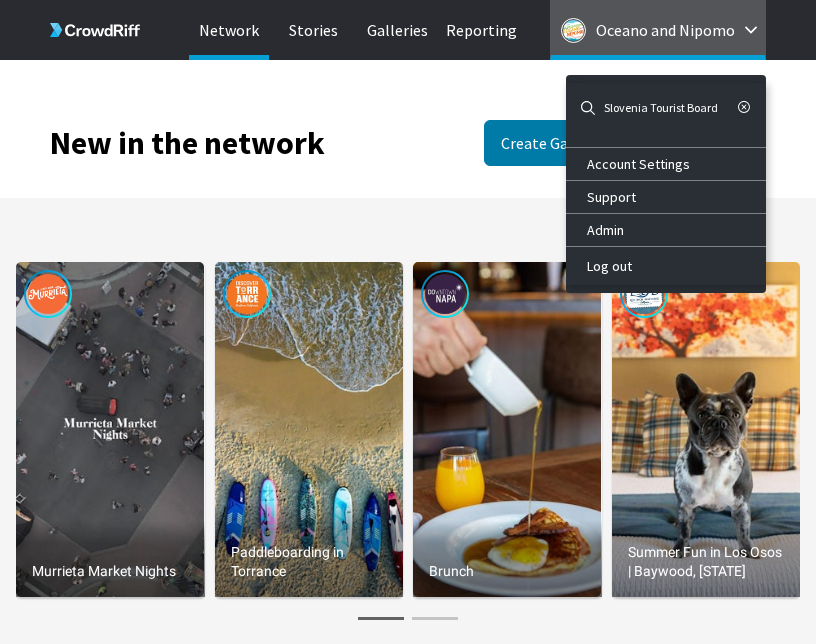 drag, startPoint x: 642, startPoint y: 110, endPoint x: 726, endPoint y: 110, distance: 84 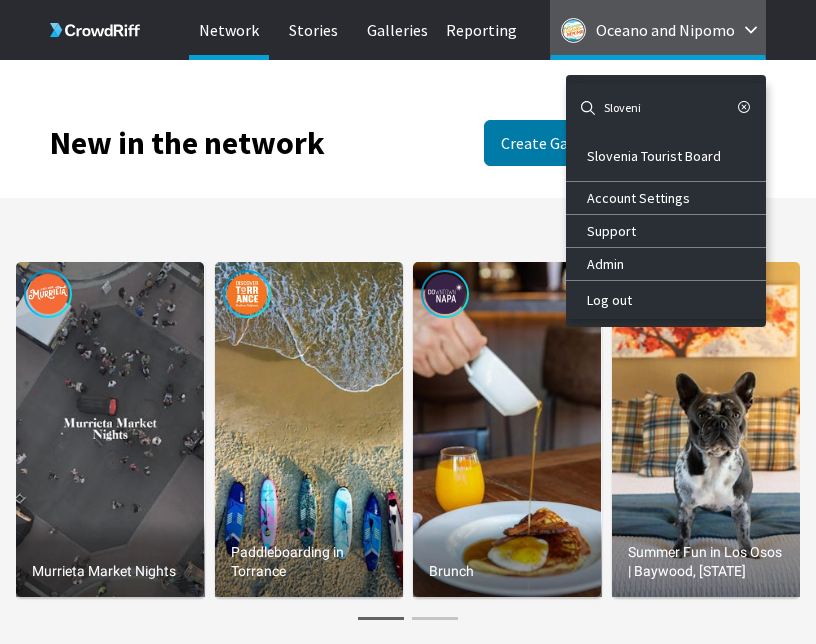click on "Sloveni" at bounding box center (666, 107) 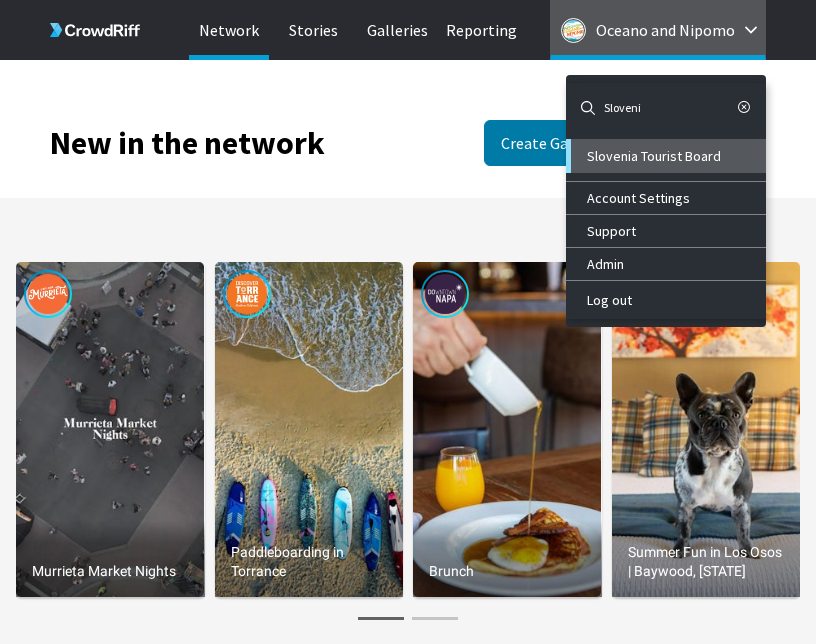 type on "Sloveni" 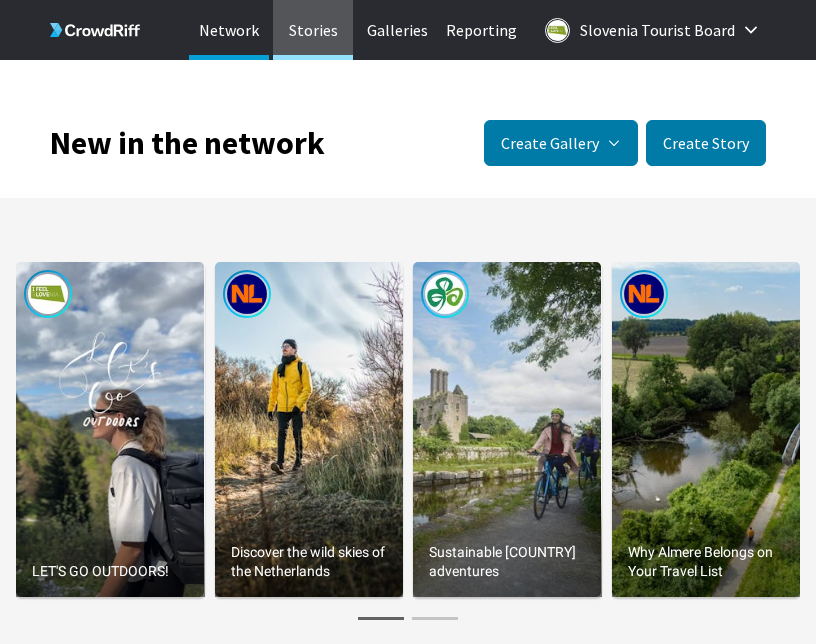 click on "Stories" at bounding box center (313, 30) 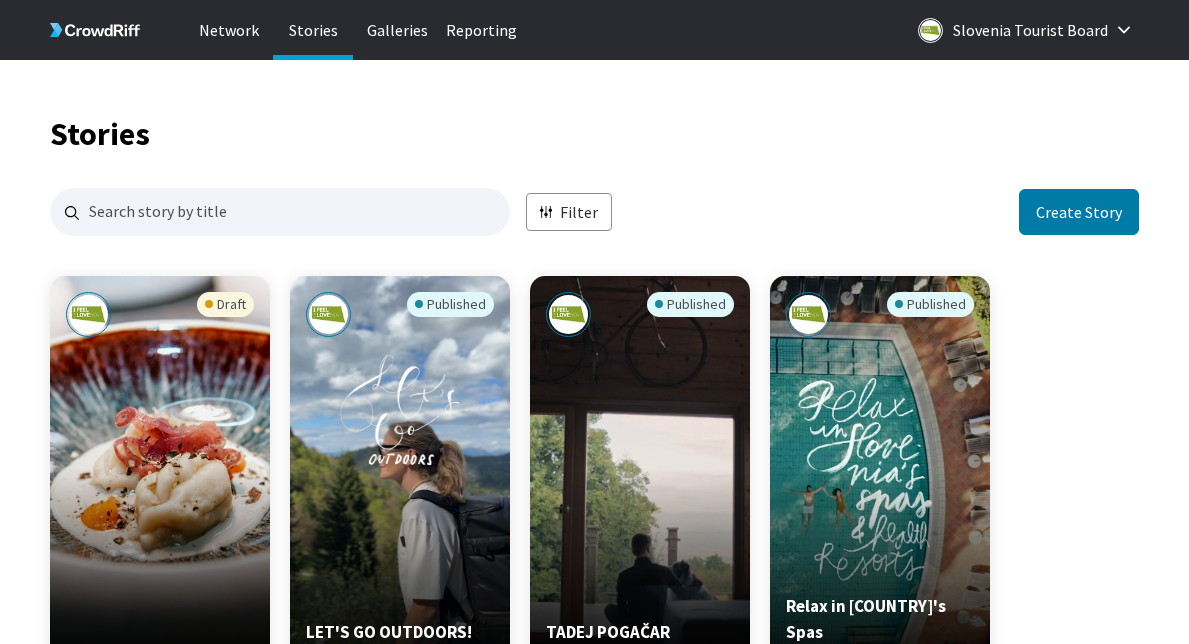 scroll, scrollTop: 16, scrollLeft: 16, axis: both 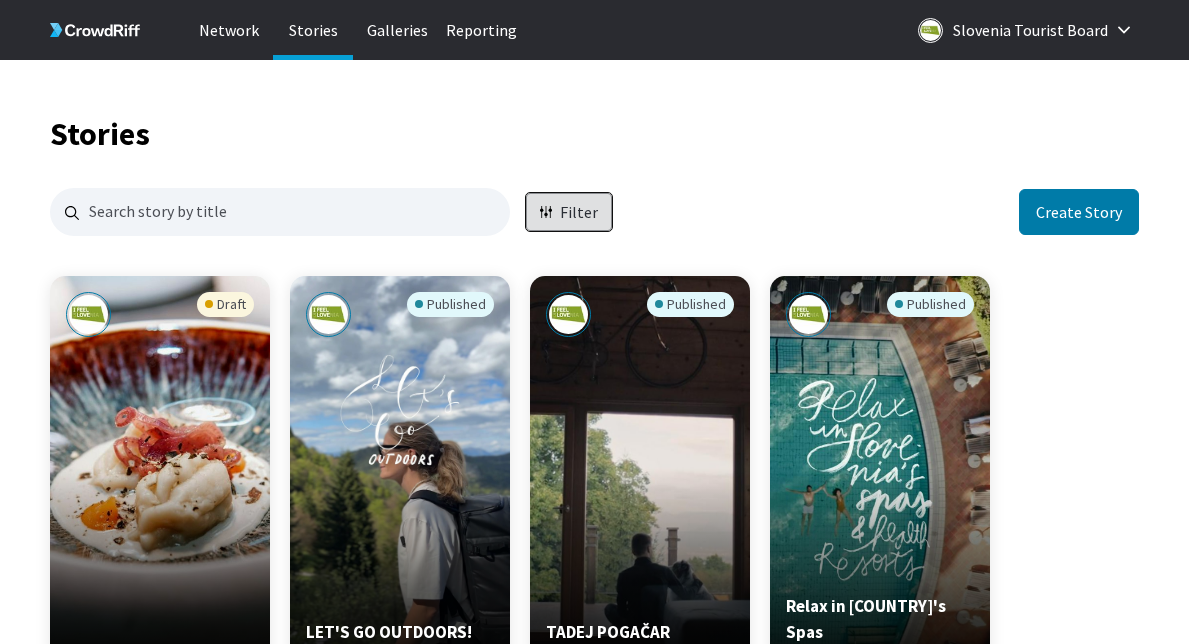 click on "Filter" at bounding box center [579, 212] 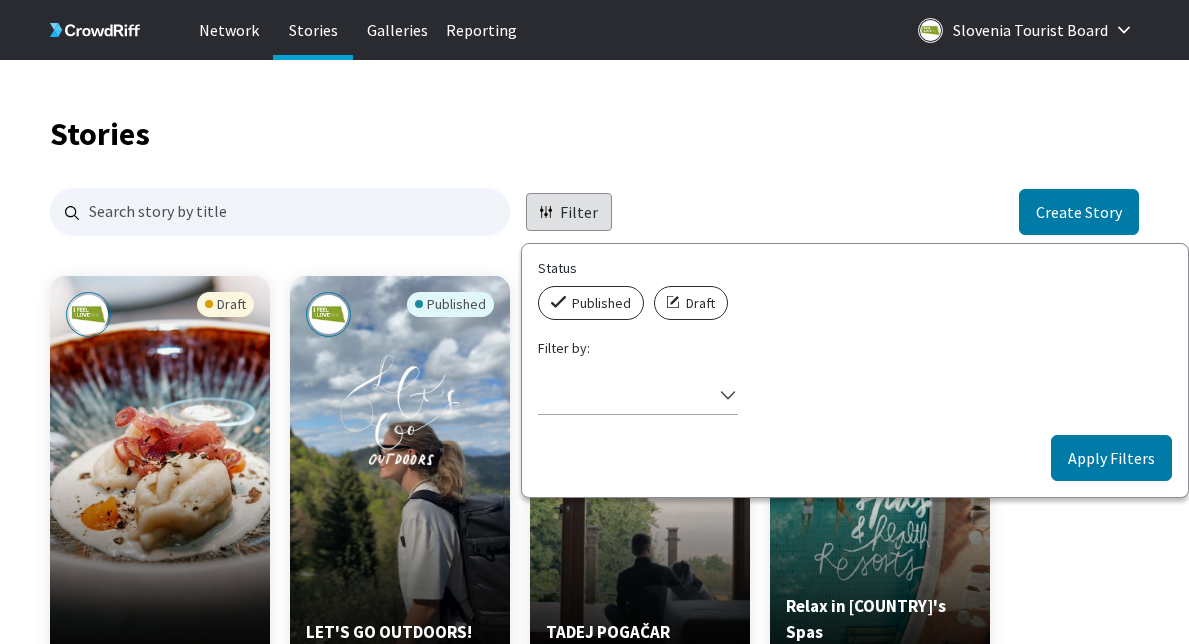 click on "Published" at bounding box center [591, 303] 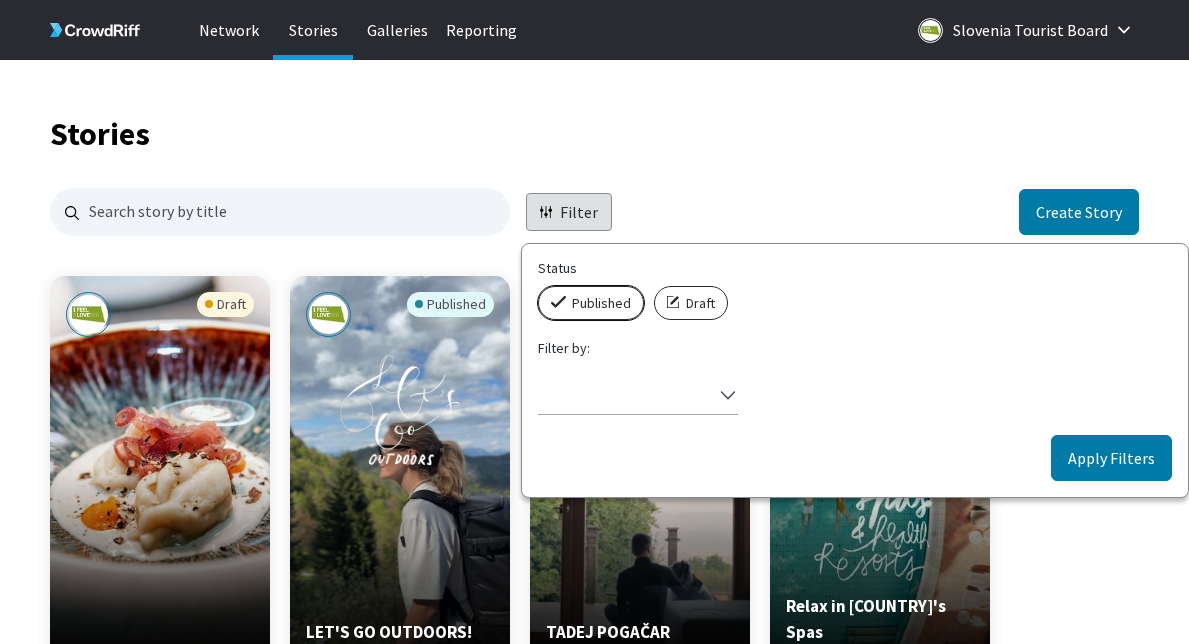 click on "Published" at bounding box center [544, 286] 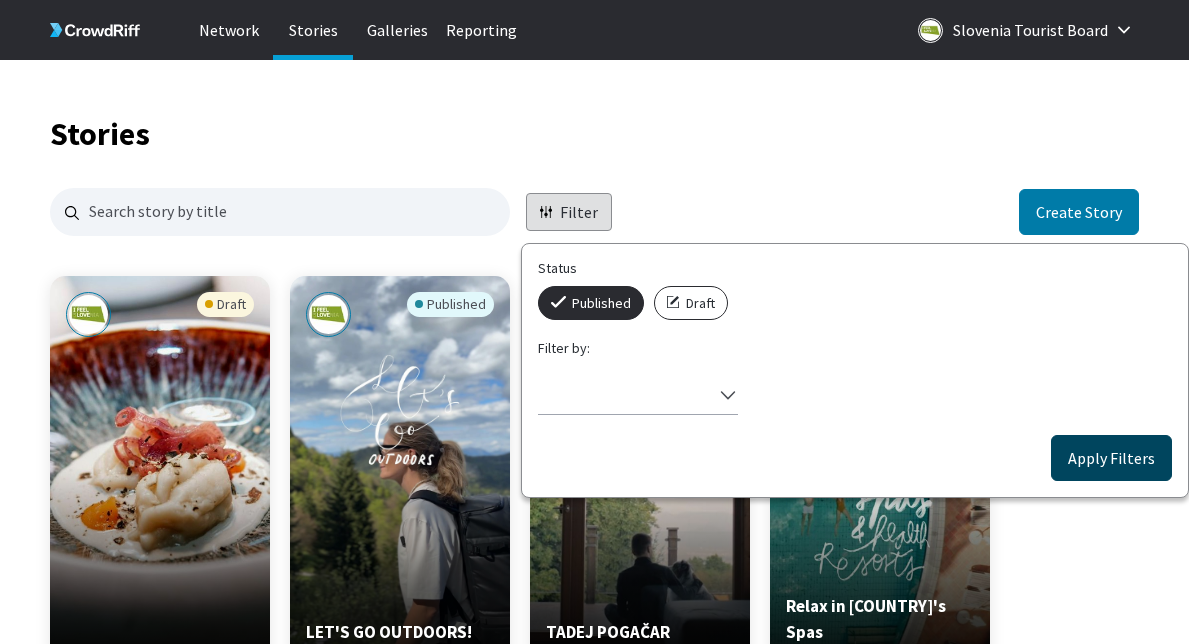 click on "Apply Filters" at bounding box center (1111, 458) 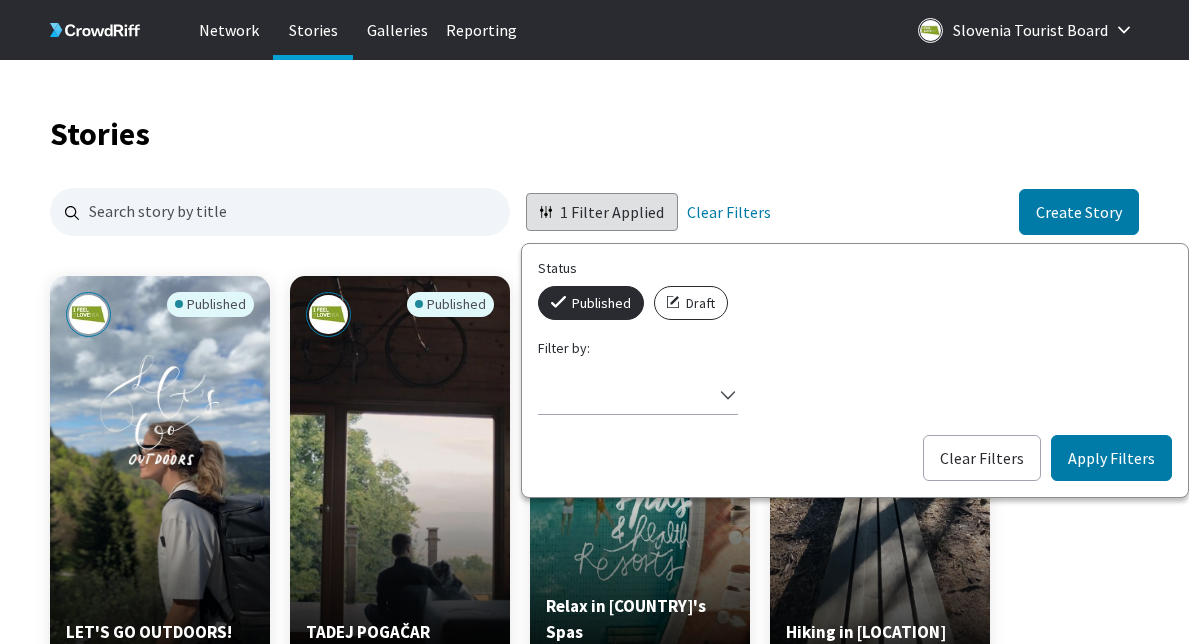 click on "Stories 1 Filter Applied Status Published Draft Filter by: Select filter Clear Filters Apply Filters Clear Filters Create Story Published LET'S GO OUTDOORS!   feelslovenia Manage Story Edit in Story Creator Preview Copy embed code Download 1 229 1.31% Published TADEJ POGAČAR   feelslovenia Manage Story Edit in Story Creator Preview Copy embed code Download -- 457 1.09% Published Relax in Slovenia's Spas   feelslovenia Manage Story Edit in Story Creator Preview Copy embed code Download 7 47 6.38% Published Hiking in Črno jezero    feelslovenia Manage Story Edit in Story Creator Preview Copy embed code Download 5 17 -- Published Start planning your trip to Slovenia   feelslovenia Manage Story Edit in Story Creator Preview Copy embed code Download -- 27 -- Published Slovenia’s wonders in 2024   feelslovenia Manage Story Edit in Story Creator Preview Copy embed code Download 21 1.5K 1.83% Published The Festive Spirit in Slovenia   feelslovenia Manage Story Edit in Story Creator Preview Copy embed code 14 291" at bounding box center [594, 1380] 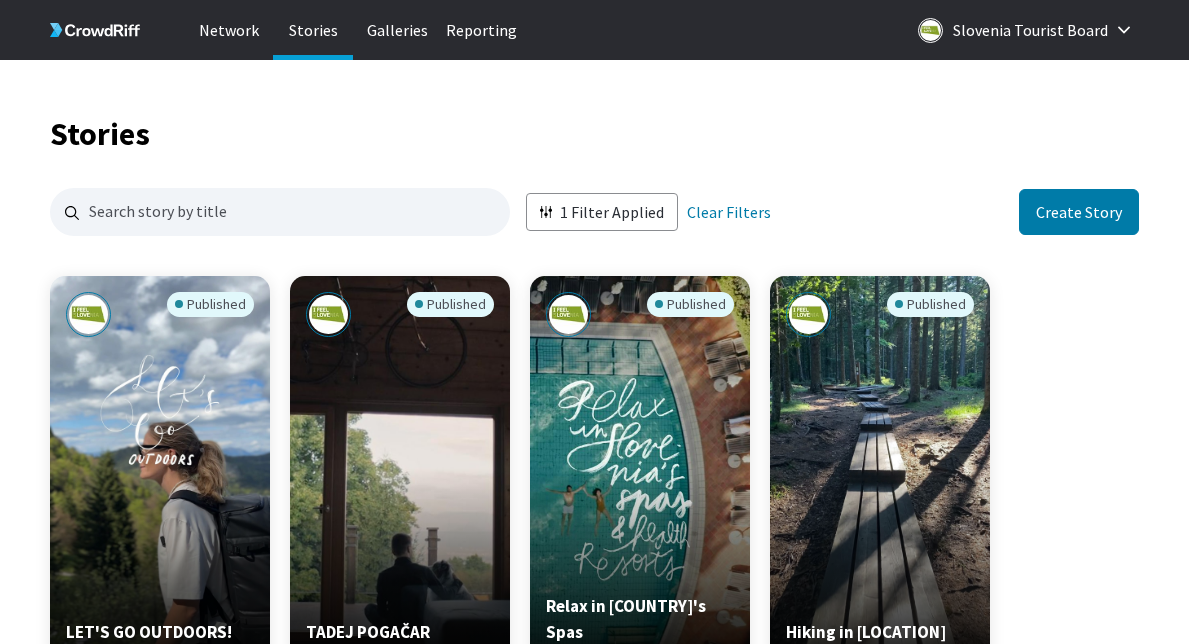 scroll, scrollTop: 43, scrollLeft: 0, axis: vertical 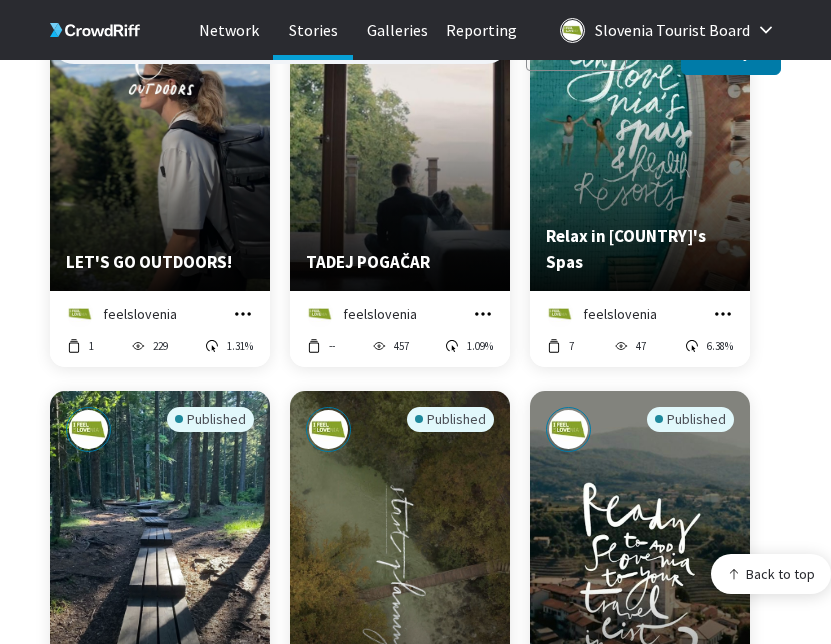 click 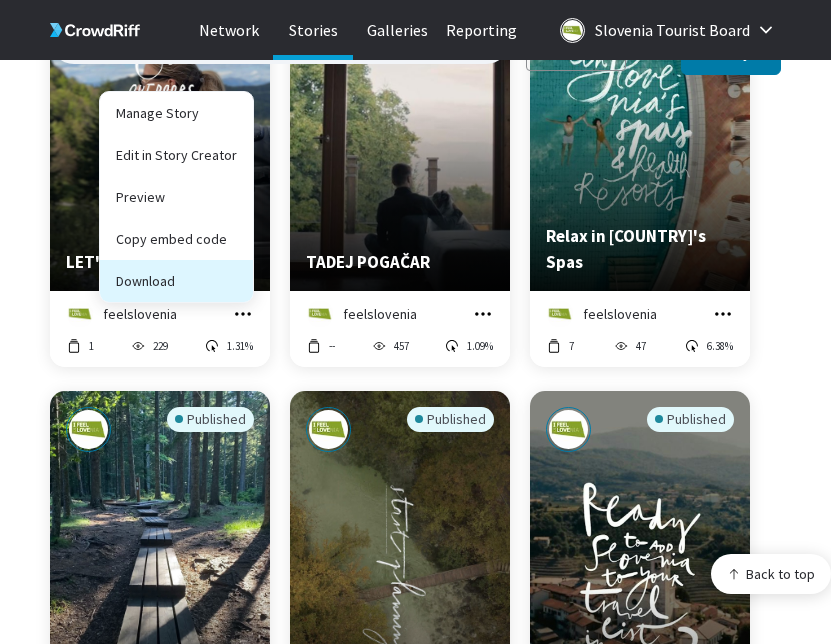 click on "Download" at bounding box center [176, 281] 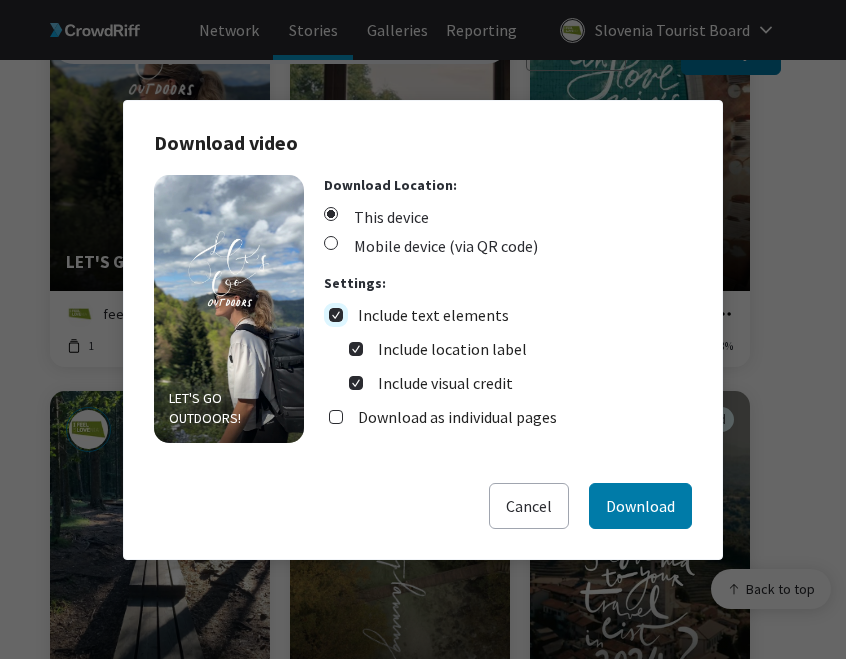 click on "Include text elements" at bounding box center [336, 315] 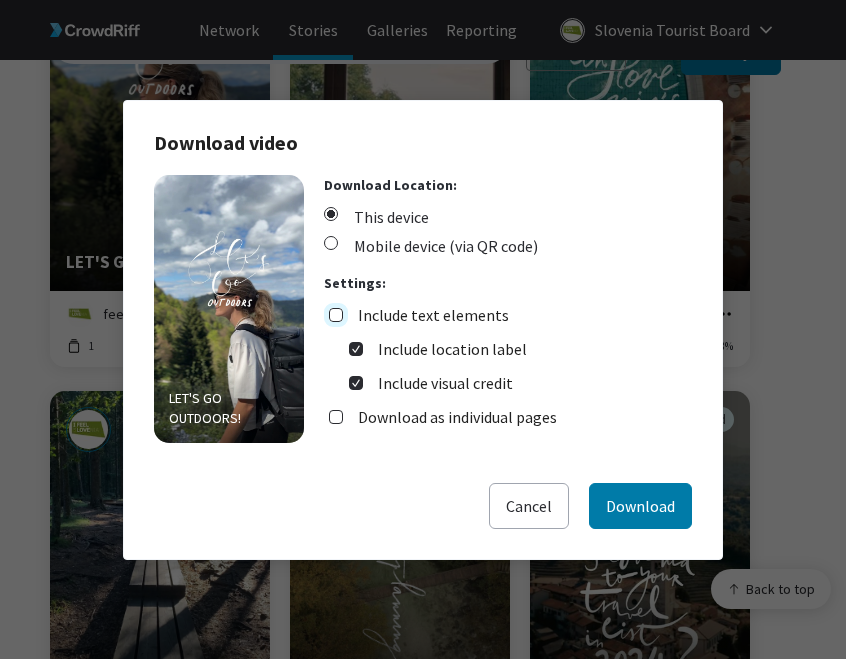 checkbox on "false" 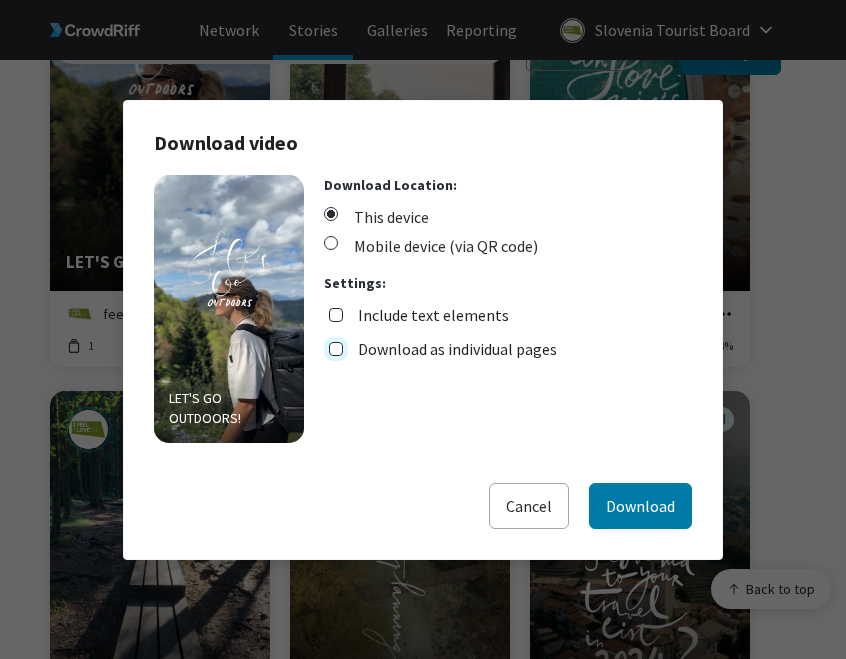 click on "Download as individual pages" at bounding box center (336, 349) 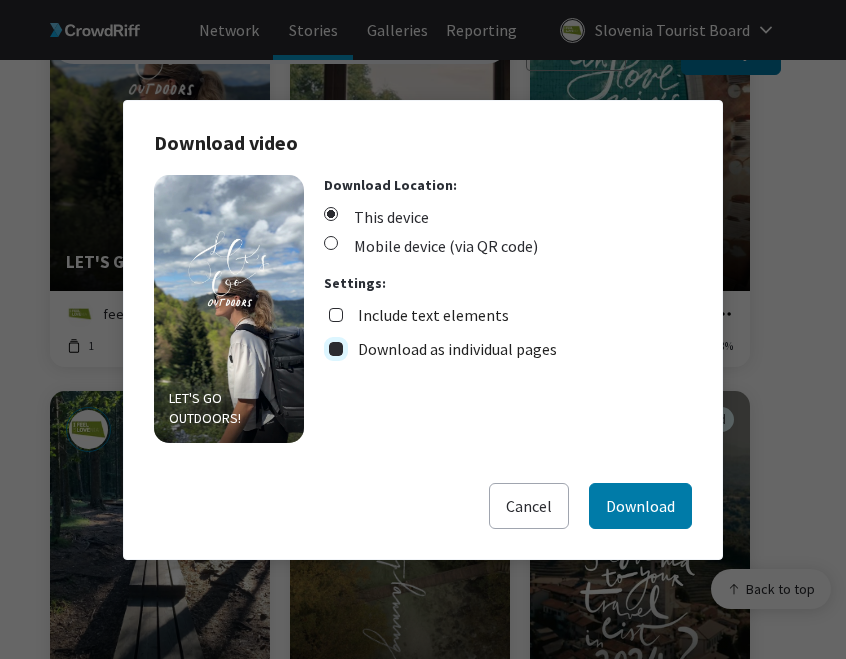 checkbox on "true" 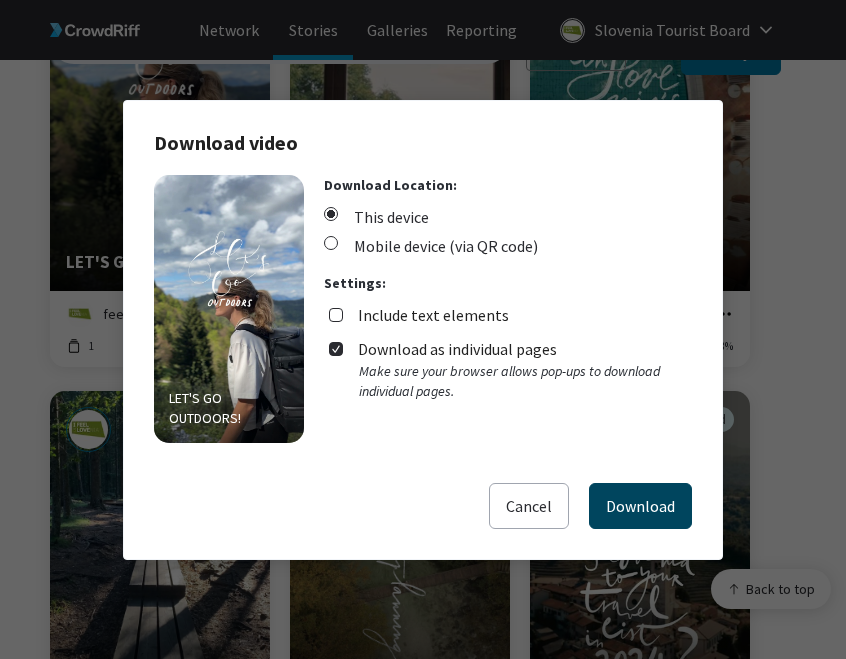 click on "Download" at bounding box center (640, 506) 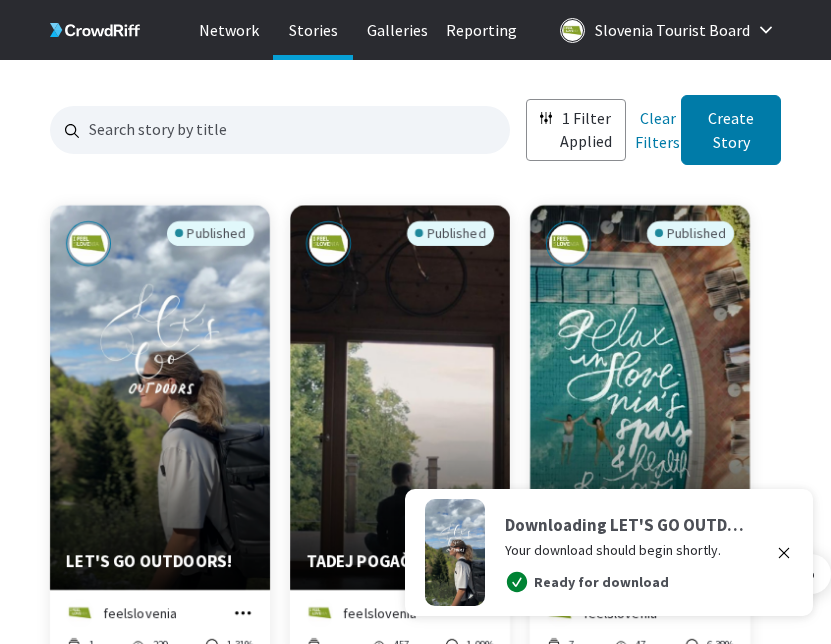 scroll, scrollTop: 0, scrollLeft: 0, axis: both 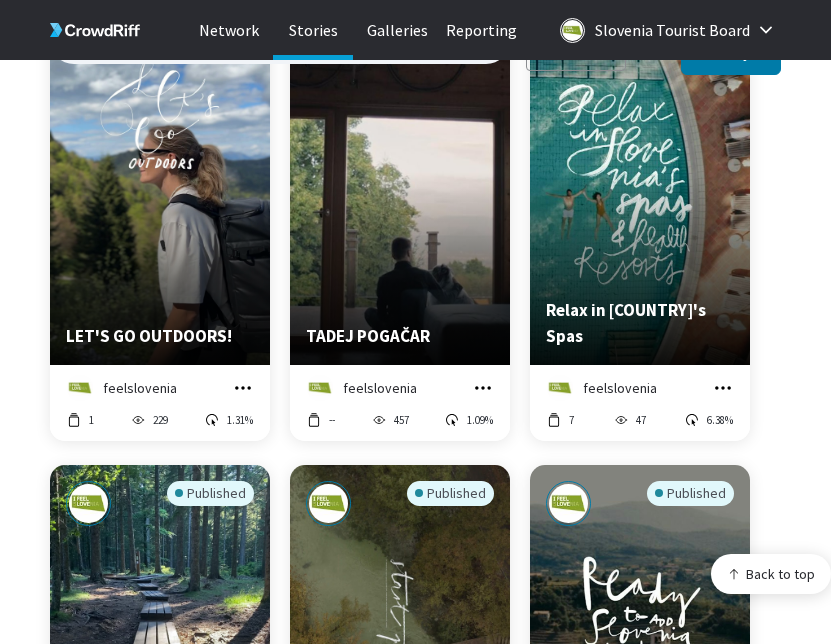 click 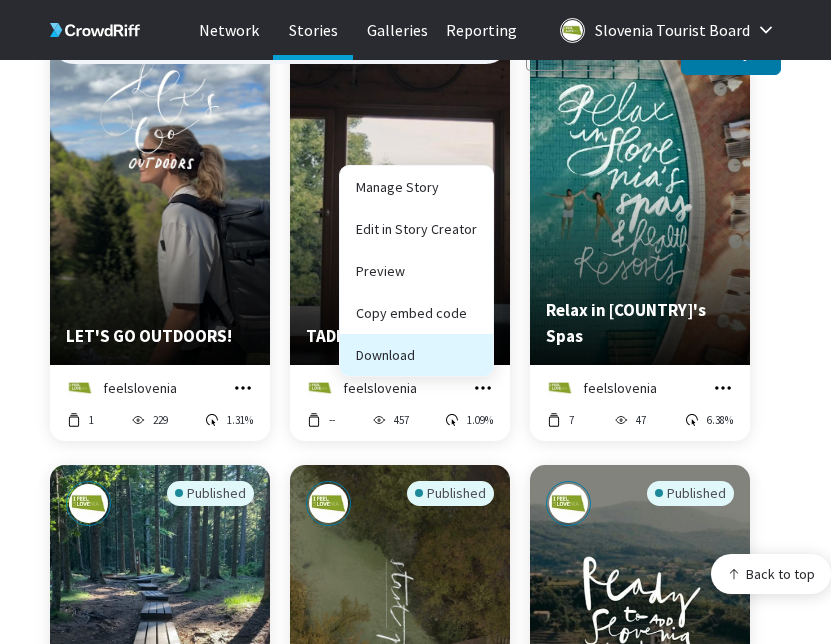 click on "Download" at bounding box center (416, 355) 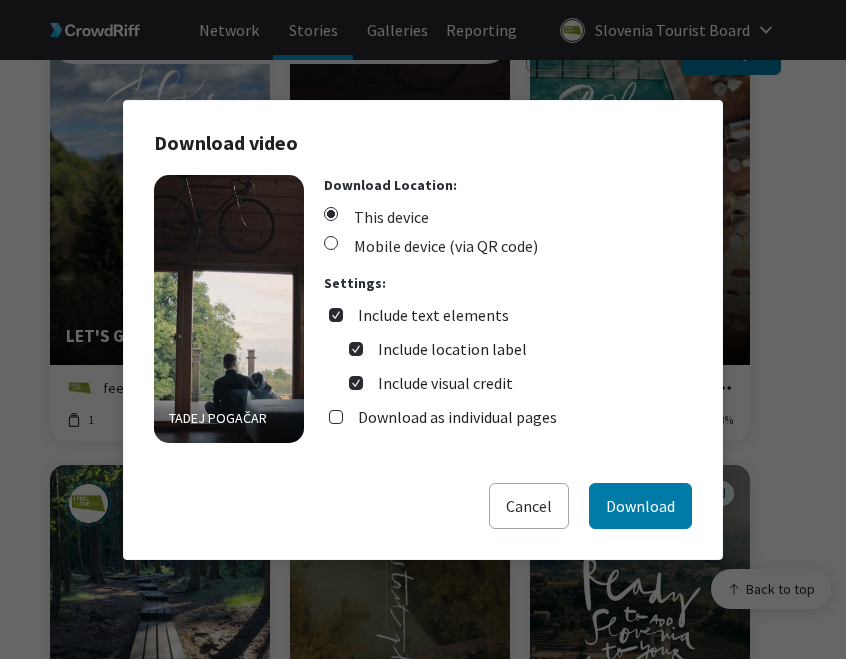 click on "Include text elements" at bounding box center (433, 315) 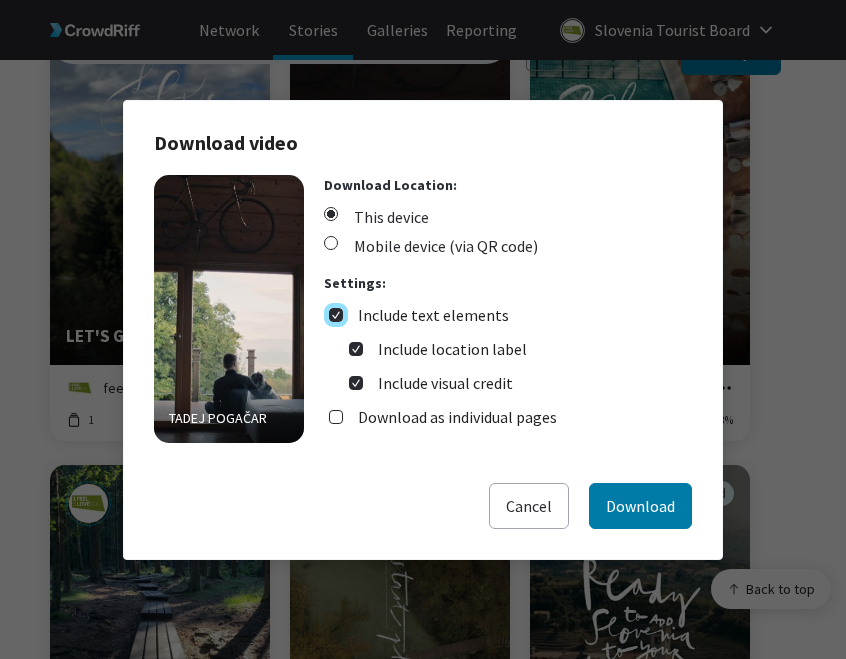 click on "Include text elements" at bounding box center [336, 315] 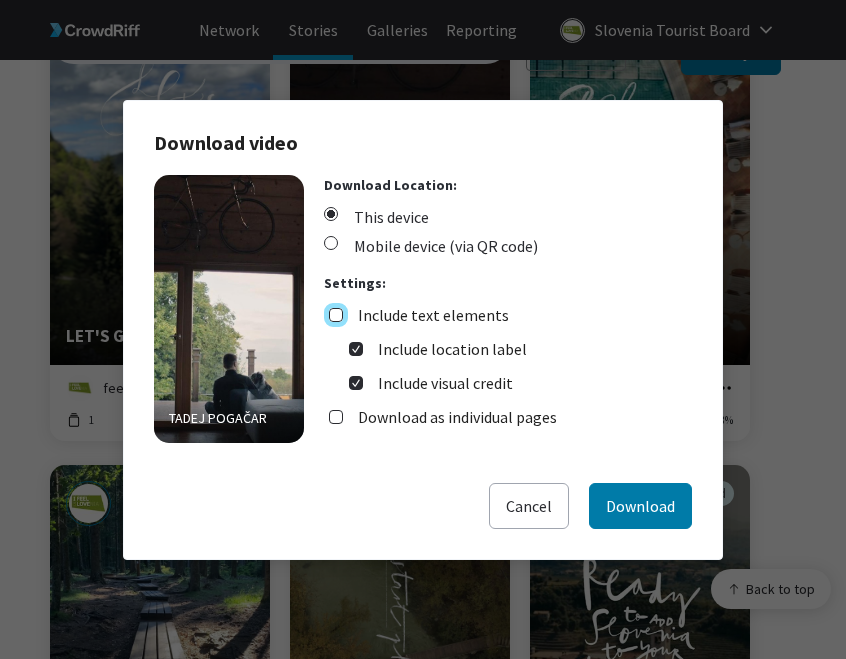 checkbox on "false" 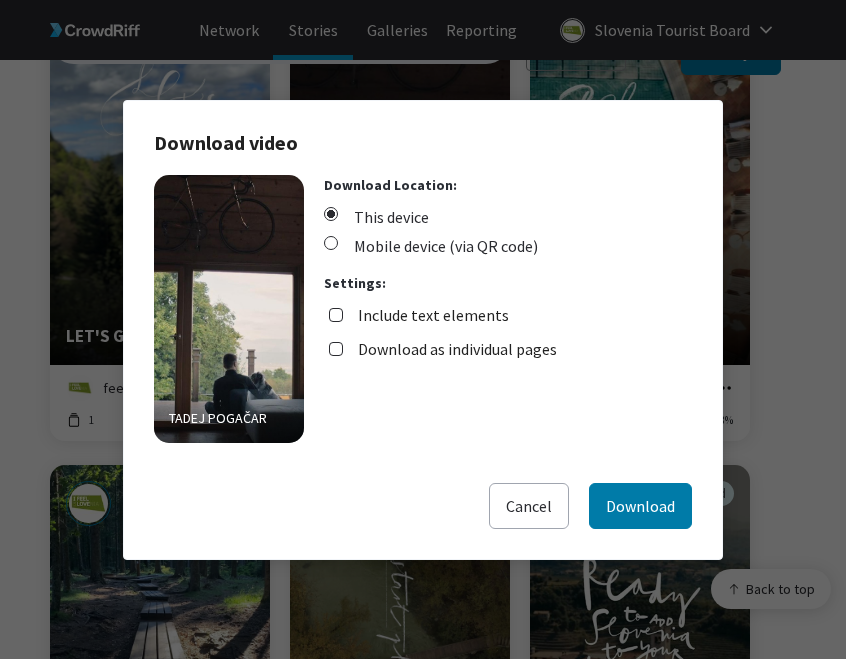 click on "Download as individual pages" at bounding box center (457, 349) 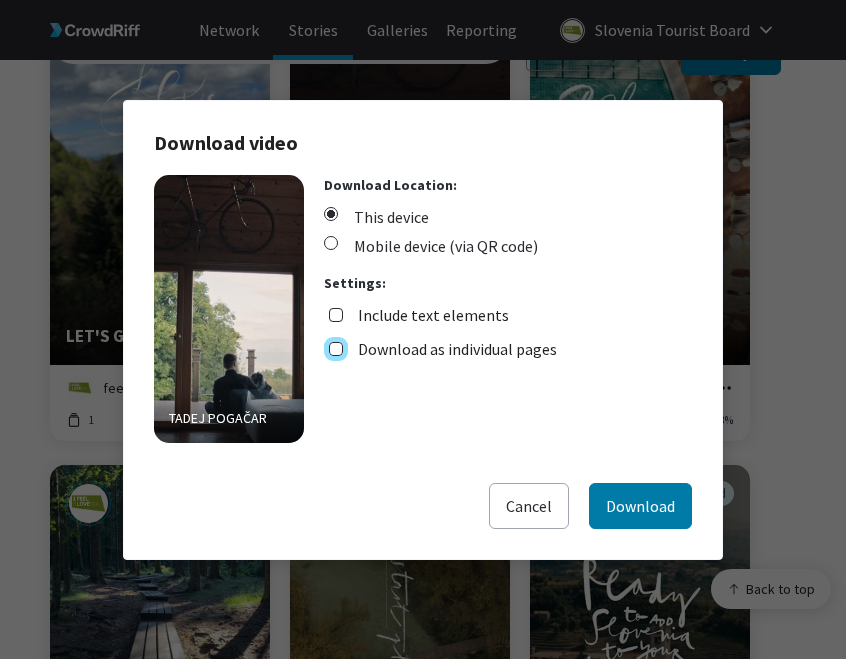 click on "Download as individual pages" at bounding box center [336, 349] 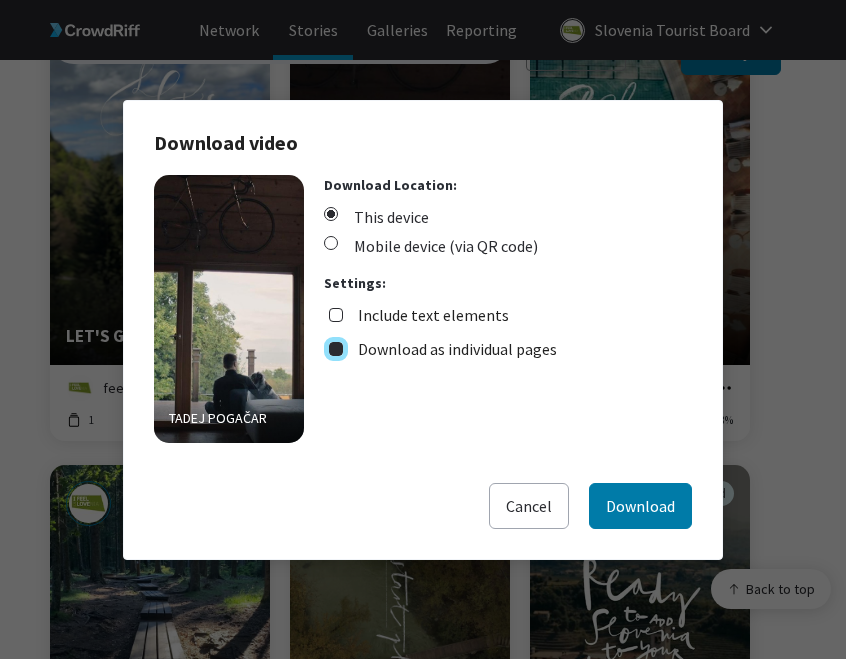 checkbox on "true" 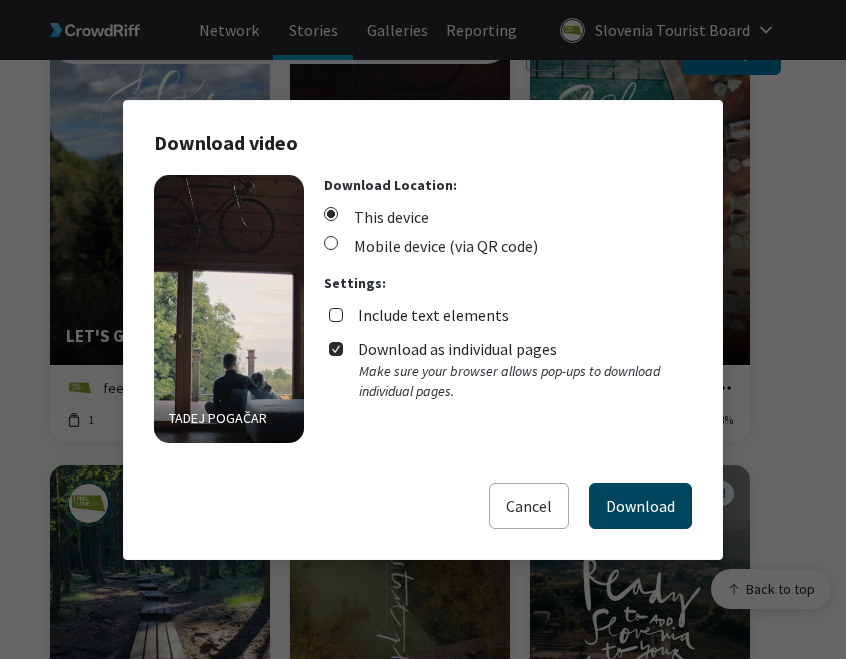click on "Download" at bounding box center [640, 506] 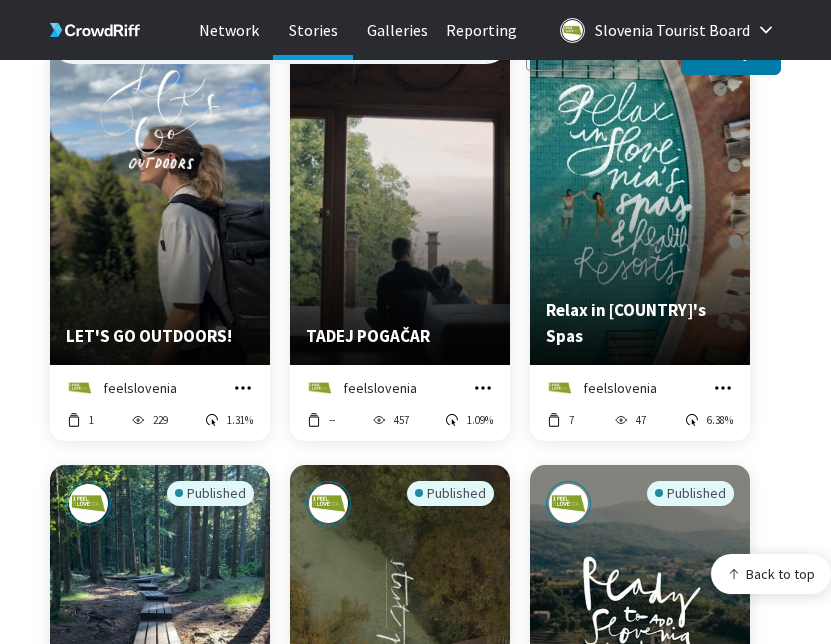 click 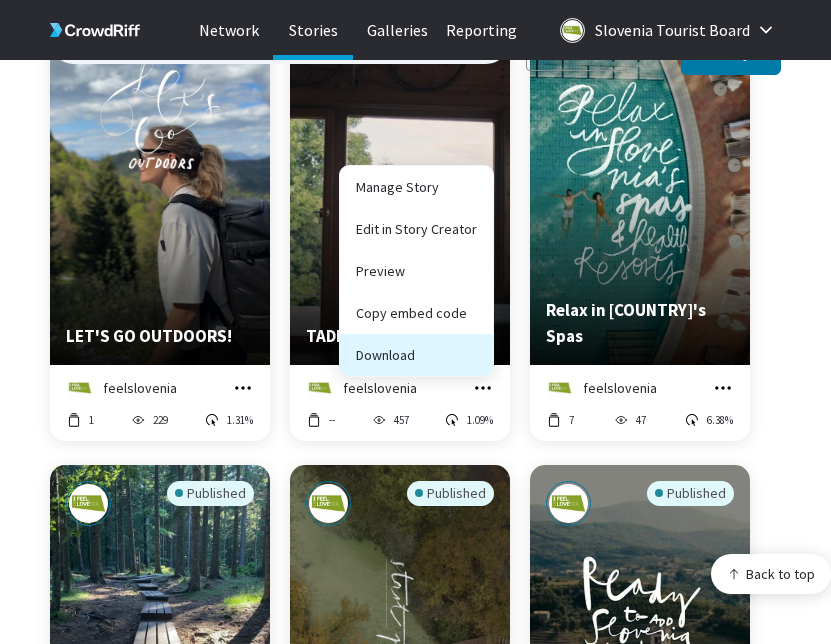 click on "Download" at bounding box center (416, 355) 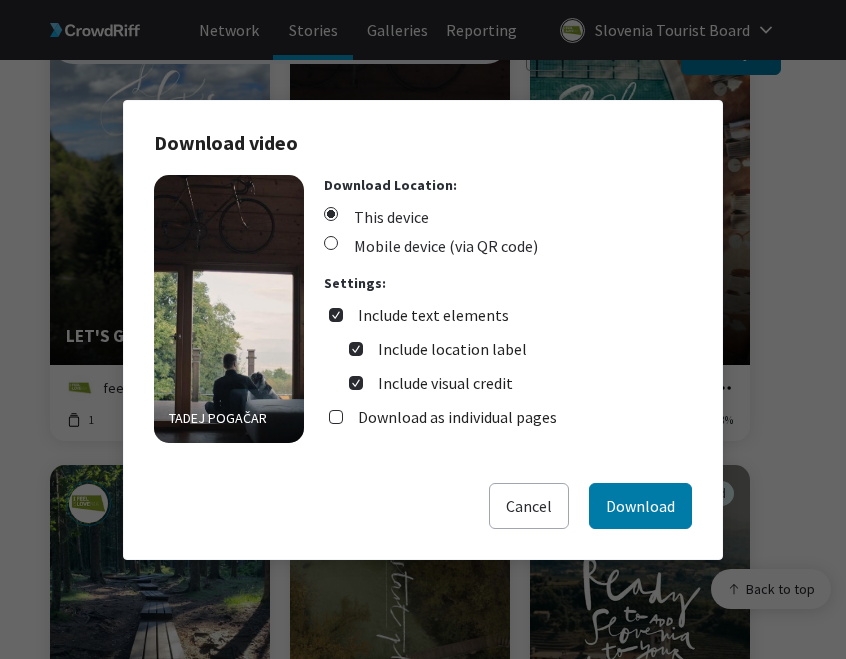 click on "Include text elements" at bounding box center [426, 315] 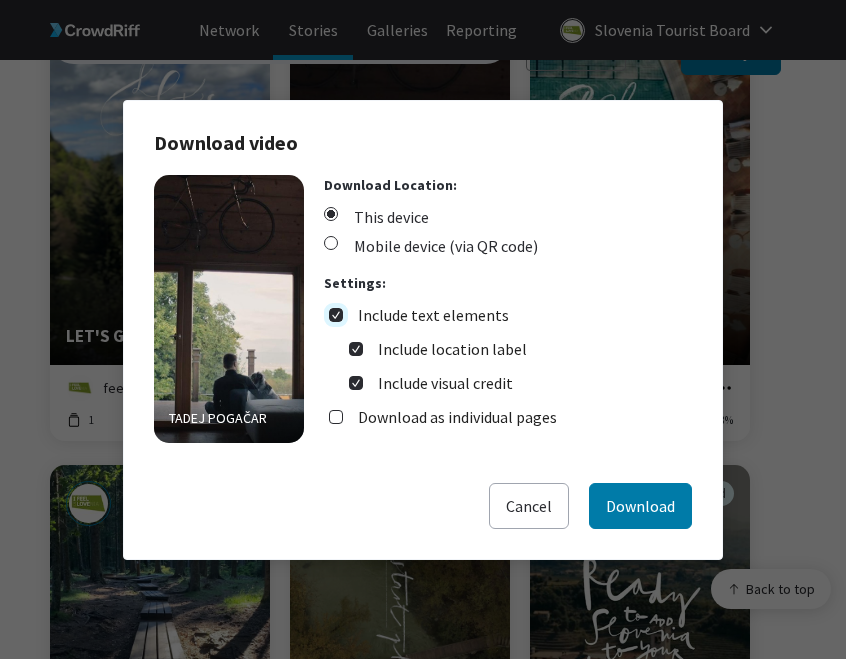 click on "Include text elements" at bounding box center (336, 315) 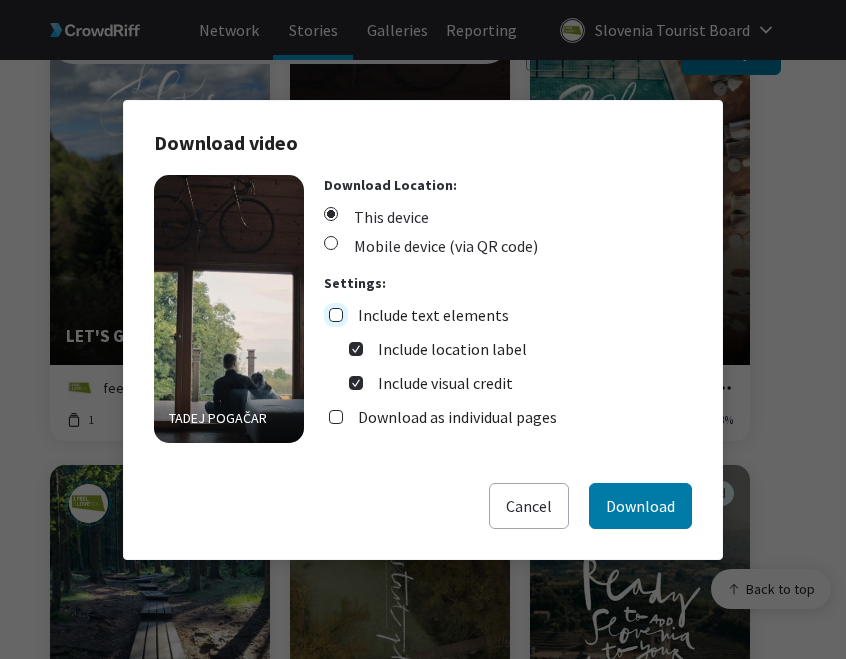 checkbox on "false" 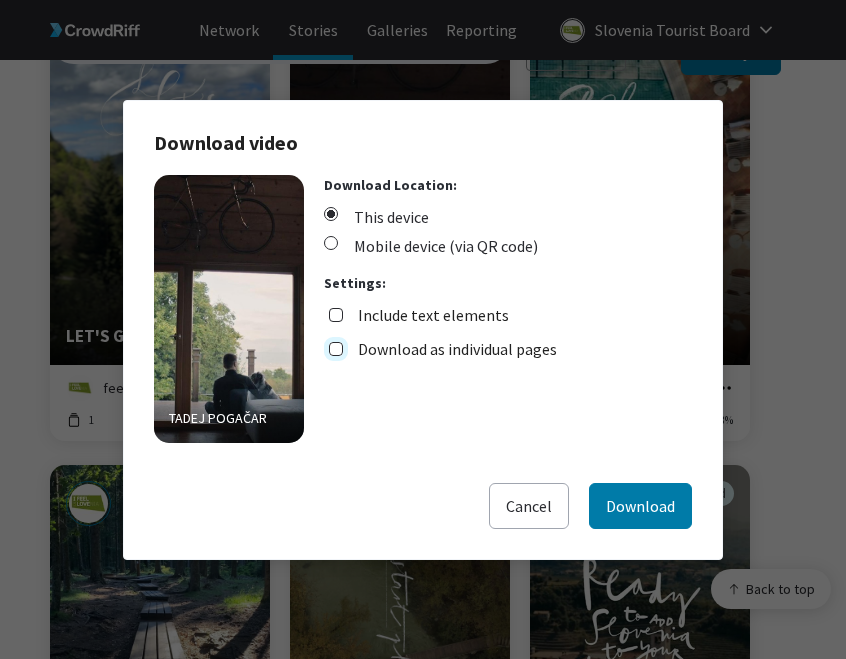 click on "Download as individual pages" at bounding box center (336, 349) 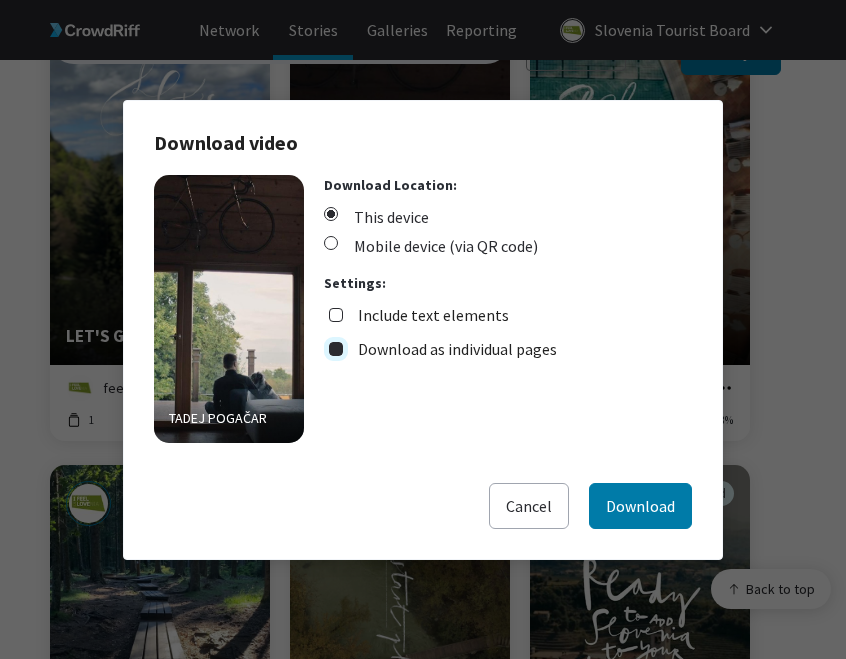 checkbox on "true" 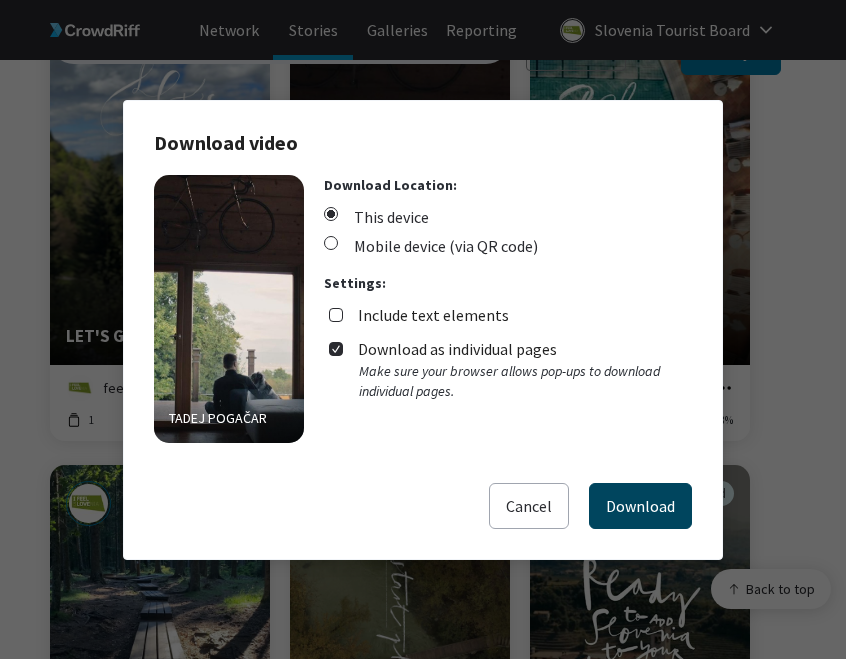 click on "Download" at bounding box center [640, 506] 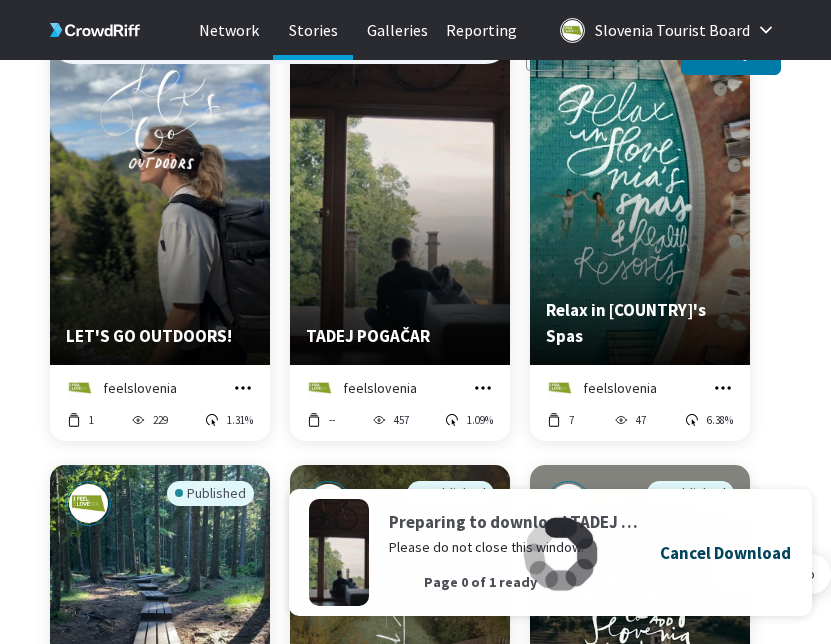 click on "Cancel Download" at bounding box center [725, 553] 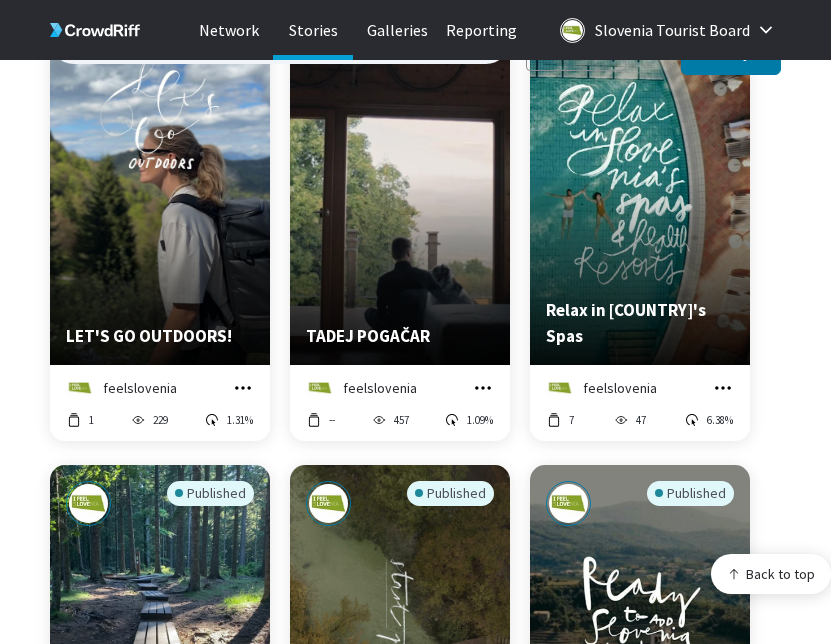 click 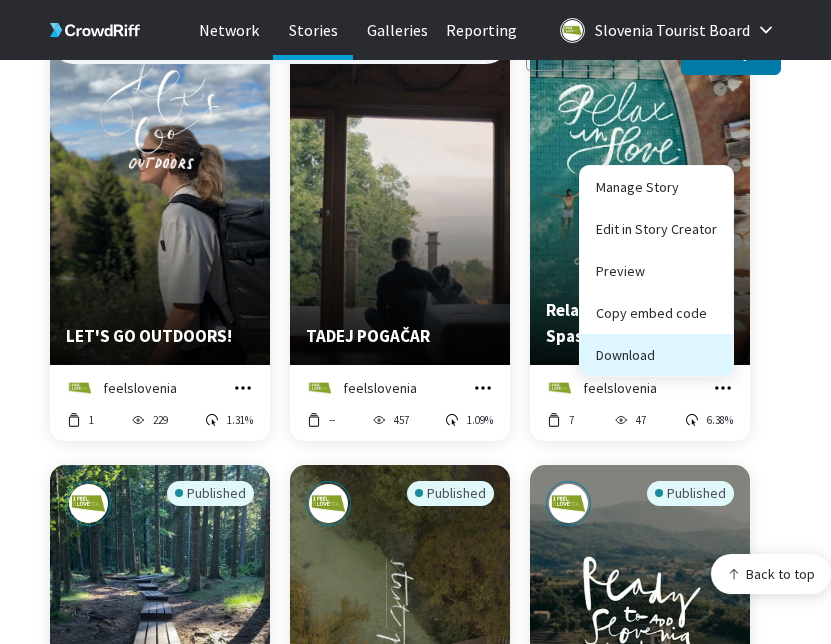 click on "Download" at bounding box center (656, 355) 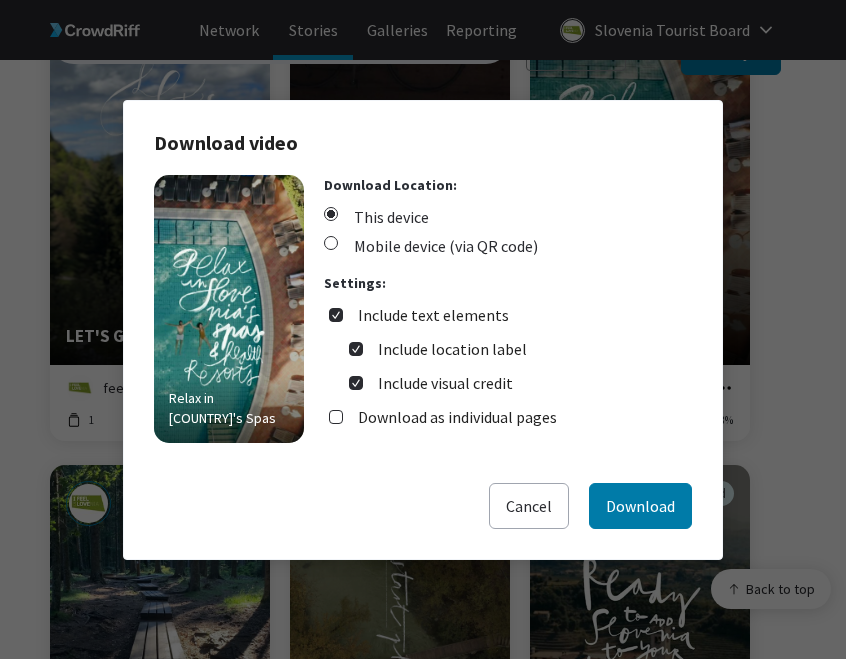 click on "Download as individual pages" at bounding box center [457, 417] 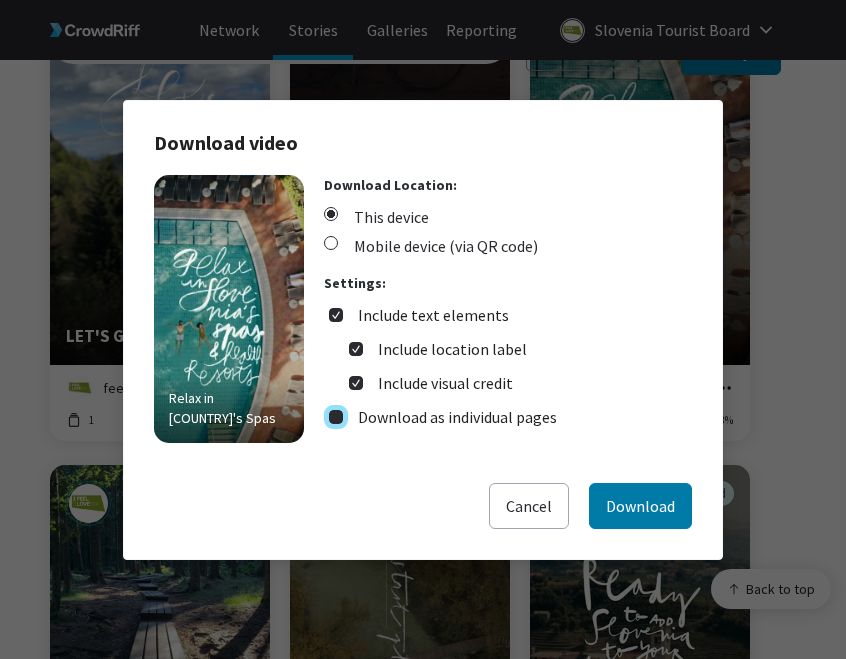 checkbox on "true" 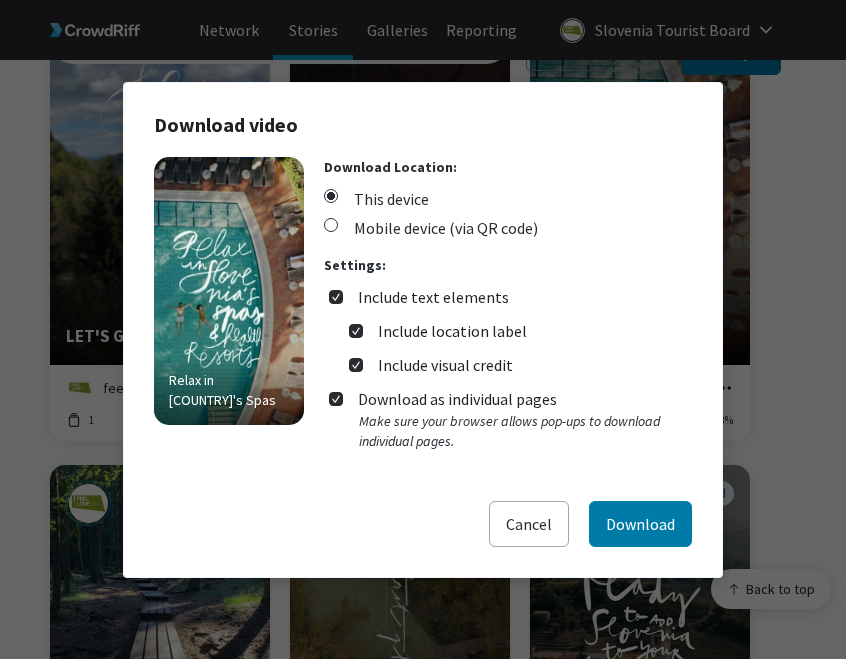 click on "Include text elements" at bounding box center (433, 297) 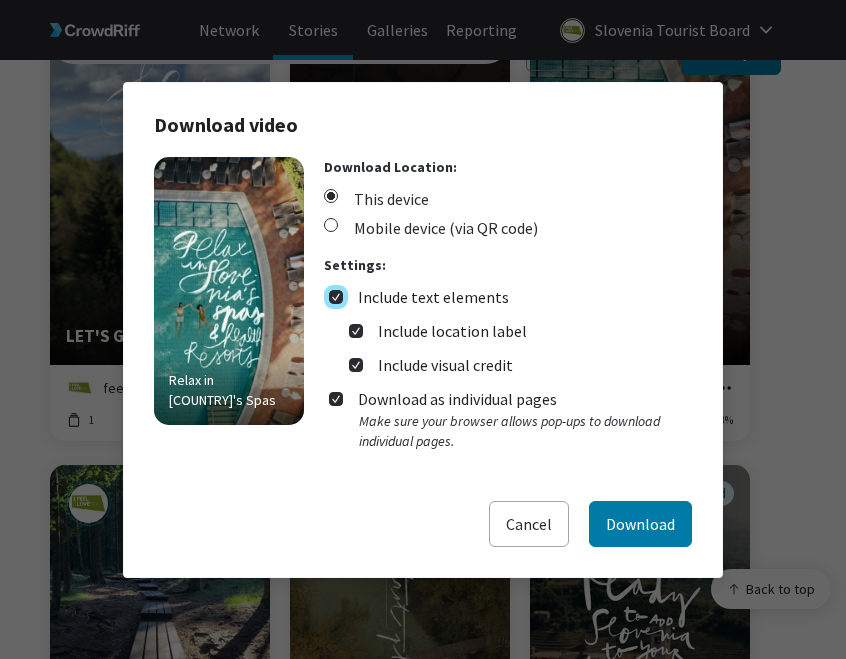 click on "Include text elements" at bounding box center [336, 297] 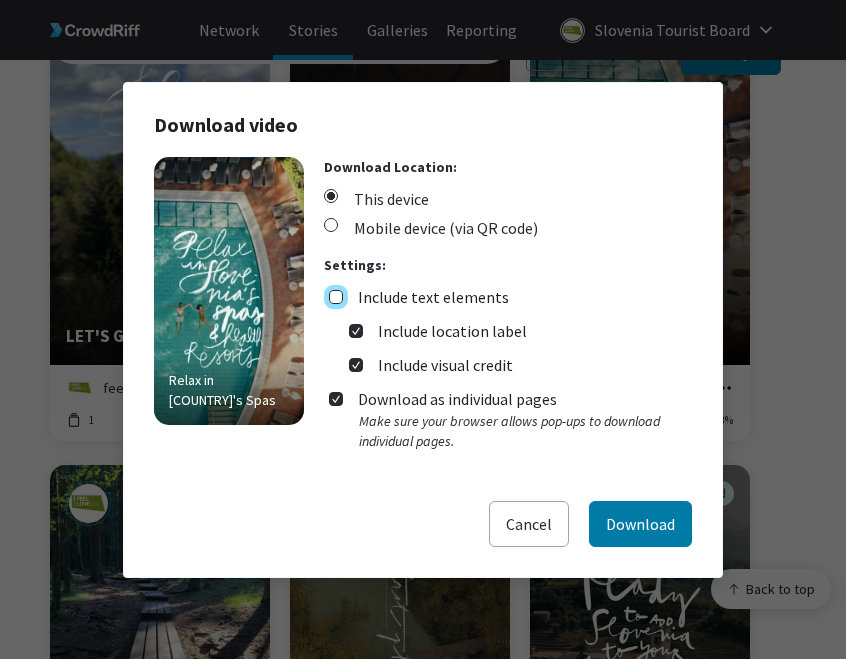 checkbox on "false" 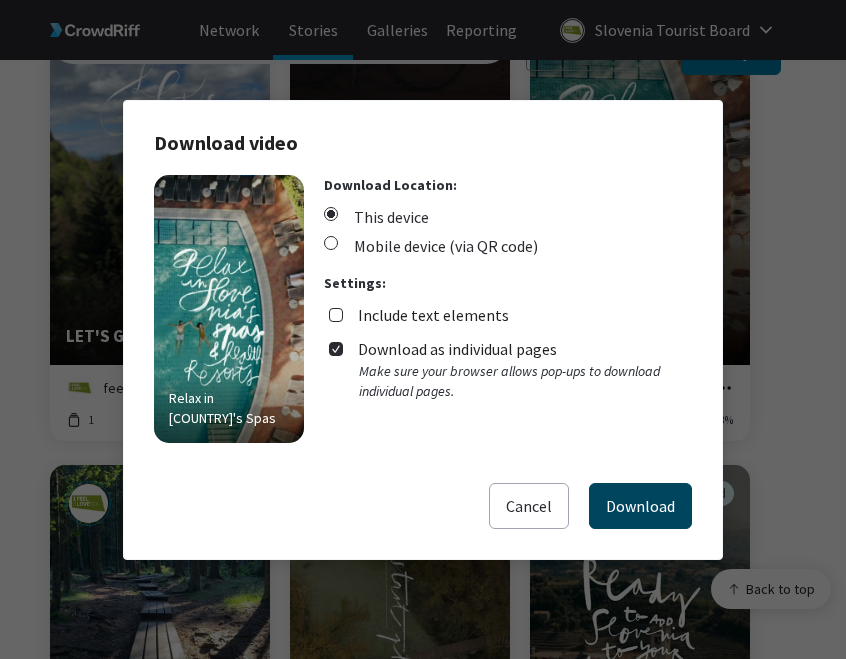 click on "Download" at bounding box center (640, 506) 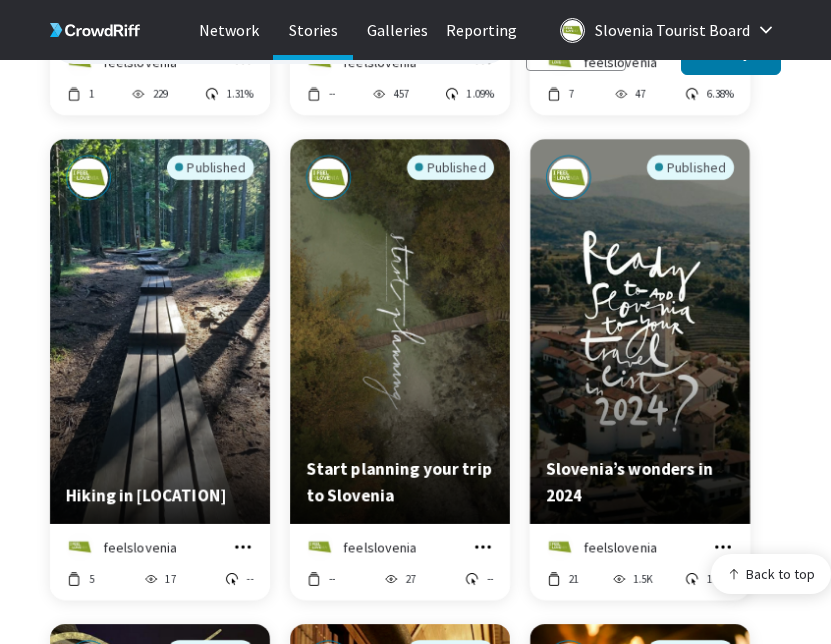scroll, scrollTop: 651, scrollLeft: 0, axis: vertical 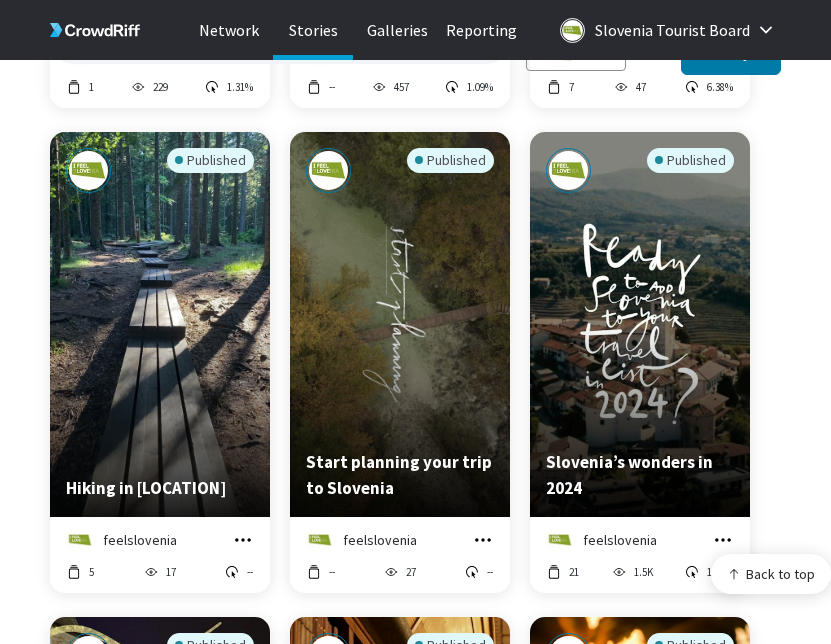 drag, startPoint x: 247, startPoint y: 519, endPoint x: 235, endPoint y: 504, distance: 19.209373 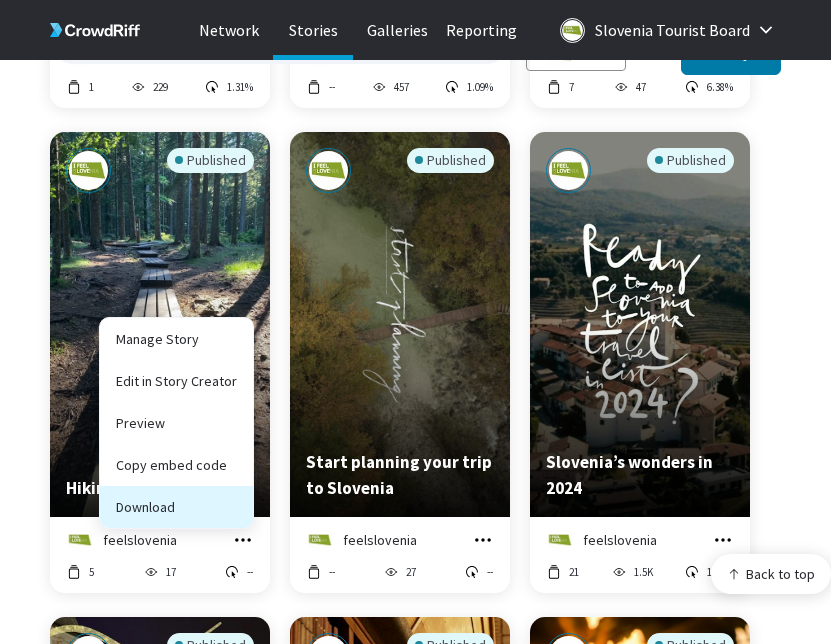 click on "Download" at bounding box center (176, 507) 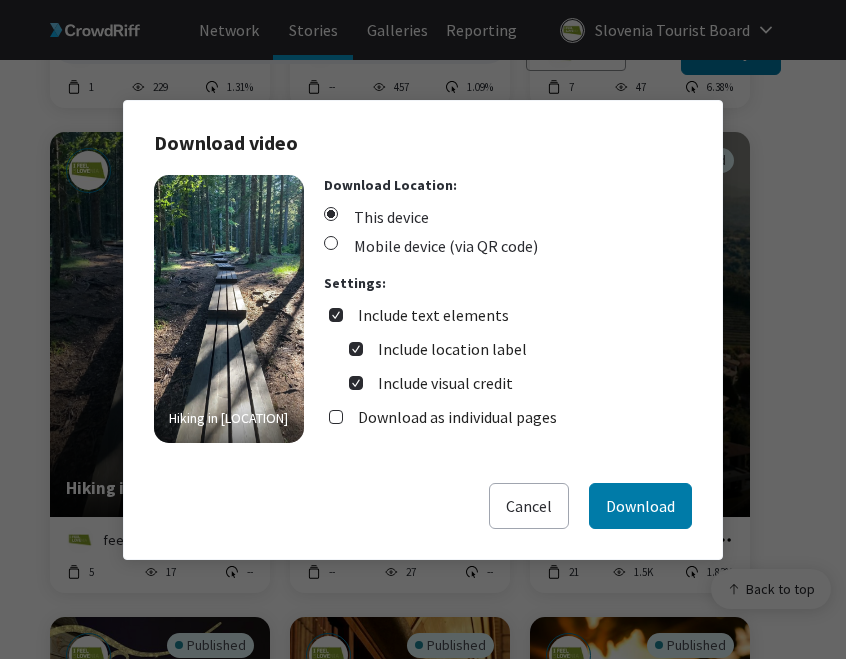 click on "Download as individual pages" at bounding box center (457, 417) 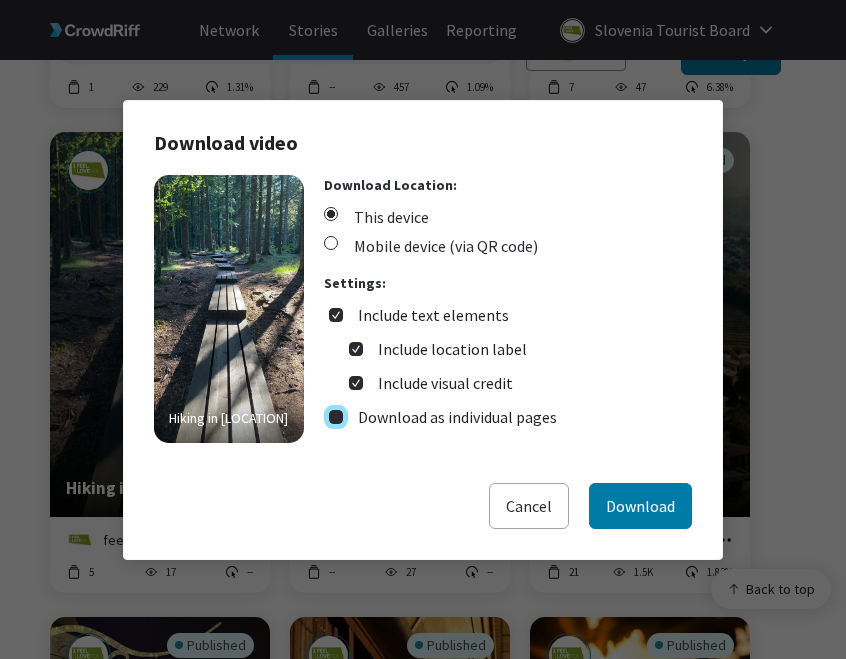checkbox on "true" 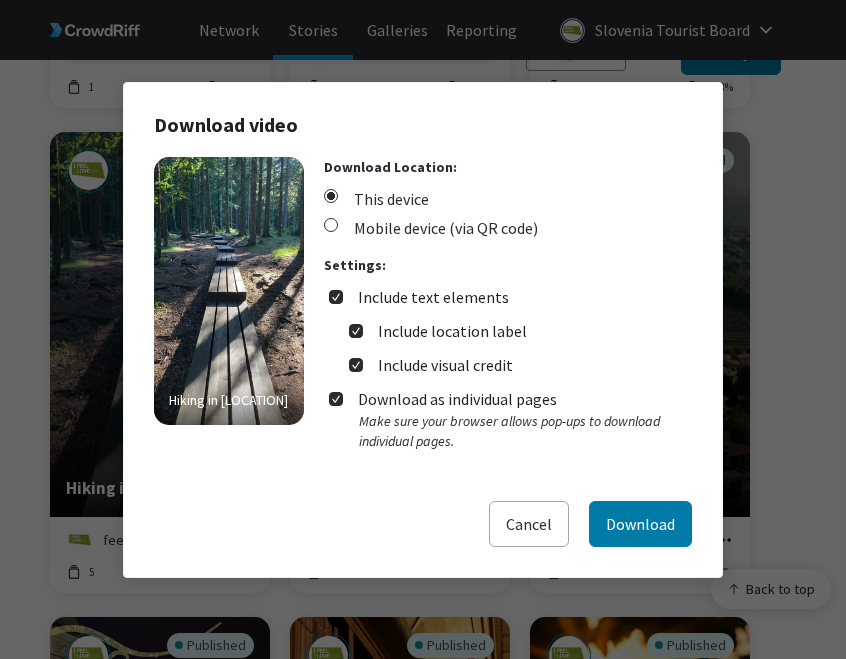 click on "Include text elements" at bounding box center (433, 297) 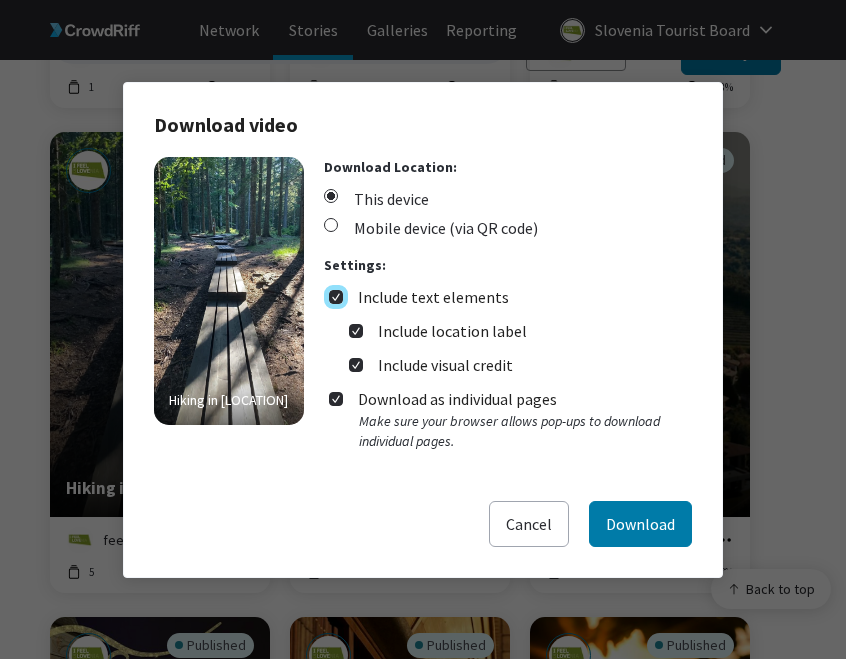 click on "Include text elements" at bounding box center (336, 297) 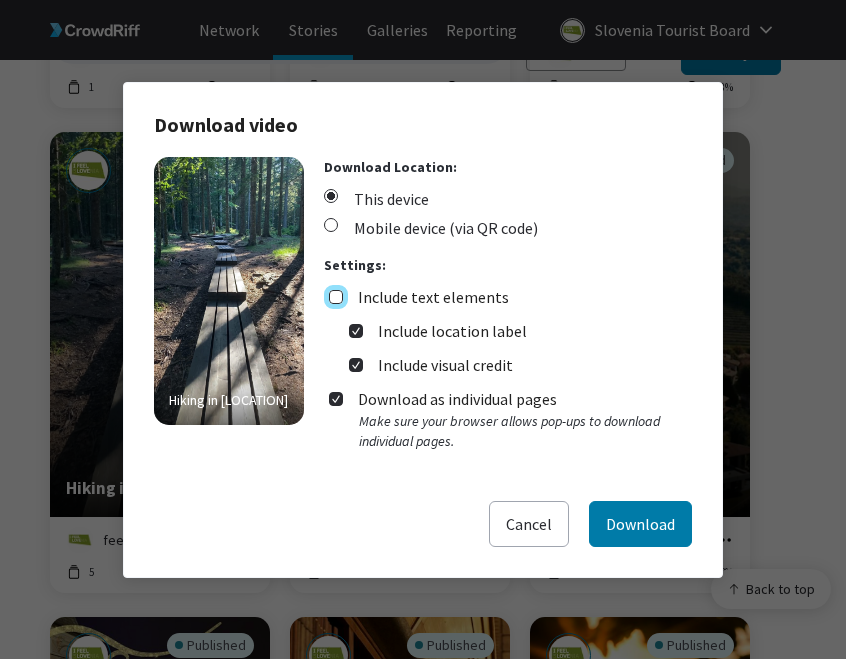 checkbox on "false" 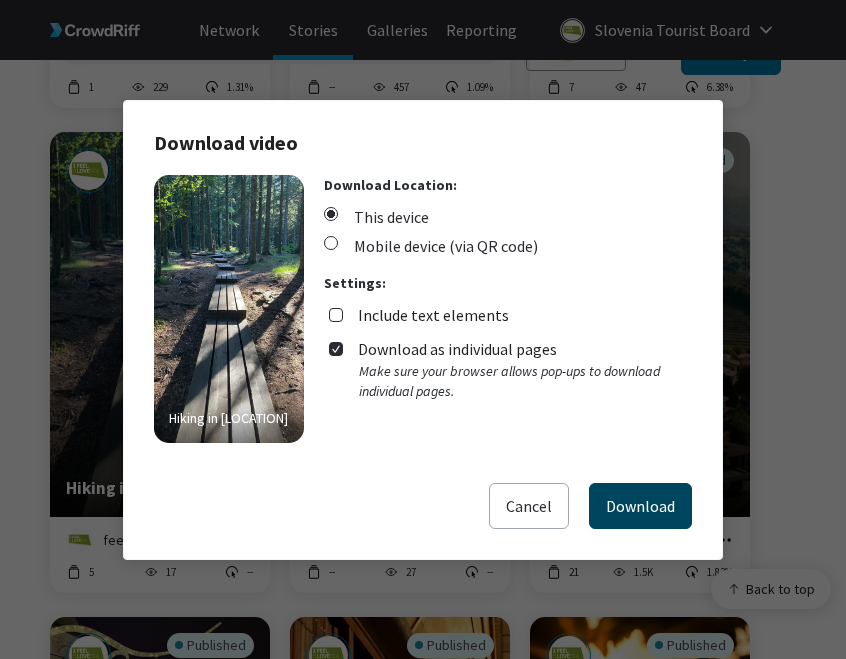 click on "Download" at bounding box center (640, 506) 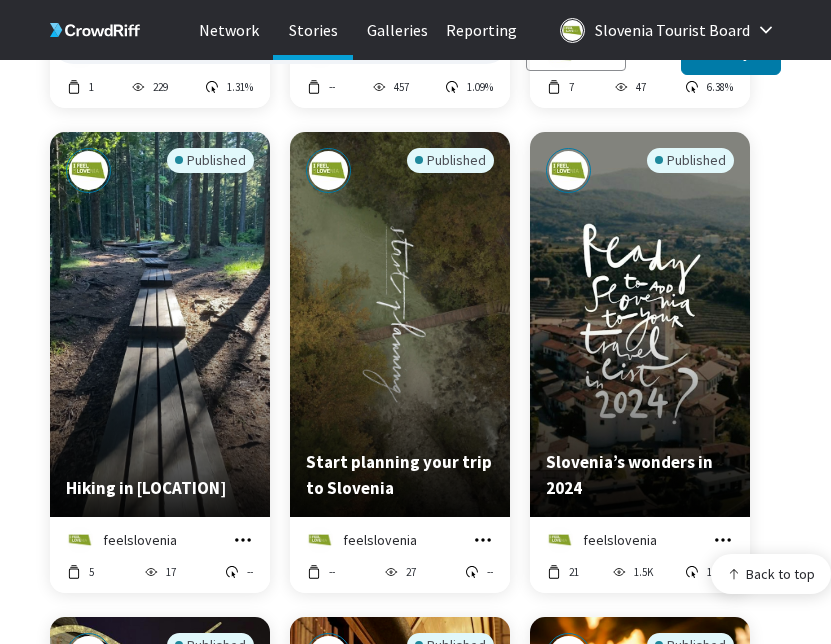 click 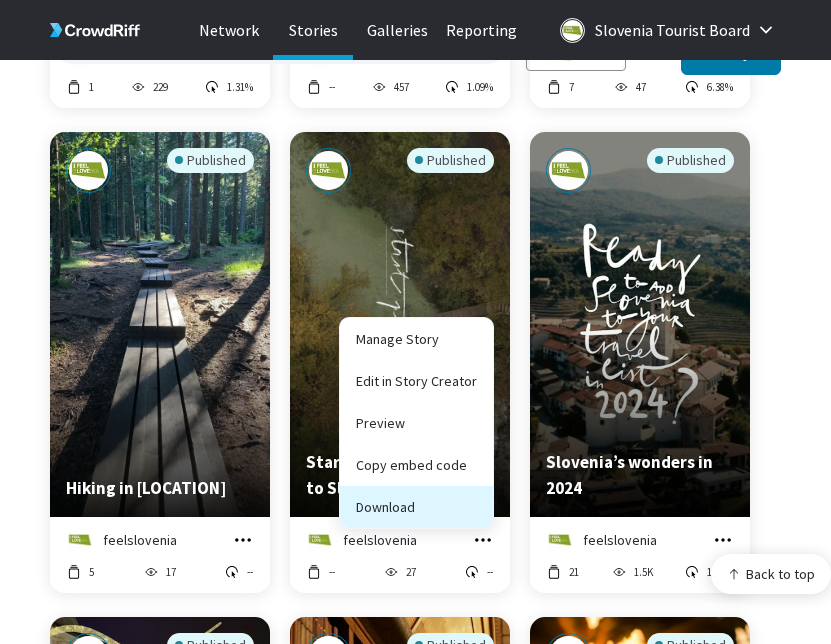 click on "Download" at bounding box center [416, 507] 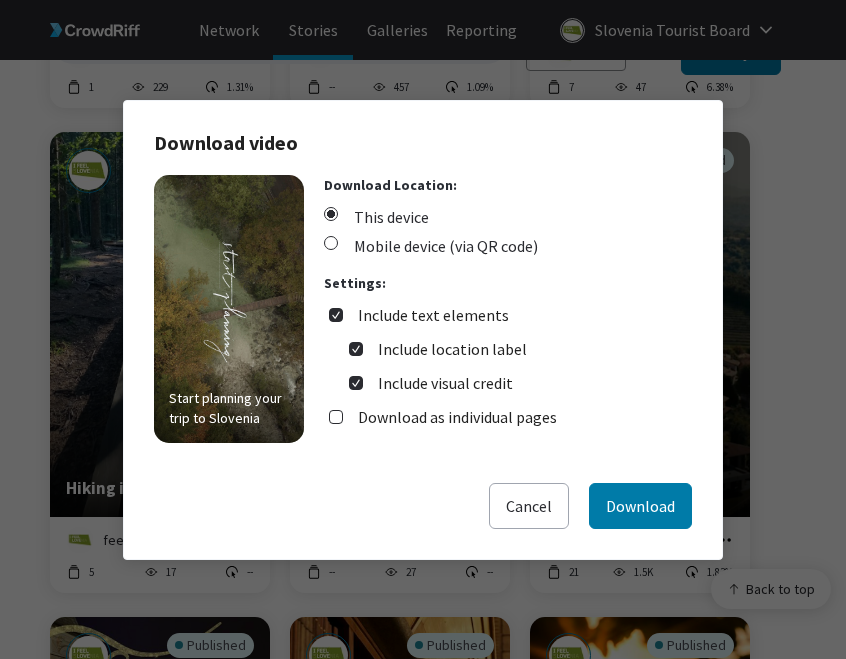 click on "Include text elements" at bounding box center [433, 315] 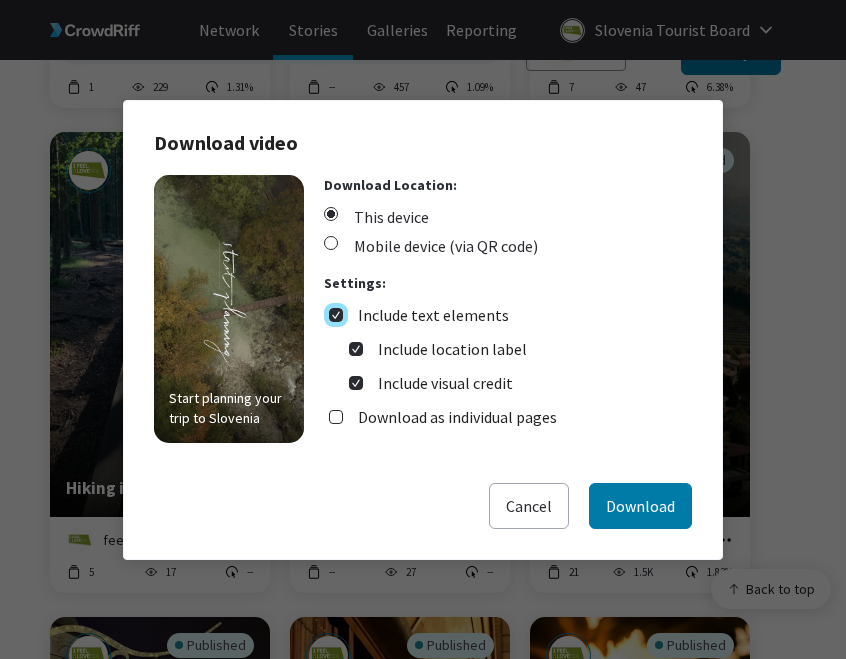 click on "Include text elements" at bounding box center [336, 315] 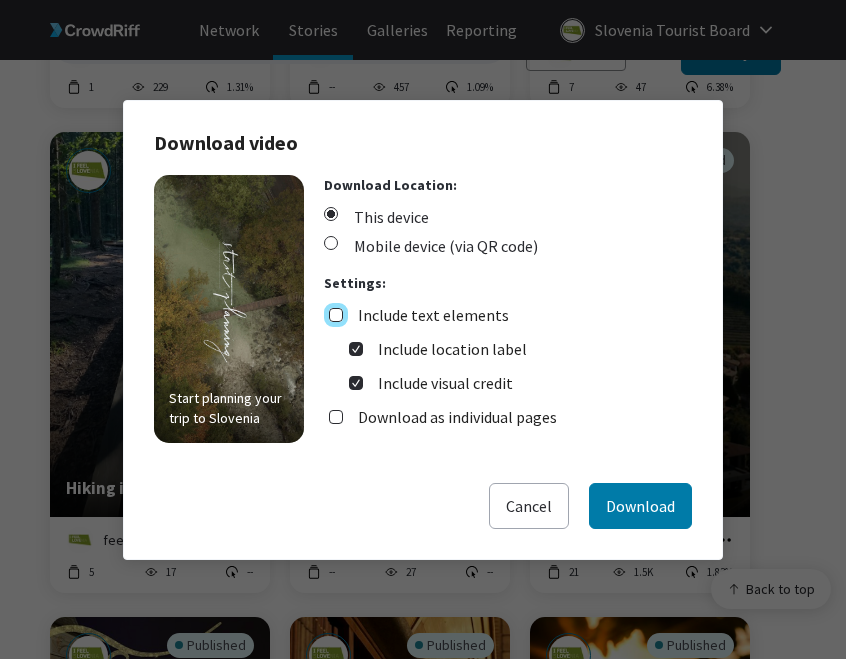 checkbox on "false" 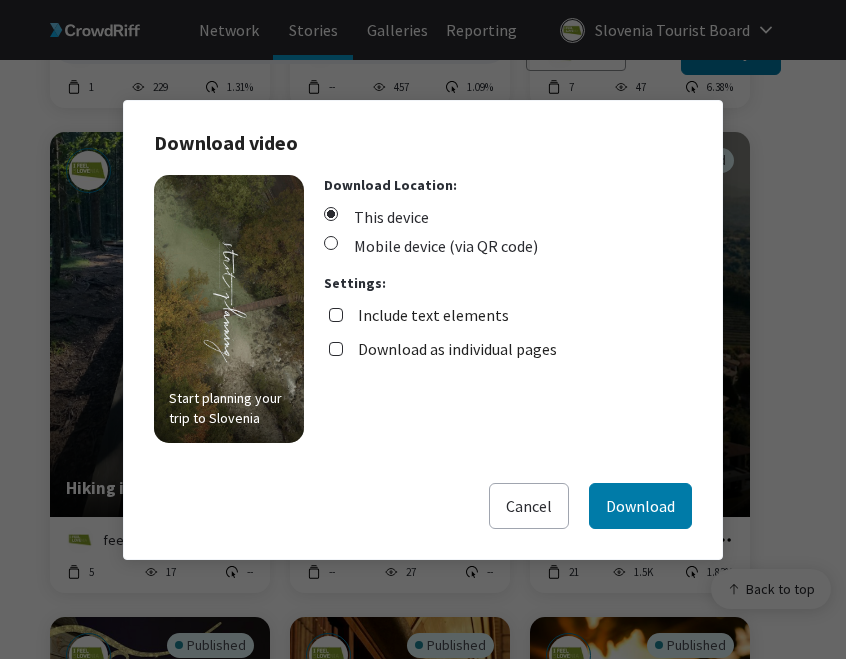 click on "Download as individual pages" at bounding box center (457, 349) 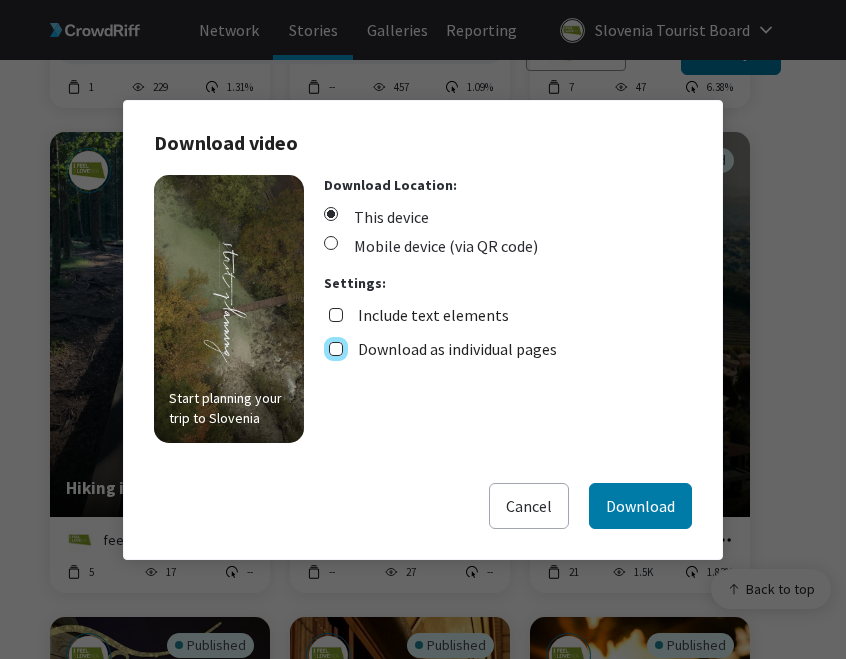 click on "Download as individual pages" at bounding box center [336, 349] 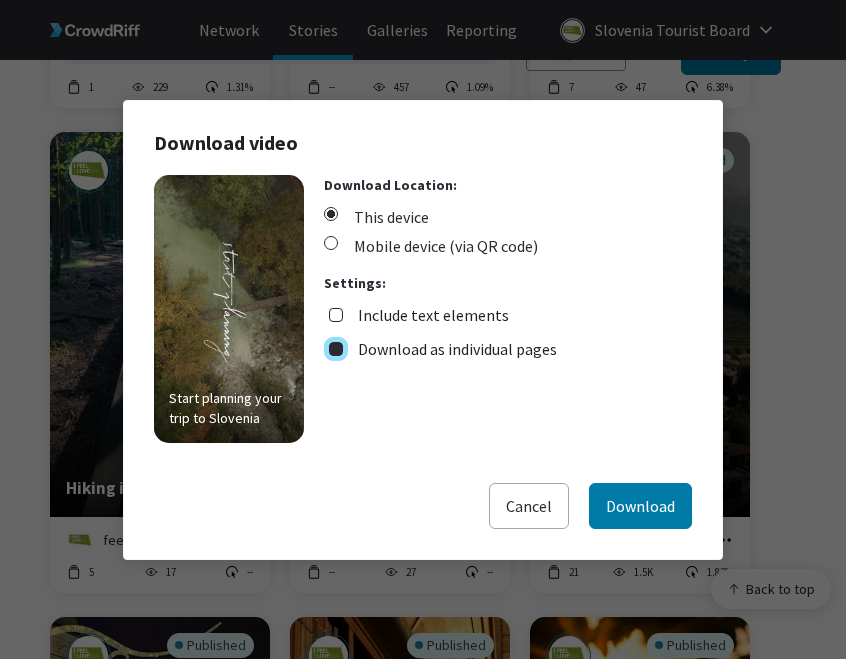 checkbox on "true" 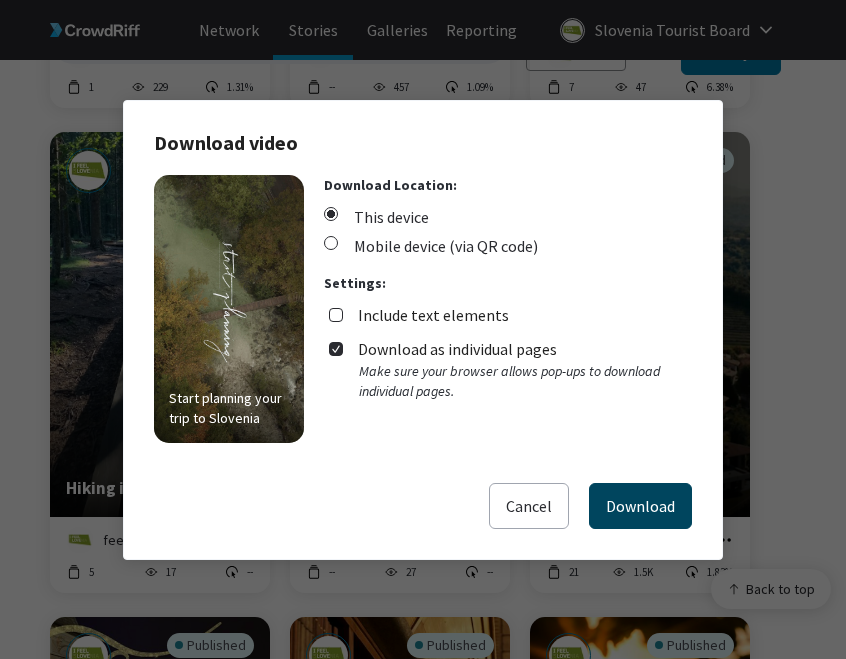 click on "Download" at bounding box center (640, 506) 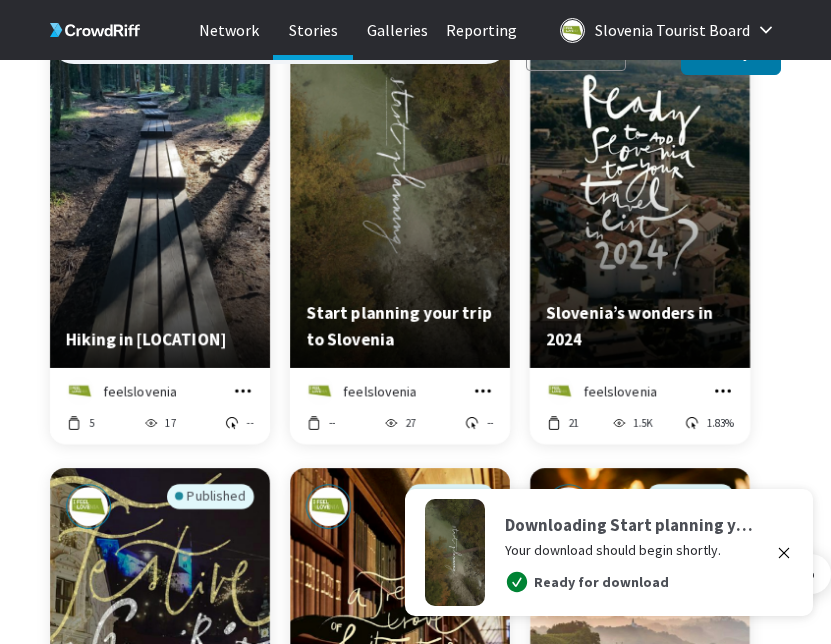 scroll, scrollTop: 813, scrollLeft: 0, axis: vertical 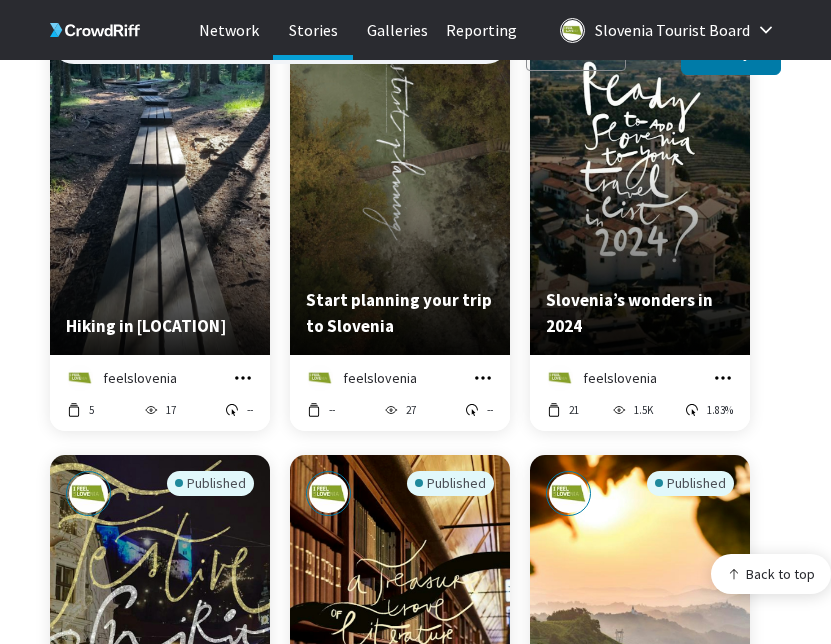 click 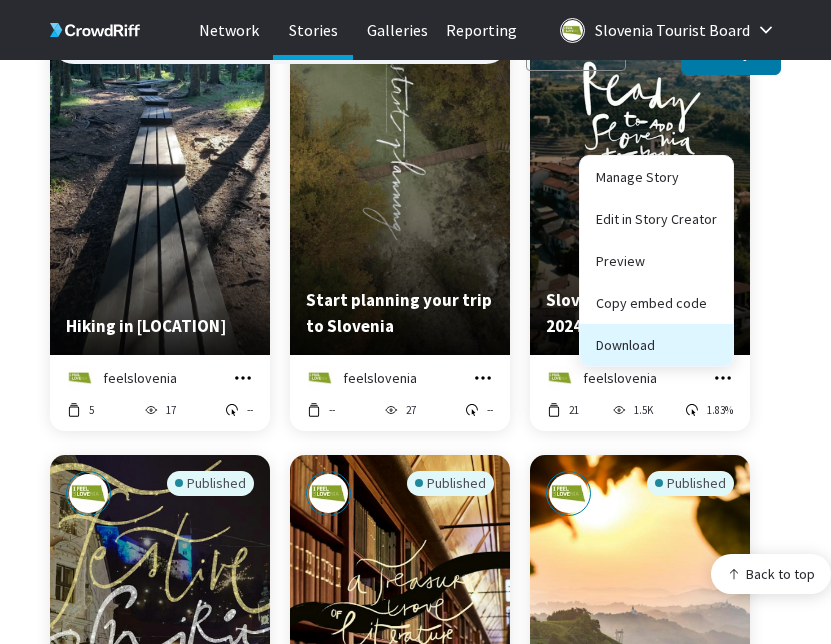click on "Download" at bounding box center [656, 345] 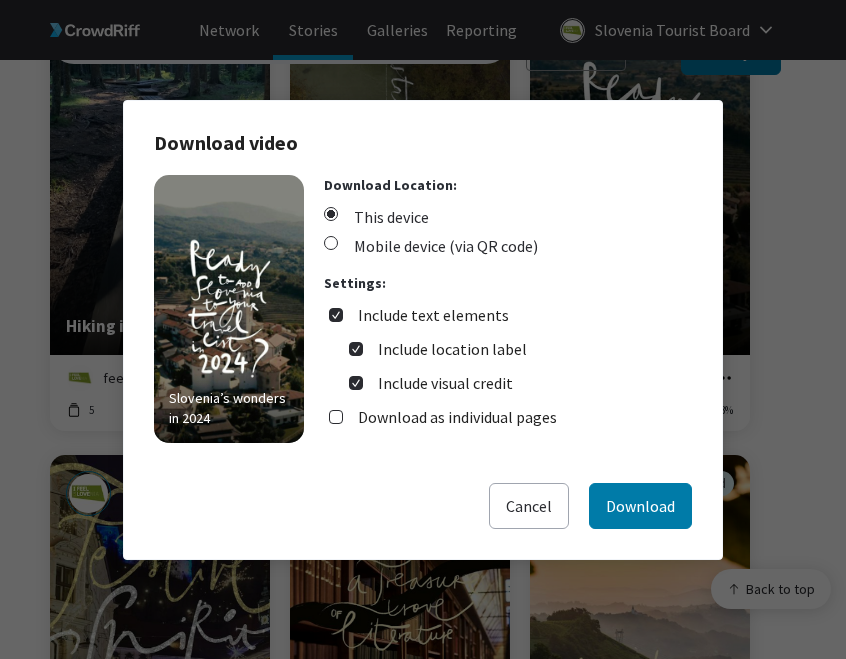 click on "Include text elements" at bounding box center (433, 315) 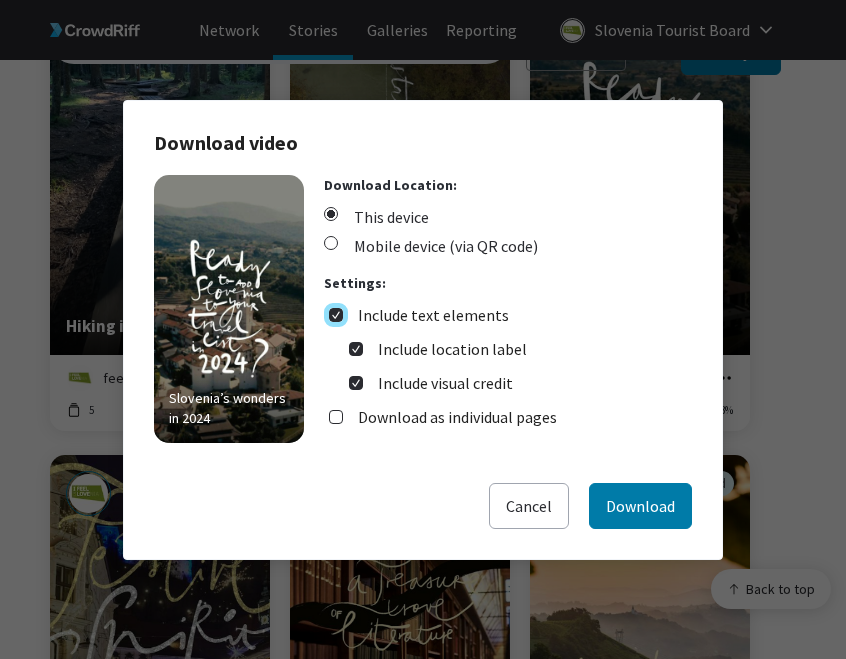 click on "Include text elements" at bounding box center (336, 315) 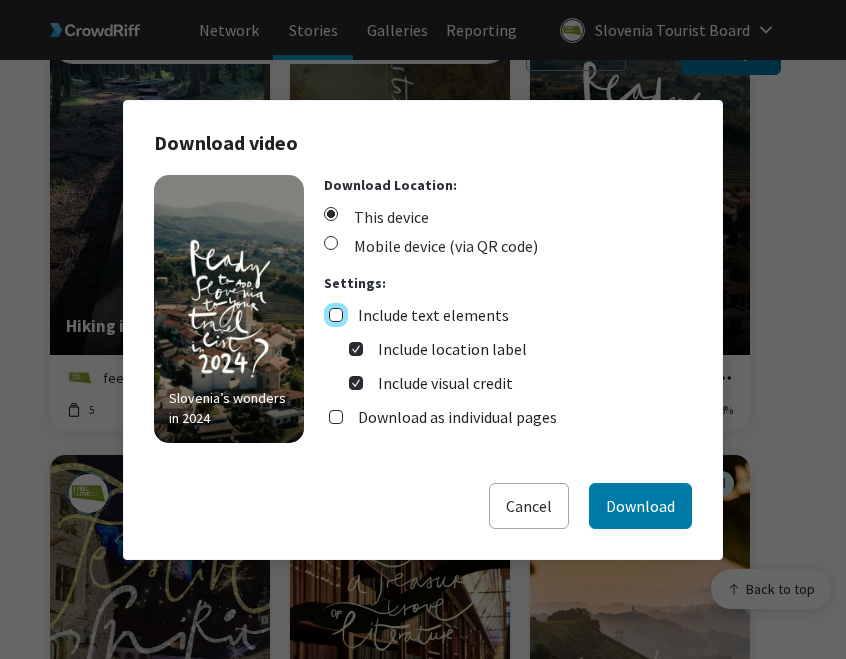 checkbox on "false" 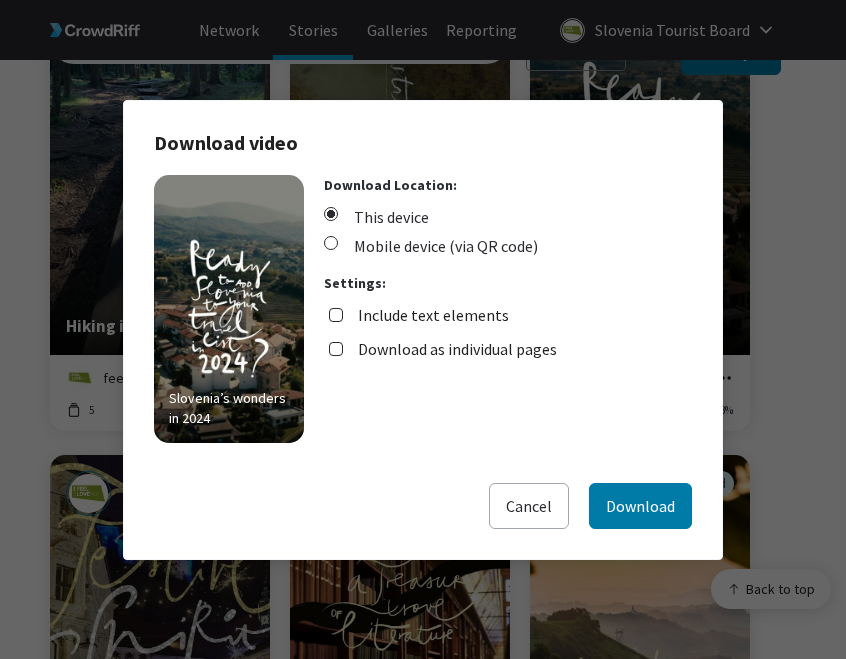 click on "Download as individual pages" at bounding box center (457, 349) 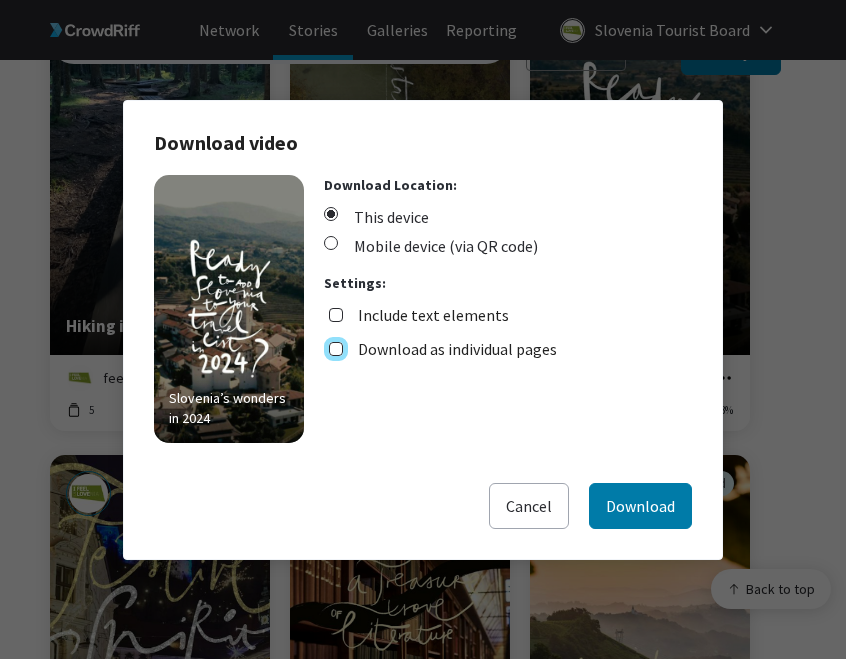 click on "Download as individual pages" at bounding box center [336, 349] 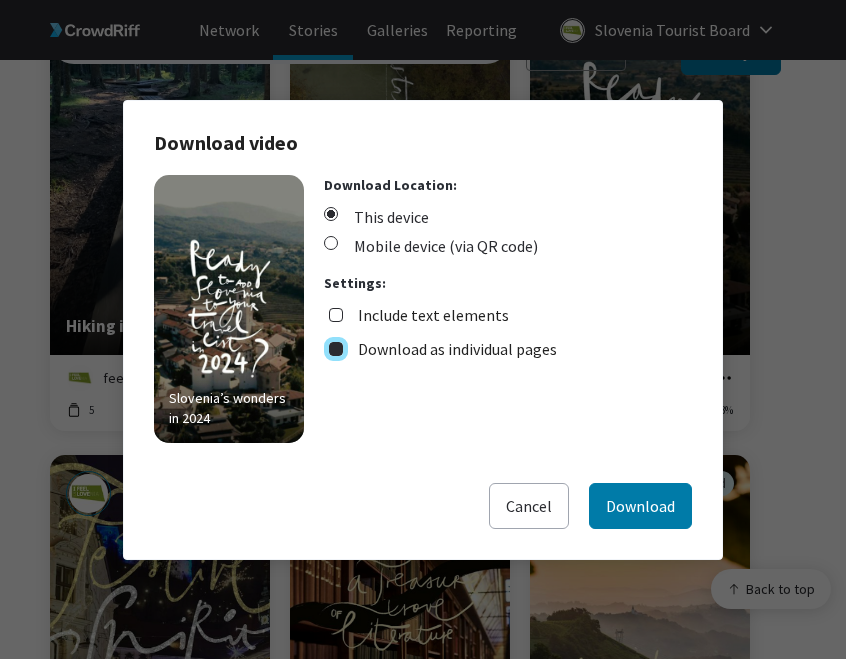 checkbox on "true" 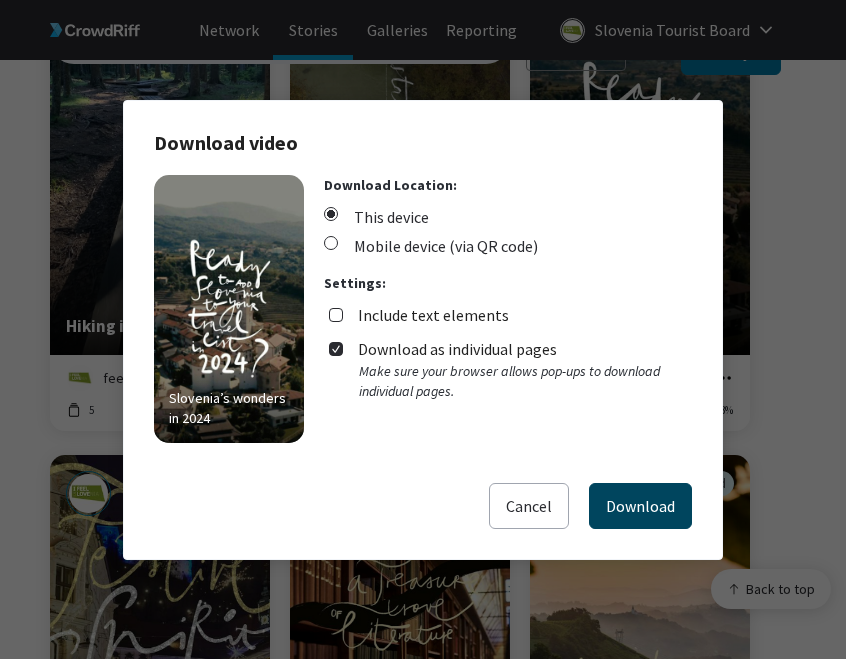 click on "Download" at bounding box center [640, 506] 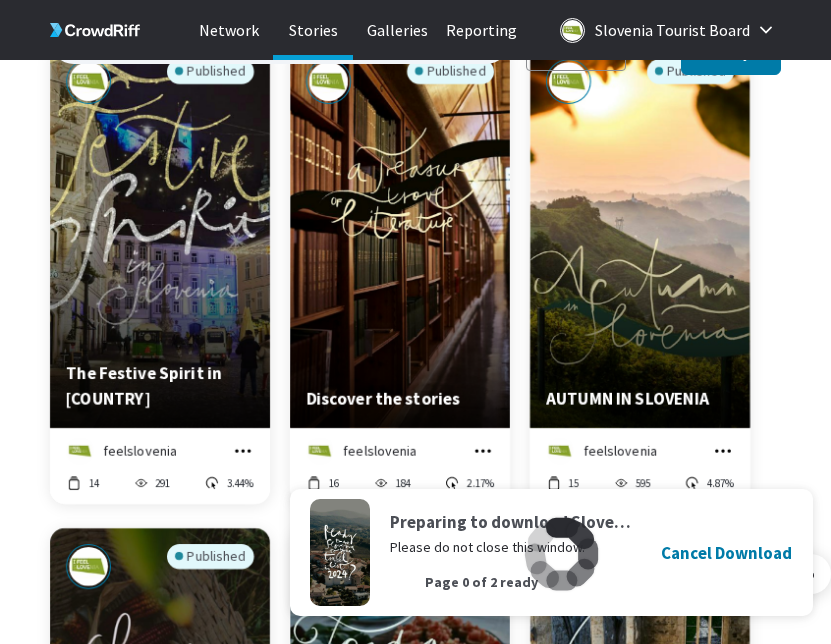 scroll, scrollTop: 1226, scrollLeft: 0, axis: vertical 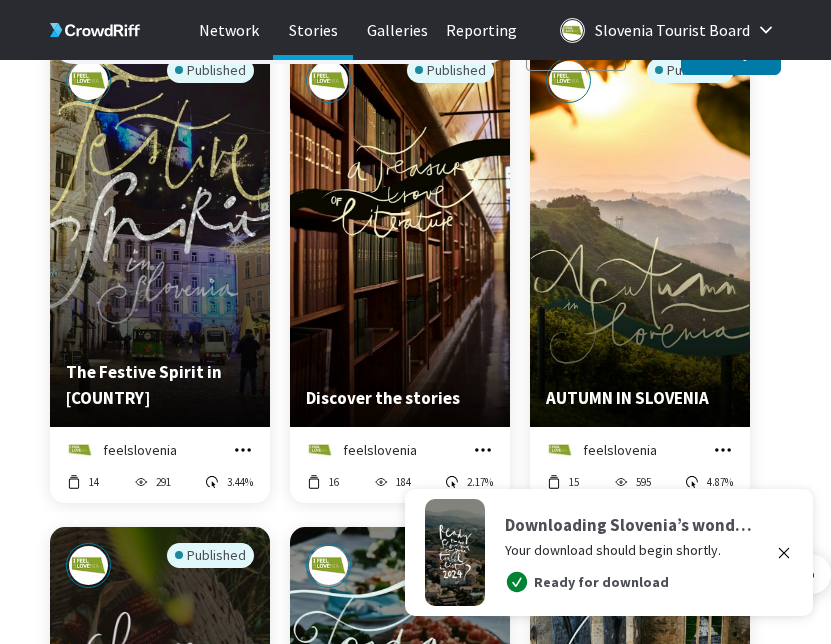 click 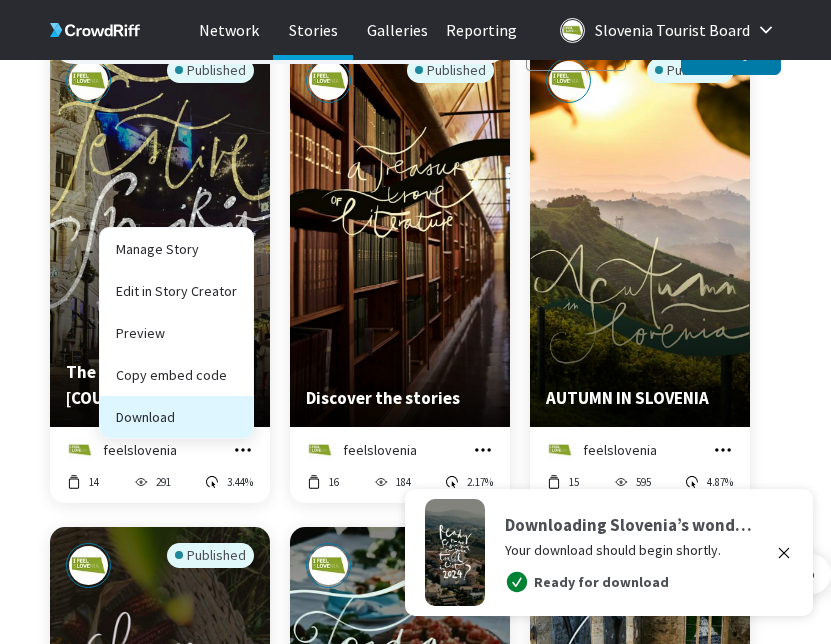 click on "Download" at bounding box center [176, 417] 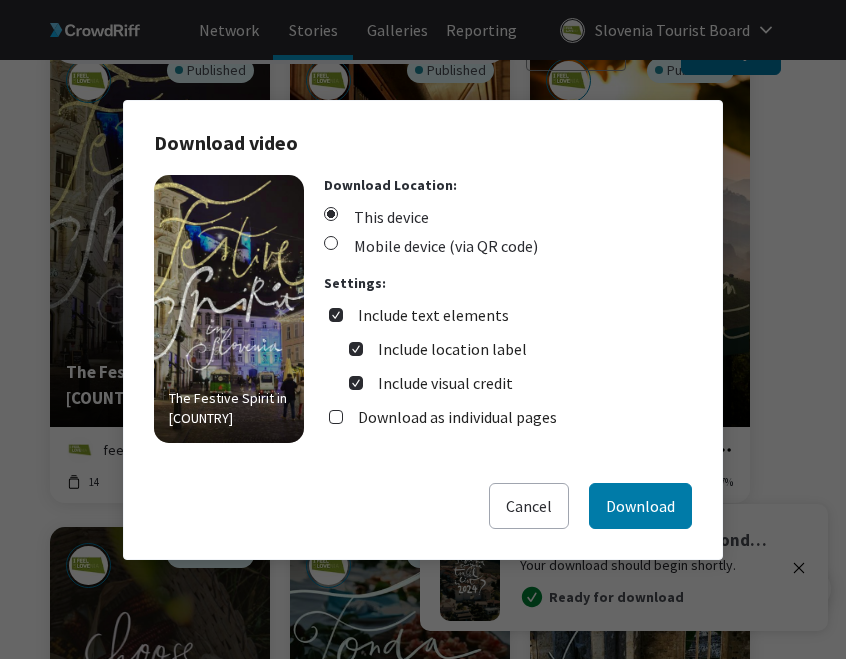 click on "Include text elements" at bounding box center [433, 315] 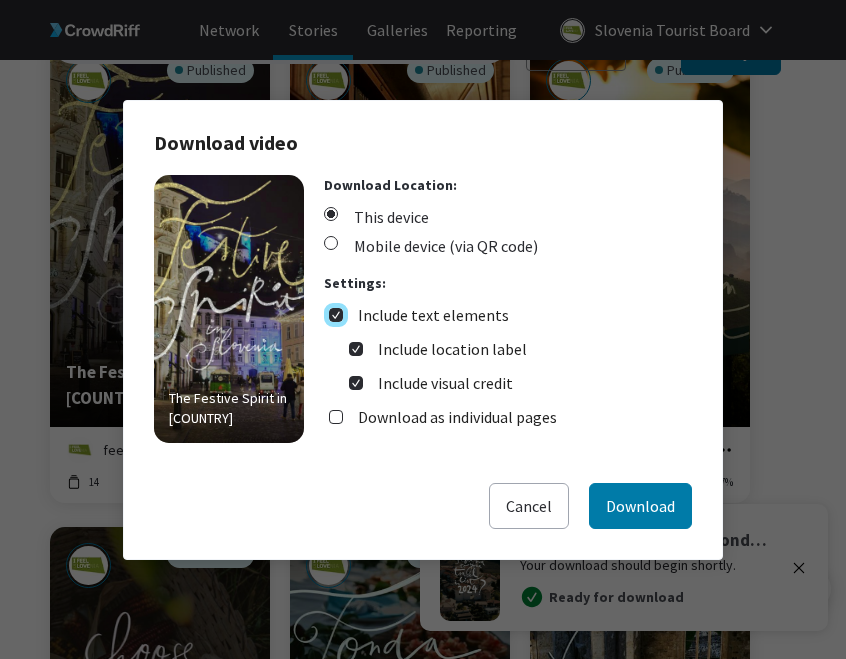 click on "Include text elements" at bounding box center [336, 315] 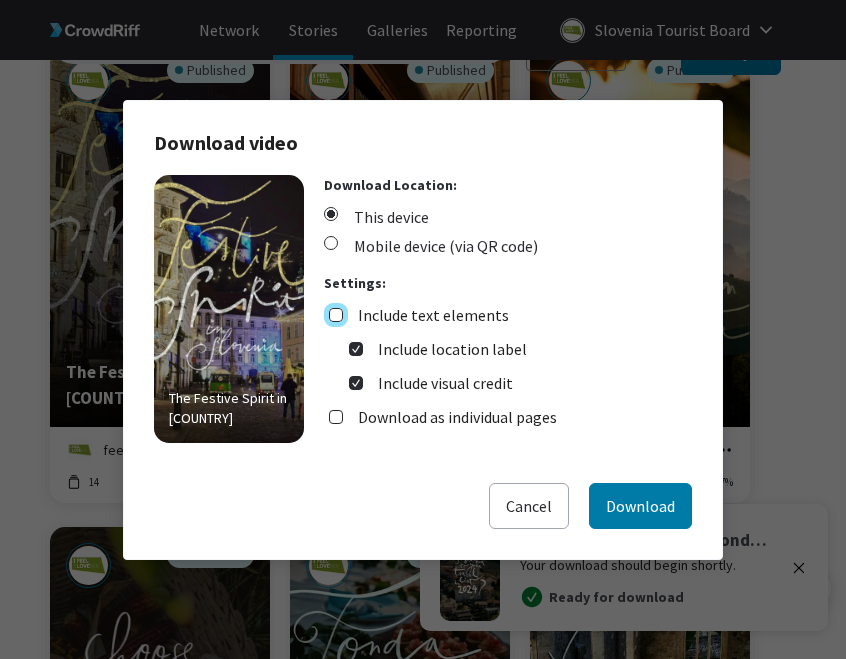 checkbox on "false" 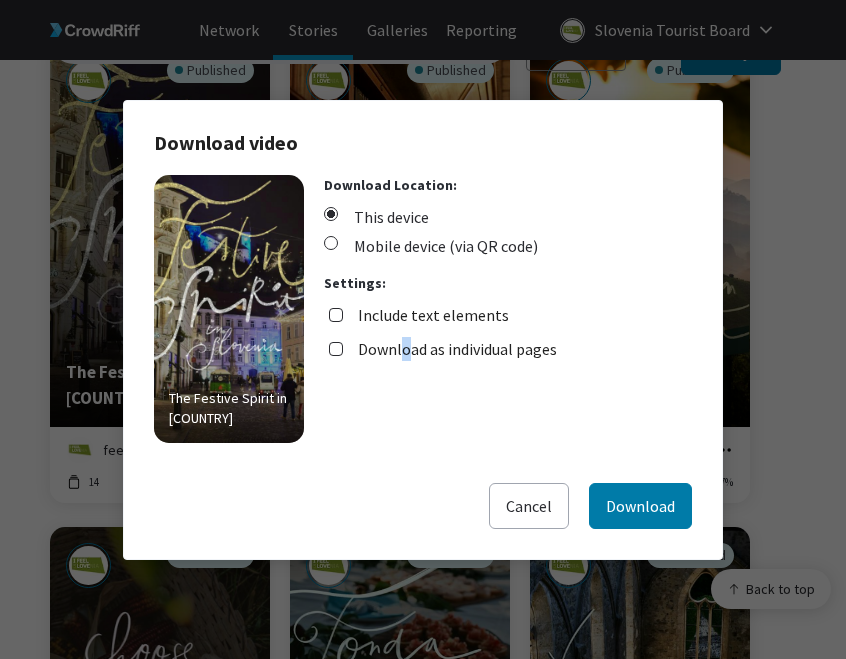 click on "Download as individual pages" at bounding box center (457, 349) 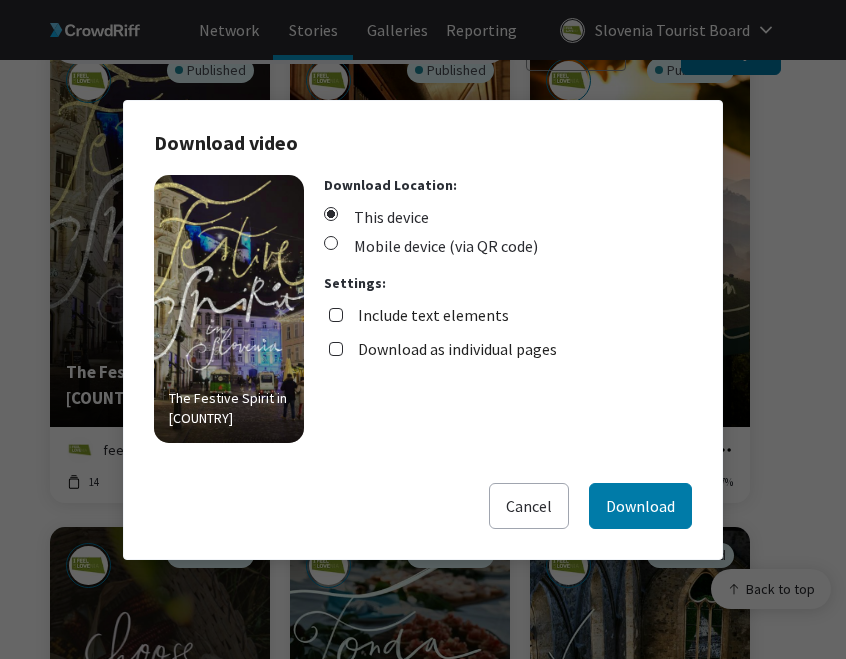 click on "Download as individual pages" at bounding box center [457, 349] 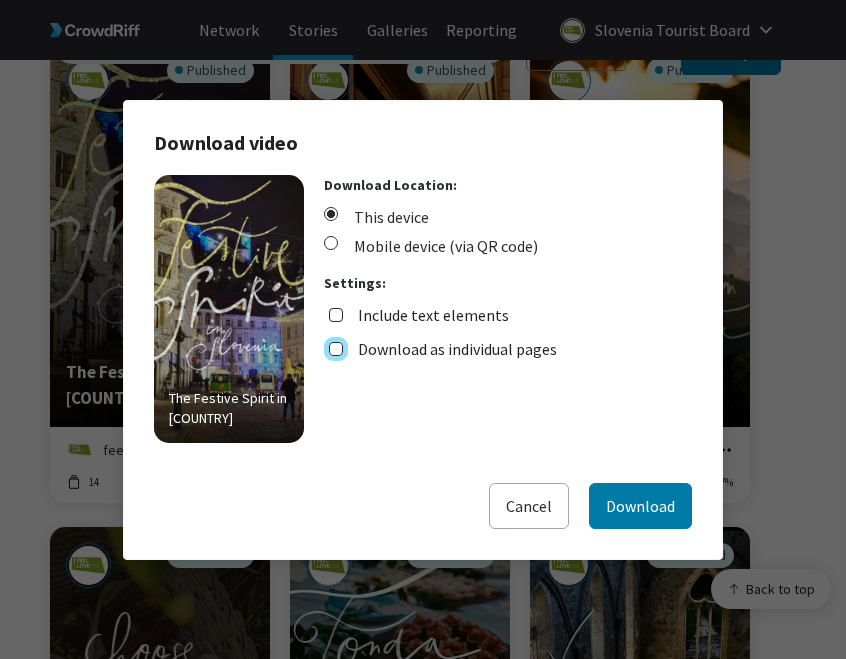 click on "Download as individual pages" at bounding box center [336, 349] 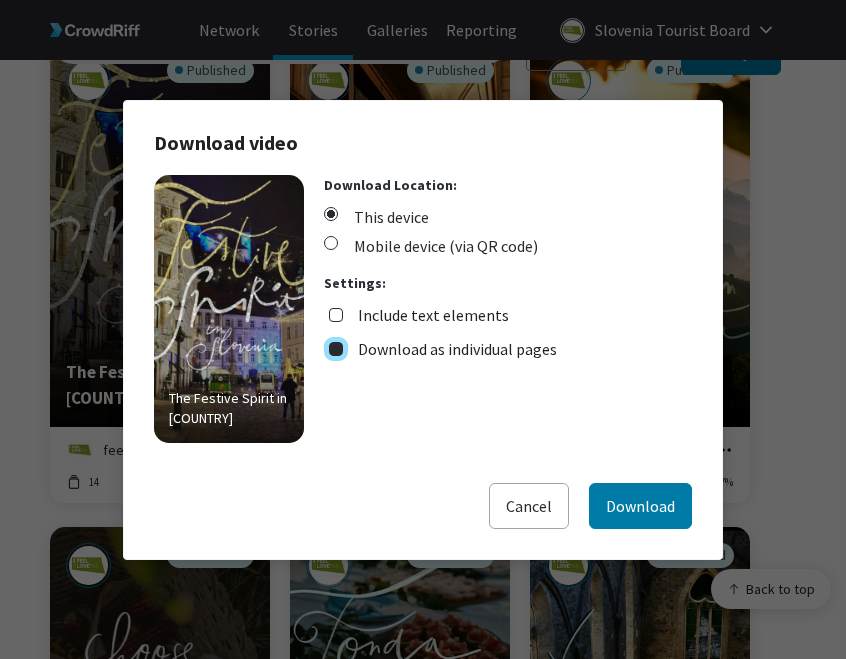 checkbox on "true" 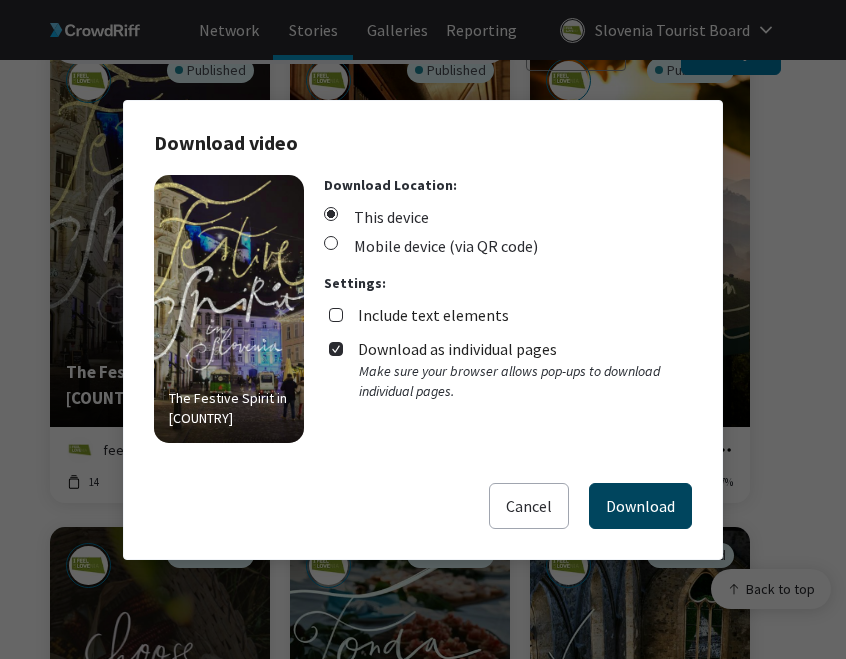click on "Download" at bounding box center (640, 506) 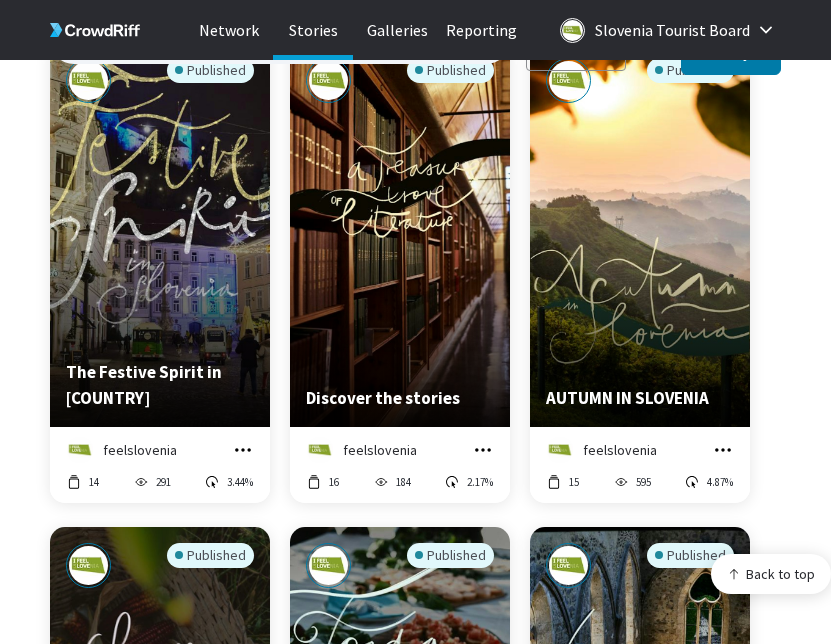 click 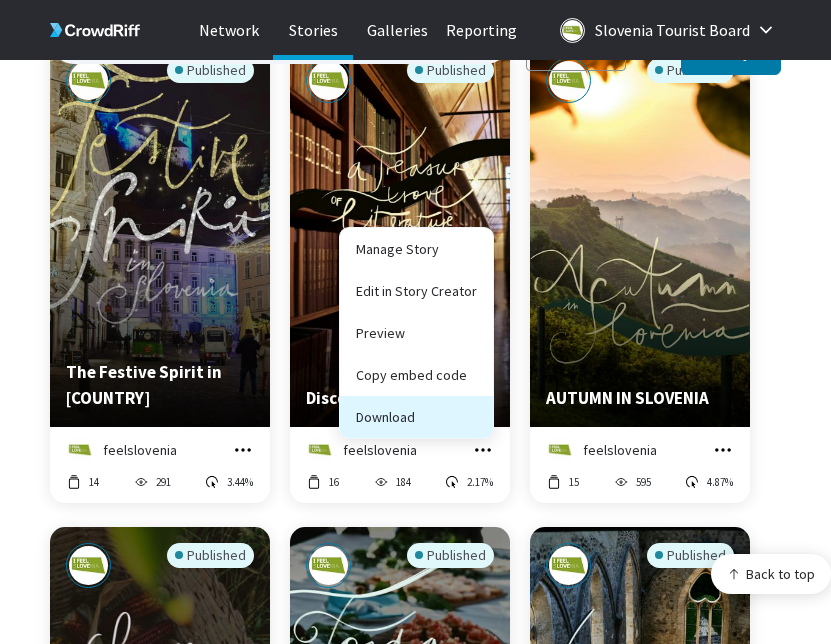 click on "Download" at bounding box center (416, 417) 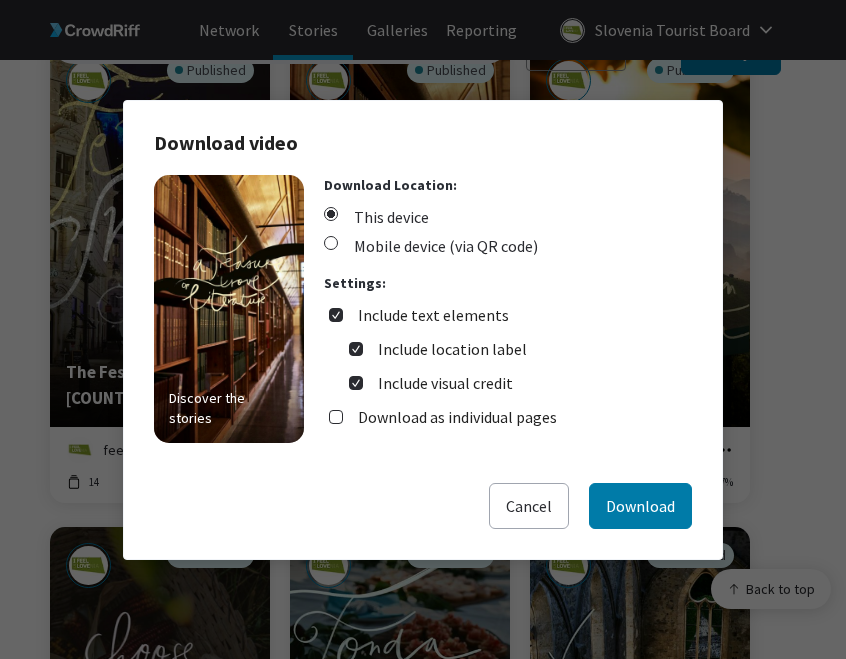 click on "Include text elements" at bounding box center (433, 315) 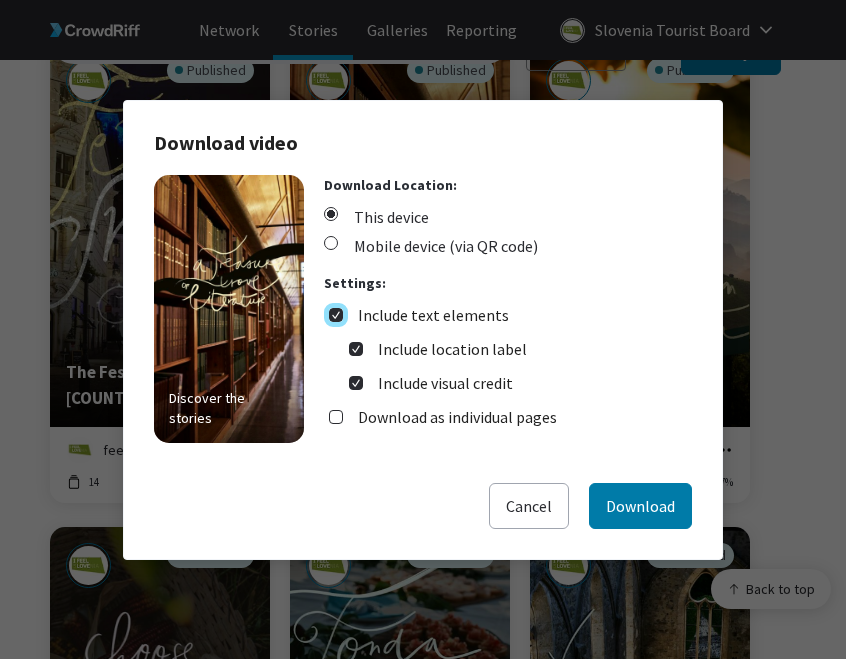 click on "Include text elements" at bounding box center [336, 315] 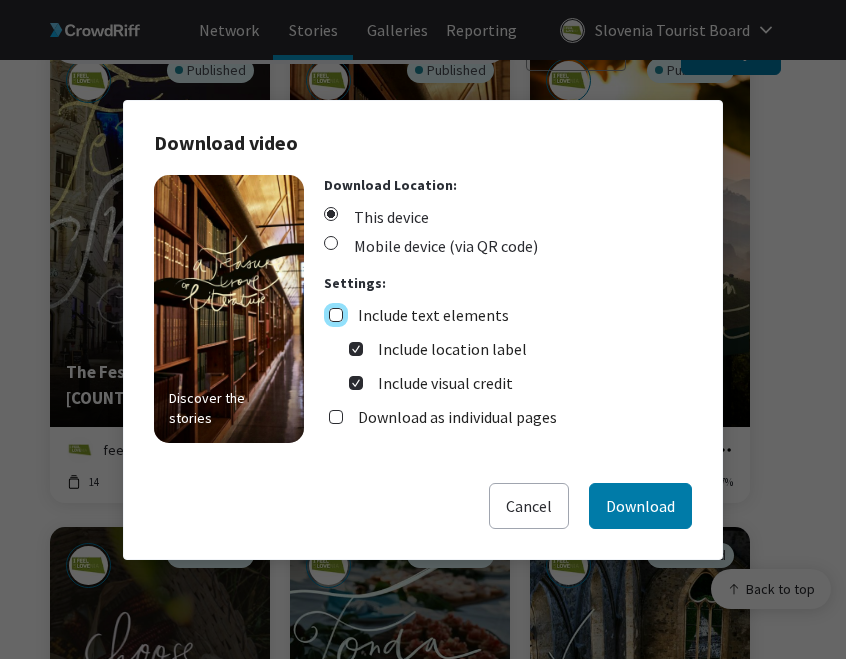 checkbox on "false" 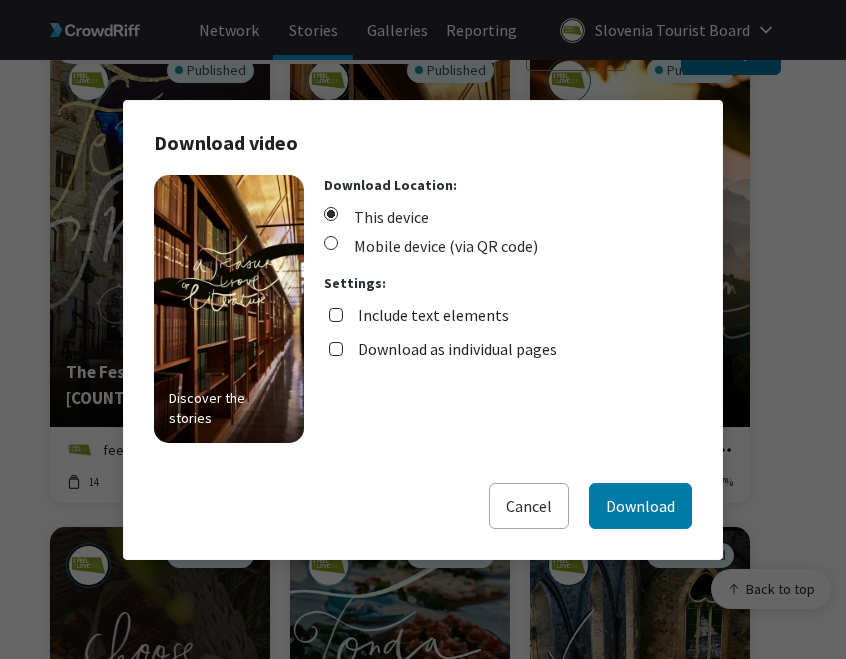 click on "Download as individual pages" at bounding box center (457, 349) 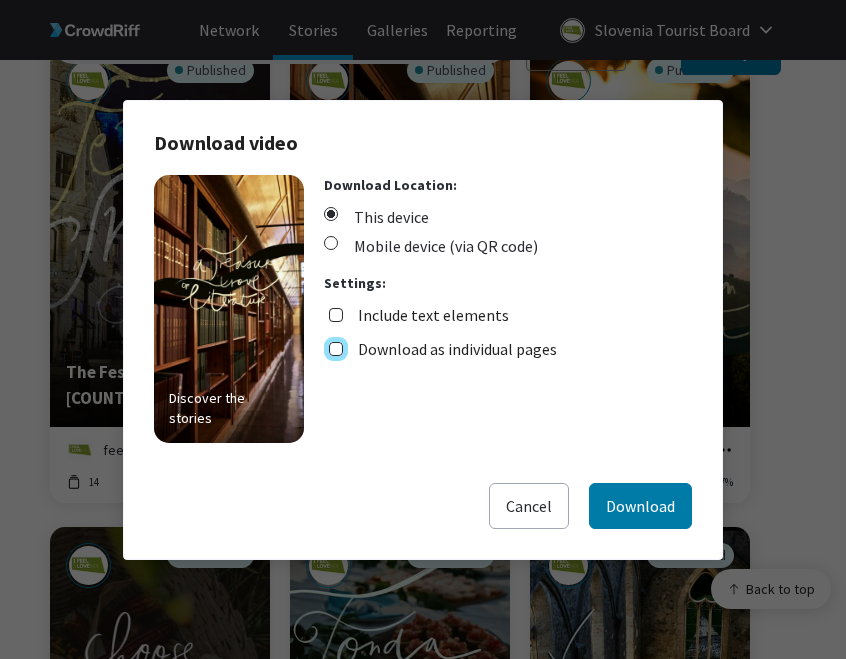 click on "Download as individual pages" at bounding box center [336, 349] 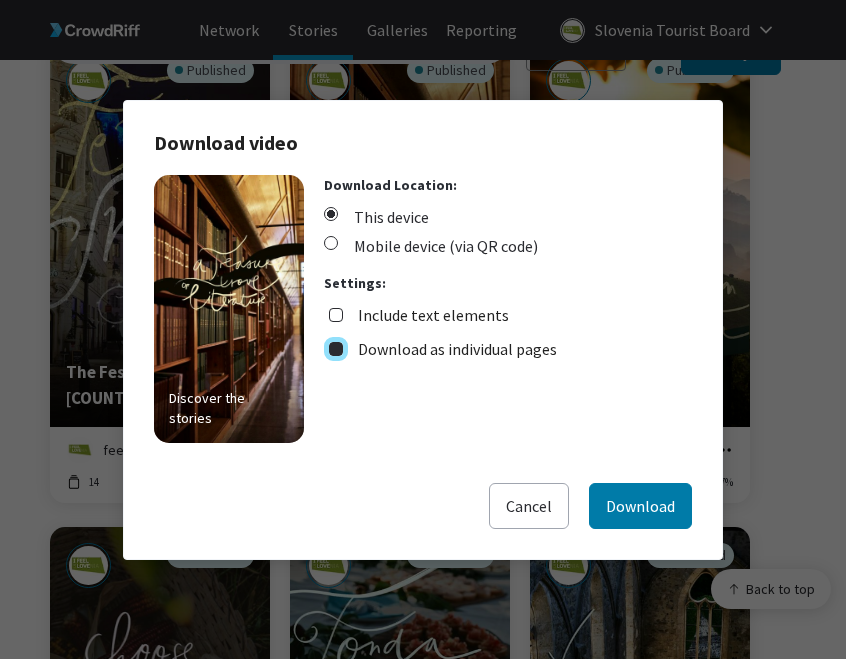 checkbox on "true" 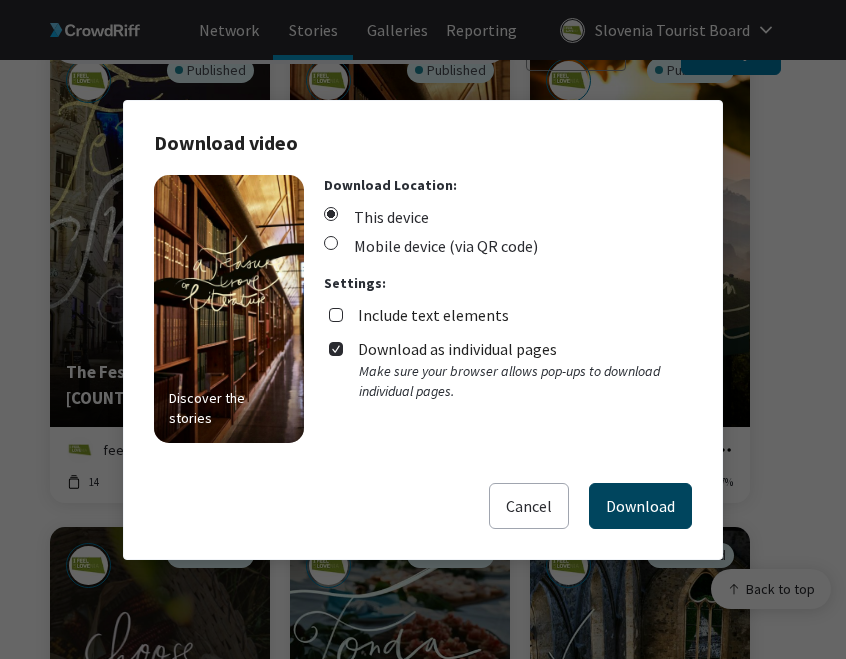 click on "Download" at bounding box center (640, 506) 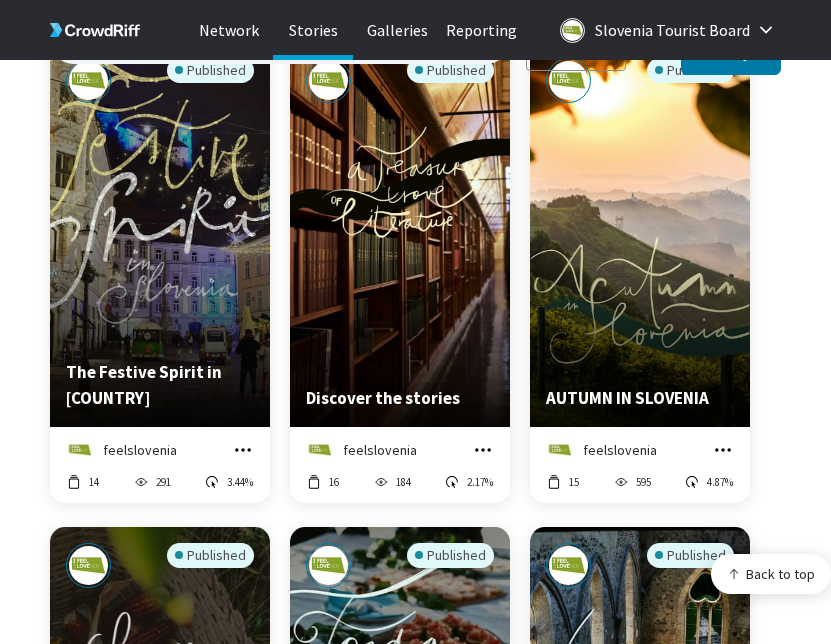 click 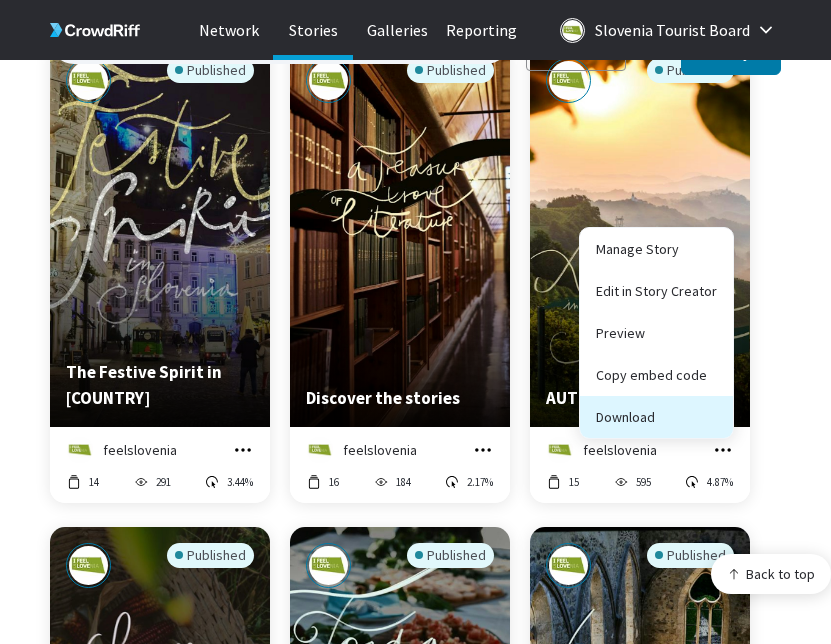 click on "Download" at bounding box center [656, 417] 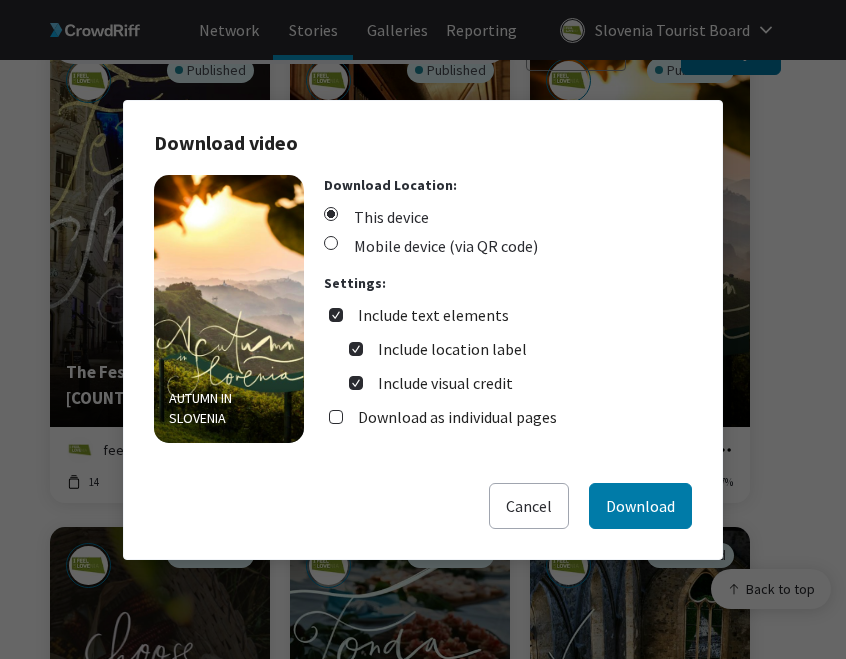 click on "Include text elements Include location label Include visual credit" at bounding box center [508, 349] 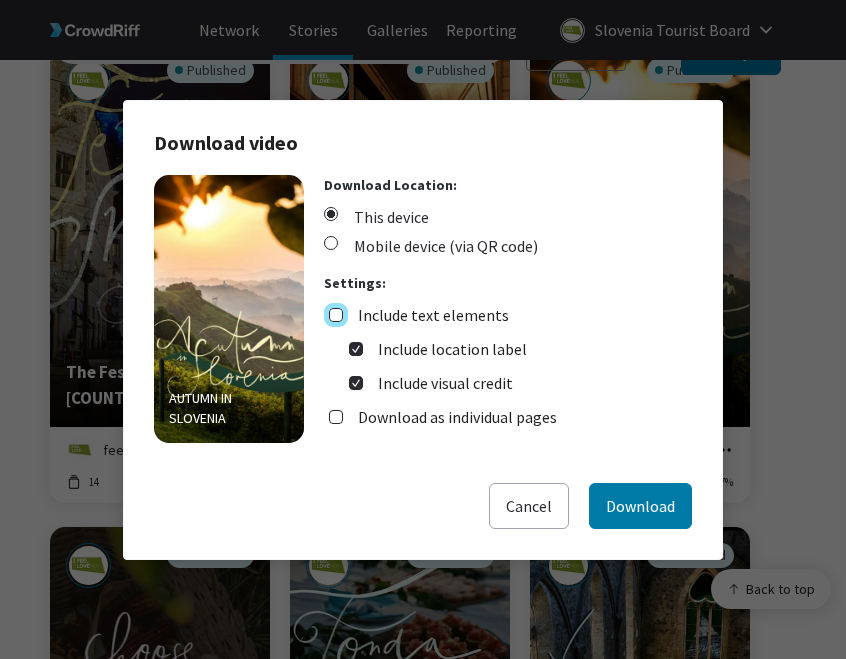 checkbox on "false" 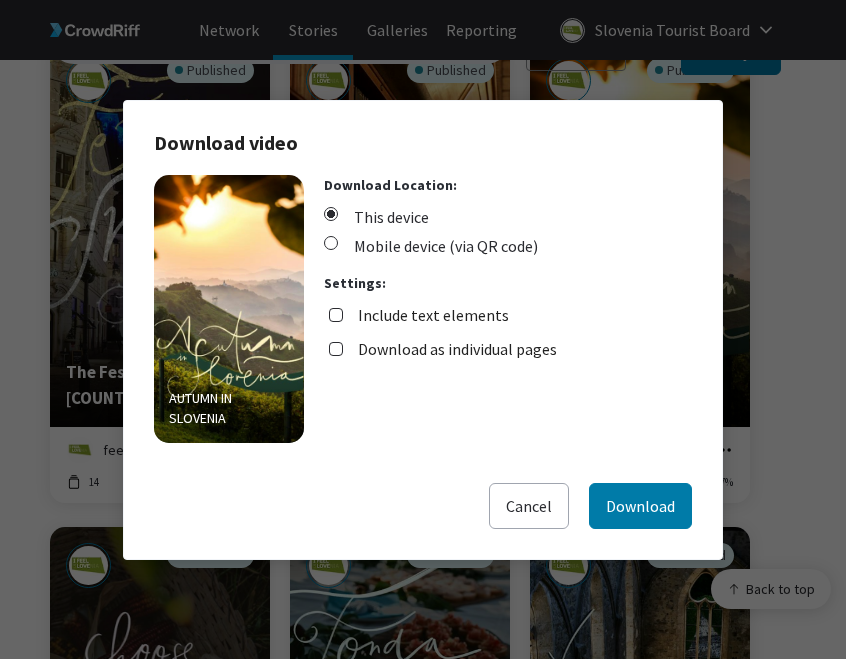 click on "Download as individual pages" at bounding box center [457, 349] 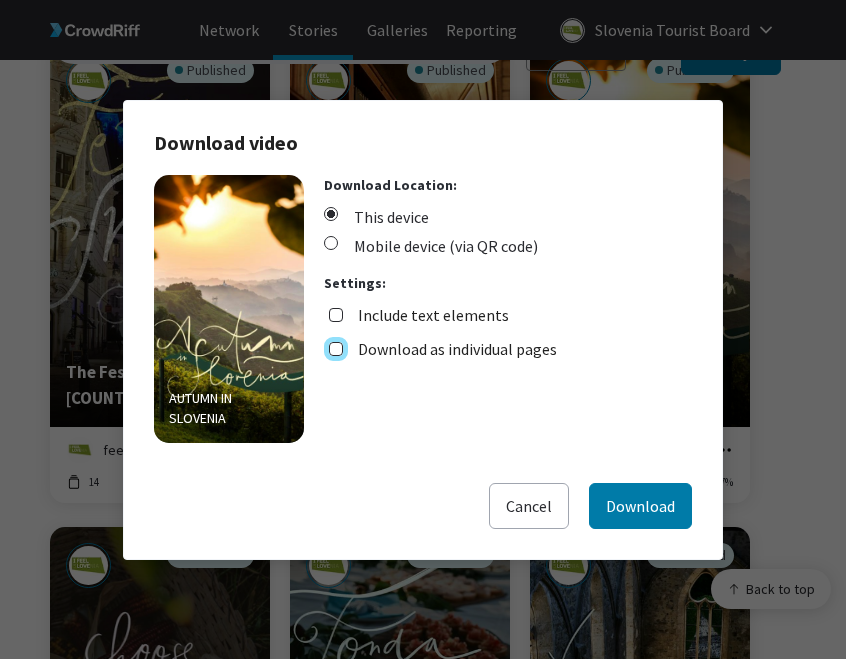click on "Download as individual pages" at bounding box center (336, 349) 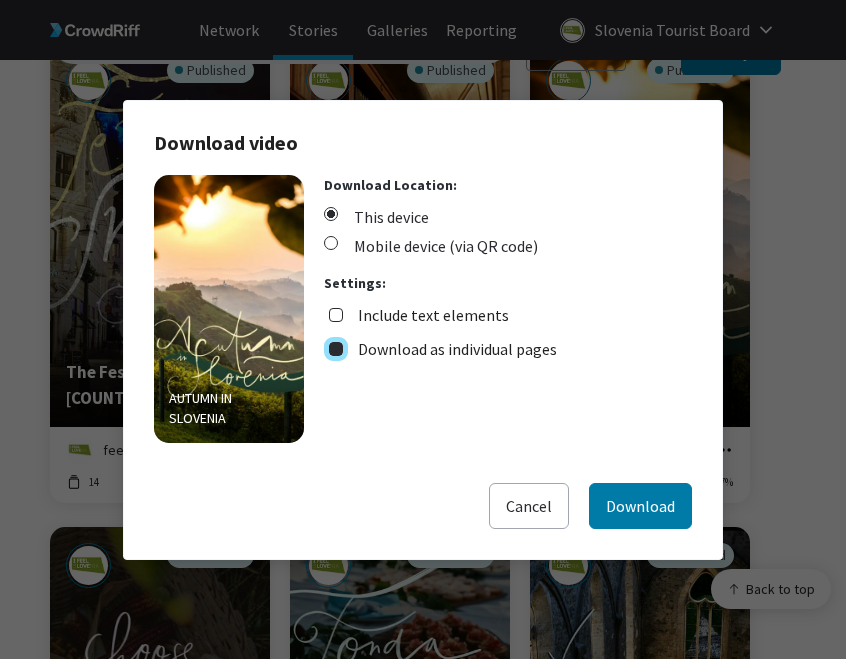 checkbox on "true" 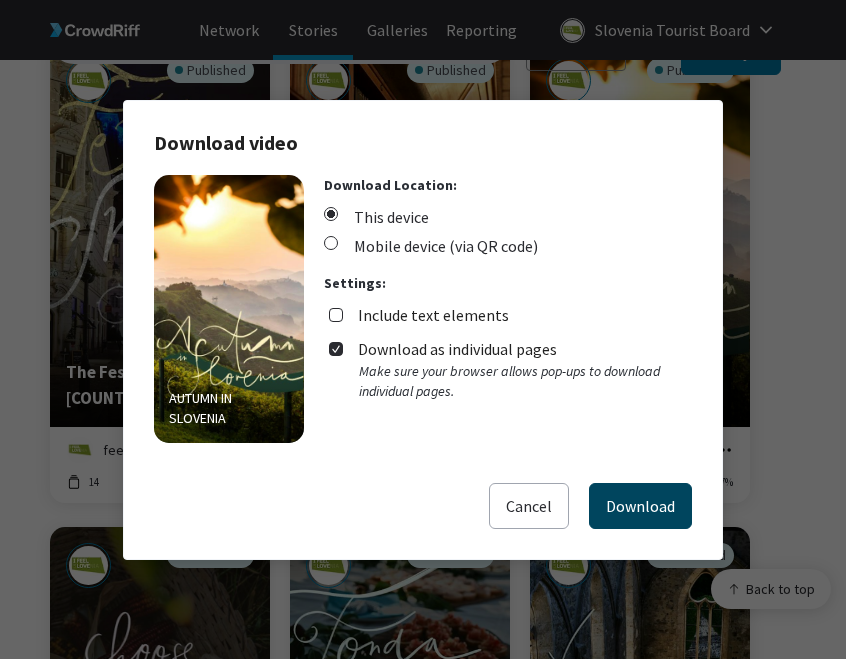 click on "Download" at bounding box center (640, 506) 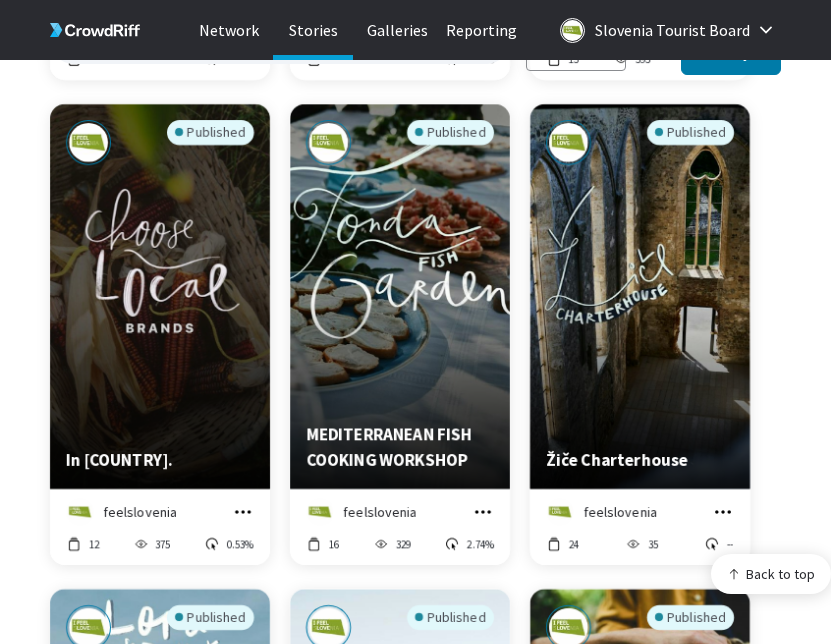 scroll, scrollTop: 1654, scrollLeft: 0, axis: vertical 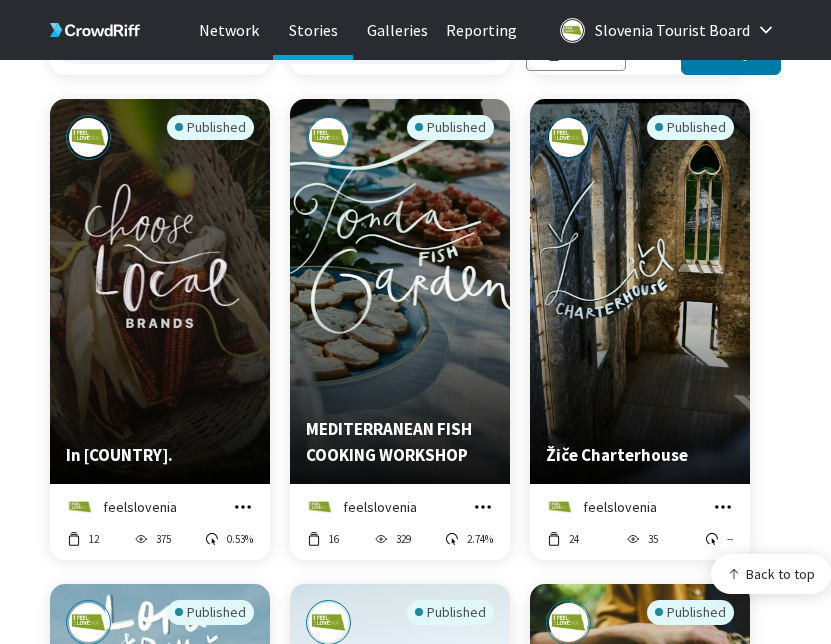 click 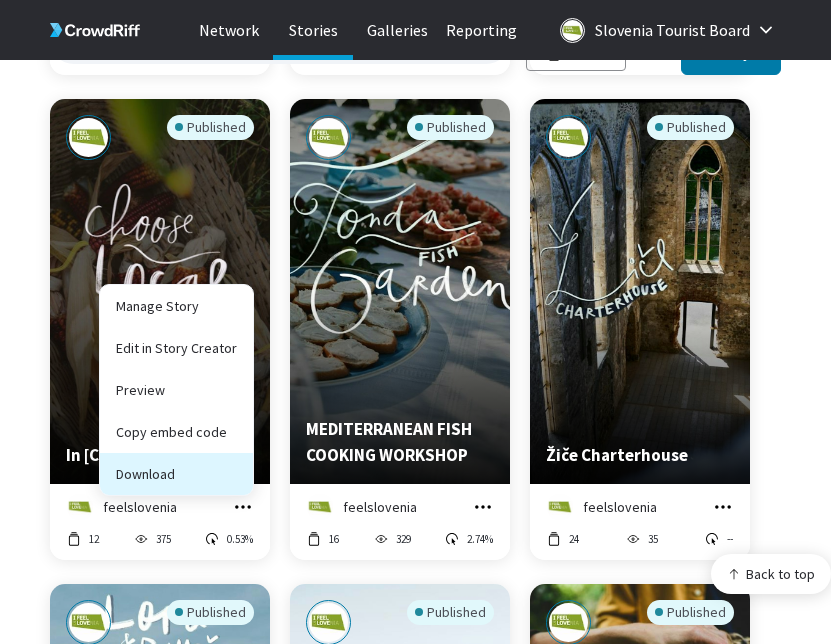 click on "Download" at bounding box center (176, 474) 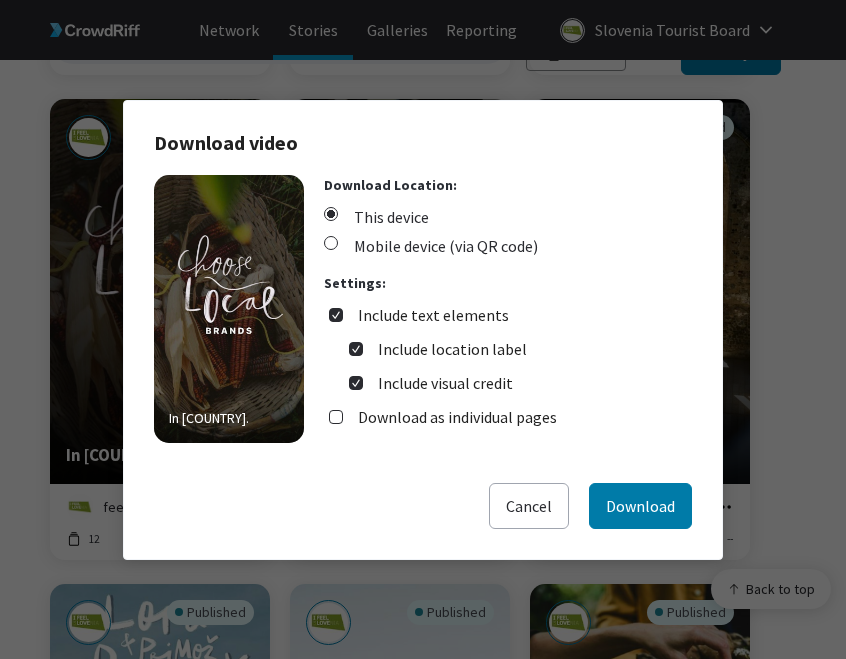 click on "Include text elements" at bounding box center (433, 315) 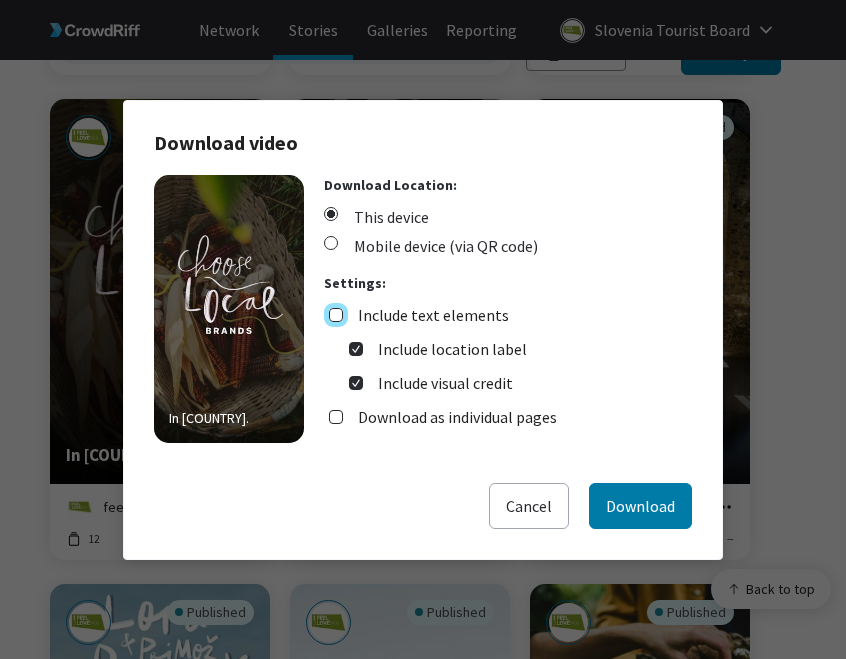 checkbox on "false" 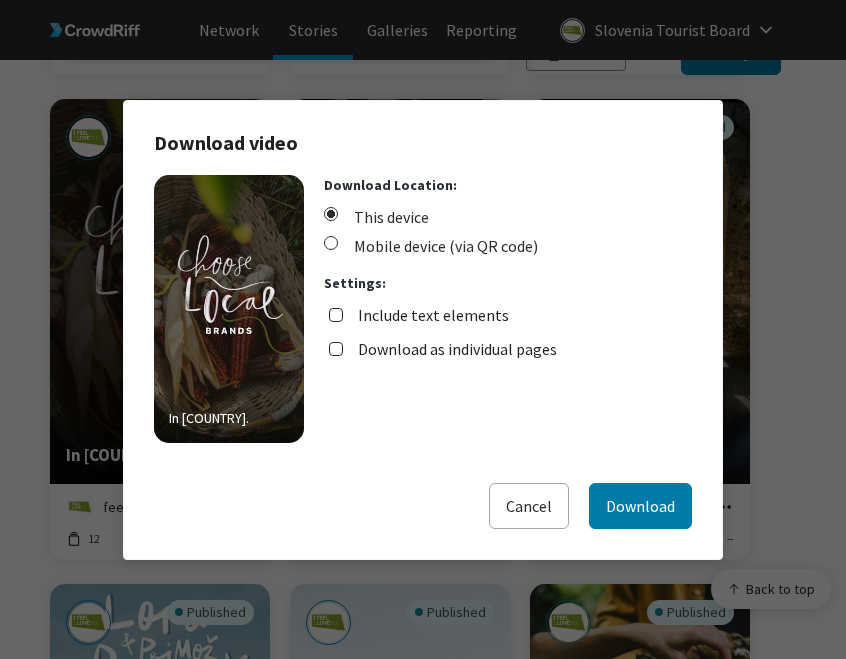 click on "Download as individual pages" at bounding box center (457, 349) 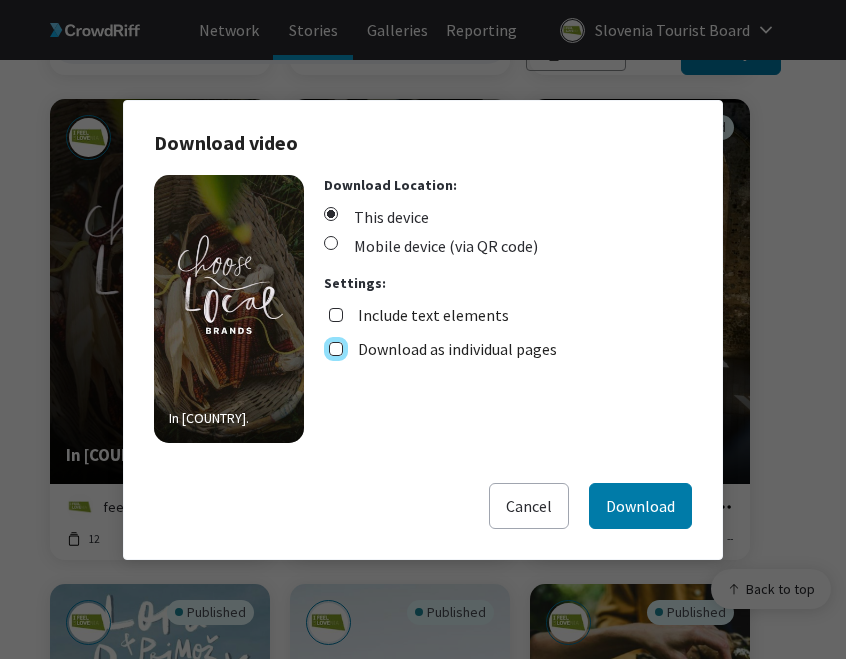 click on "Download as individual pages" at bounding box center (336, 349) 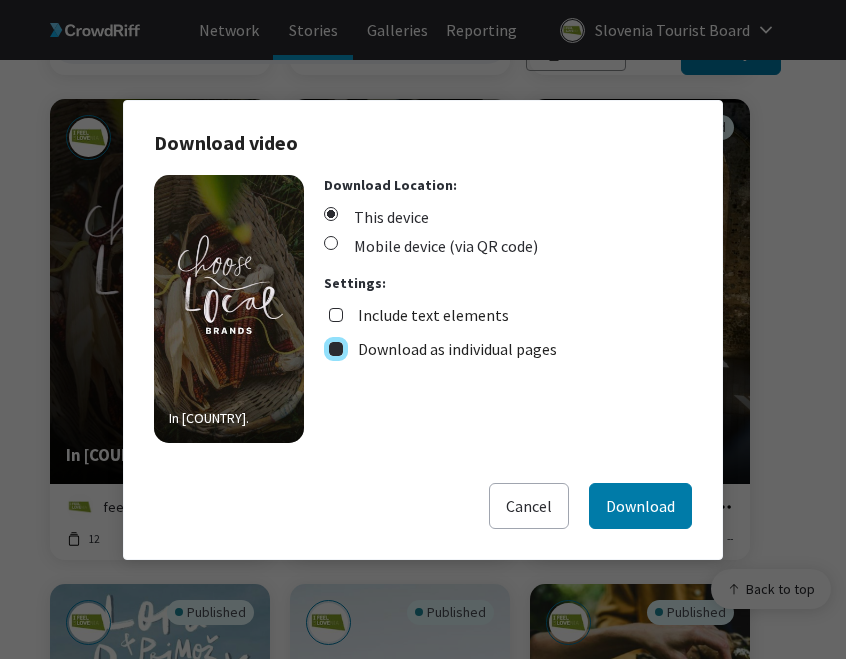 checkbox on "true" 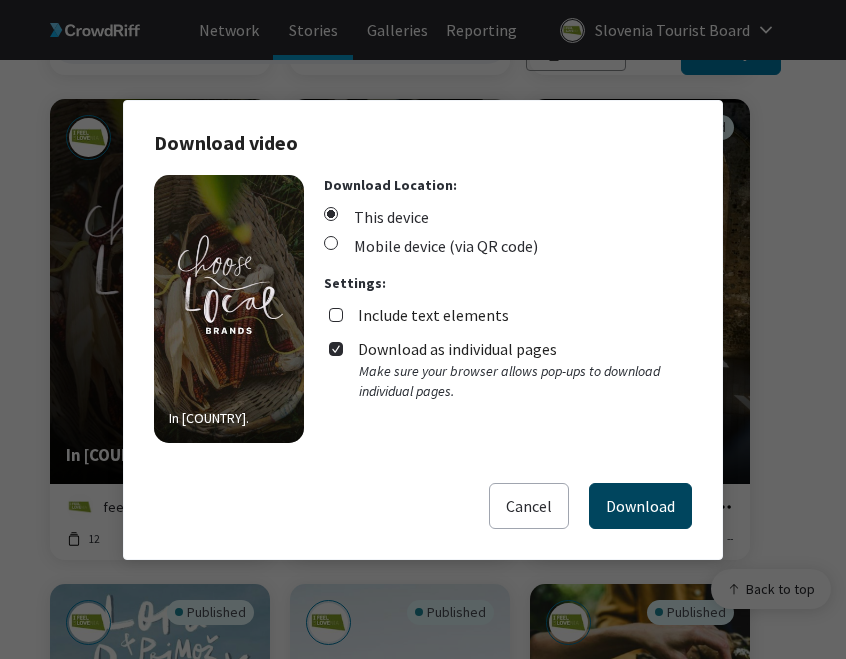 click on "Download" at bounding box center [640, 506] 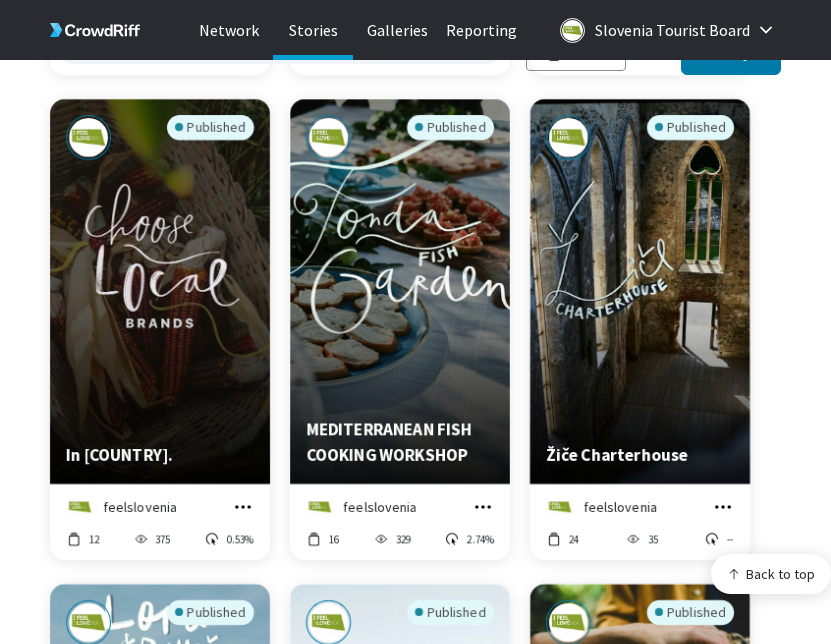 click 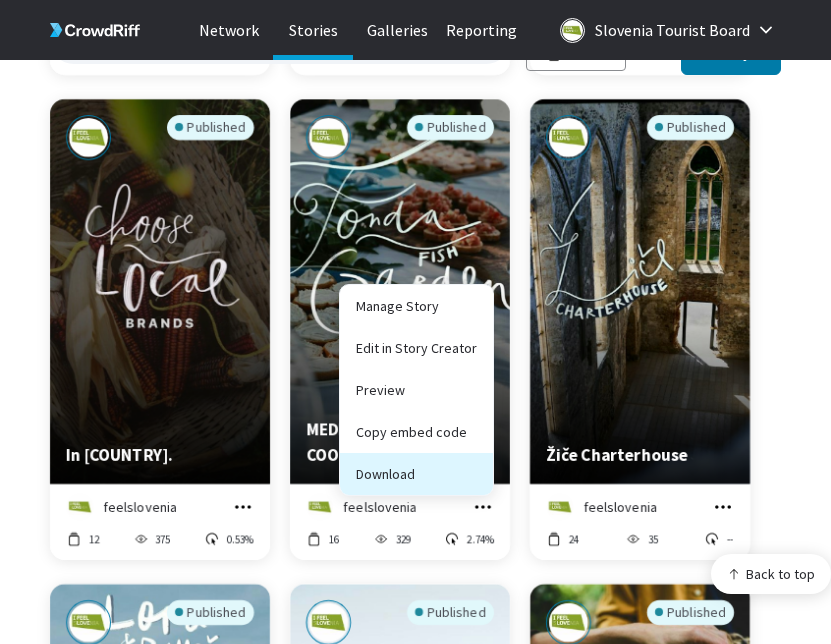 click on "Download" at bounding box center (416, 474) 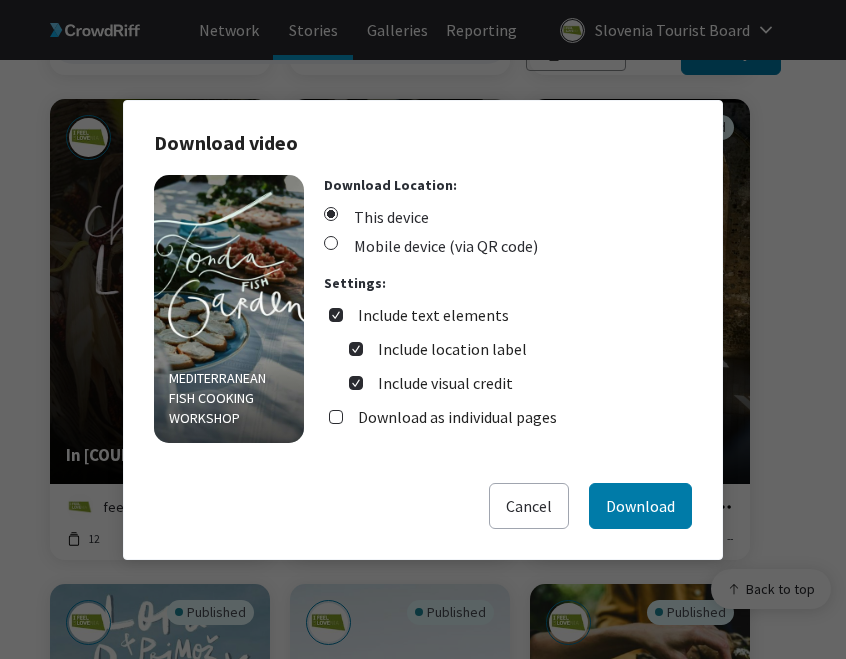 click on "Include text elements" at bounding box center [433, 315] 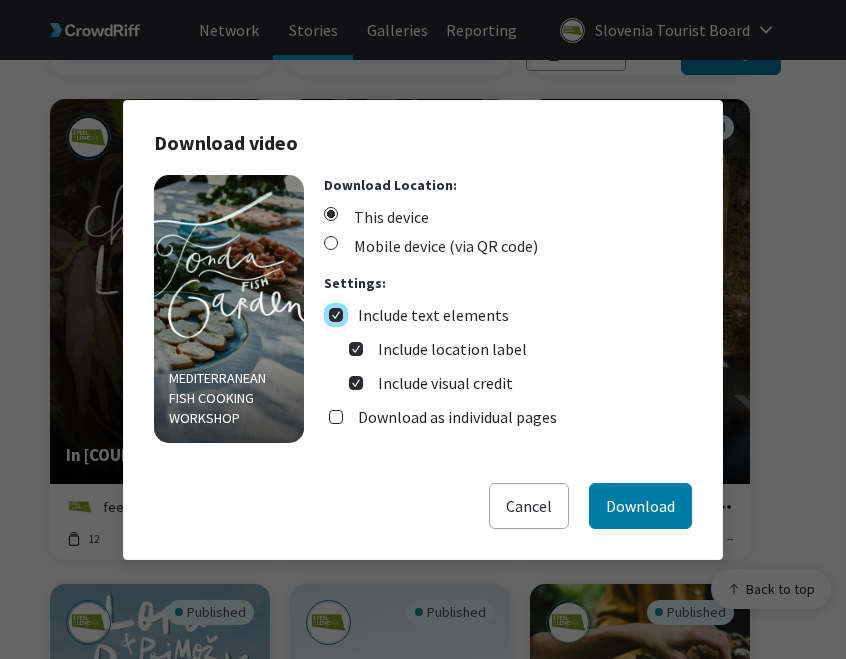 click on "Include text elements" at bounding box center [336, 315] 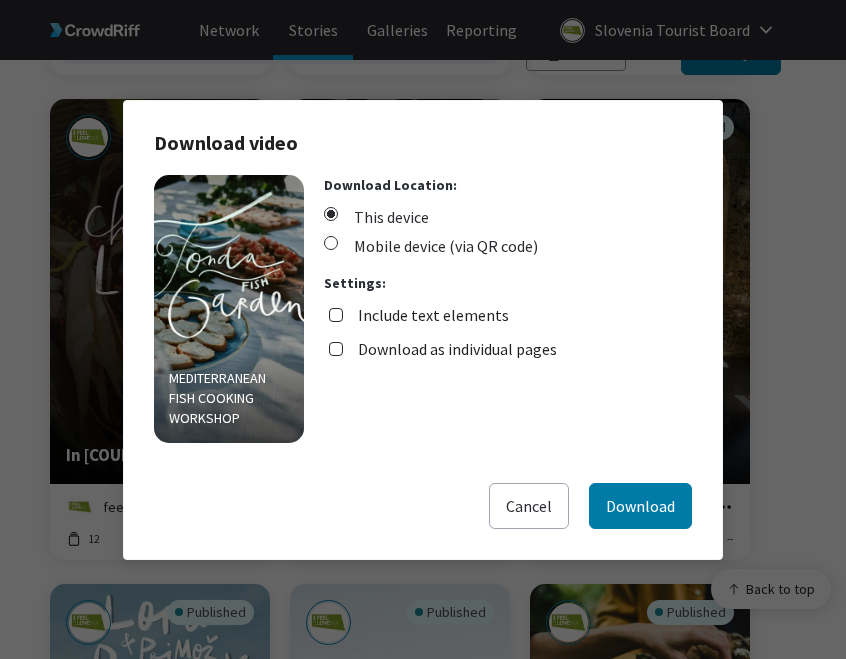click on "Download as individual pages" at bounding box center [457, 349] 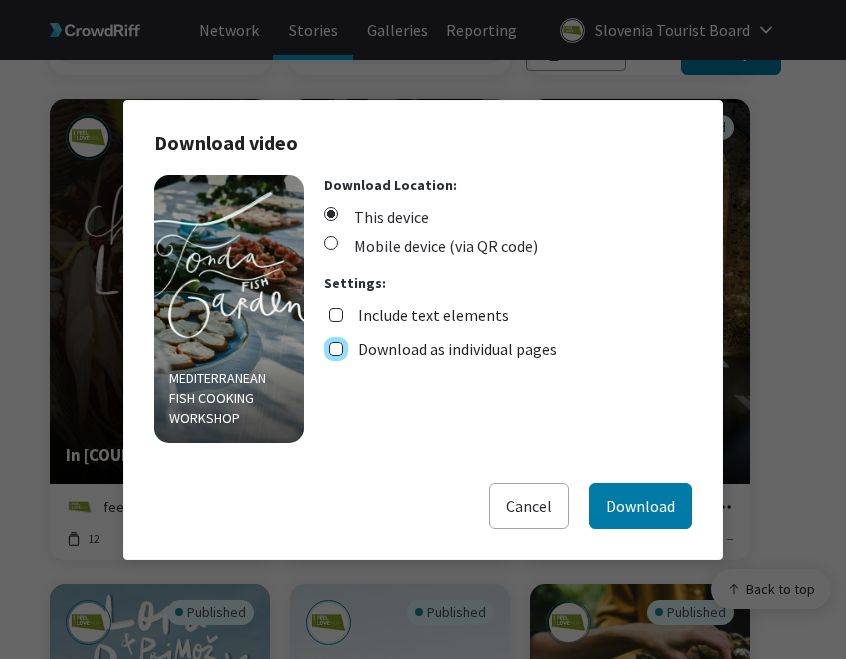 click on "Download as individual pages" at bounding box center (336, 349) 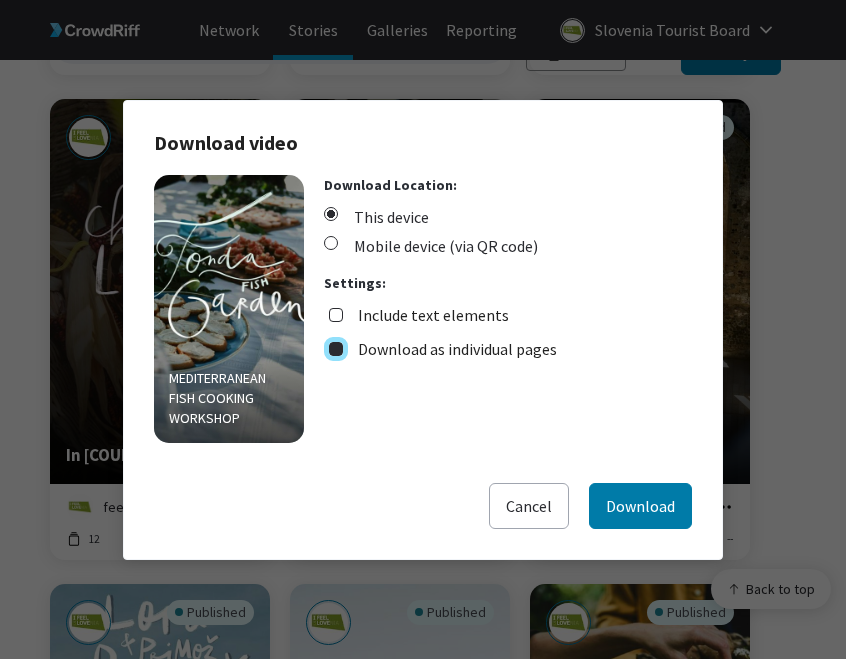 checkbox on "true" 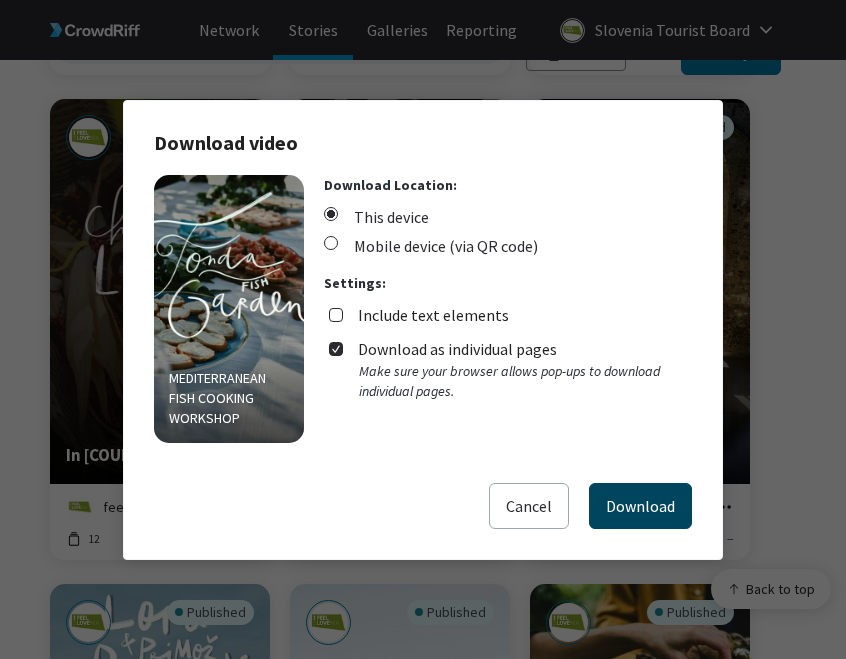 click on "Download" at bounding box center [640, 506] 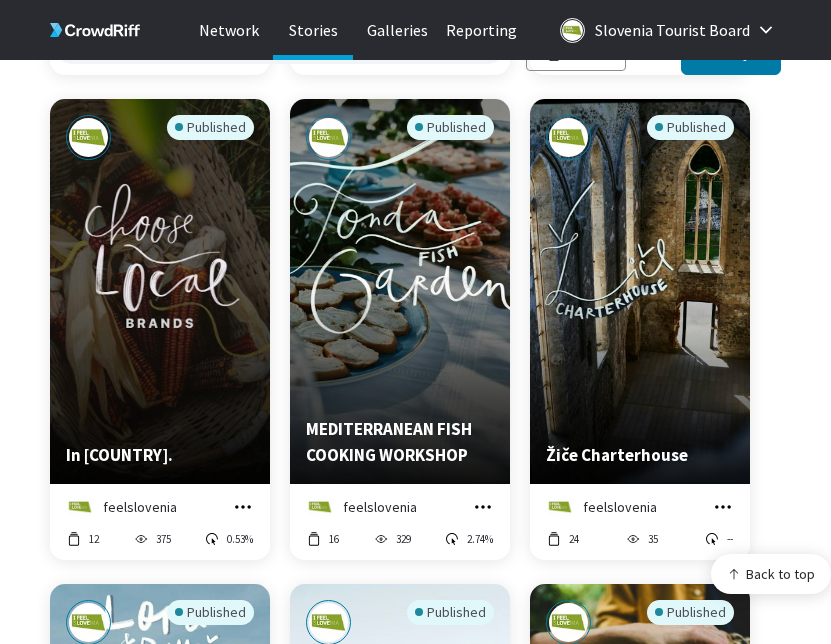 click 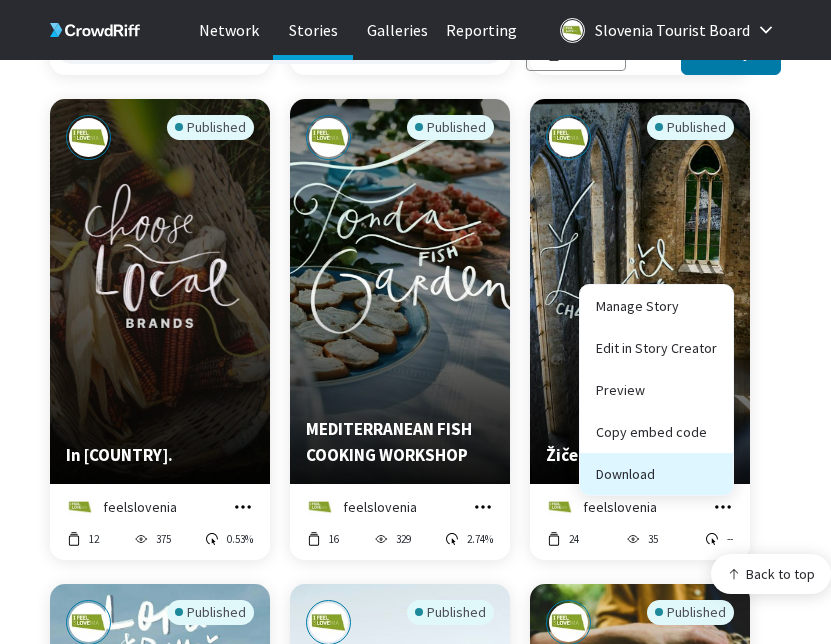 click on "Download" at bounding box center (656, 474) 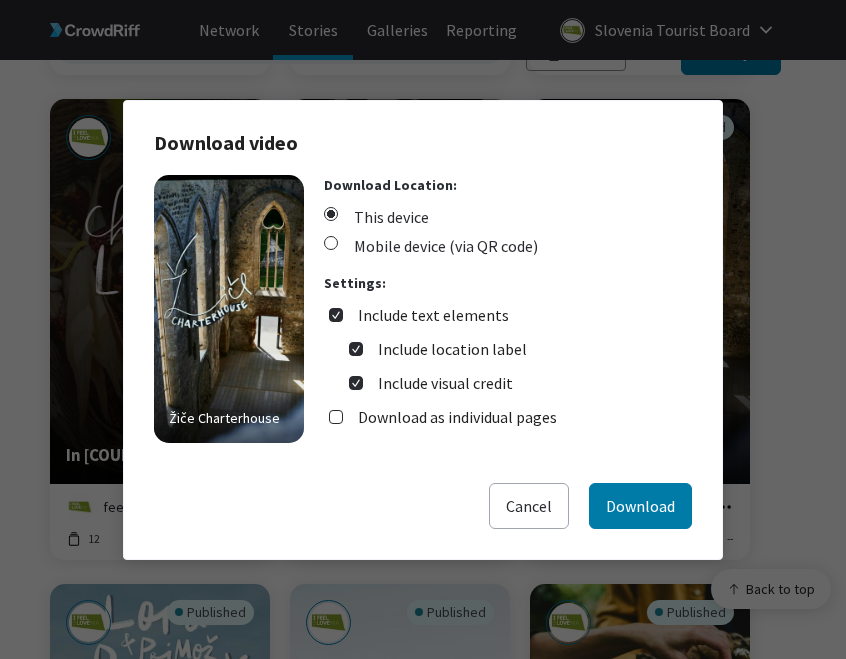 click on "Include text elements" at bounding box center [433, 315] 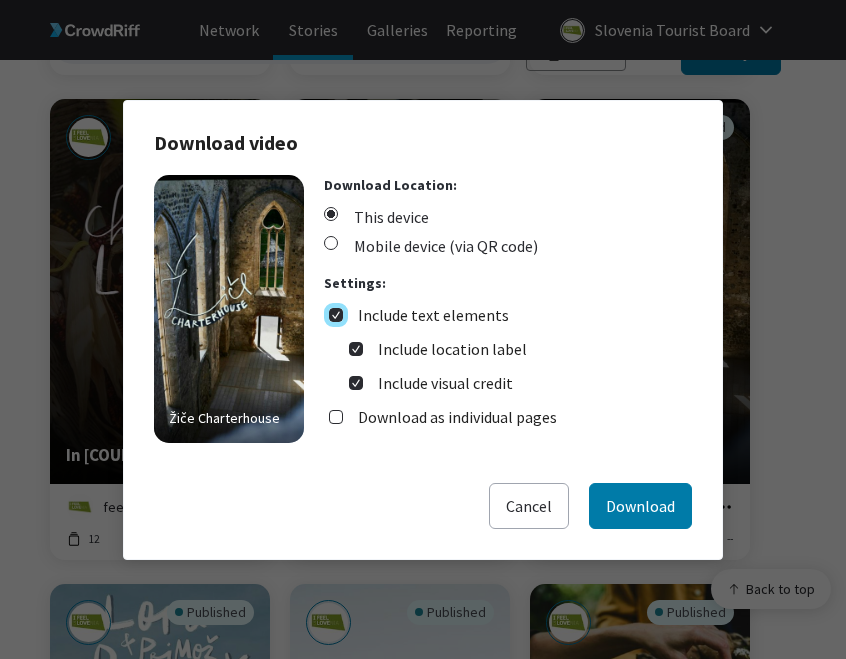 click on "Include text elements" at bounding box center [336, 315] 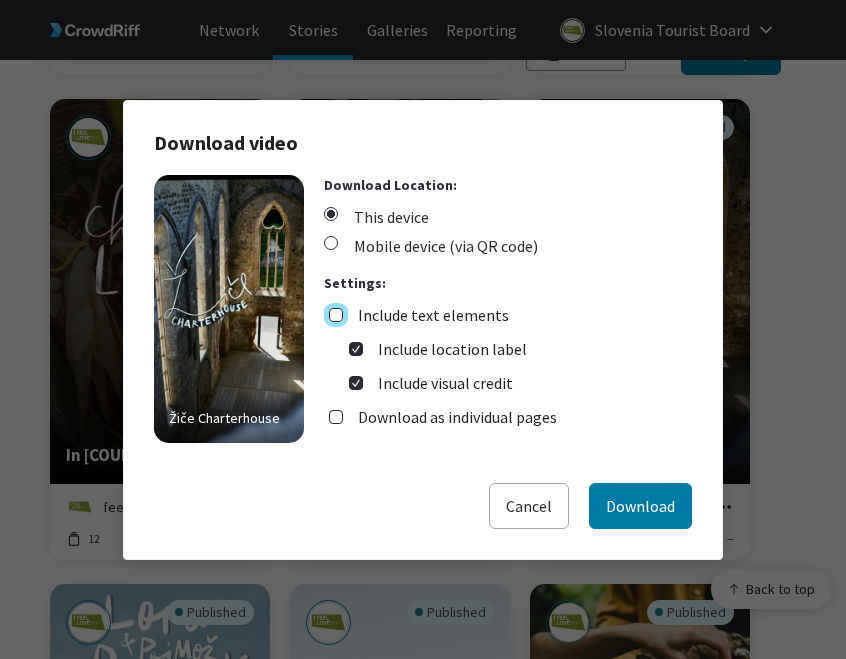 checkbox on "false" 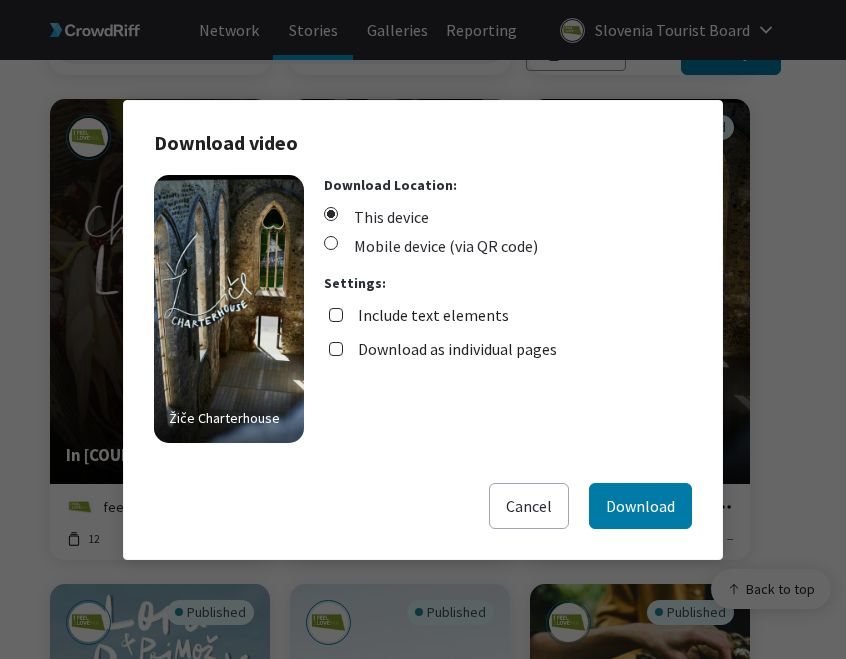 click on "Download as individual pages" at bounding box center [457, 349] 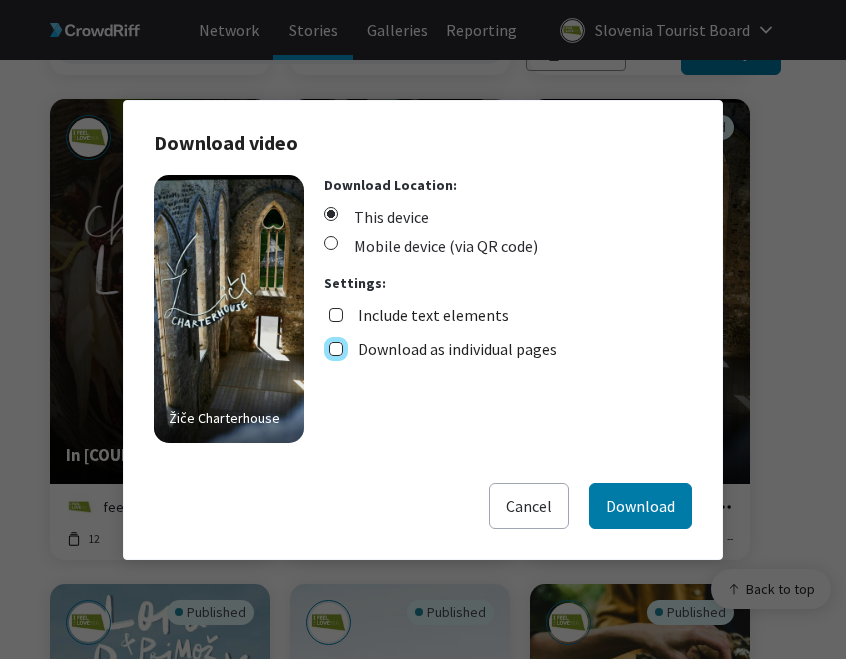 click on "Download as individual pages" at bounding box center (336, 349) 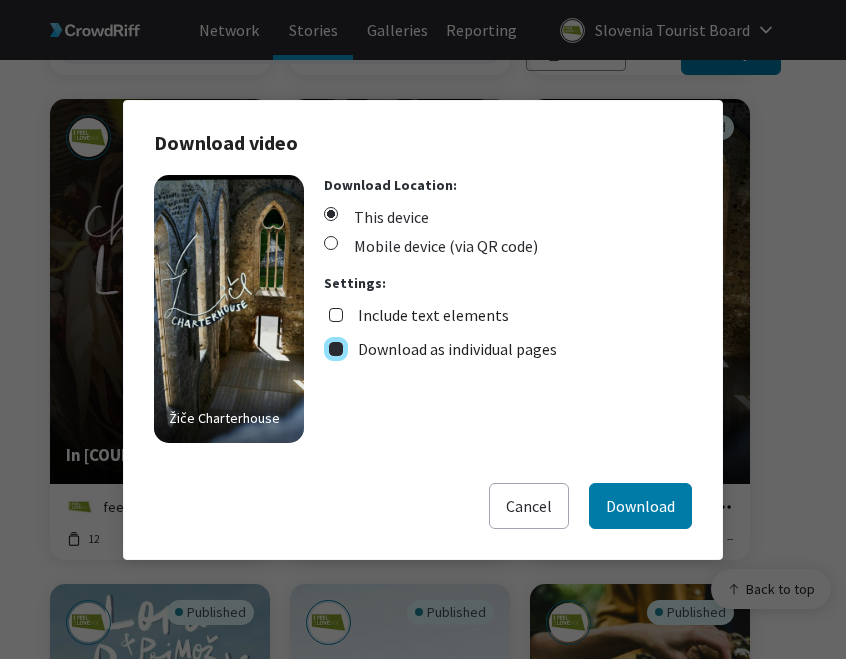 checkbox on "true" 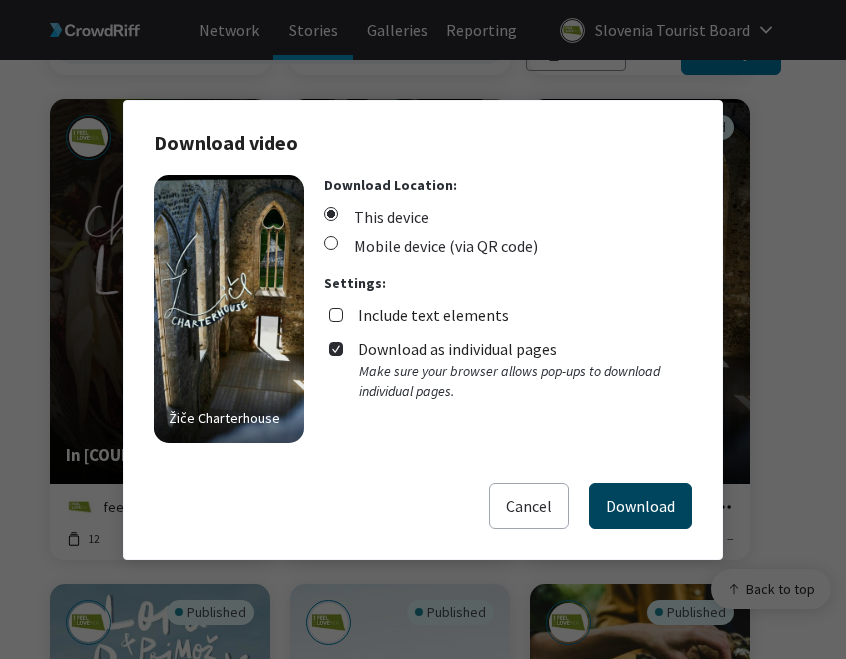 click on "Download" at bounding box center (640, 506) 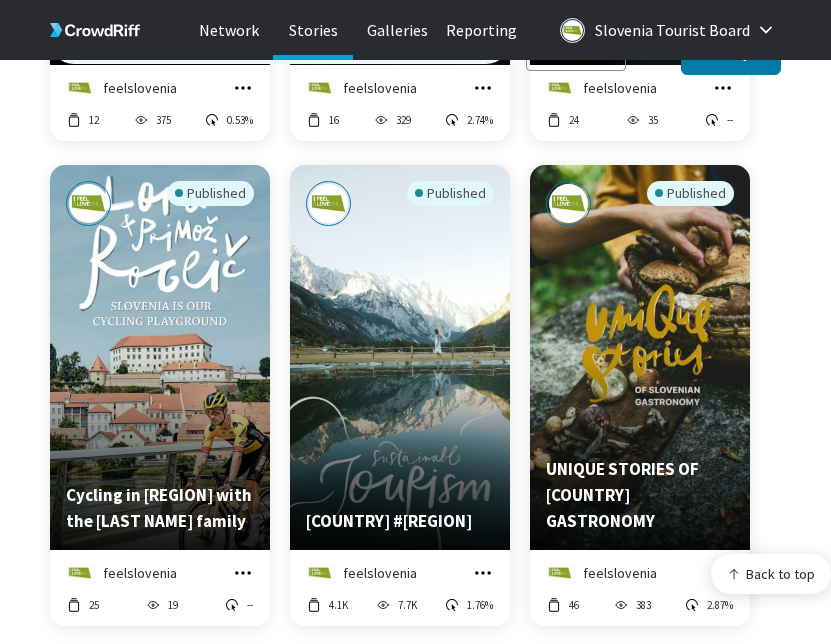 scroll, scrollTop: 2123, scrollLeft: 0, axis: vertical 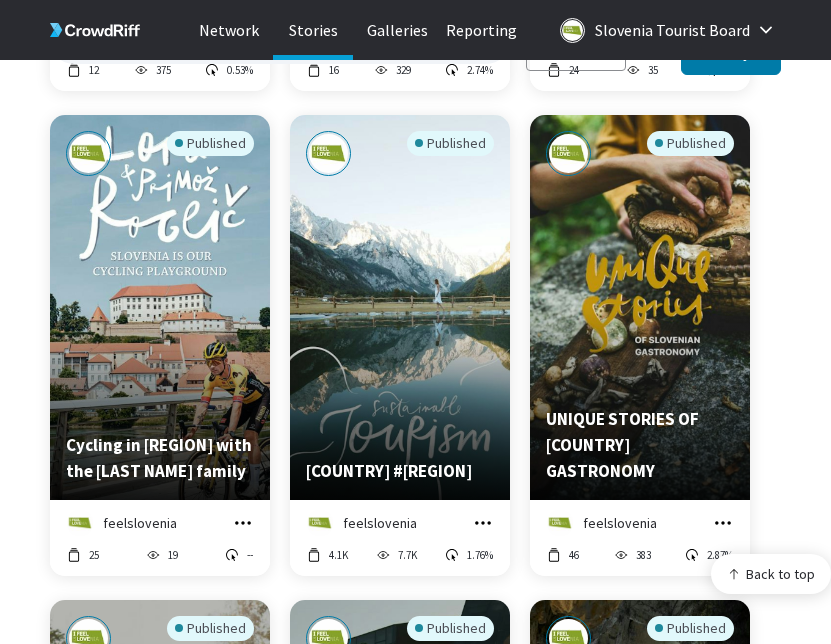 click 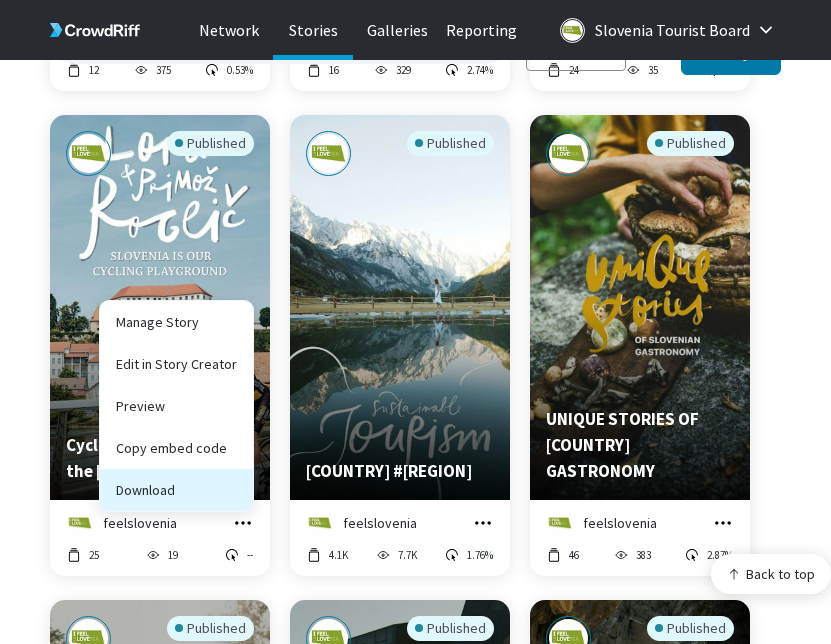 click on "Download" at bounding box center [176, 490] 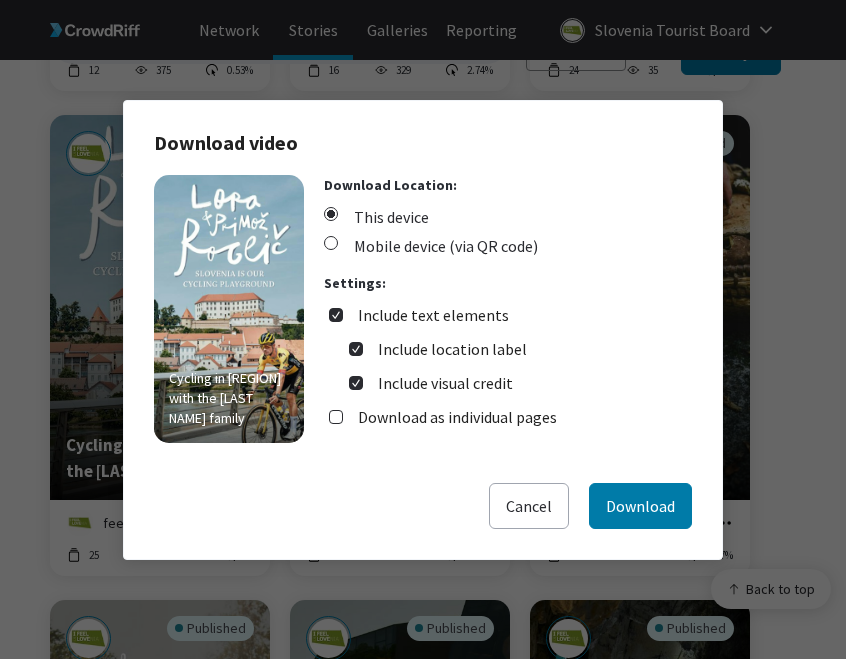 click on "Include text elements" at bounding box center [433, 315] 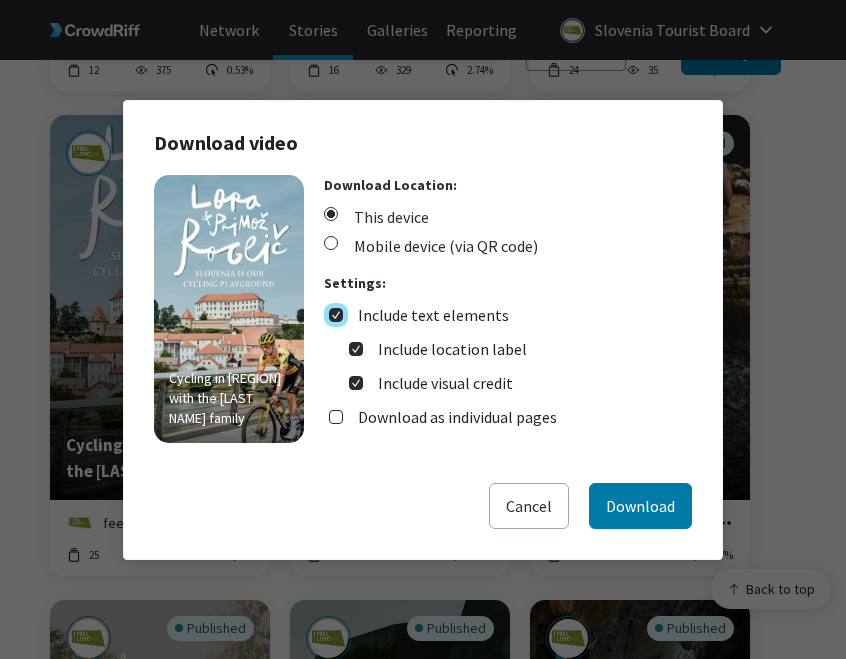 click on "Include text elements" at bounding box center (336, 315) 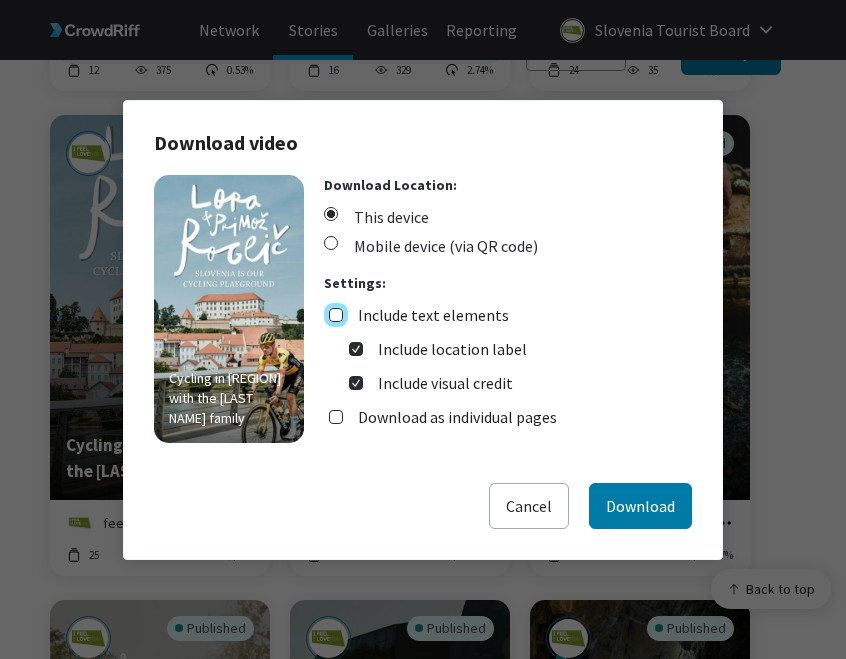 checkbox on "false" 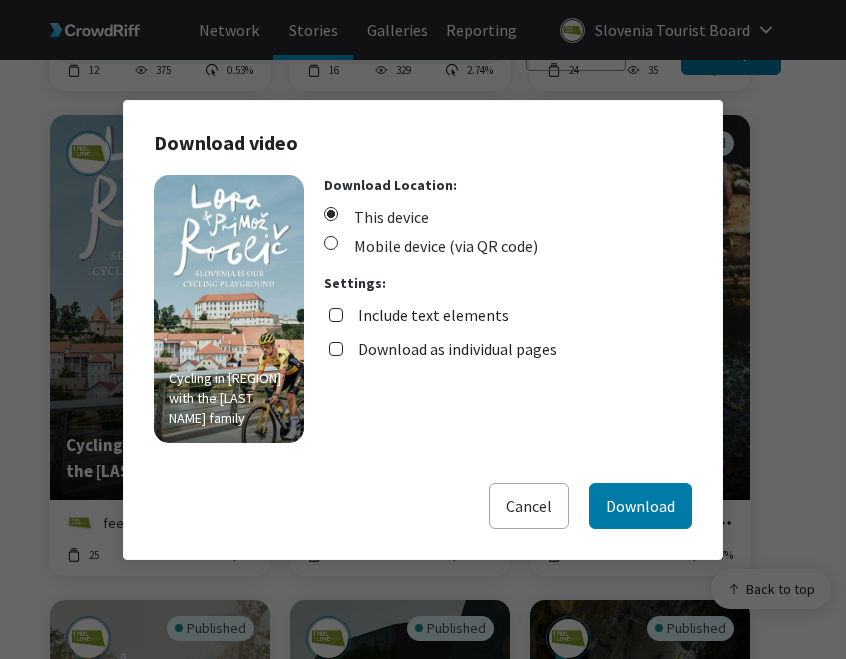click on "Download as individual pages" at bounding box center (443, 344) 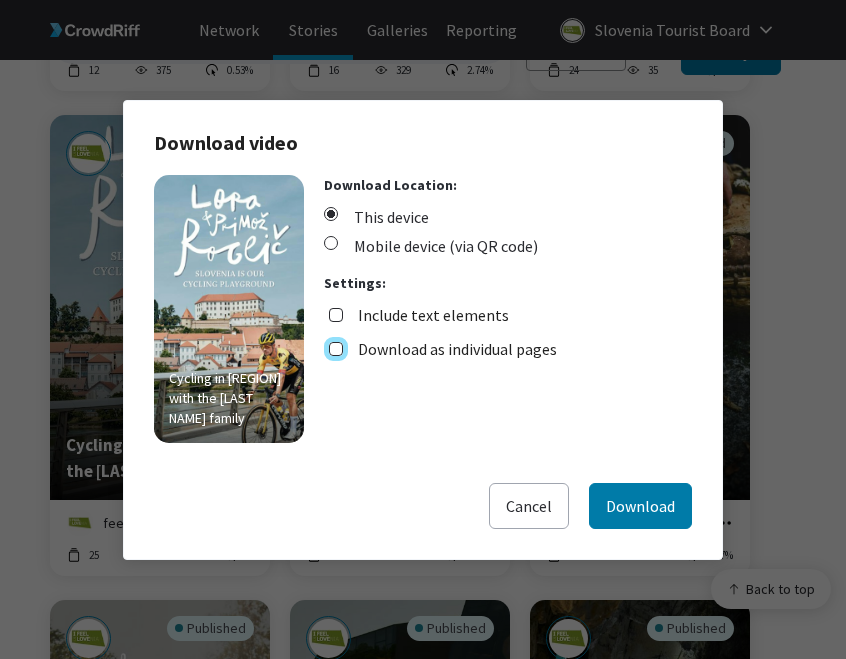 click on "Download as individual pages" at bounding box center (336, 349) 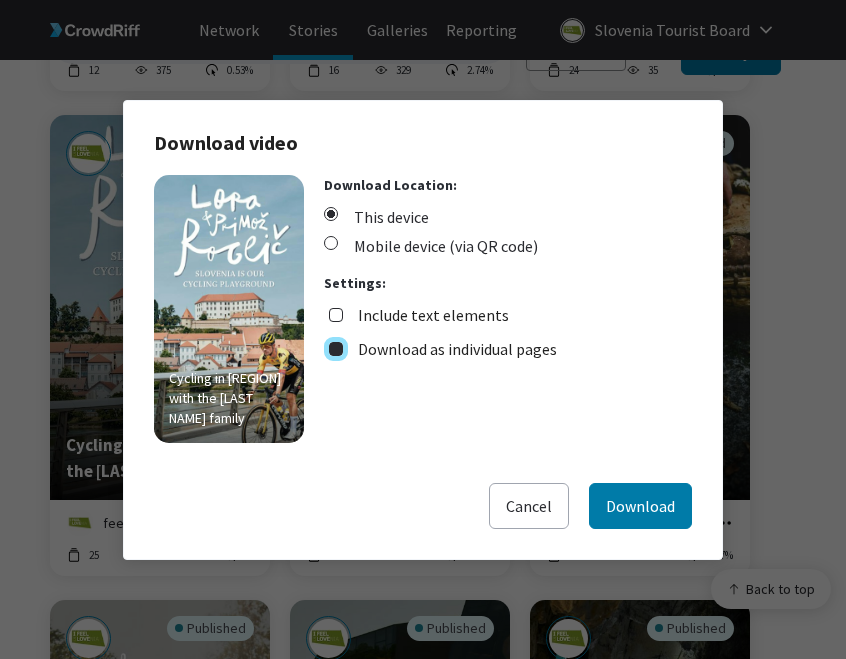 checkbox on "true" 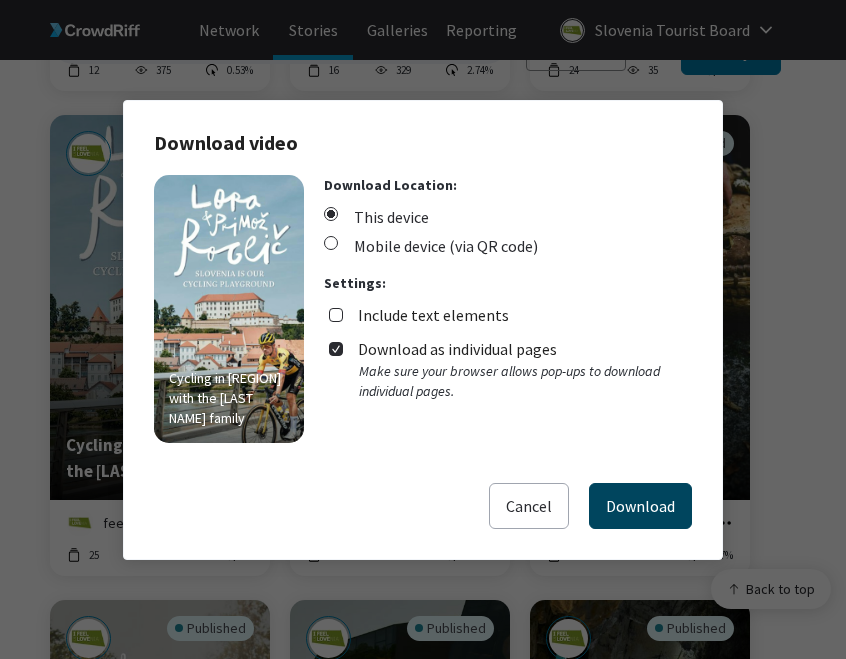 click on "Download" at bounding box center [640, 506] 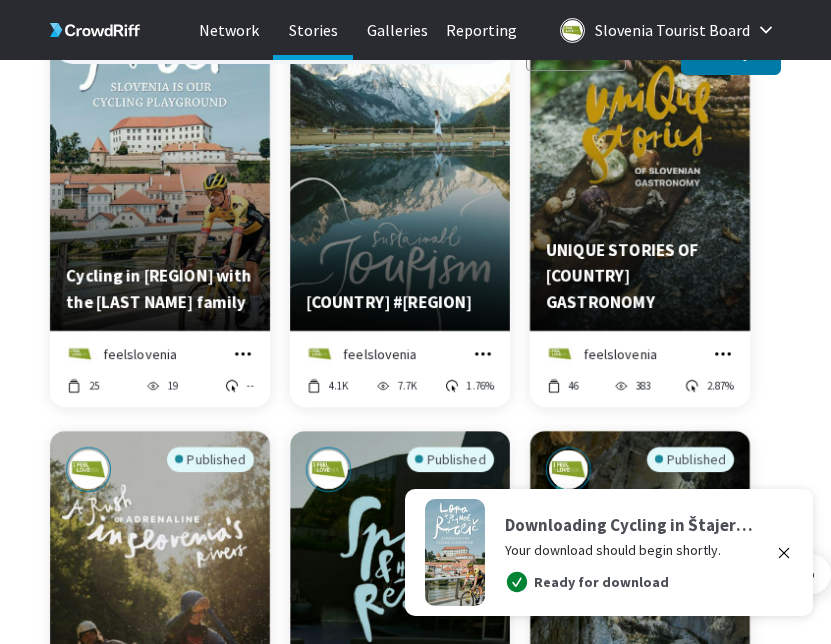 scroll, scrollTop: 2304, scrollLeft: 0, axis: vertical 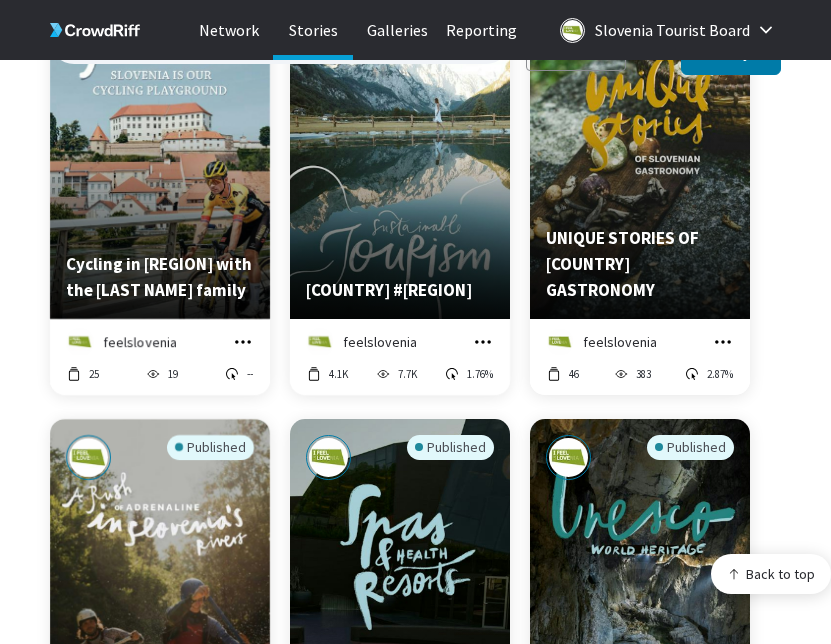 click 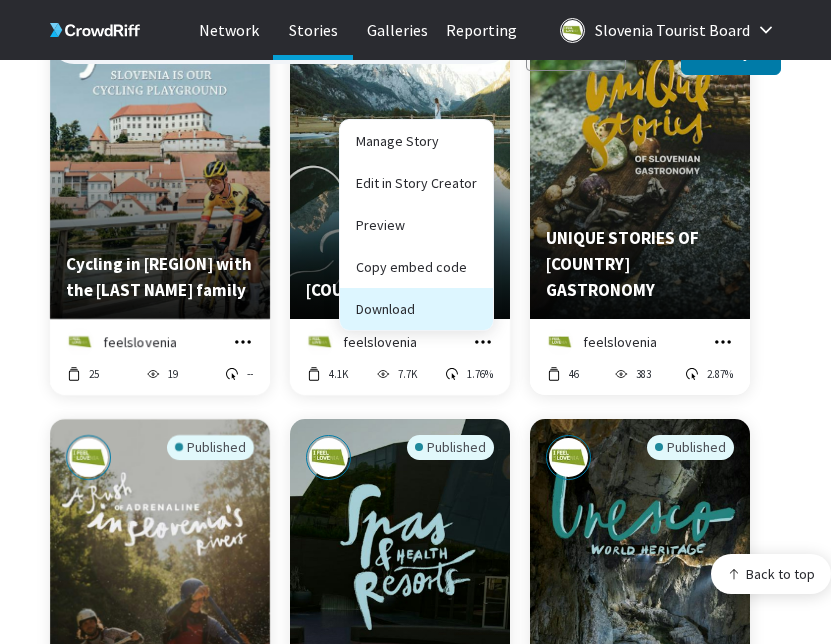 click on "Download" at bounding box center (416, 309) 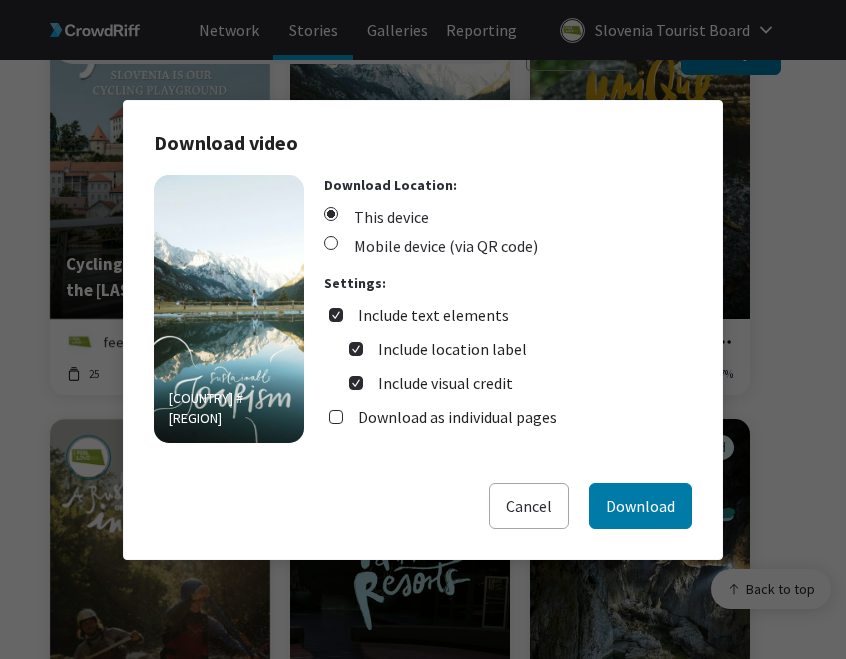 click on "Include text elements Include location label Include visual credit" at bounding box center (508, 349) 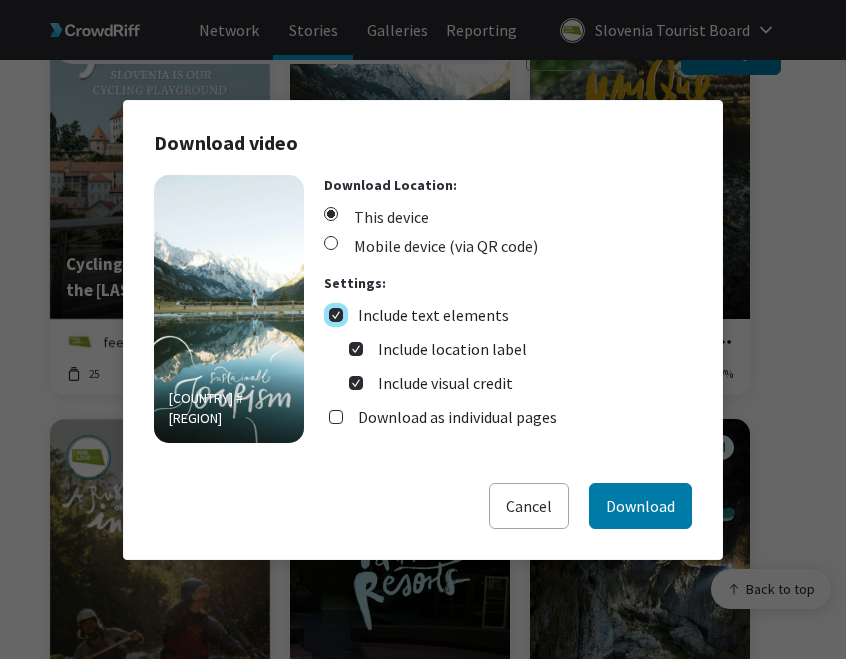 click on "Include text elements" at bounding box center (336, 315) 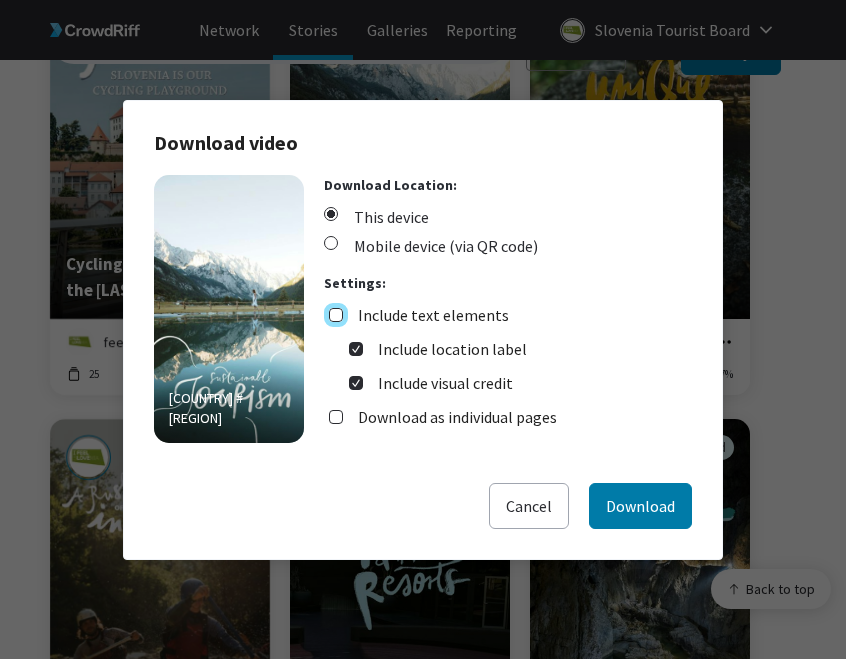 checkbox on "false" 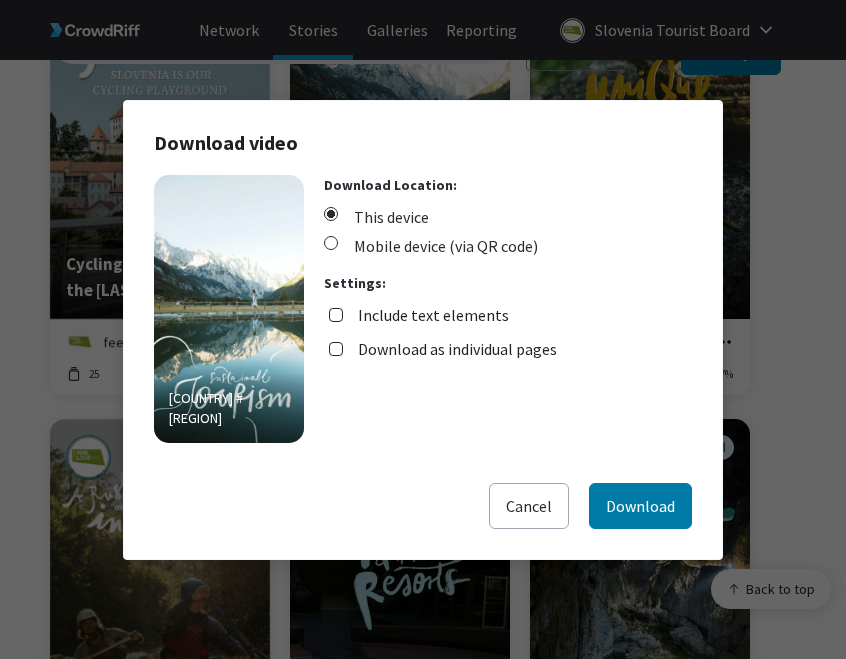 click on "Download as individual pages" at bounding box center (457, 349) 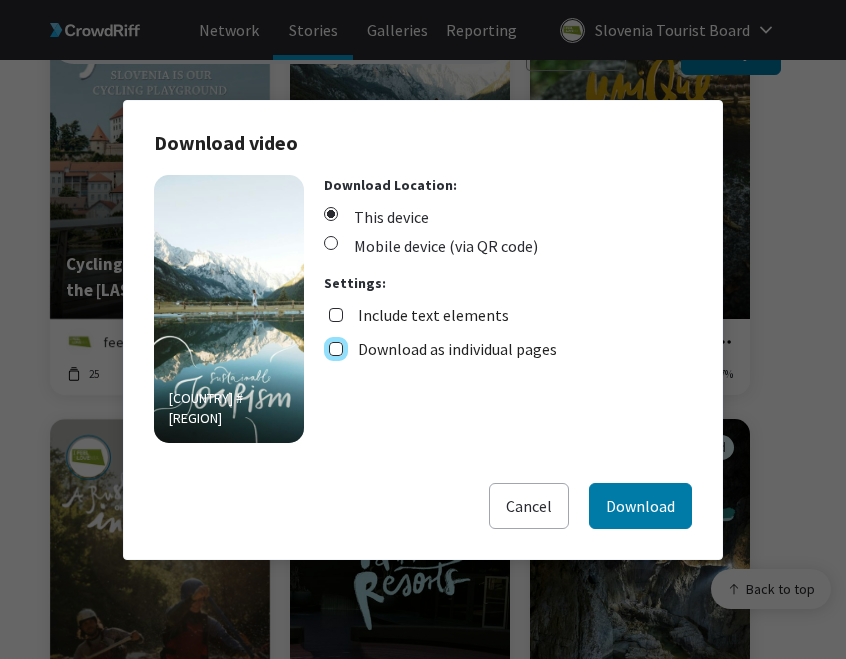 click on "Download as individual pages" at bounding box center [336, 349] 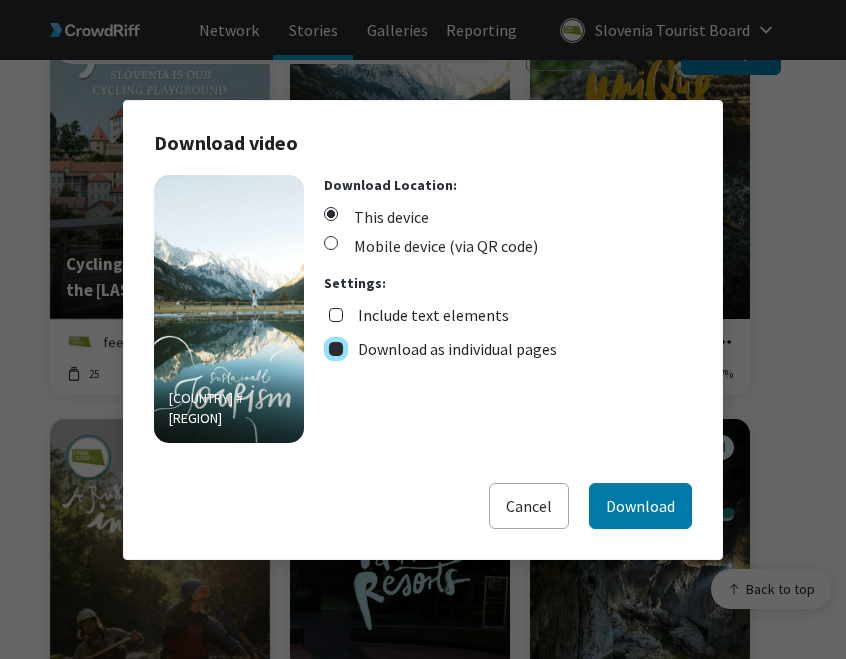 checkbox on "true" 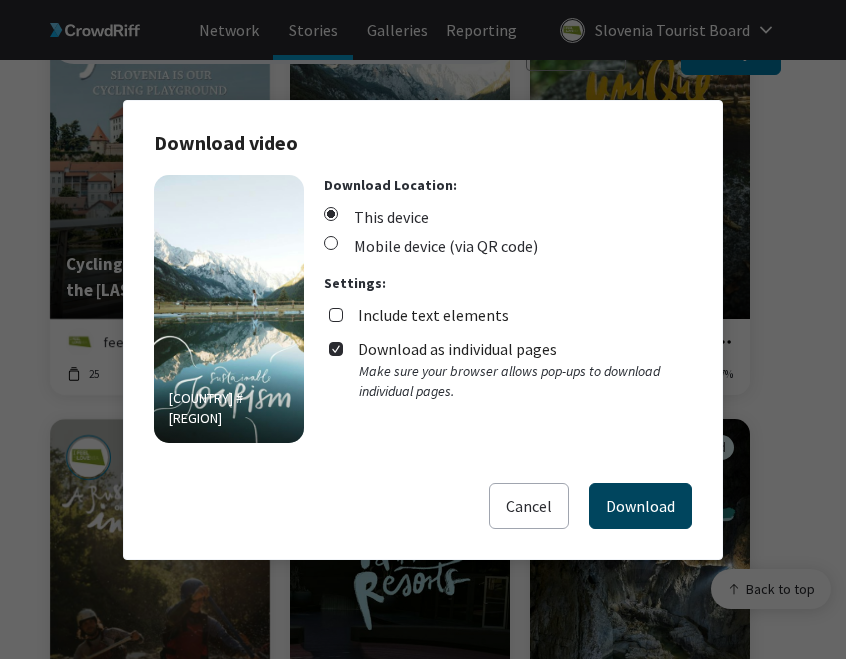 click on "Download" at bounding box center [640, 506] 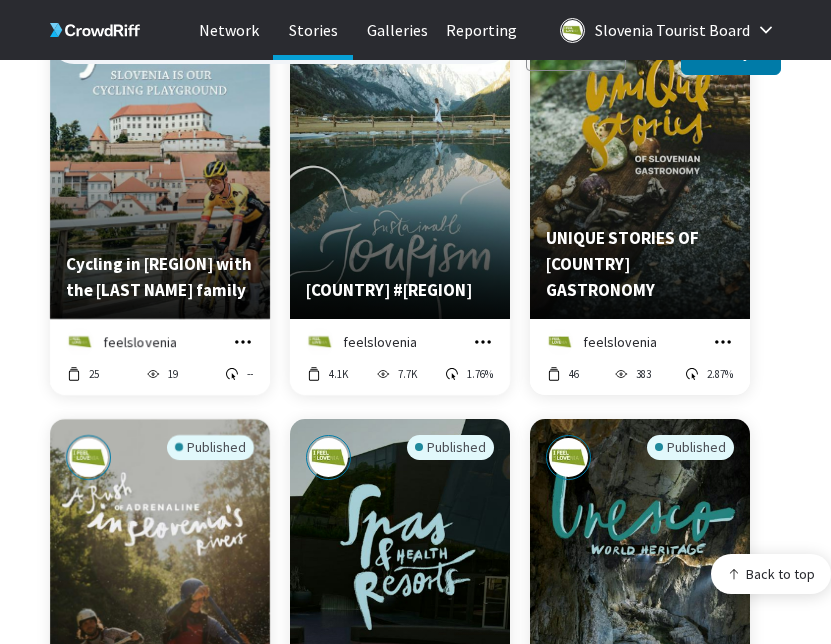 click at bounding box center (723, 342) 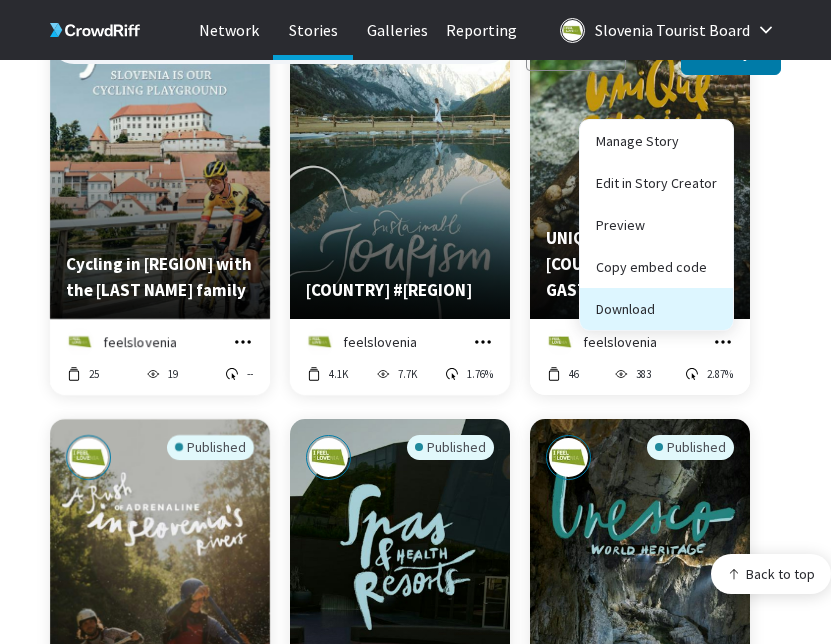 click on "Download" at bounding box center (656, 309) 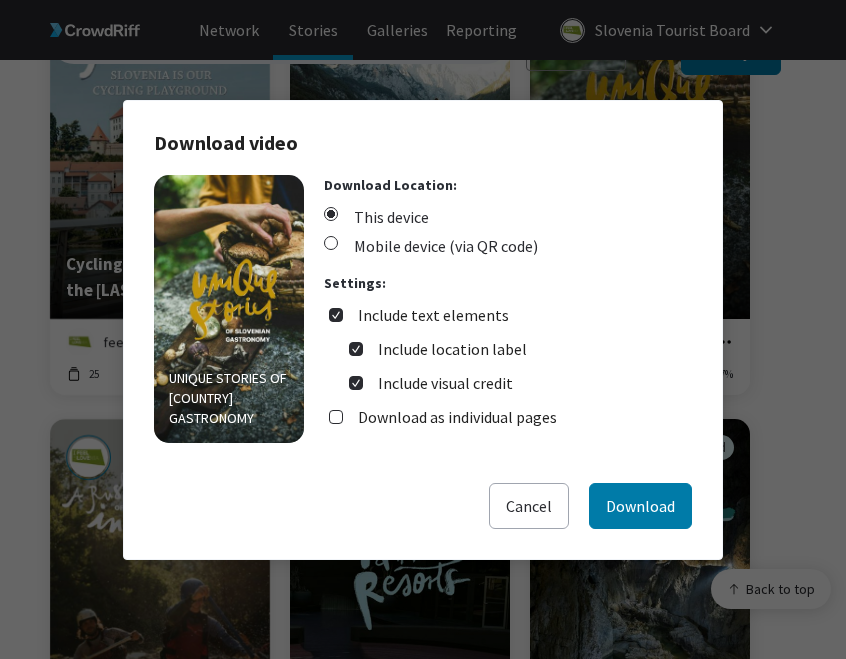 click on "Include text elements" at bounding box center [433, 315] 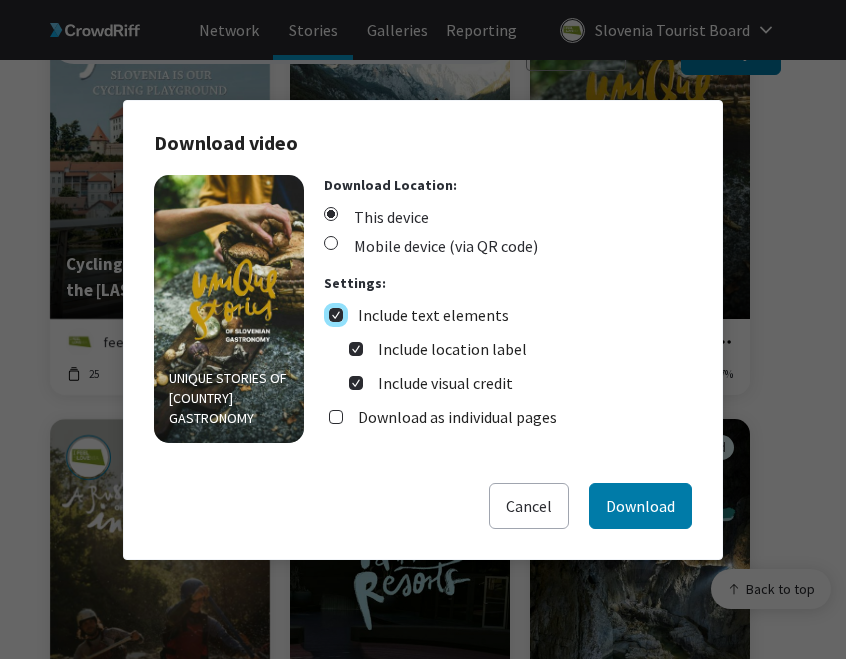 click on "Include text elements" at bounding box center [336, 315] 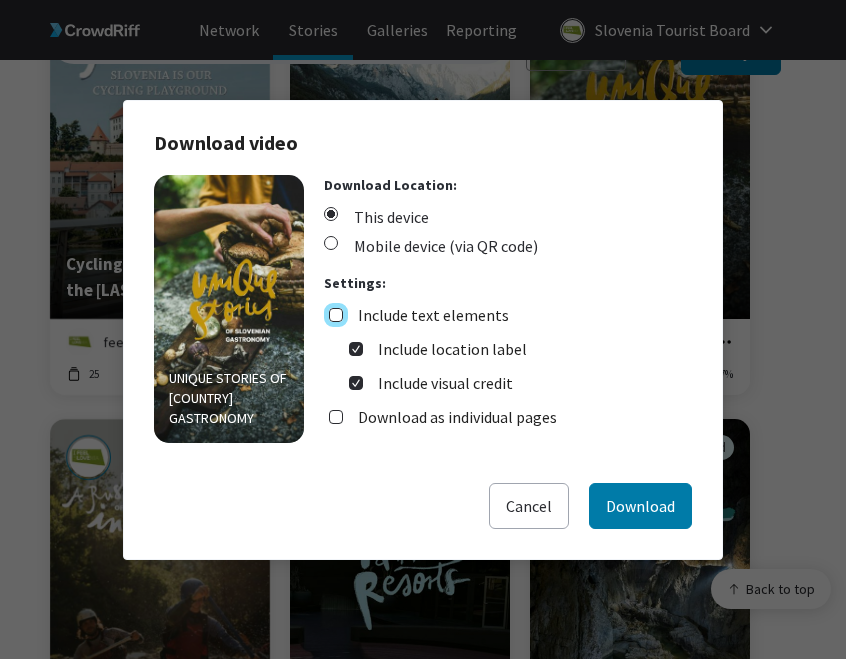 checkbox on "false" 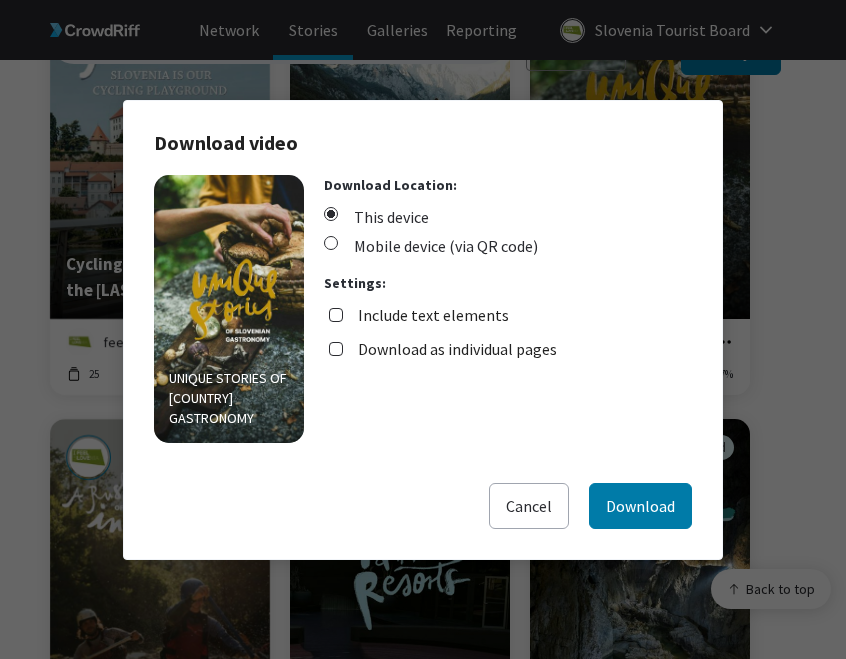 click on "Download Location: This device Mobile device (via QR code) Settings: Include text elements Download as individual pages" at bounding box center [443, 309] 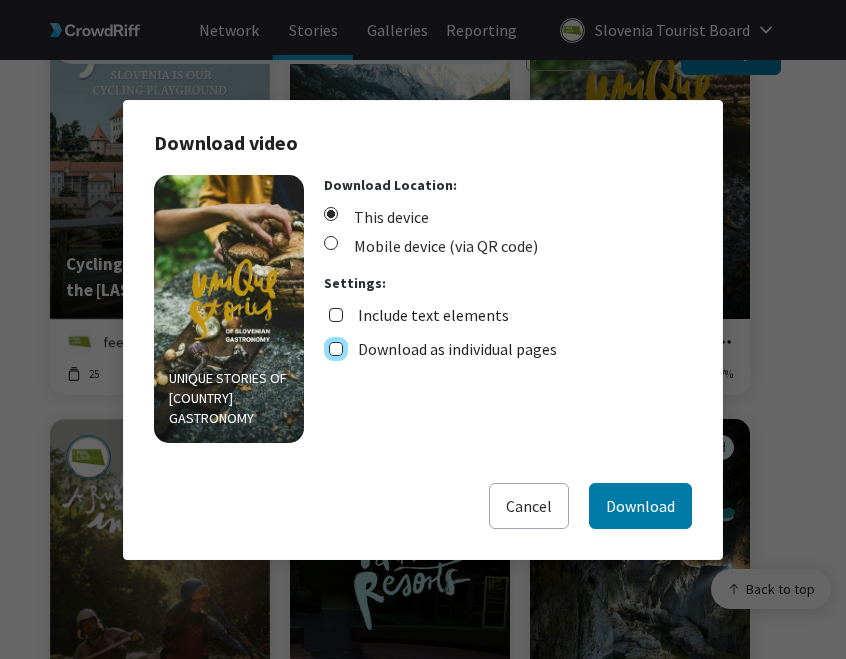 click on "Download as individual pages" at bounding box center (336, 349) 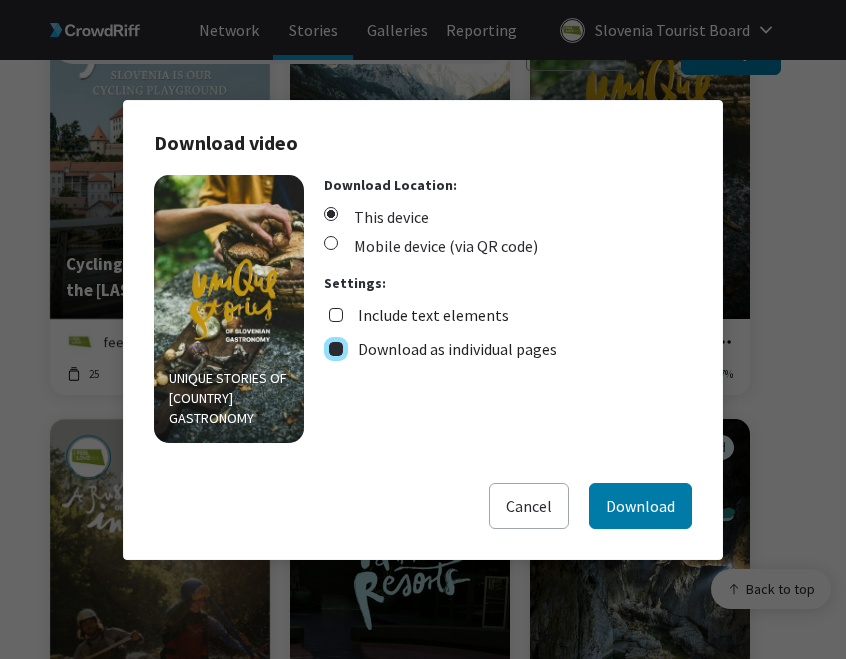 checkbox on "true" 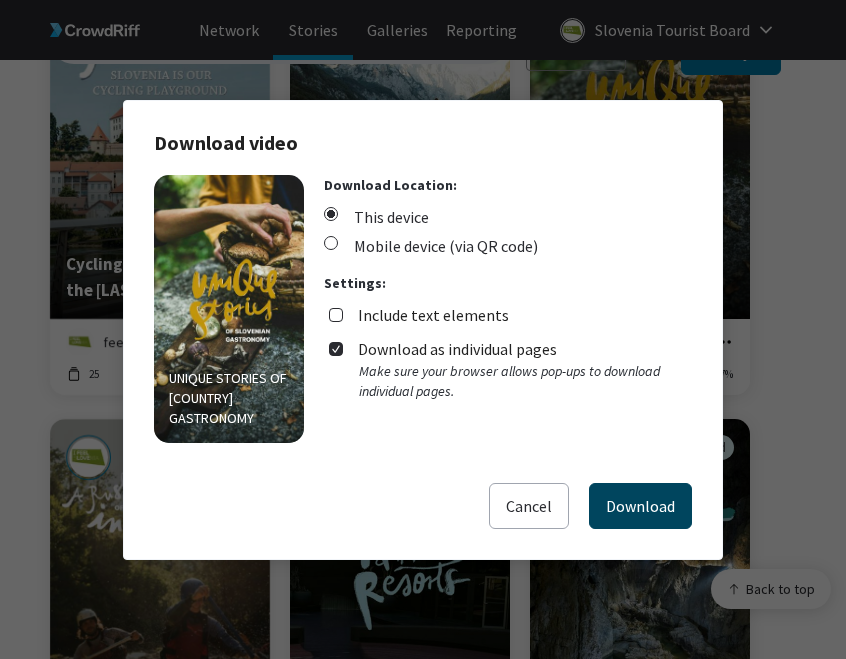 click on "Download" at bounding box center [640, 506] 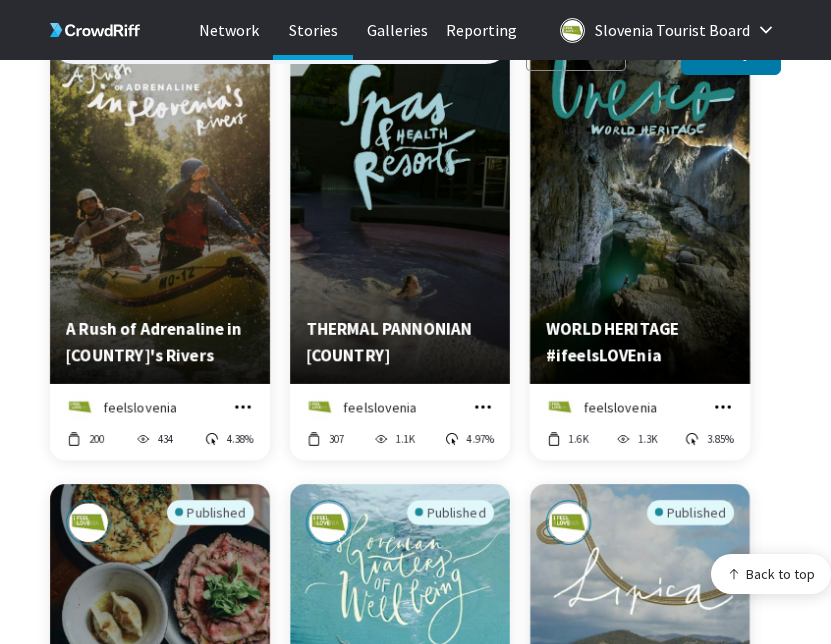 scroll, scrollTop: 2729, scrollLeft: 0, axis: vertical 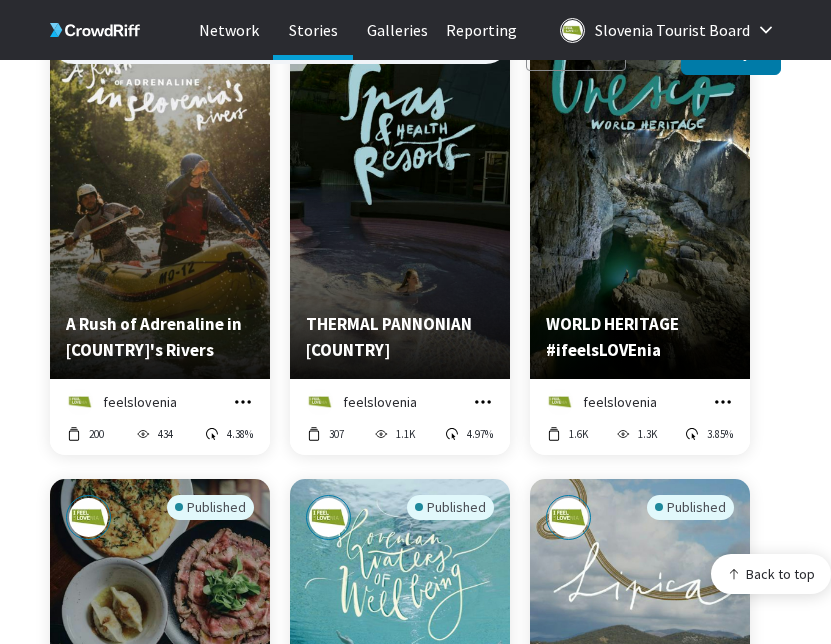 click 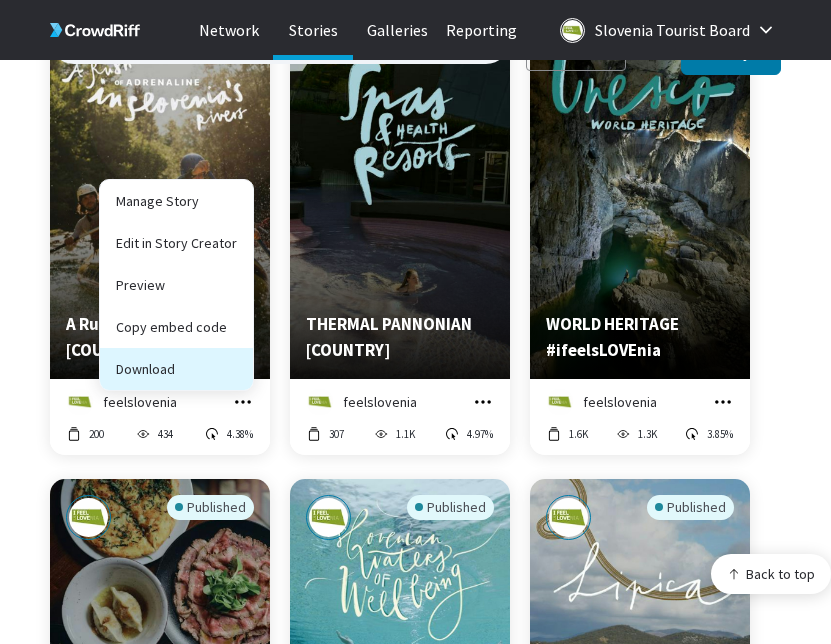 click on "Download" at bounding box center (176, 369) 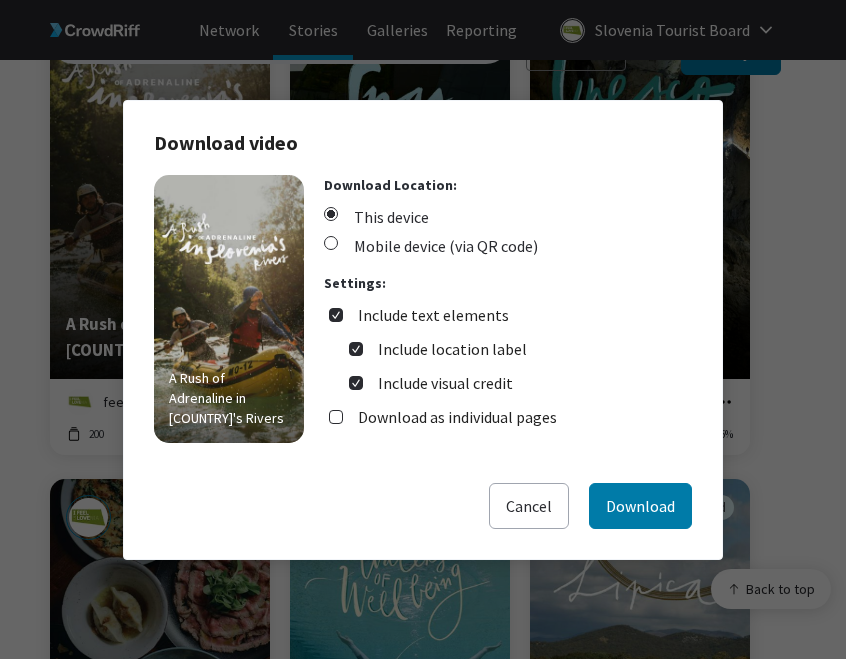 click on "Include text elements" at bounding box center (433, 315) 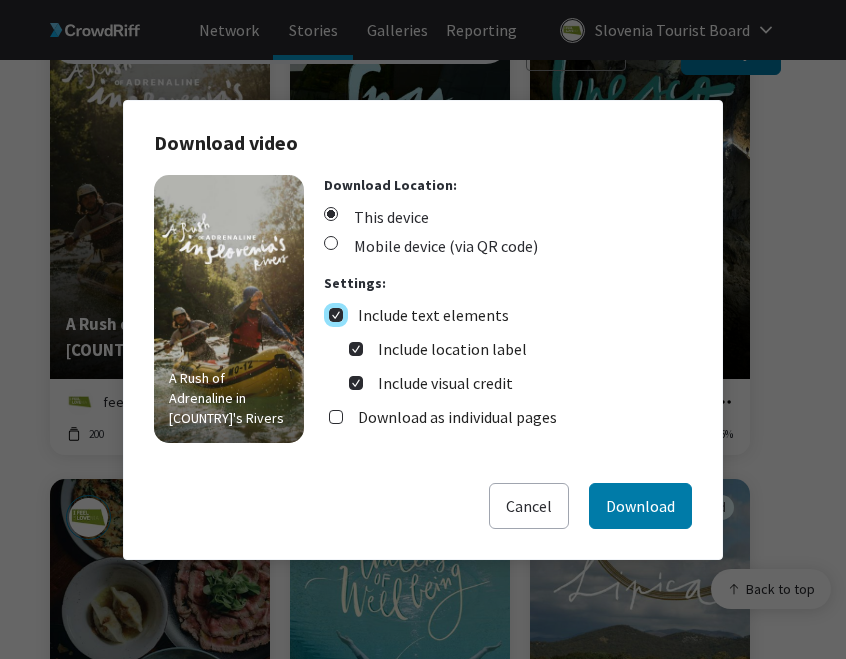 click on "Include text elements" at bounding box center [336, 315] 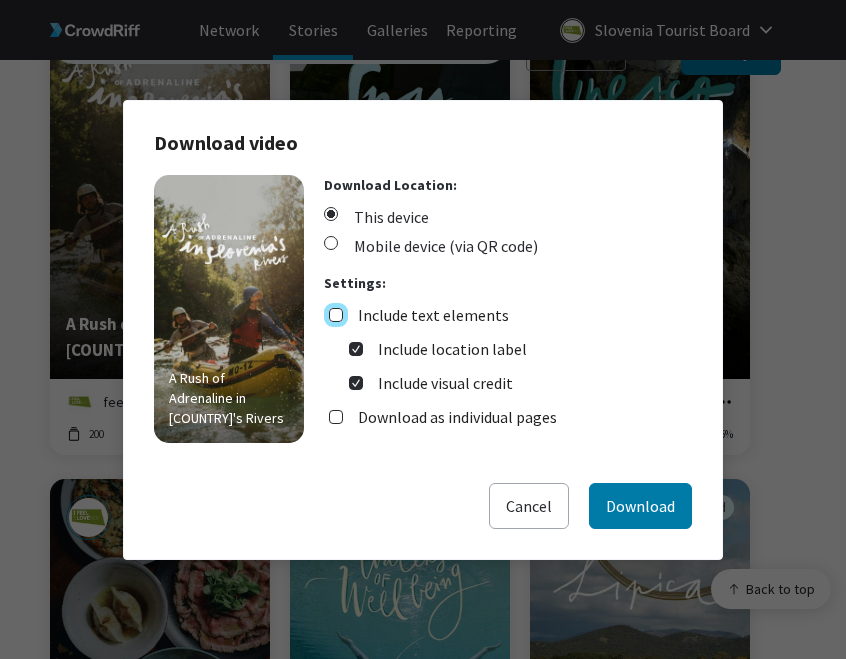 checkbox on "false" 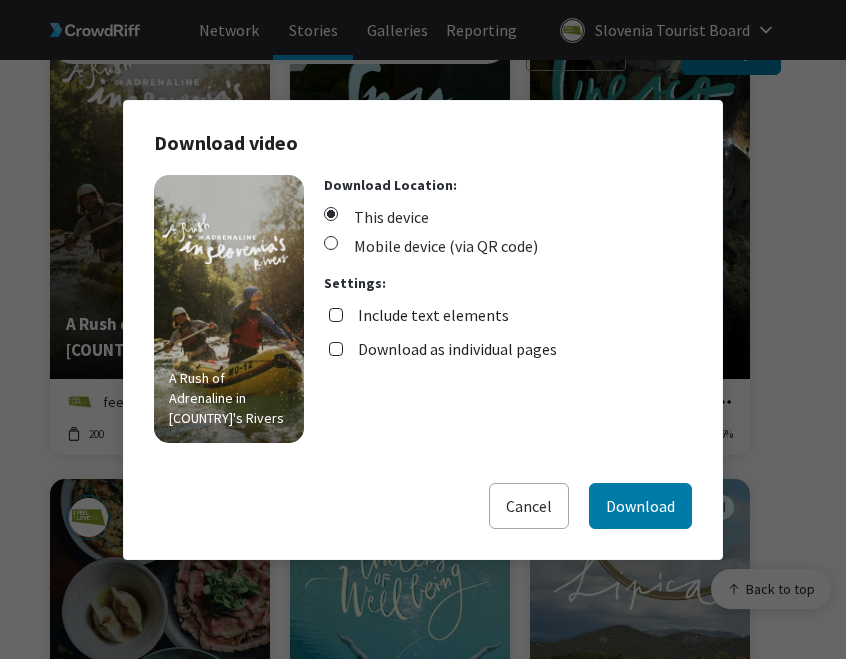 click on "Download as individual pages" at bounding box center [457, 349] 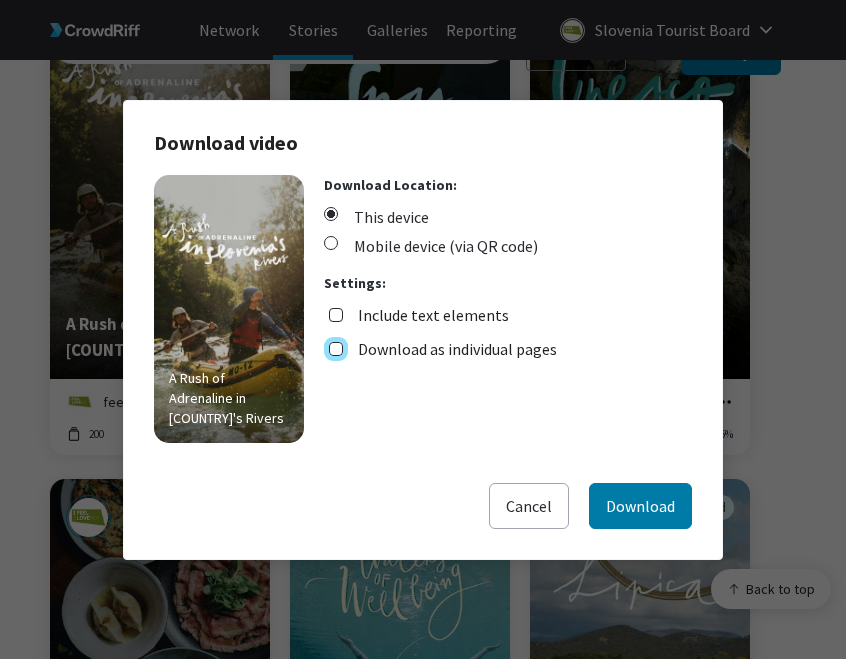 click on "Download as individual pages" at bounding box center [336, 349] 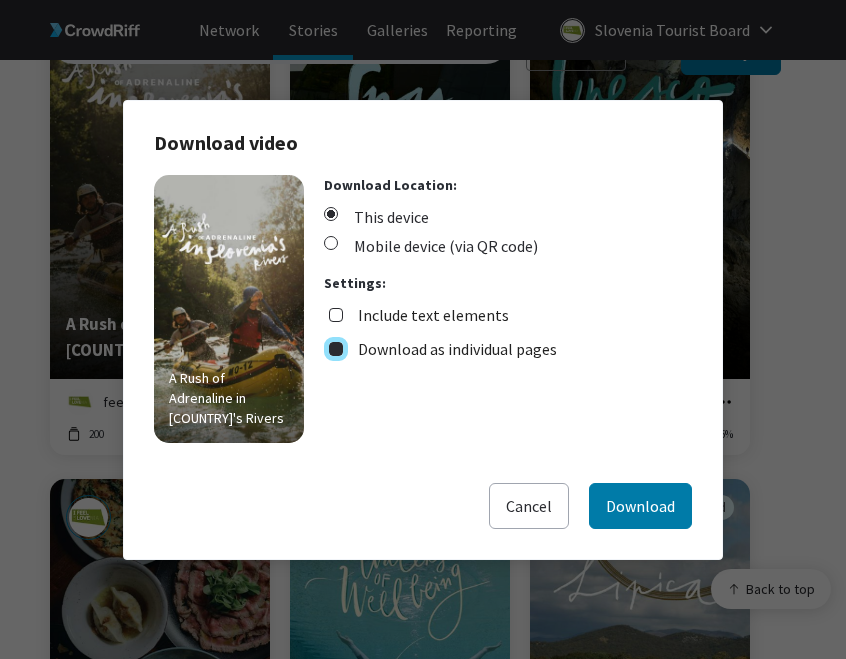 checkbox on "true" 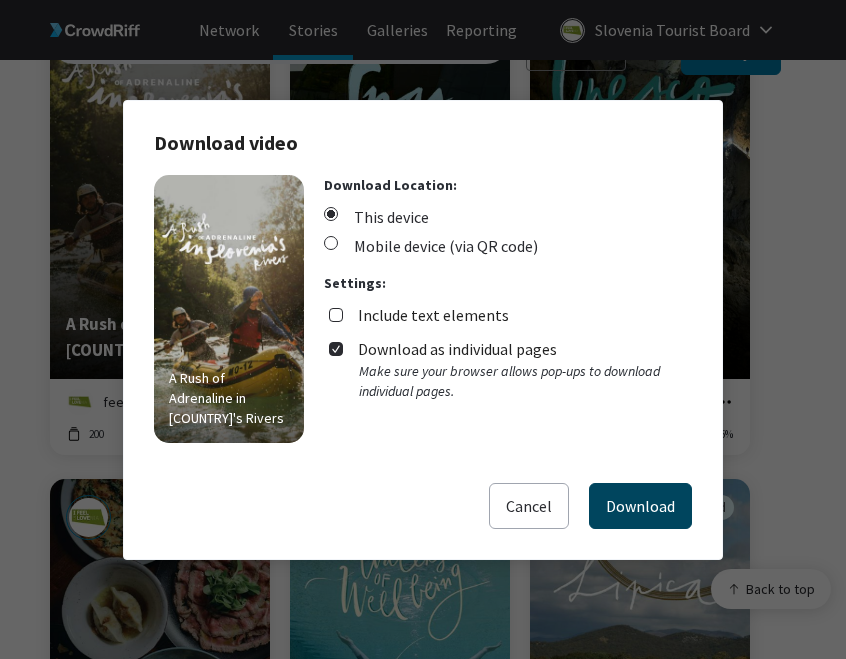 click on "Download" at bounding box center (640, 506) 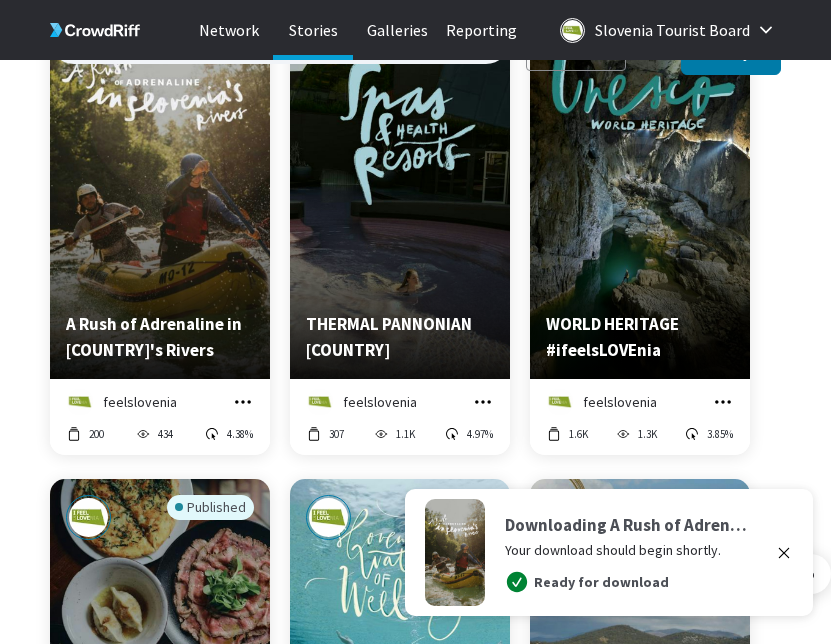 click on "Published Cycling in Štajerska with the Roglič family   feelslovenia Manage Story Edit in Story Creator Preview Copy embed code Download 25 19 -- Published SLOVENIA
#ifeelsLOVEnia   feelslovenia Manage Story Edit in Story Creator Preview Copy embed code Download 4.1K 7.7K 1.76% Published UNIQUE STORIES OF SLOVENIAN GASTRONOMY   feelslovenia Manage Story Edit in Story Creator Preview Copy embed code Download 46 383 2.87% Published A Rush of Adrenaline in Slovenia's Rivers   feelslovenia Manage Story Edit in Story Creator Preview Copy embed code Download 200 434 4.38% Published THERMAL PANNONIAN SLOVENIA   feelslovenia Manage Story Edit in Story Creator Preview Copy embed code Download 307 1.1K 4.97% Published WORLD HERITAGE
#ifeelsLOVEnia    feelslovenia Manage Story Edit in Story Creator Preview Copy embed code Download 1.6K 1.3K 3.85% Published Taste Slovenia   feelslovenia Manage Story Edit in Story Creator Preview Copy embed code Download 90.3K 1.9K 2.47% Published SLOVENIAN WATERS OF WELLBEING   373" at bounding box center (440, 746) 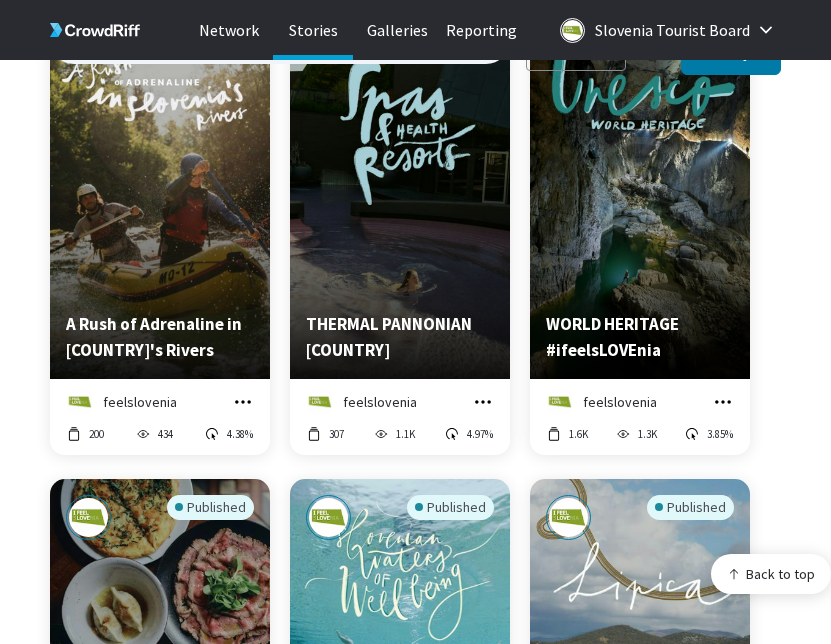 click 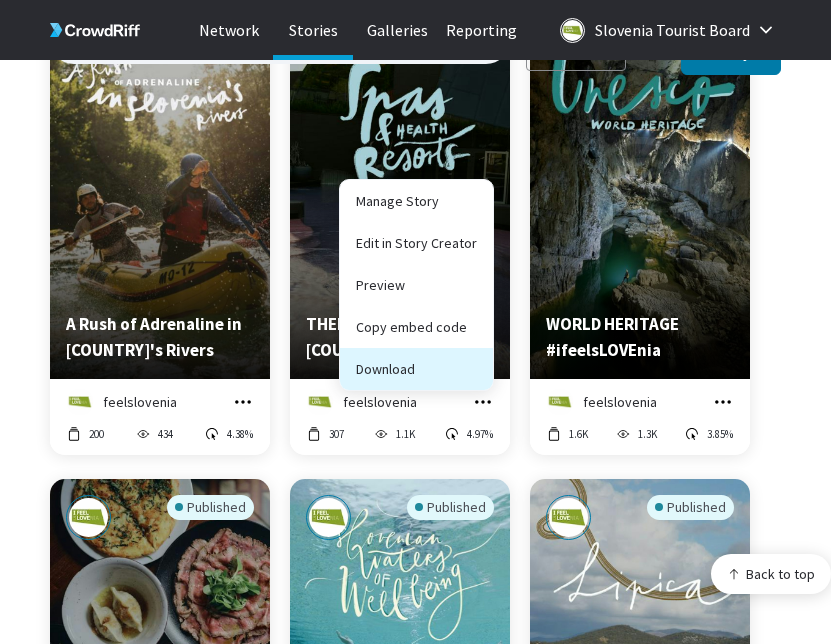 click on "Download" at bounding box center (416, 369) 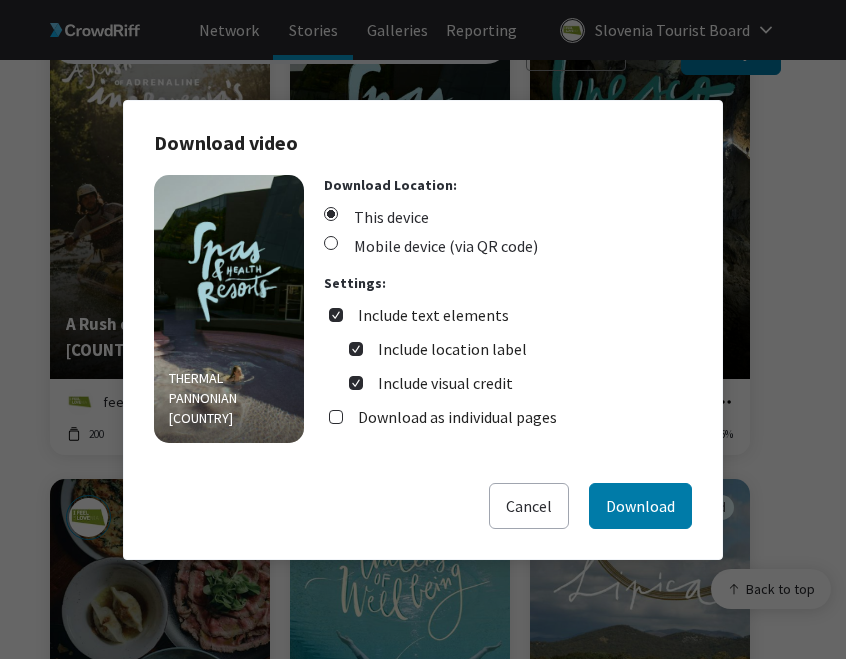 click on "Include text elements" at bounding box center (433, 315) 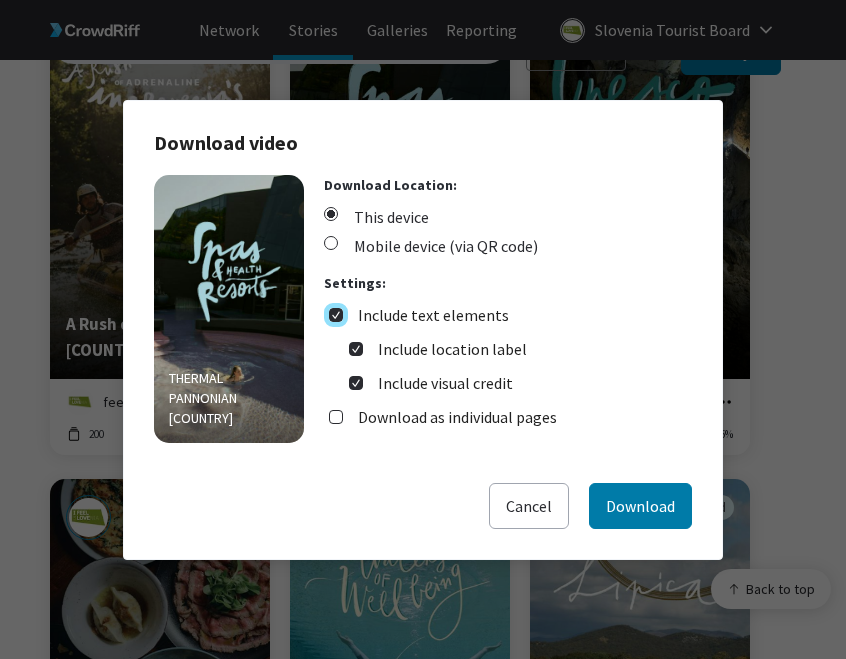 click on "Include text elements" at bounding box center [336, 315] 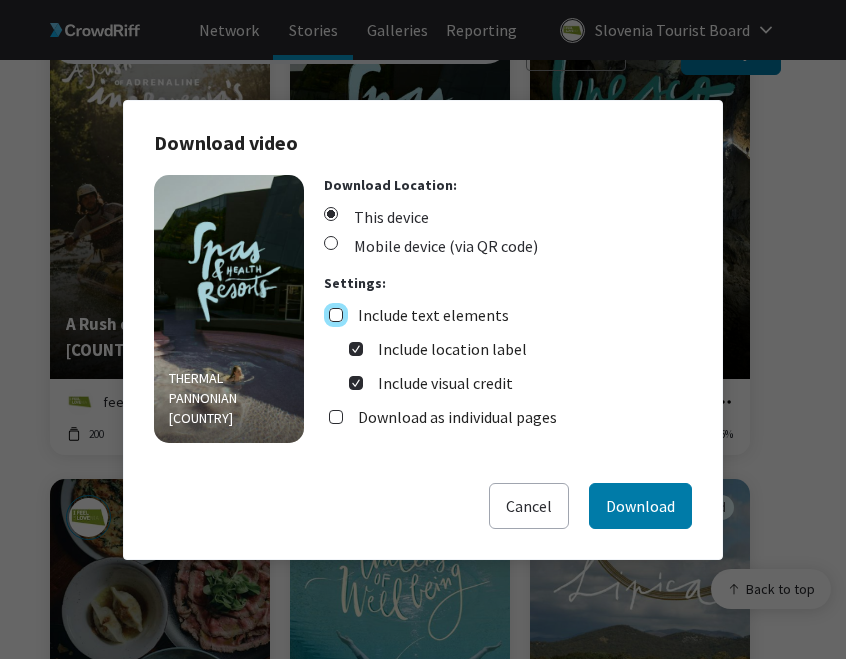 checkbox on "false" 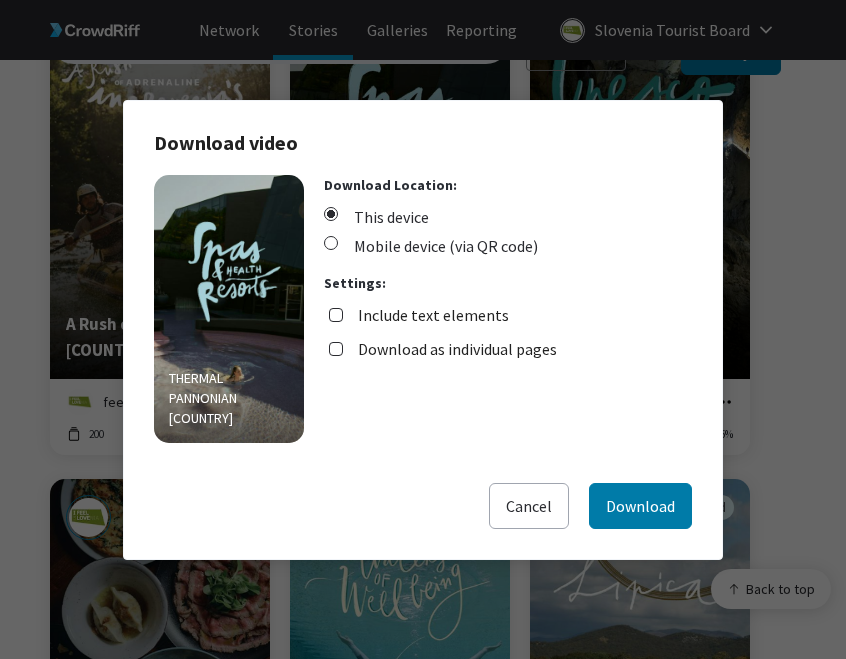 click on "Download as individual pages" at bounding box center [457, 349] 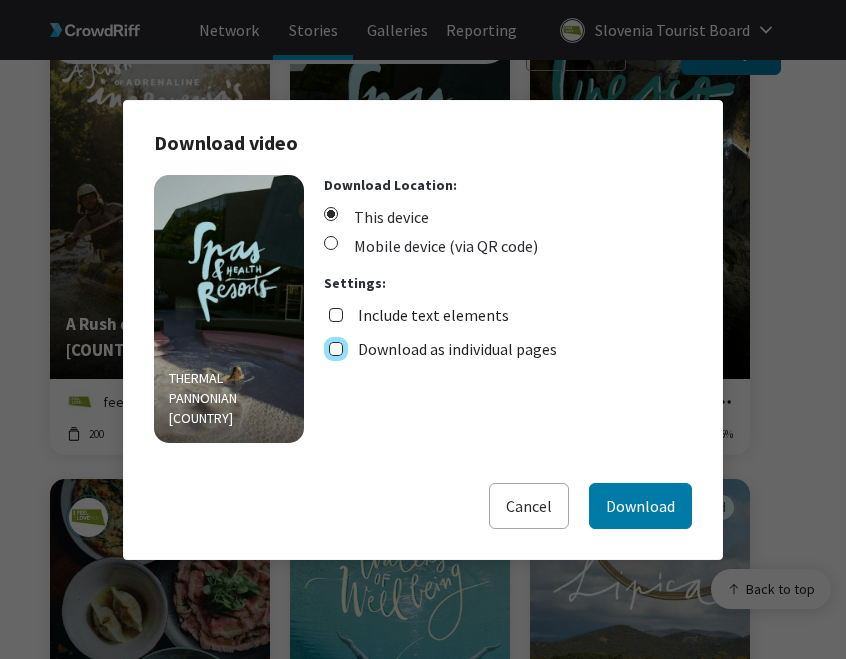 click on "Download as individual pages" at bounding box center (336, 349) 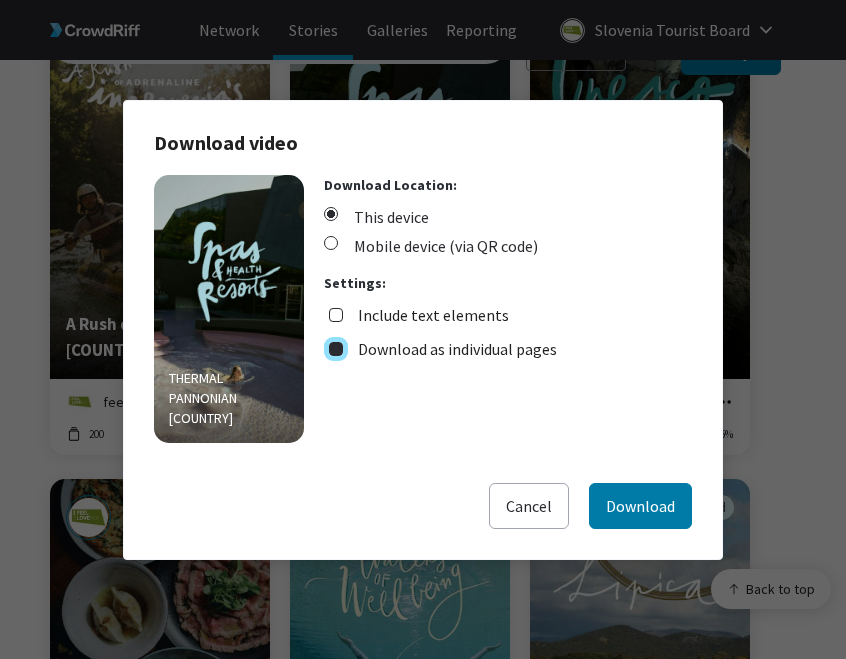 checkbox on "true" 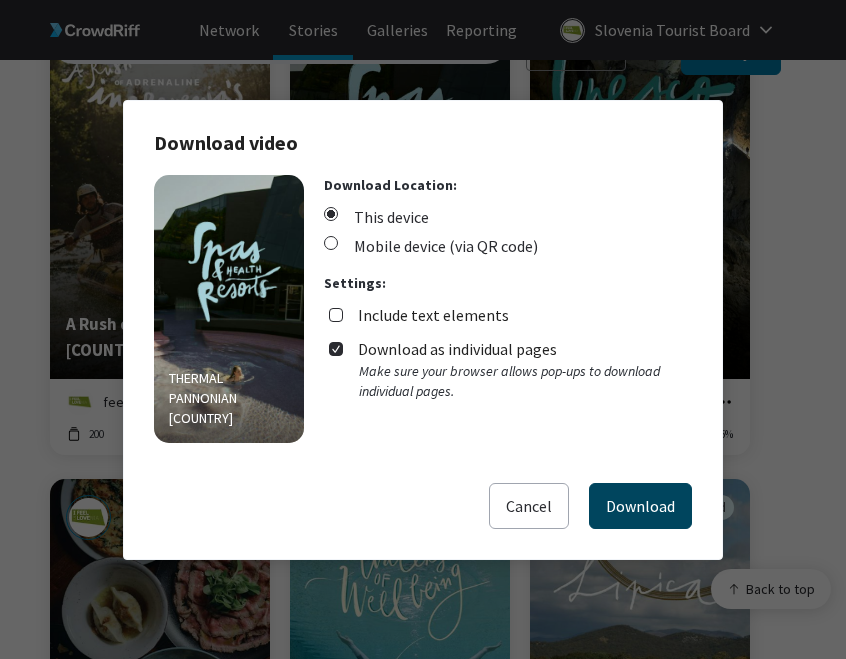 click on "Download" at bounding box center [640, 506] 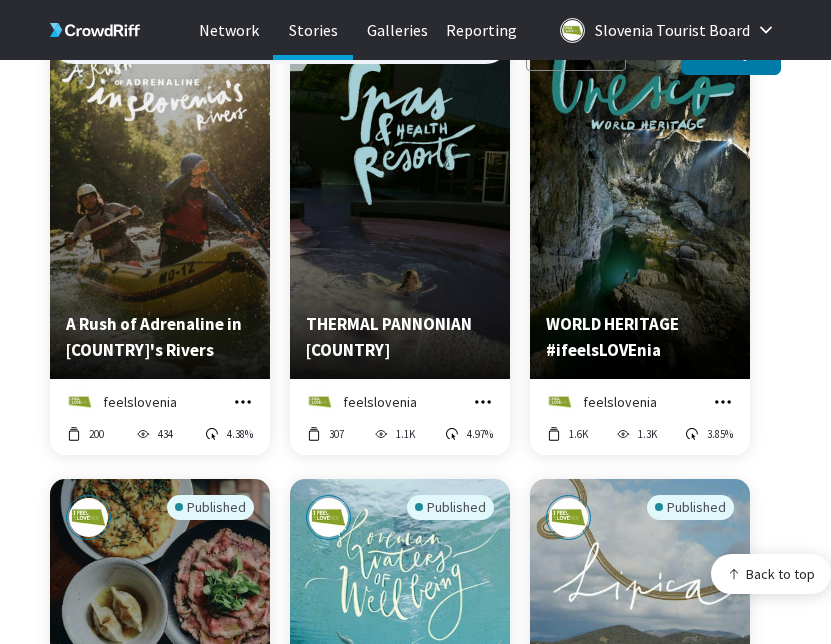 click 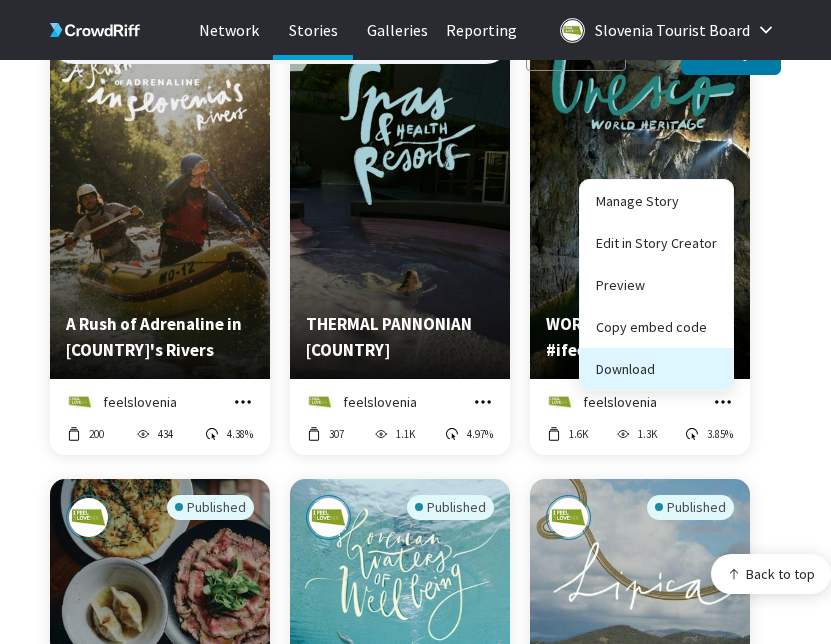 click on "Download" at bounding box center [656, 369] 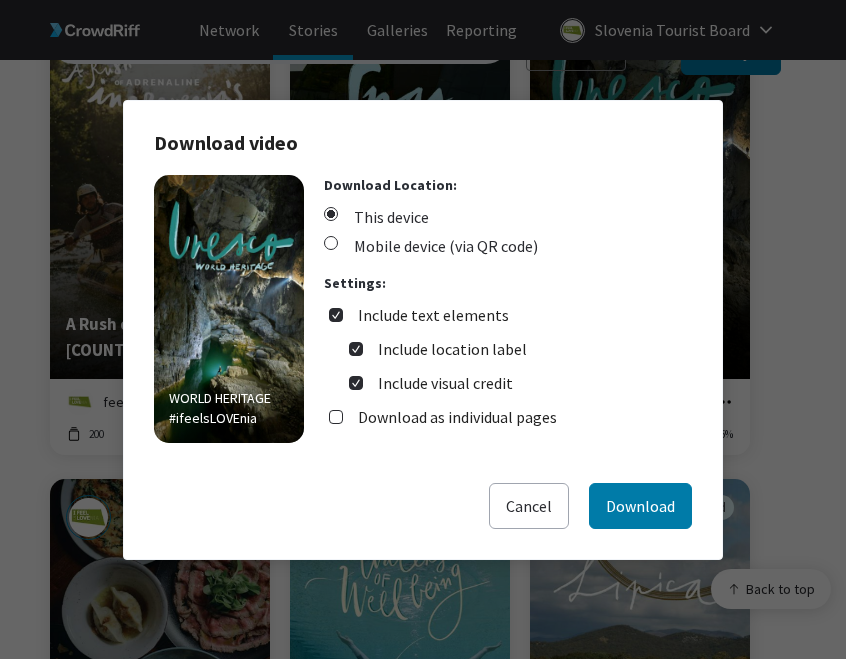 click on "Include text elements" at bounding box center [433, 315] 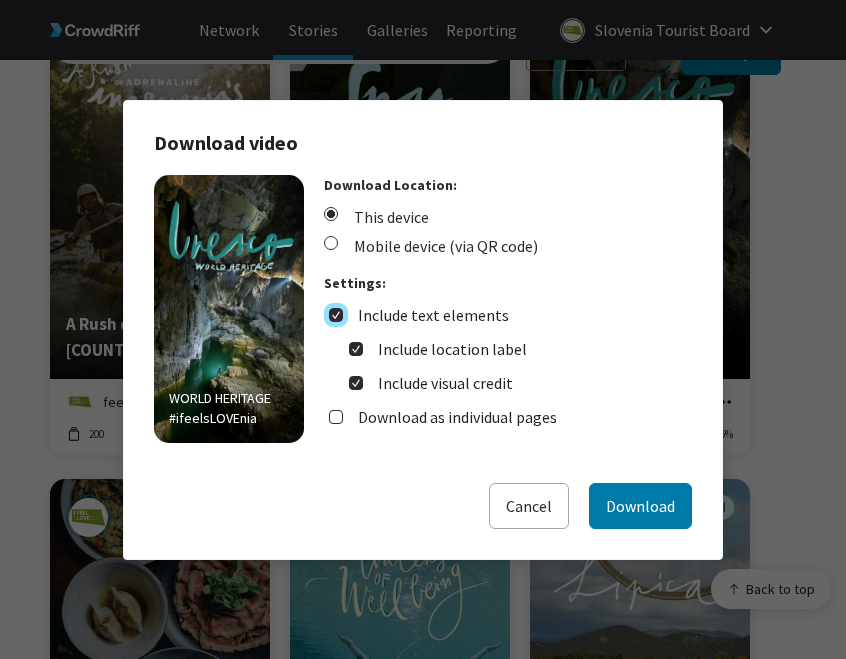 click on "Include text elements" at bounding box center (336, 315) 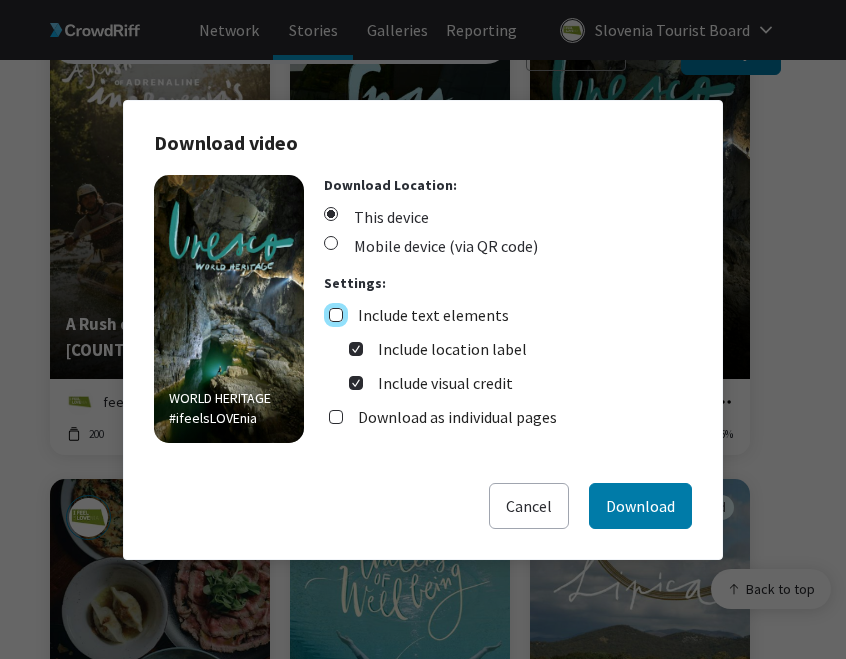 checkbox on "false" 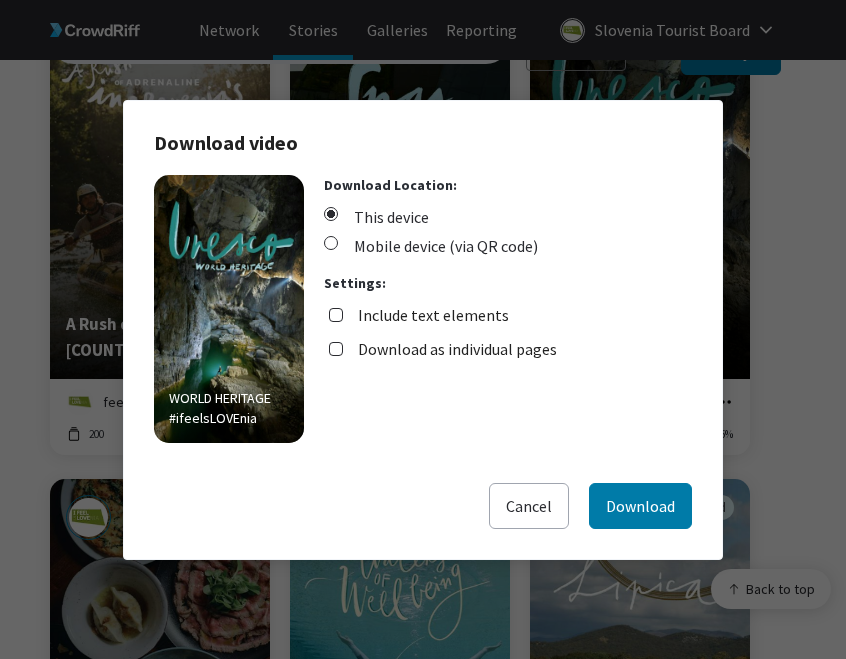 click on "Download as individual pages" at bounding box center (457, 349) 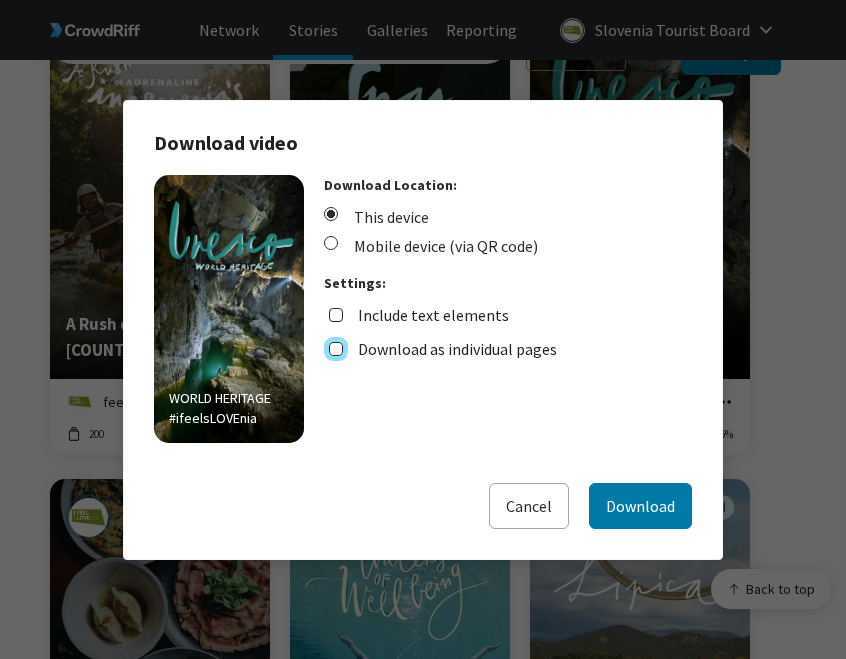 click on "Download as individual pages" at bounding box center [336, 349] 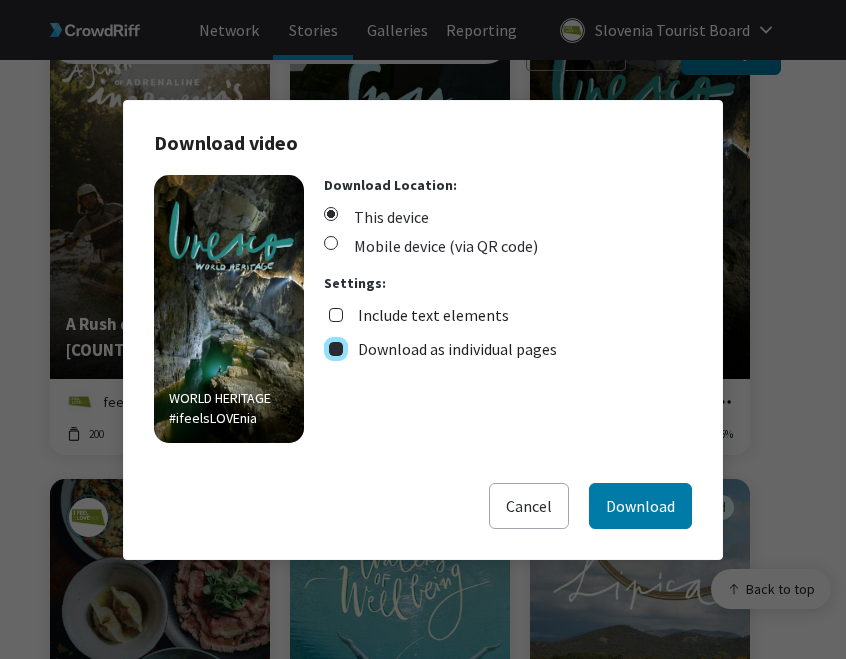 checkbox on "true" 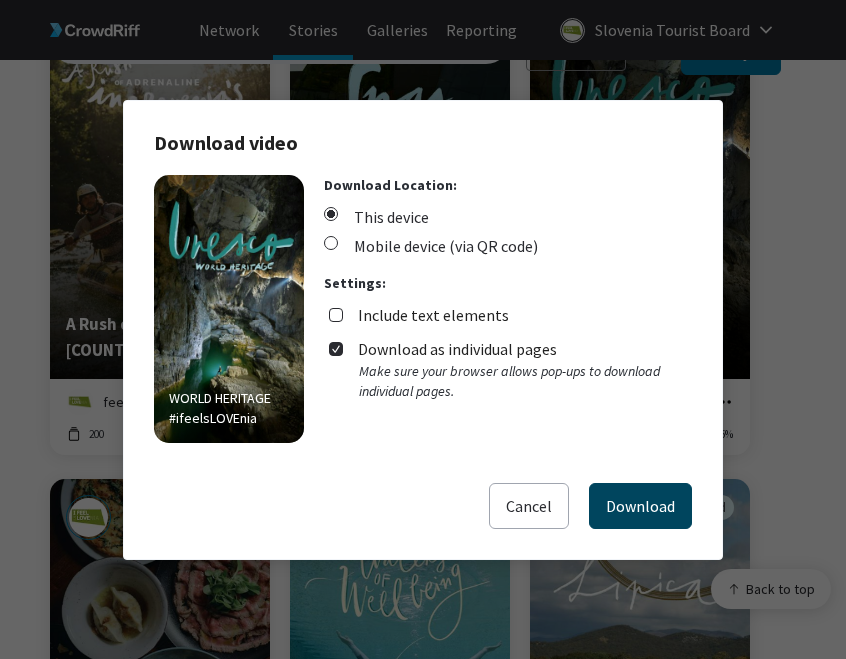 click on "Download" at bounding box center [640, 506] 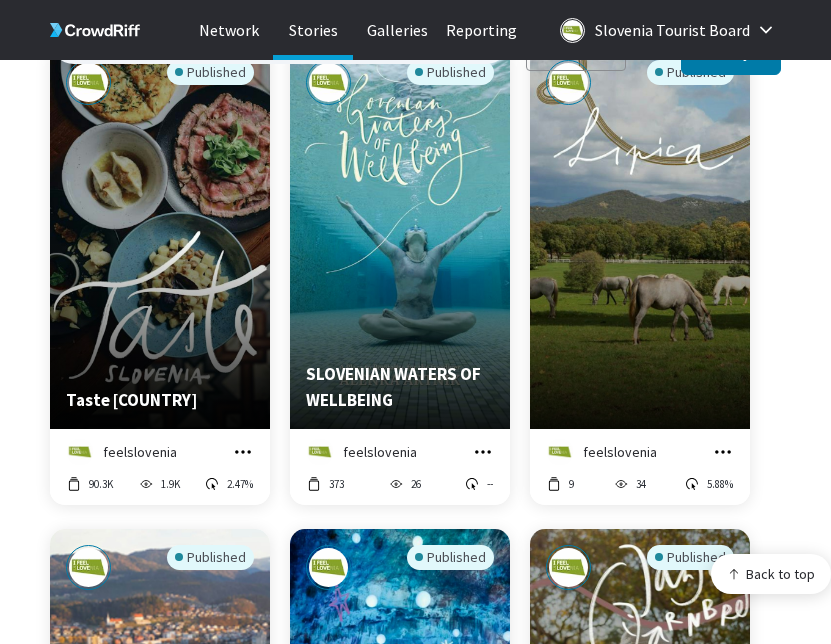 scroll, scrollTop: 3174, scrollLeft: 0, axis: vertical 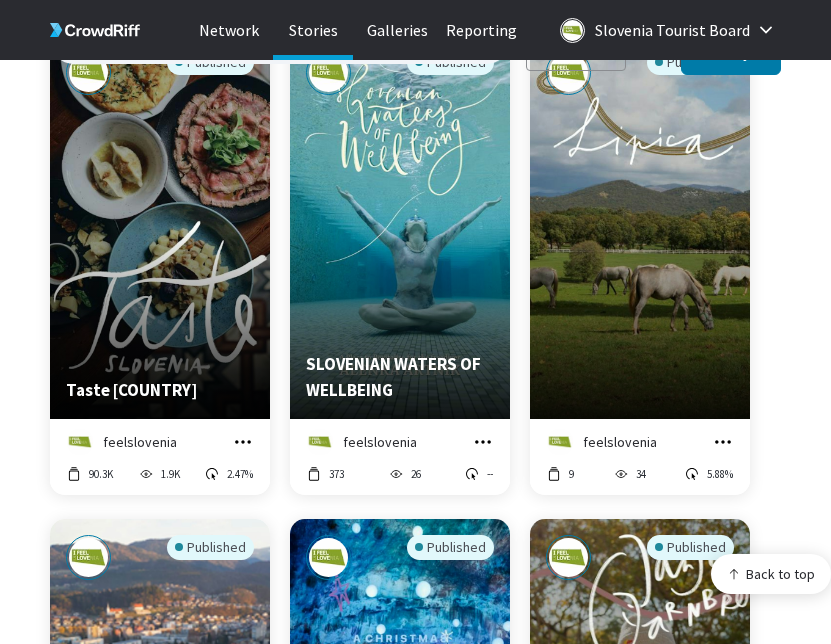 click 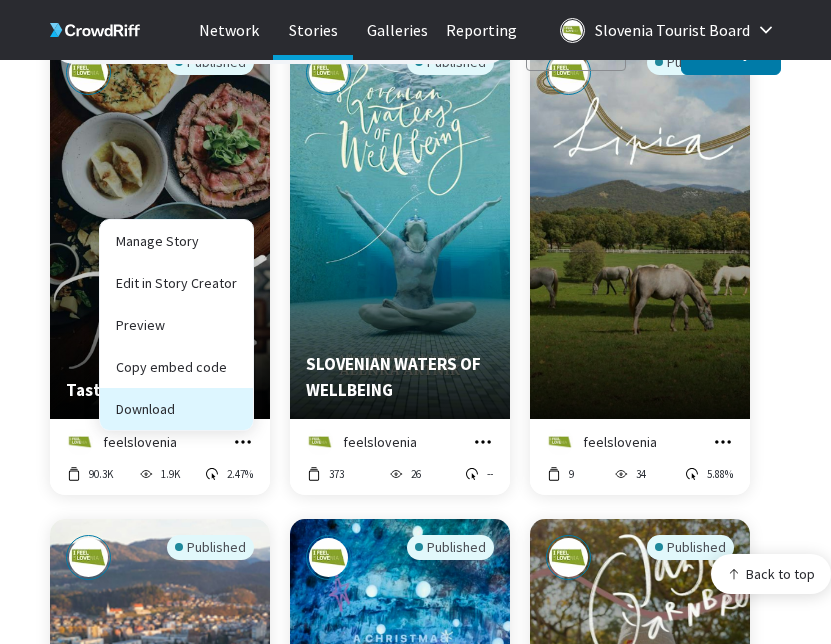 click on "Download" at bounding box center [176, 409] 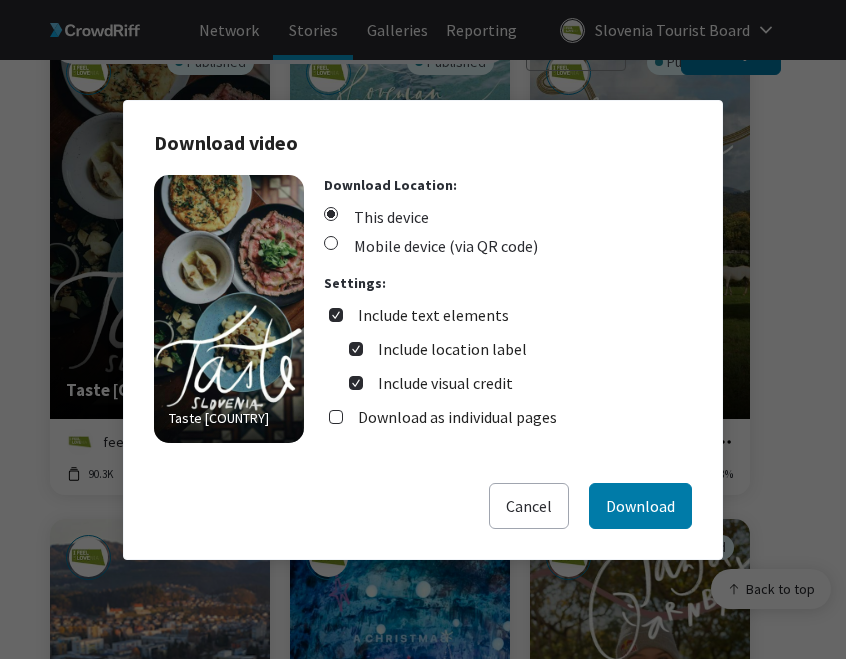 click on "Include text elements" at bounding box center [433, 315] 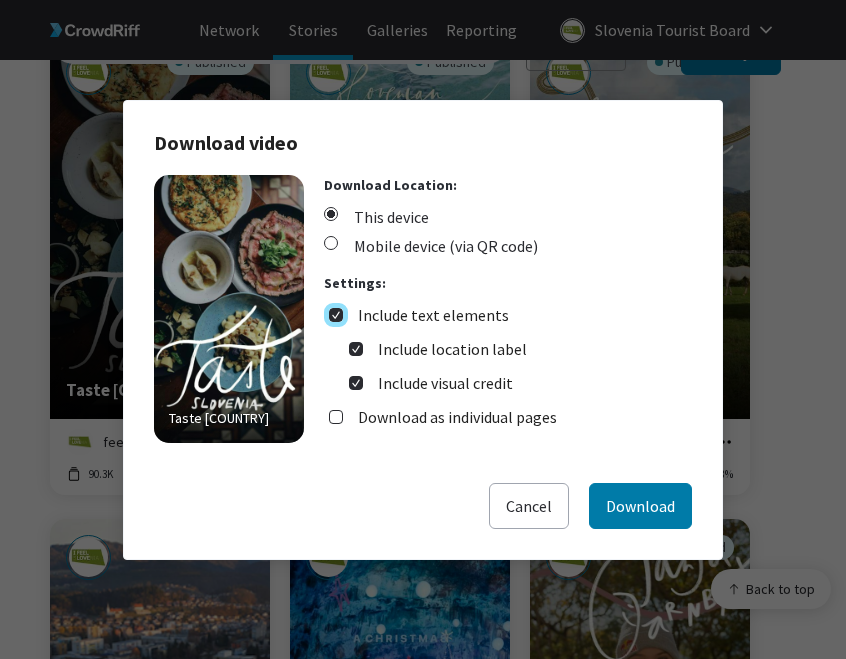 click on "Include text elements" at bounding box center (336, 315) 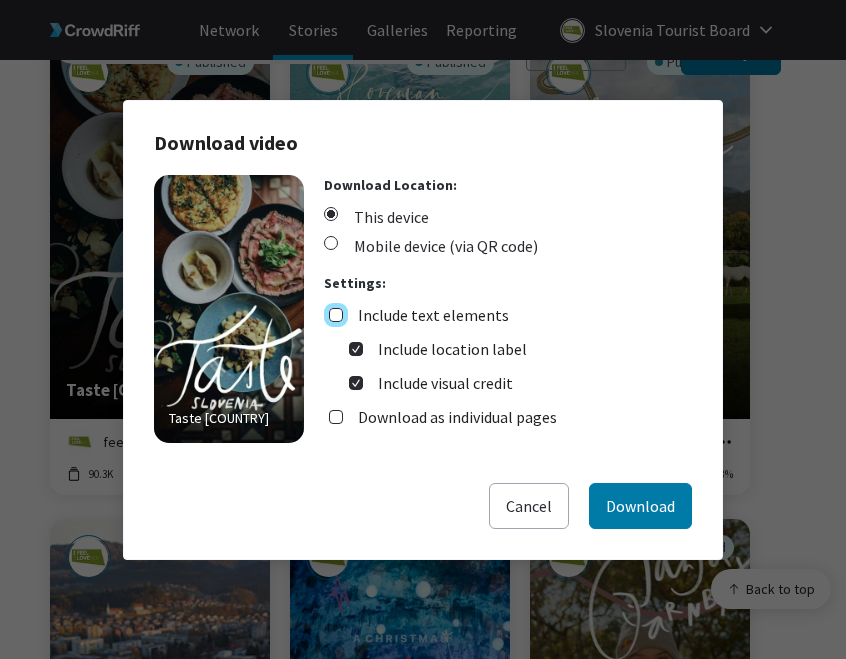 checkbox on "false" 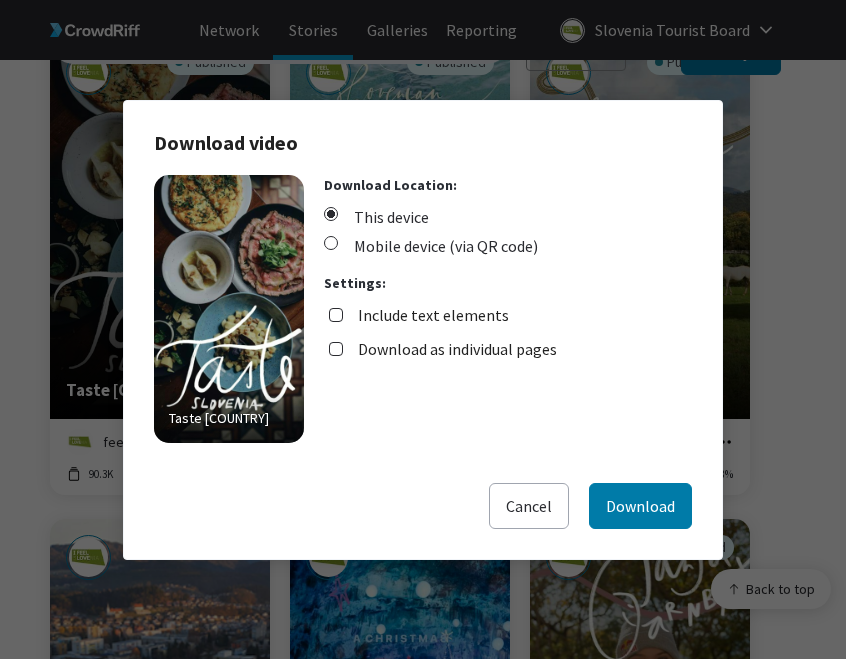click on "Download as individual pages" at bounding box center (457, 349) 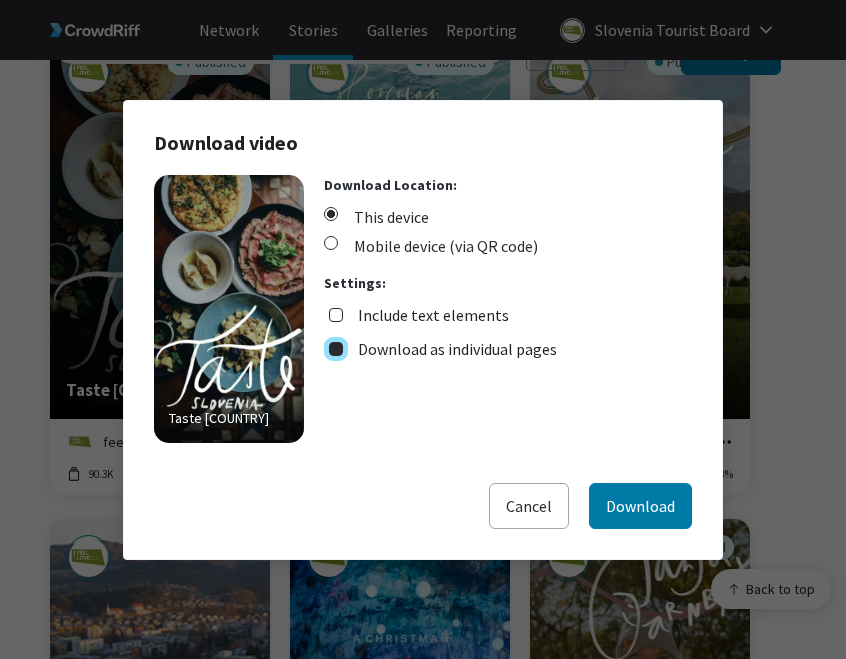 checkbox on "true" 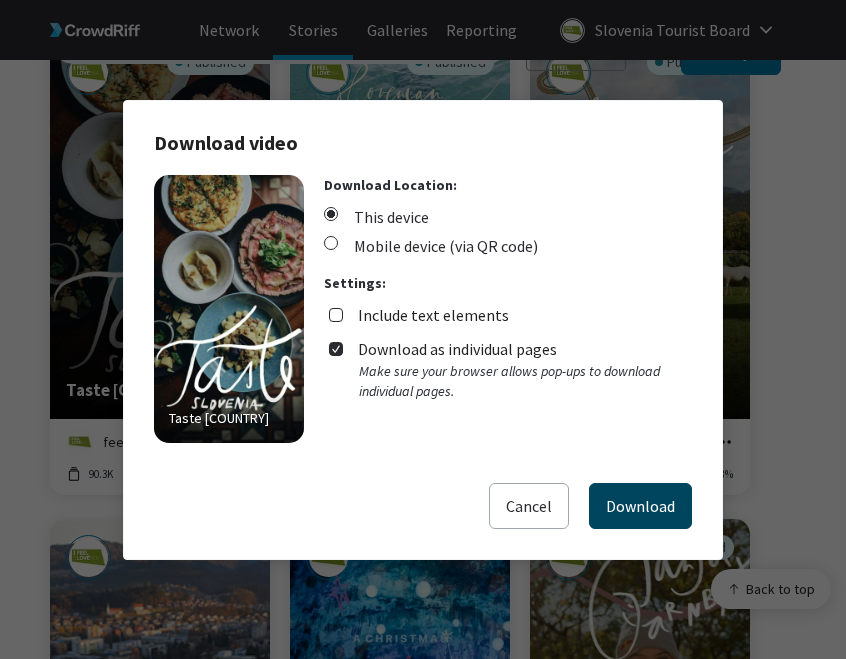 click on "Download" at bounding box center [640, 506] 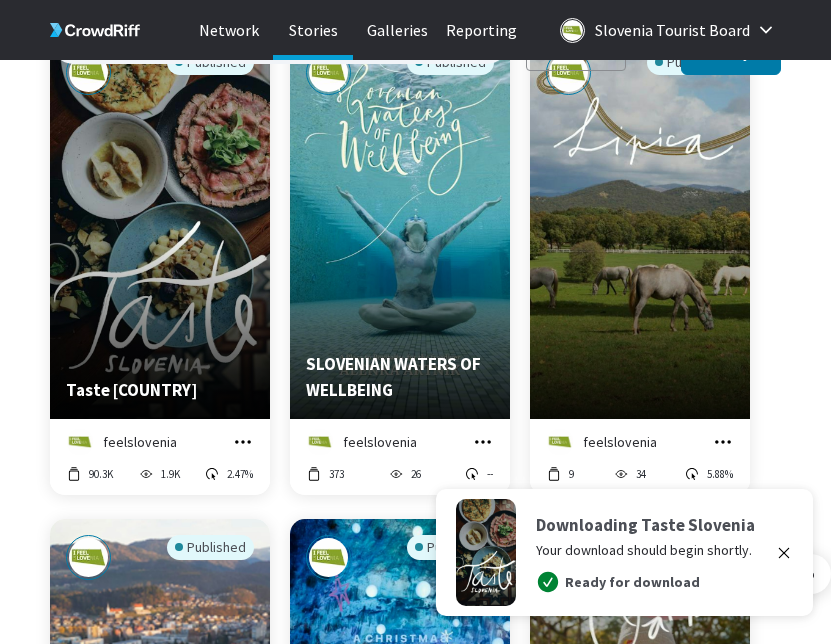 click on "Published Cycling in Štajerska with the Roglič family   feelslovenia Manage Story Edit in Story Creator Preview Copy embed code Download 25 19 -- Published SLOVENIA
#ifeelsLOVEnia   feelslovenia Manage Story Edit in Story Creator Preview Copy embed code Download 4.1K 7.7K 1.76% Published UNIQUE STORIES OF SLOVENIAN GASTRONOMY   feelslovenia Manage Story Edit in Story Creator Preview Copy embed code Download 46 383 2.87% Published A Rush of Adrenaline in Slovenia's Rivers   feelslovenia Manage Story Edit in Story Creator Preview Copy embed code Download 200 434 4.38% Published THERMAL PANNONIAN SLOVENIA   feelslovenia Manage Story Edit in Story Creator Preview Copy embed code Download 307 1.1K 4.97% Published WORLD HERITAGE
#ifeelsLOVEnia    feelslovenia Manage Story Edit in Story Creator Preview Copy embed code Download 1.6K 1.3K 3.85% Published Taste Slovenia   feelslovenia Manage Story Edit in Story Creator Preview Copy embed code Download 90.3K 1.9K 2.47% Published SLOVENIAN WATERS OF WELLBEING   373" at bounding box center (440, 301) 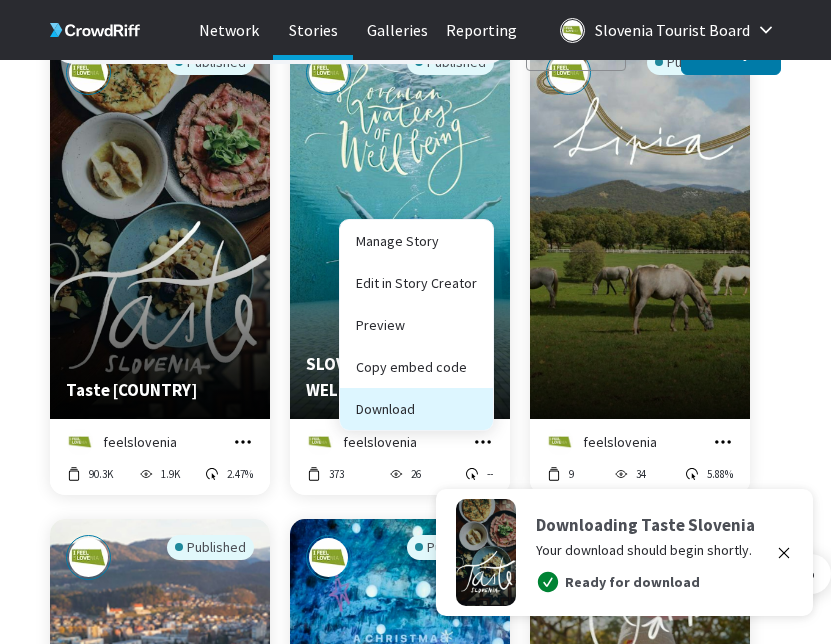 click on "Download" at bounding box center (416, 409) 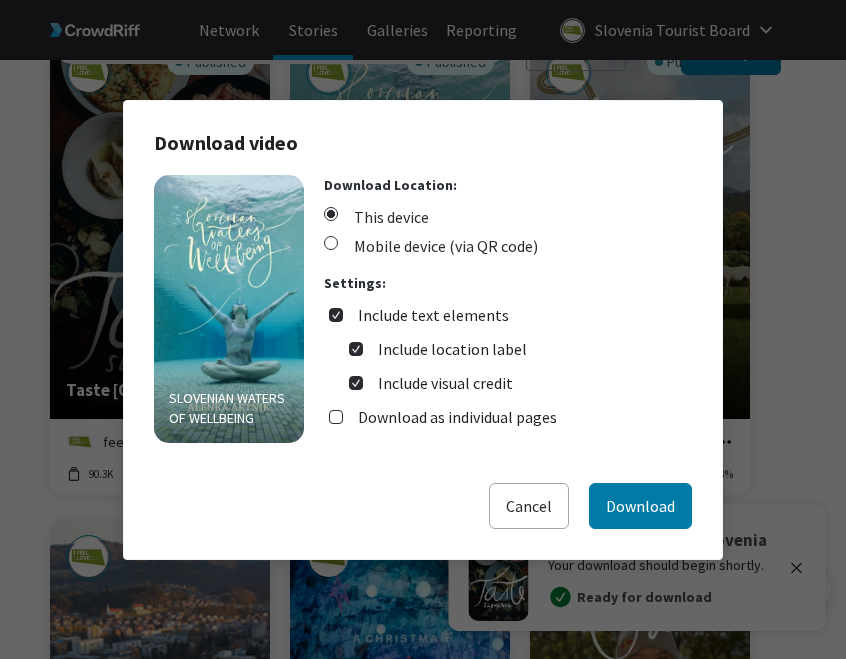 click on "Include text elements" at bounding box center [433, 315] 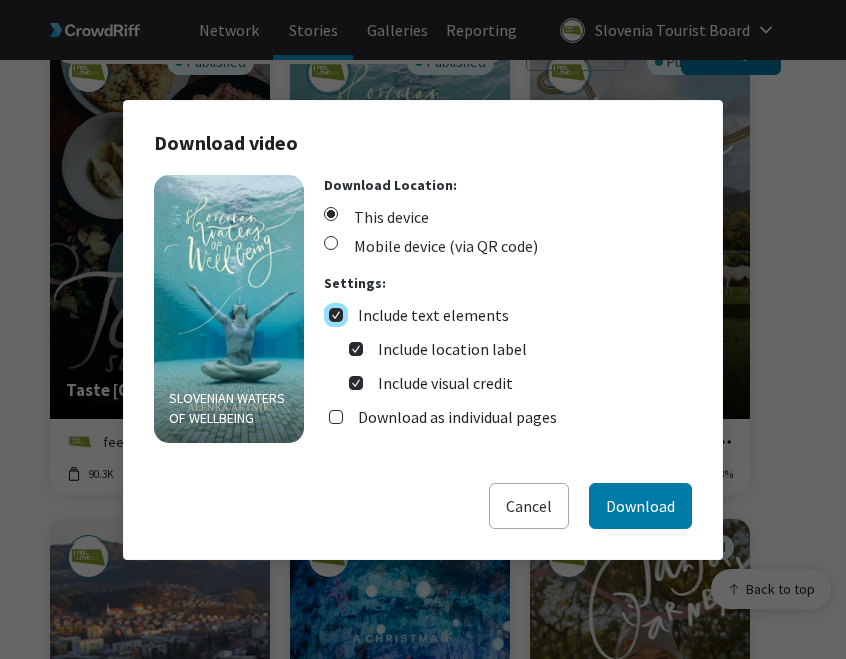 click on "Include text elements" at bounding box center [336, 315] 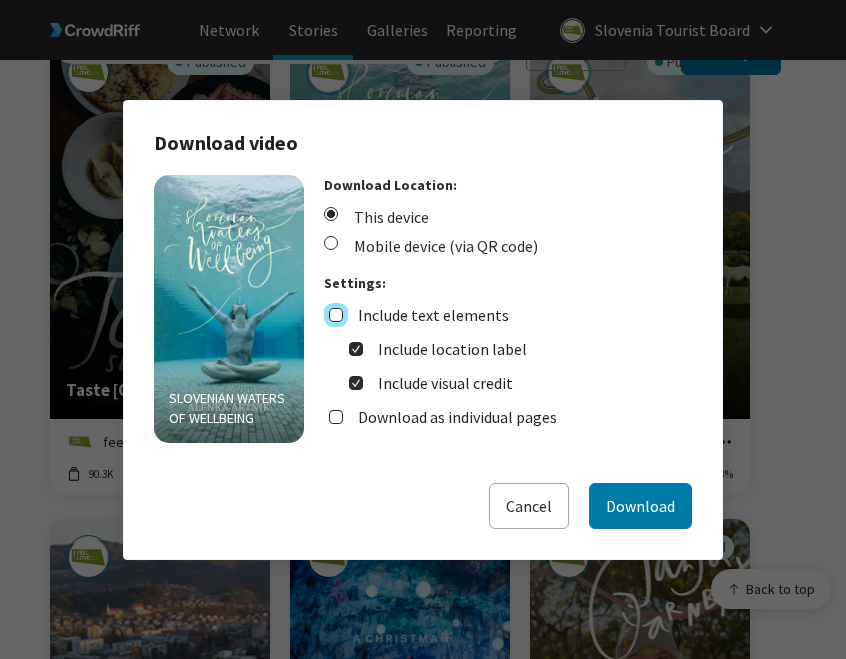 checkbox on "false" 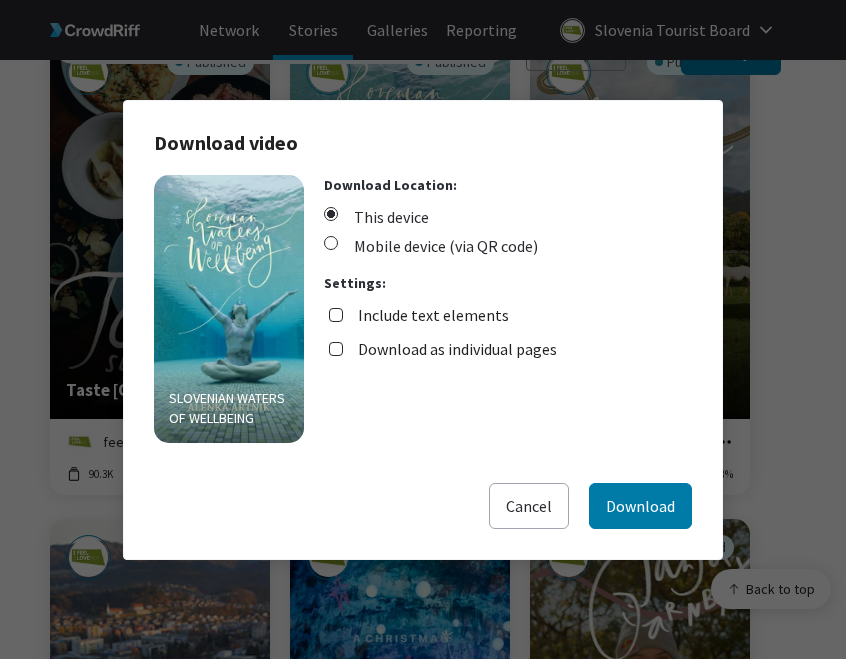 click on "Download as individual pages" at bounding box center [457, 349] 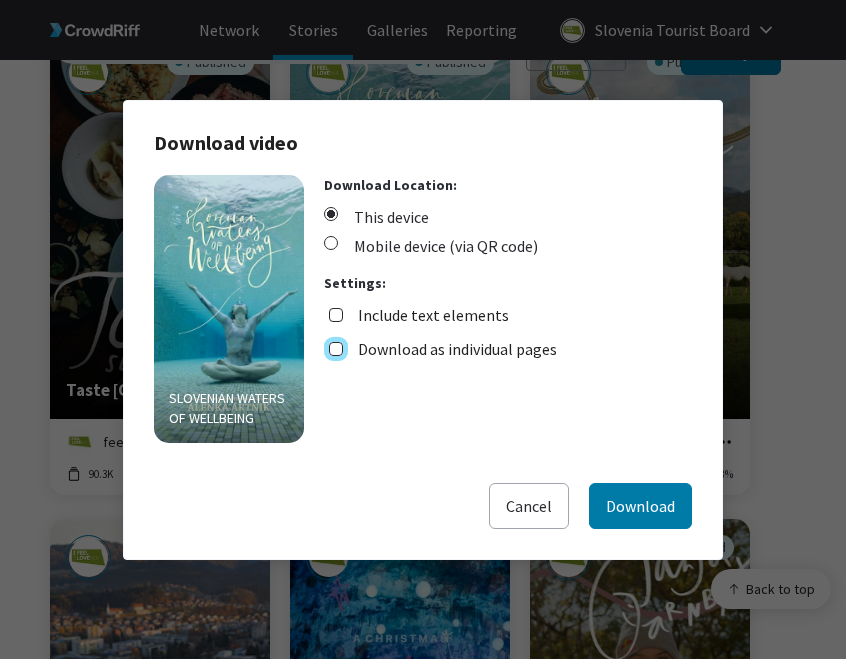 click on "Download as individual pages" at bounding box center [336, 349] 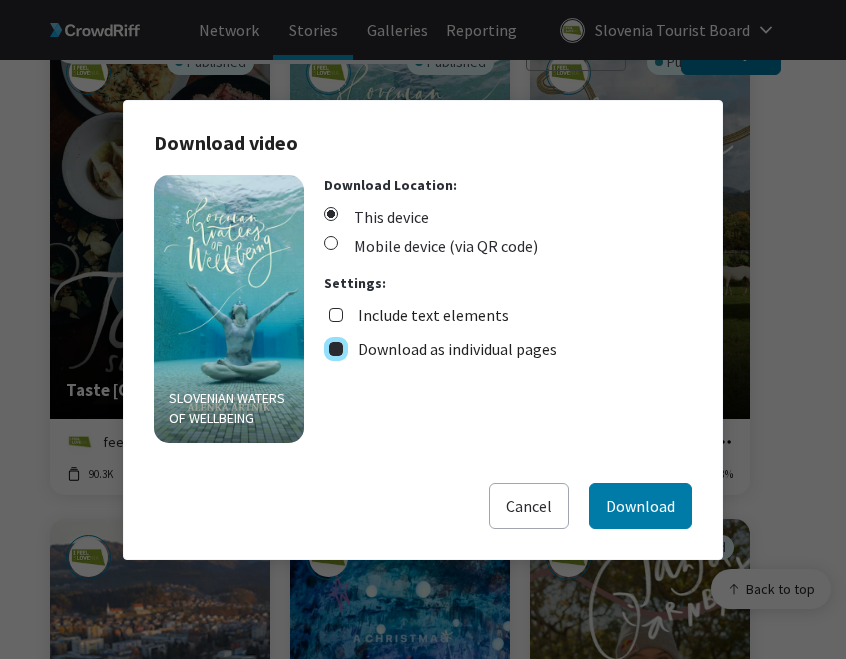 checkbox on "true" 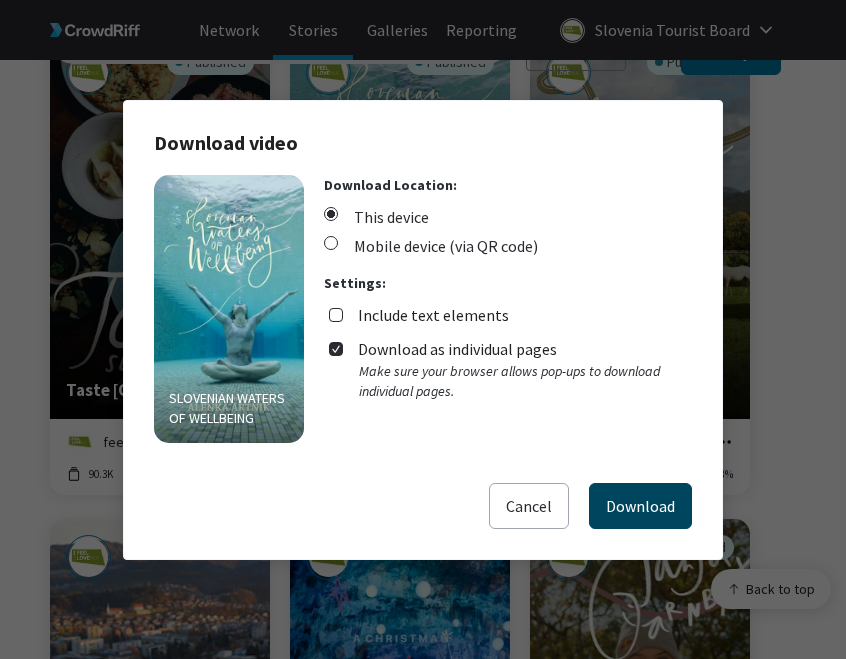 click on "Download" at bounding box center [640, 506] 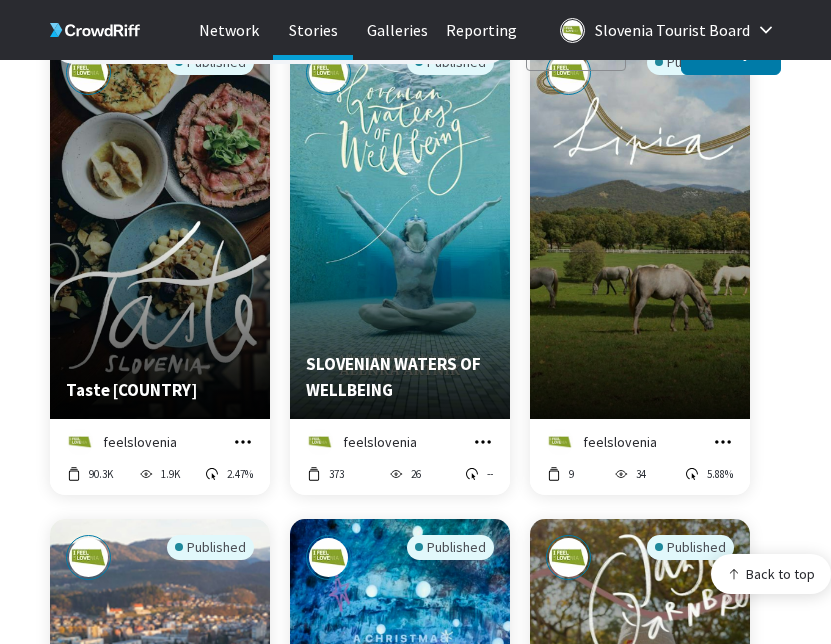 click 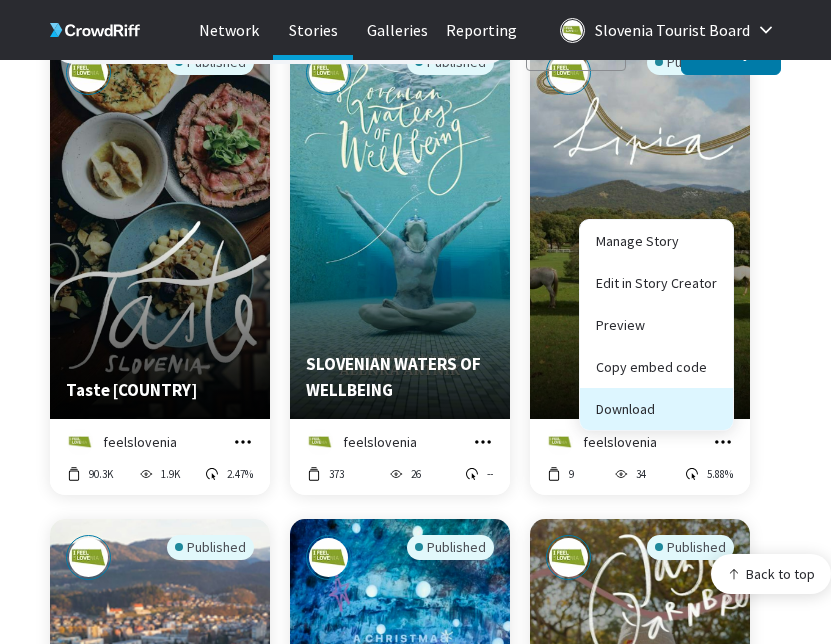 click on "Download" at bounding box center (656, 409) 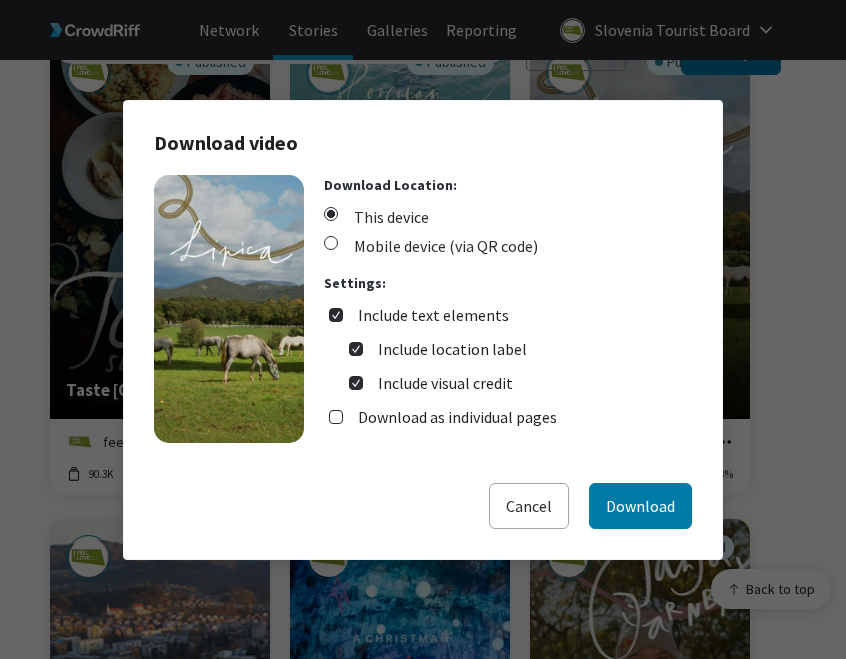 click on "Include text elements" at bounding box center (433, 315) 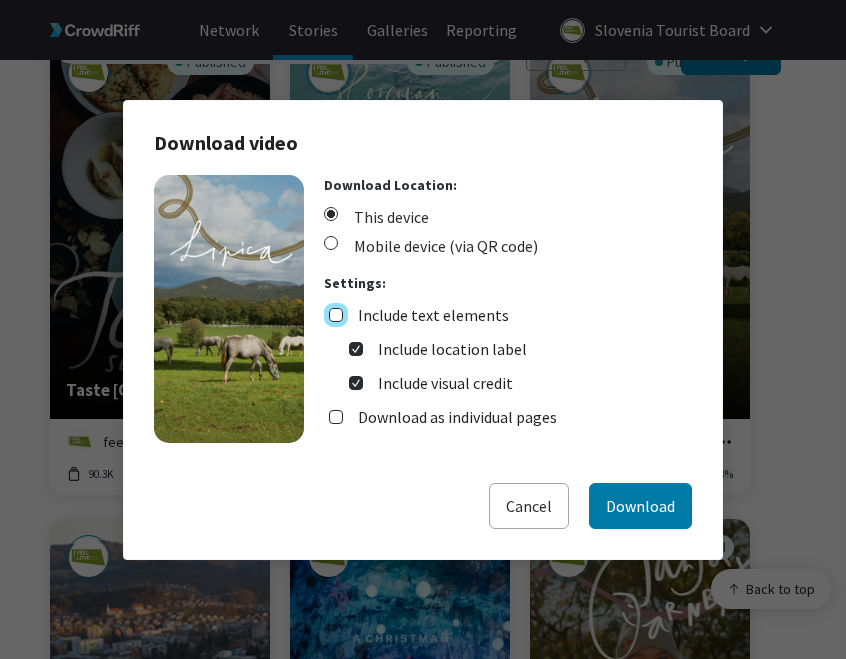 checkbox on "false" 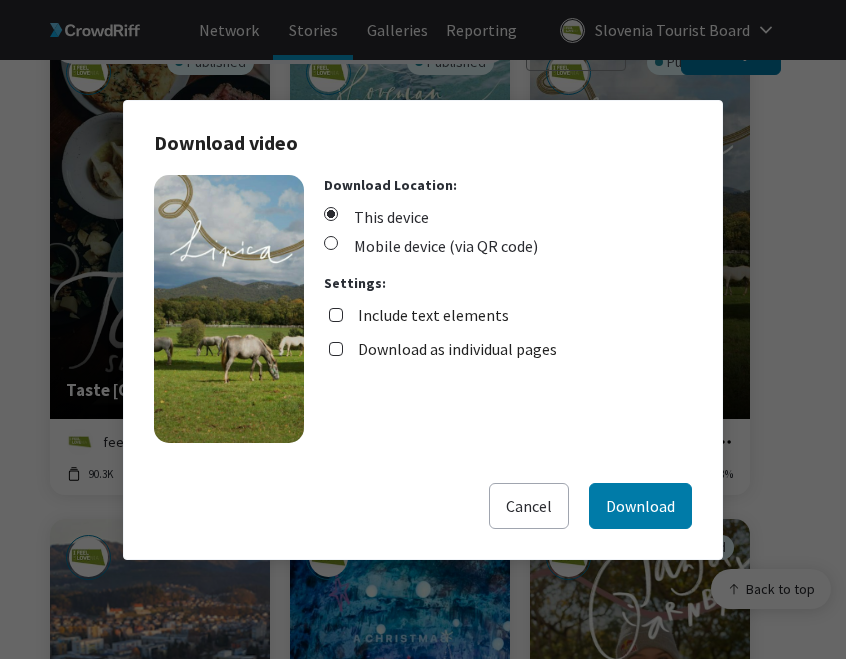 click on "Download as individual pages" at bounding box center (457, 349) 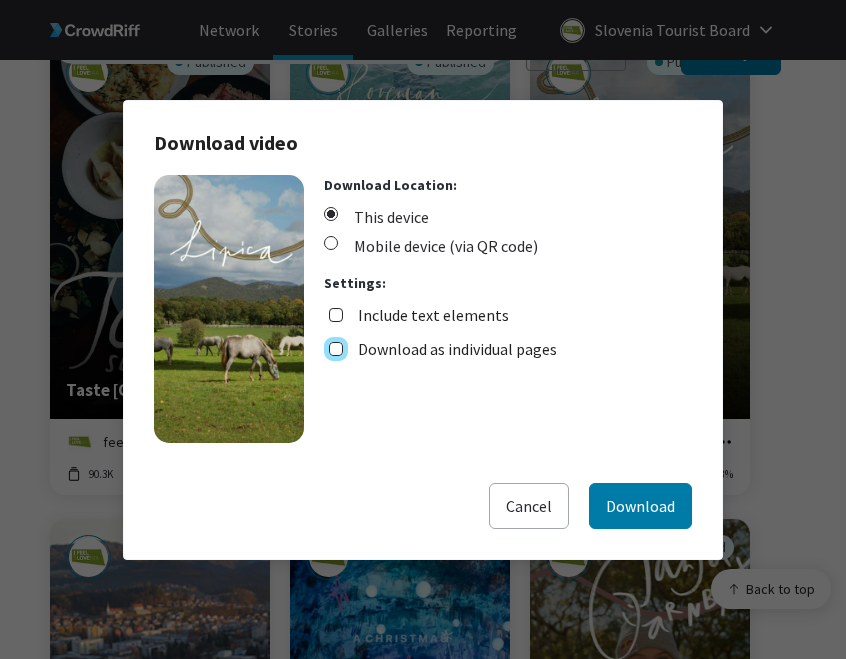 click on "Download as individual pages" at bounding box center (336, 349) 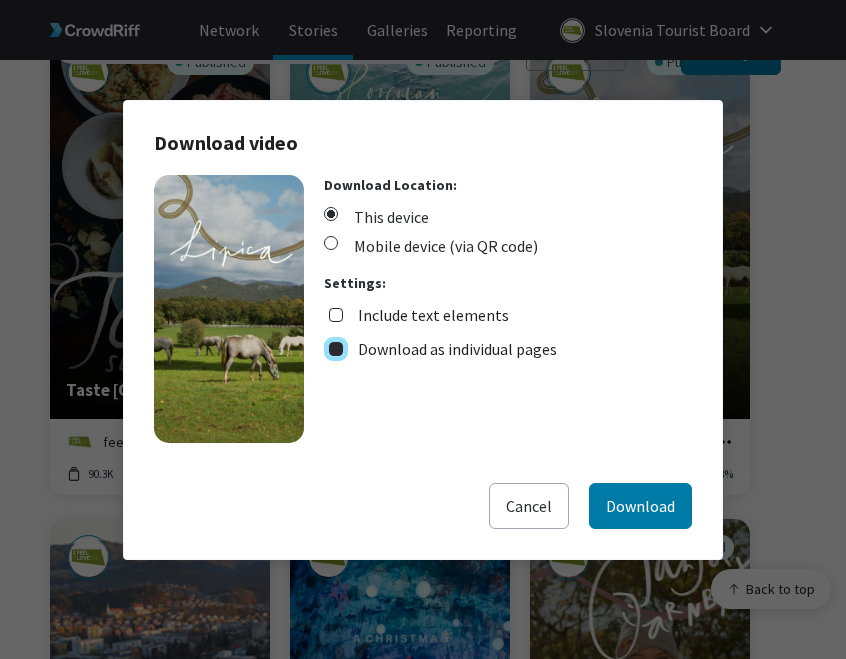 checkbox on "true" 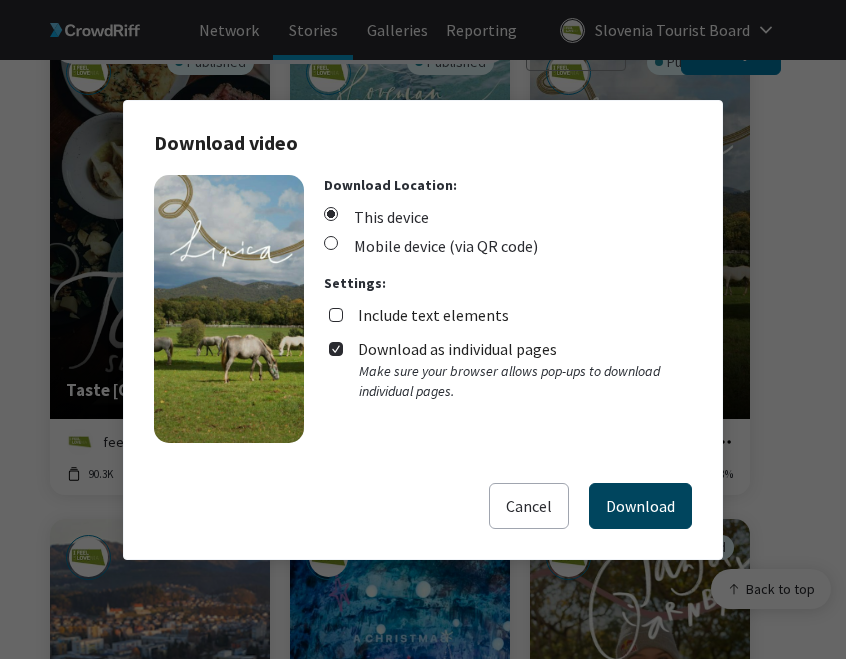 click on "Download" at bounding box center [640, 506] 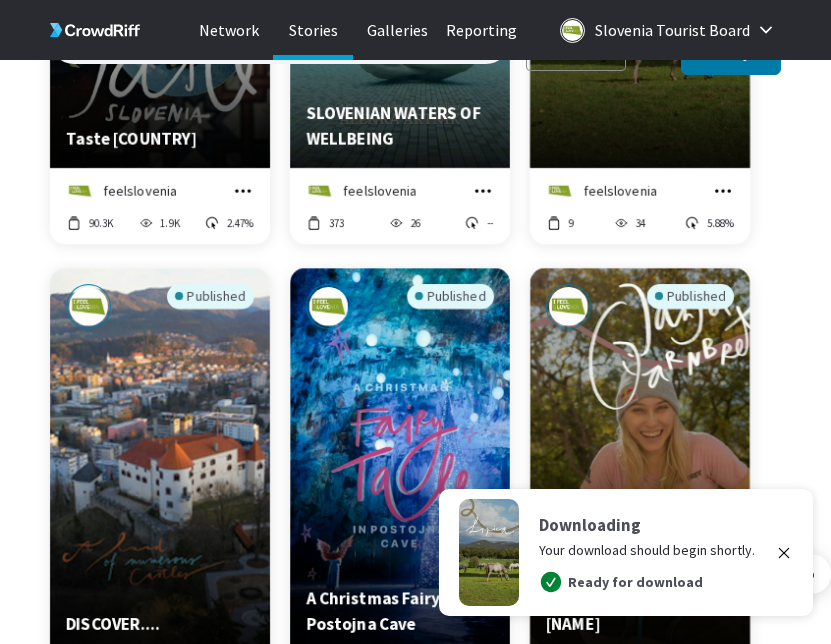 scroll, scrollTop: 3616, scrollLeft: 0, axis: vertical 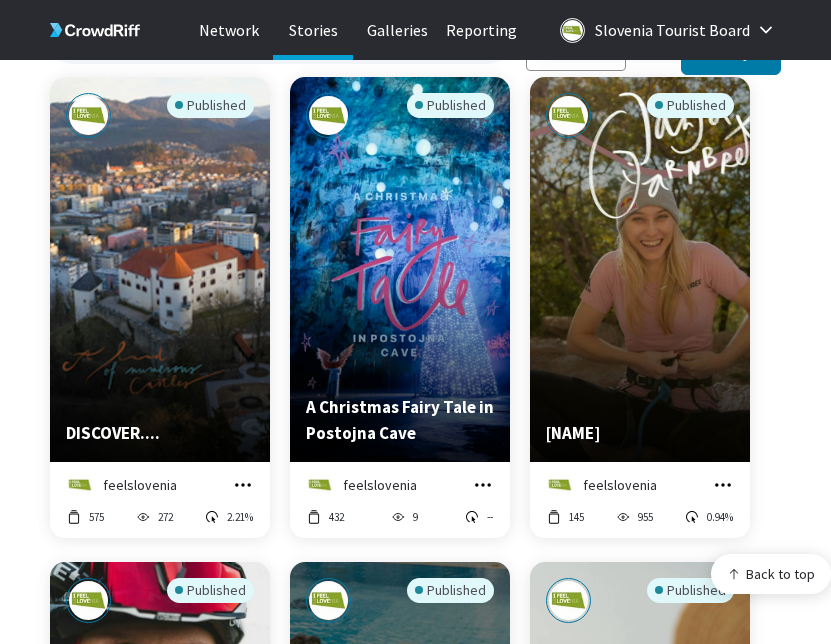 click 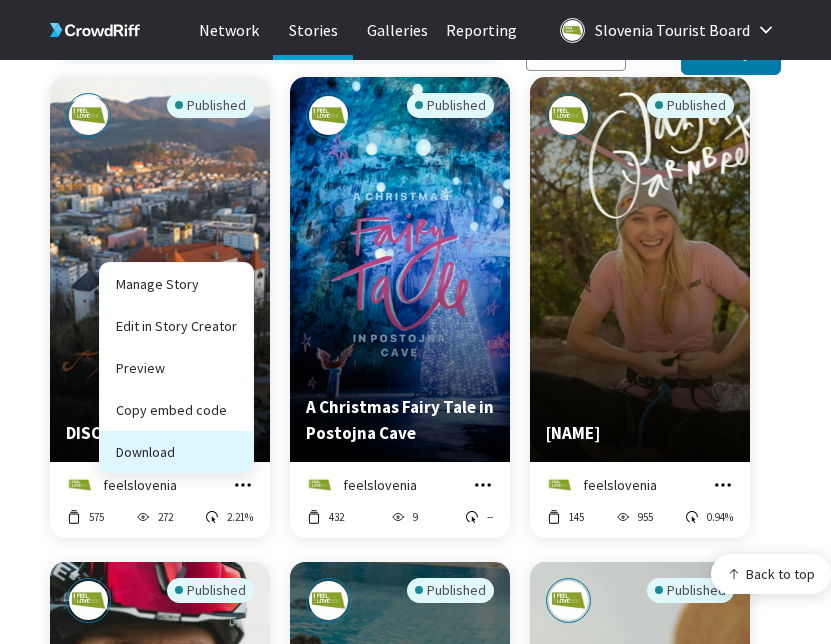 click on "Download" at bounding box center [176, 452] 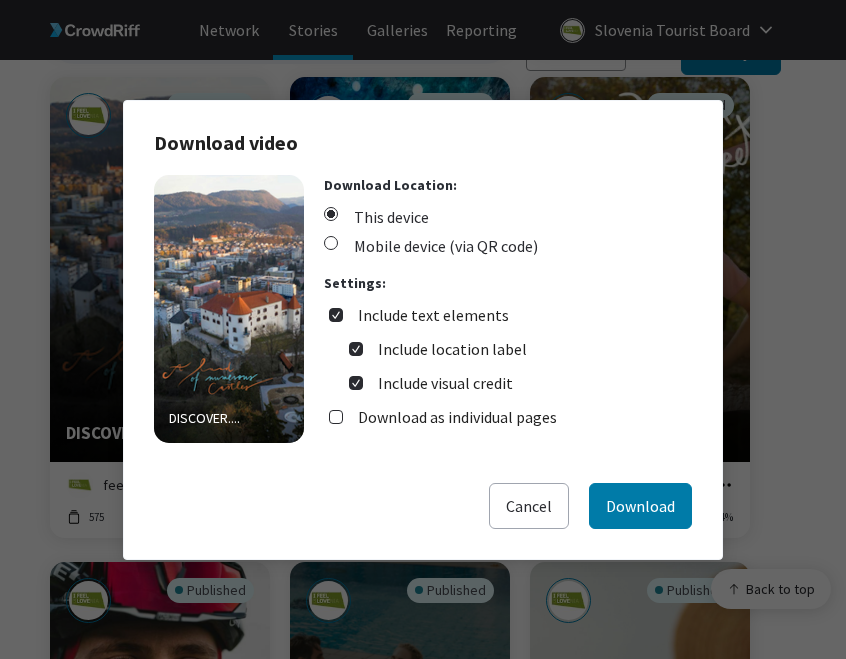 click on "Include text elements" at bounding box center (433, 315) 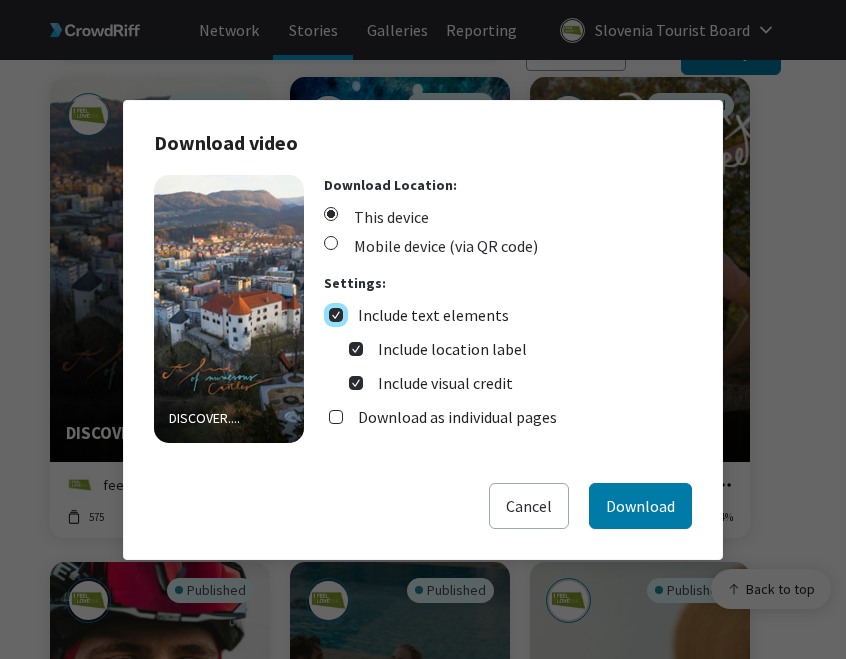 click on "Include text elements" at bounding box center (336, 315) 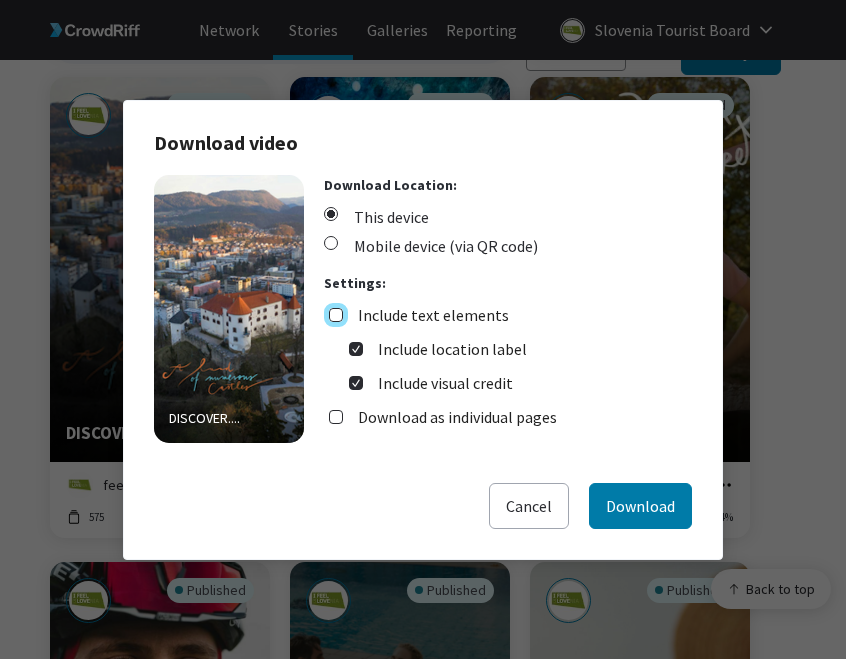 checkbox on "false" 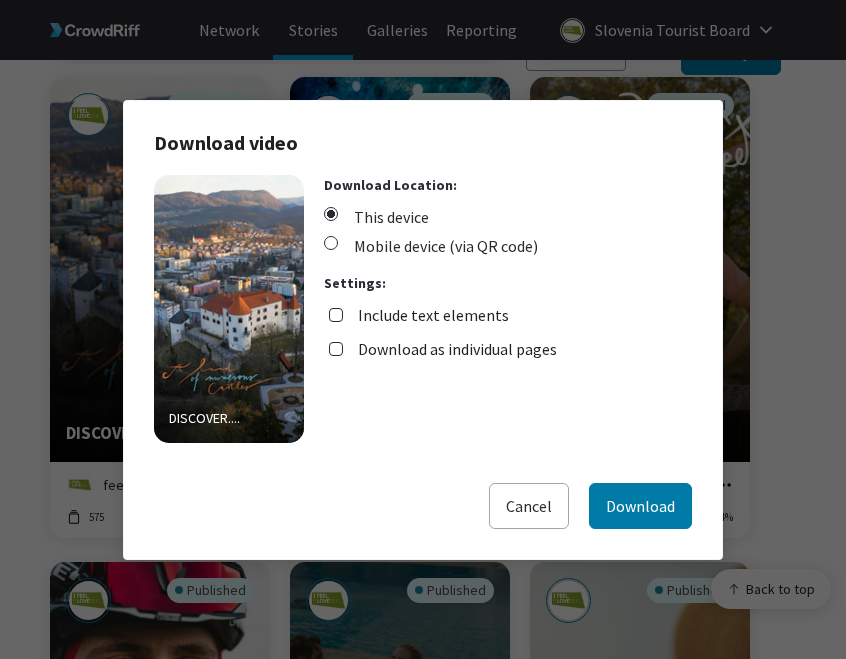 click on "Download as individual pages" at bounding box center [457, 349] 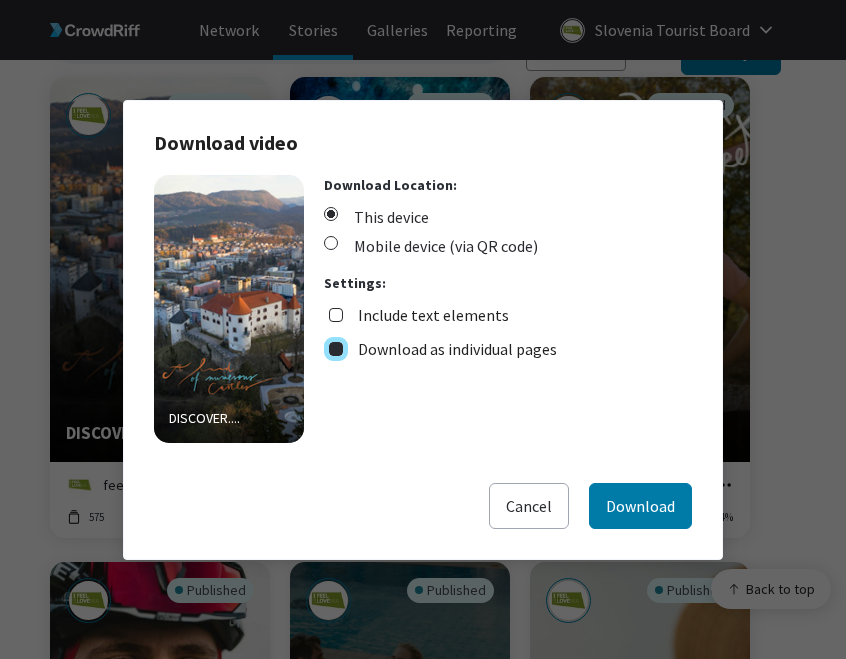 checkbox on "true" 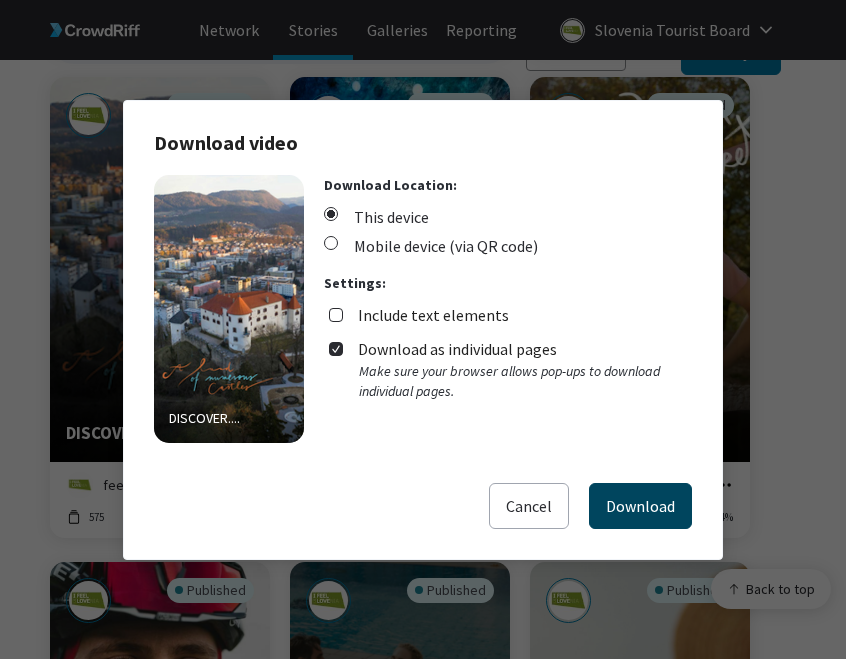 click on "Download" at bounding box center [640, 506] 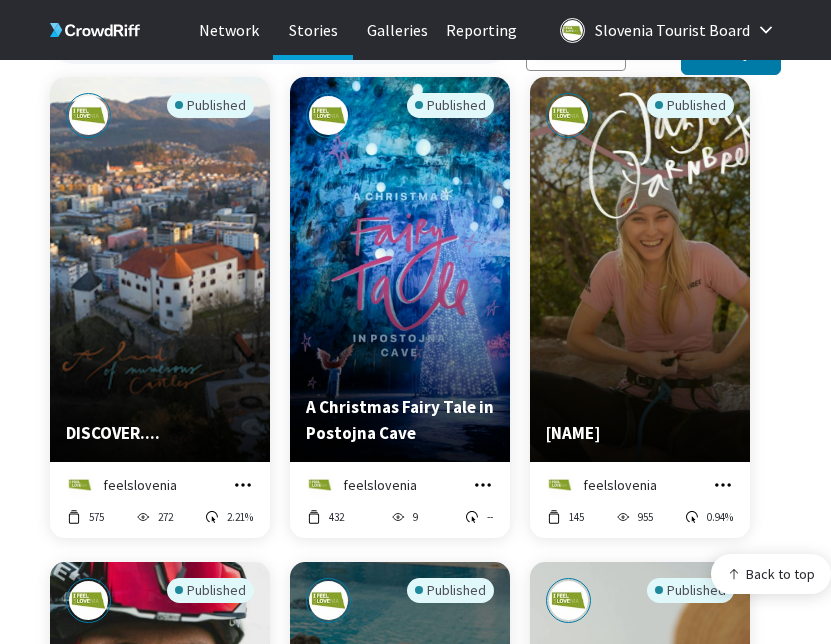 click at bounding box center [483, 485] 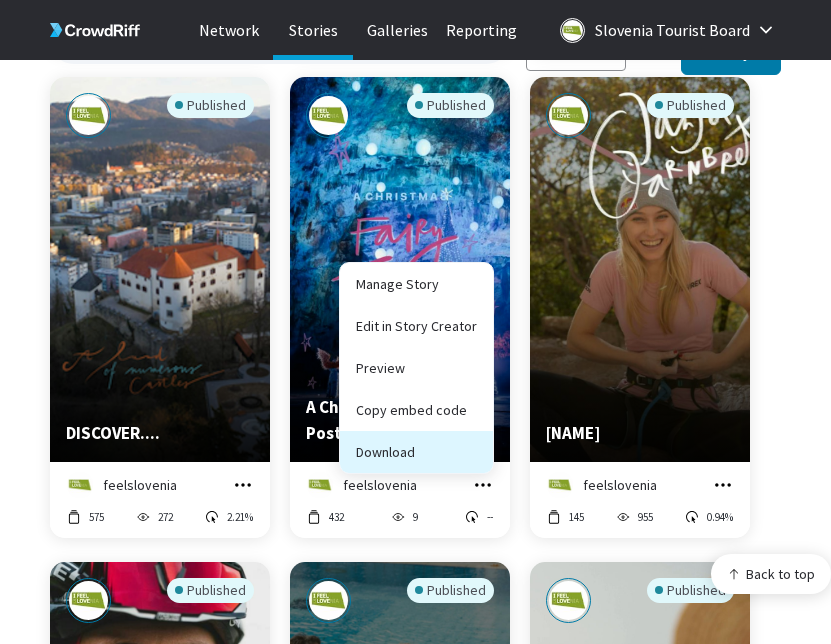 click on "Download" at bounding box center (416, 452) 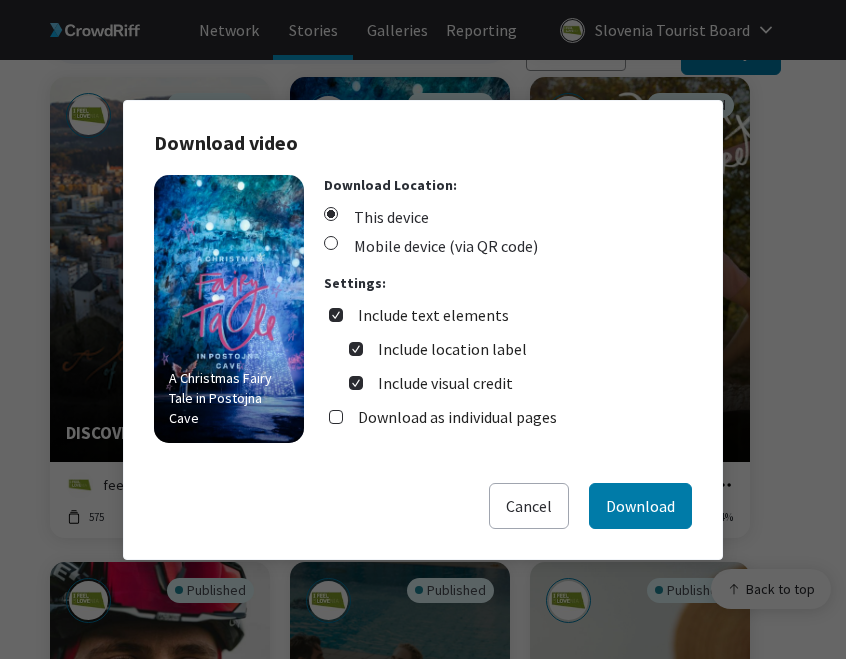 click on "Include text elements" at bounding box center [433, 315] 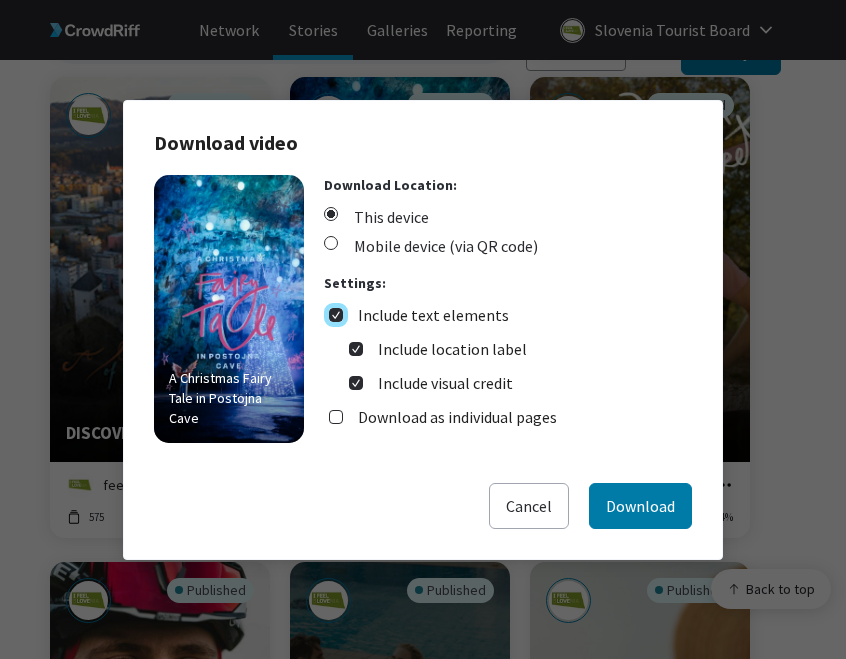click on "Include text elements" at bounding box center [336, 315] 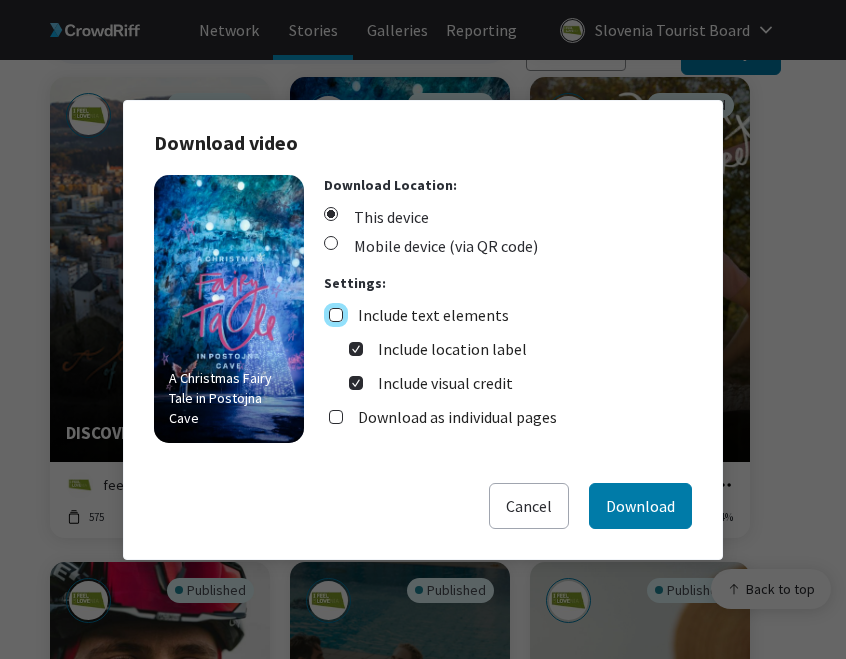 checkbox on "false" 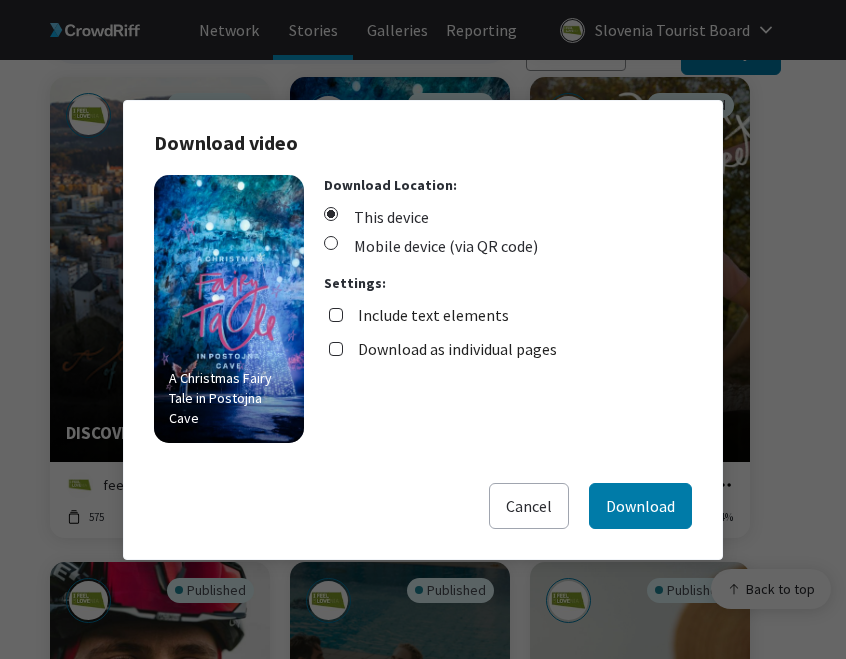 click on "Download as individual pages" at bounding box center (457, 349) 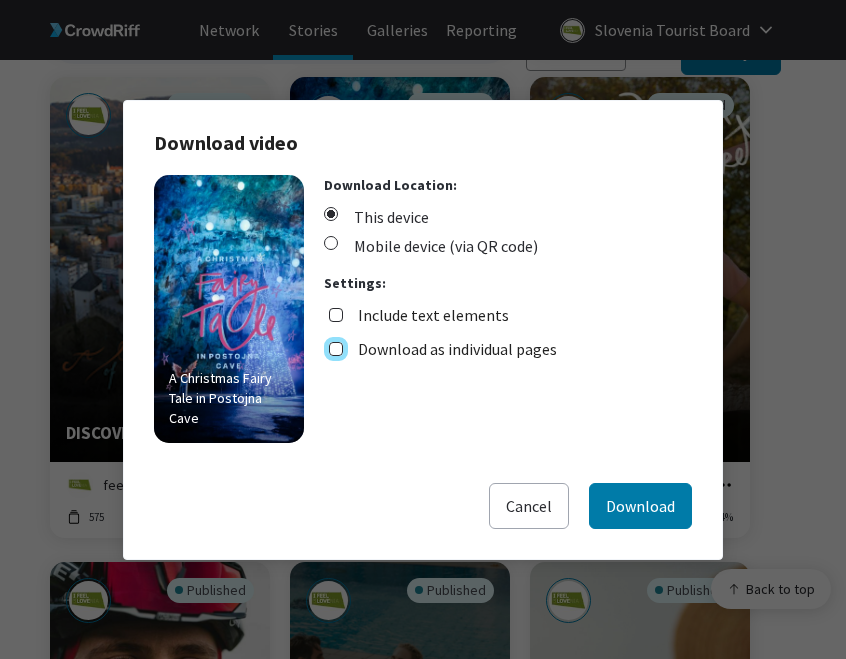 click on "Download as individual pages" at bounding box center (336, 349) 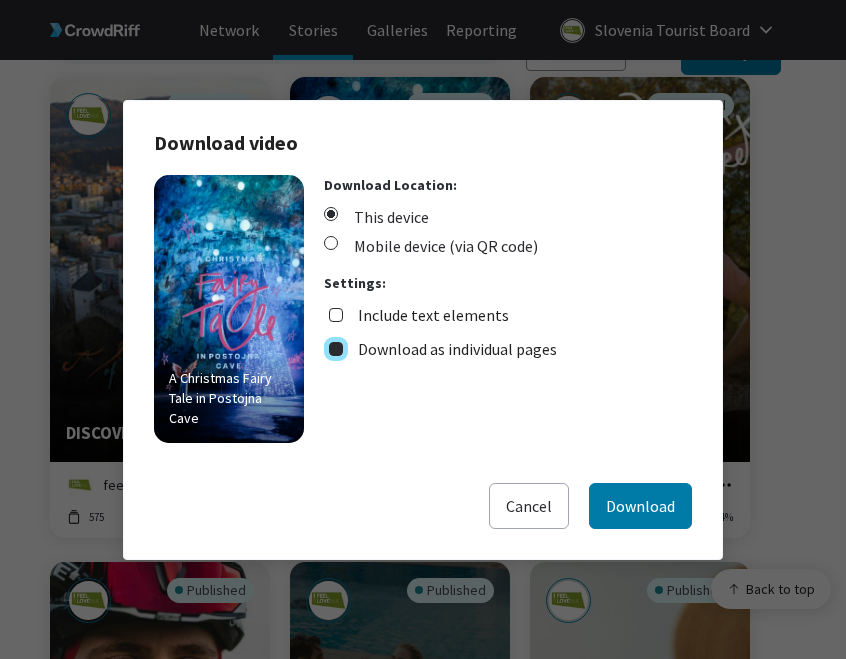 checkbox on "true" 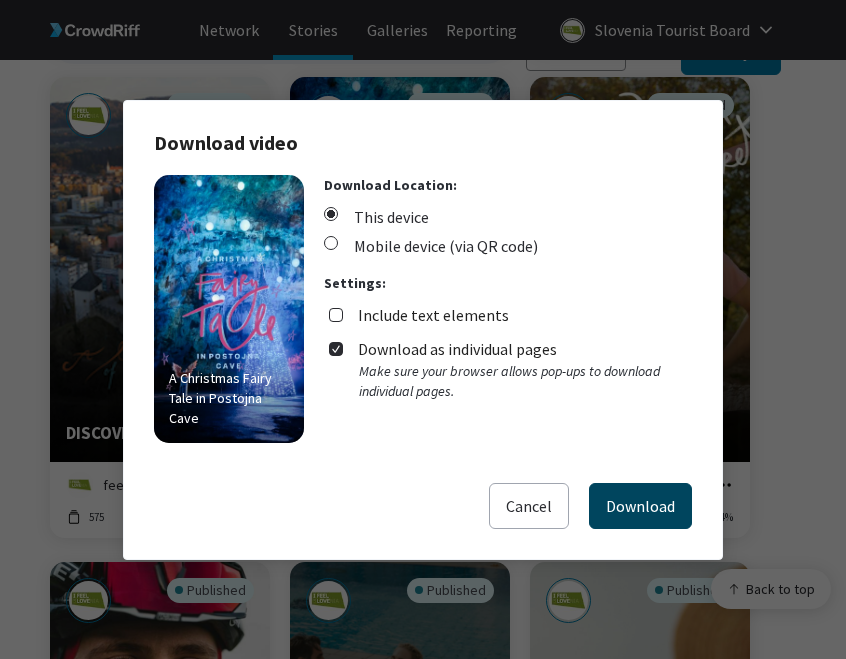 click on "Download" at bounding box center [640, 506] 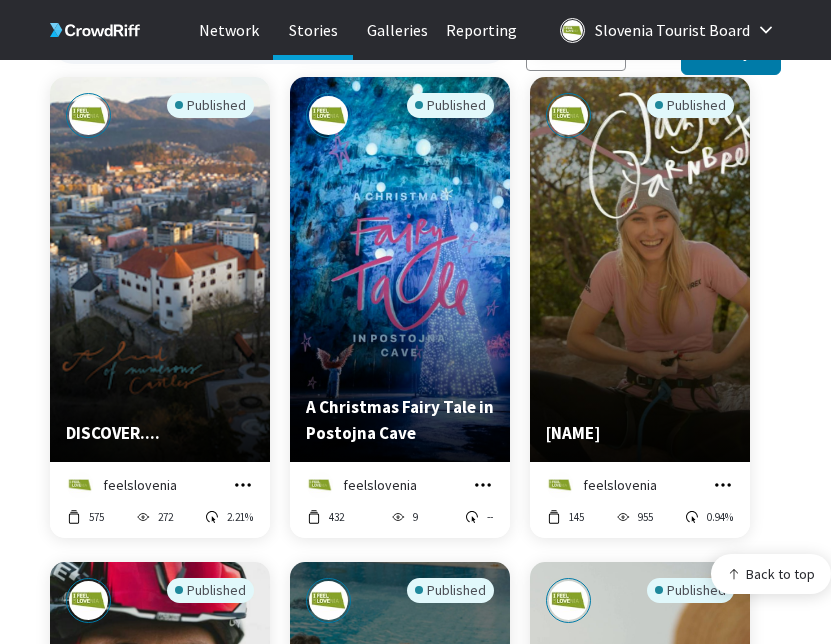 click 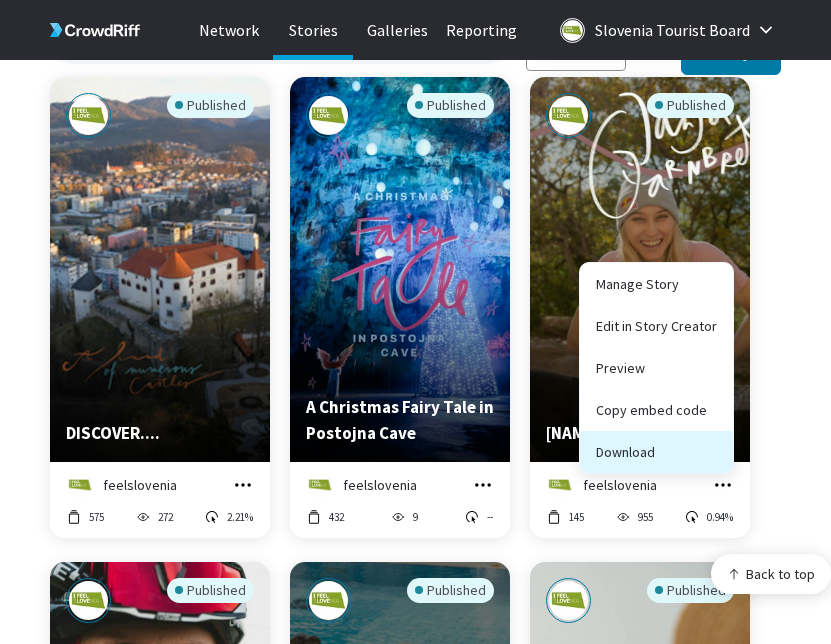 click on "Download" at bounding box center (656, 452) 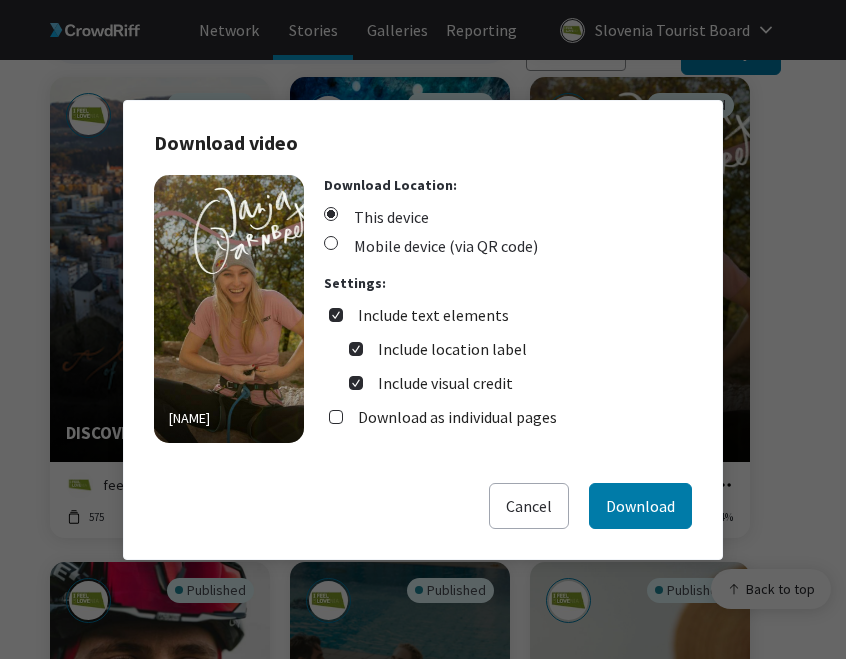 click on "Include text elements Include location label Include visual credit" at bounding box center (508, 349) 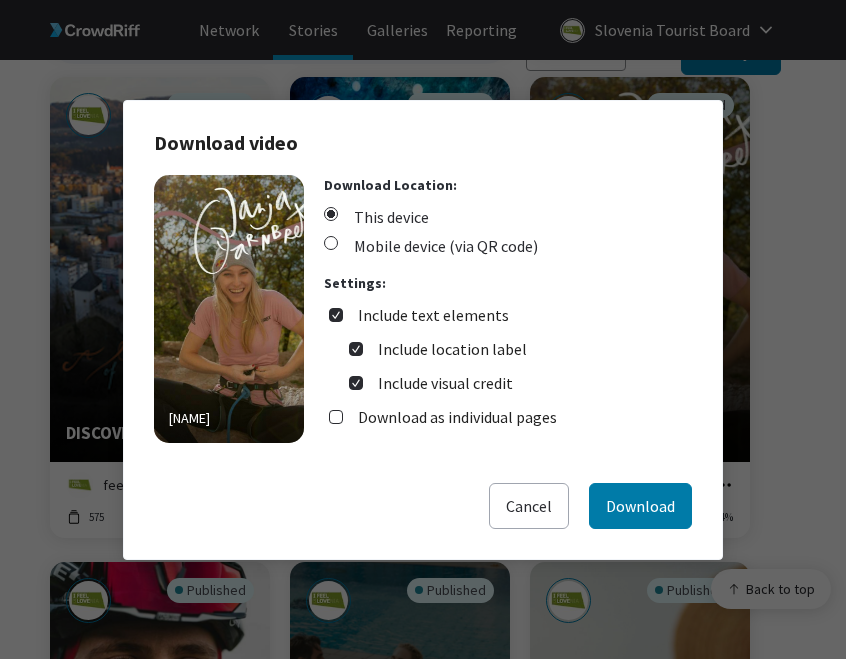 click on "Include text elements" at bounding box center [433, 315] 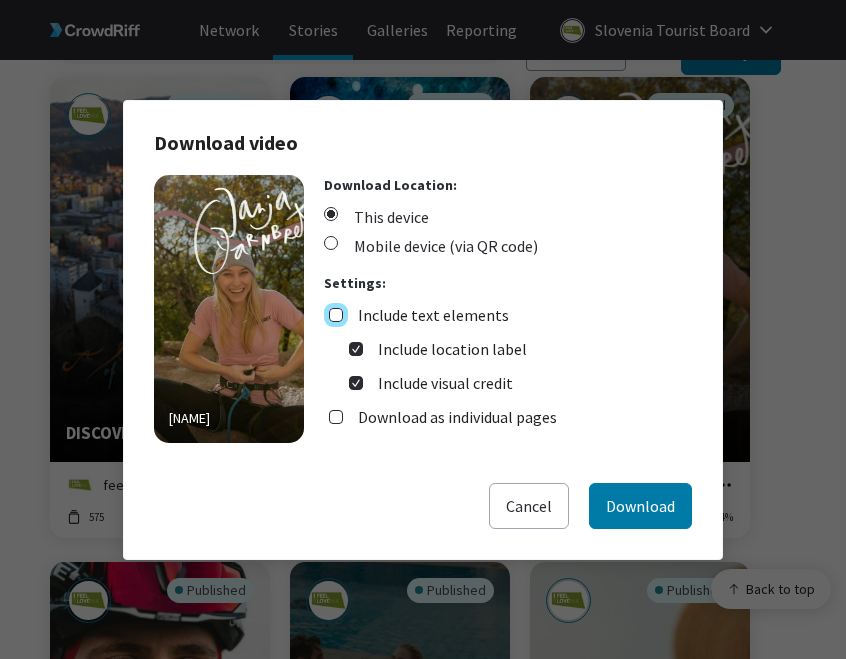 checkbox on "false" 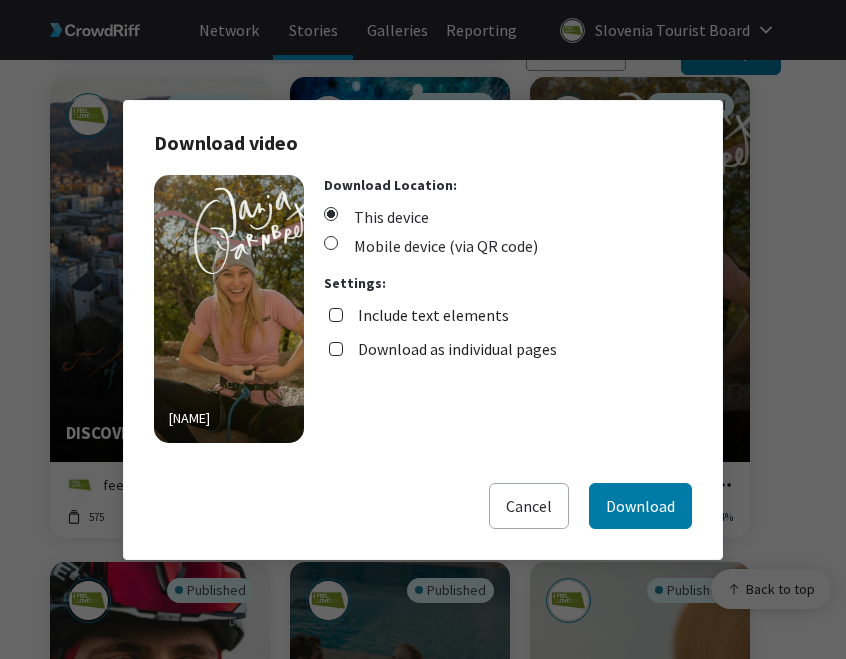click on "Download as individual pages" at bounding box center [457, 349] 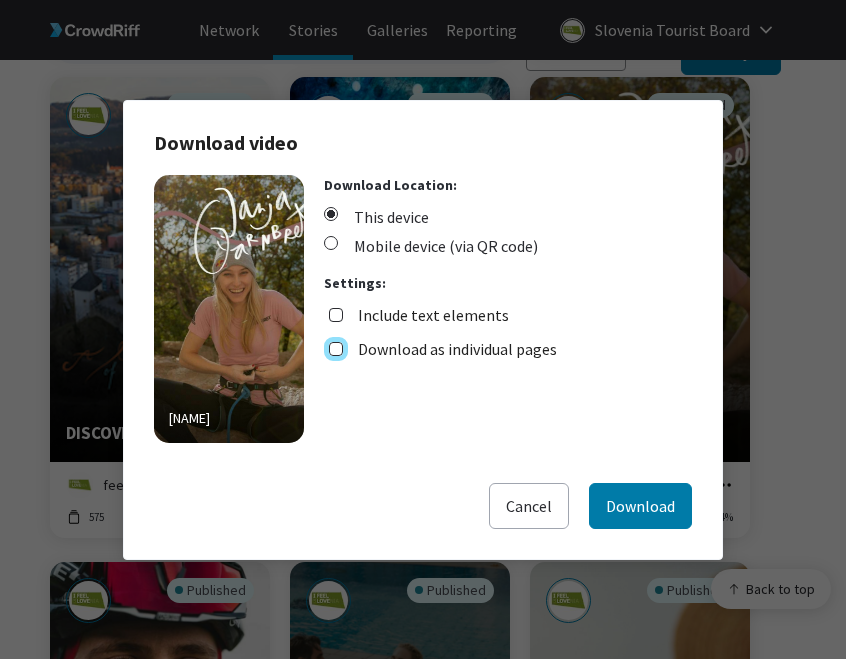 click on "Download as individual pages" at bounding box center (336, 349) 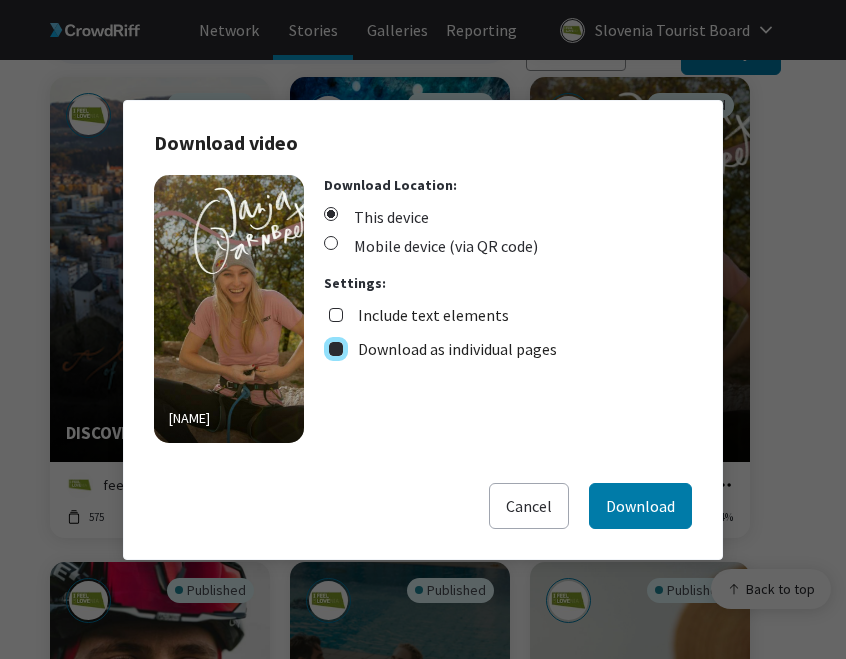 checkbox on "true" 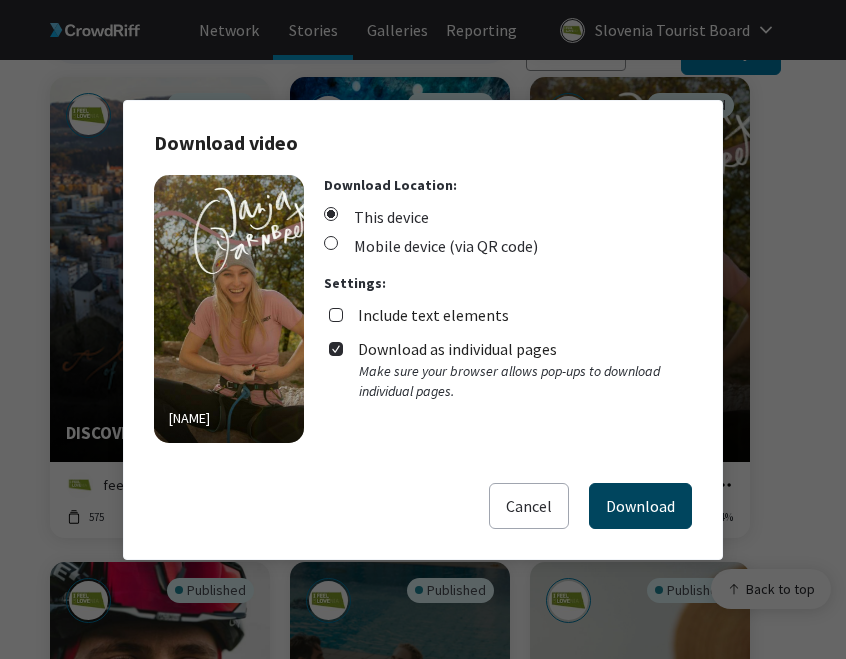 click on "Download" at bounding box center (640, 506) 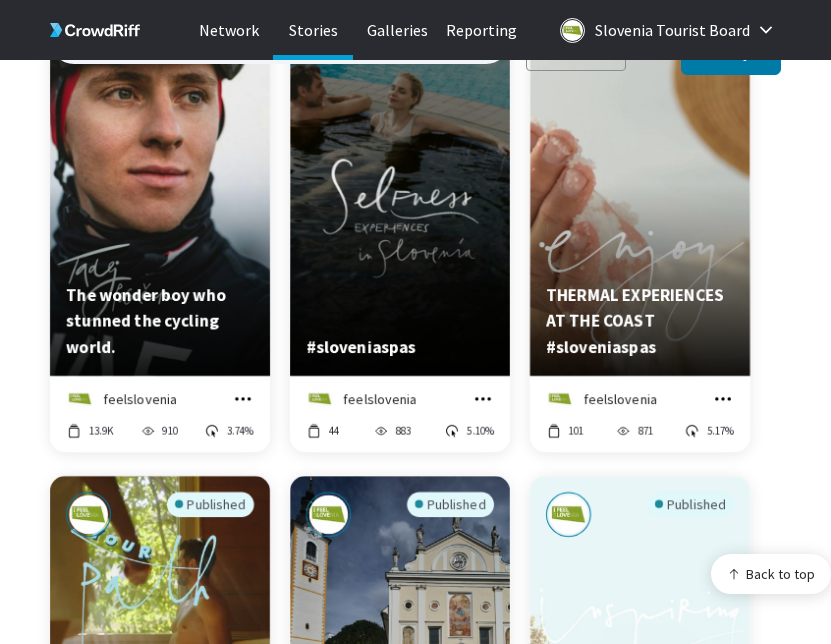 scroll, scrollTop: 4193, scrollLeft: 0, axis: vertical 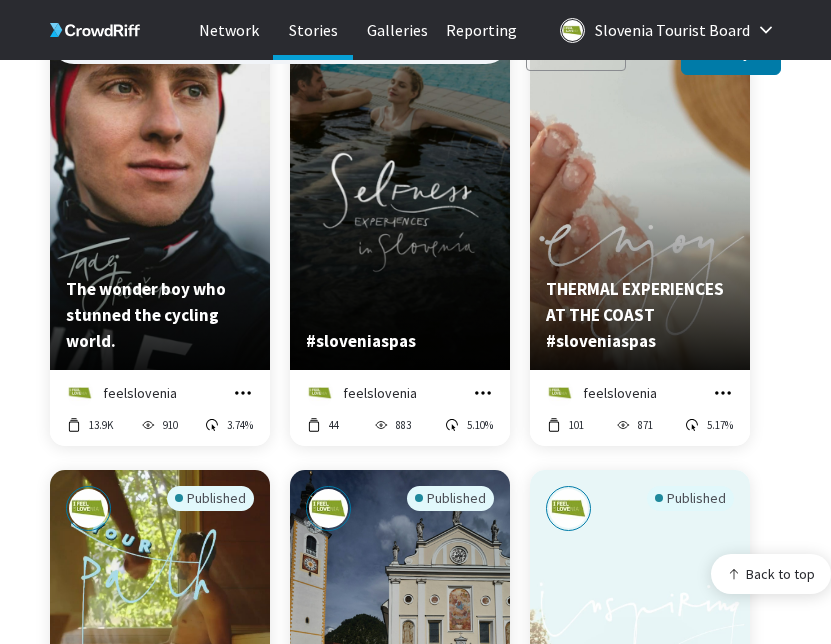 click 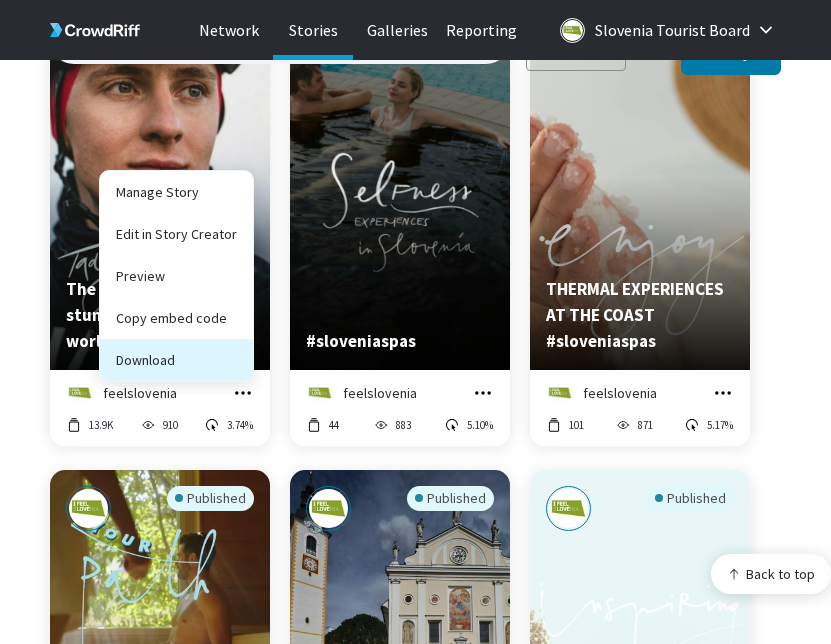 click on "Download" at bounding box center [176, 360] 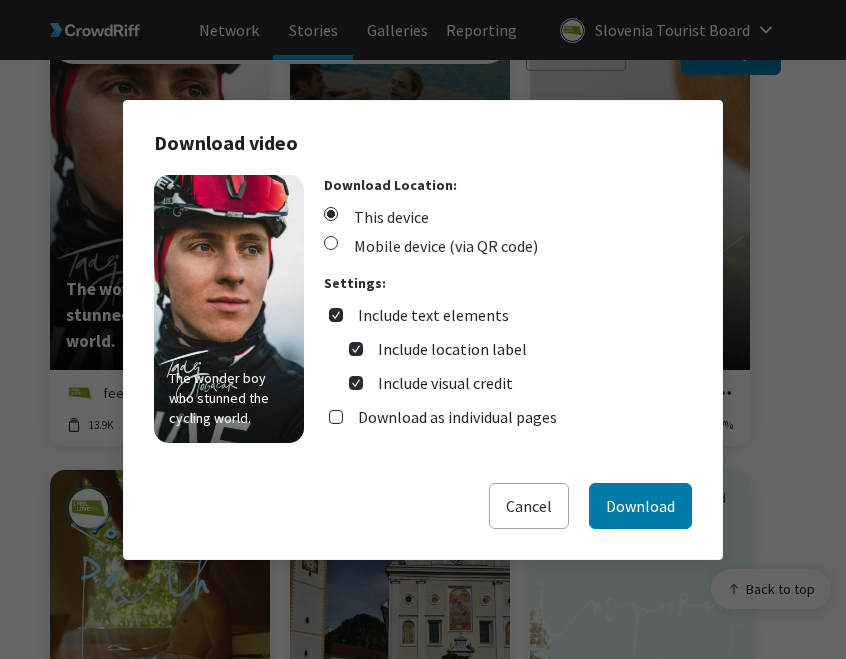 click on "Include text elements" at bounding box center (433, 315) 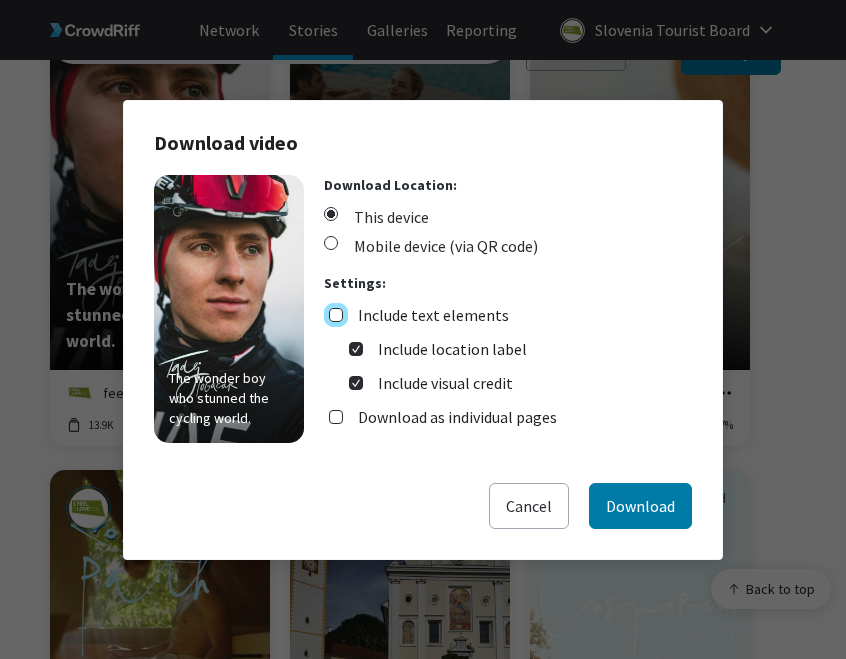checkbox on "false" 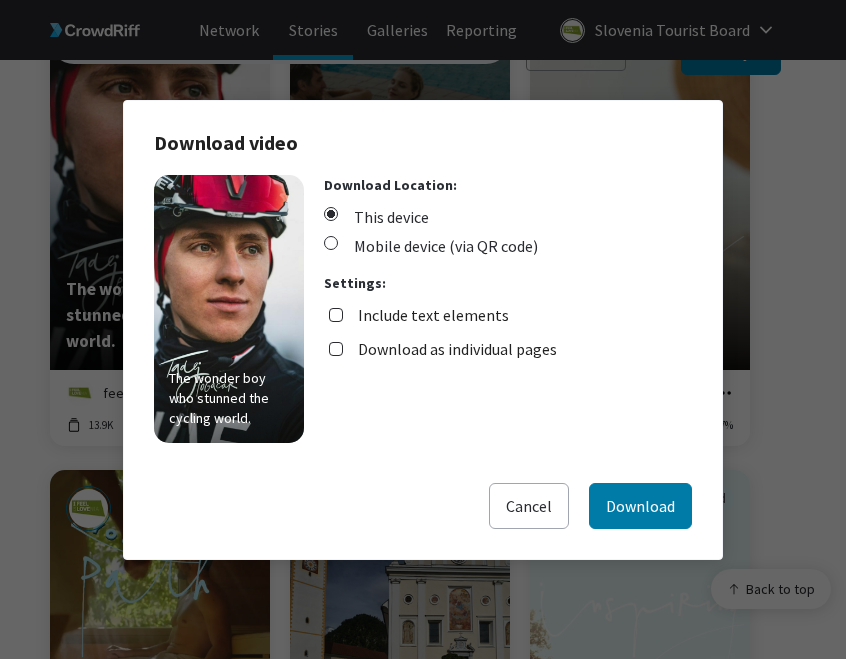 click on "Download as individual pages" at bounding box center [457, 349] 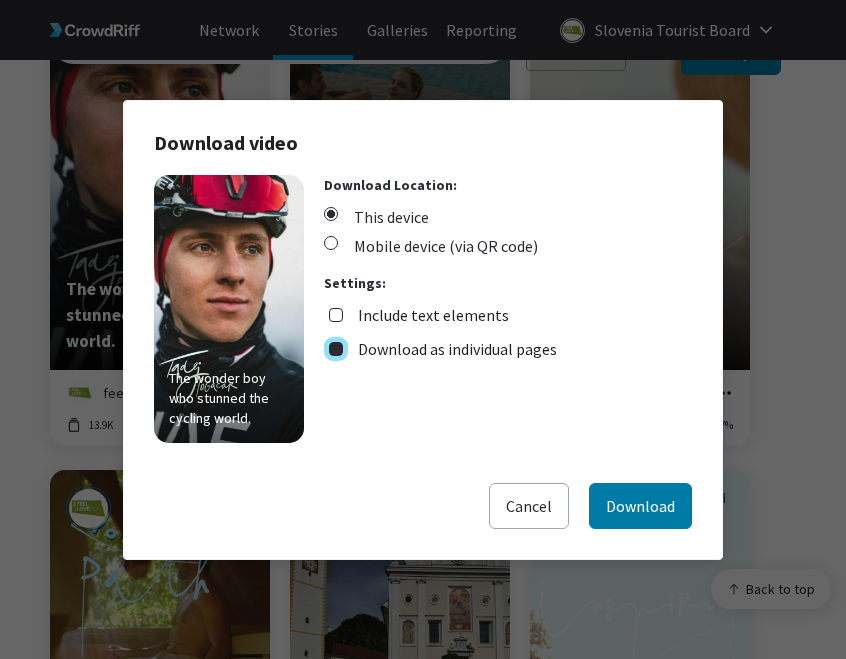 checkbox on "true" 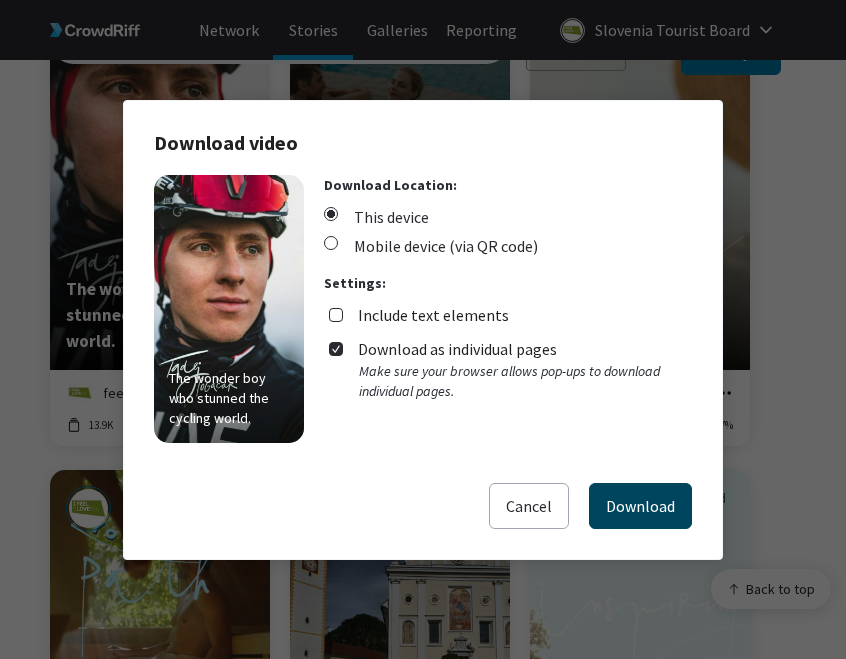 click on "Download" at bounding box center [640, 506] 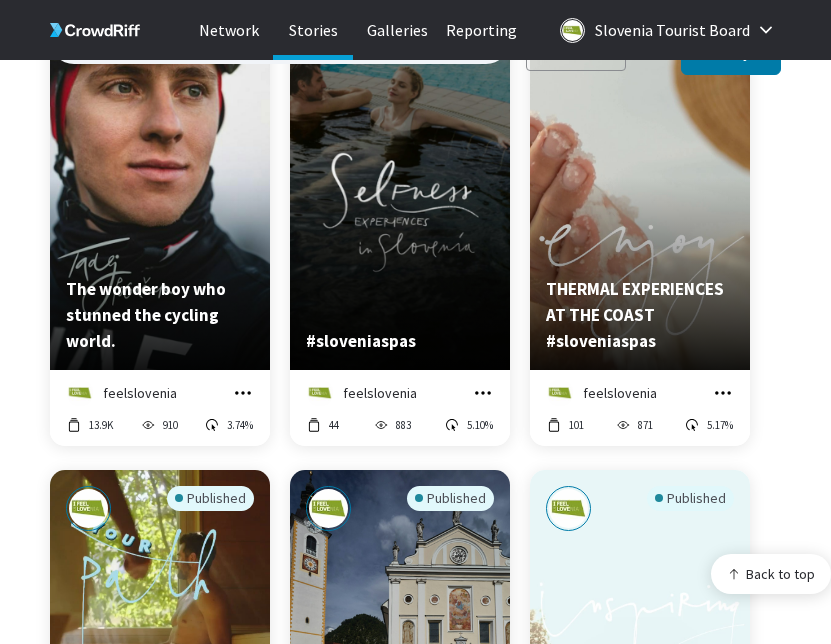 click 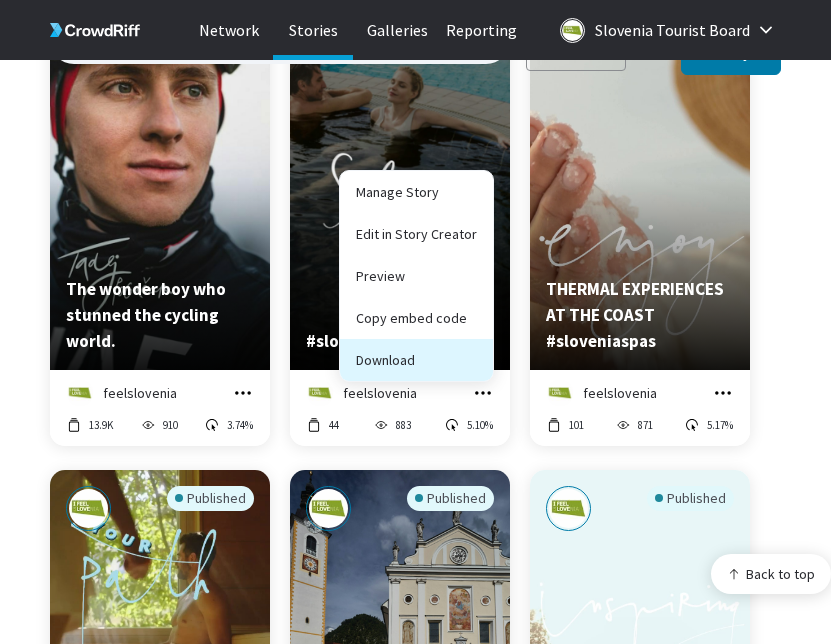 click on "Download" at bounding box center [416, 360] 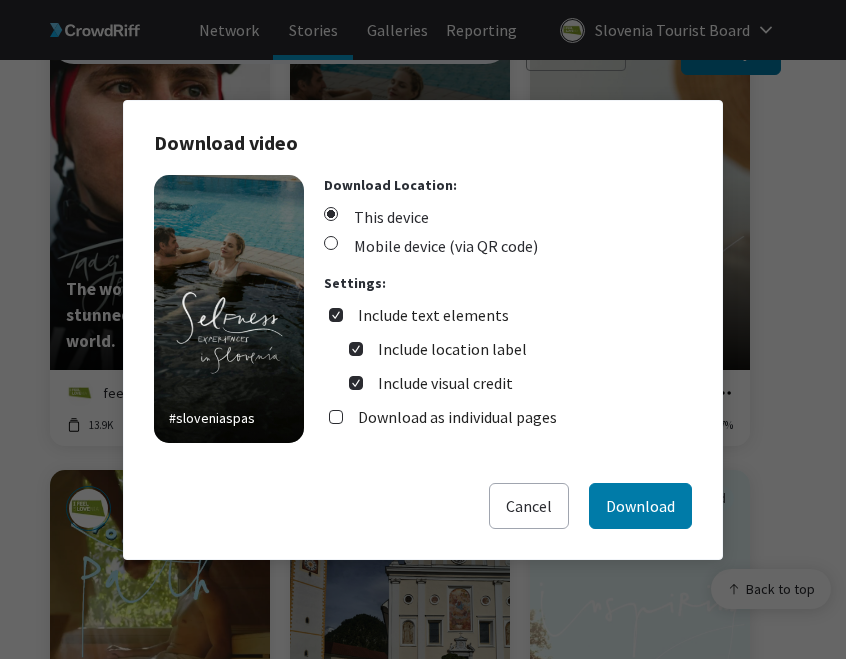 click on "Include text elements" at bounding box center (433, 315) 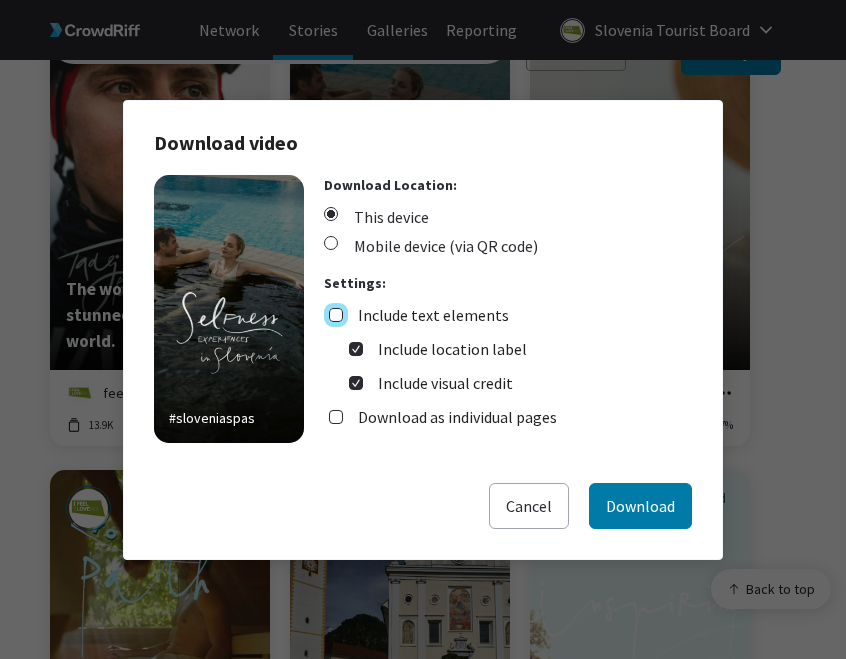 checkbox on "false" 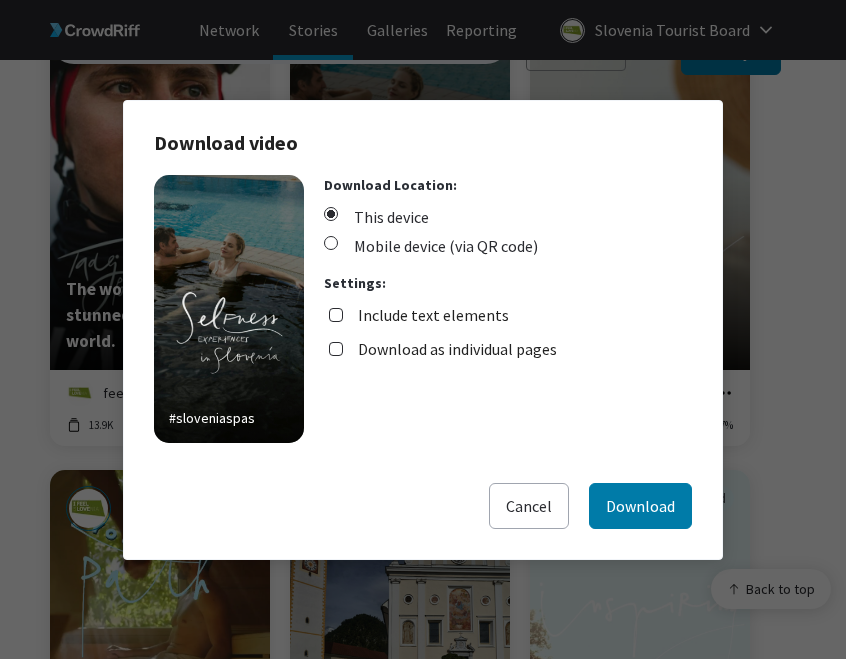 click on "Download as individual pages" at bounding box center [457, 349] 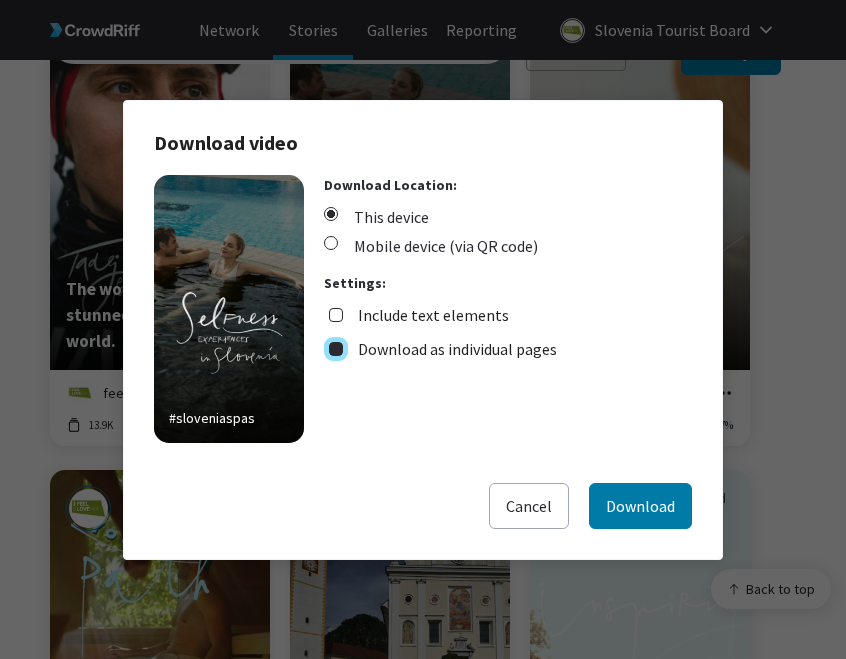 checkbox on "true" 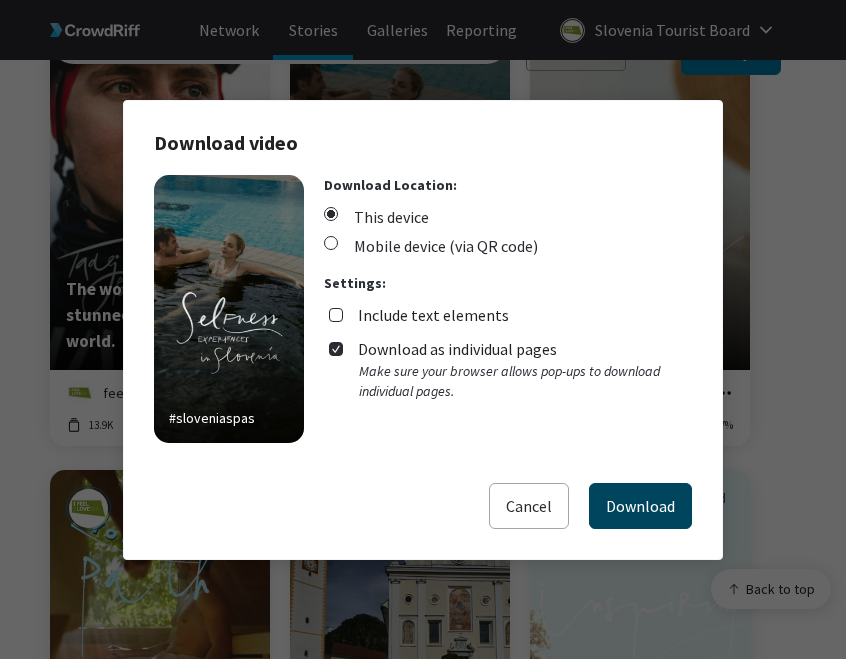 click on "Download" at bounding box center (640, 506) 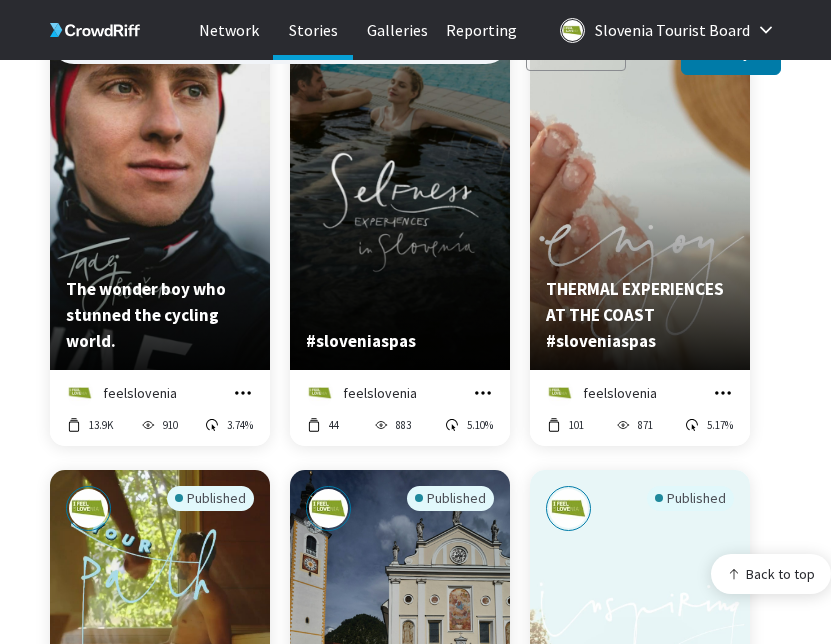 click 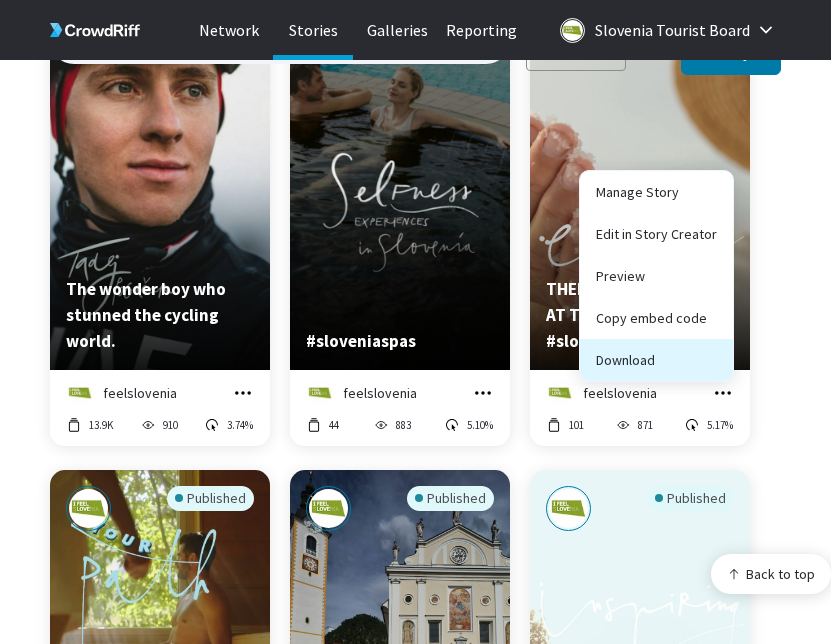 click on "Download" at bounding box center (656, 360) 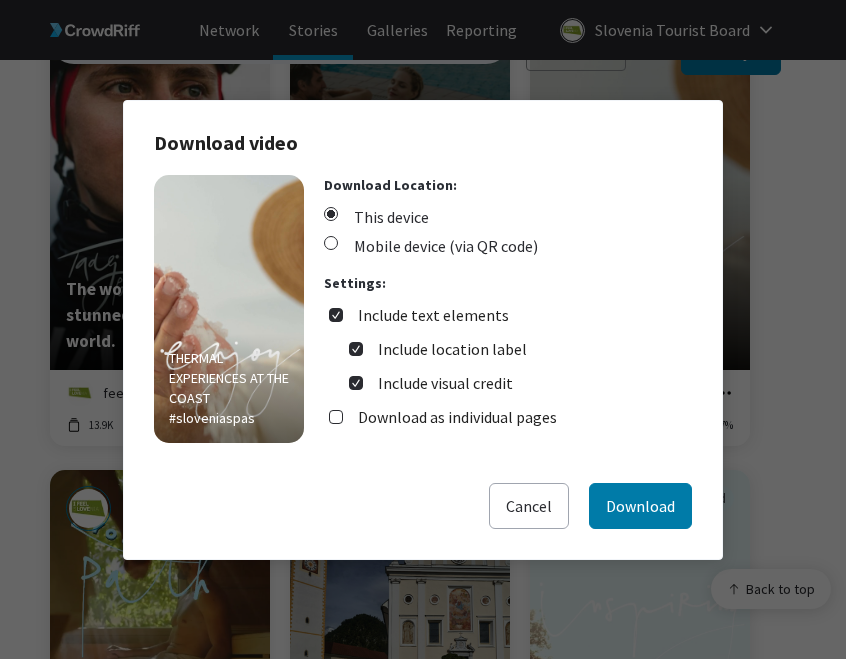 click on "Include text elements" at bounding box center [433, 315] 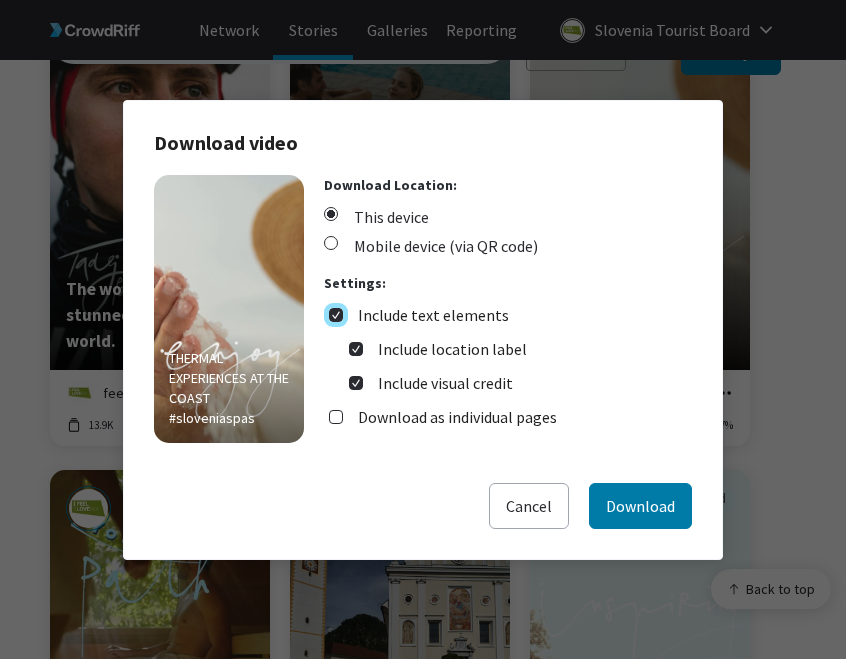 click on "Include text elements" at bounding box center [336, 315] 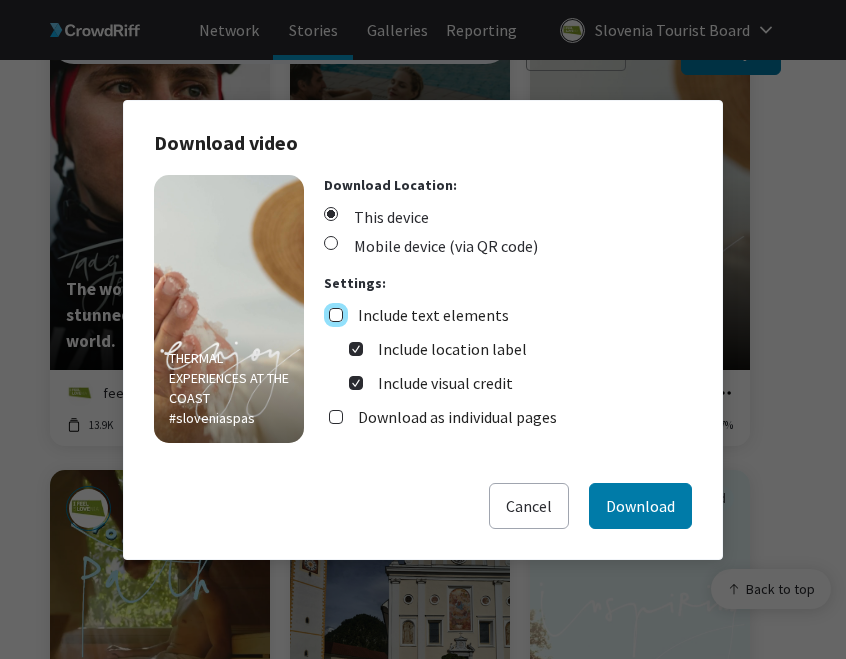 checkbox on "false" 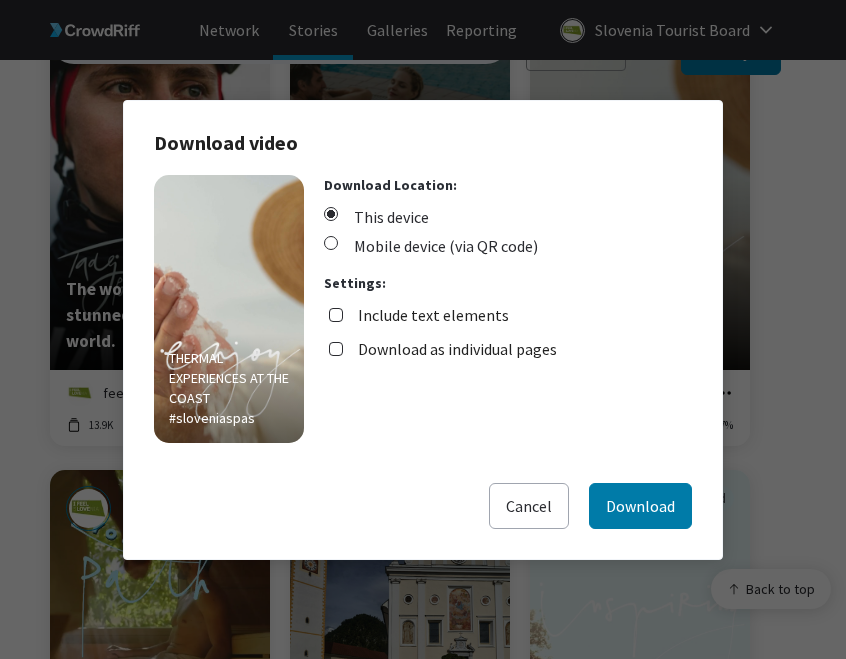 click on "Download as individual pages" at bounding box center [457, 349] 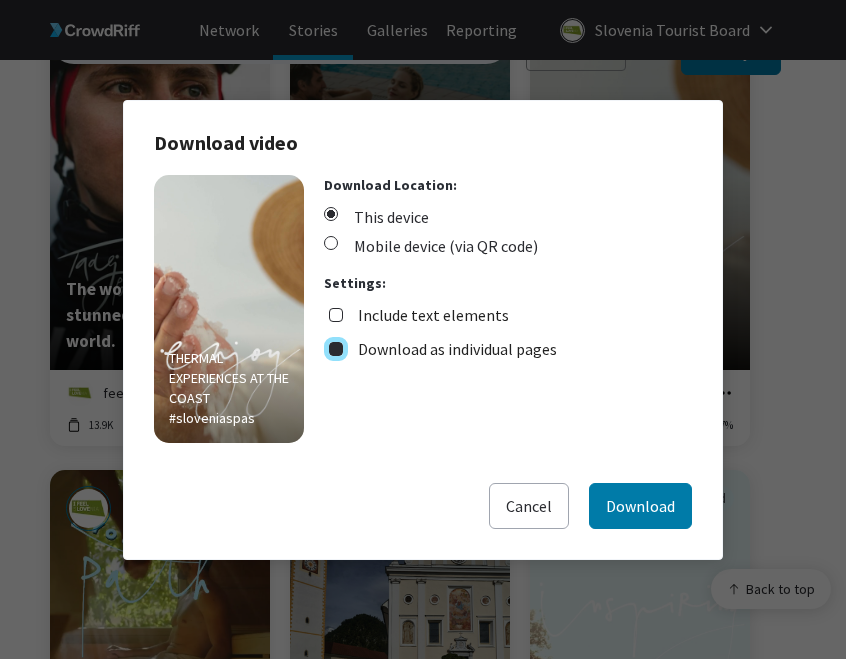 checkbox on "true" 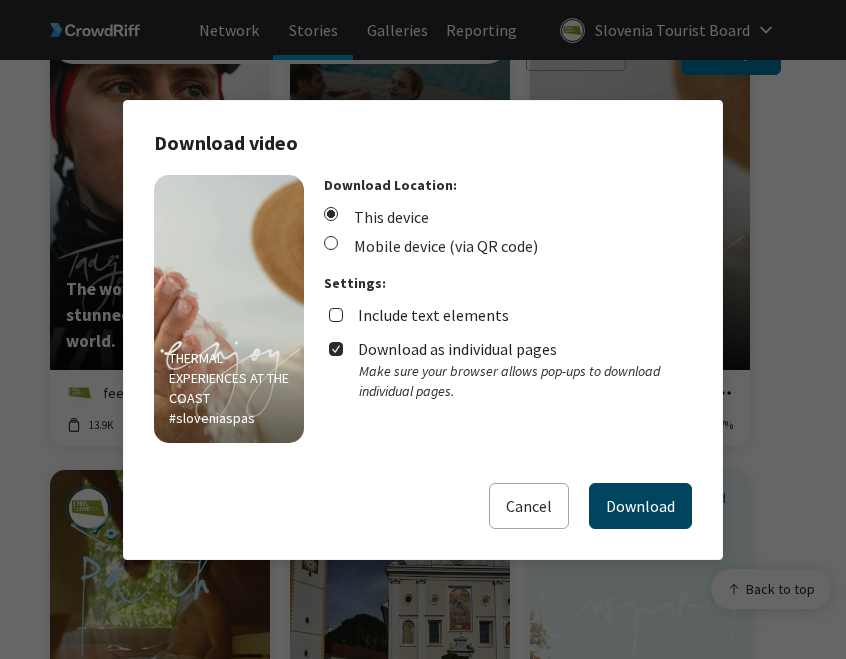 click on "Download" at bounding box center [640, 506] 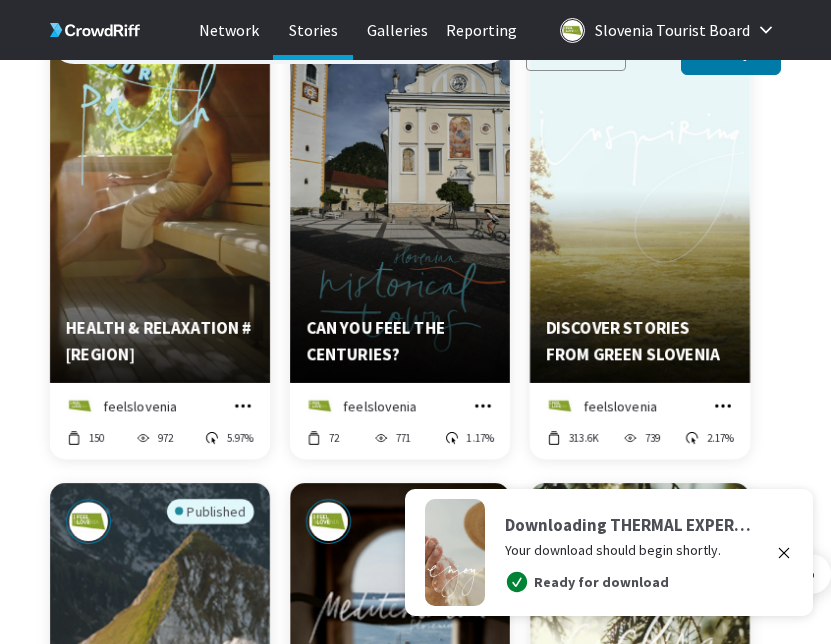 scroll, scrollTop: 4697, scrollLeft: 0, axis: vertical 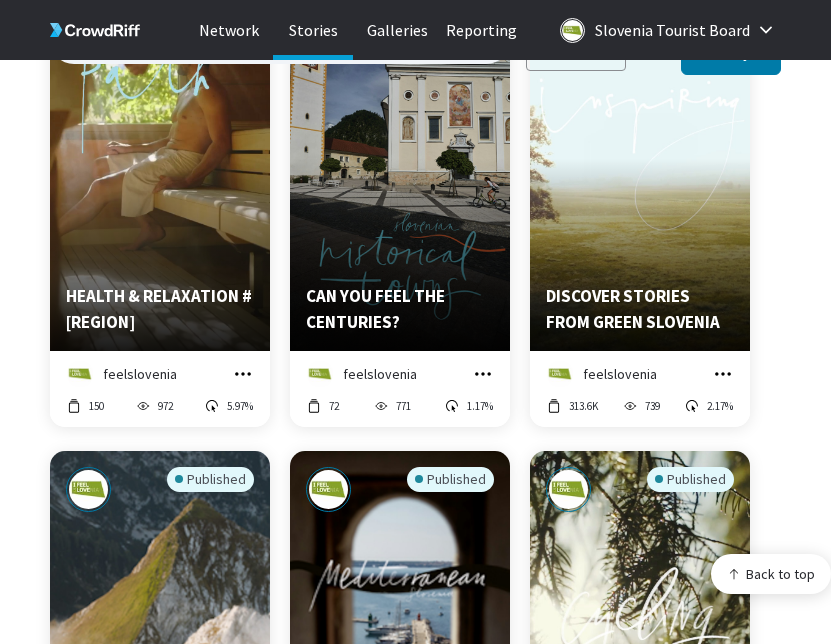 click 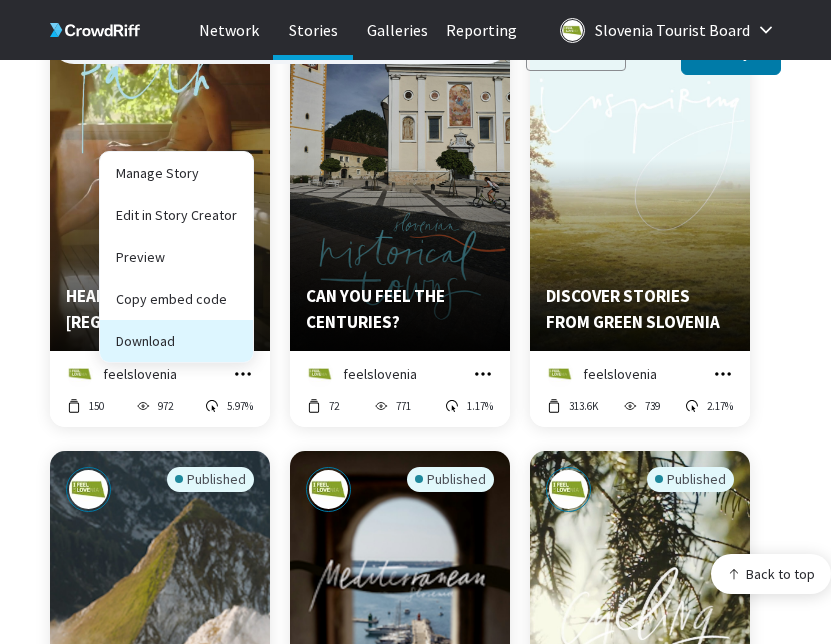 click on "Download" at bounding box center (176, 341) 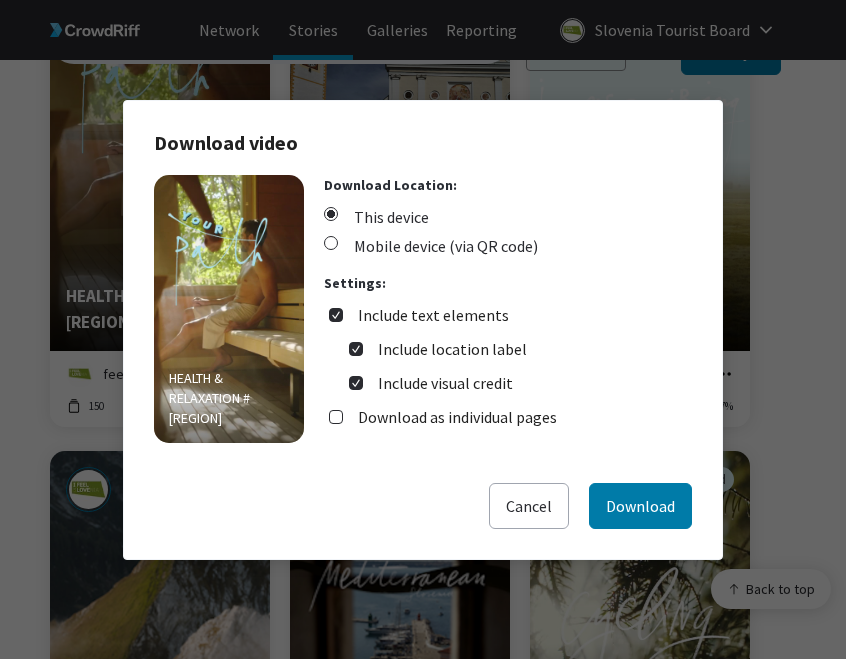 click on "Include text elements" at bounding box center (433, 315) 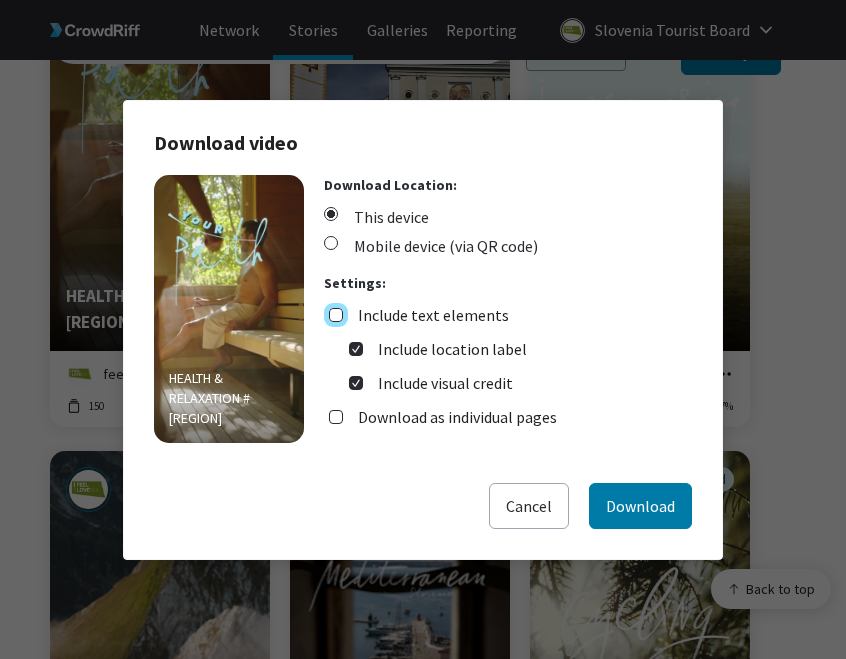 checkbox on "false" 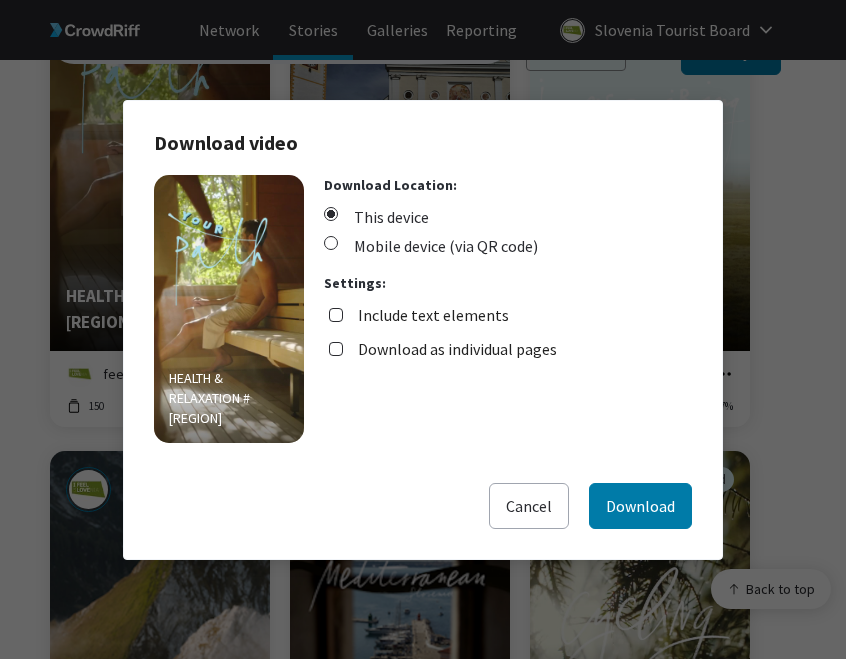 click on "Download as individual pages" at bounding box center (457, 349) 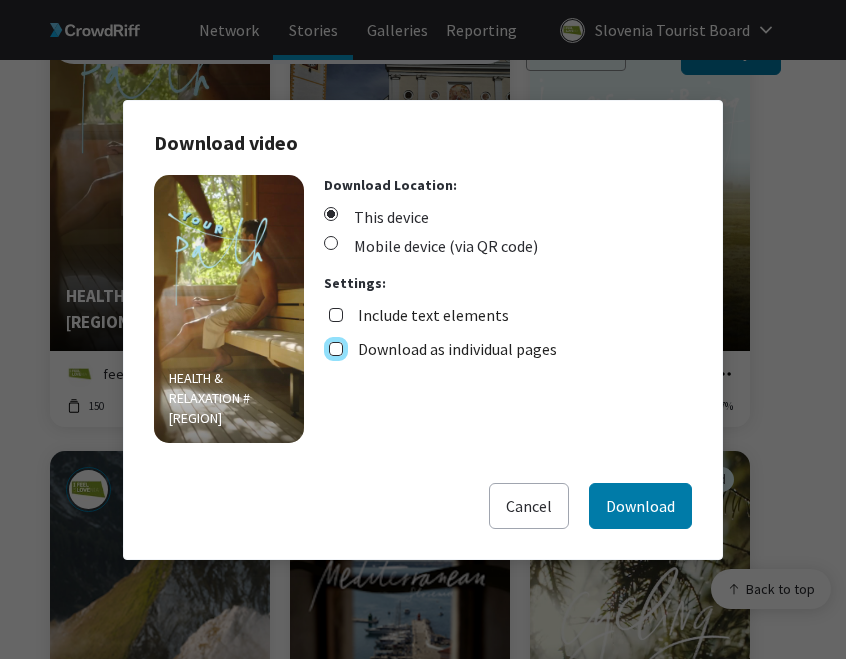 click on "Download as individual pages" at bounding box center [336, 349] 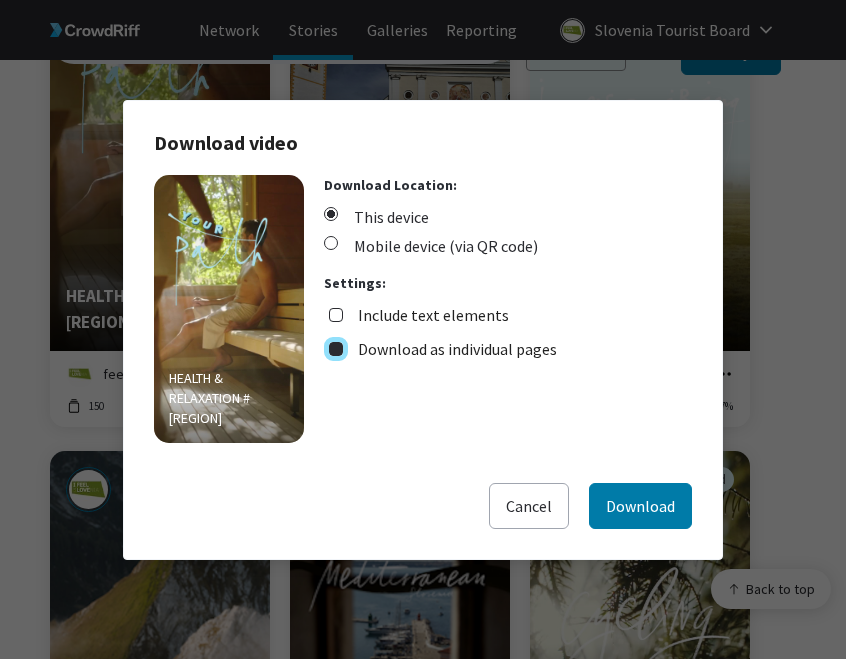 checkbox on "true" 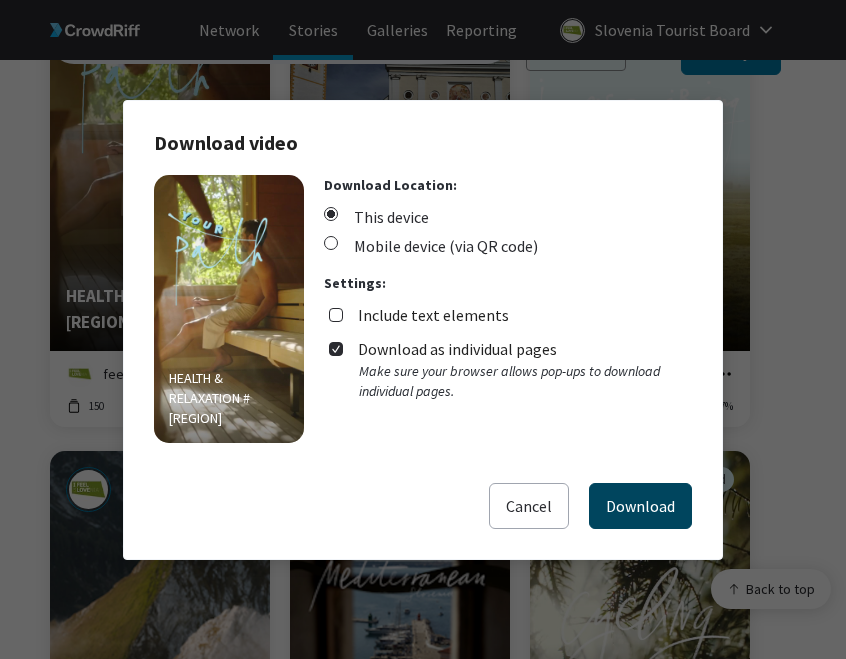 click on "Download" at bounding box center (640, 506) 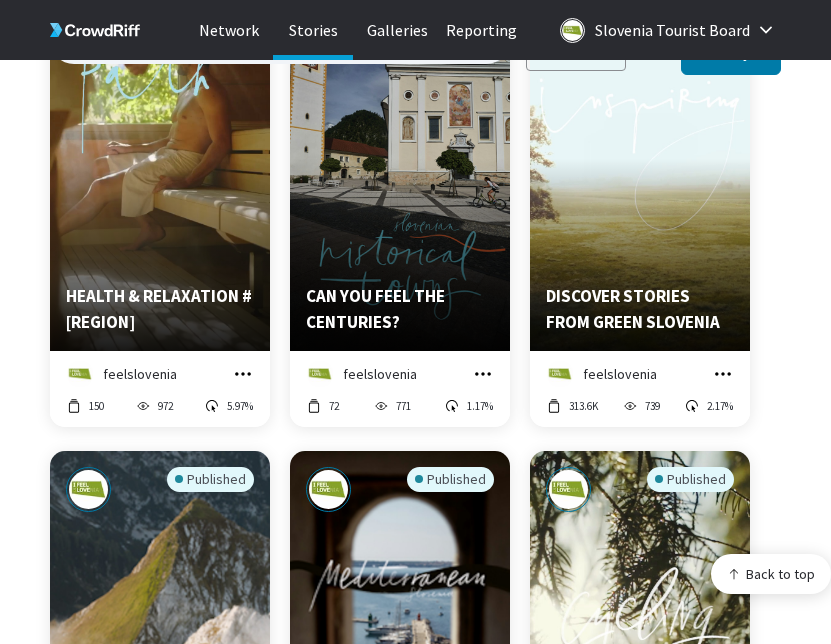 click on "Published The wonder boy who stunned the cycling world.   feelslovenia Manage Story Edit in Story Creator Preview Copy embed code Download 13.9K 910 3.74% Published #sloveniaspas   feelslovenia Manage Story Edit in Story Creator Preview Copy embed code Download 44 883 5.10% Published THERMAL EXPERIENCES
AT THE COAST
#sloveniaspas   feelslovenia Manage Story Edit in Story Creator Preview Copy embed code Download 101 871 5.17% Published HEALTH & RELAXATION #sloveniaspas   feelslovenia Manage Story Edit in Story Creator Preview Copy embed code Download 150 972 5.97% Published CAN YOU FEEL
THE CENTURIES?   feelslovenia Manage Story Edit in Story Creator Preview Copy embed code Download 72 771 1.17% Published
DISCOVER
STORIES
FROM GREEN SLOVENIA    feelslovenia Manage Story Edit in Story Creator Preview Copy embed code Download 313.6K 739 2.17% Published My way of exploring
unspoiled nature.   feelslovenia Manage Story Edit in Story Creator Preview Copy embed code Download 982 883 1.13% Published" at bounding box center (440, -1222) 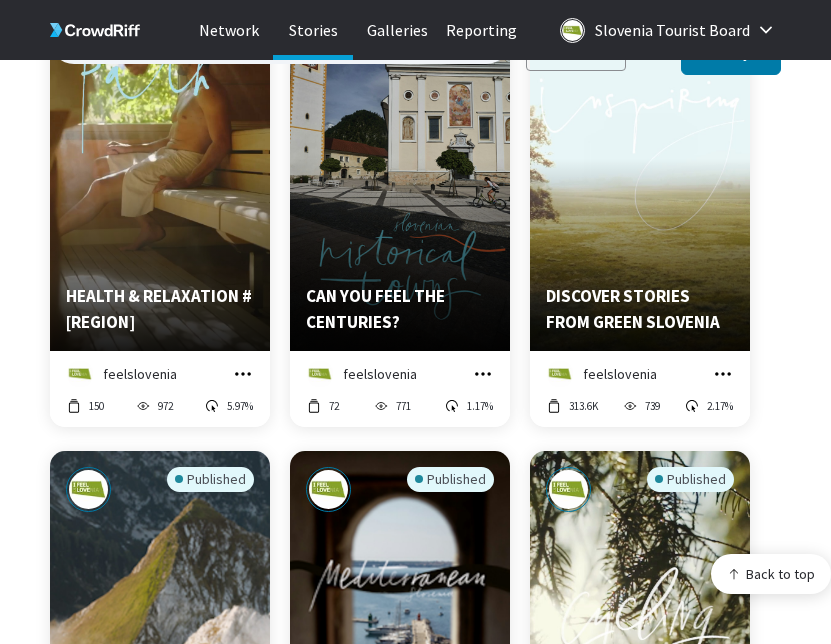 click 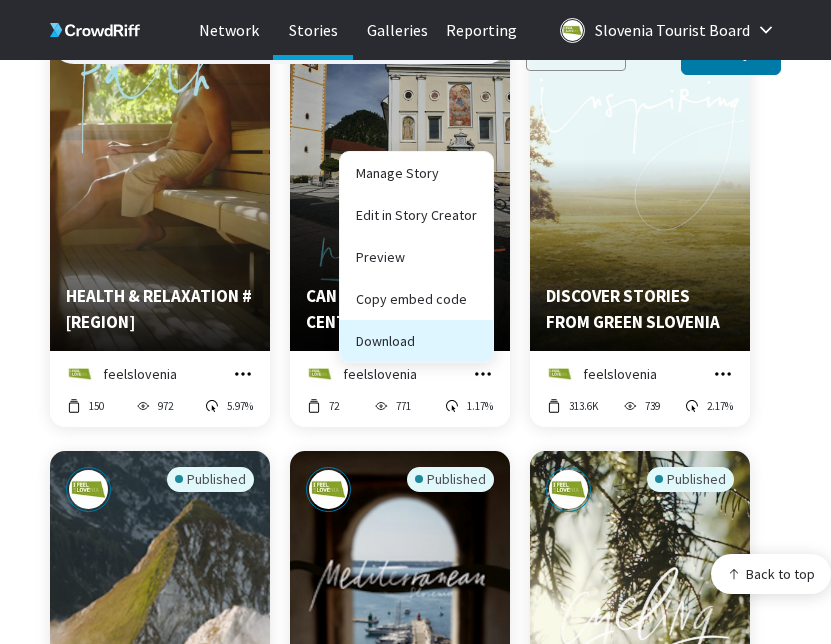 click on "Download" at bounding box center [416, 341] 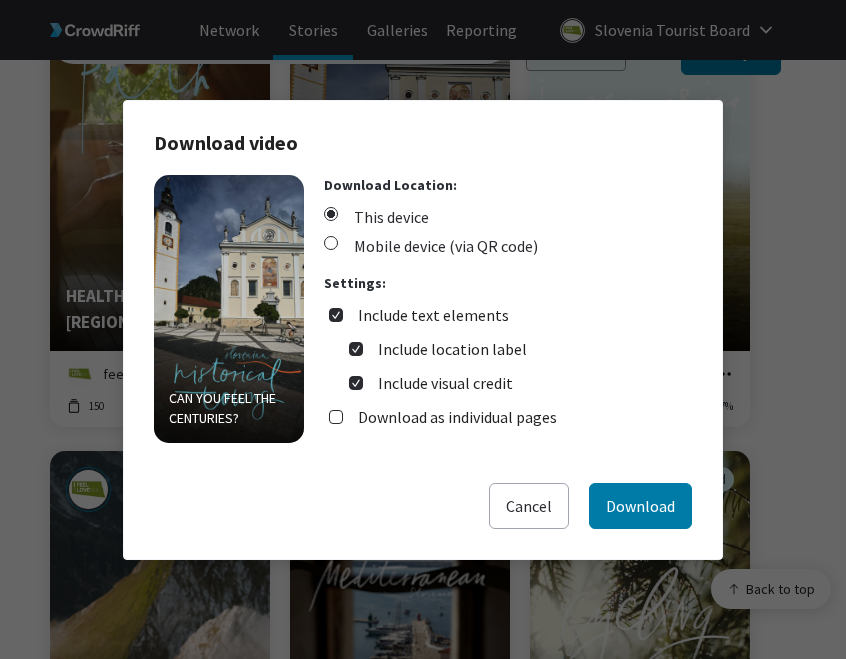 click on "Include text elements" at bounding box center [433, 315] 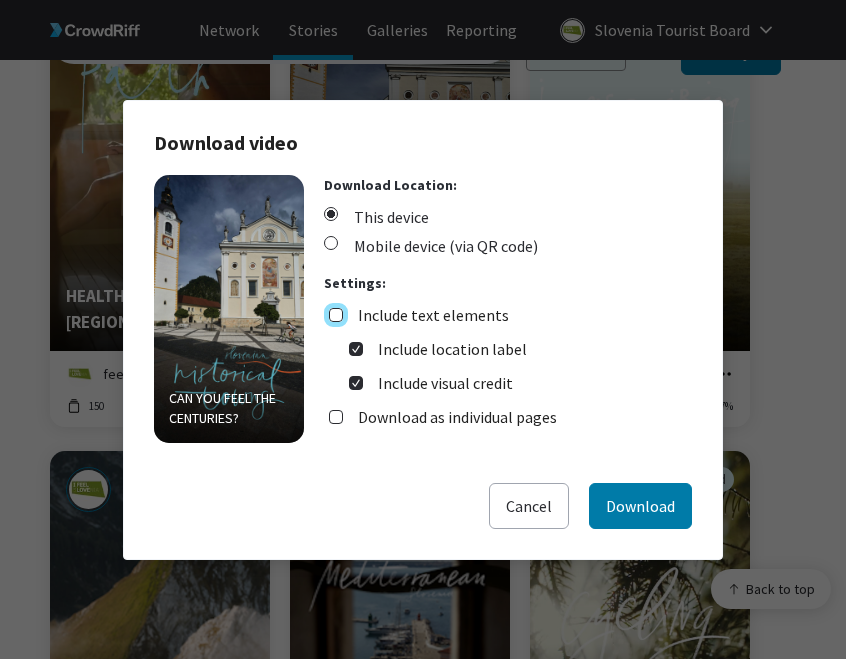 checkbox on "false" 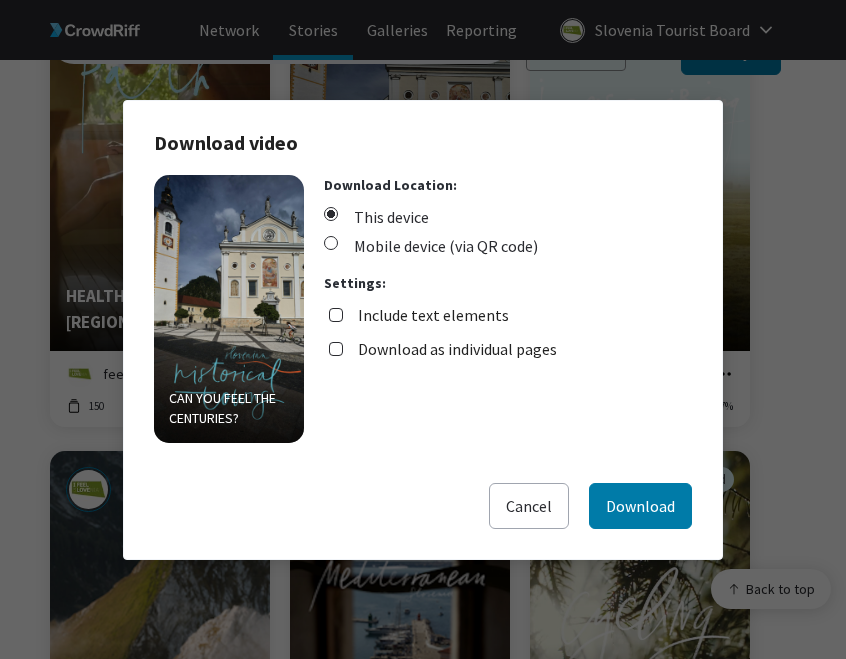 click on "Download as individual pages" at bounding box center [457, 349] 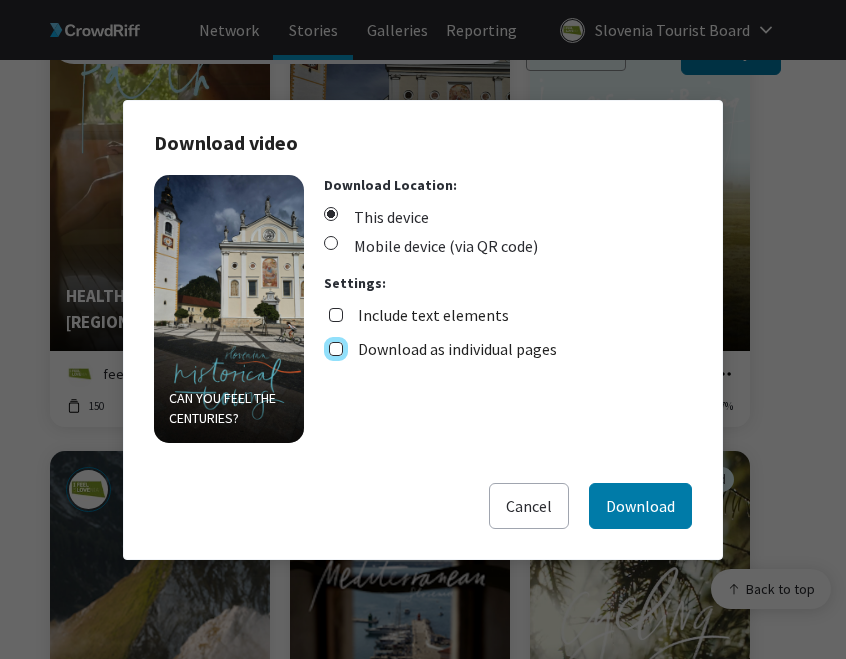 click on "Download as individual pages" at bounding box center [336, 349] 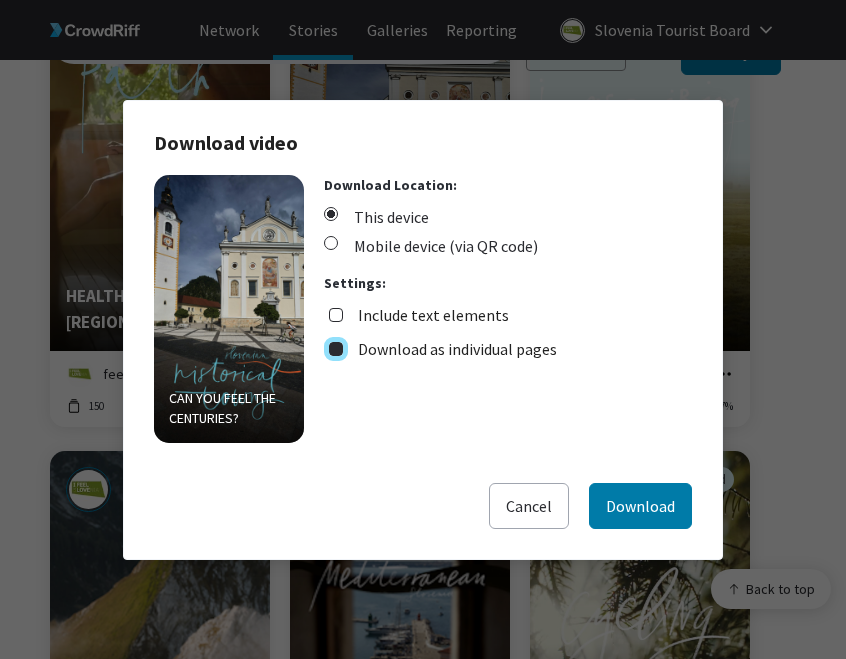 checkbox on "true" 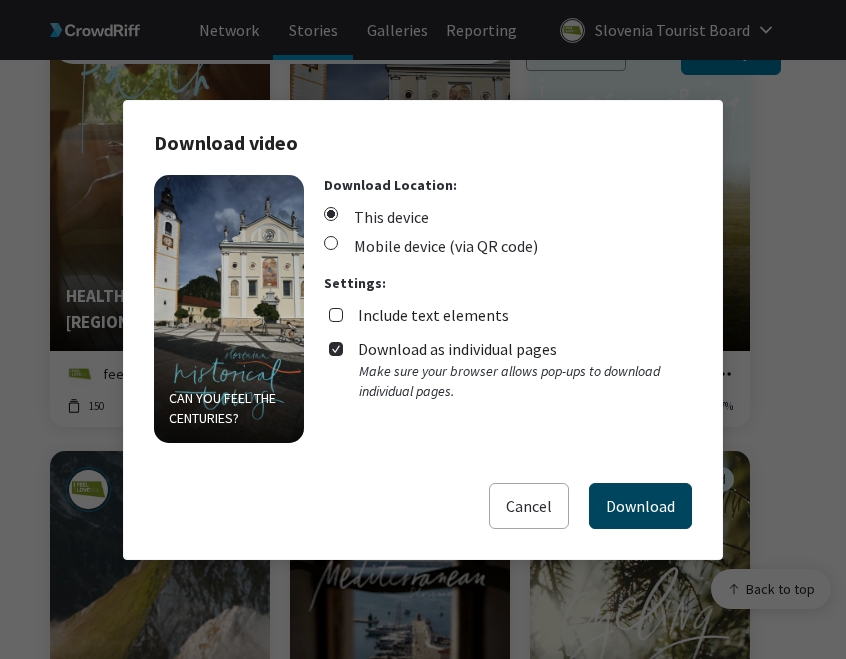 click on "Download" at bounding box center [640, 506] 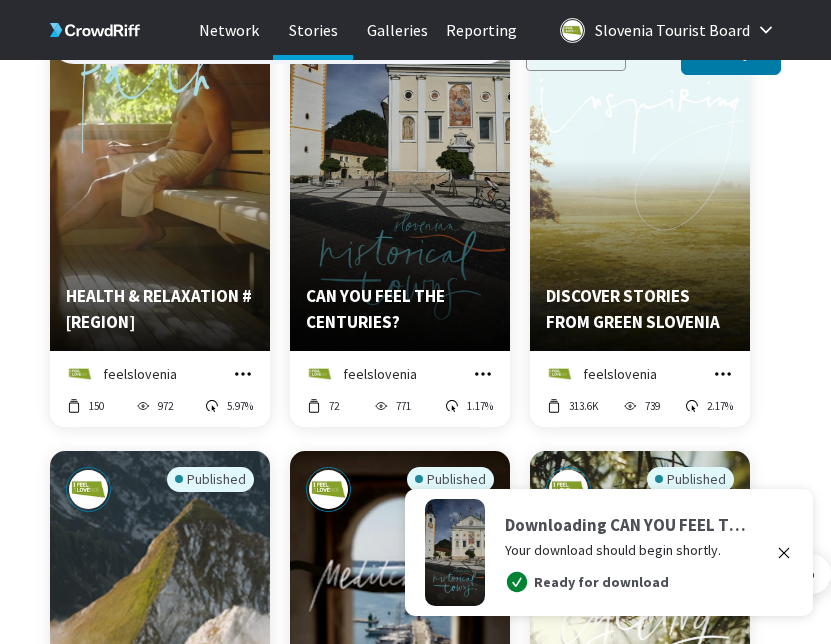 click on "Published The wonder boy who stunned the cycling world.   feelslovenia Manage Story Edit in Story Creator Preview Copy embed code Download 13.9K 910 3.74% Published #sloveniaspas   feelslovenia Manage Story Edit in Story Creator Preview Copy embed code Download 44 883 5.10% Published THERMAL EXPERIENCES
AT THE COAST
#sloveniaspas   feelslovenia Manage Story Edit in Story Creator Preview Copy embed code Download 101 871 5.17% Published HEALTH & RELAXATION #sloveniaspas   feelslovenia Manage Story Edit in Story Creator Preview Copy embed code Download 150 972 5.97% Published CAN YOU FEEL
THE CENTURIES?   feelslovenia Manage Story Edit in Story Creator Preview Copy embed code Download 72 771 1.17% Published
DISCOVER
STORIES
FROM GREEN SLOVENIA    feelslovenia Manage Story Edit in Story Creator Preview Copy embed code Download 313.6K 739 2.17% Published My way of exploring
unspoiled nature.   feelslovenia Manage Story Edit in Story Creator Preview Copy embed code Download 982 883 1.13% Published" at bounding box center [440, -1222] 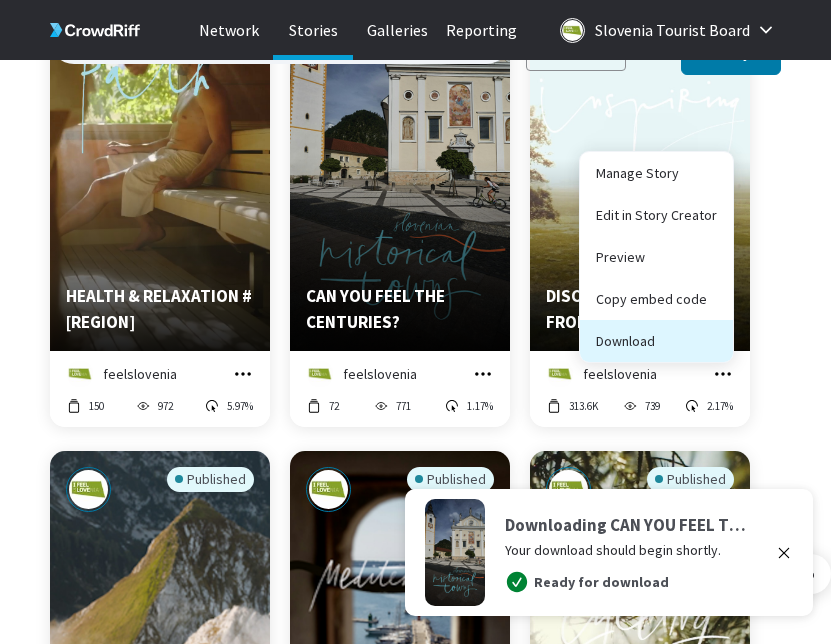 click on "Download" at bounding box center [656, 341] 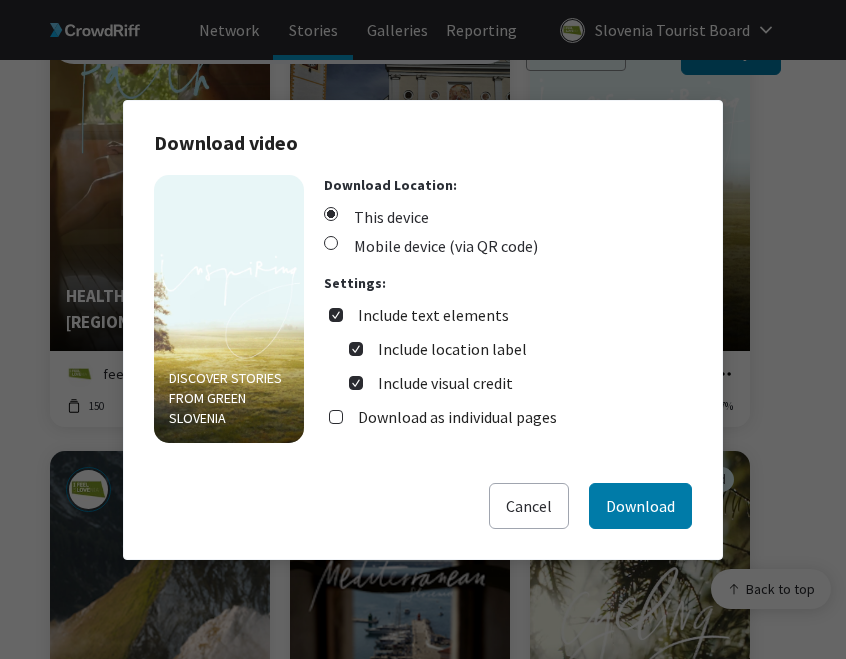 click on "Include text elements" at bounding box center [433, 315] 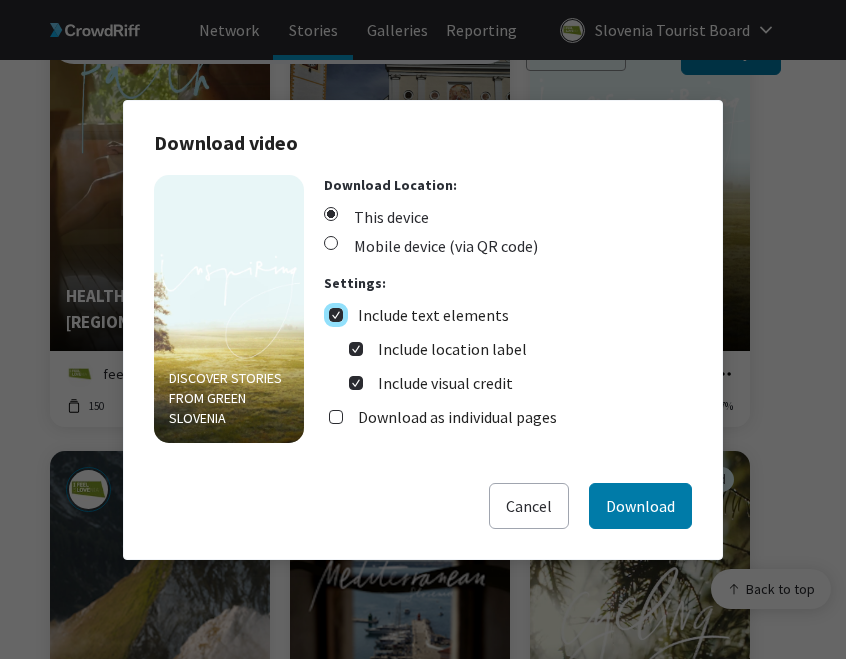 click on "Include text elements" at bounding box center (336, 315) 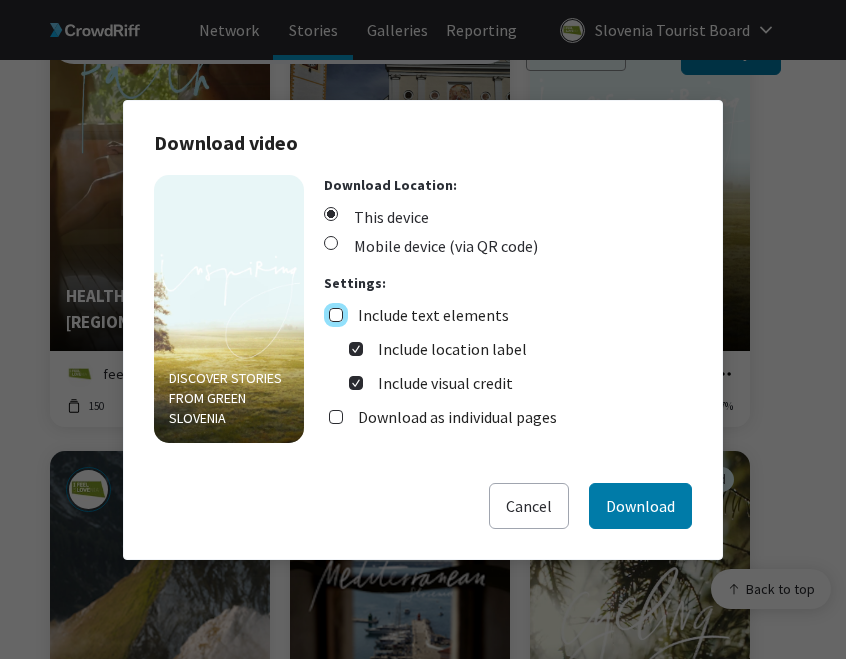 checkbox on "false" 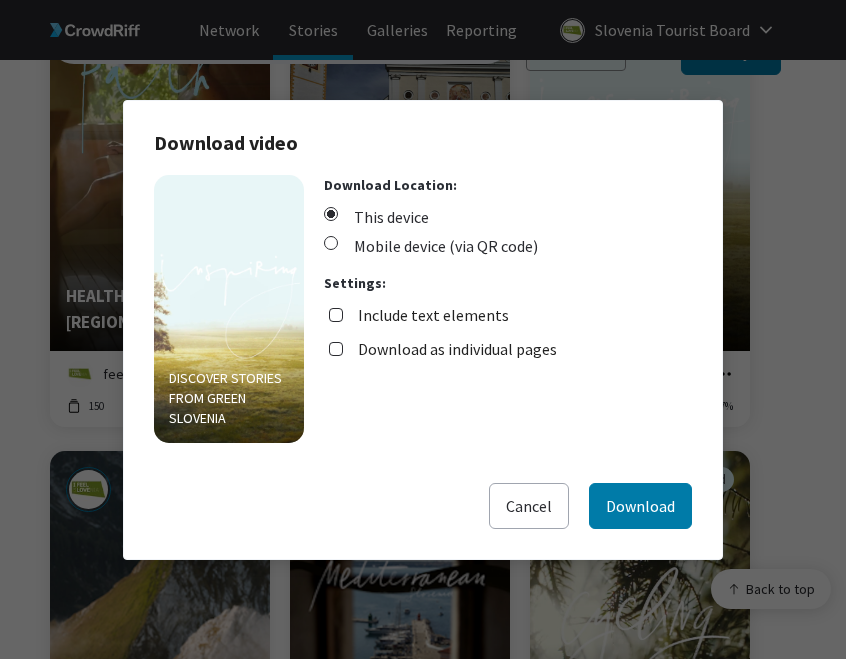 click on "Download as individual pages" at bounding box center (457, 349) 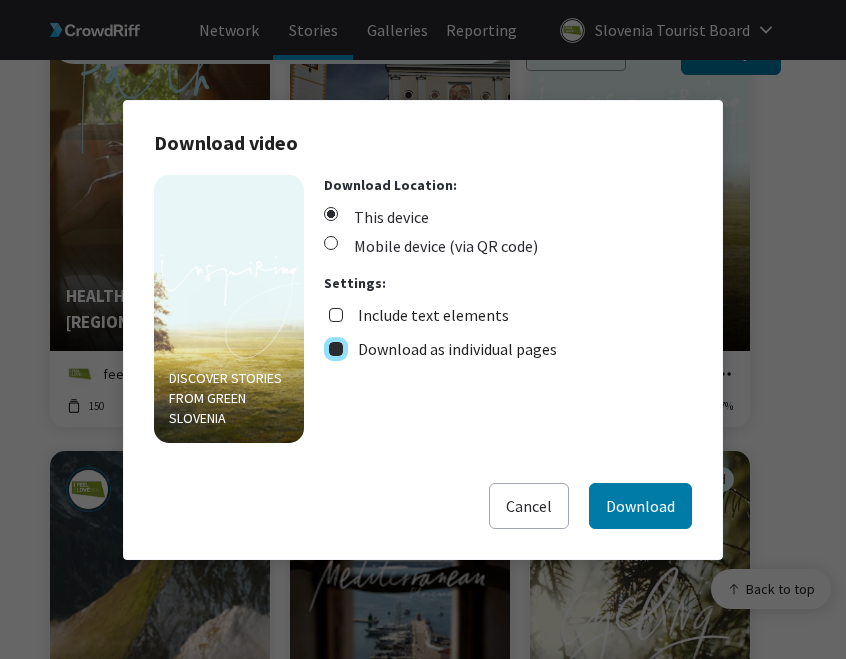 checkbox on "true" 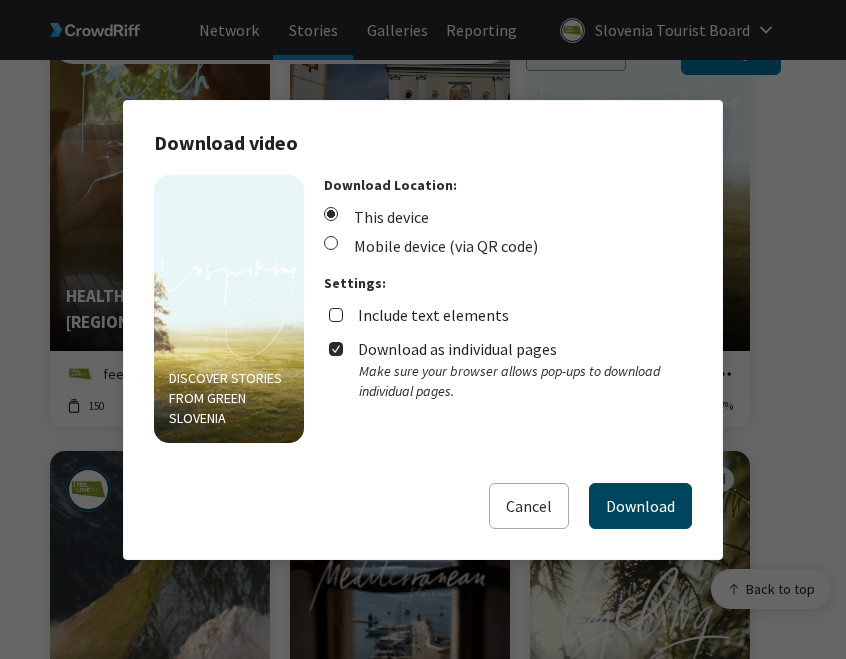 click on "Download" at bounding box center [640, 506] 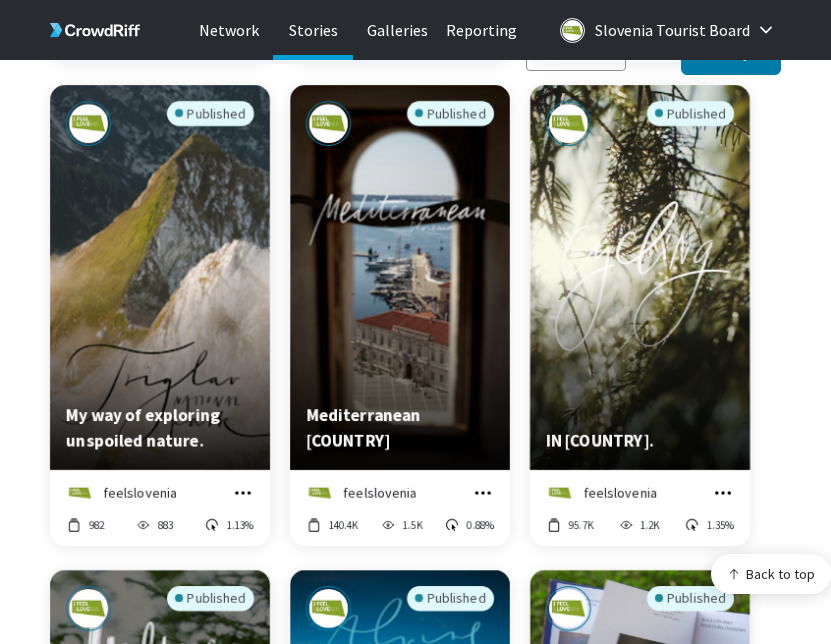 scroll, scrollTop: 5158, scrollLeft: 0, axis: vertical 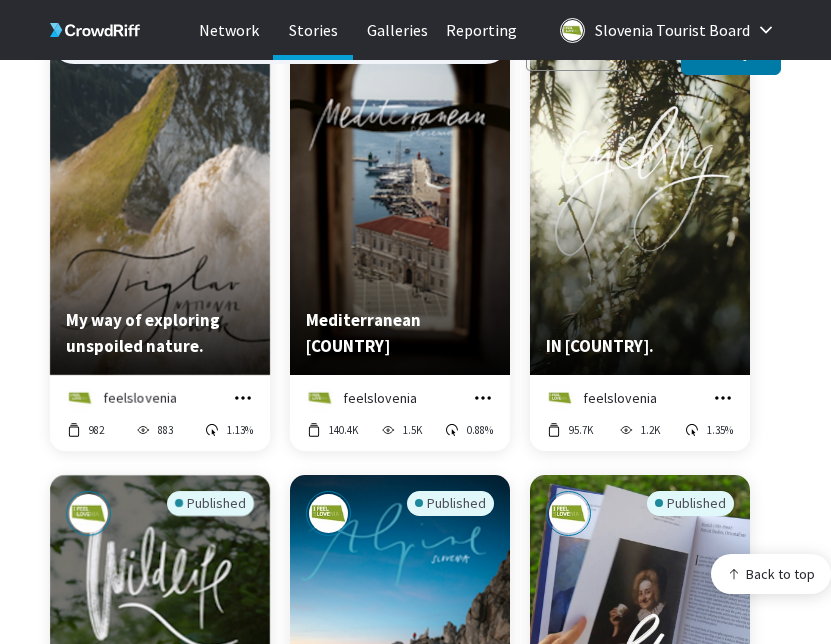 click 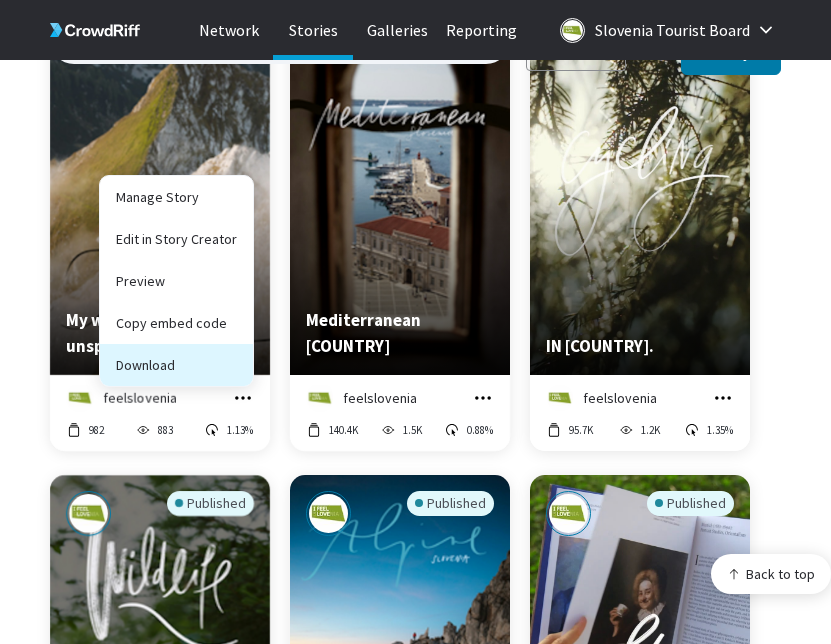 click on "Download" at bounding box center [176, 365] 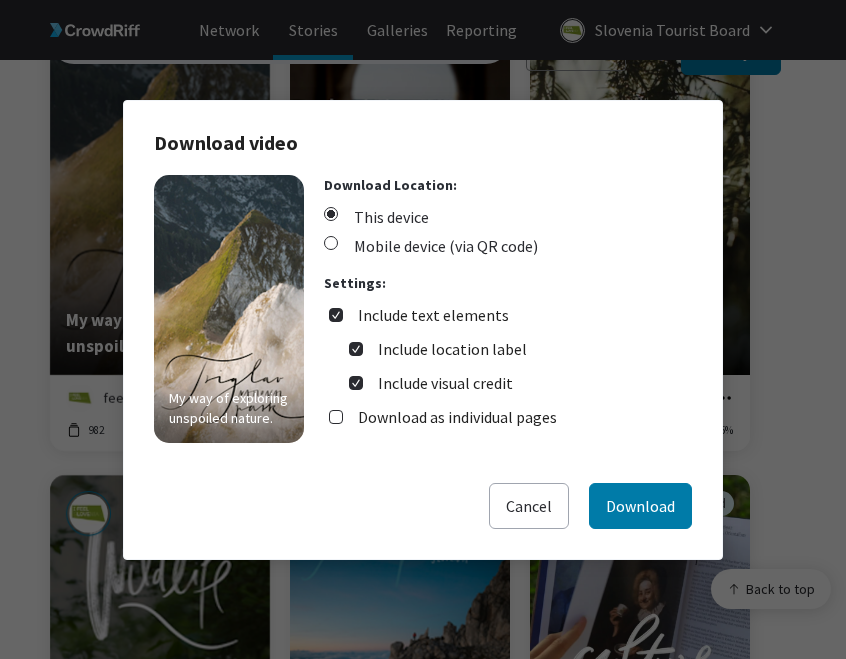 click on "Include text elements" at bounding box center [433, 315] 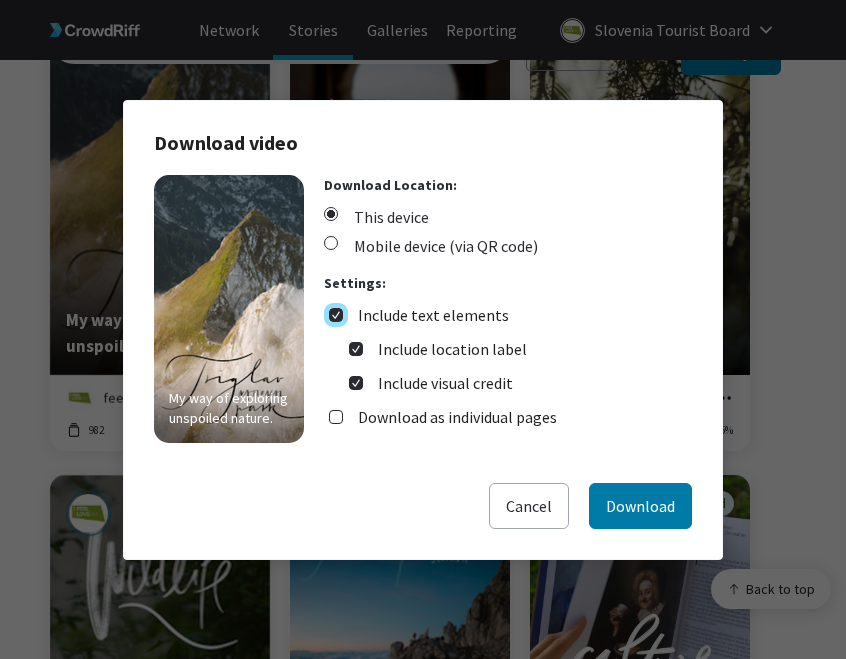 click on "Include text elements" at bounding box center (336, 315) 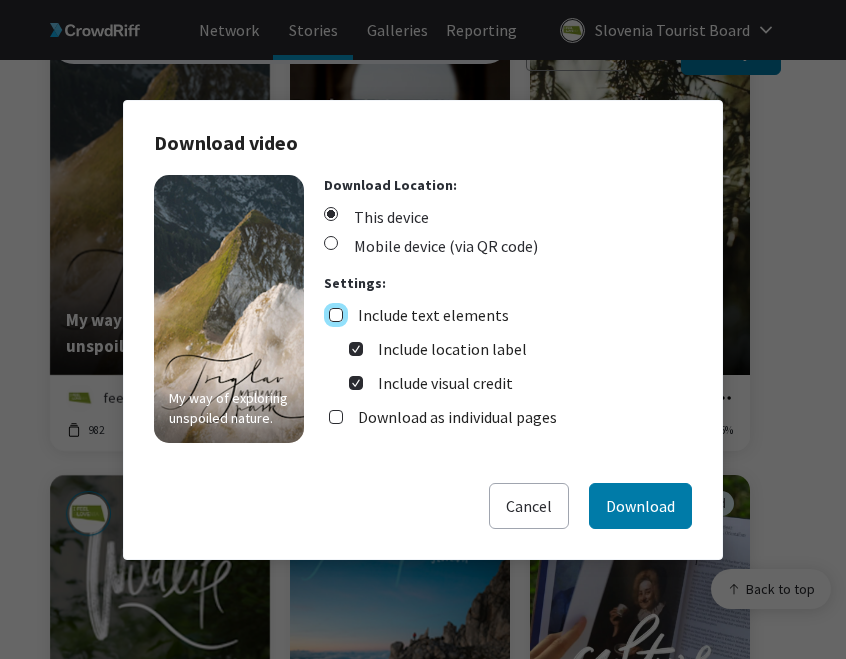 checkbox on "false" 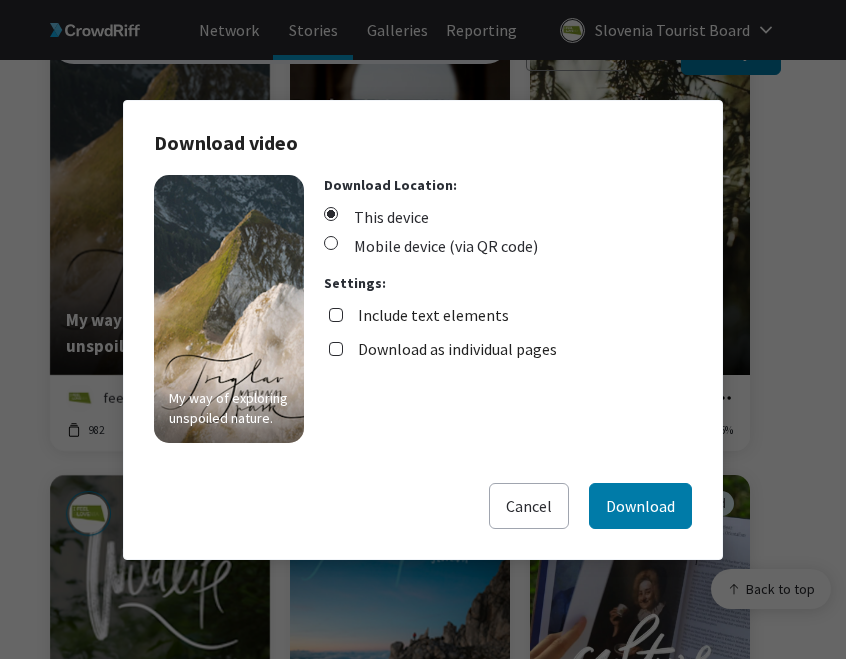 click on "Download as individual pages" at bounding box center (457, 349) 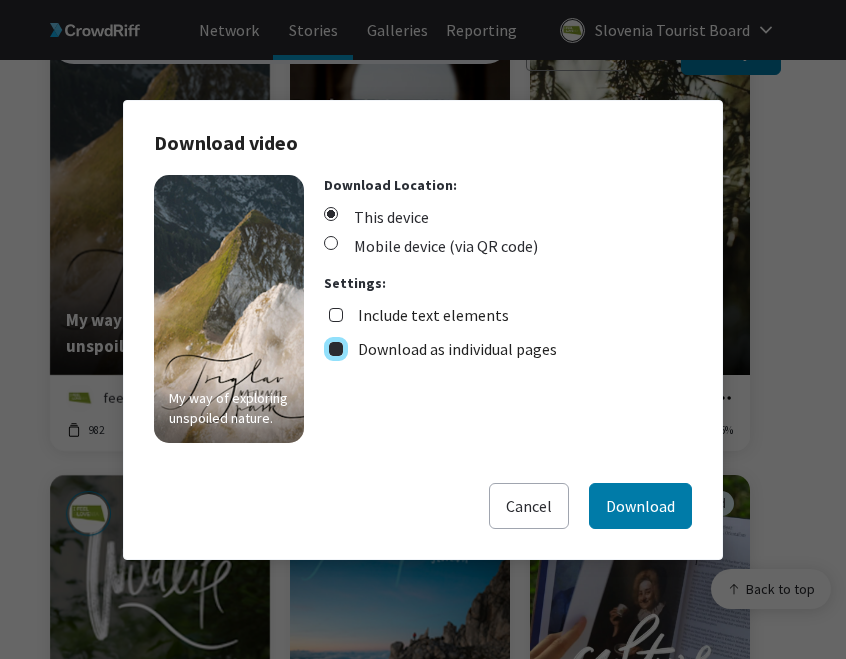 checkbox on "true" 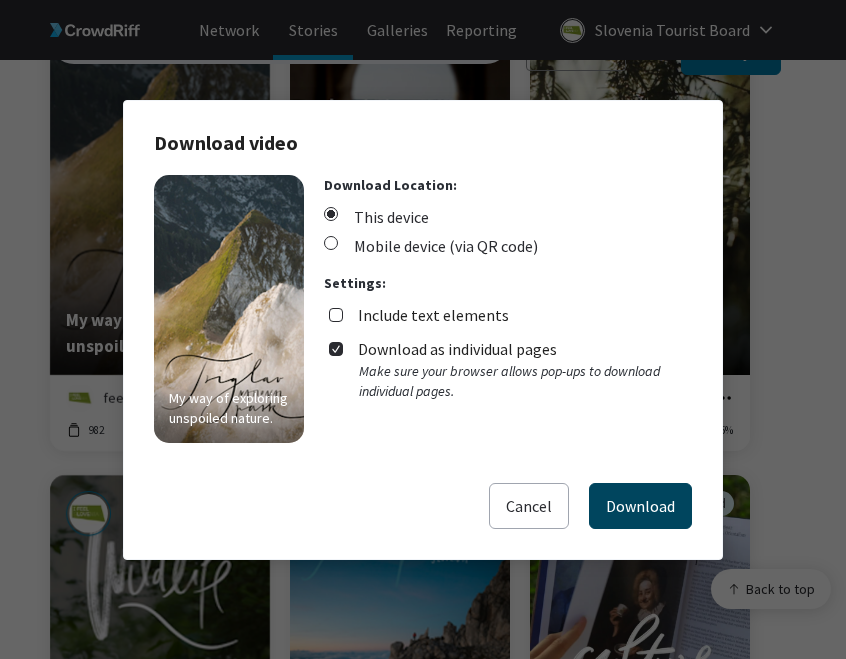 click on "Download" at bounding box center [640, 506] 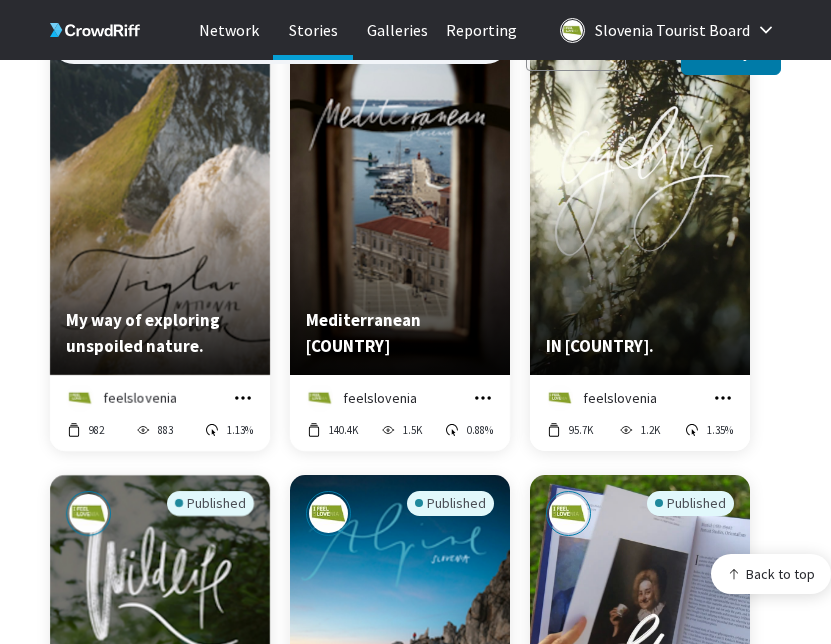 click 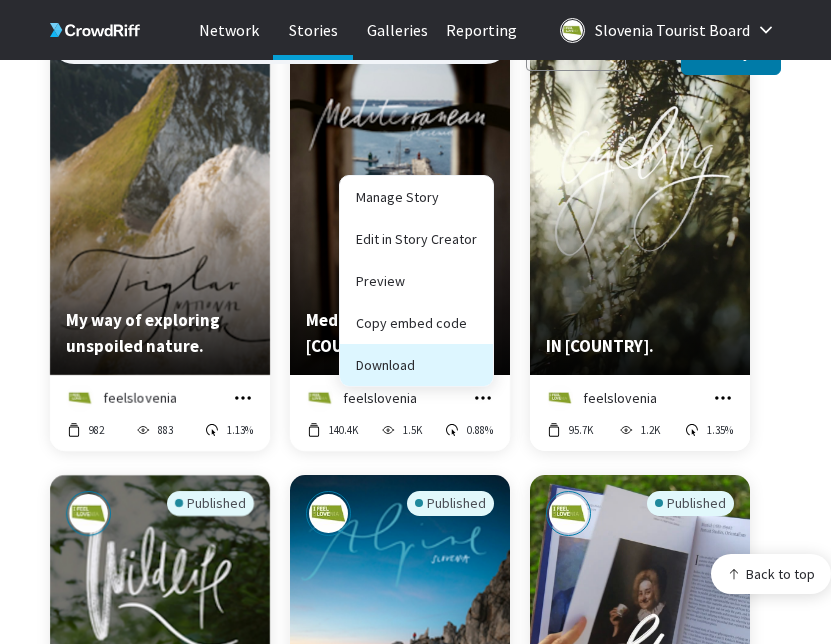 click on "Download" at bounding box center (416, 365) 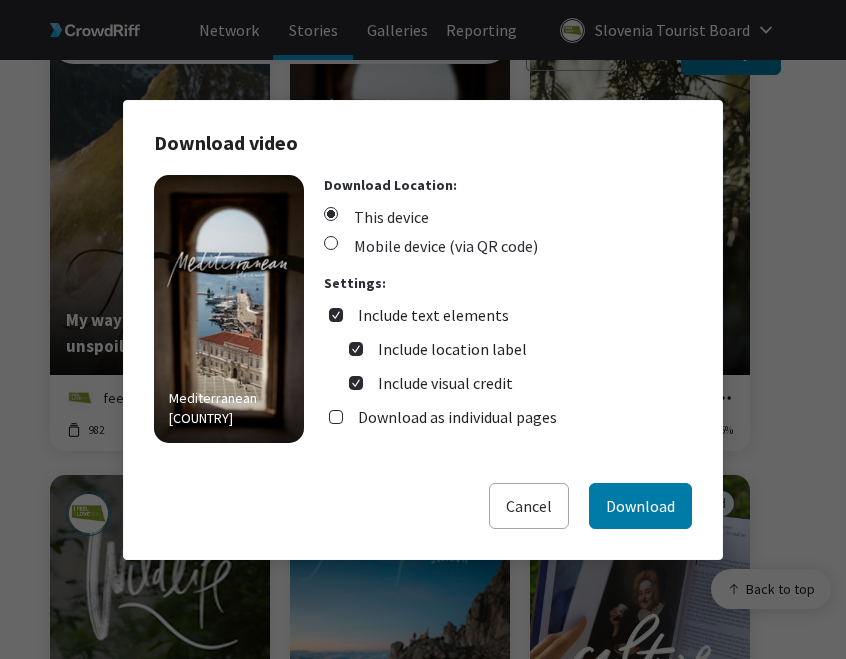 click on "Include text elements" at bounding box center (433, 315) 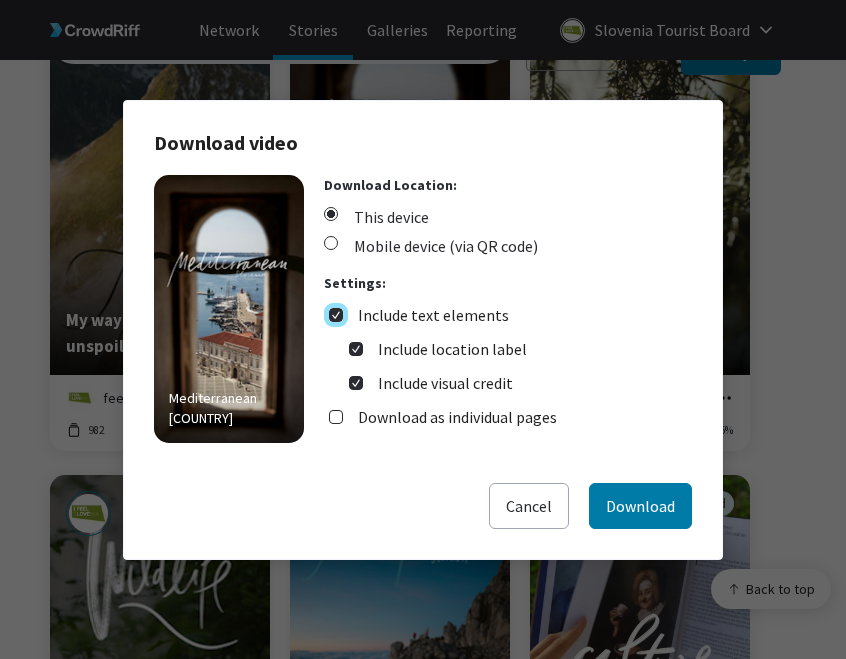click on "Include text elements" at bounding box center [336, 315] 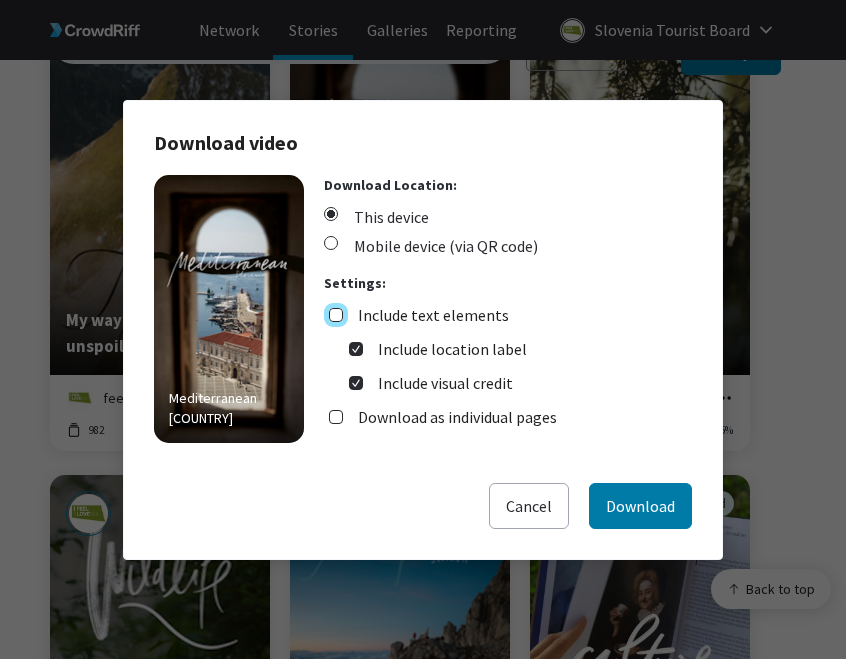 checkbox on "false" 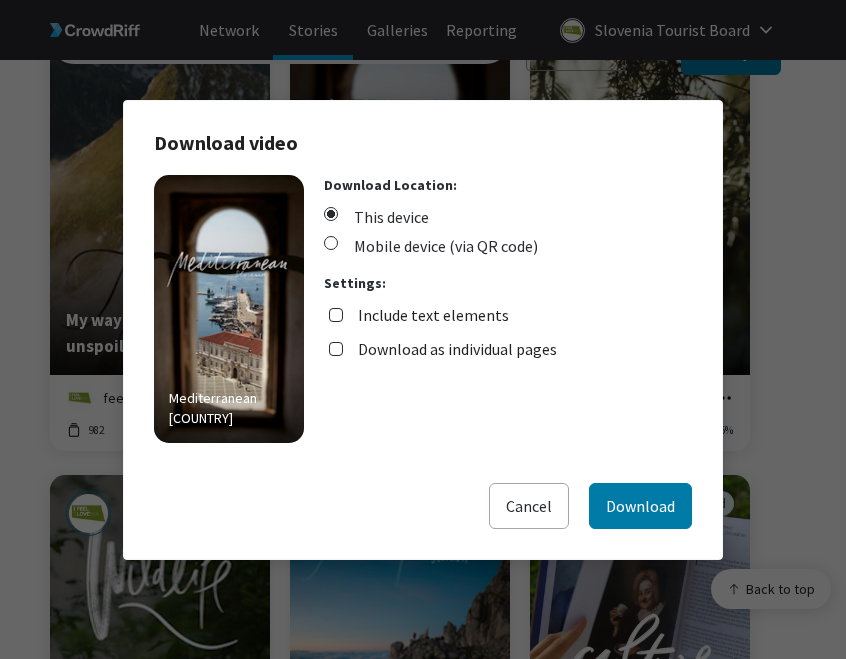click on "Download as individual pages" at bounding box center (457, 349) 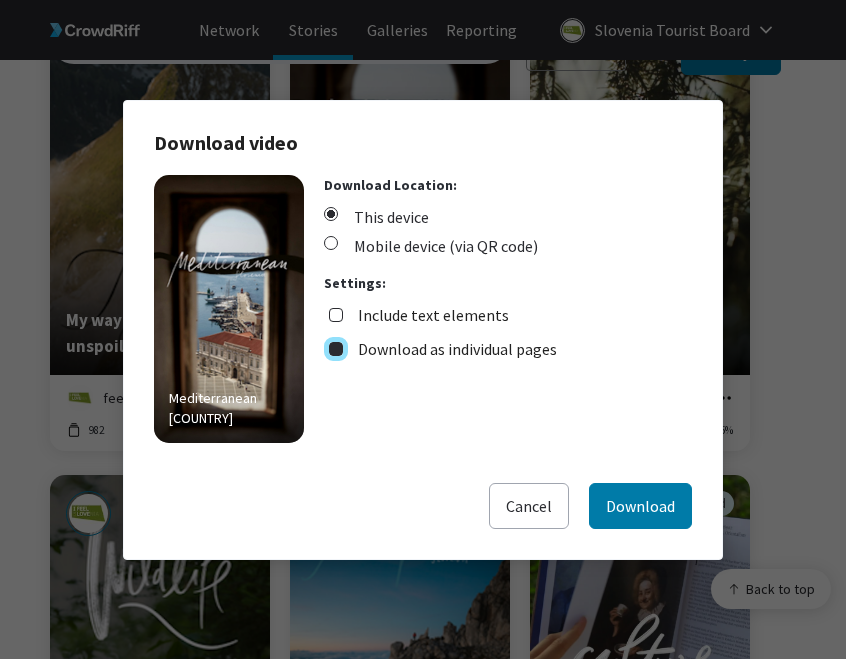 checkbox on "true" 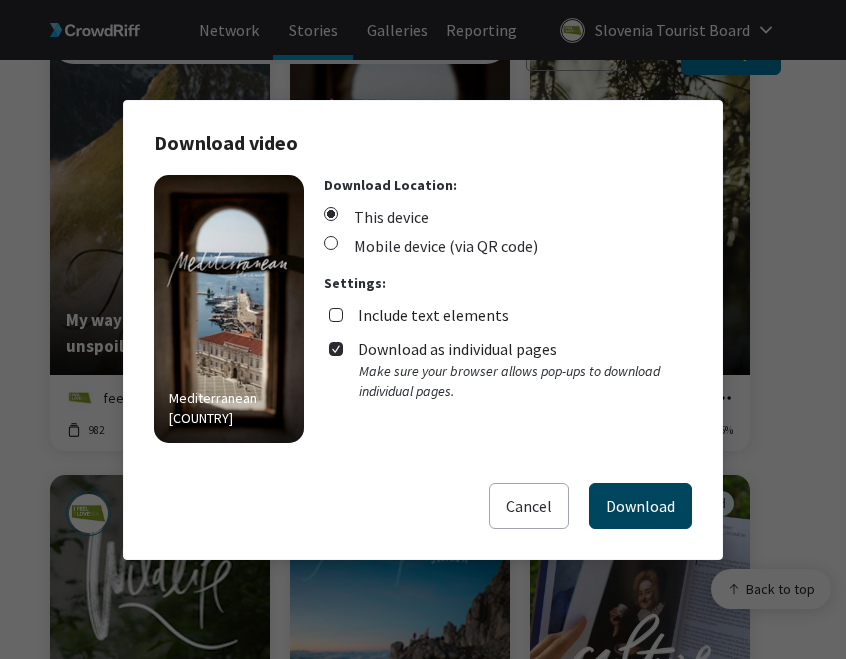 click on "Download" at bounding box center (640, 506) 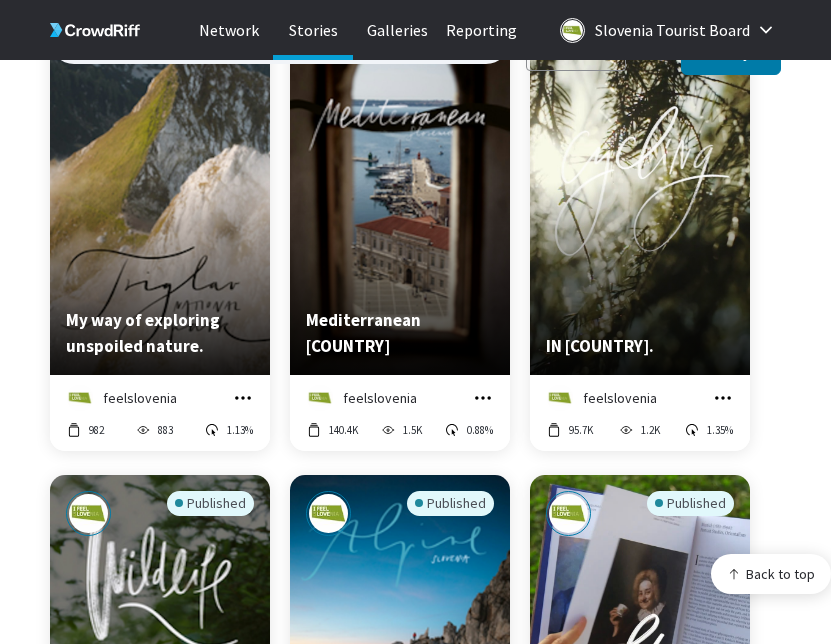 click 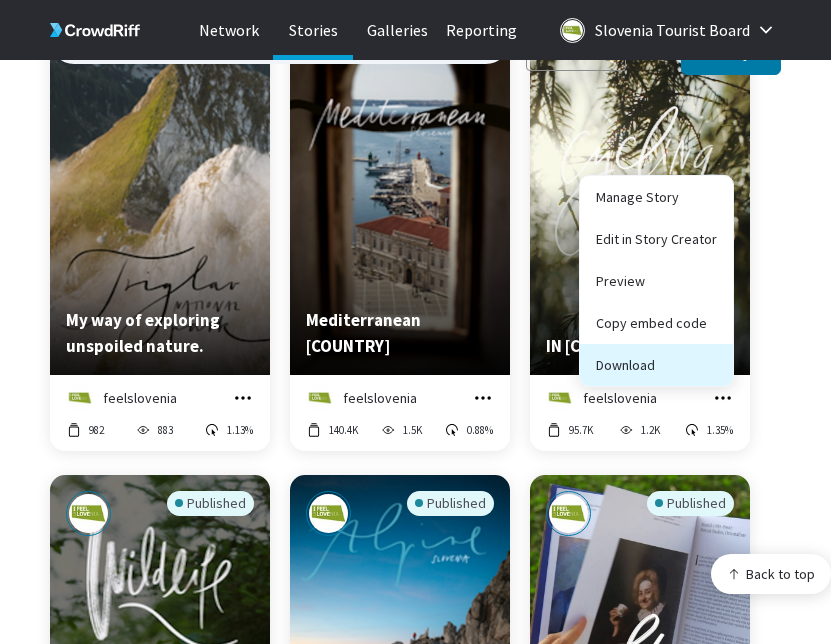 click on "Download" at bounding box center (656, 365) 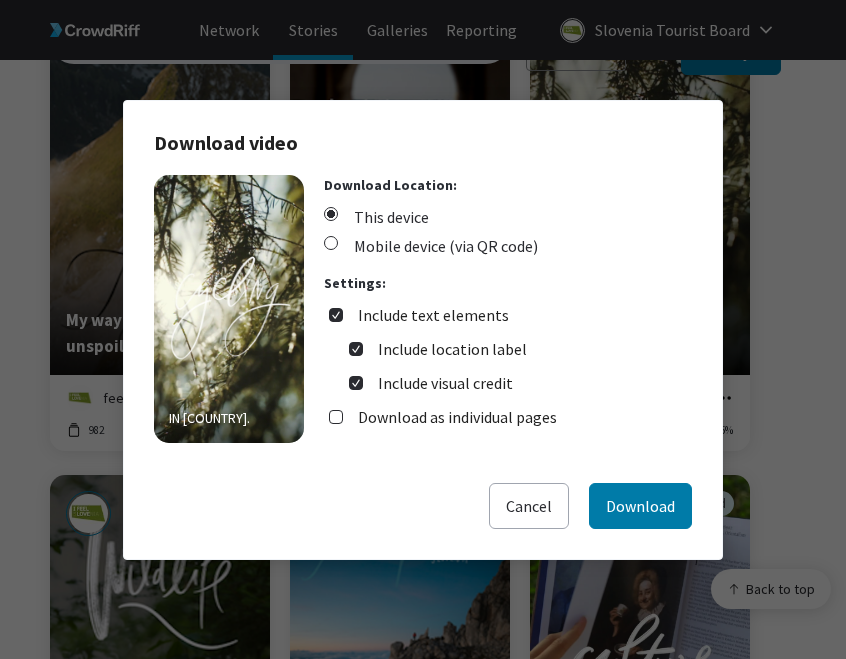 click on "Include text elements" at bounding box center (433, 315) 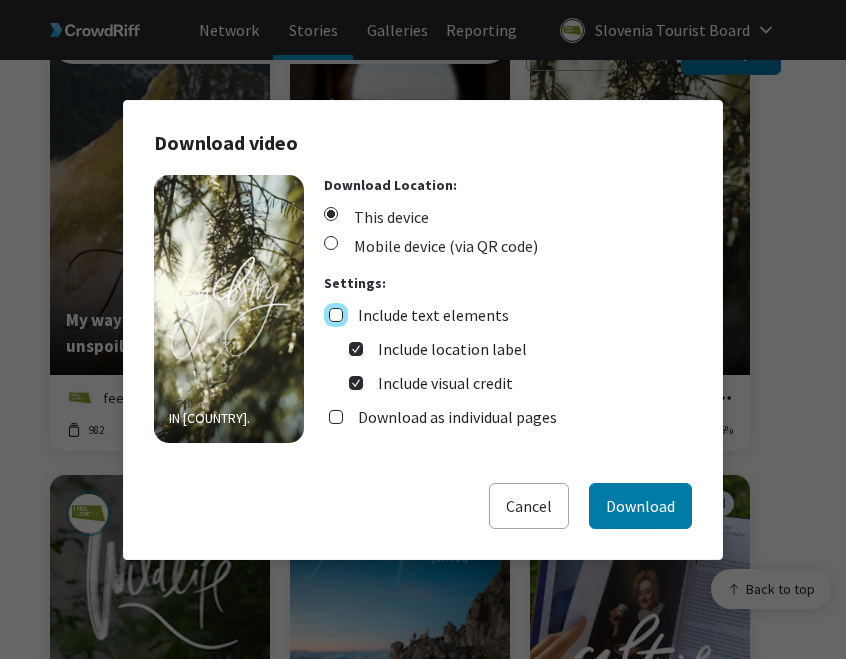 checkbox on "false" 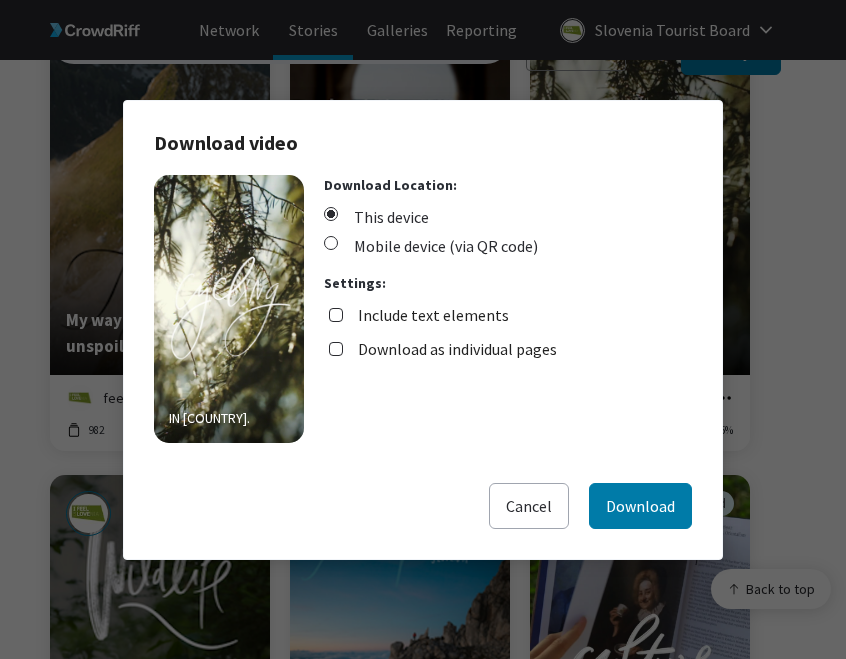 click on "Download as individual pages" at bounding box center (457, 349) 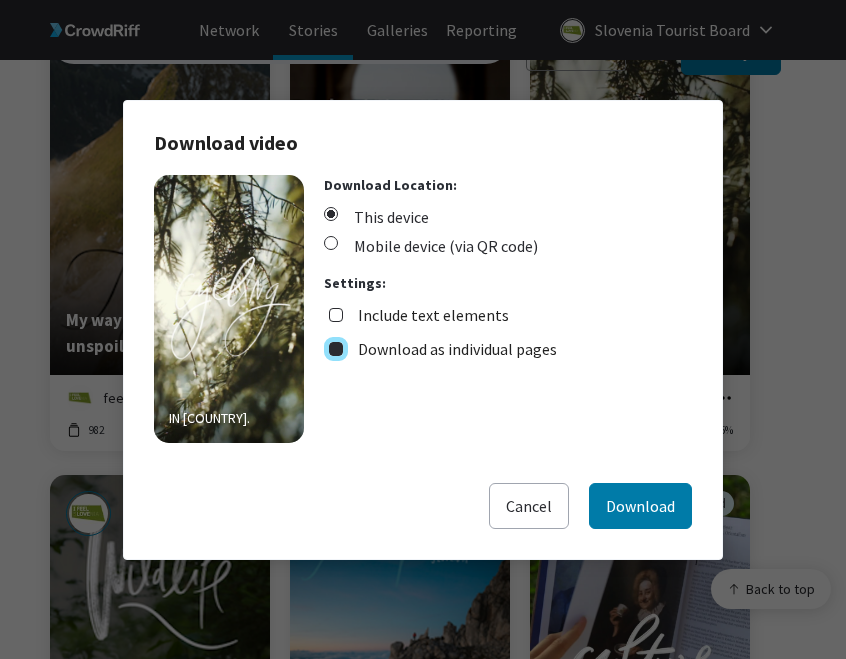 checkbox on "true" 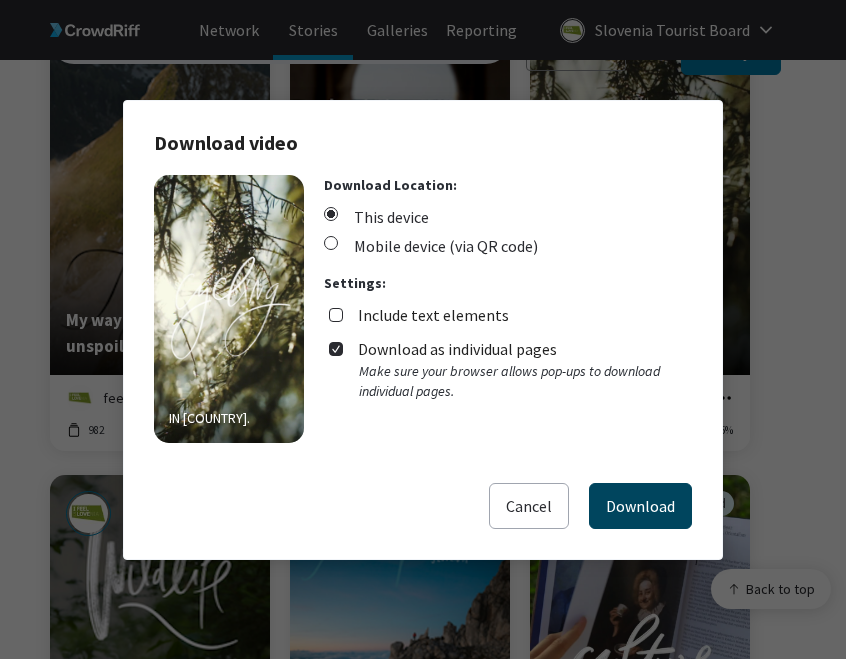 click on "Download" at bounding box center (640, 506) 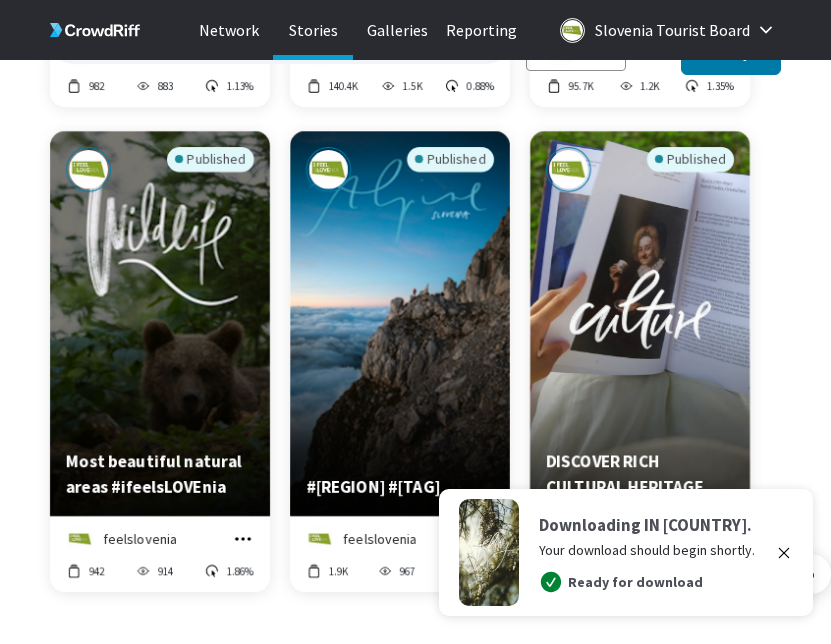 scroll, scrollTop: 5503, scrollLeft: 0, axis: vertical 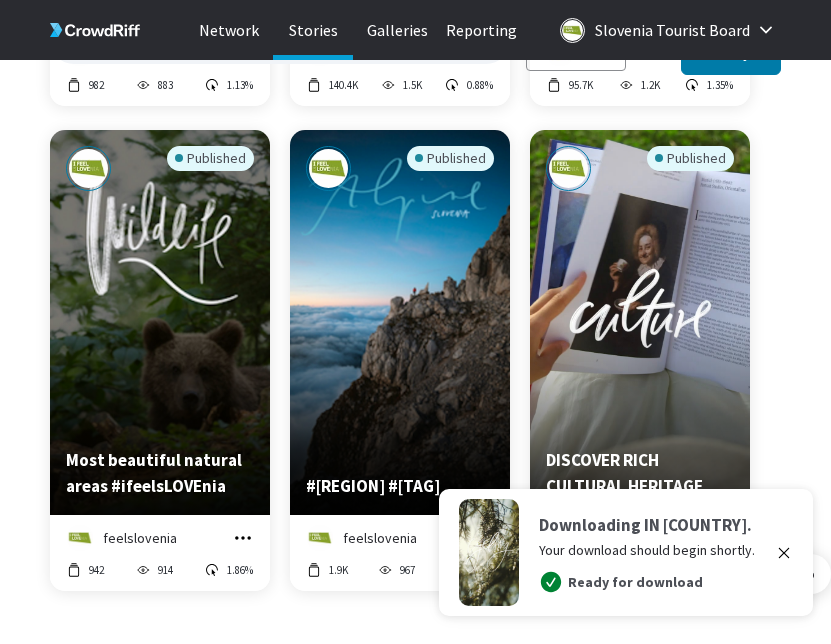 drag, startPoint x: 245, startPoint y: 511, endPoint x: 227, endPoint y: 490, distance: 27.658634 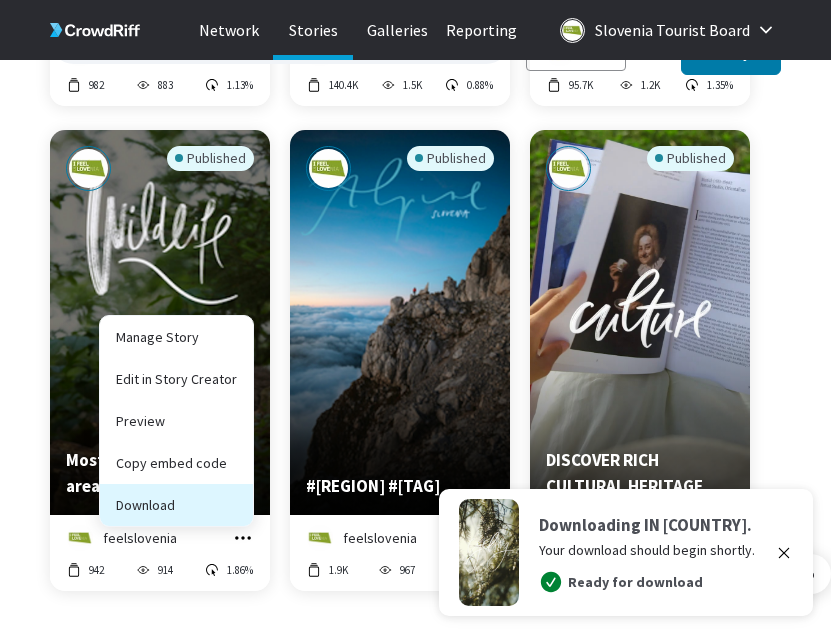 click on "Download" at bounding box center [176, 505] 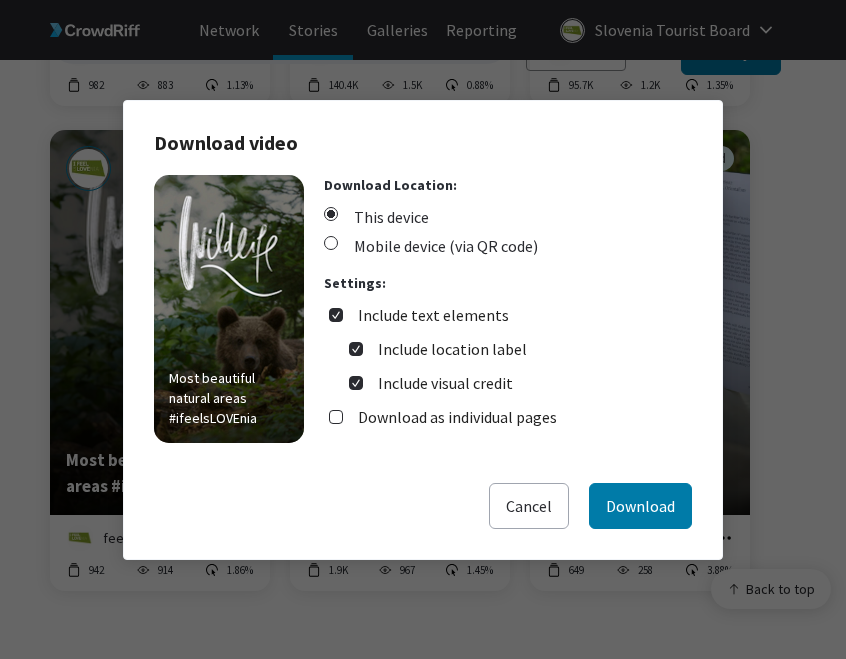 click on "Include text elements" at bounding box center [433, 315] 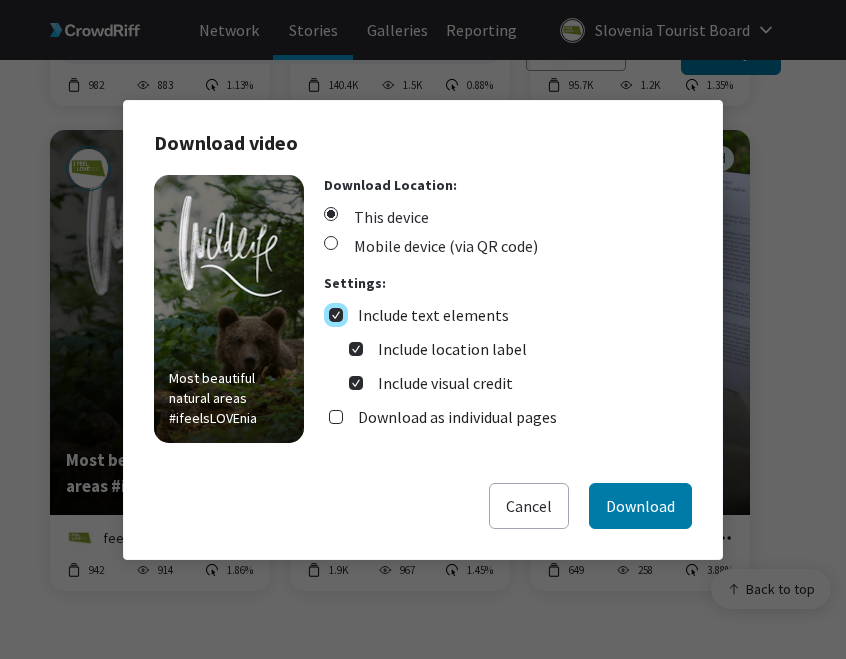 click on "Include text elements" at bounding box center [336, 315] 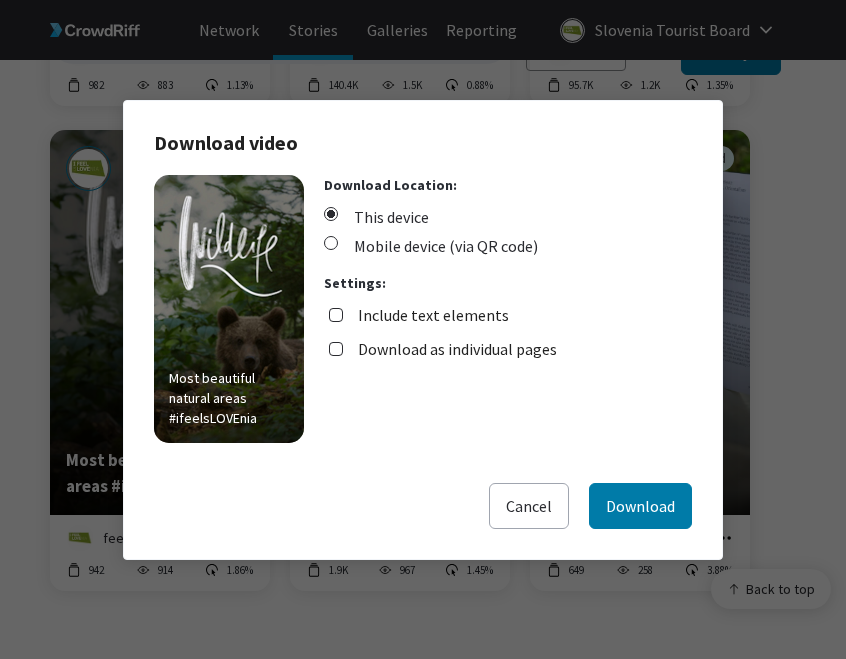 click on "Download as individual pages" at bounding box center (457, 349) 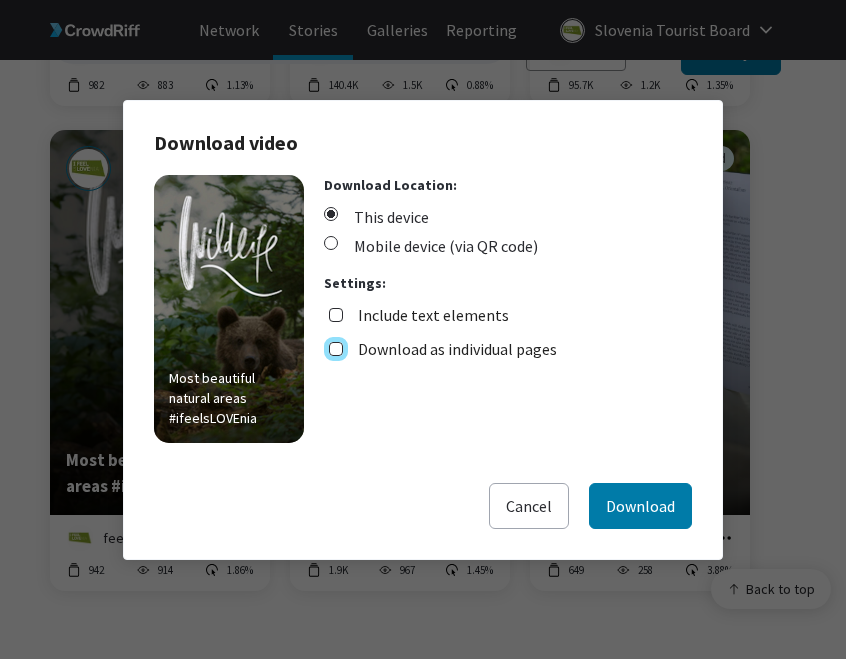 click on "Download as individual pages" at bounding box center (336, 349) 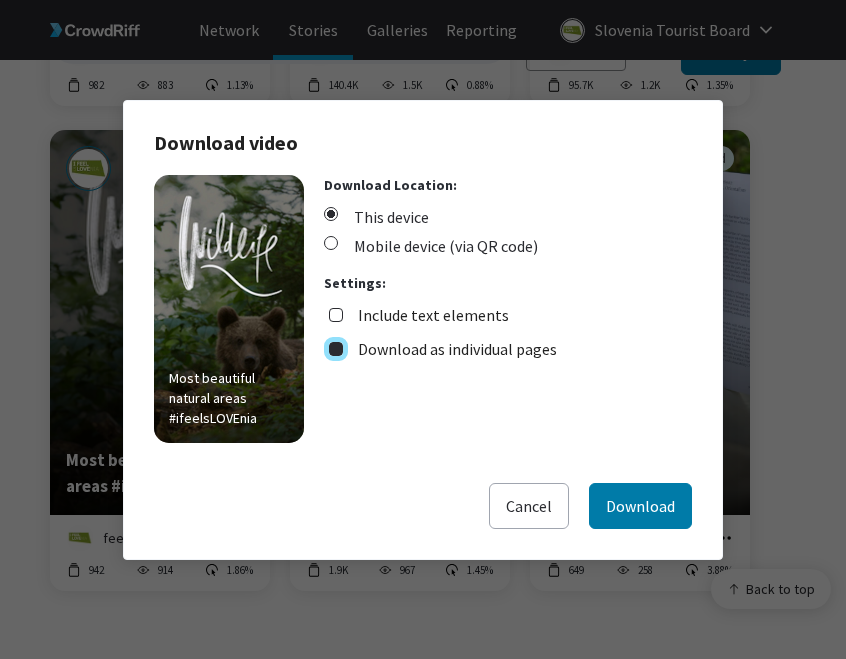 checkbox on "true" 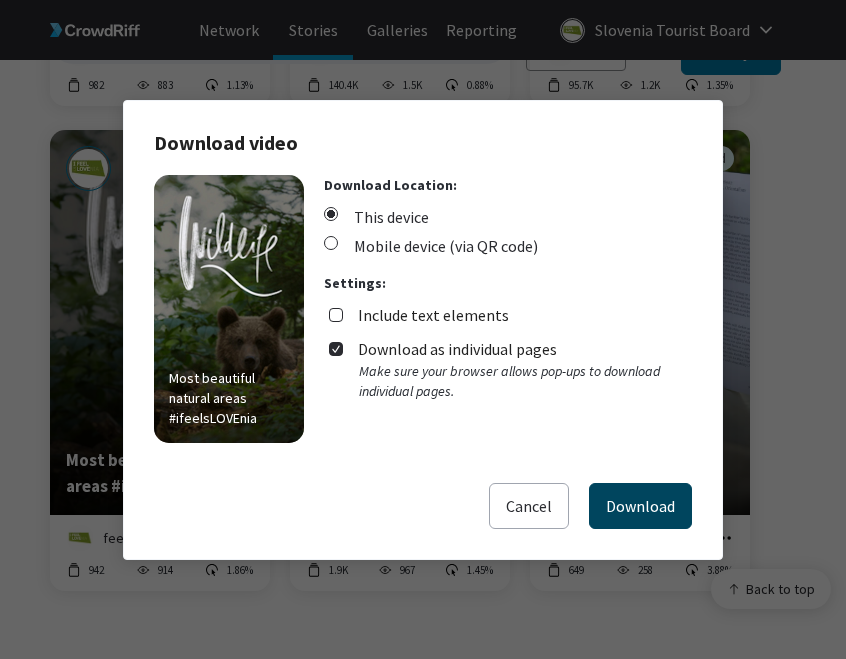 click on "Download" at bounding box center [640, 506] 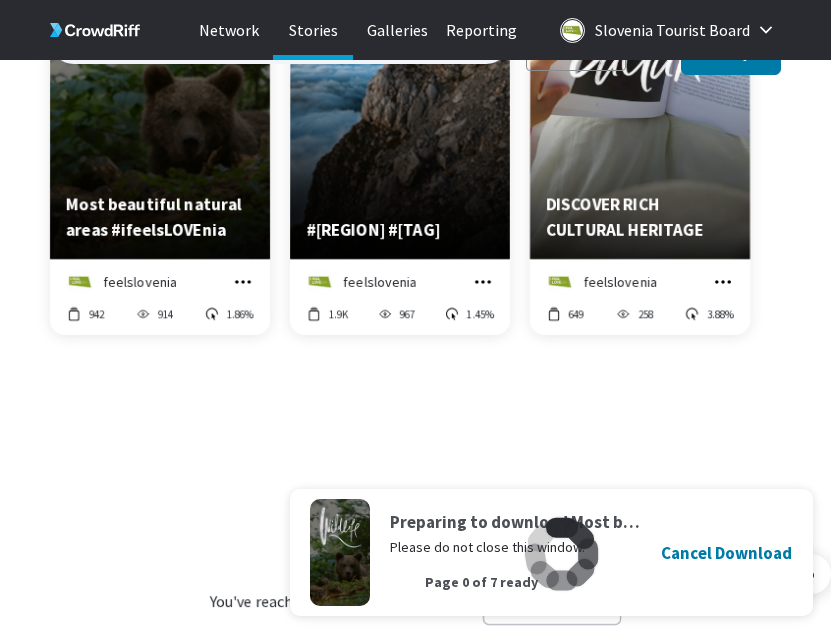 scroll, scrollTop: 5772, scrollLeft: 0, axis: vertical 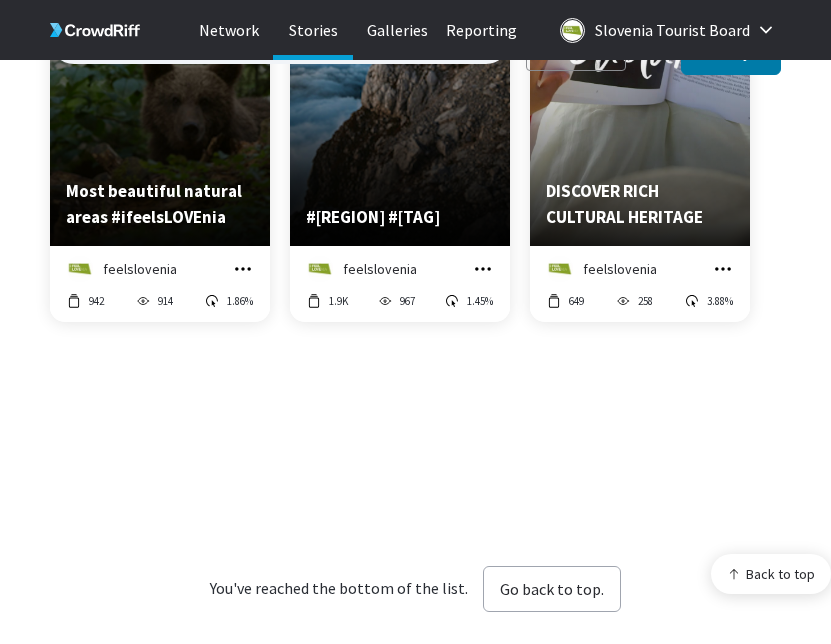 click on "You've reached the bottom of the list.  Go back to top." at bounding box center [415, 588] 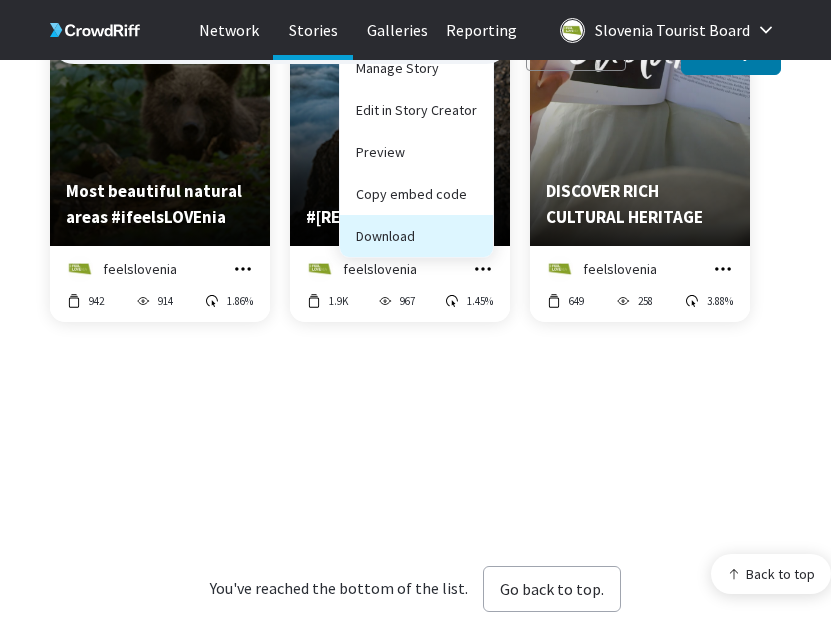 click on "Download" at bounding box center [416, 236] 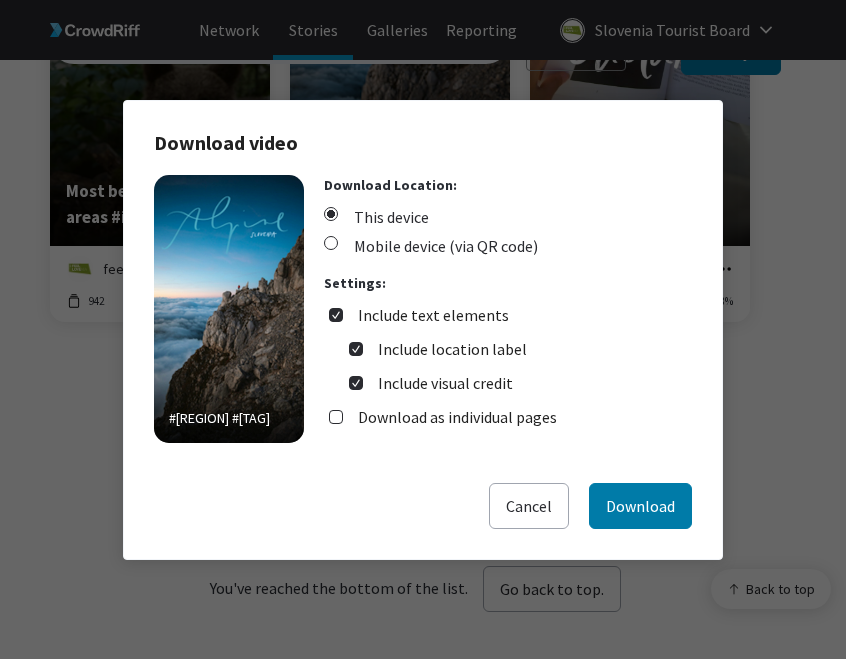 click on "Include text elements" at bounding box center (433, 315) 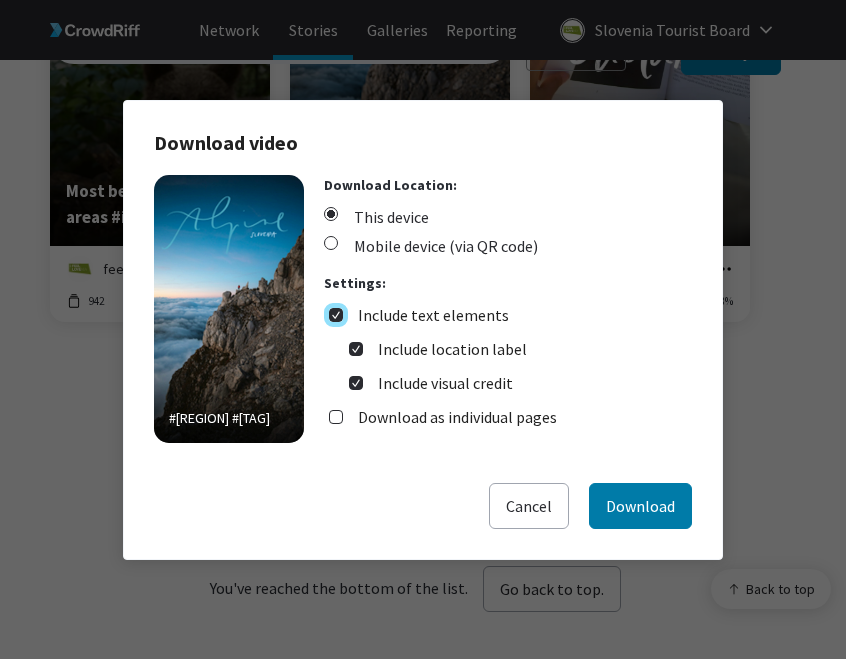 click on "Include text elements" at bounding box center [336, 315] 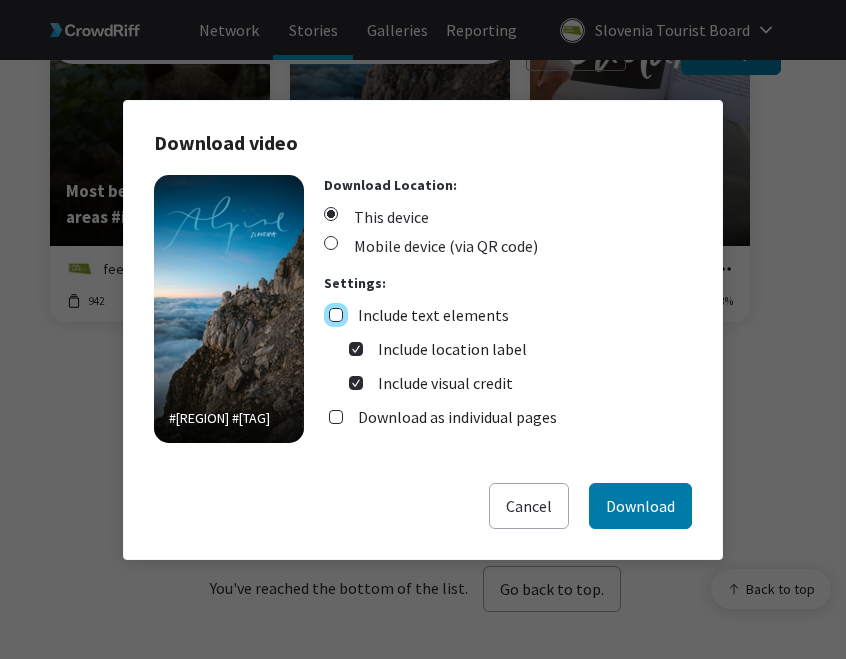 checkbox on "false" 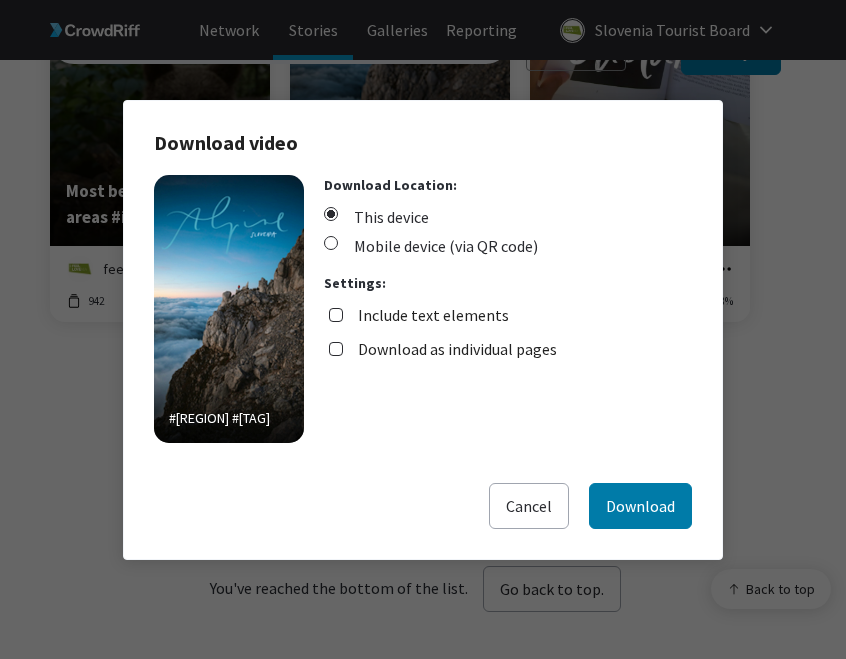 click on "Download as individual pages" at bounding box center (457, 349) 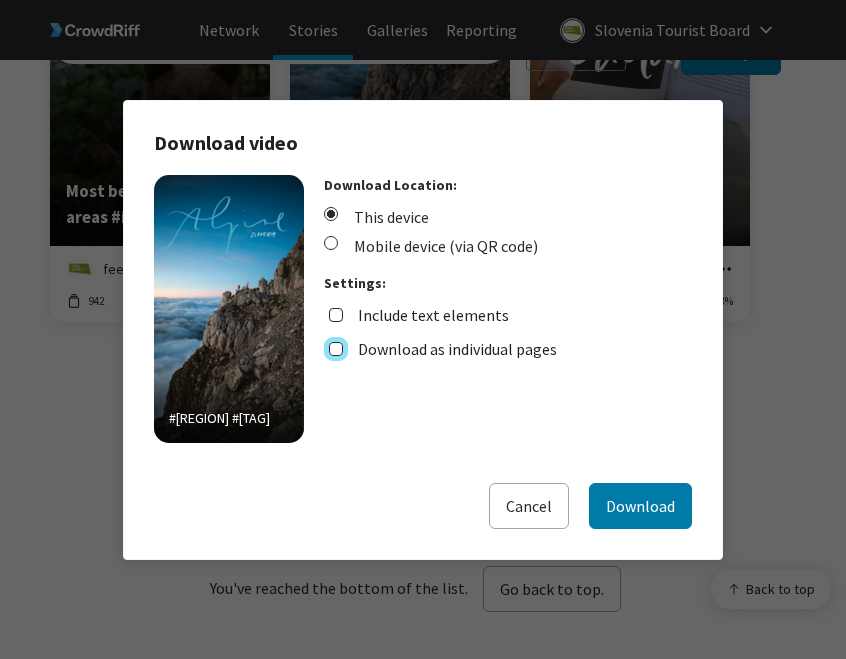 click on "Download as individual pages" at bounding box center [336, 349] 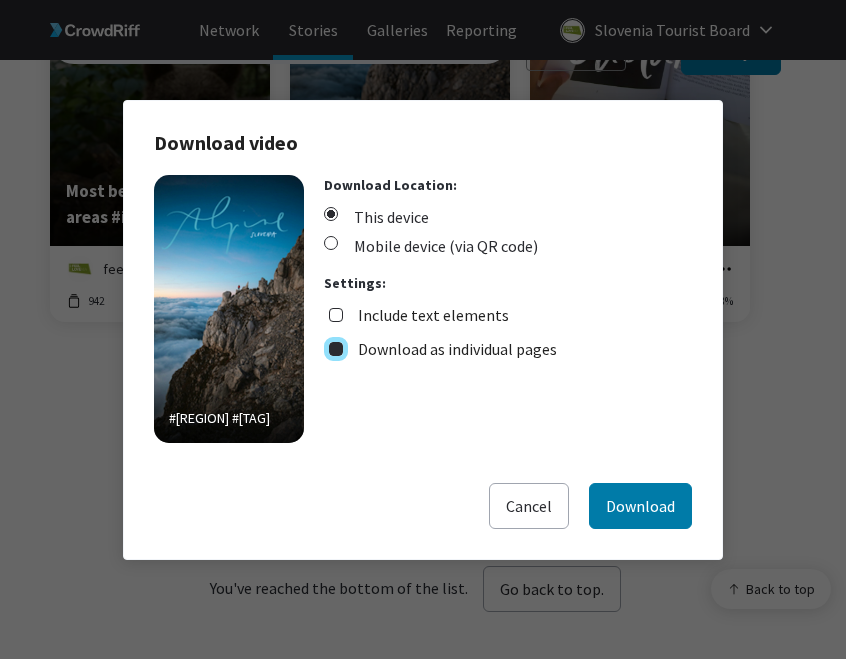 checkbox on "true" 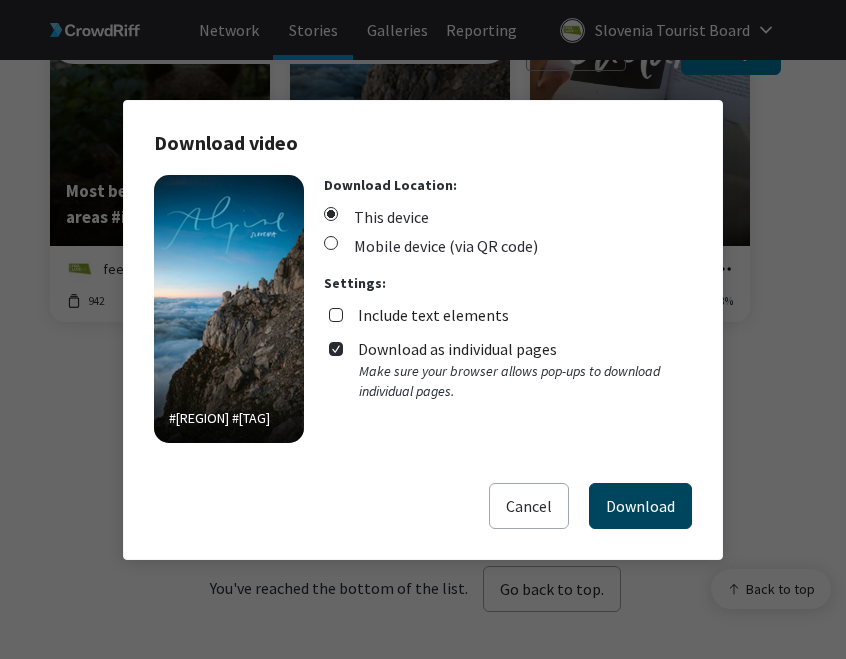 click on "Download" at bounding box center [640, 506] 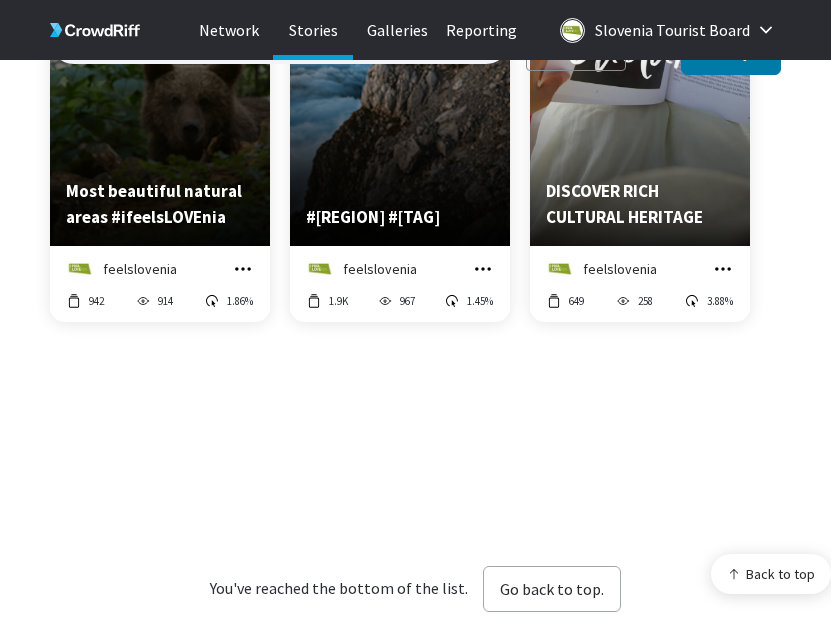 click 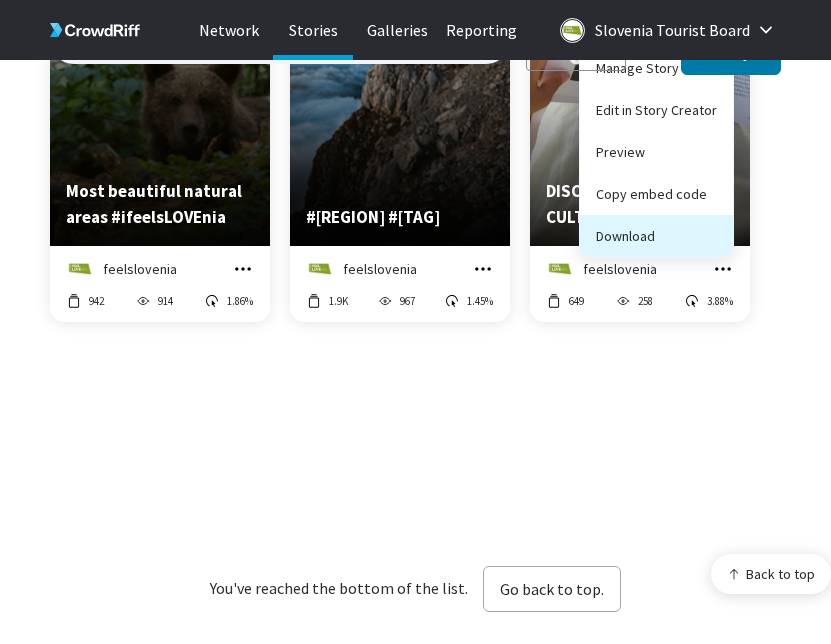 click on "Download" at bounding box center (656, 236) 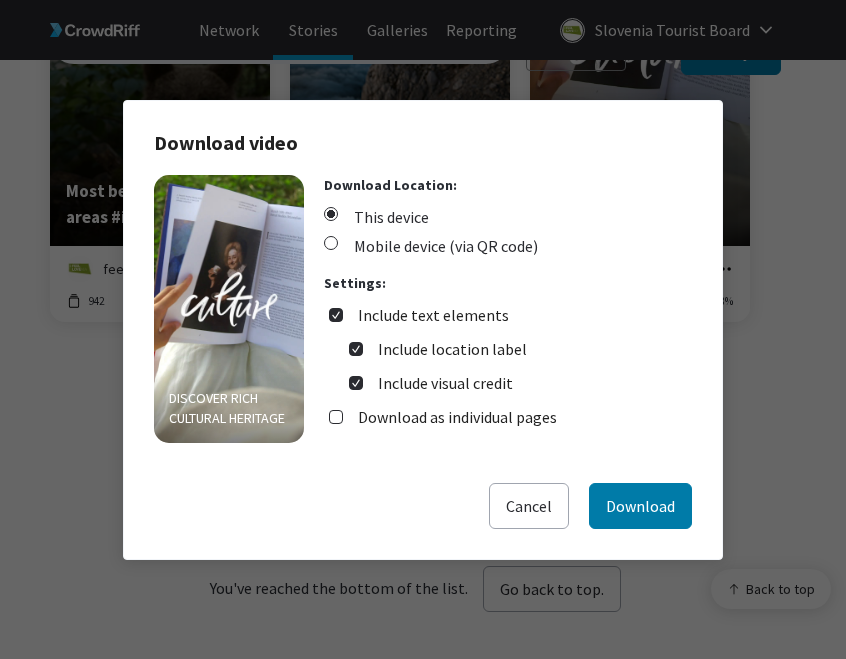 click on "Include text elements" at bounding box center [433, 315] 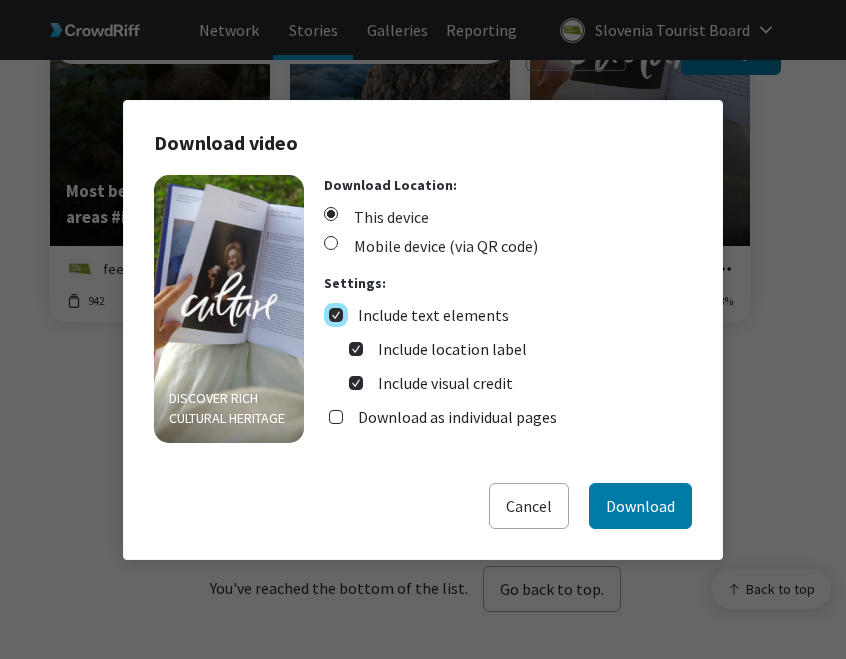 click on "Include text elements" at bounding box center [336, 315] 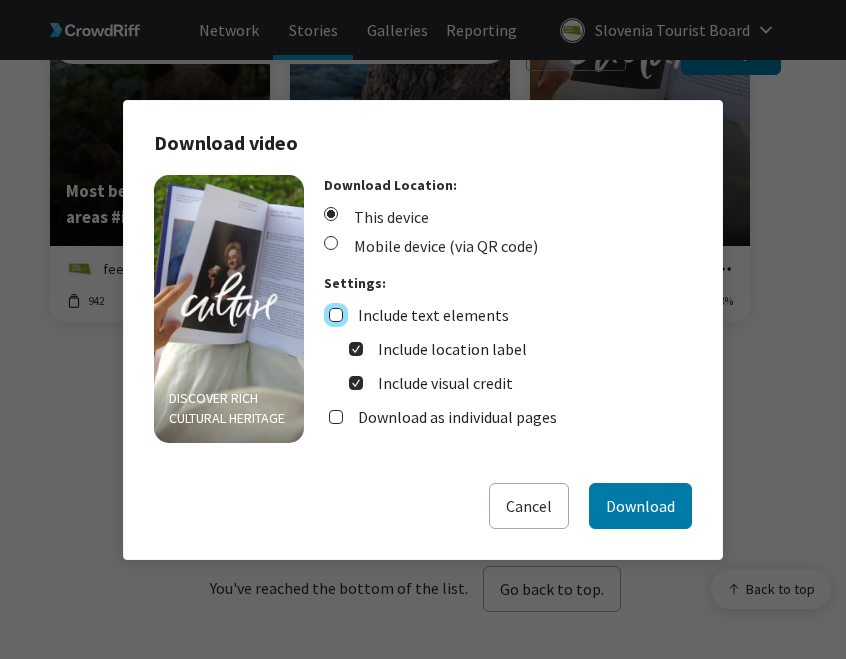 checkbox on "false" 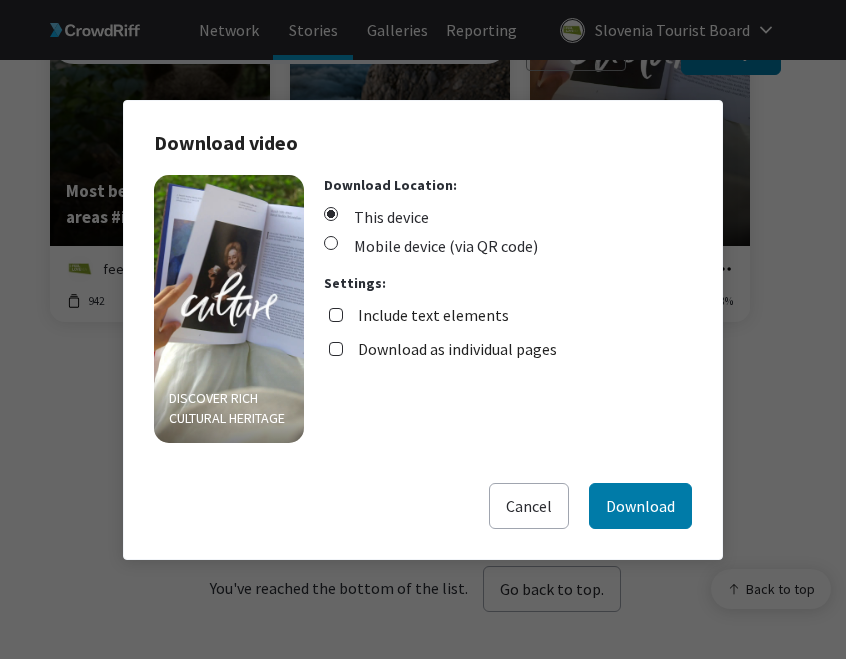 click on "Download as individual pages" at bounding box center (457, 349) 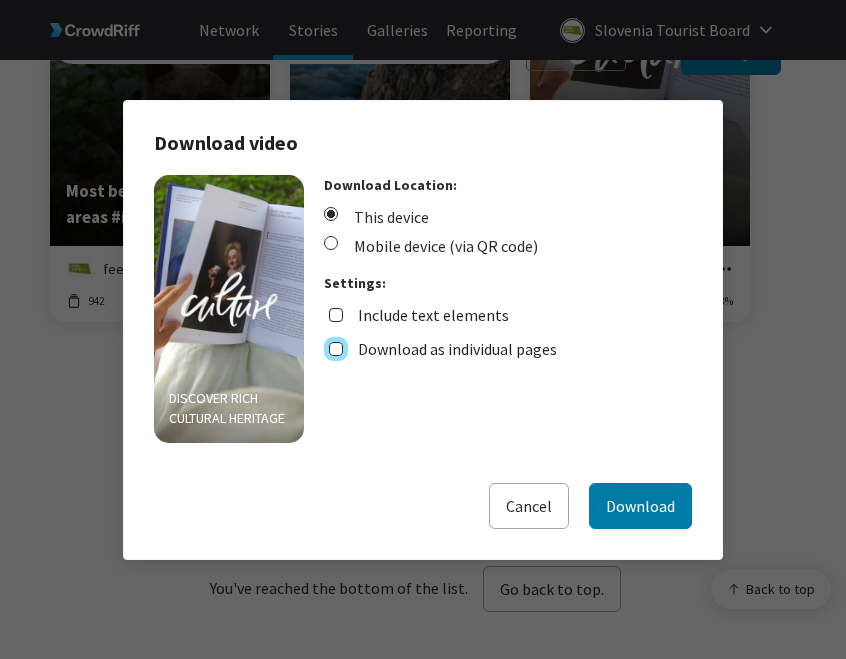 click on "Download as individual pages" at bounding box center (336, 349) 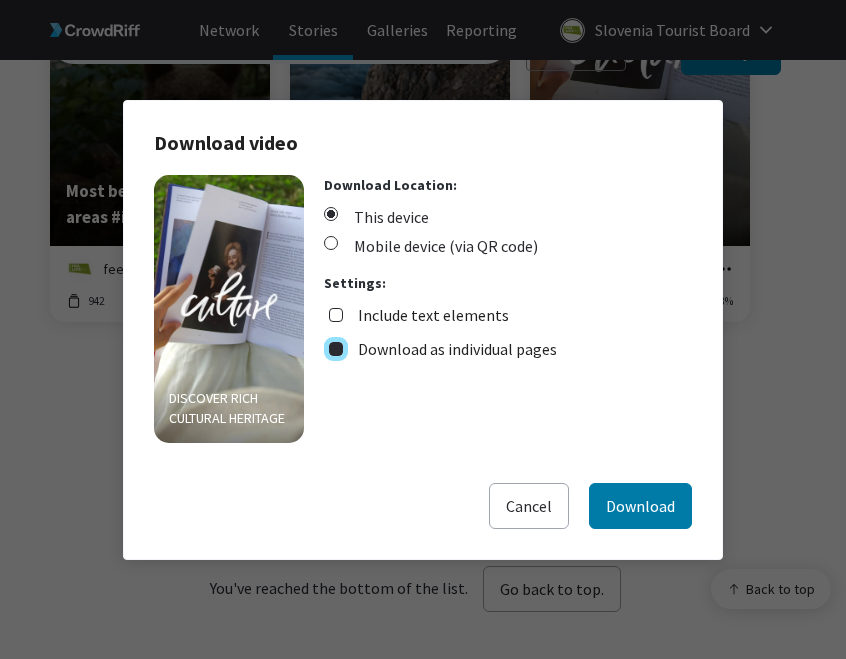checkbox on "true" 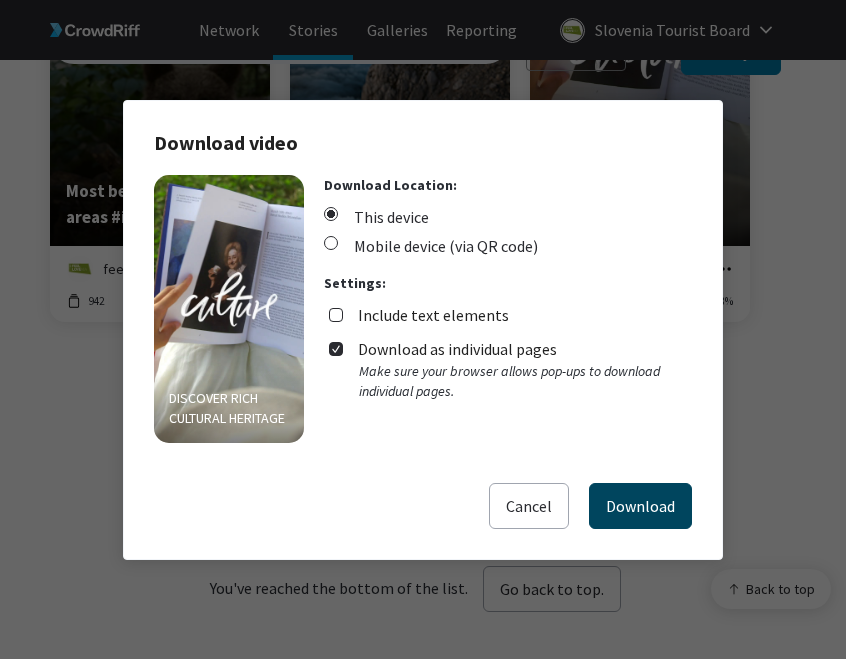 click on "Download" at bounding box center [640, 506] 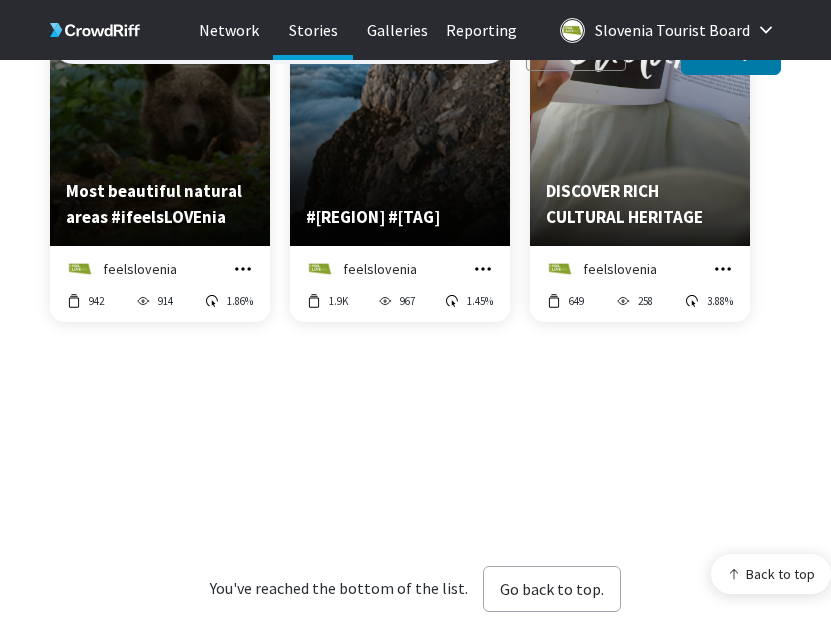 click on "You've reached the bottom of the list.  Go back to top." at bounding box center (415, 588) 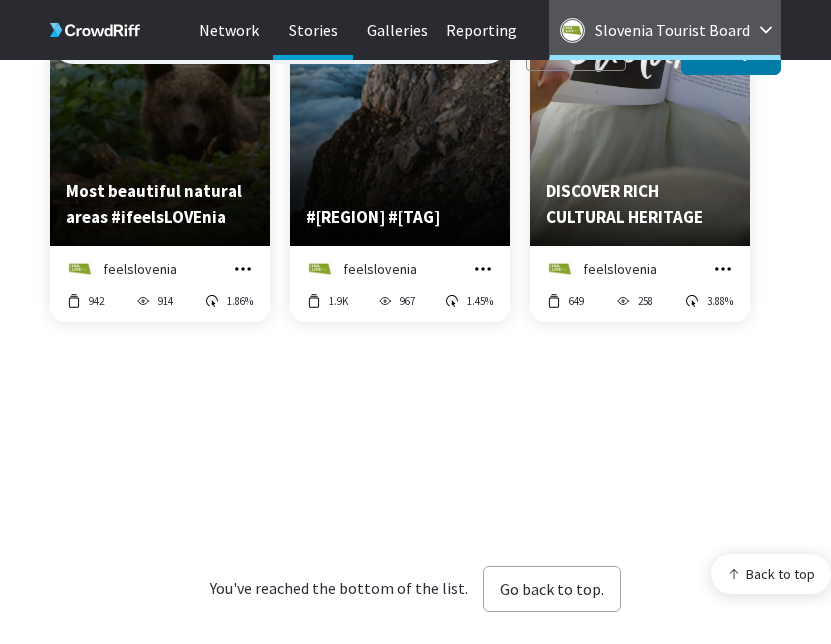 click on "Slovenia Tourist Board" at bounding box center (672, 30) 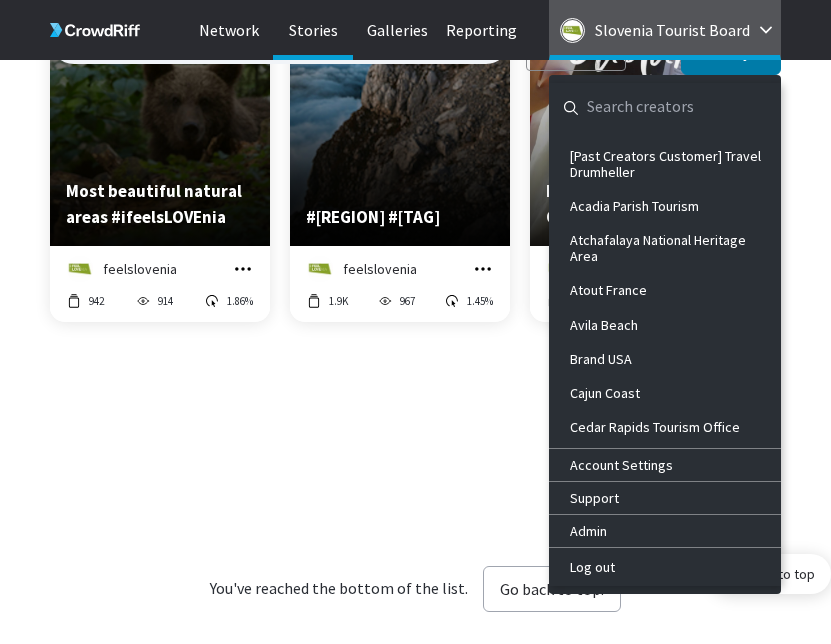 paste on "Visit [STATE]" 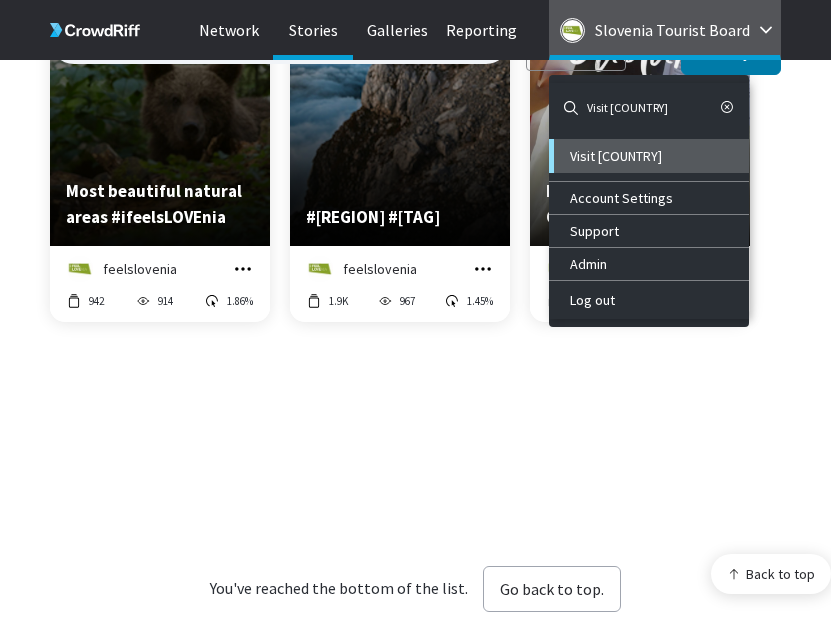 type on "Visit [STATE]" 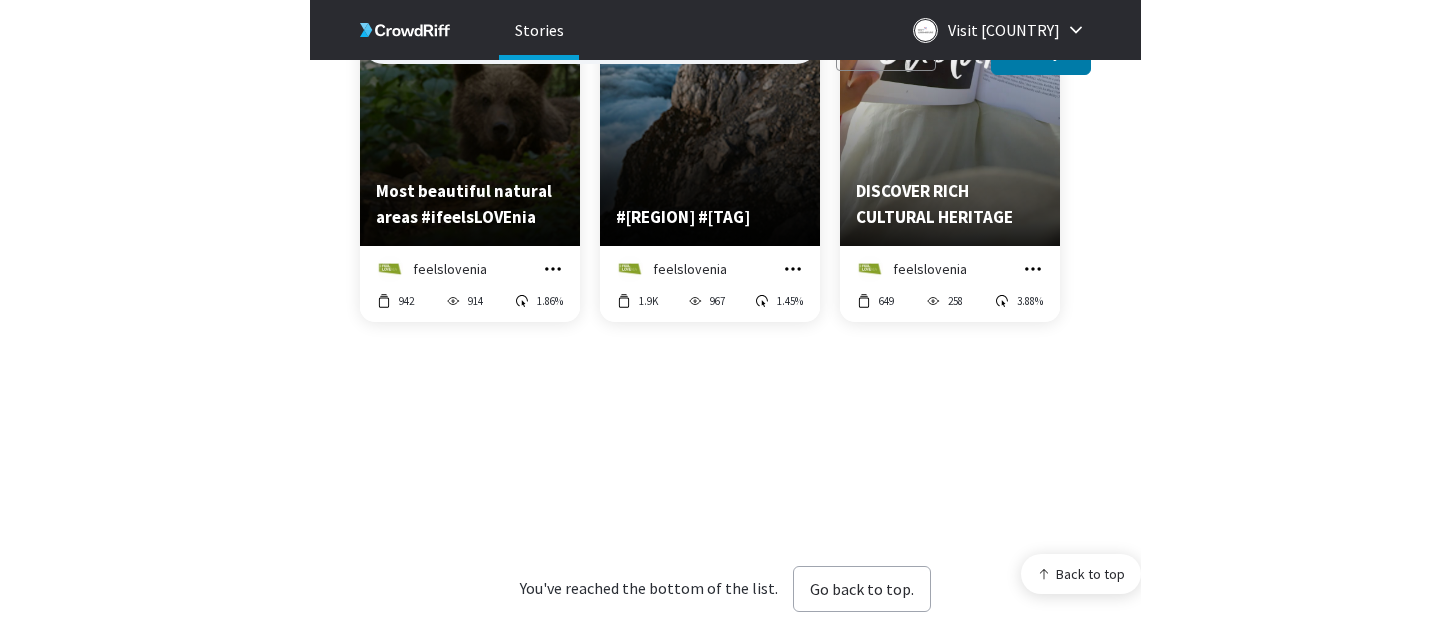 scroll, scrollTop: 0, scrollLeft: 0, axis: both 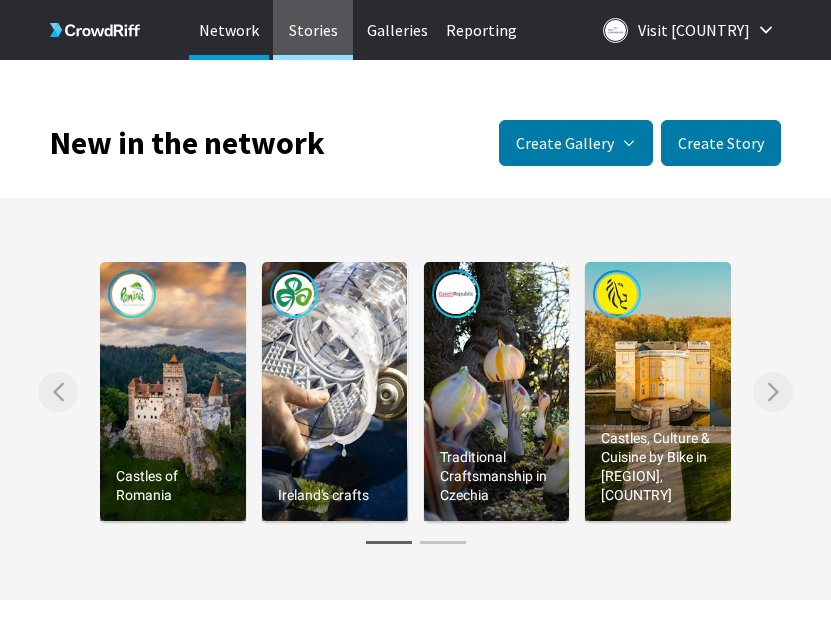 click on "Stories" at bounding box center (313, 30) 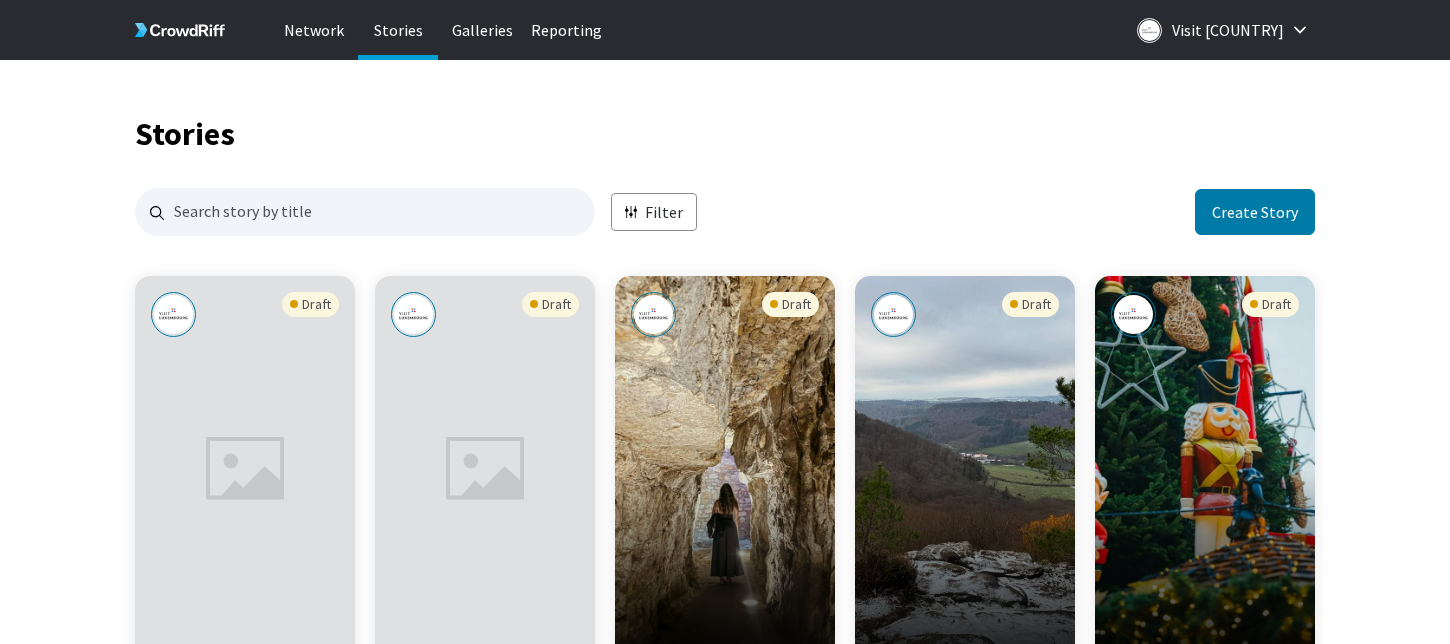 scroll, scrollTop: 16, scrollLeft: 16, axis: both 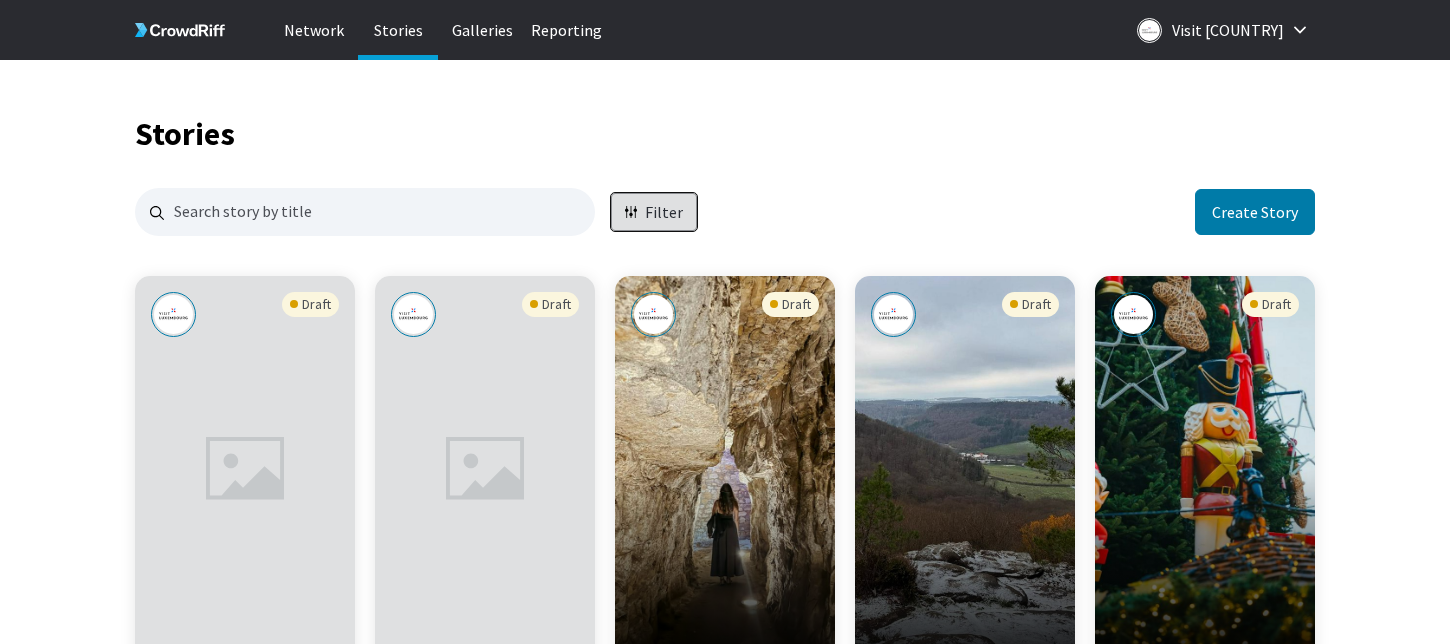 click on "Filter" at bounding box center (654, 212) 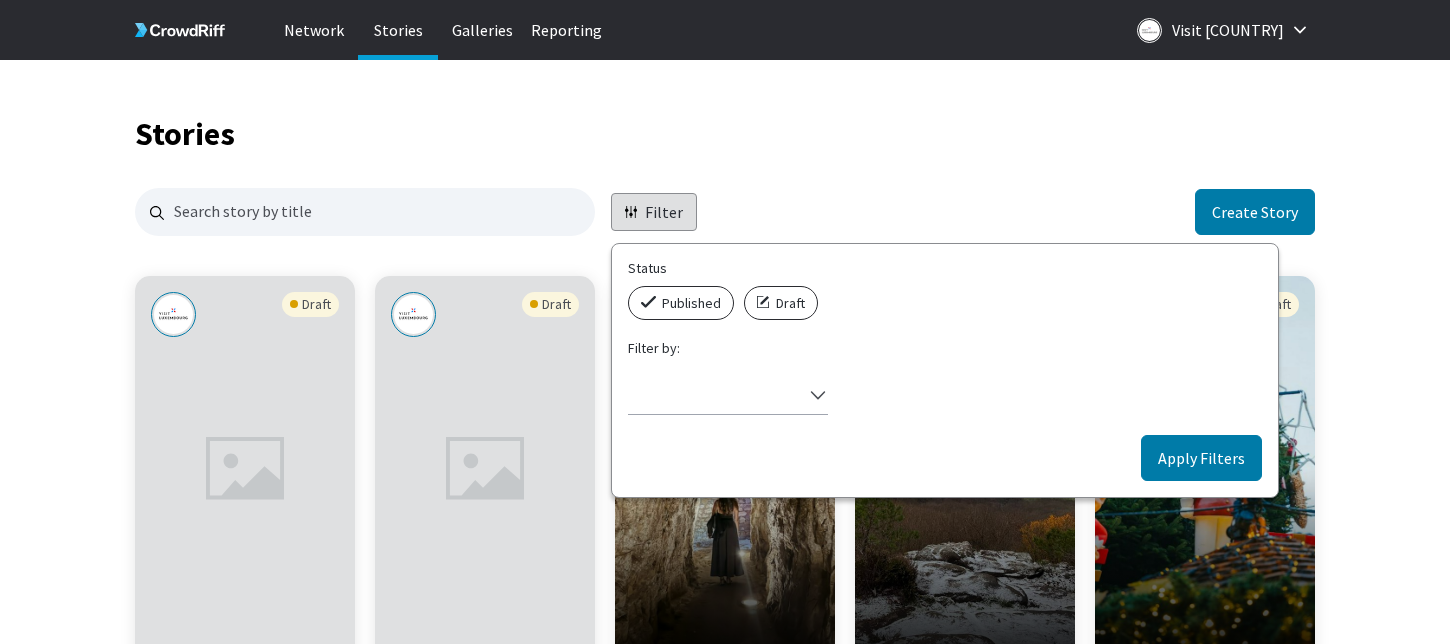 click on "Published" at bounding box center [691, 303] 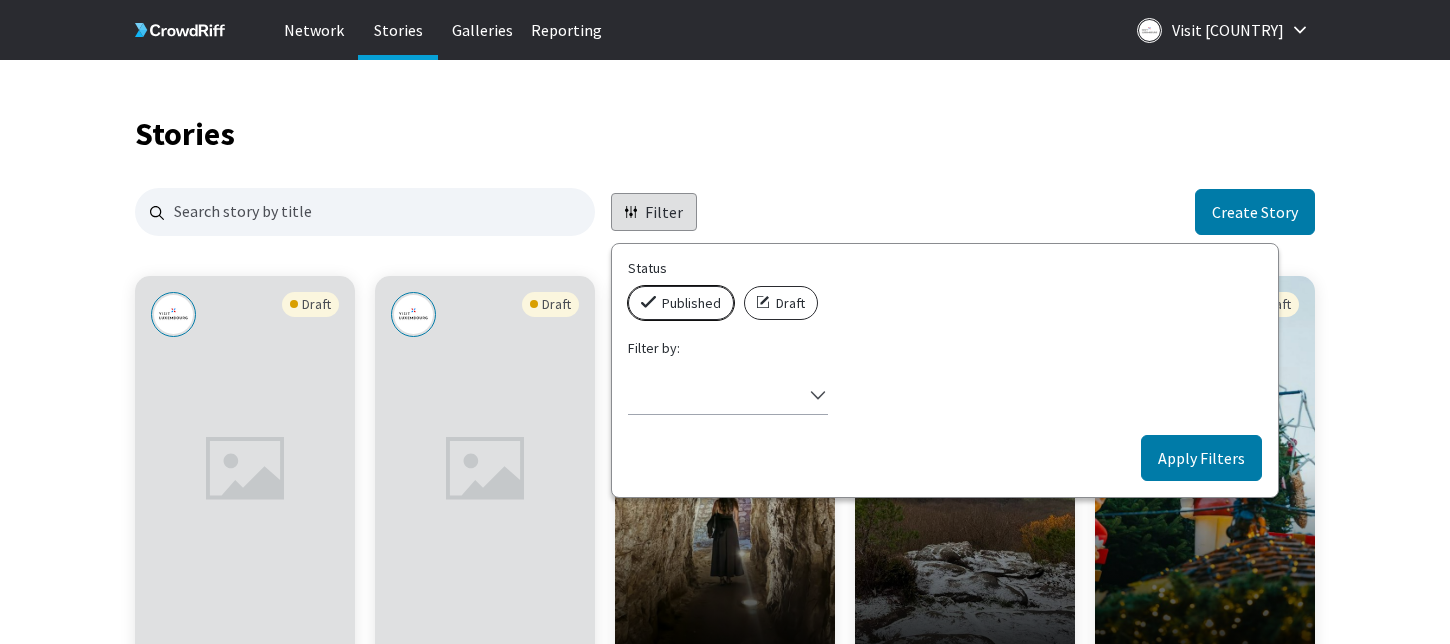 click on "Published" at bounding box center [634, 286] 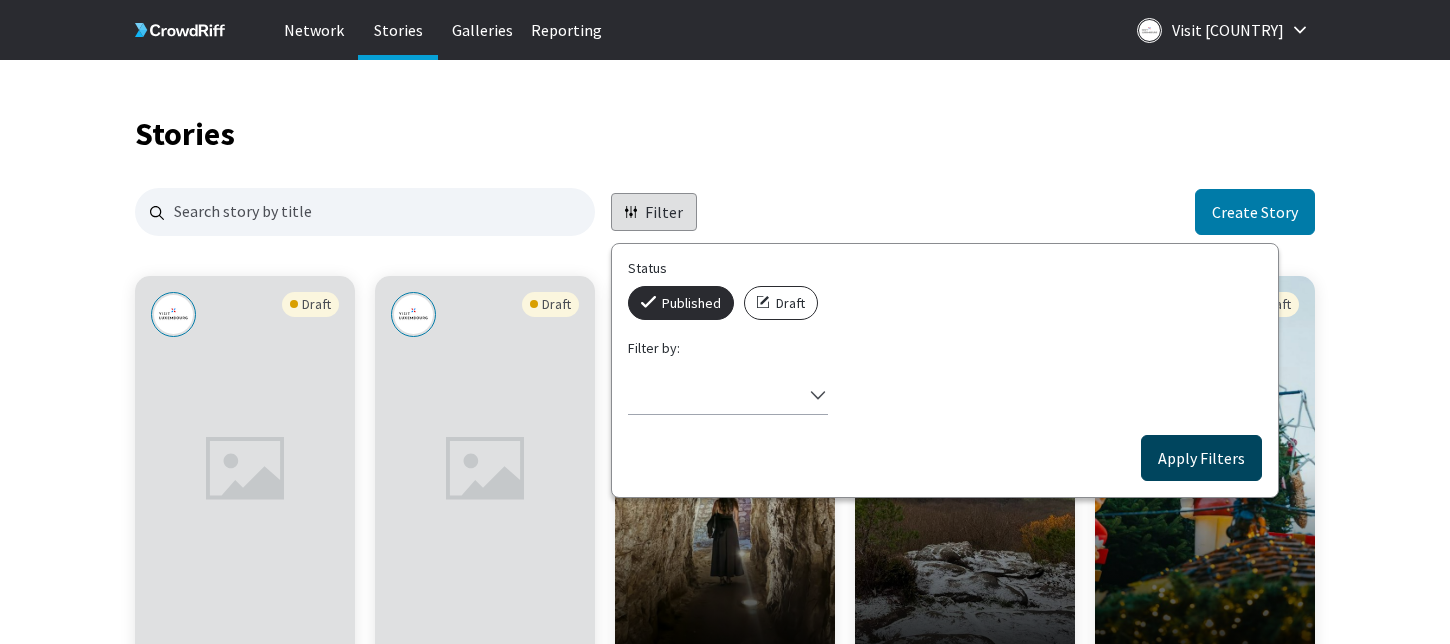 click on "Apply Filters" at bounding box center (1201, 458) 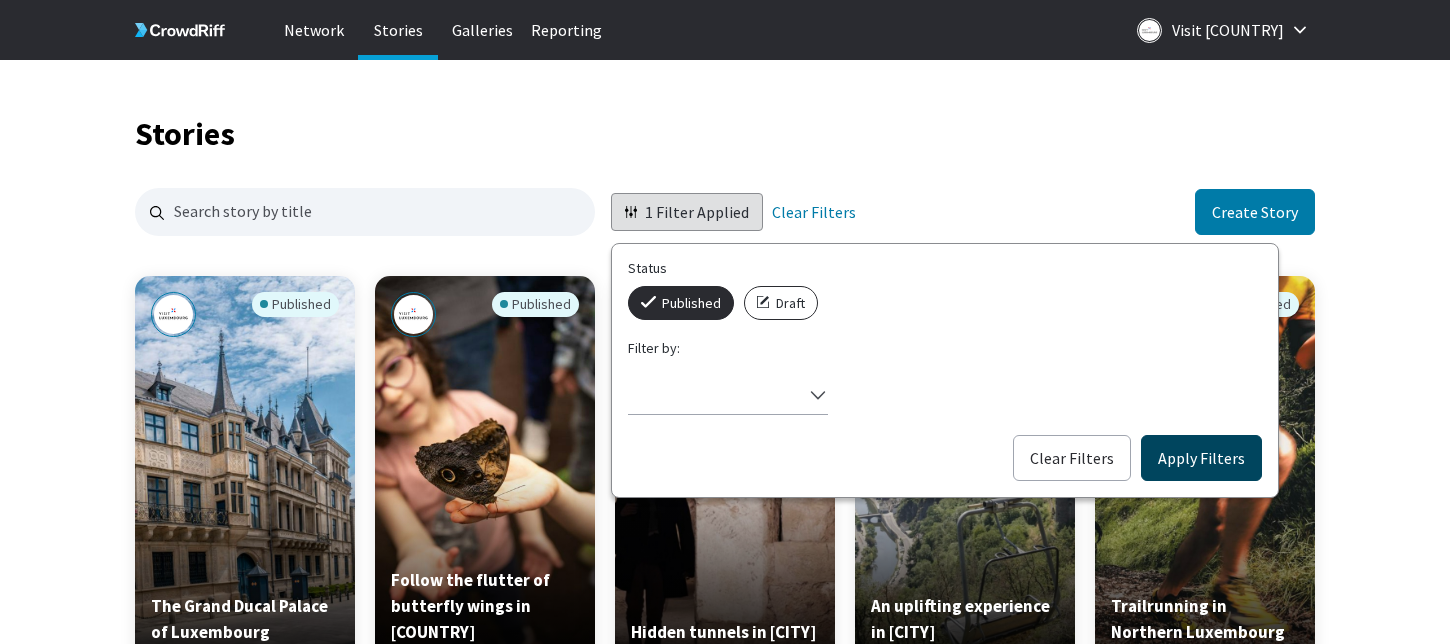 click on "Apply Filters" at bounding box center (1201, 458) 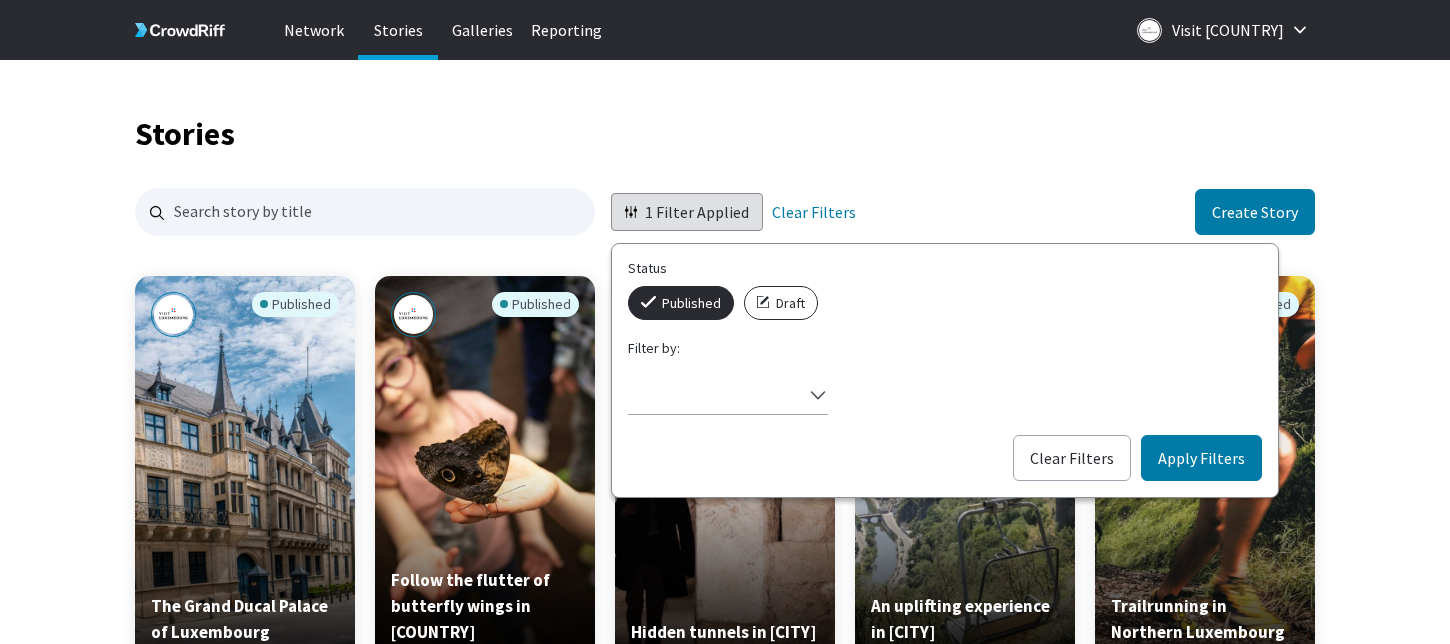 click on "Stories" at bounding box center (725, 104) 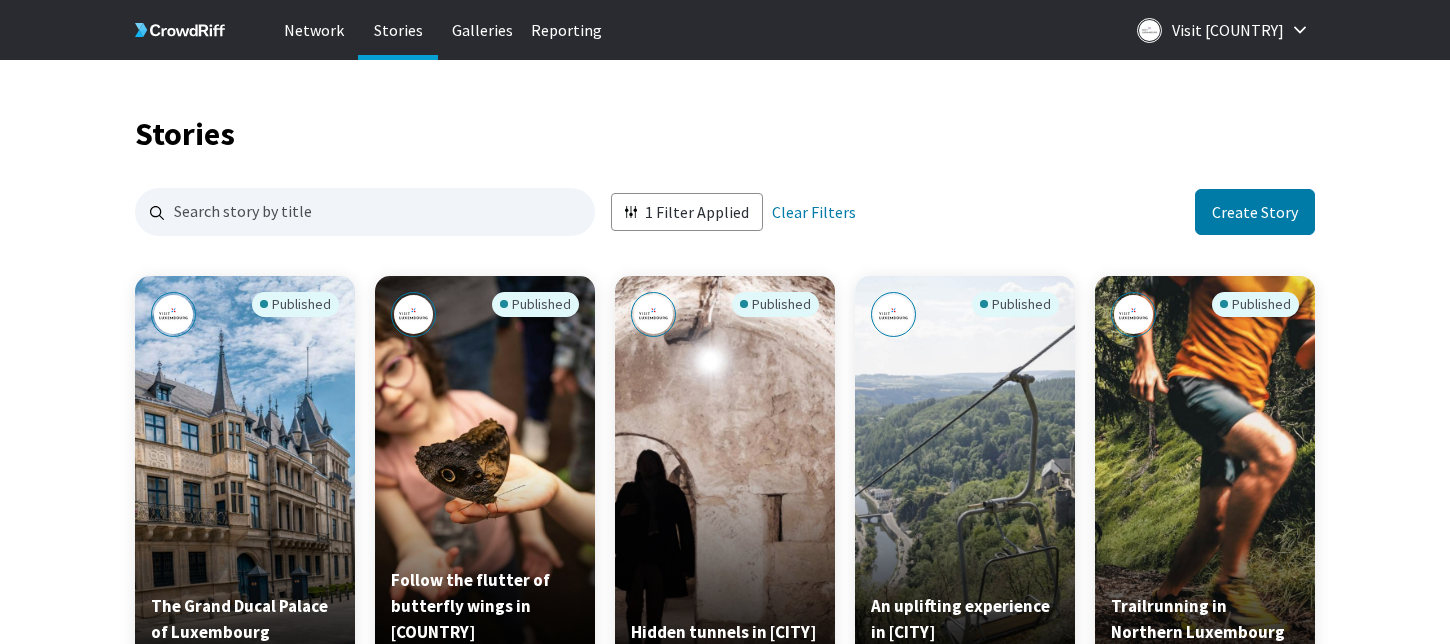 scroll, scrollTop: 59, scrollLeft: 0, axis: vertical 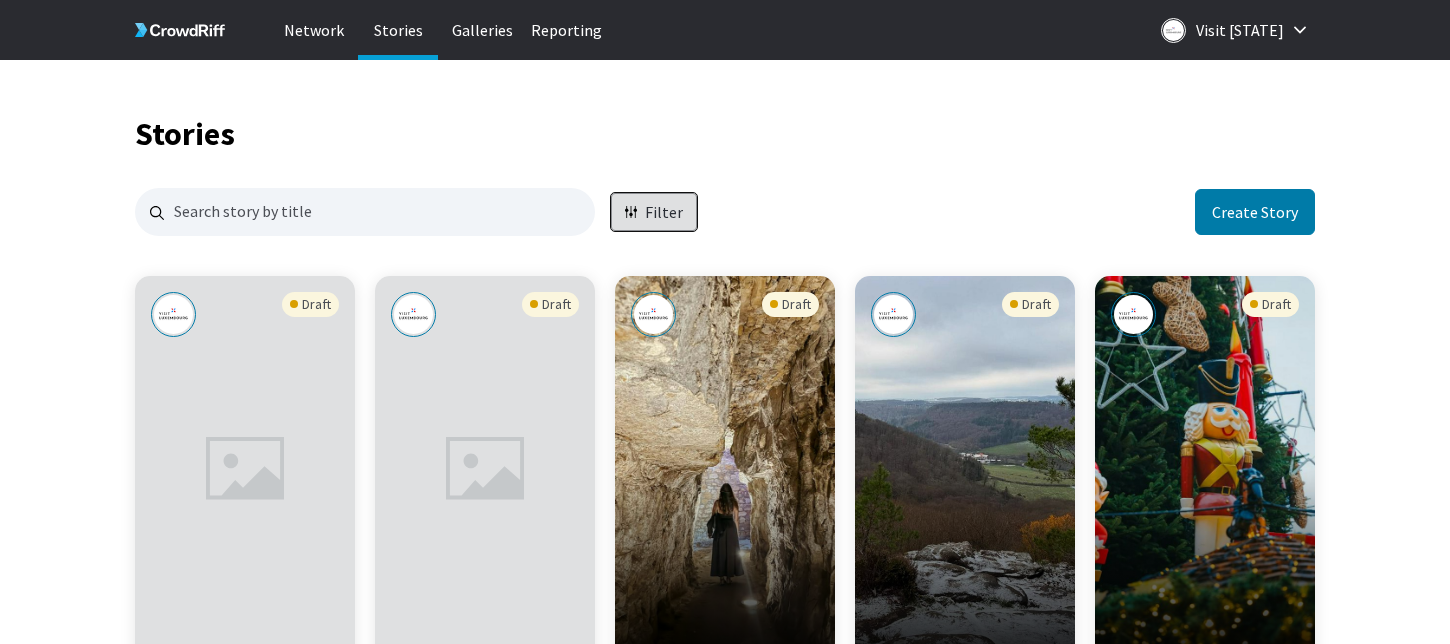 click on "Filter" at bounding box center [664, 212] 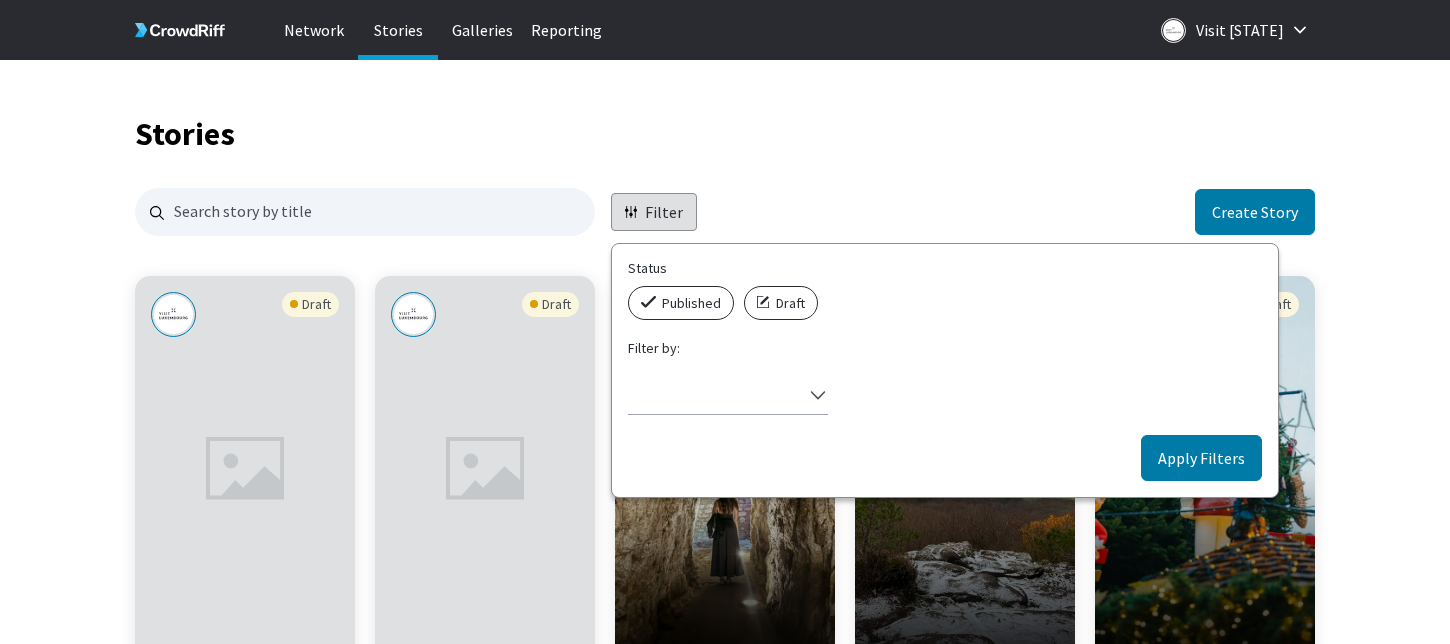 click on "Published" at bounding box center (691, 303) 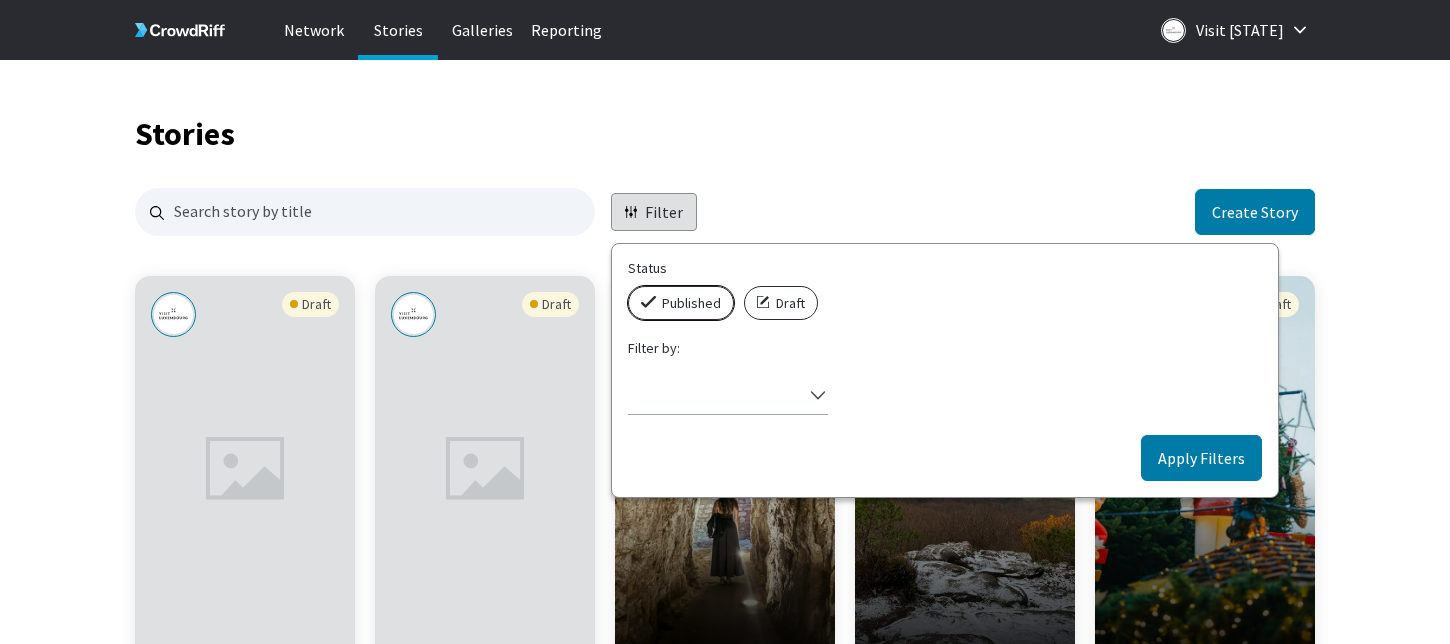 click on "Published" at bounding box center (634, 286) 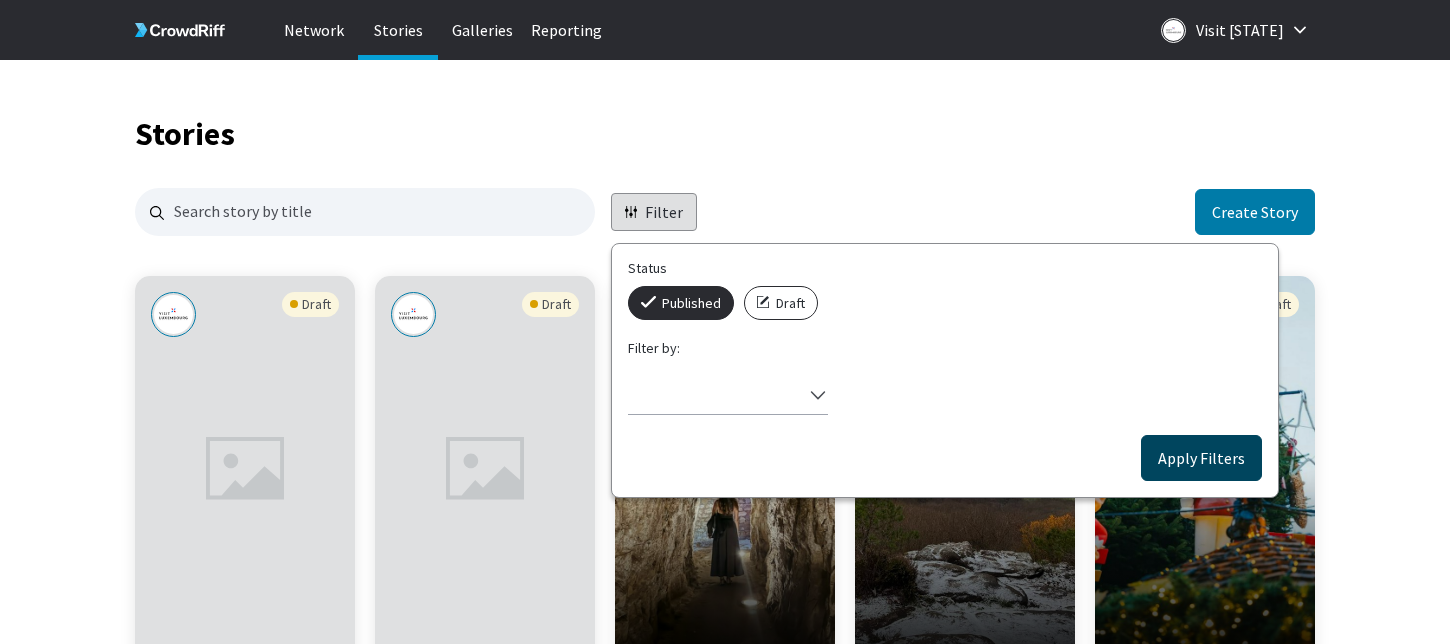 click on "Apply Filters" at bounding box center [1201, 458] 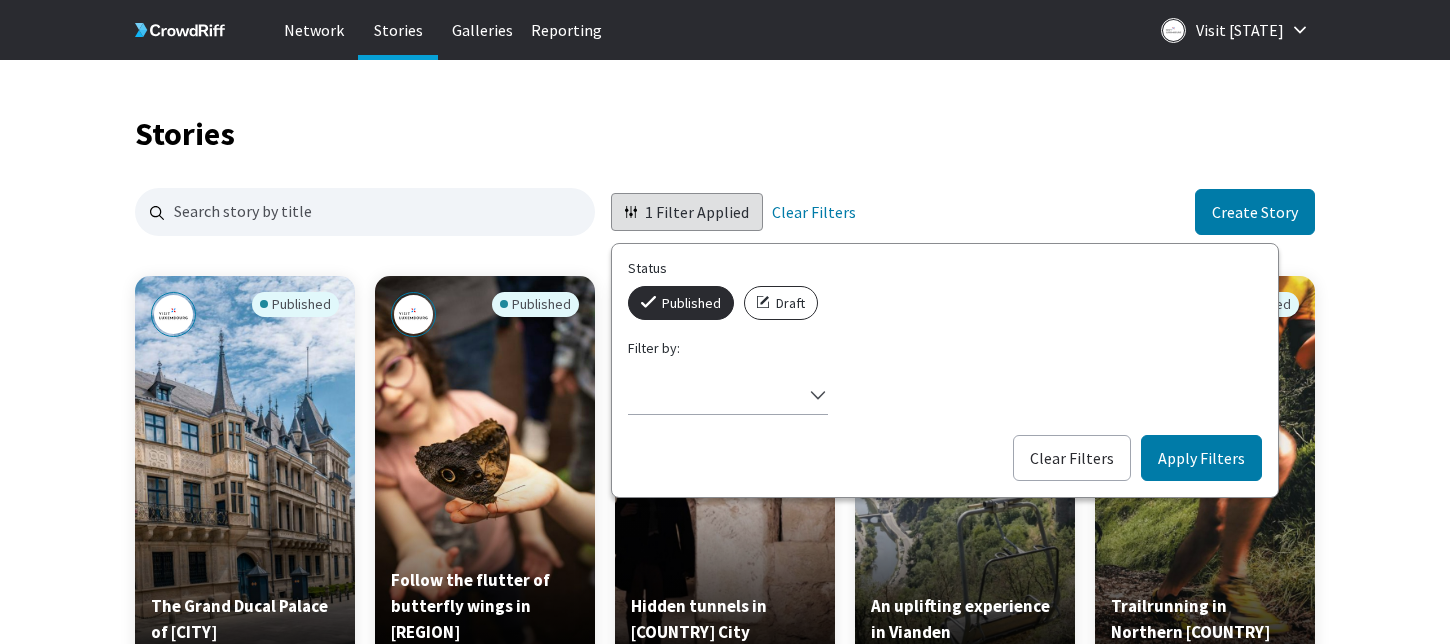 click on "Stories 1 Filter Applied Status Published Draft Filter by: Select filter Clear Filters Apply Filters Clear Filters Create Story Published The Grand Ducal Palace of [STATE]   visit_luxembourg Manage Story Edit in Story Creator Preview Copy embed code Download 7.6K 4.5K 6.99% Published Follow the flutter of butterfly wings in [STATE]   visit_luxembourg Manage Story Edit in Story Creator Preview Copy embed code Download 47 4 -- Published Hidden tunnels in [STATE] City   visit_luxembourg Manage Story Edit in Story Creator Preview Copy embed code Download 42 25 8.00% Published An uplifting experience in Vianden   visit_luxembourg Manage Story Edit in Story Creator Preview Copy embed code Download 2 269 -- Published Trailrunning in Northern [STATE]   visit_luxembourg Manage Story Edit in Story Creator Preview Copy embed code Download -- 1.5K 7.18% Published The giant’s journey   visit_luxembourg Manage Story Edit in Story Creator Preview Copy embed code Download 21 185 2.70% Published   Manage Story 6" at bounding box center [725, 1138] 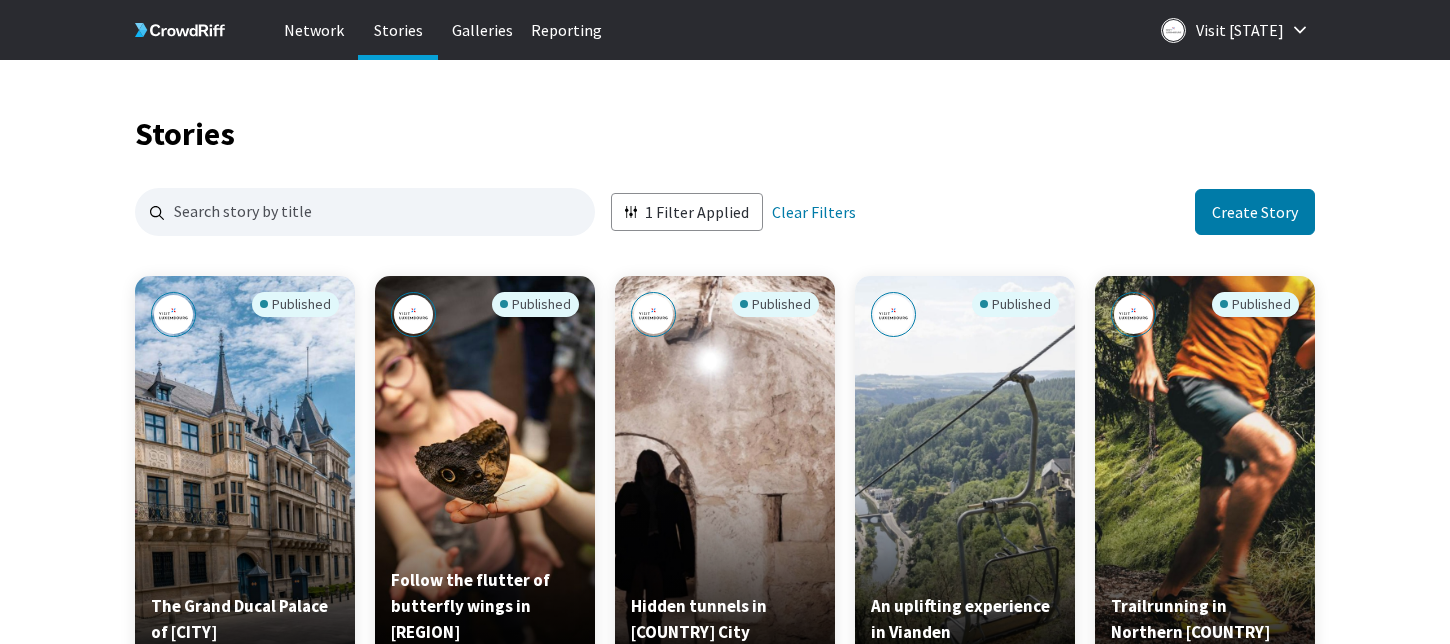 scroll, scrollTop: 112, scrollLeft: 0, axis: vertical 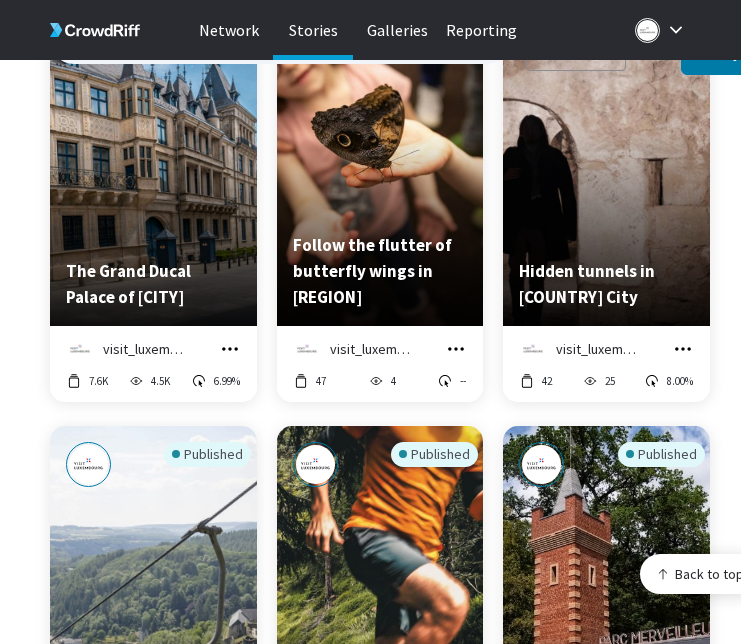 click 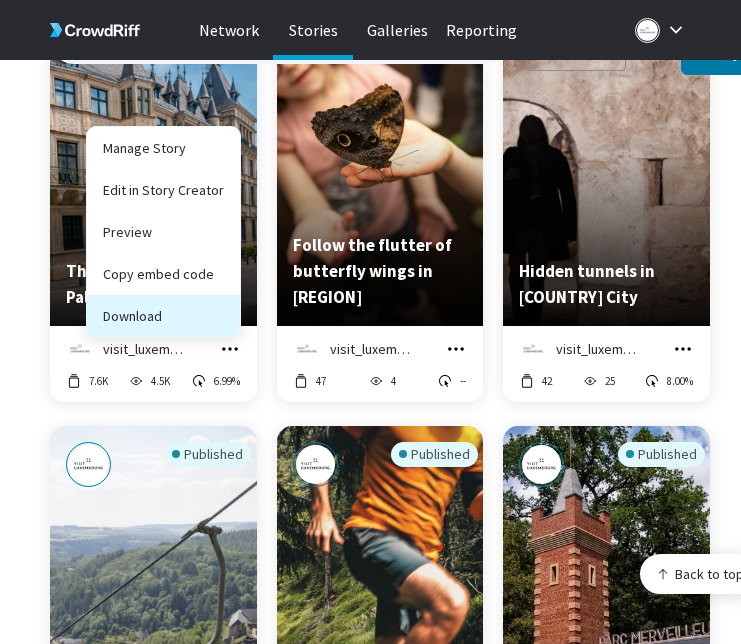 click on "Download" at bounding box center (163, 316) 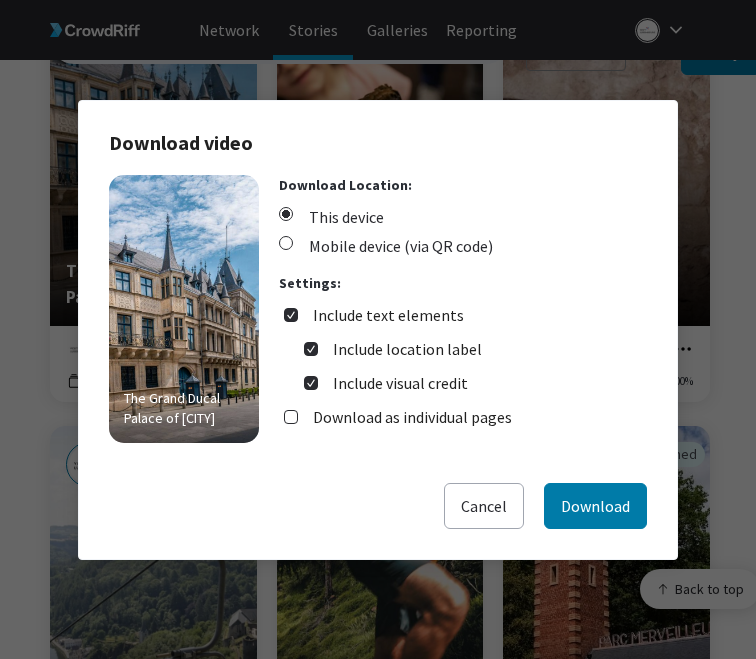 click on "Include text elements" at bounding box center [388, 315] 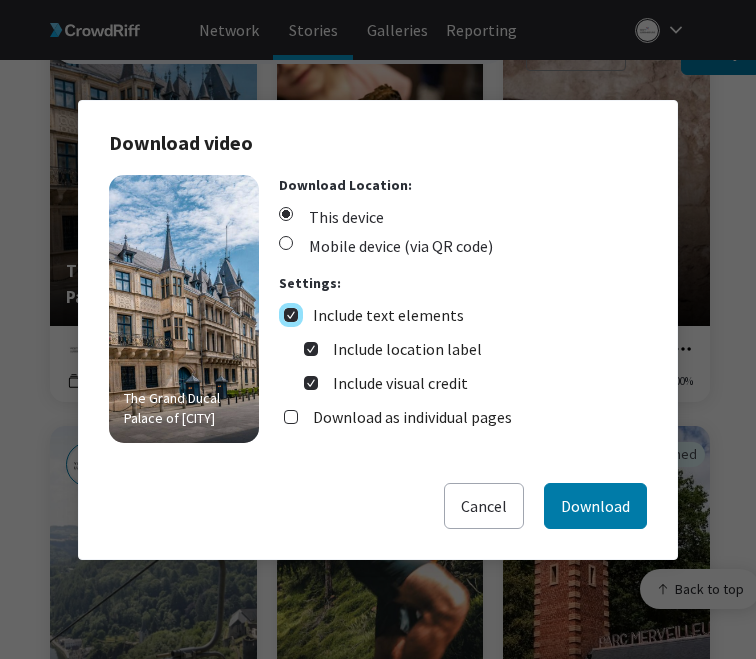click on "Include text elements" at bounding box center [291, 315] 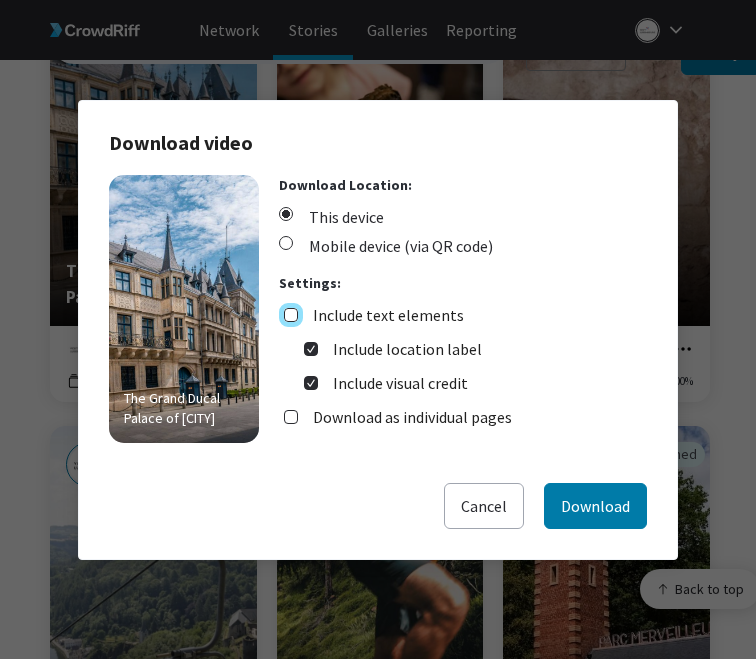 checkbox on "false" 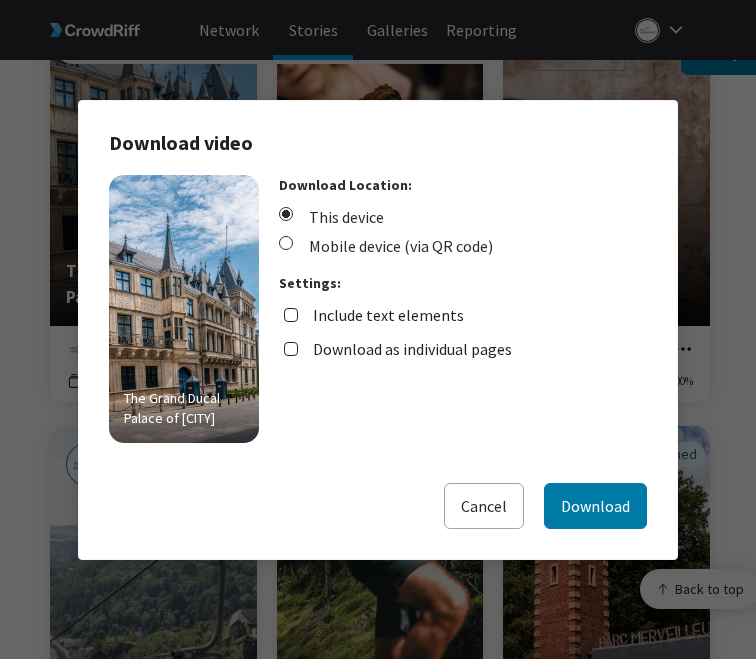 click on "Download as individual pages" at bounding box center (412, 349) 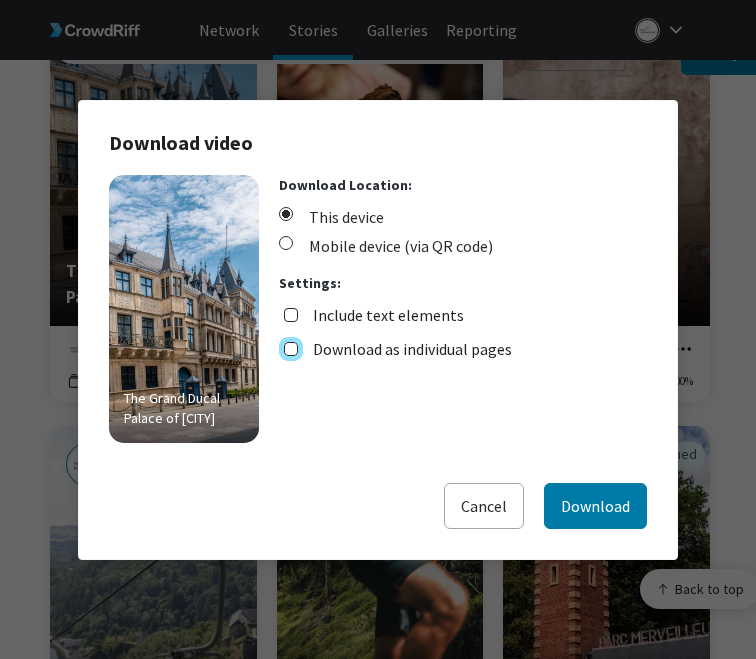 click on "Download as individual pages" at bounding box center (291, 349) 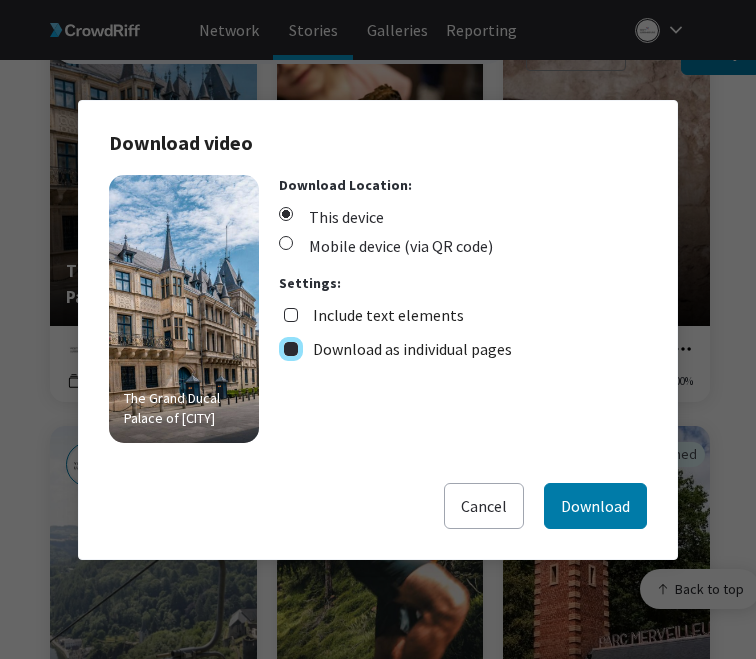 checkbox on "true" 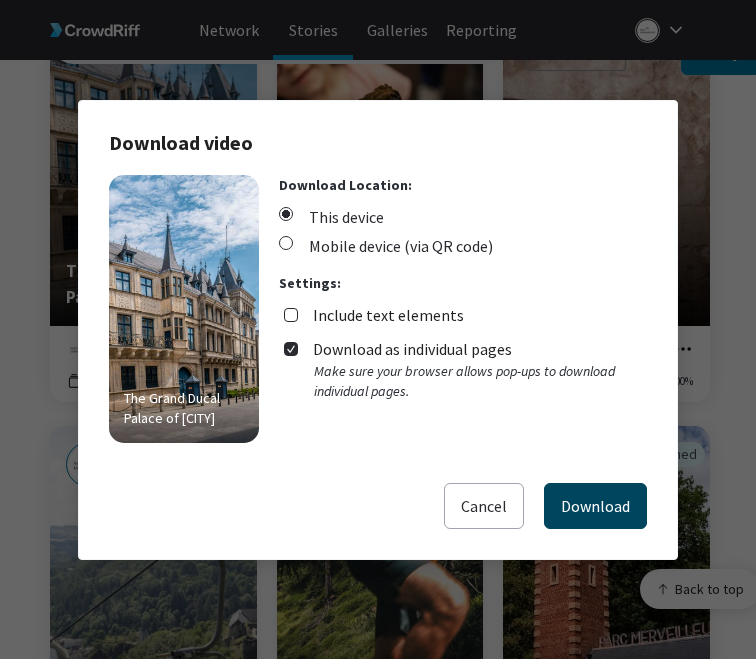 click on "Download" at bounding box center (595, 506) 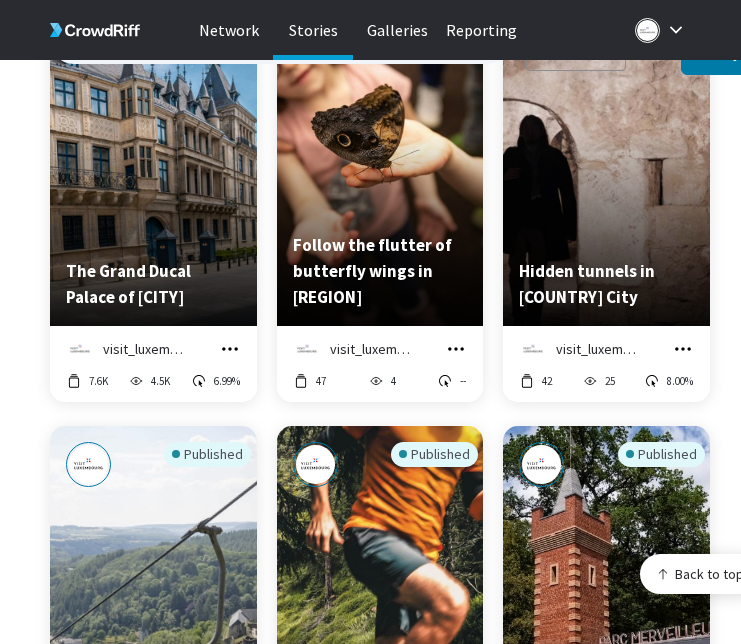 click on "Published The Grand Ducal Palace of [REGION]   visit_luxembourg Manage Story Edit in Story Creator Preview Copy embed code Download 7.6K 4.5K 6.99% Published Follow the flutter of butterfly wings in [REGION]   visit_luxembourg Manage Story Edit in Story Creator Preview Copy embed code Download 47 4 -- Published Hidden tunnels in [CITY]   visit_luxembourg Manage Story Edit in Story Creator Preview Copy embed code Download 42 25 8.00% Published An uplifting experience in Vianden   visit_luxembourg Manage Story Edit in Story Creator Preview Copy embed code Download 2 269 -- Published Trailrunning in Northern [REGION]   visit_luxembourg Manage Story Edit in Story Creator Preview Copy embed code Download -- 1.5K 7.18% Published The giant’s journey   visit_luxembourg Manage Story Edit in Story Creator Preview Copy embed code Download 21 185 2.70% Published Horsepower with purpose   visit_luxembourg Manage Story Edit in Story Creator Preview Copy embed code Download 6 6 -- Published   Manage Story 1" at bounding box center [405, 4088] 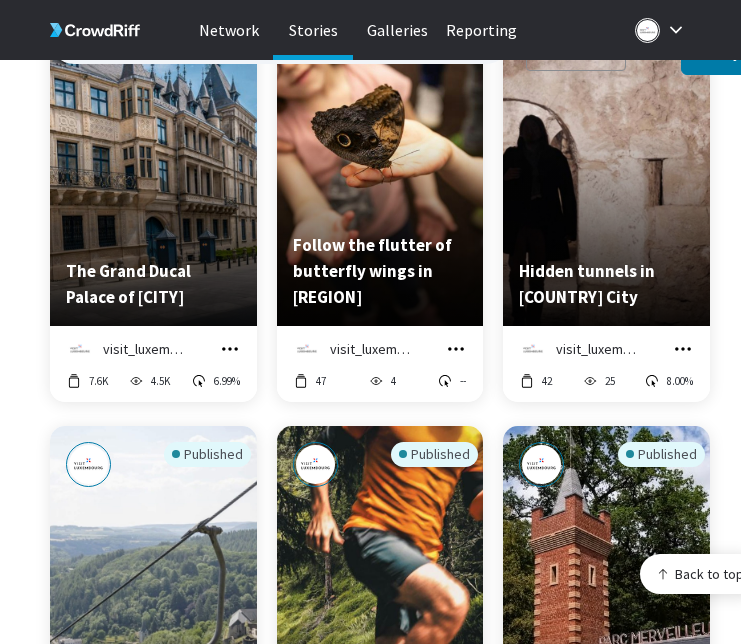 click 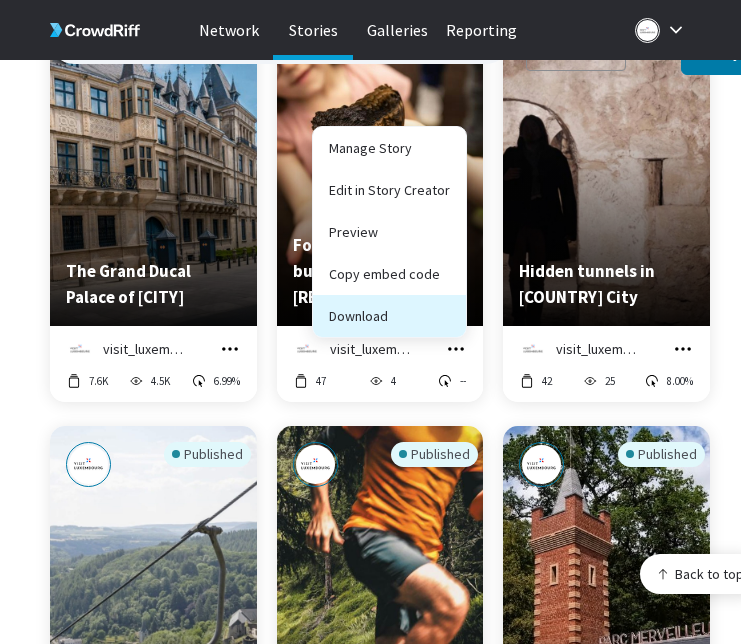 click on "Download" at bounding box center [389, 316] 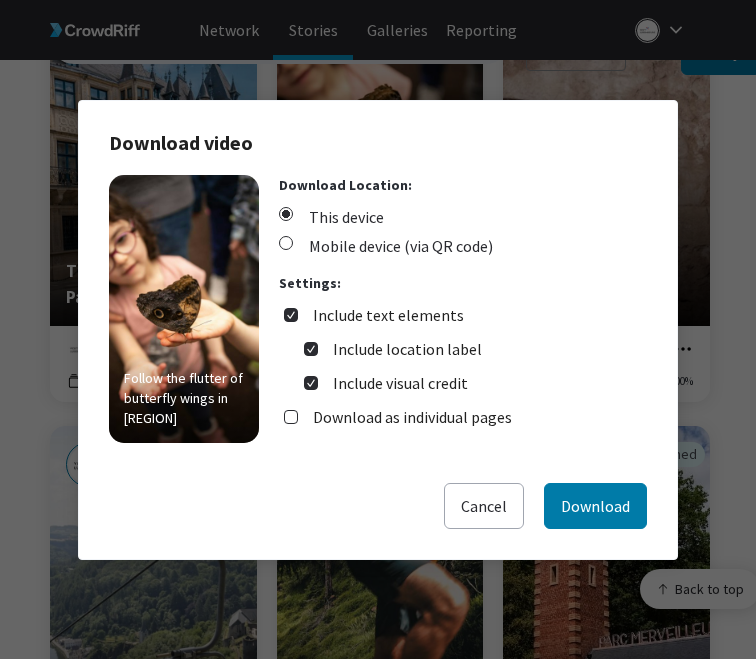 click on "Include text elements" at bounding box center (388, 315) 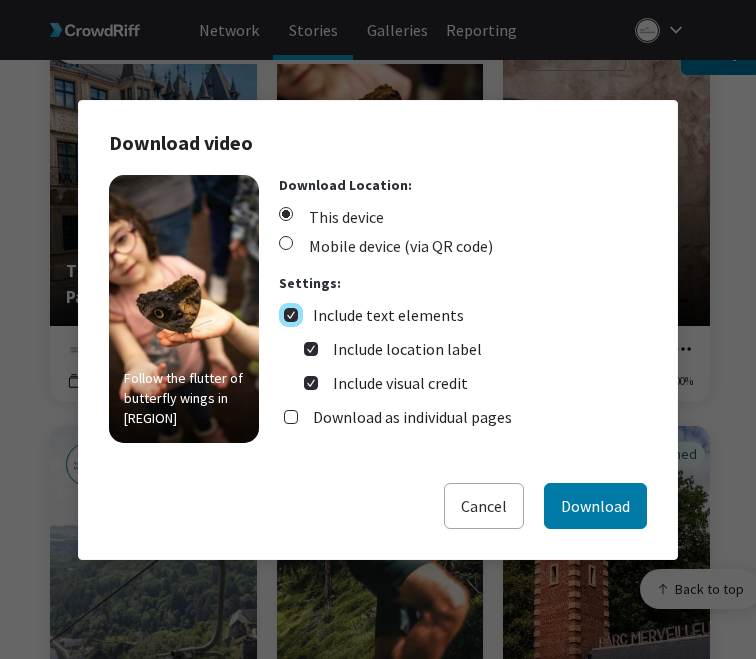 click on "Include text elements" at bounding box center [291, 315] 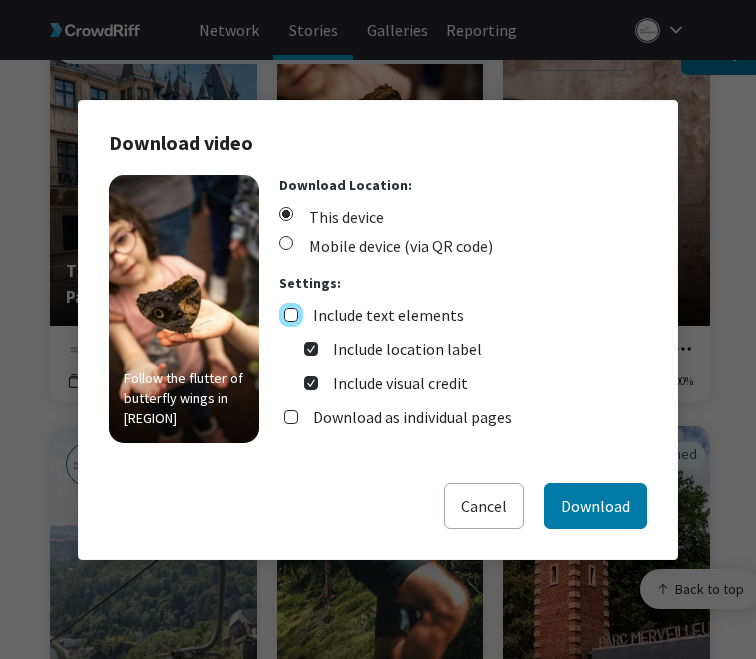 checkbox on "false" 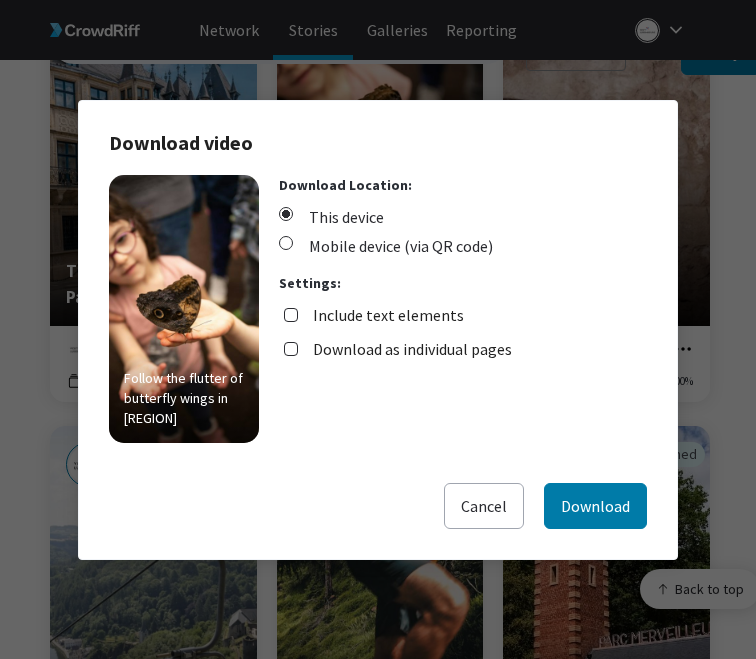 click on "Download as individual pages" at bounding box center (412, 349) 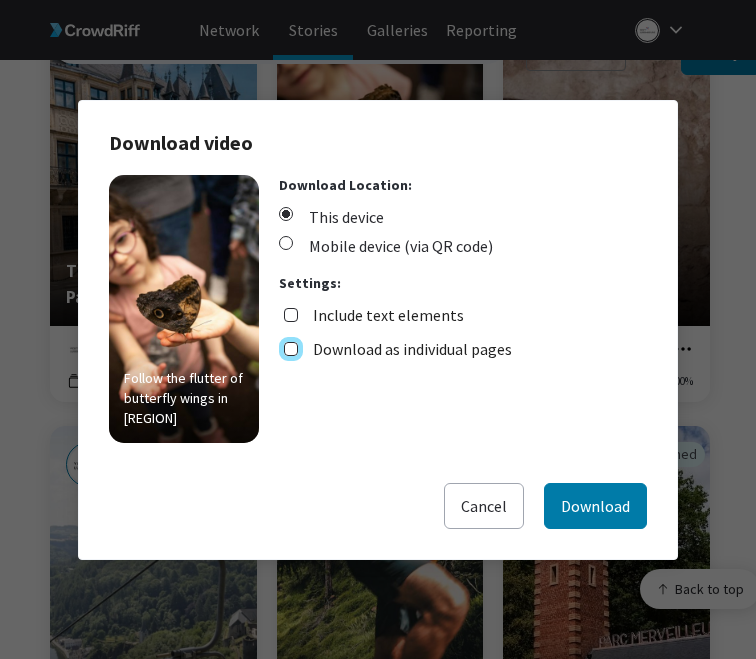 click on "Download as individual pages" at bounding box center (291, 349) 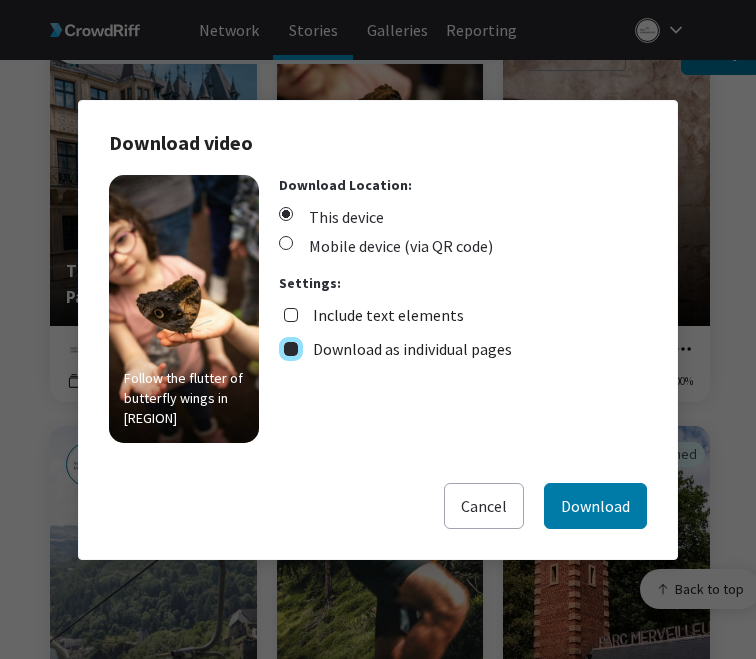 checkbox on "true" 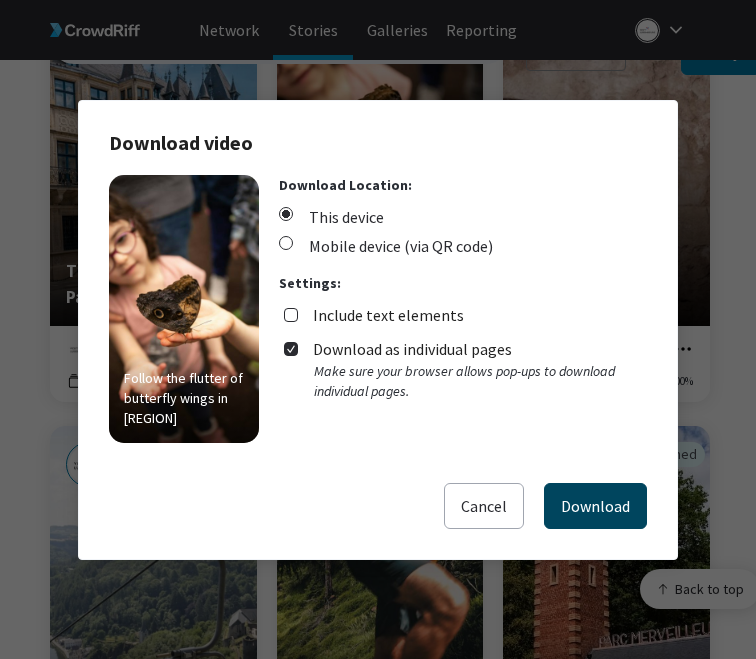 click on "Download" at bounding box center (595, 506) 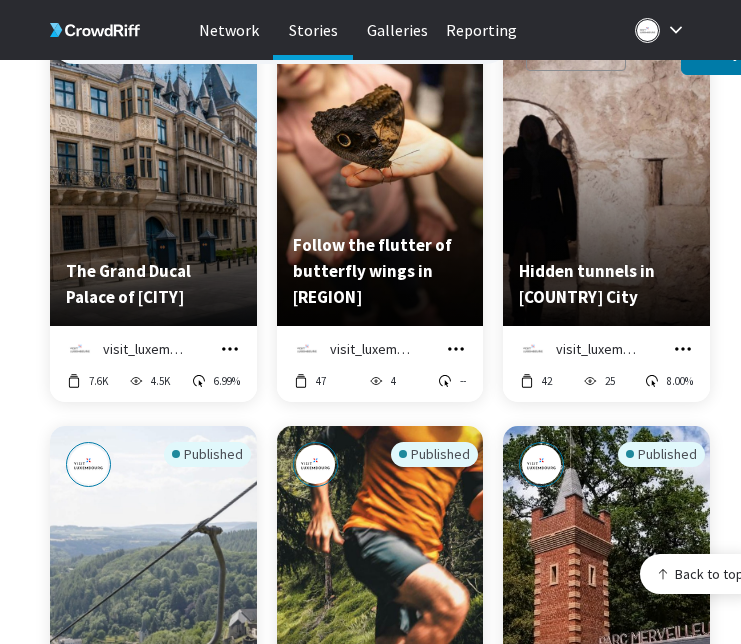 click 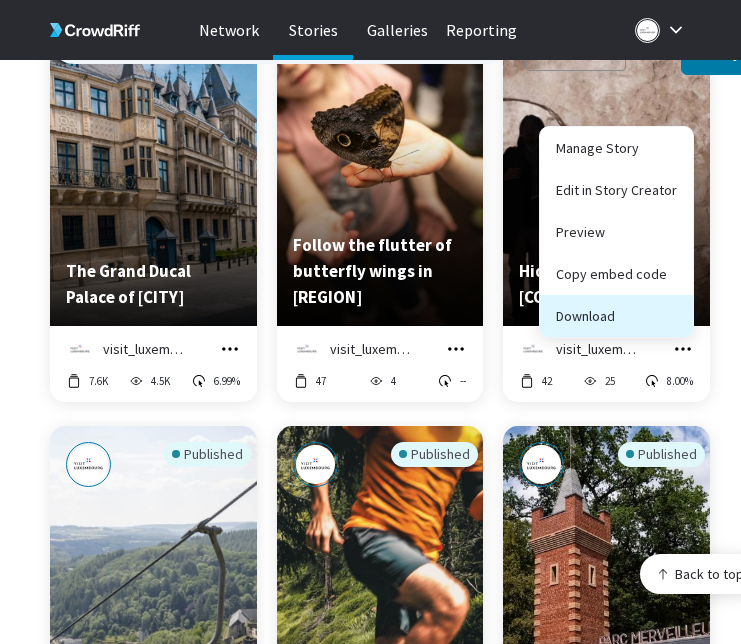 click on "Download" at bounding box center [616, 316] 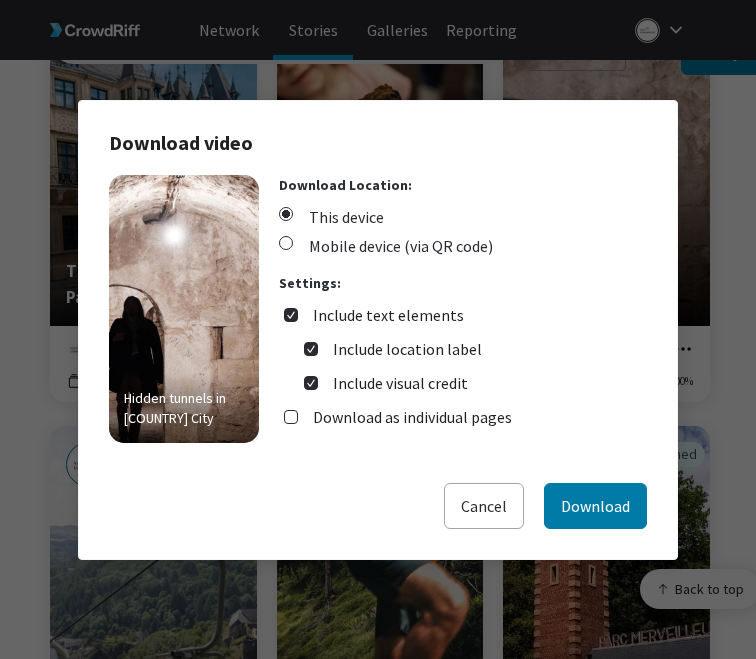 click on "Include text elements" at bounding box center (388, 315) 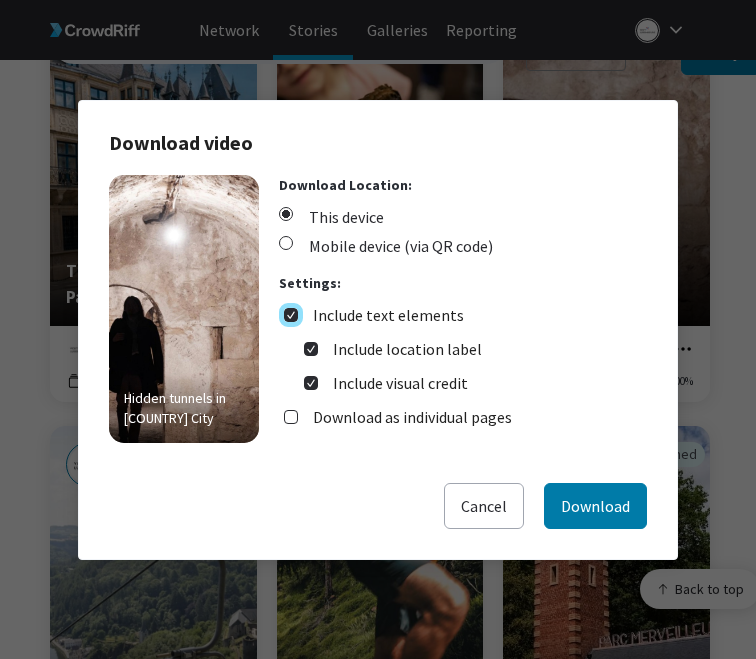 click on "Include text elements" at bounding box center (291, 315) 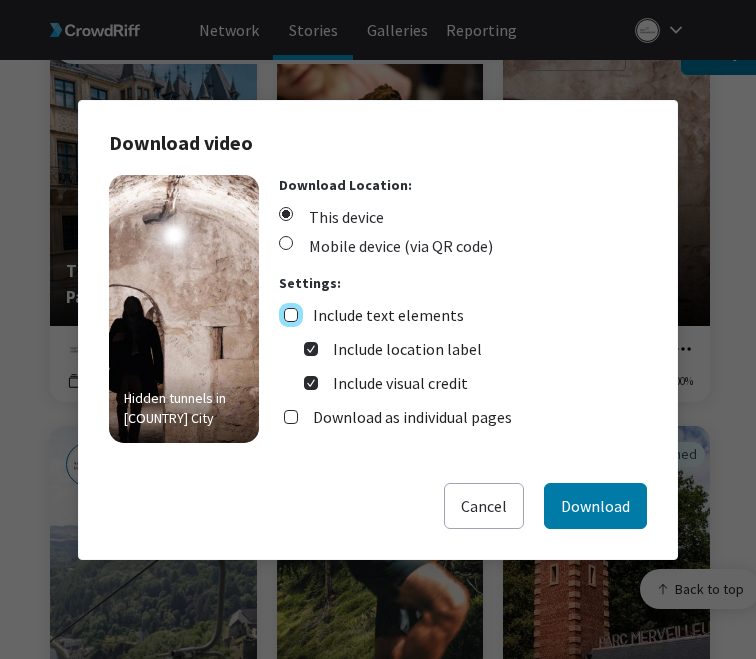 checkbox on "false" 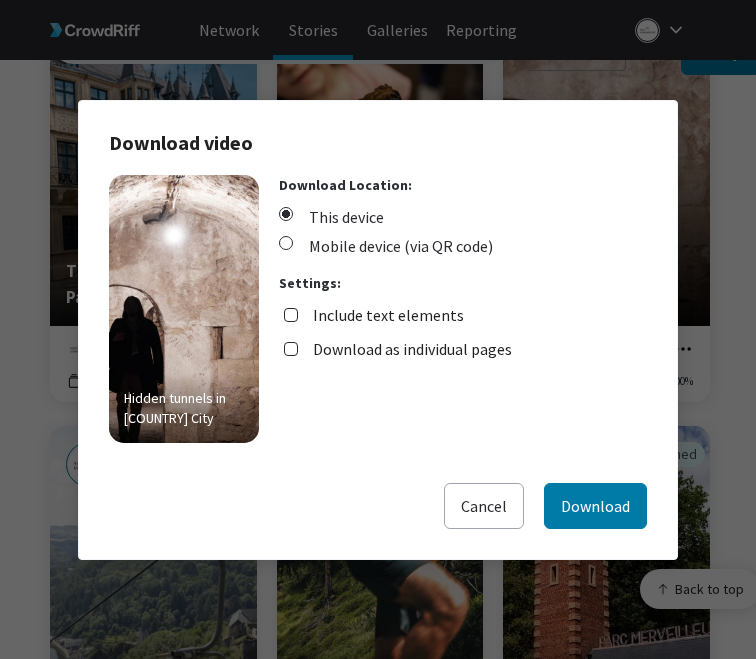 click on "Download as individual pages" at bounding box center [412, 349] 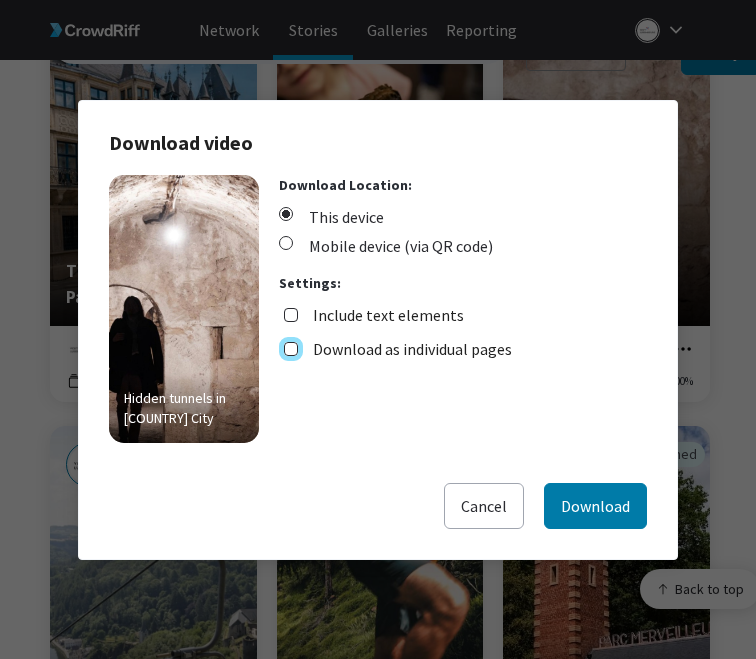 click on "Download as individual pages" at bounding box center [291, 349] 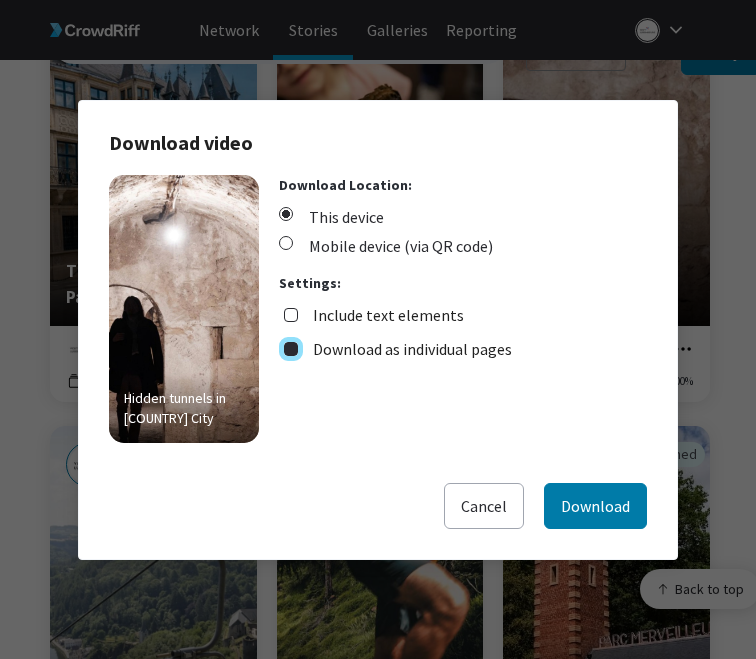 checkbox on "true" 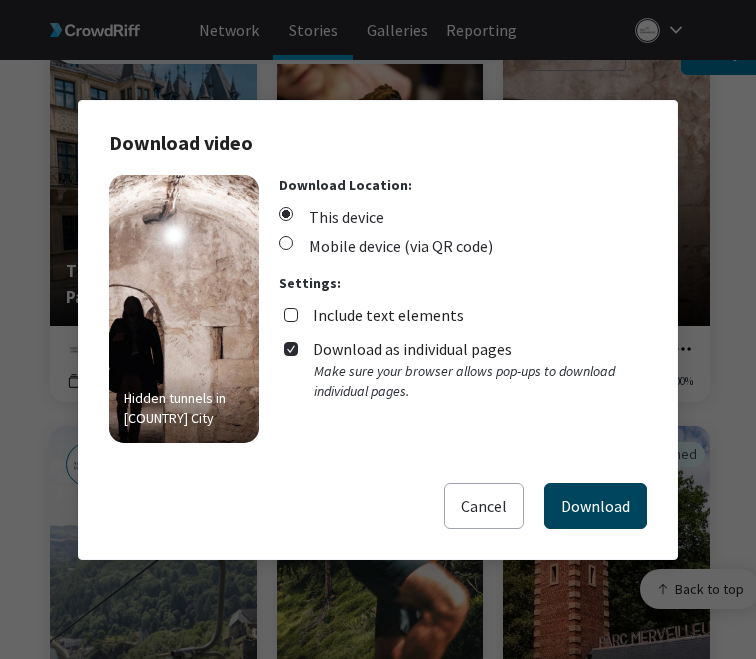 click on "Download" at bounding box center (595, 506) 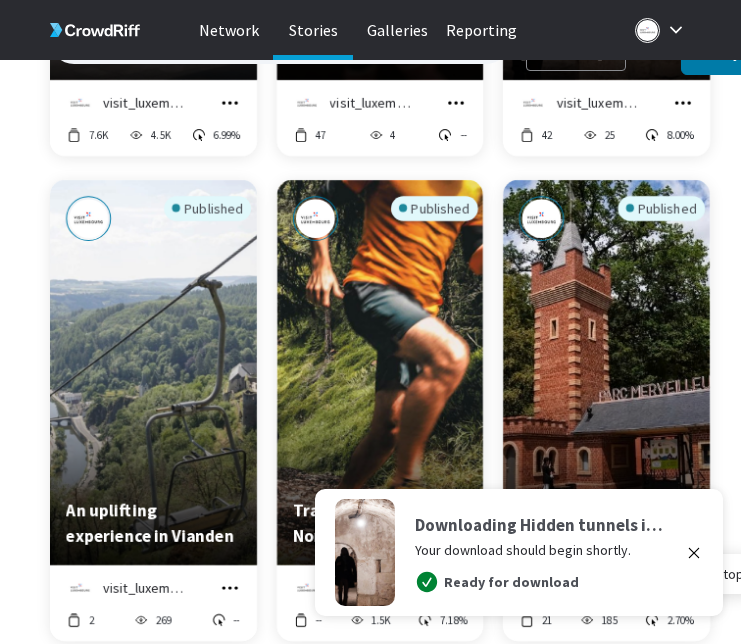 scroll, scrollTop: 607, scrollLeft: 0, axis: vertical 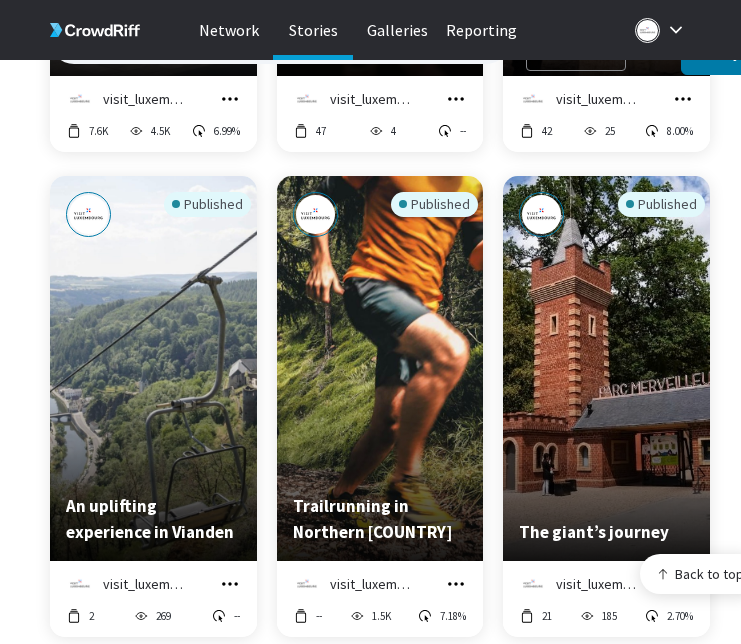 click 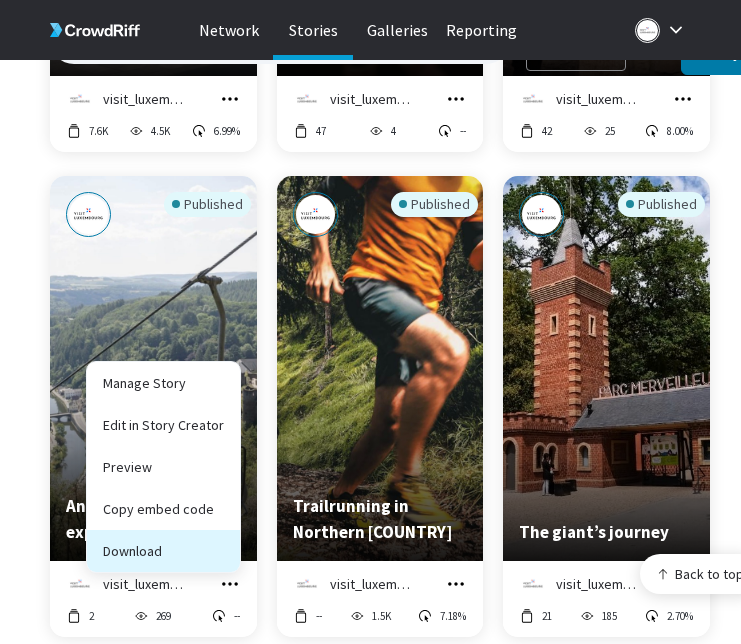 click on "Download" at bounding box center (163, 551) 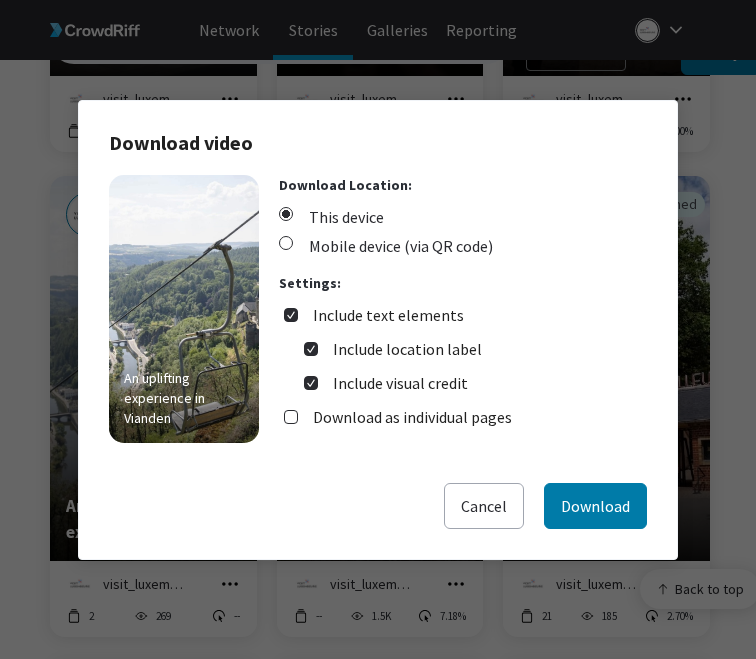 click on "Include text elements" at bounding box center [388, 315] 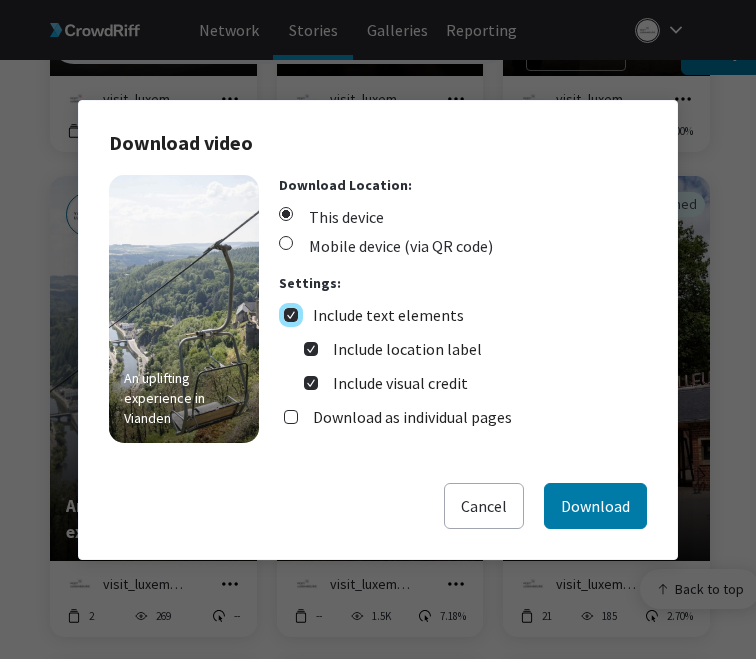 click on "Include text elements" at bounding box center (291, 315) 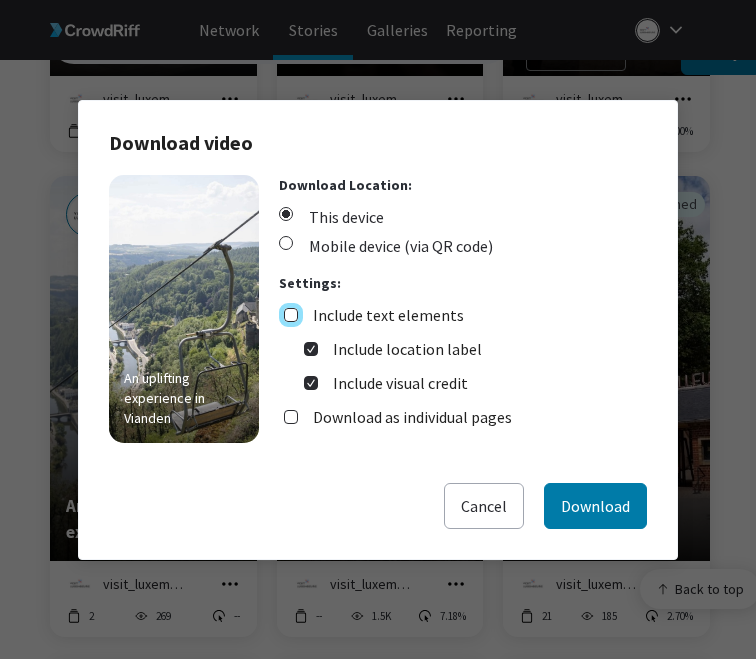 checkbox on "false" 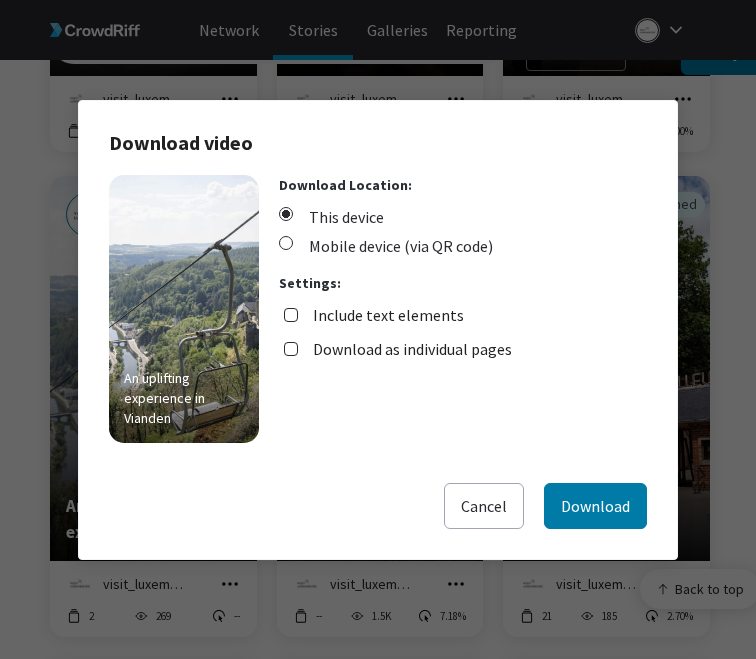 click on "Download as individual pages" at bounding box center (412, 349) 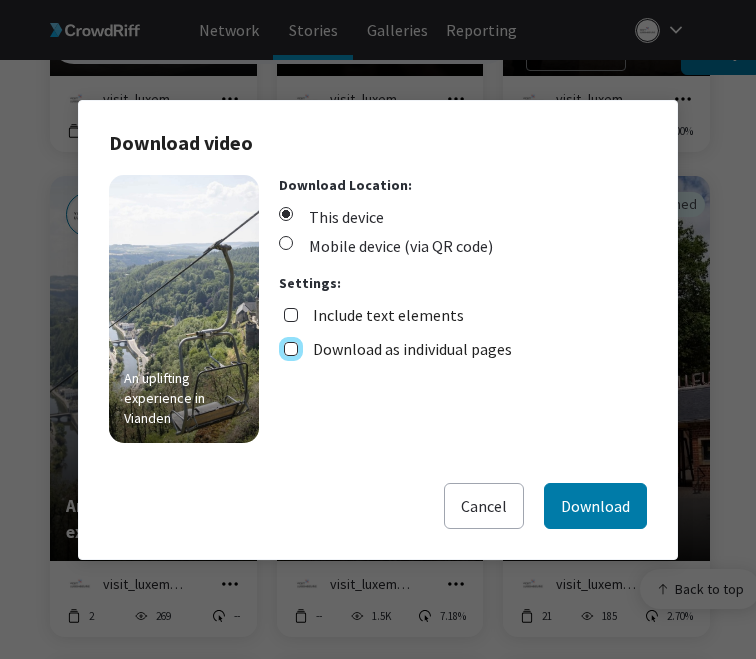 click on "Download as individual pages" at bounding box center (291, 349) 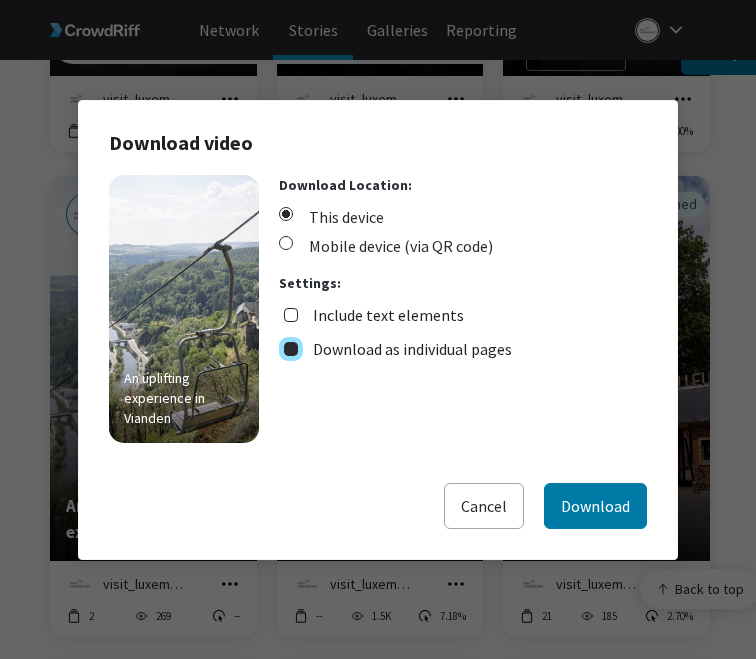 checkbox on "true" 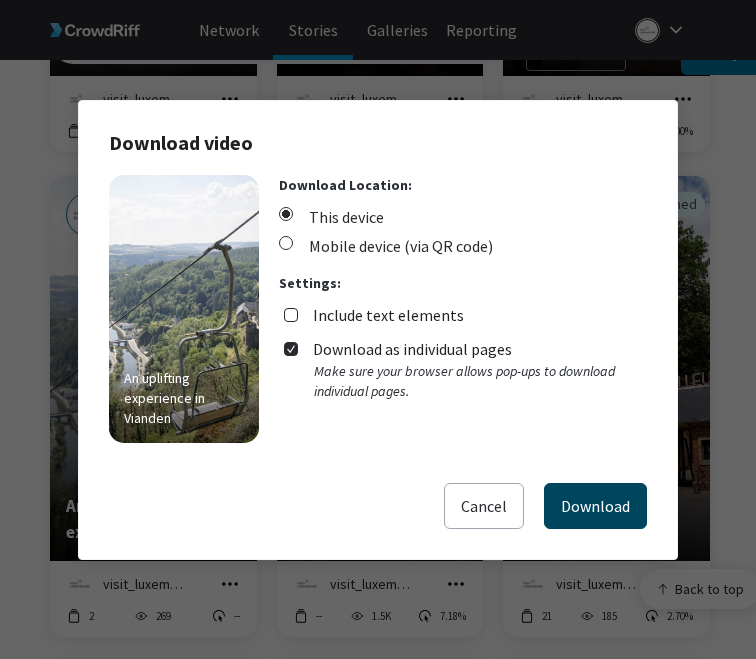 click on "Download" at bounding box center (595, 506) 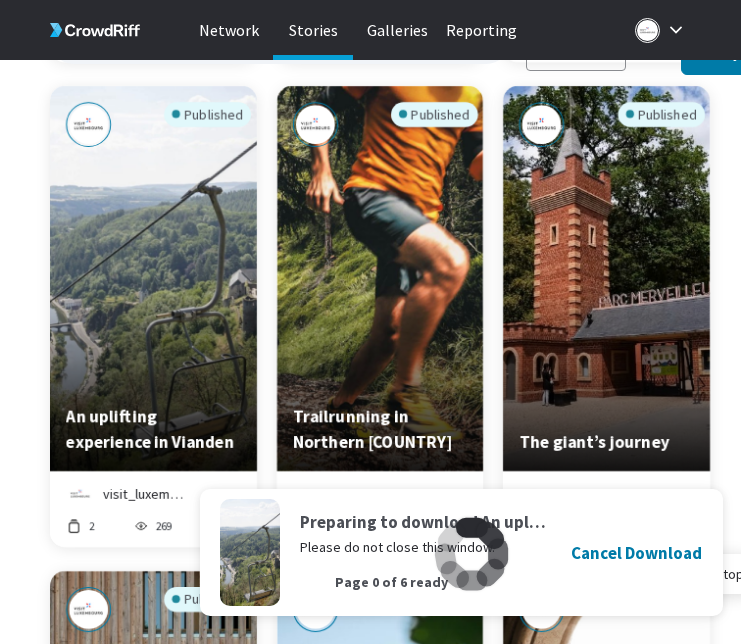 scroll, scrollTop: 723, scrollLeft: 0, axis: vertical 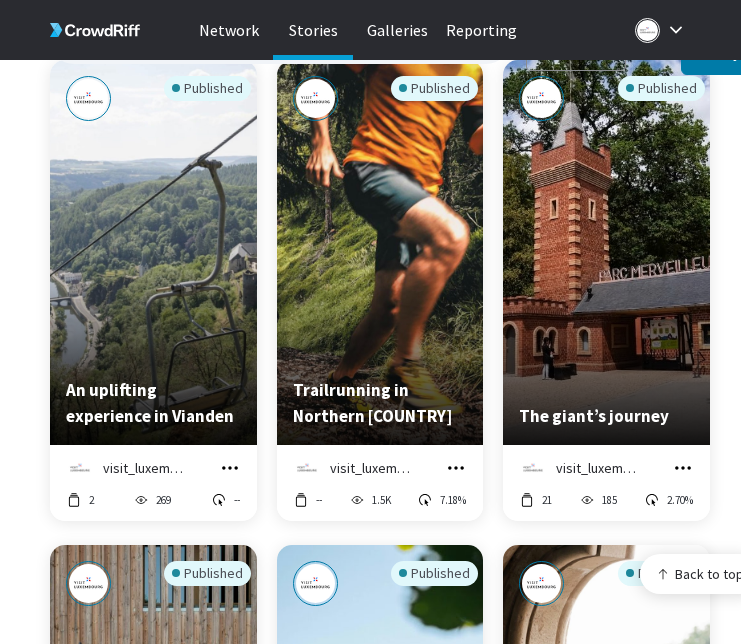 click 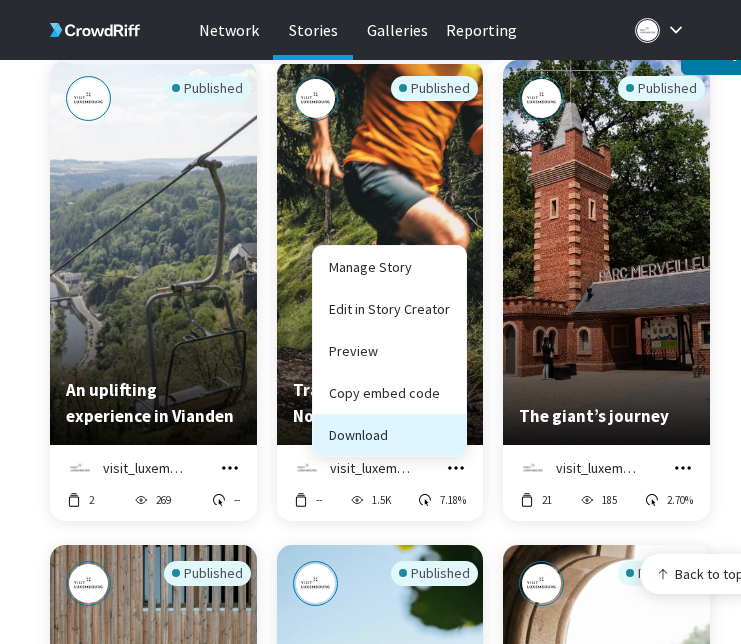 click on "Download" at bounding box center (389, 435) 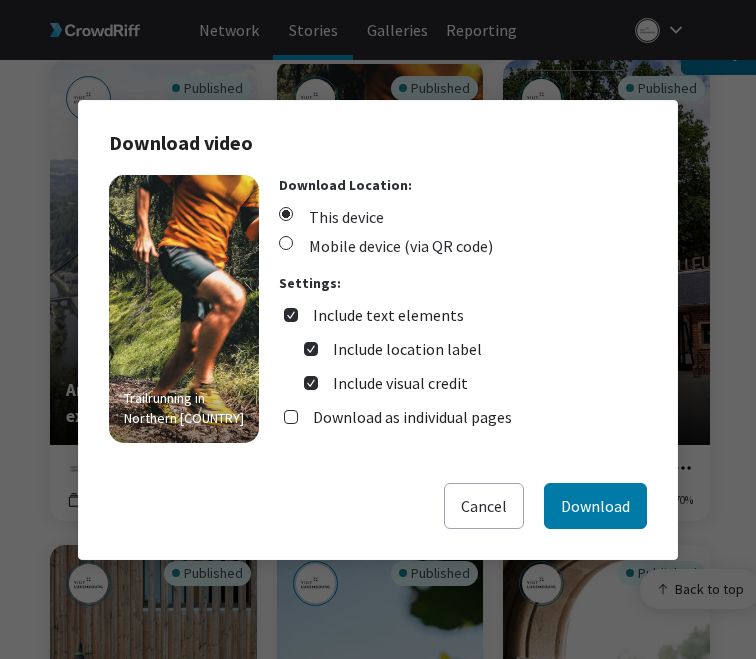 click on "Include text elements" at bounding box center [388, 315] 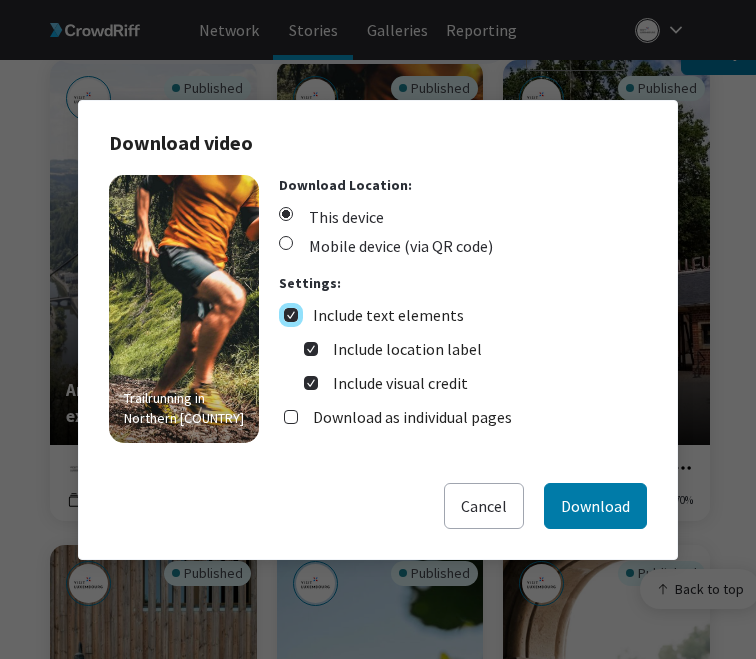click on "Include text elements" at bounding box center [291, 315] 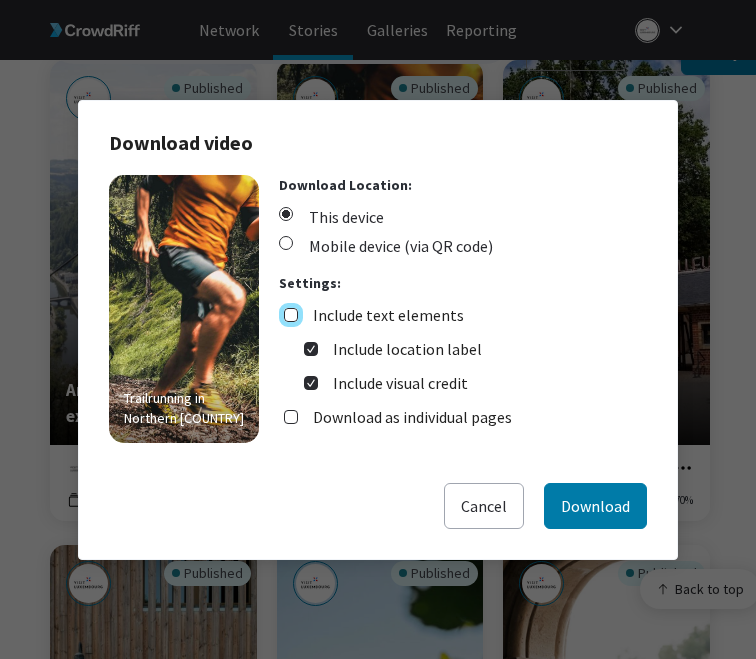 checkbox on "false" 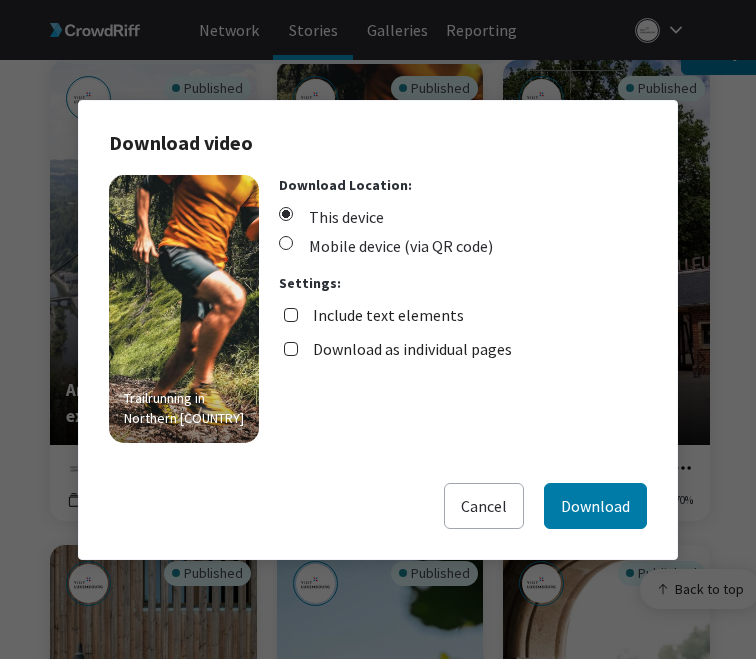 click on "Download as individual pages" at bounding box center [412, 349] 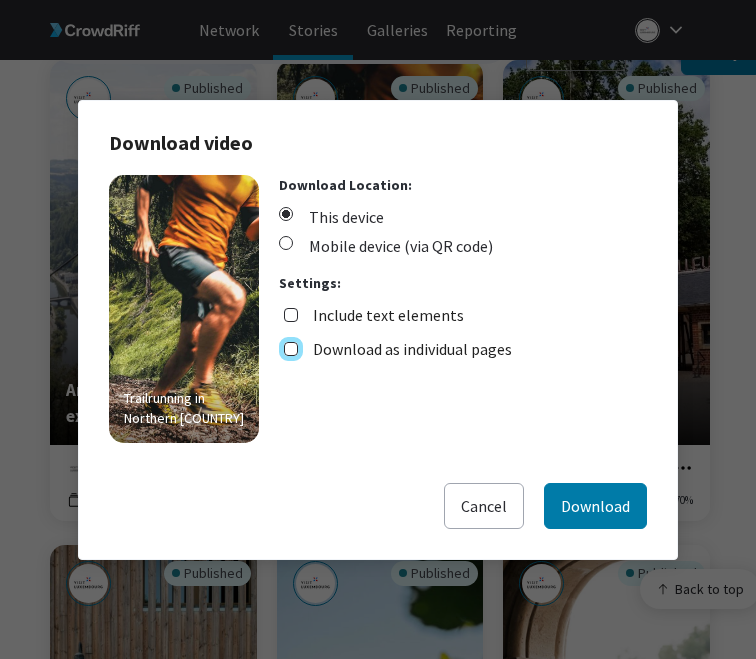 click on "Download as individual pages" at bounding box center [291, 349] 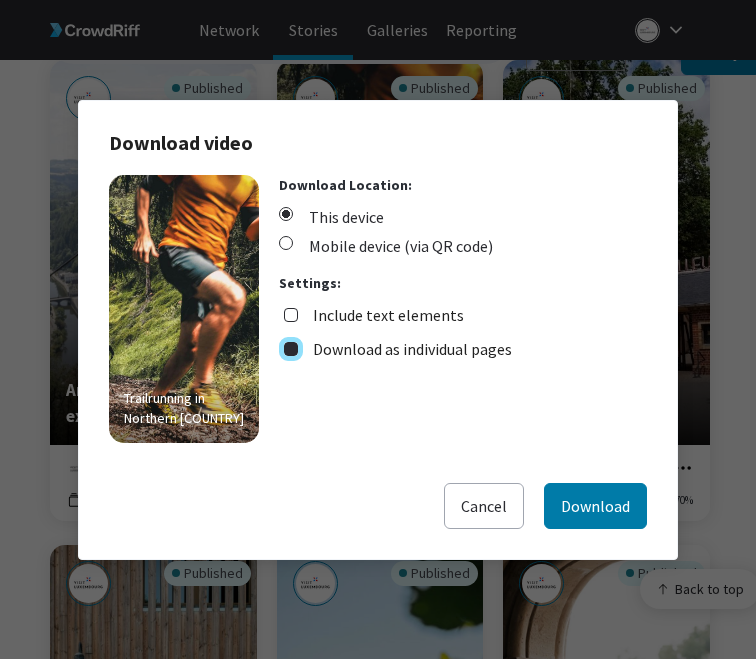 checkbox on "true" 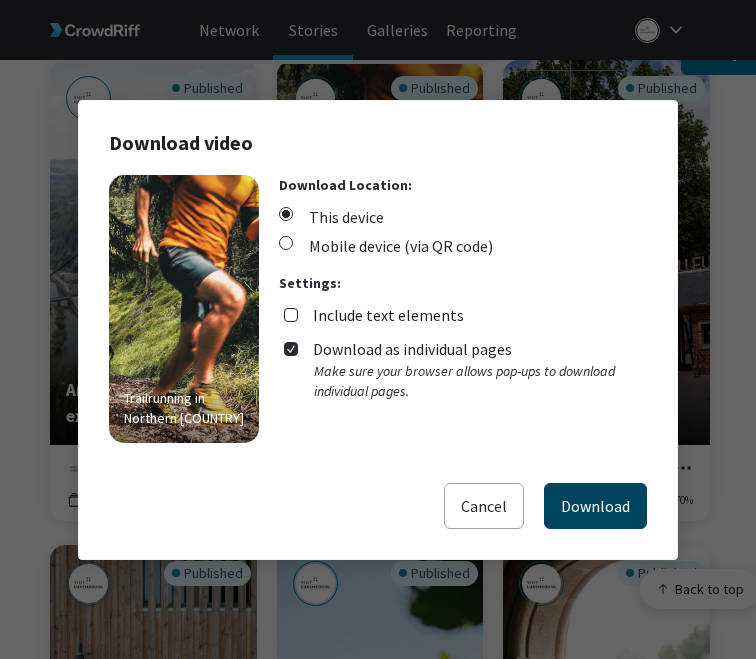 click on "Download" at bounding box center [595, 506] 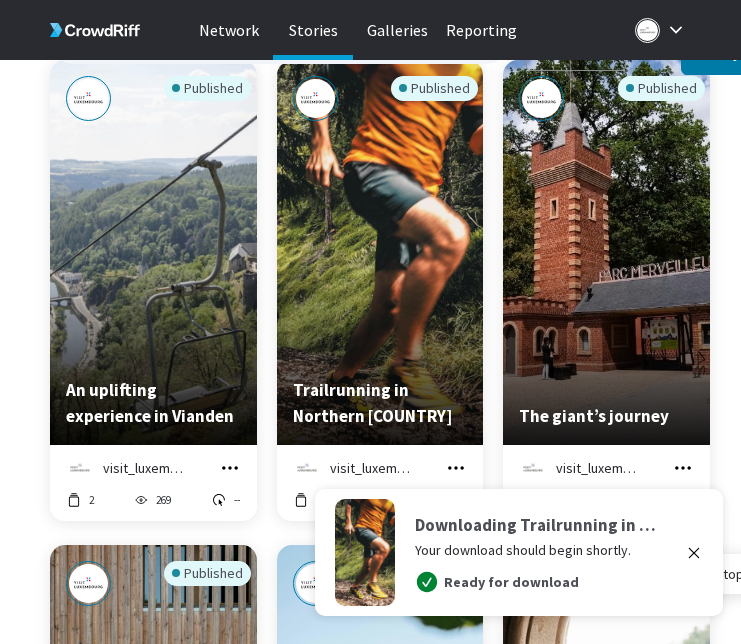 click on "Published The Grand Ducal Palace of [REGION]   visit_luxembourg Manage Story Edit in Story Creator Preview Copy embed code Download 7.6K 4.5K 6.99% Published Follow the flutter of butterfly wings in [REGION]   visit_luxembourg Manage Story Edit in Story Creator Preview Copy embed code Download 47 4 -- Published Hidden tunnels in [CITY]   visit_luxembourg Manage Story Edit in Story Creator Preview Copy embed code Download 42 25 8.00% Published An uplifting experience in Vianden   visit_luxembourg Manage Story Edit in Story Creator Preview Copy embed code Download 2 269 -- Published Trailrunning in Northern [REGION]   visit_luxembourg Manage Story Edit in Story Creator Preview Copy embed code Download -- 1.5K 7.18% Published The giant’s journey   visit_luxembourg Manage Story Edit in Story Creator Preview Copy embed code Download 21 185 2.70% Published Horsepower with purpose   visit_luxembourg Manage Story Edit in Story Creator Preview Copy embed code Download 6 6 -- Published   Manage Story 1" at bounding box center [405, 3722] 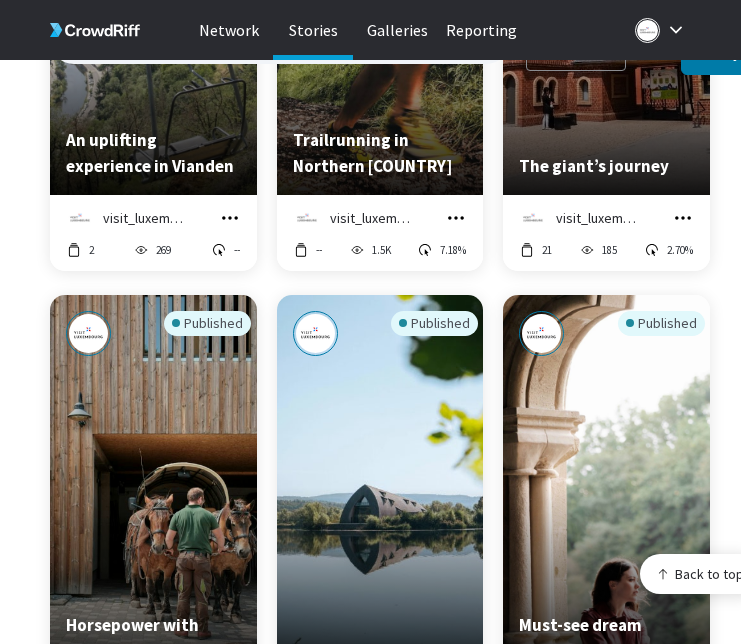 scroll, scrollTop: 981, scrollLeft: 0, axis: vertical 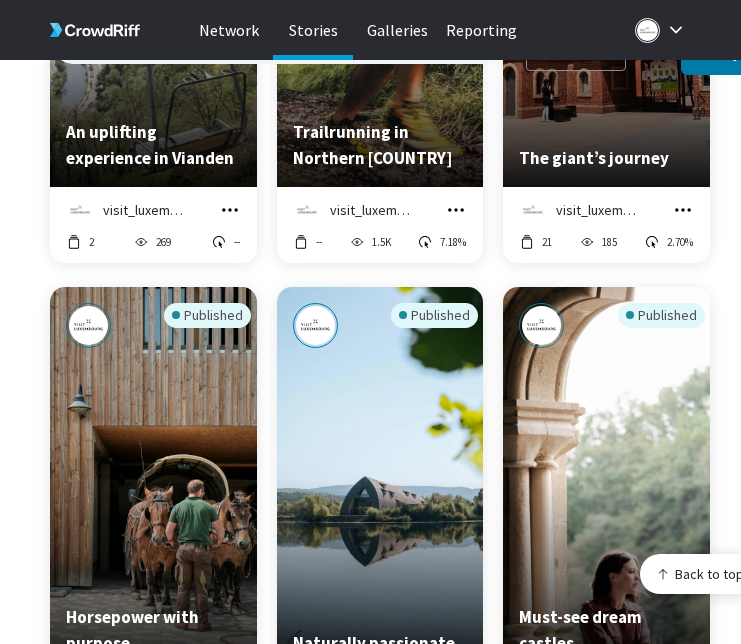 click 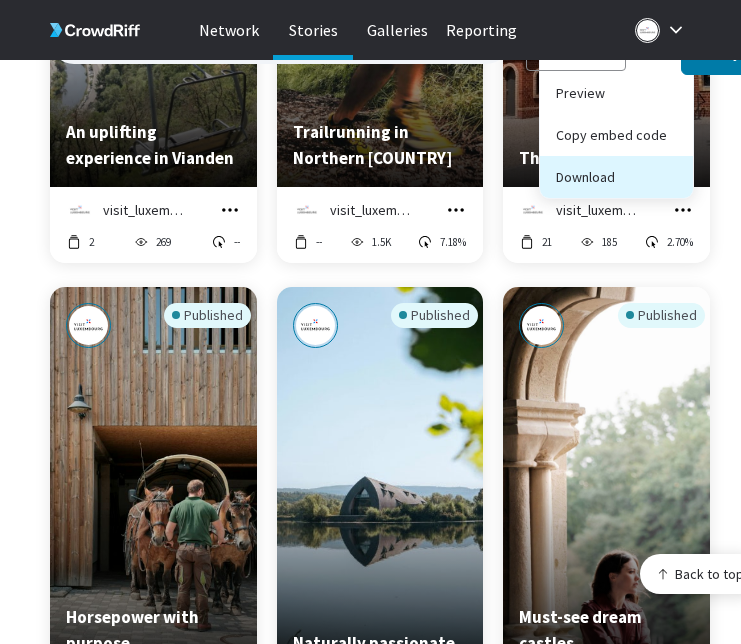 click on "Download" at bounding box center (616, 177) 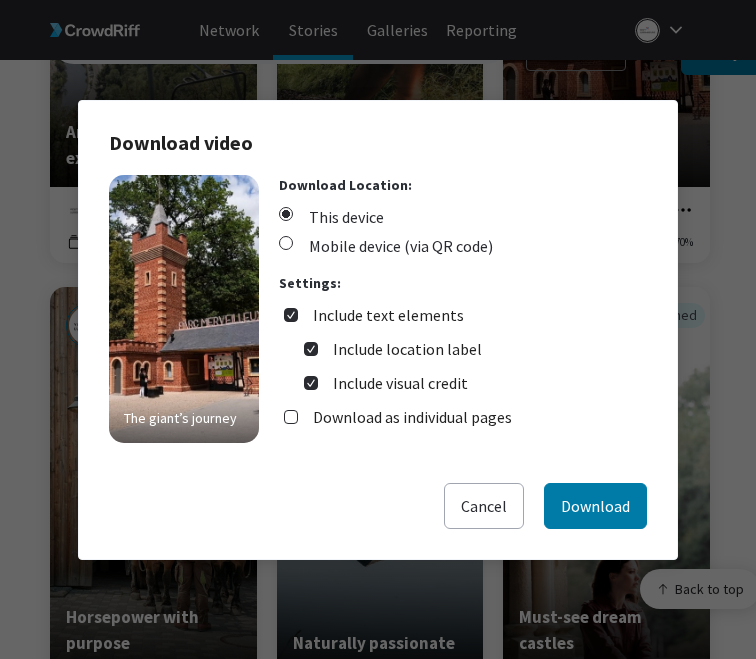 click on "Include text elements" at bounding box center [388, 315] 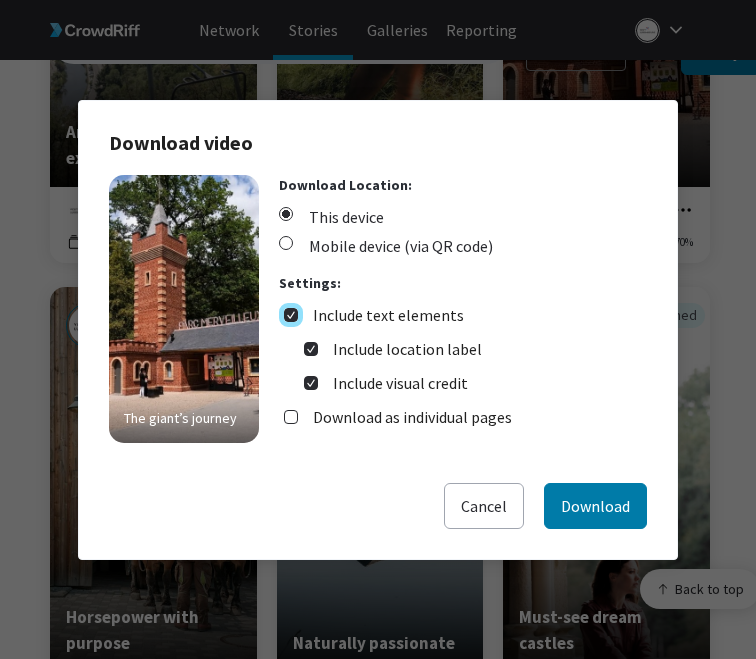 click on "Include text elements" at bounding box center (291, 315) 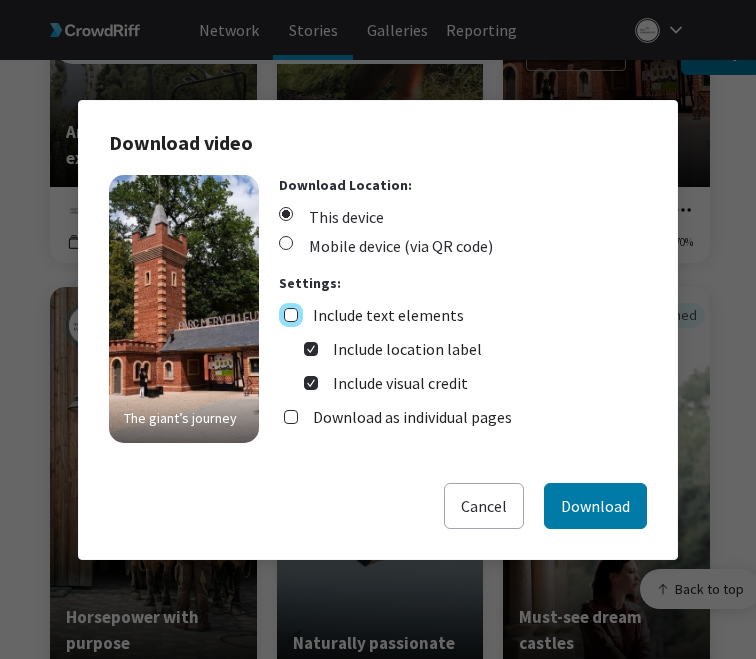 checkbox on "false" 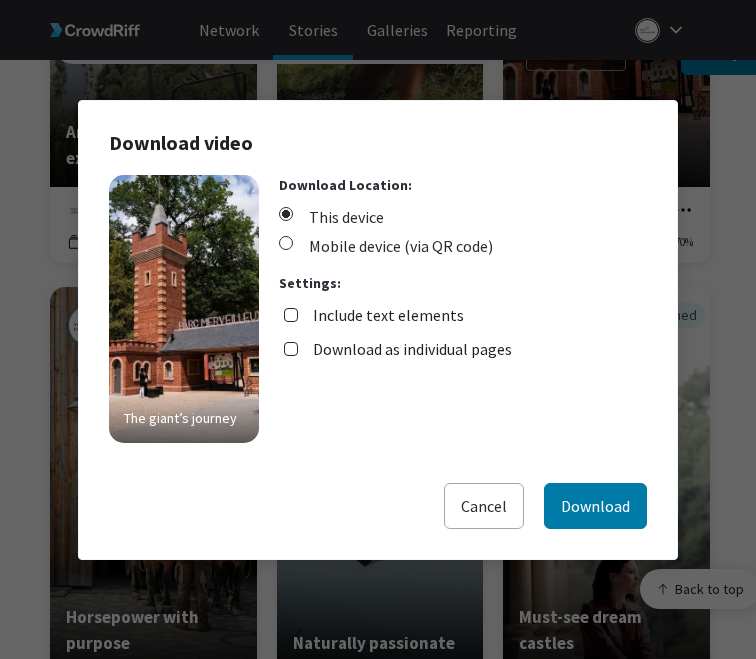 click on "Download Location: This device Mobile device (via QR code) Settings: Include text elements Download as individual pages" at bounding box center (398, 309) 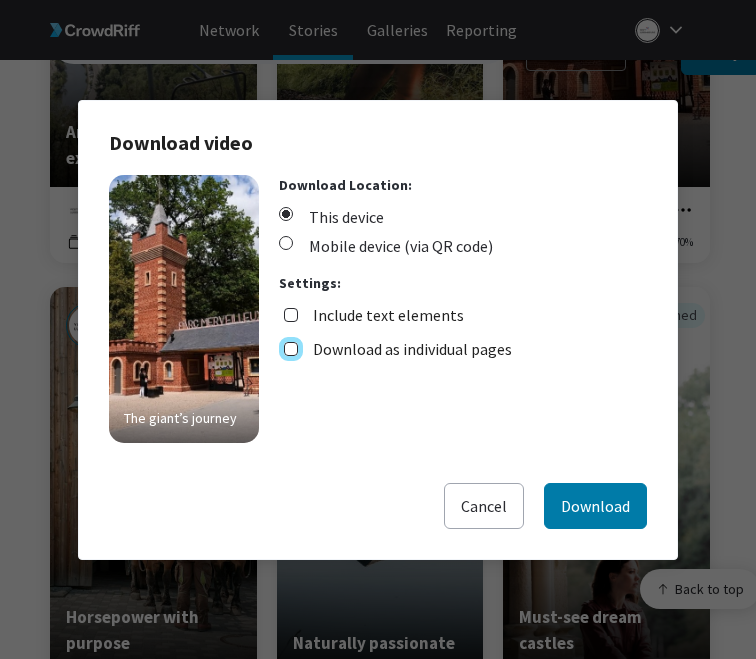 click on "Download as individual pages" at bounding box center (291, 349) 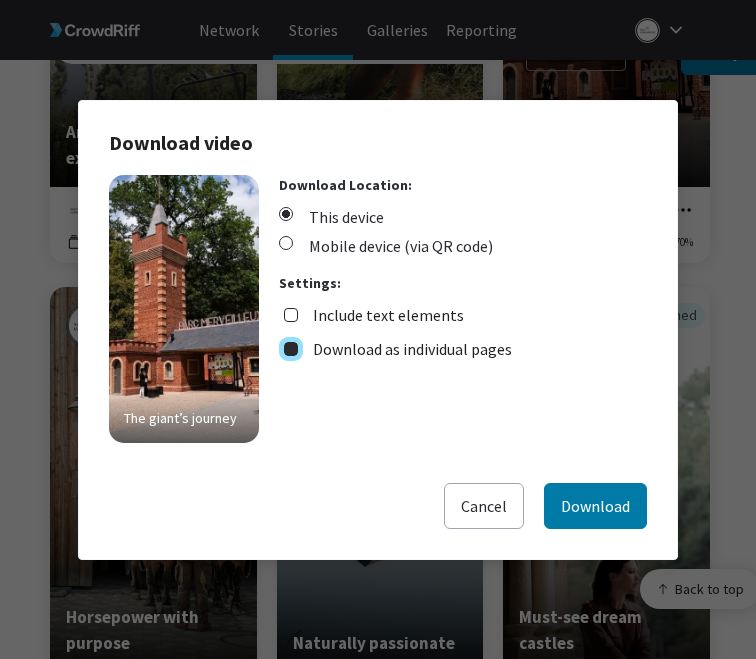 checkbox on "true" 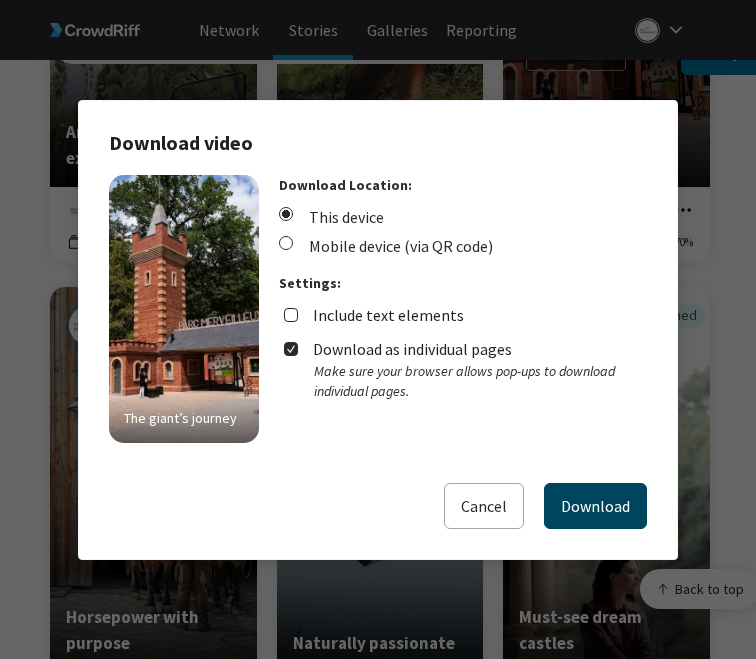 click on "Download" at bounding box center (595, 506) 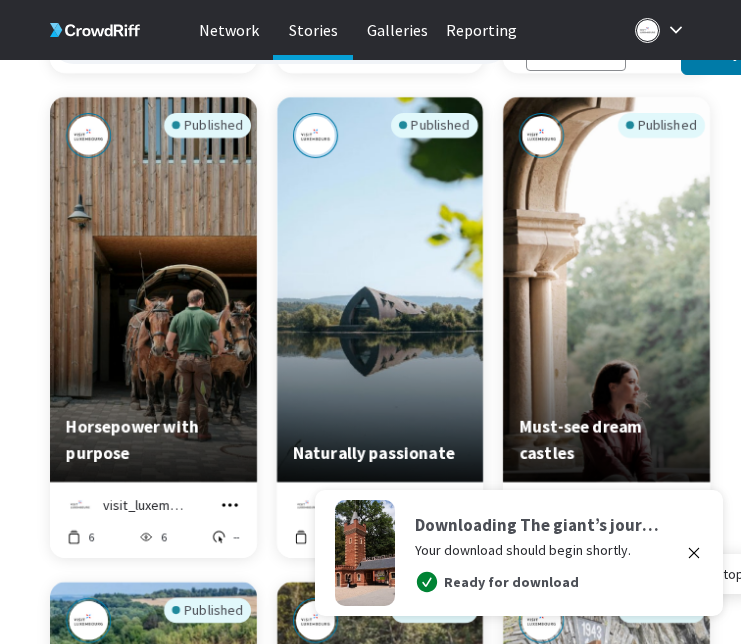 scroll, scrollTop: 1183, scrollLeft: 0, axis: vertical 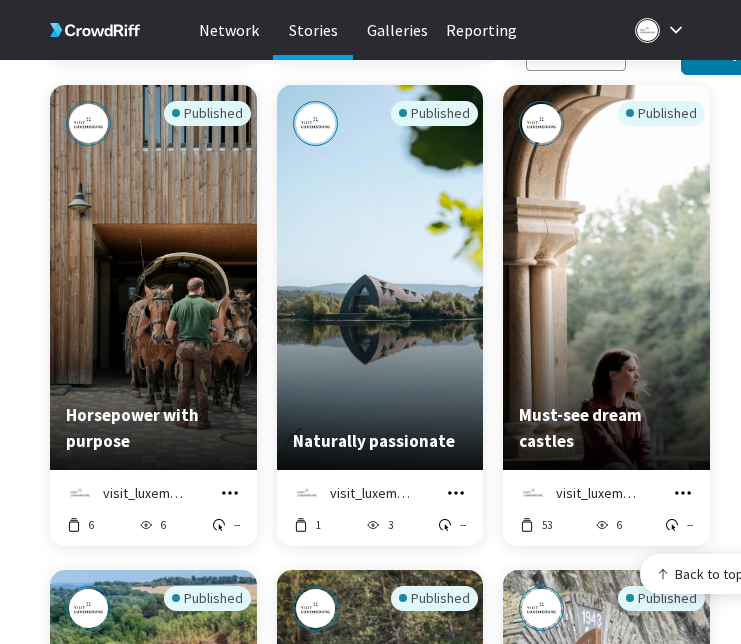 click 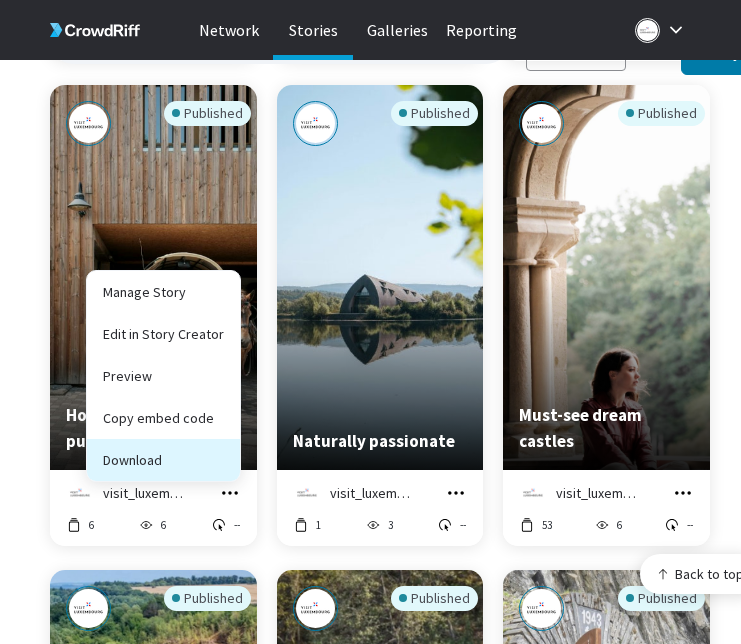 click on "Download" at bounding box center (163, 460) 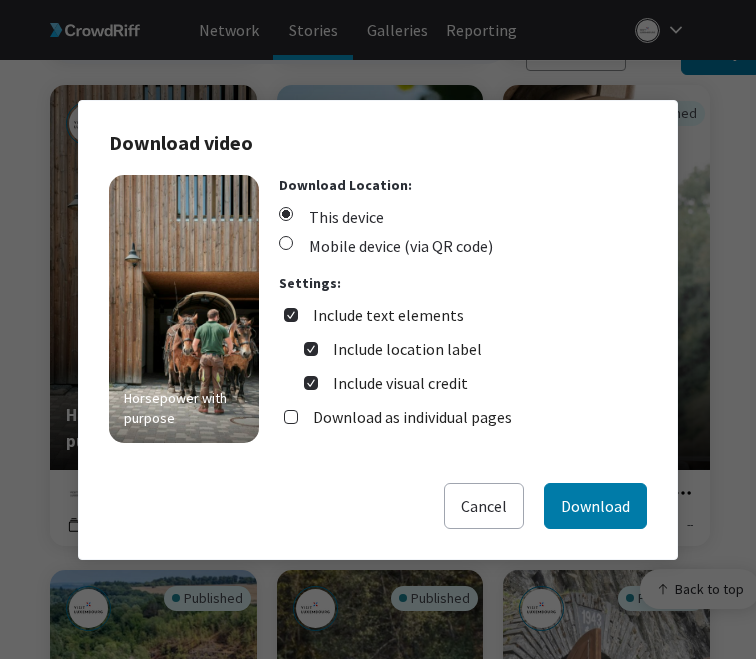 click on "Include text elements" at bounding box center (388, 315) 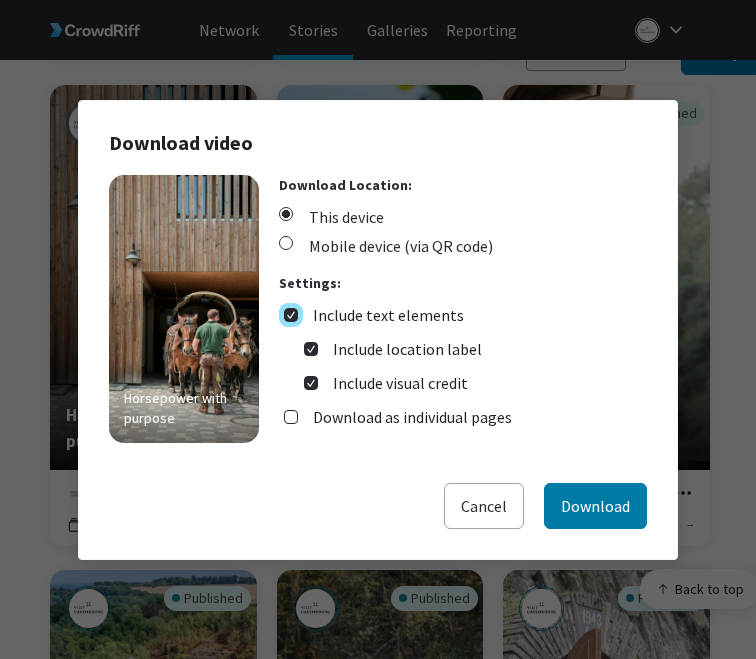 click on "Include text elements" at bounding box center (291, 315) 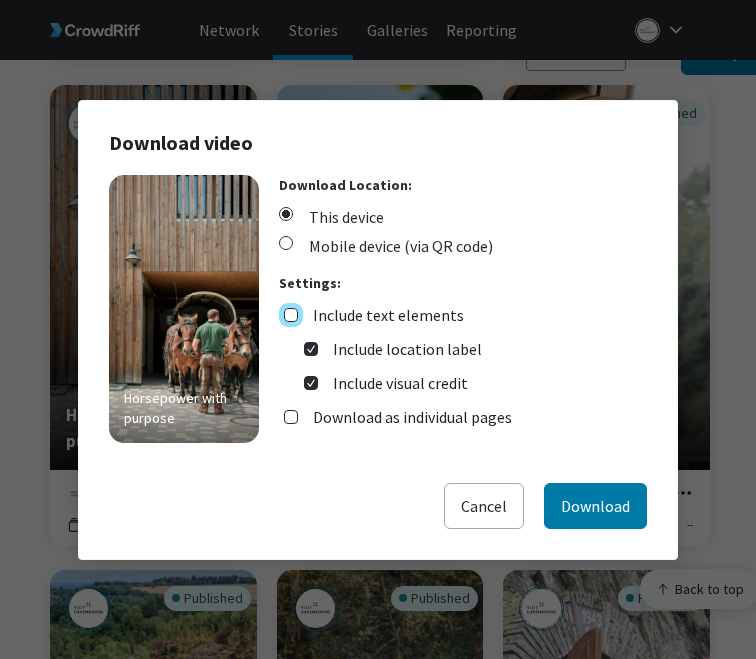 checkbox on "false" 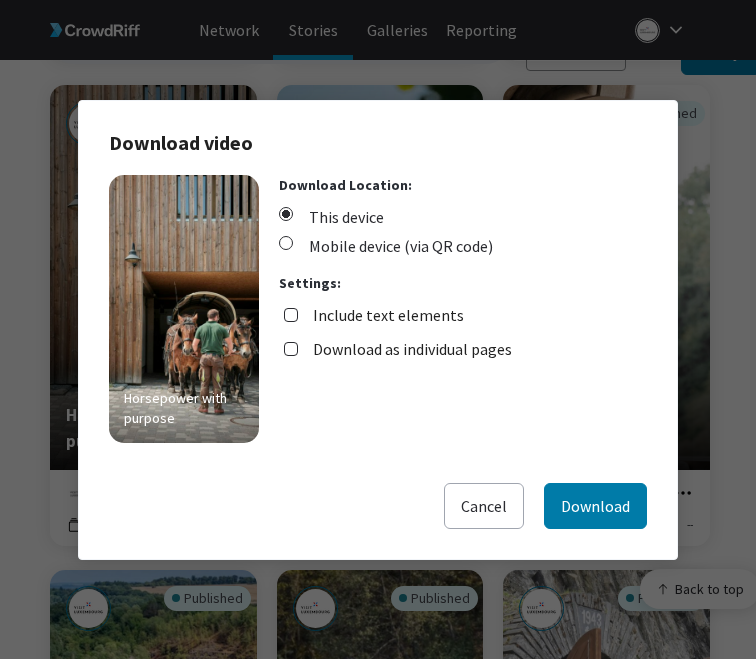 click on "Download as individual pages" at bounding box center [412, 349] 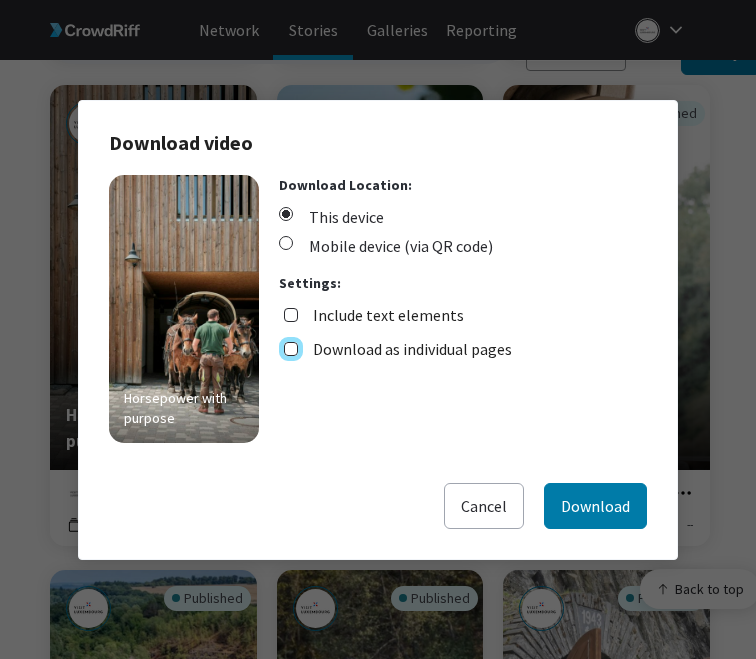 click on "Download as individual pages" at bounding box center [291, 349] 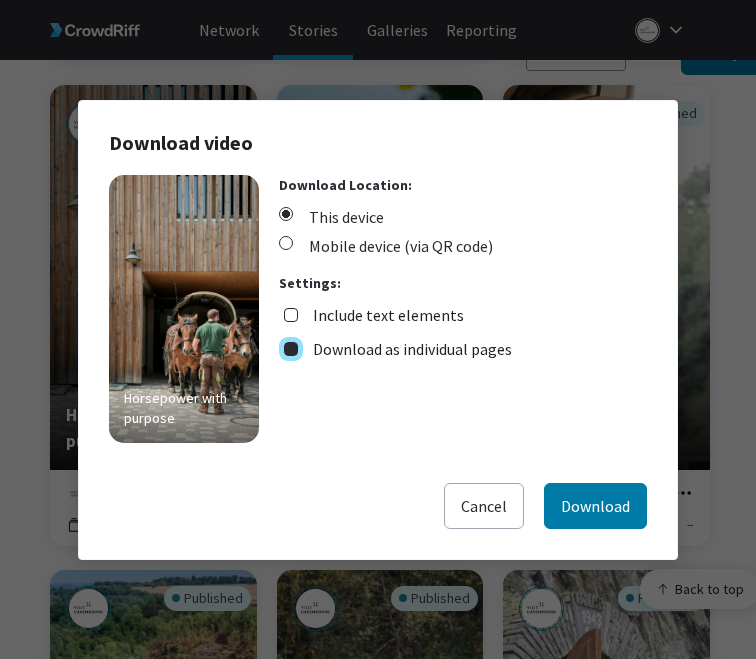 checkbox on "true" 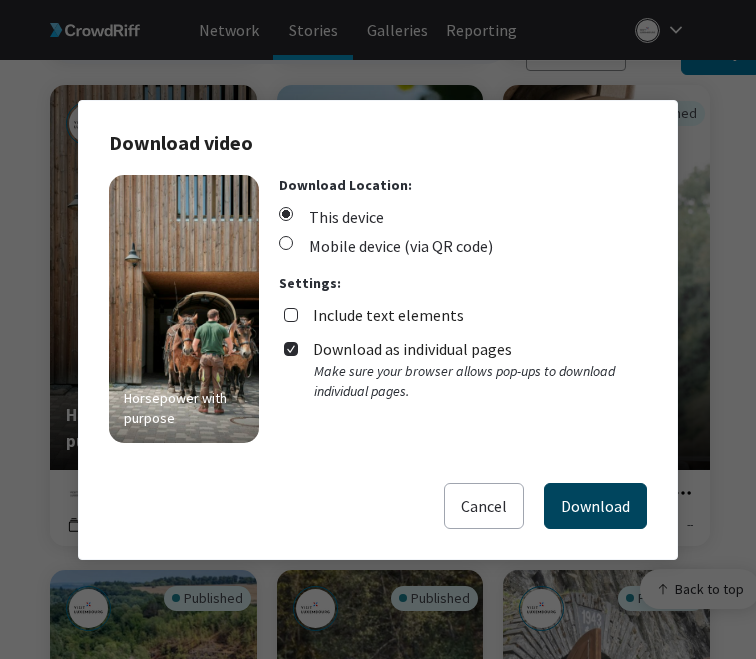 click on "Download" at bounding box center (595, 506) 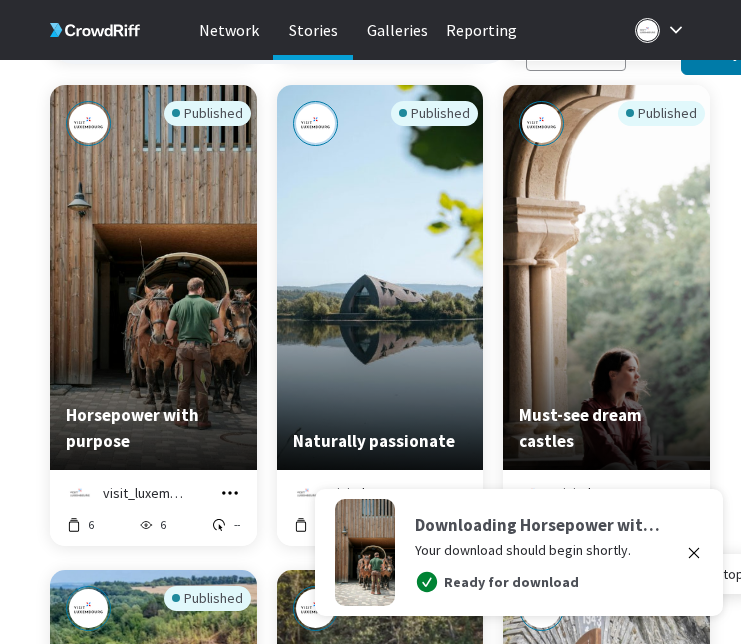 click on "Published The Grand Ducal Palace of [REGION]   visit_luxembourg Manage Story Edit in Story Creator Preview Copy embed code Download 7.6K 4.5K 6.99% Published Follow the flutter of butterfly wings in [REGION]   visit_luxembourg Manage Story Edit in Story Creator Preview Copy embed code Download 47 4 -- Published Hidden tunnels in [CITY]   visit_luxembourg Manage Story Edit in Story Creator Preview Copy embed code Download 42 25 8.00% Published An uplifting experience in Vianden   visit_luxembourg Manage Story Edit in Story Creator Preview Copy embed code Download 2 269 -- Published Trailrunning in Northern [REGION]   visit_luxembourg Manage Story Edit in Story Creator Preview Copy embed code Download -- 1.5K 7.18% Published The giant’s journey   visit_luxembourg Manage Story Edit in Story Creator Preview Copy embed code Download 21 185 2.70% Published Horsepower with purpose   visit_luxembourg Manage Story Edit in Story Creator Preview Copy embed code Download 6 6 -- Published   Manage Story 1" at bounding box center (405, 3262) 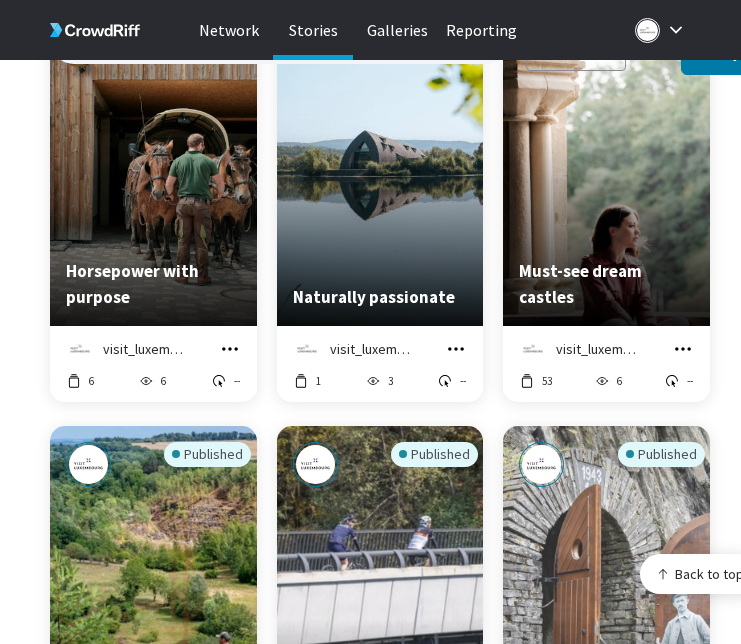 scroll, scrollTop: 1338, scrollLeft: 0, axis: vertical 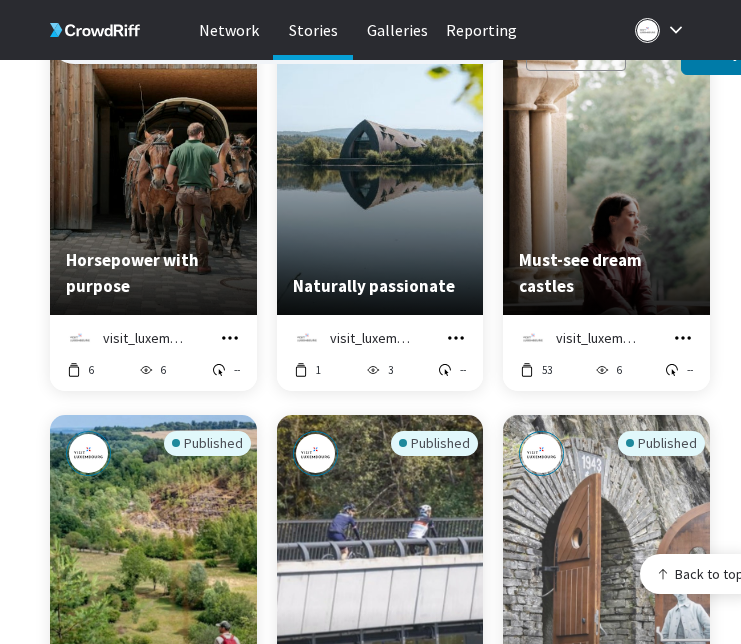 click 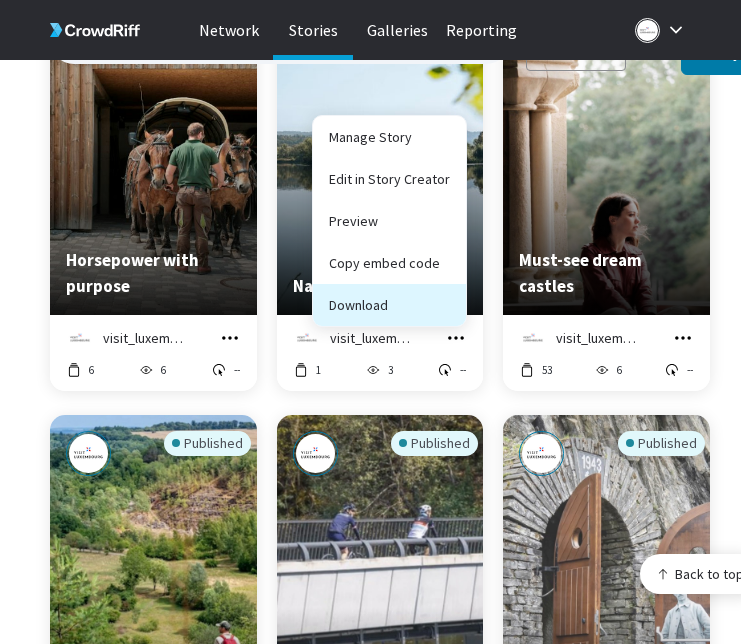 click on "Download" at bounding box center [389, 305] 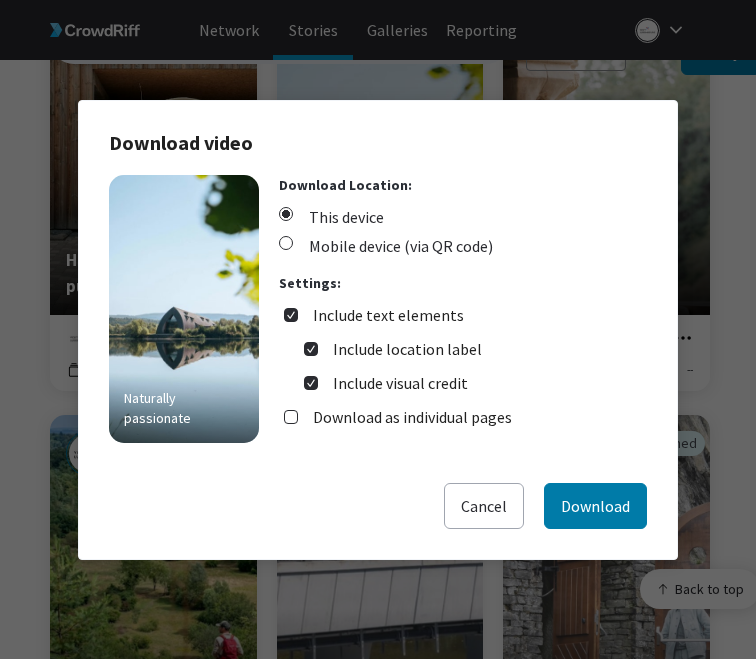 click on "Include text elements" at bounding box center [388, 315] 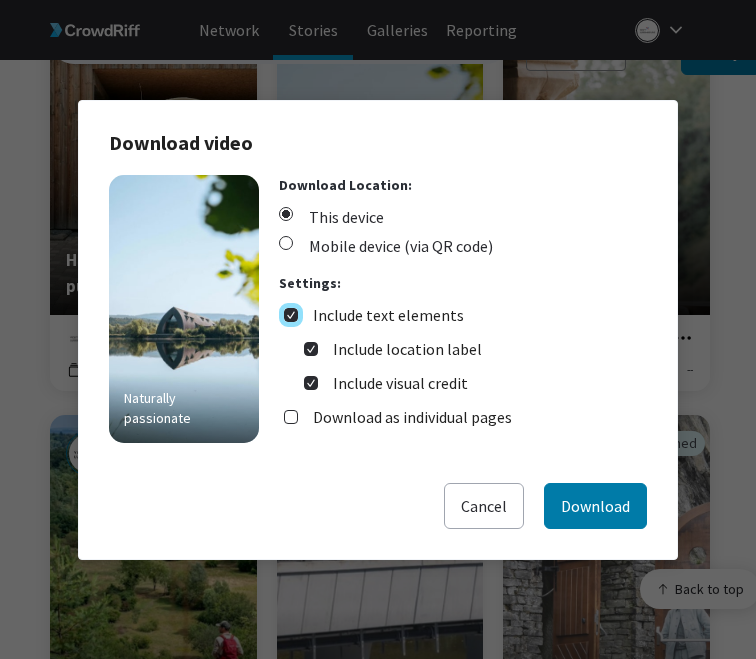 click on "Include text elements" at bounding box center (291, 315) 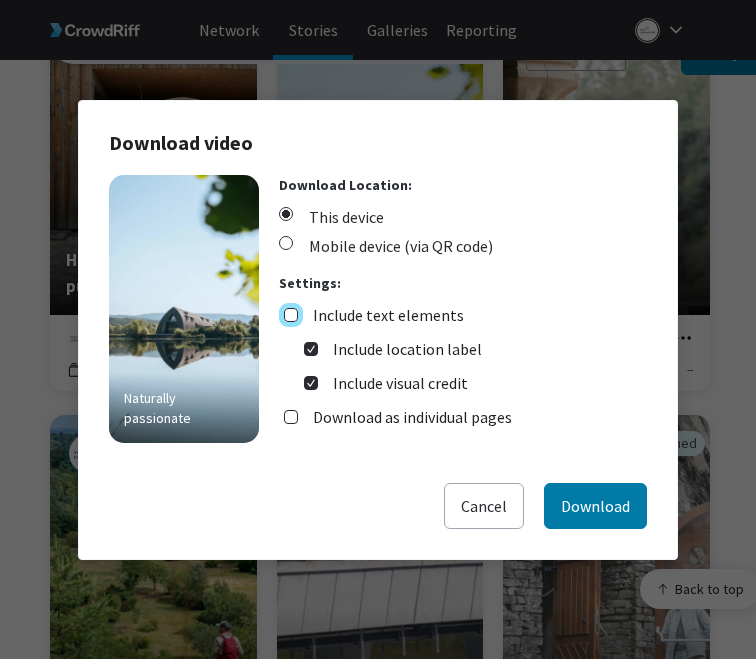 checkbox on "false" 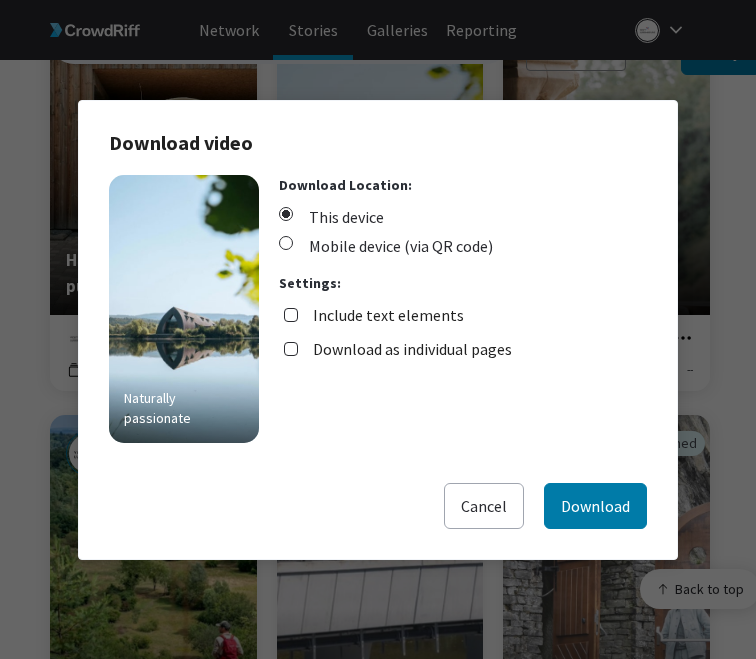 click on "Download as individual pages" at bounding box center (412, 349) 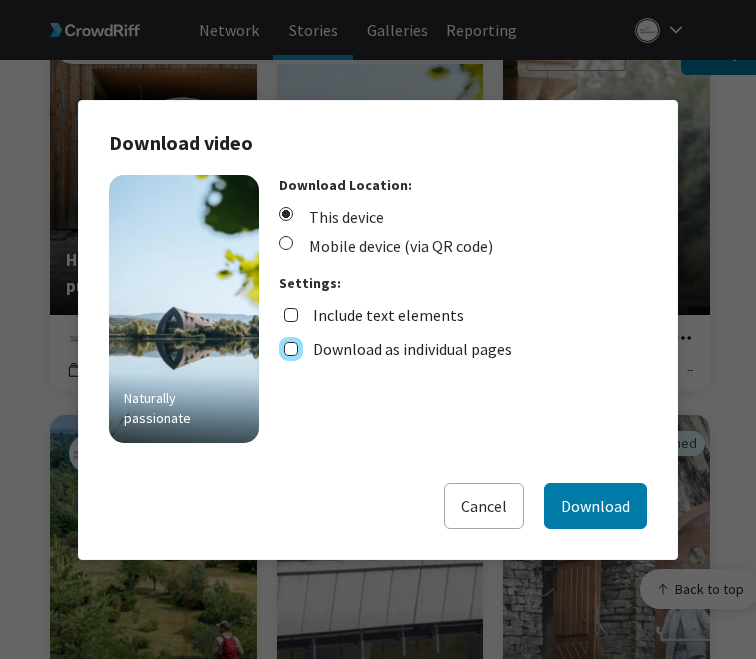 click on "Download as individual pages" at bounding box center [291, 349] 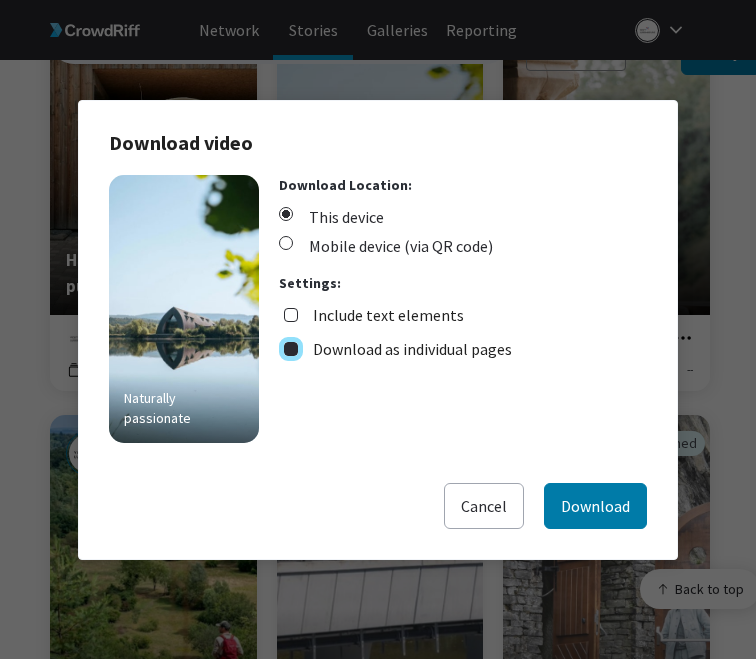 checkbox on "true" 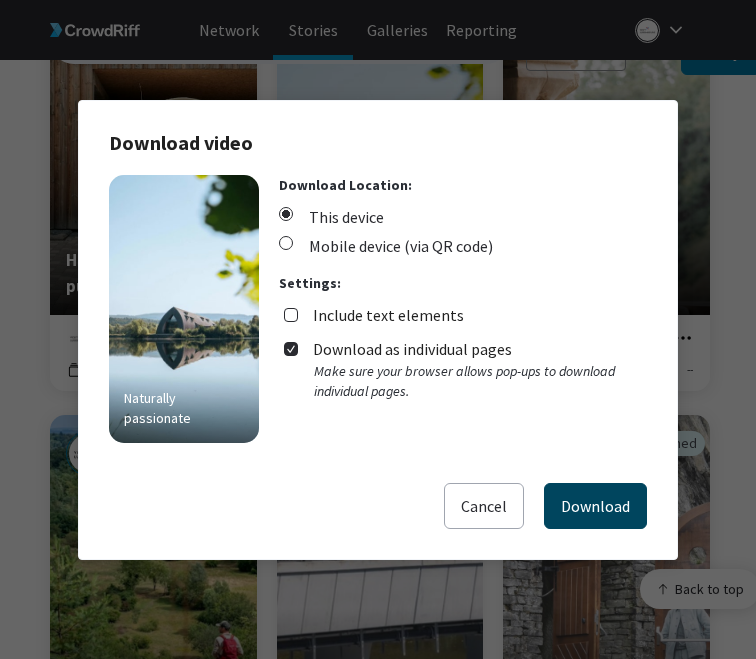 click on "Download" at bounding box center (595, 506) 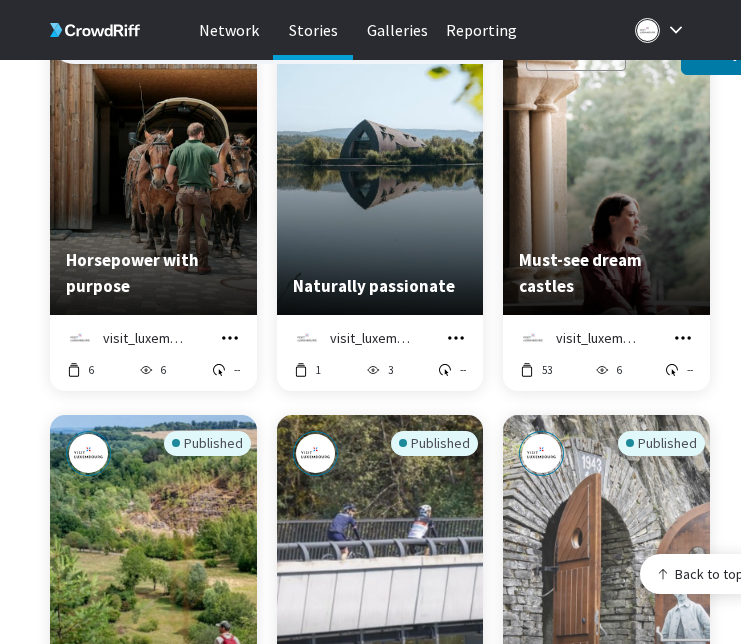click 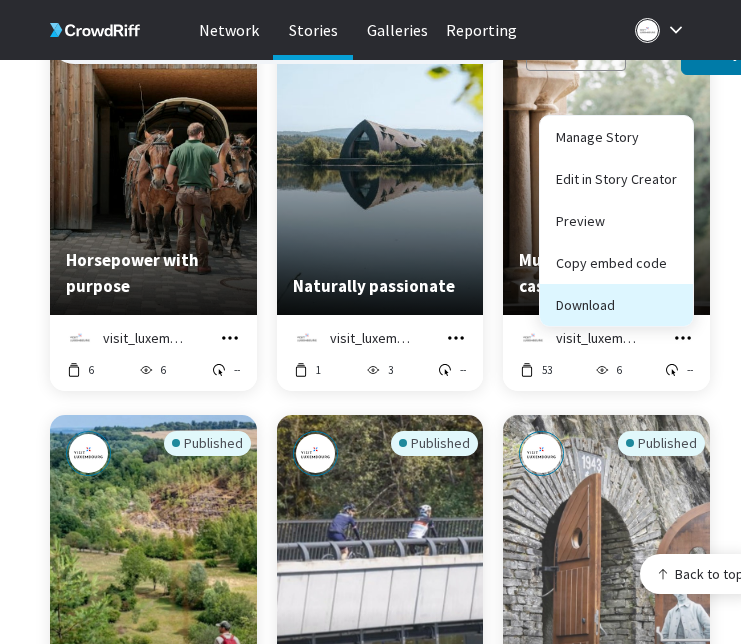 click on "Download" at bounding box center (616, 305) 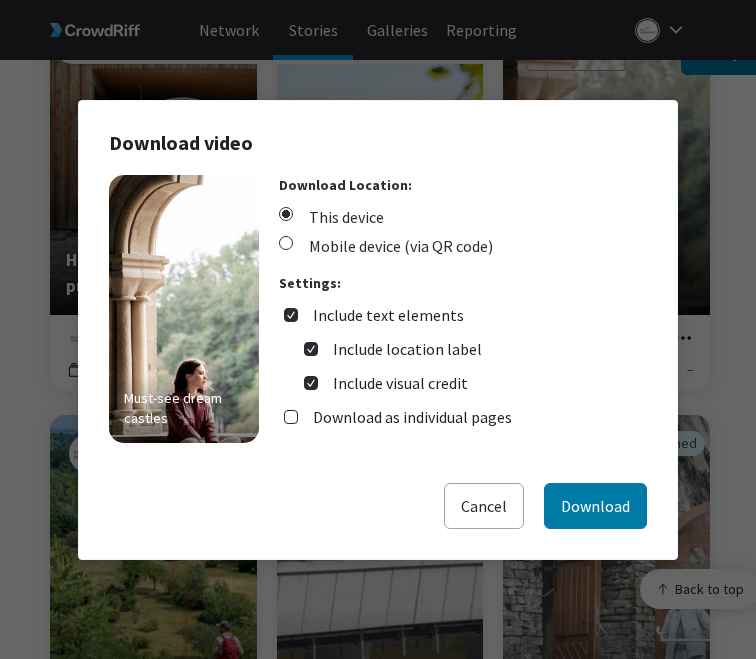 click on "Include text elements" at bounding box center (388, 315) 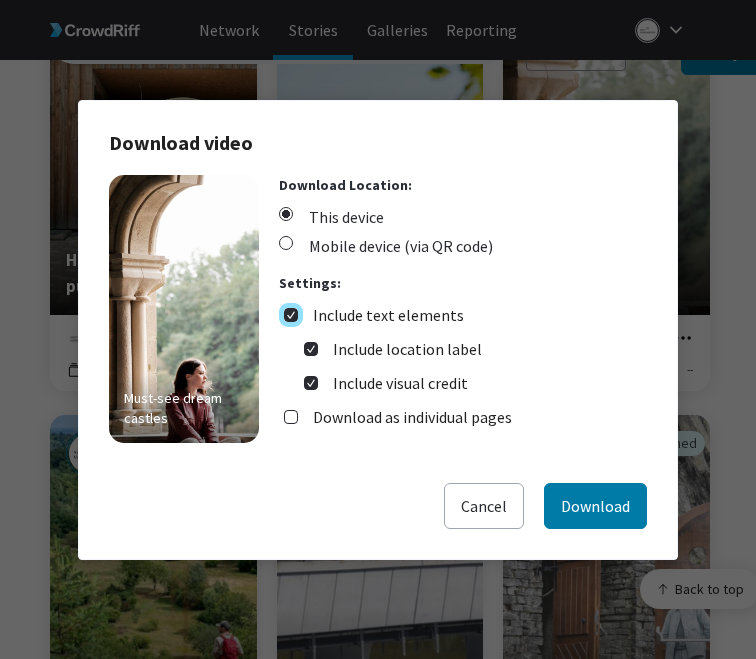 click on "Include text elements" at bounding box center [291, 315] 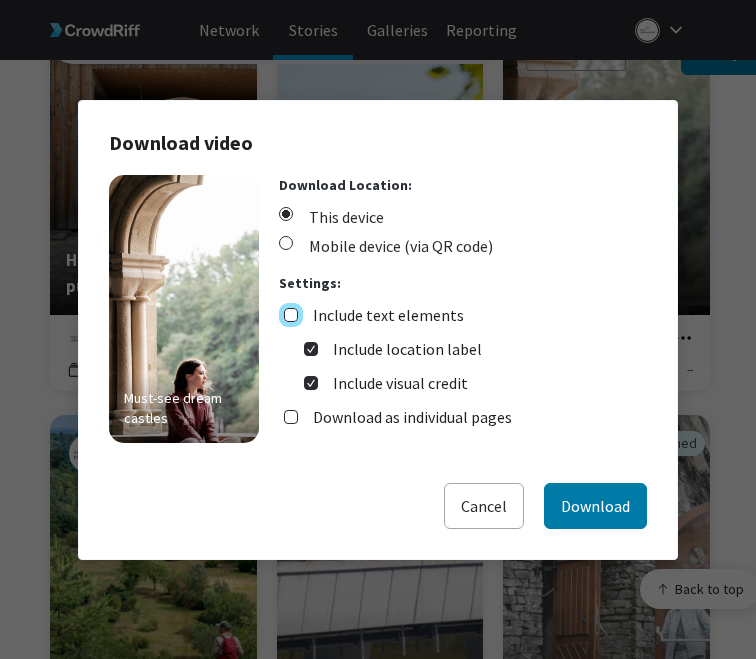 checkbox on "false" 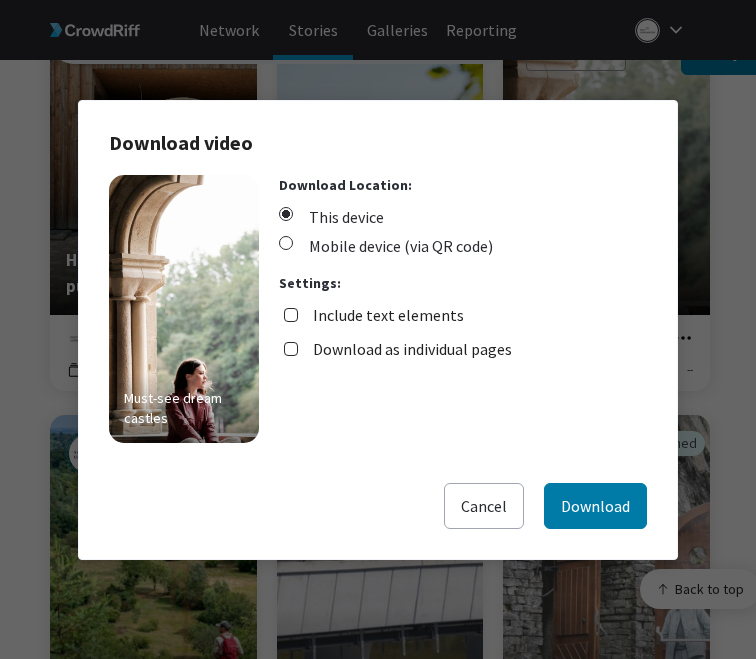 click on "Download as individual pages" at bounding box center (412, 349) 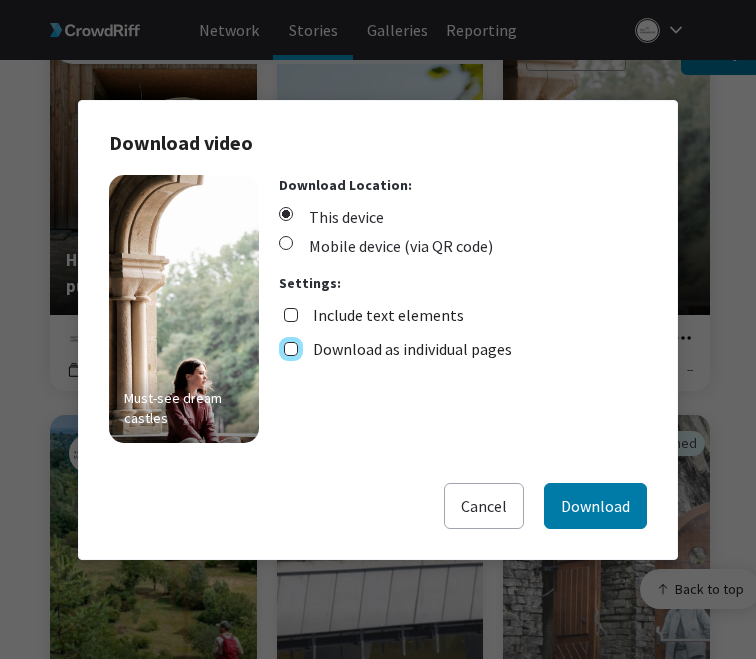 click on "Download as individual pages" at bounding box center [291, 349] 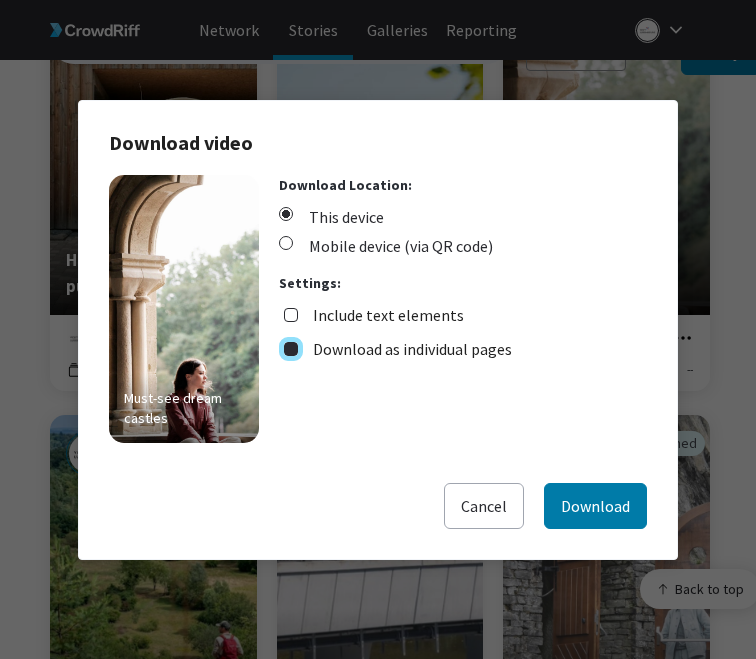 checkbox on "true" 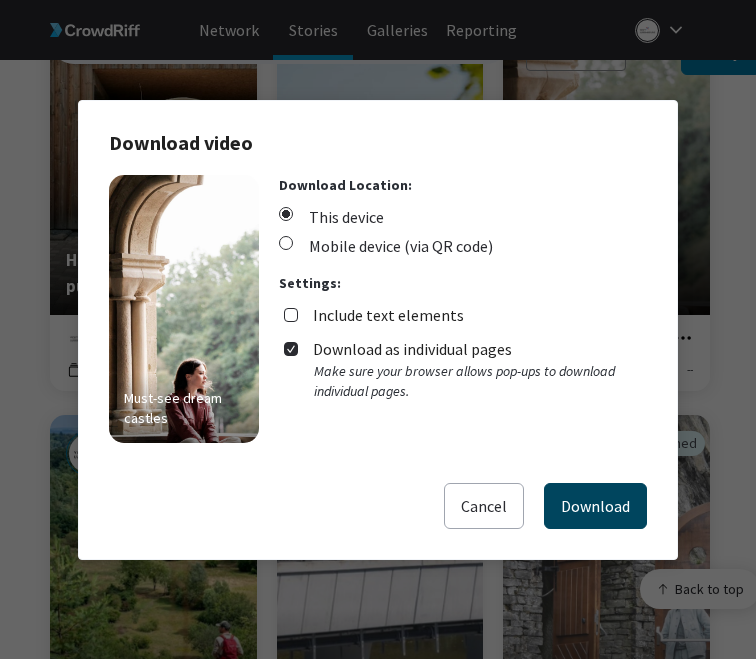 click on "Download" at bounding box center [595, 506] 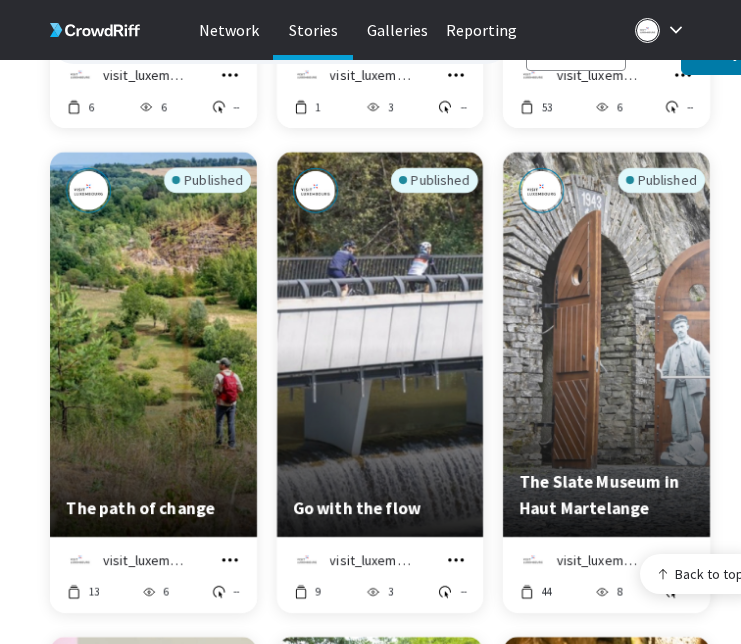 scroll, scrollTop: 1640, scrollLeft: 0, axis: vertical 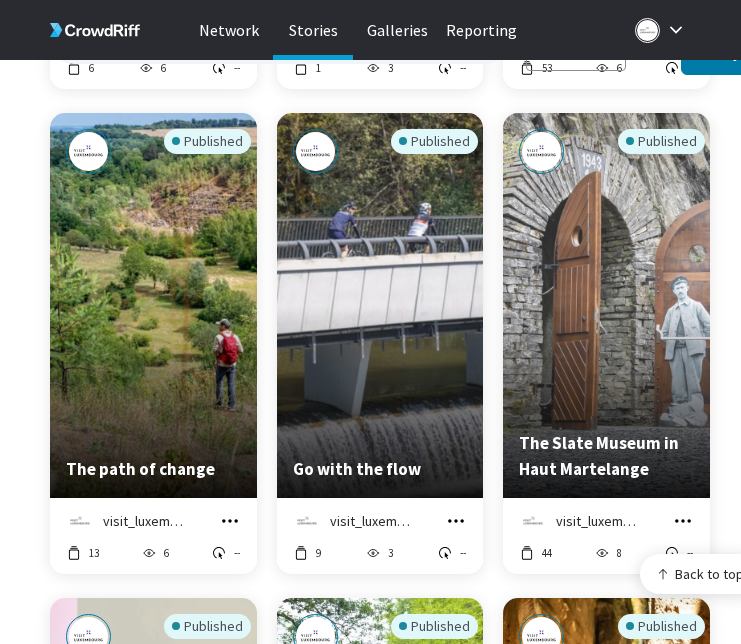 click at bounding box center [230, 521] 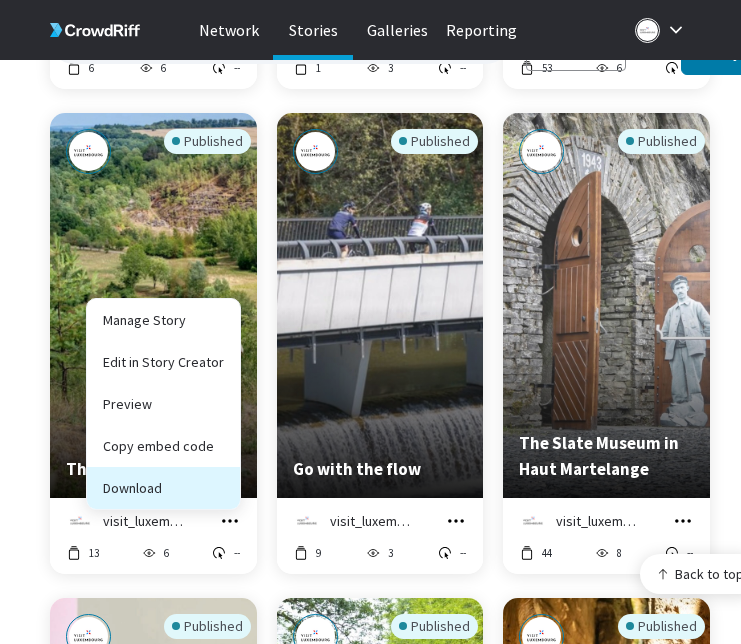 click on "Download" at bounding box center (163, 488) 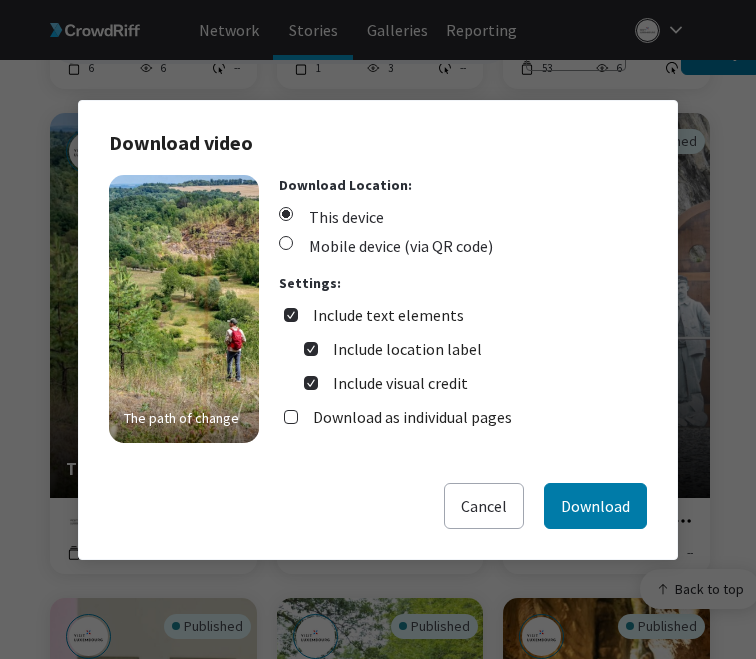 click on "Include text elements" at bounding box center (388, 315) 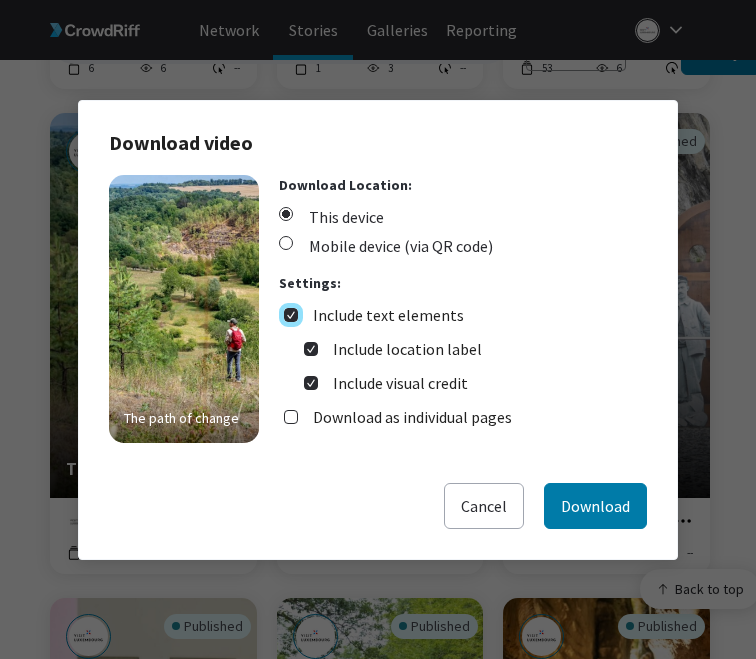 click on "Include text elements" at bounding box center (291, 315) 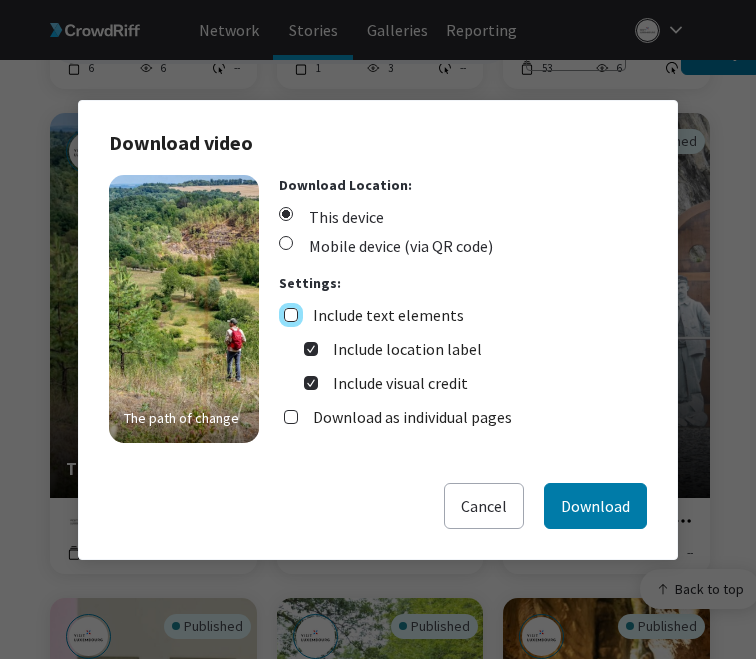 checkbox on "false" 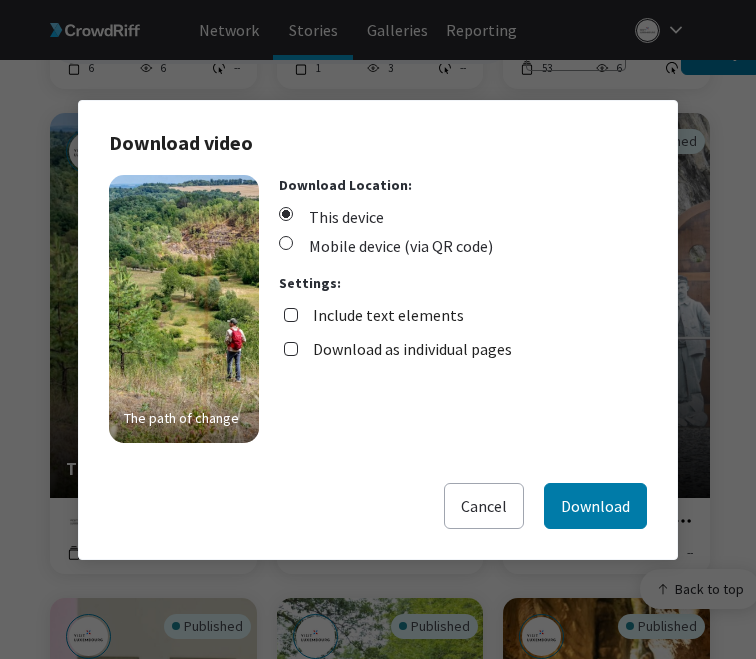 click on "Download as individual pages" at bounding box center (412, 349) 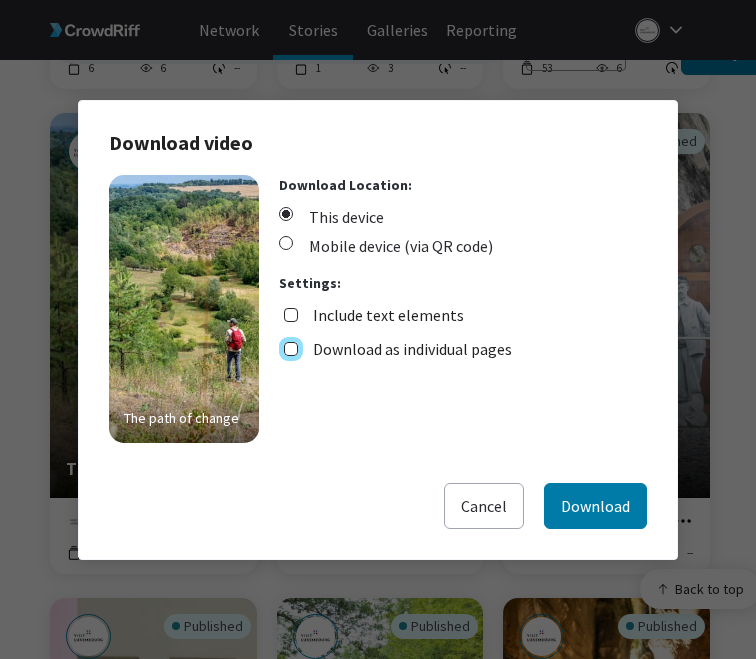 click on "Download as individual pages" at bounding box center [291, 349] 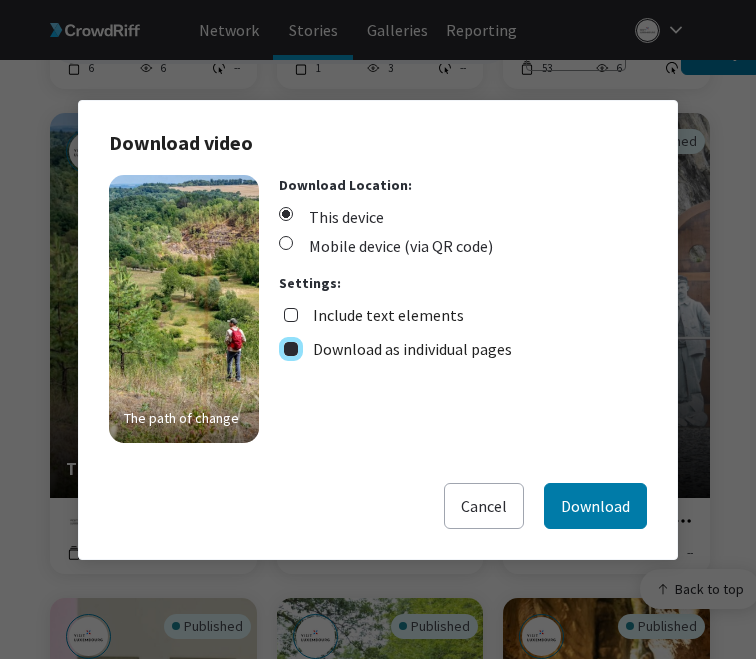 checkbox on "true" 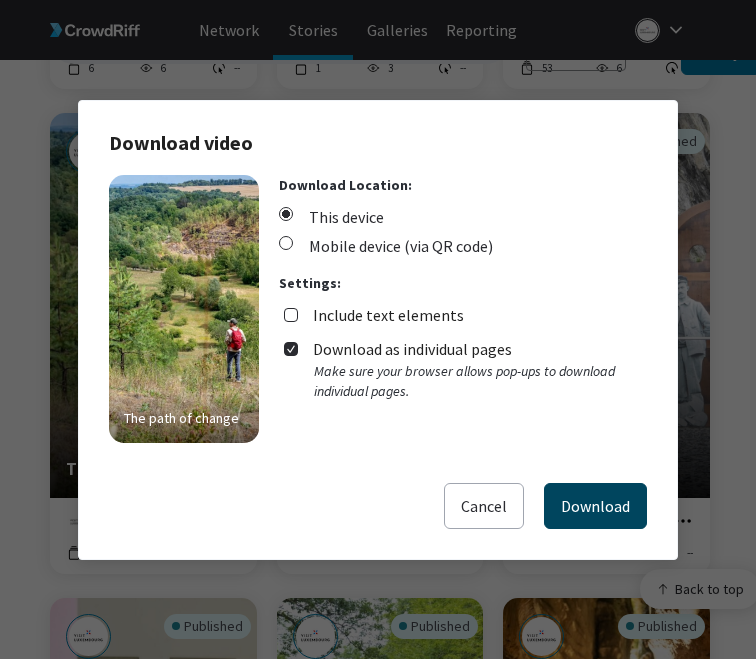 click on "Download" at bounding box center (595, 506) 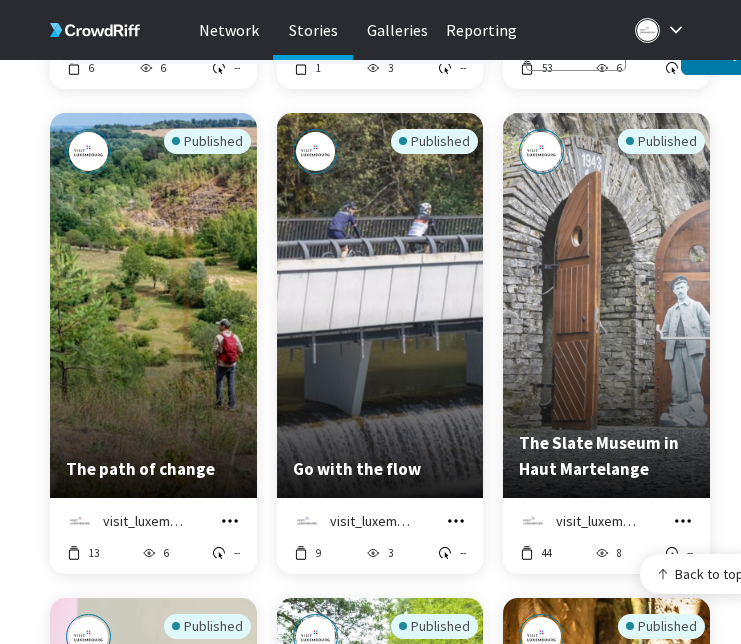 drag, startPoint x: 455, startPoint y: 504, endPoint x: 433, endPoint y: 471, distance: 39.661064 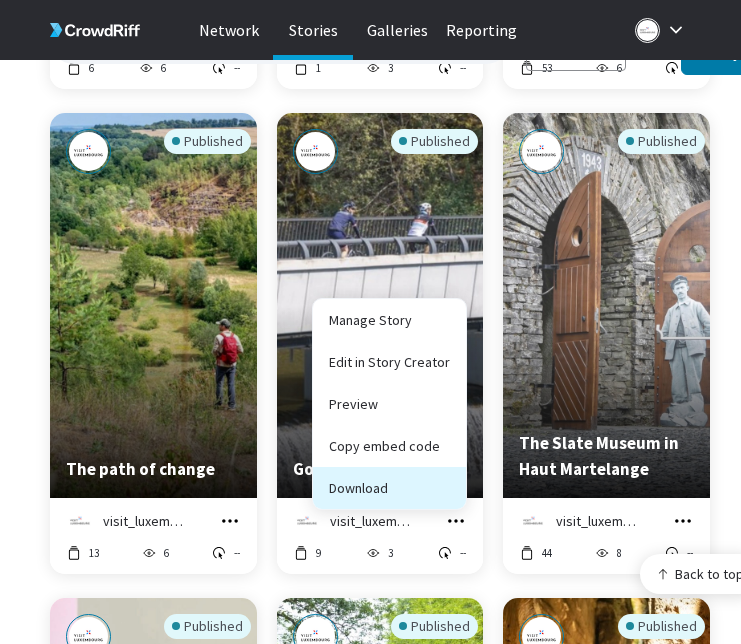 click on "Download" at bounding box center [389, 488] 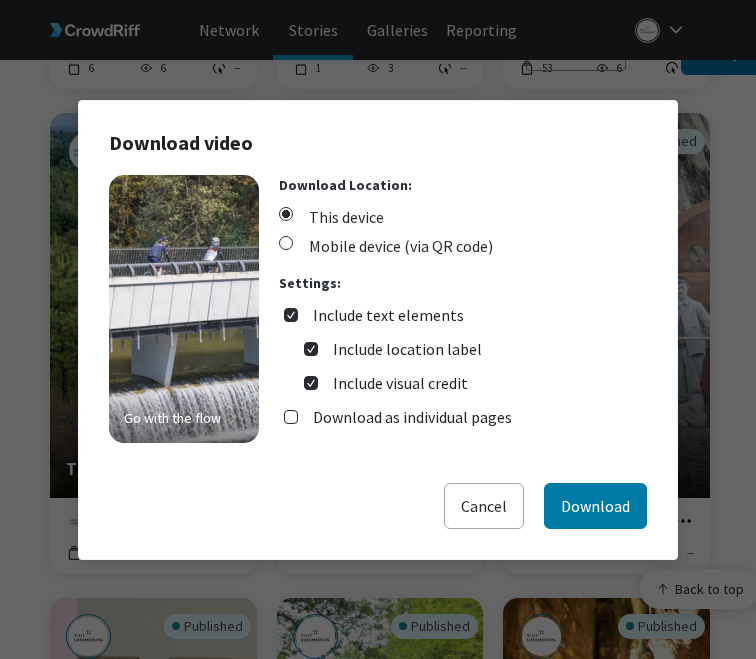 click on "Include text elements" at bounding box center [388, 315] 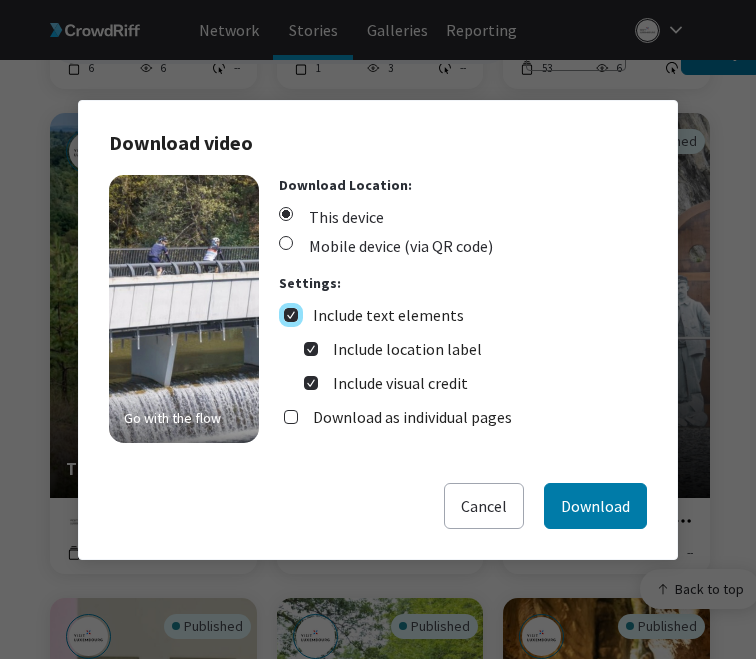 click on "Include text elements" at bounding box center (291, 315) 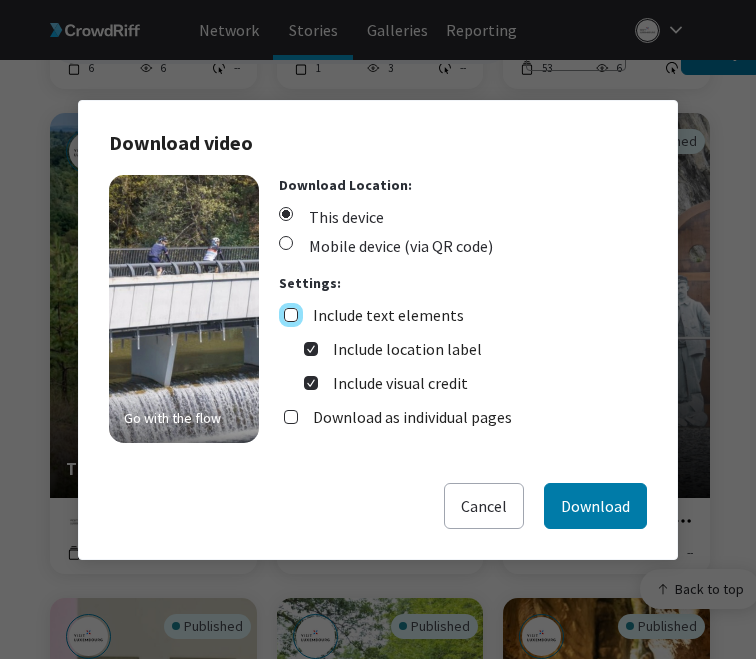 checkbox on "false" 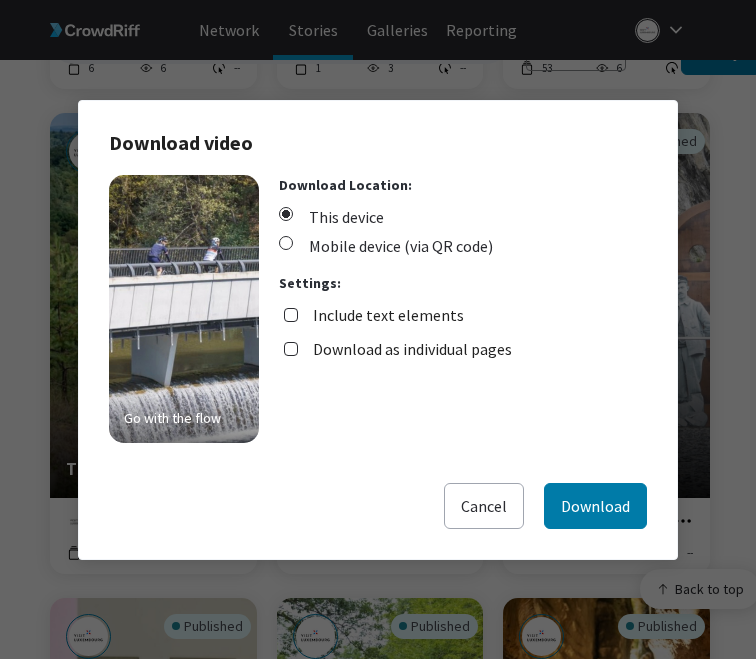 click on "Download as individual pages" at bounding box center [412, 349] 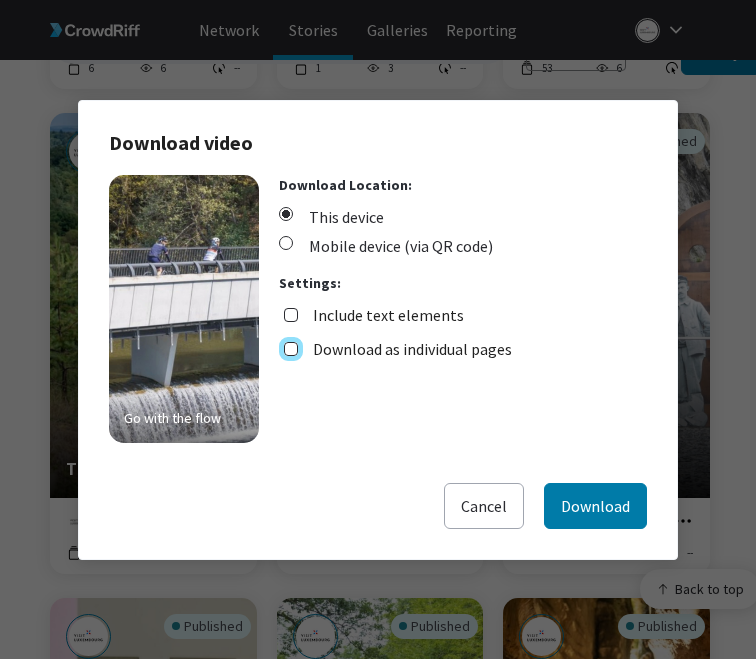 click on "Download as individual pages" at bounding box center [291, 349] 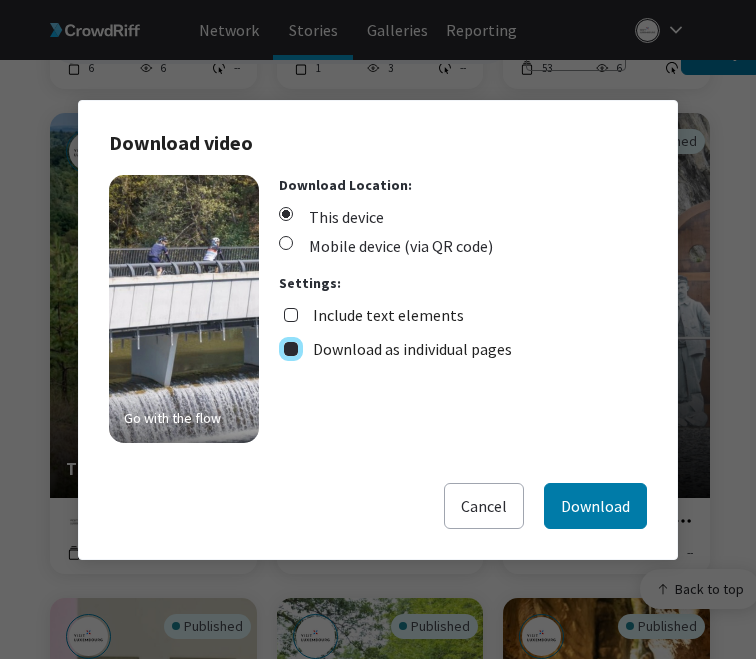 checkbox on "true" 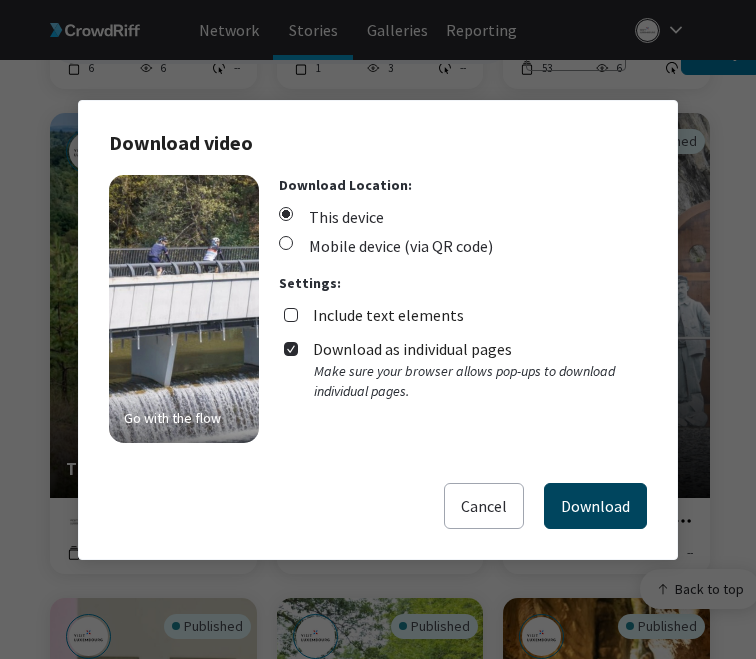 click on "Download" at bounding box center [595, 506] 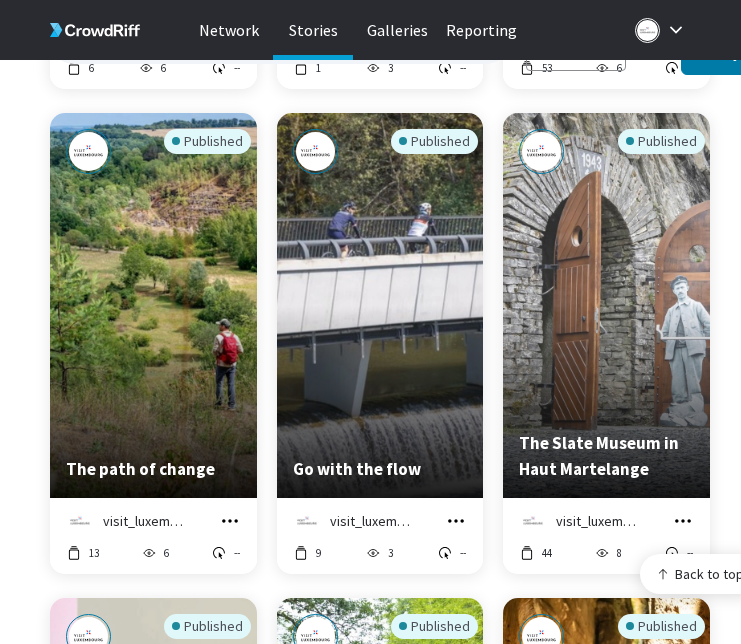 click 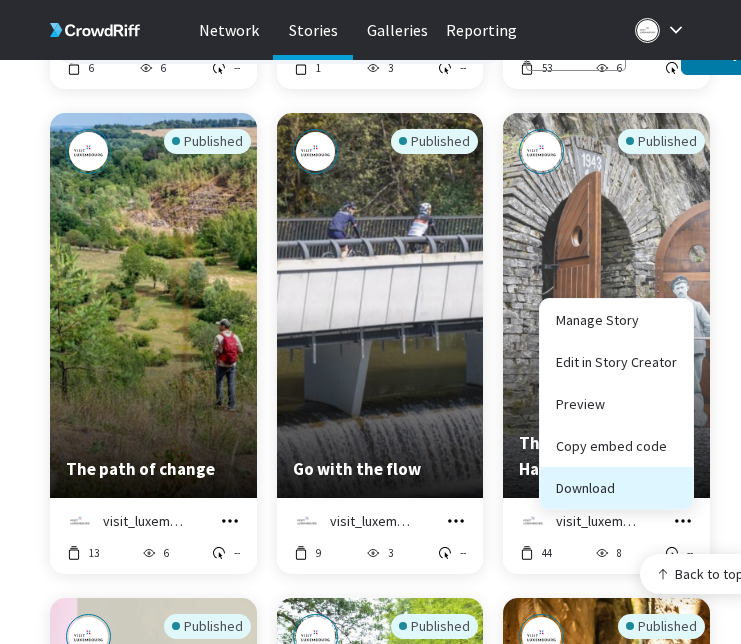 click on "Download" at bounding box center (616, 488) 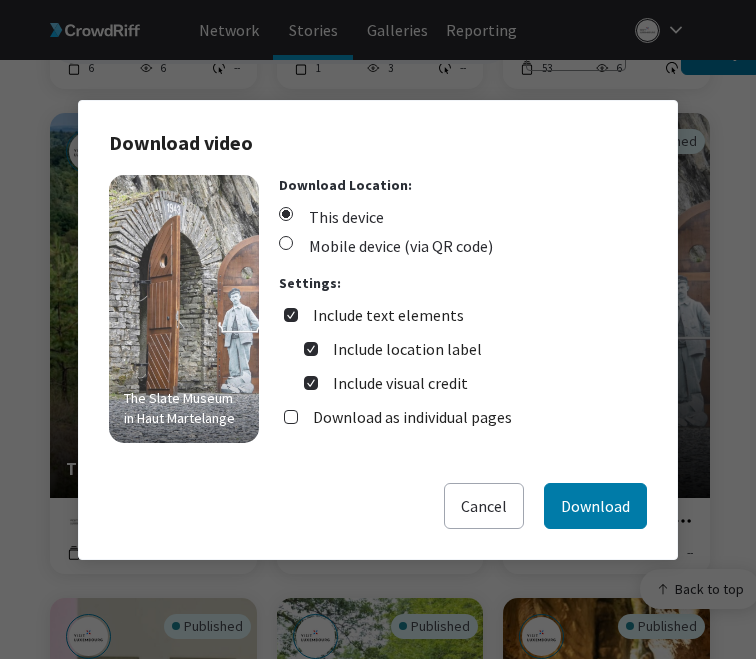click on "Include text elements" at bounding box center (388, 315) 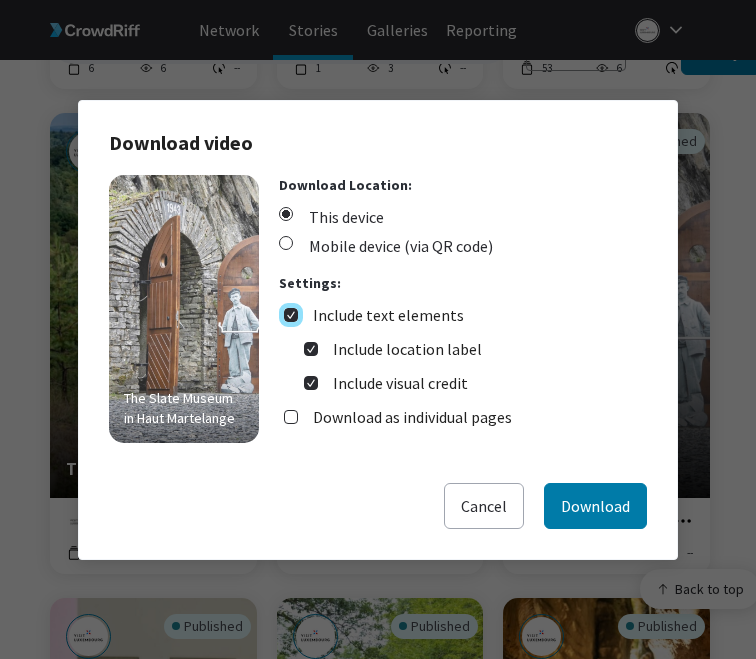 click on "Include text elements" at bounding box center (291, 315) 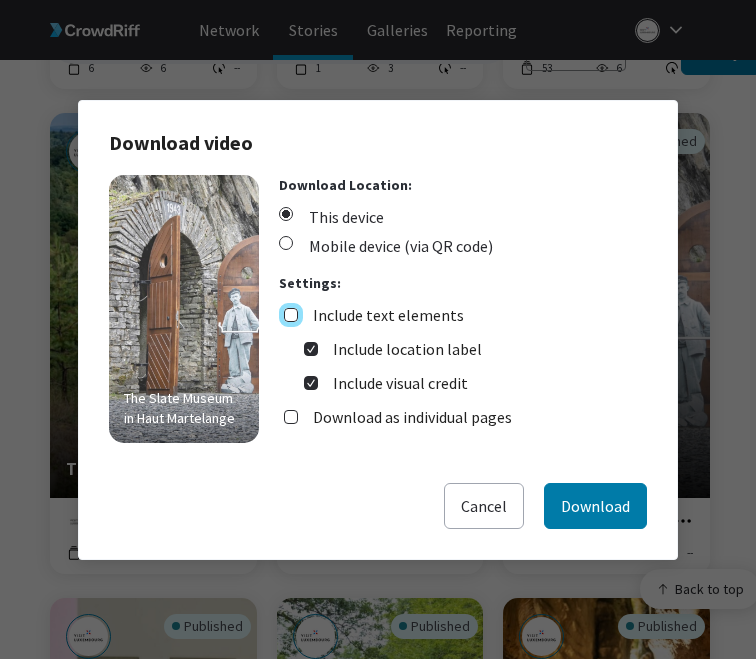 checkbox on "false" 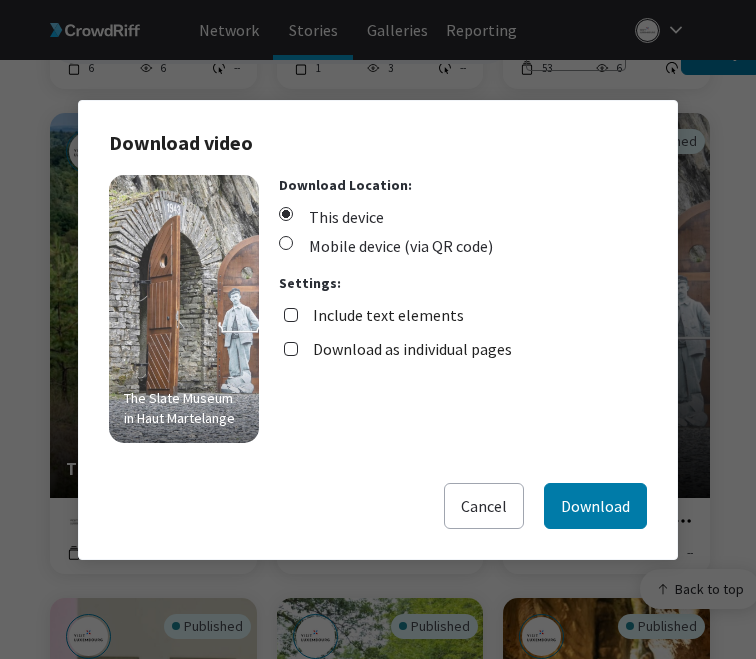click on "Download as individual pages" at bounding box center [412, 349] 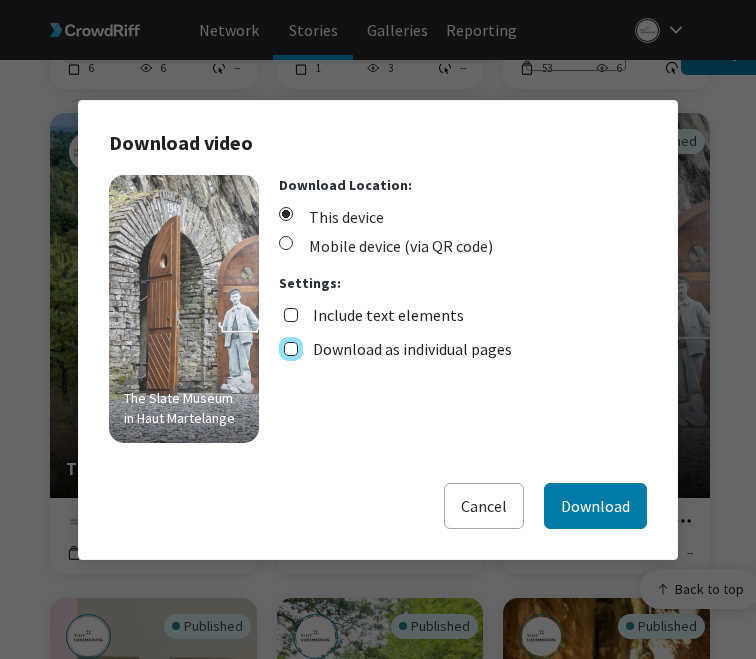 click on "Download as individual pages" at bounding box center (291, 349) 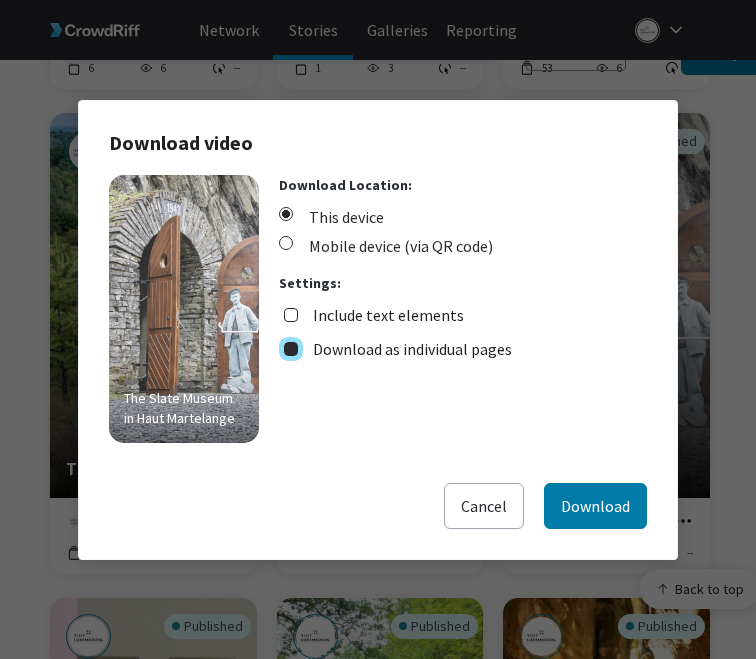 checkbox on "true" 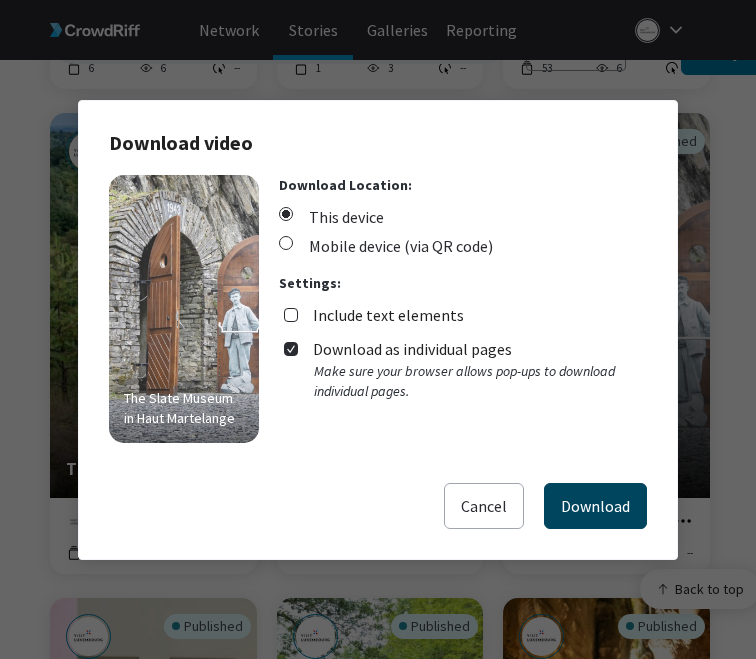 click on "Download" at bounding box center [595, 506] 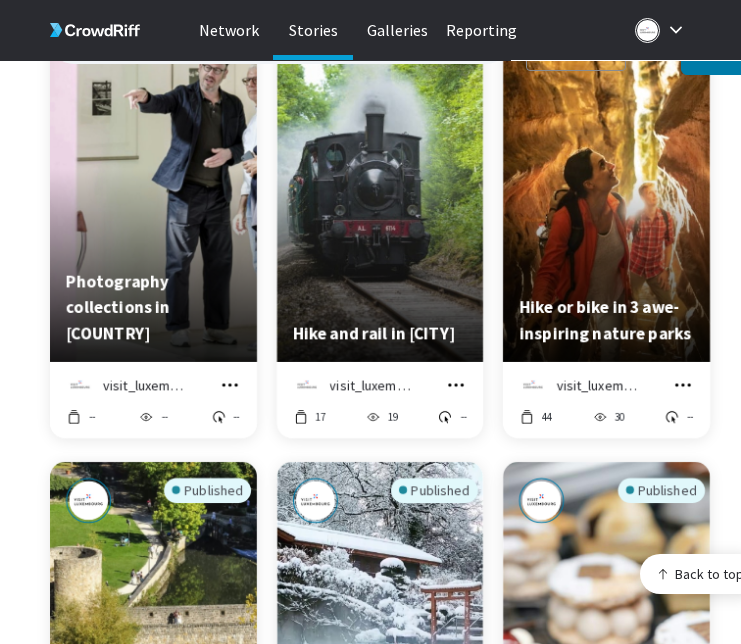 scroll, scrollTop: 2265, scrollLeft: 0, axis: vertical 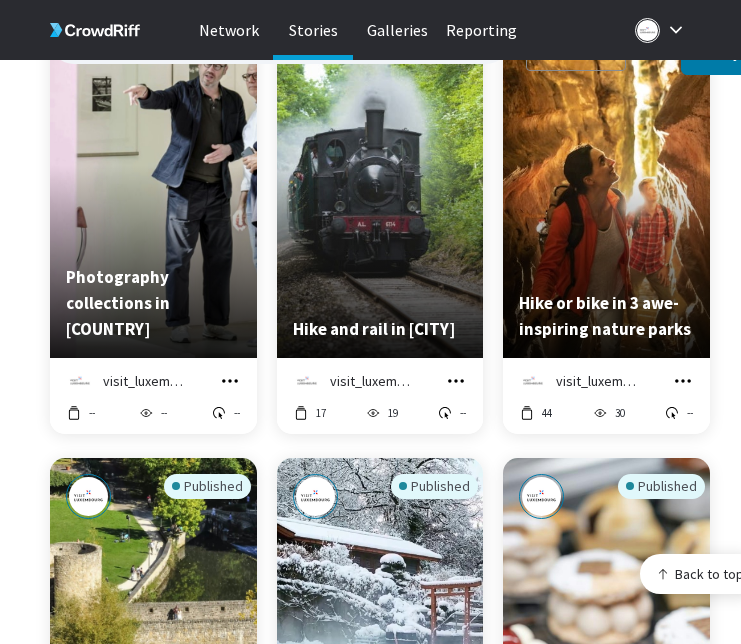 click 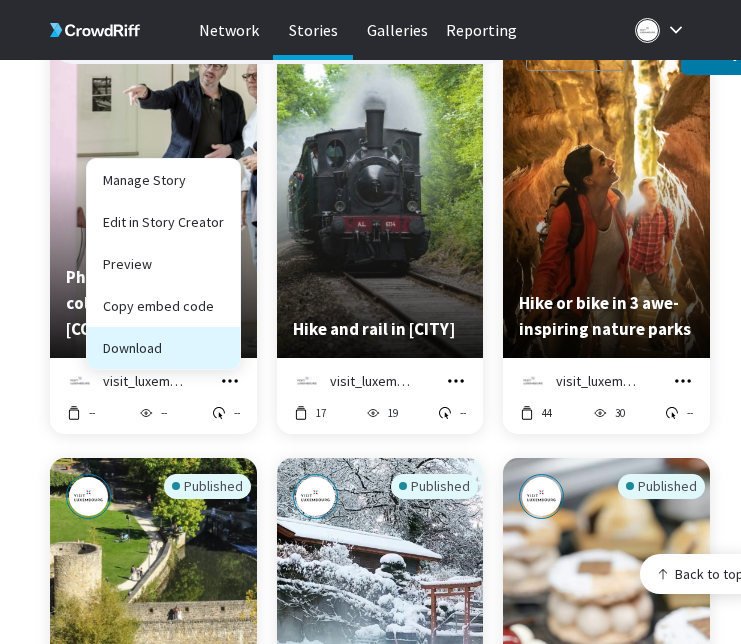 click on "Download" at bounding box center (163, 348) 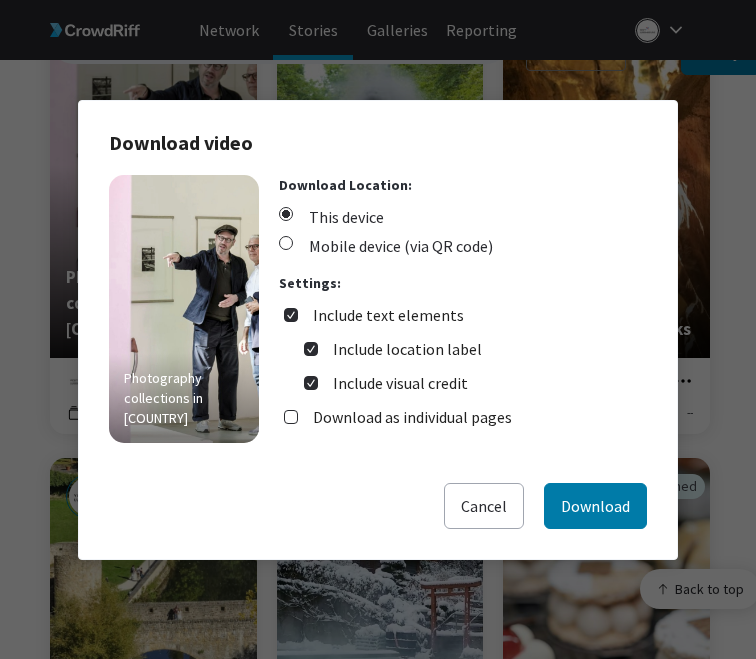 click on "Include text elements" at bounding box center (388, 315) 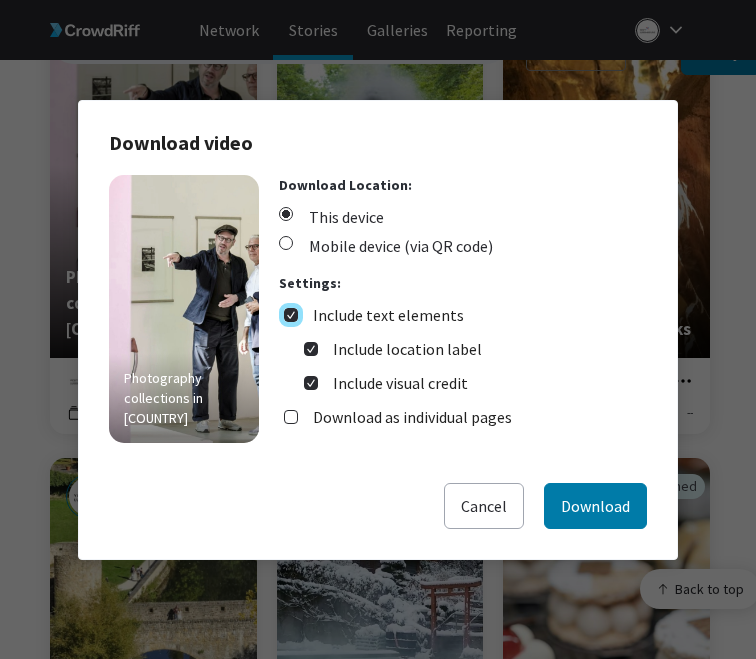 click on "Include text elements" at bounding box center (291, 315) 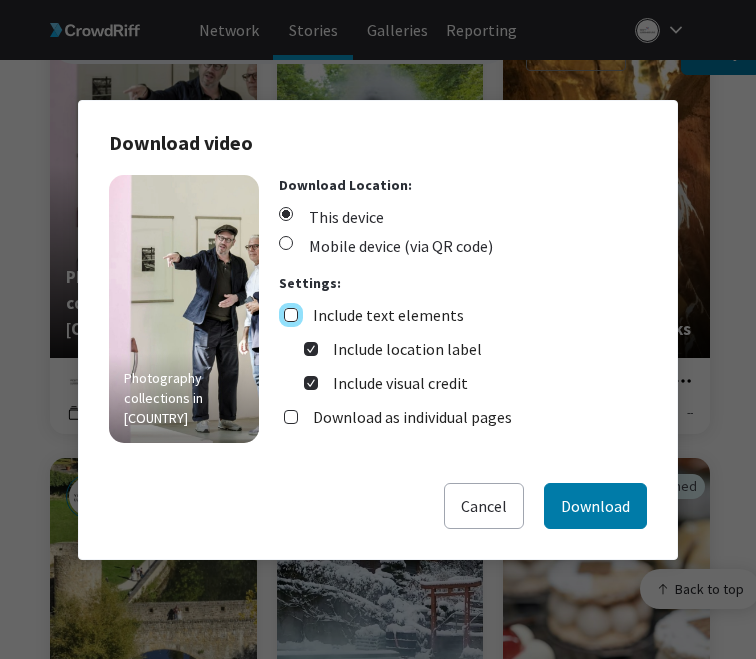 checkbox on "false" 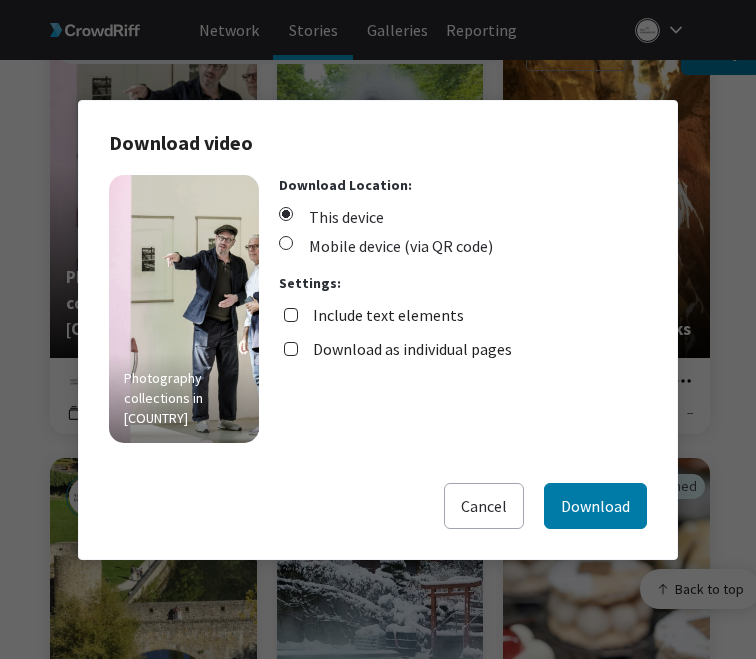 click on "Download as individual pages" at bounding box center (412, 349) 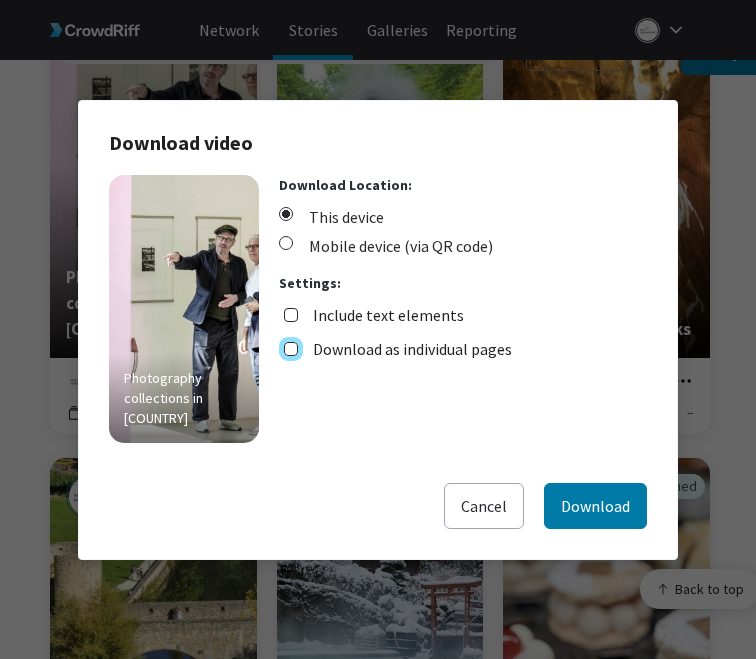 click on "Download as individual pages" at bounding box center [291, 349] 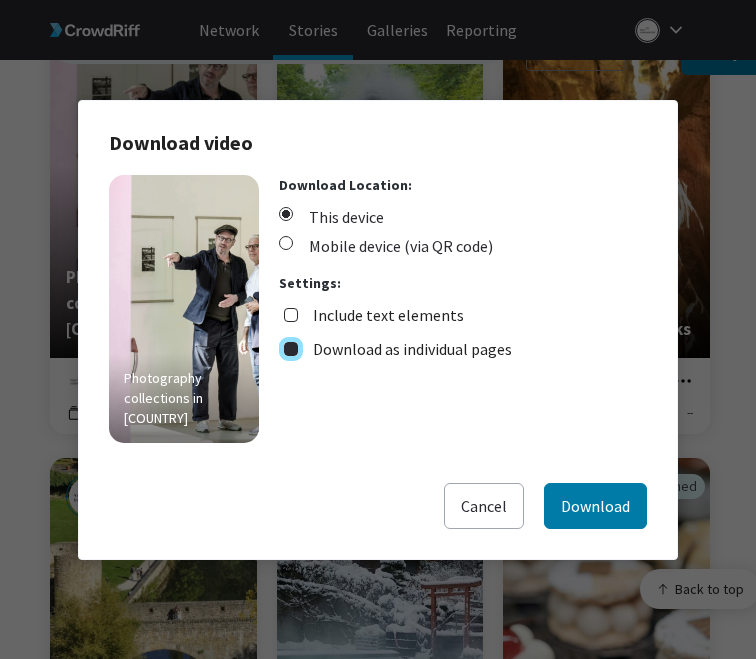 checkbox on "true" 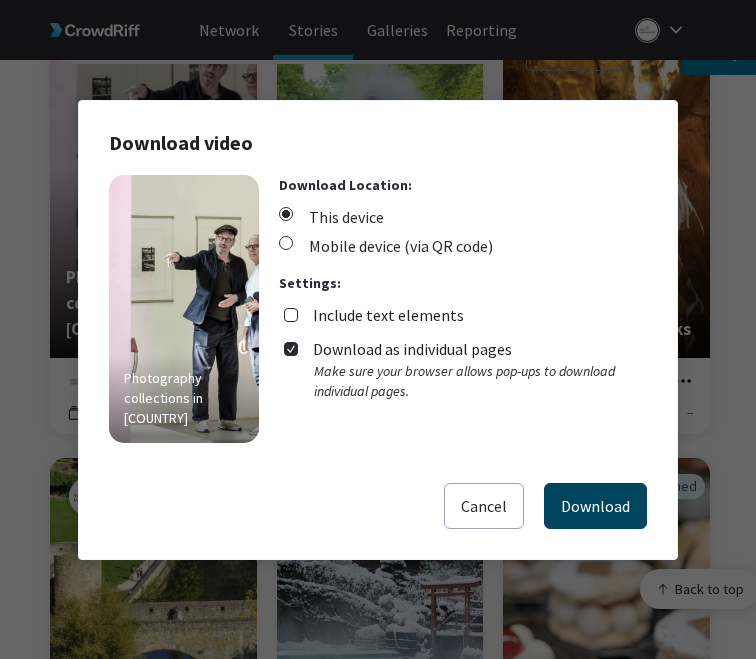 click on "Download" at bounding box center (595, 506) 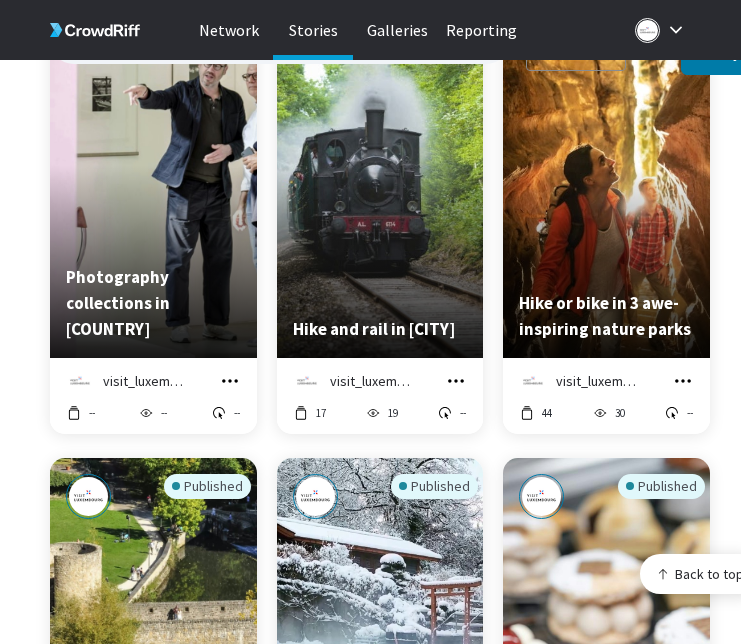 click 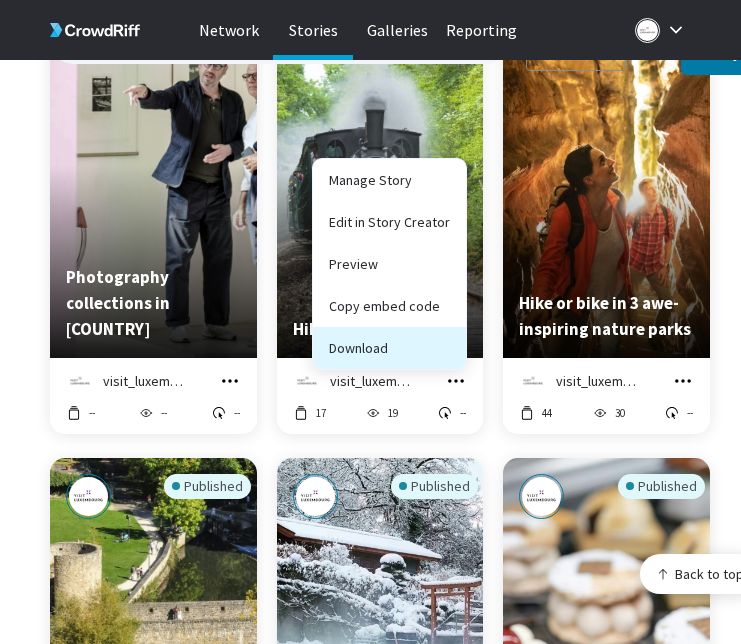 click on "Download" at bounding box center (389, 348) 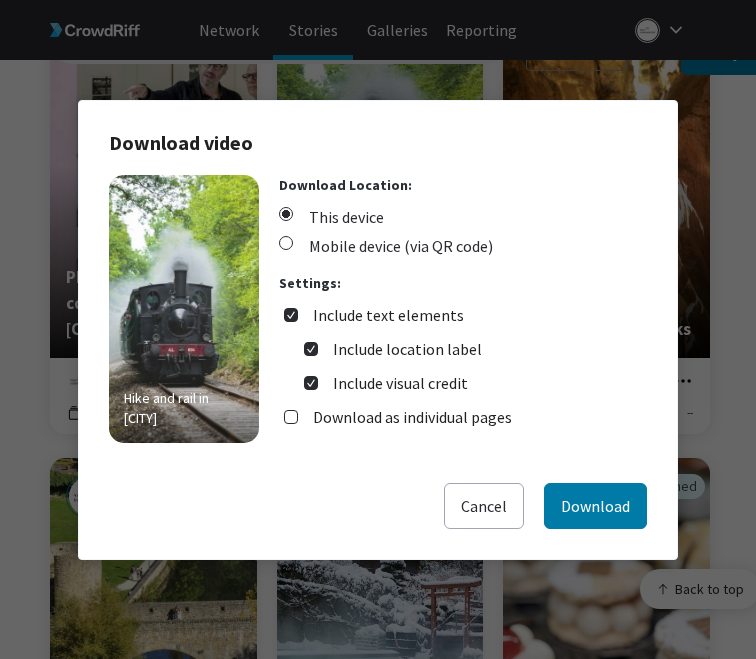 click on "Include text elements" at bounding box center [388, 315] 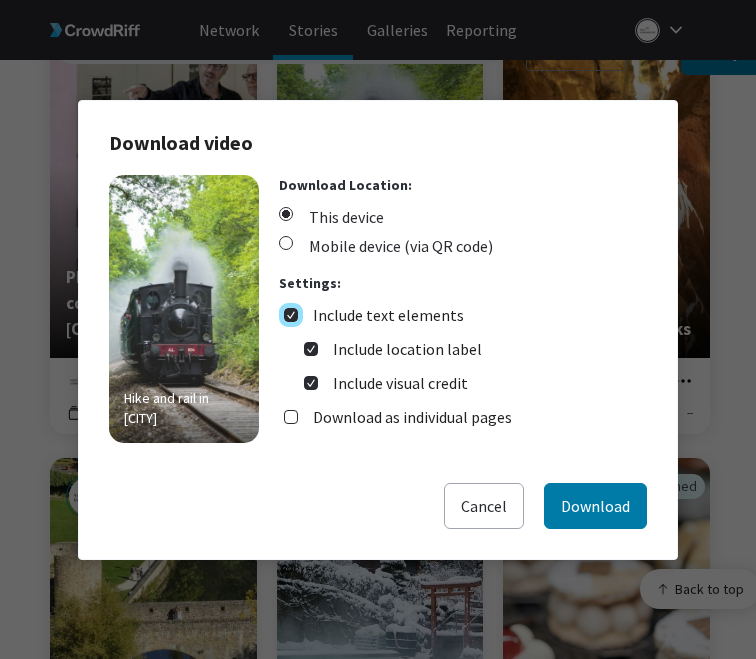 click on "Include text elements" at bounding box center [291, 315] 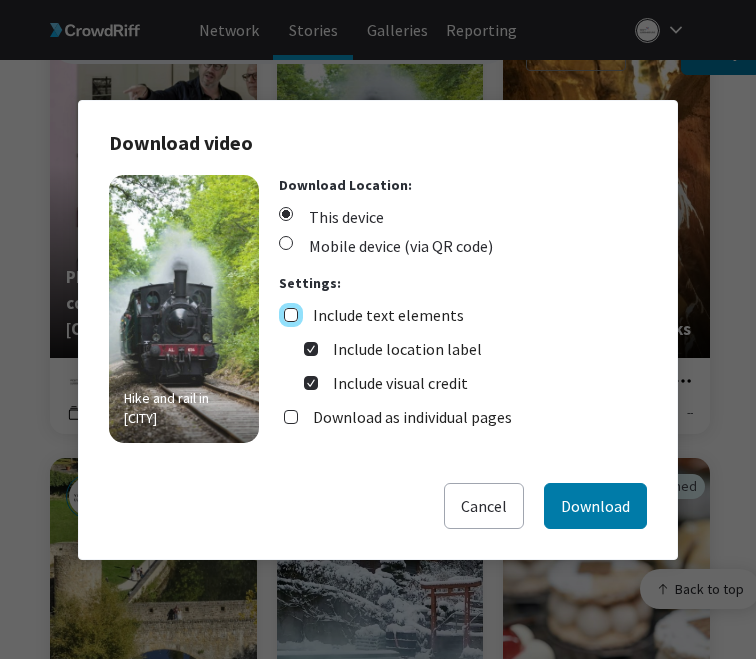 checkbox on "false" 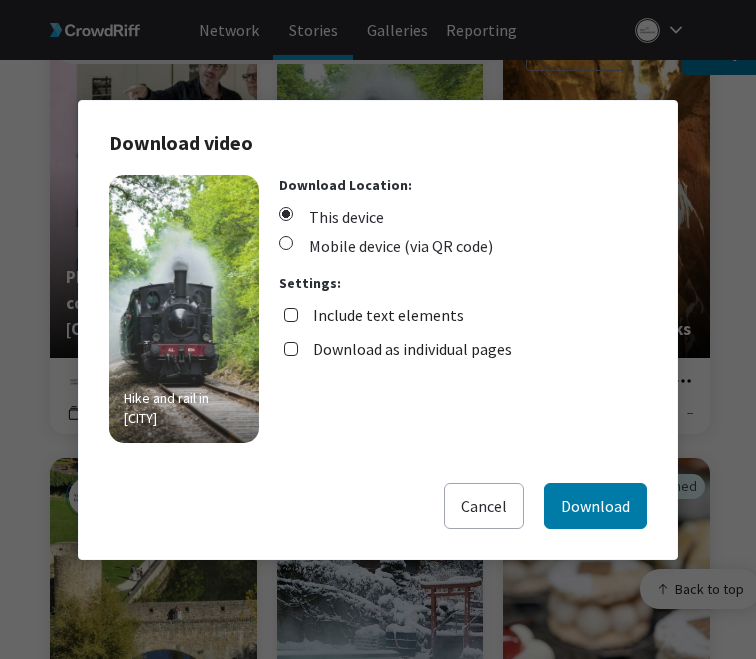 click on "Download as individual pages" at bounding box center (412, 349) 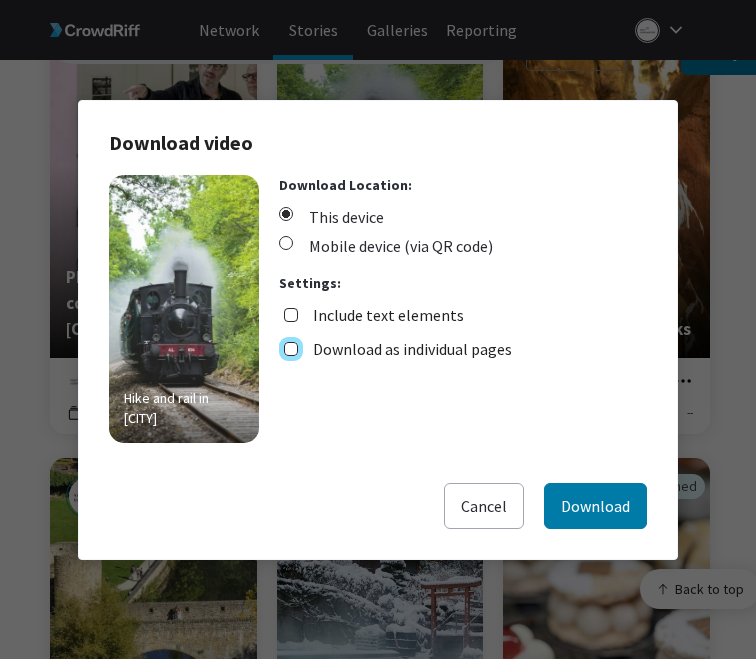 click on "Download as individual pages" at bounding box center [291, 349] 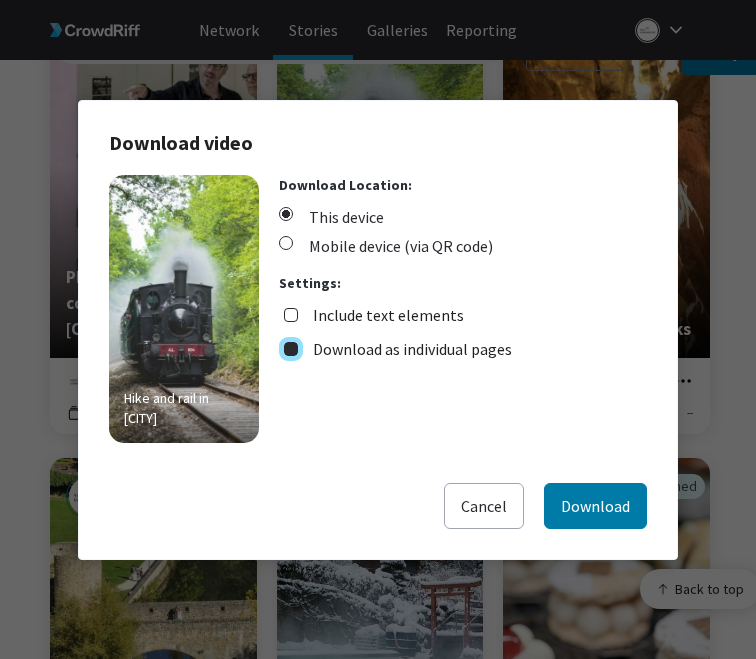 checkbox on "true" 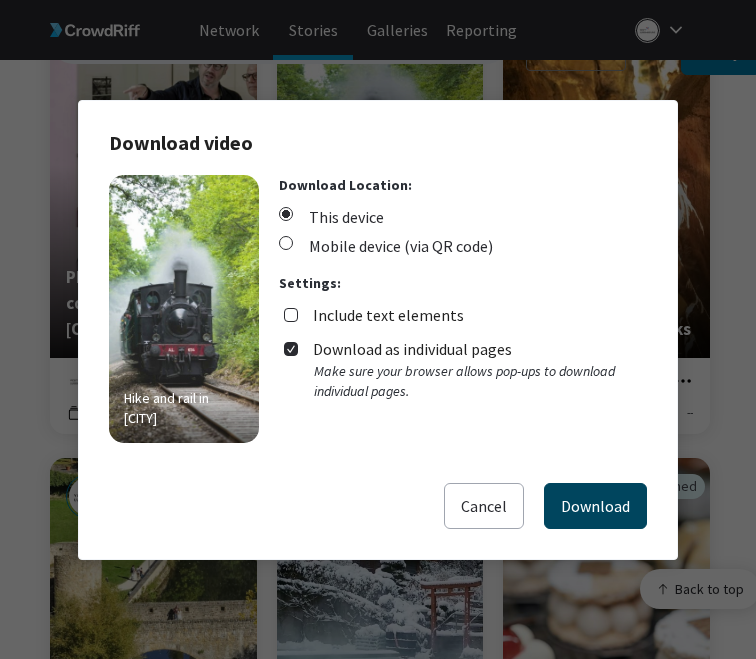 click on "Download" at bounding box center [595, 506] 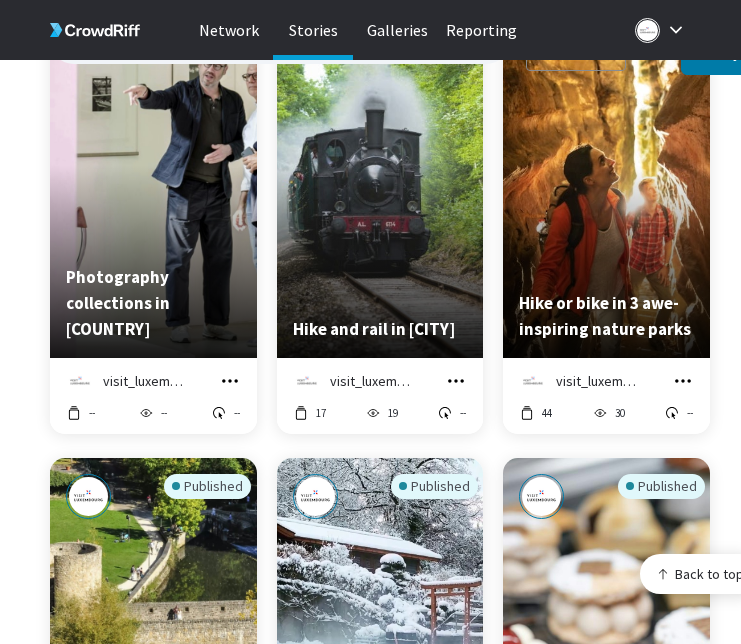 click 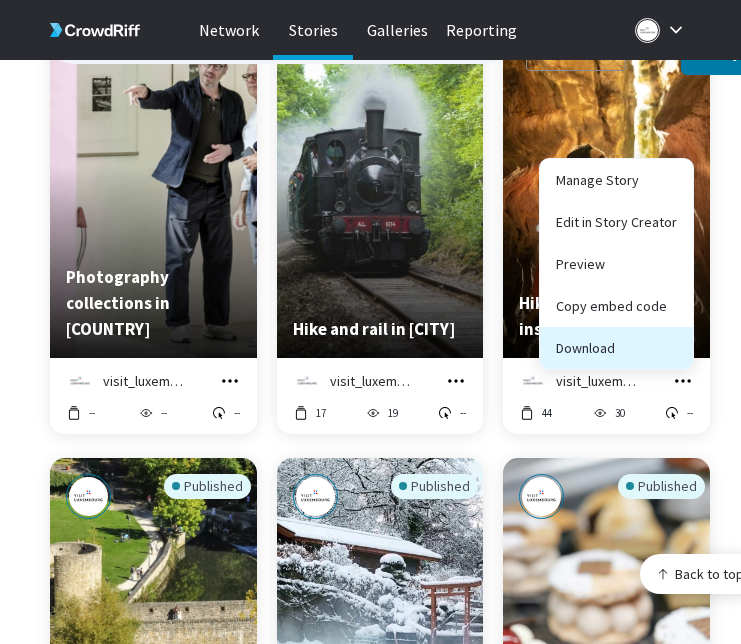 click on "Download" at bounding box center [616, 348] 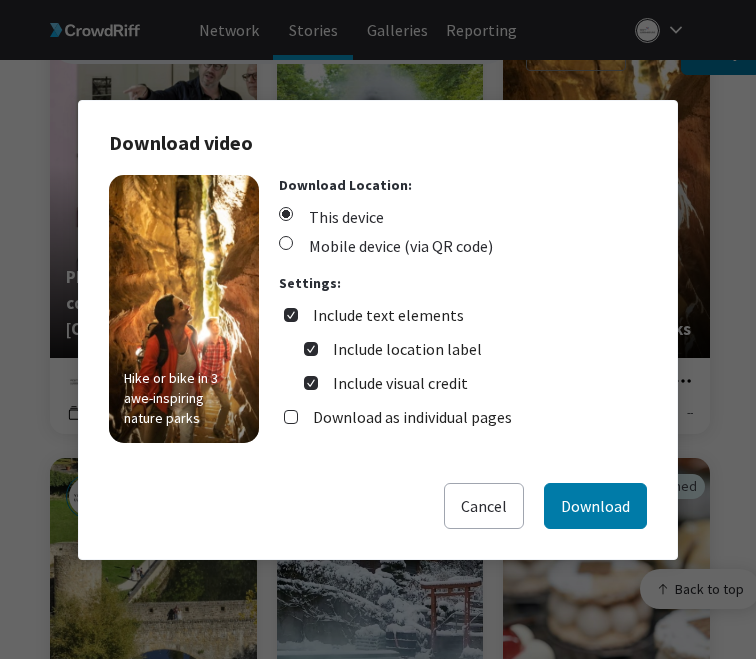 click on "Include text elements" at bounding box center [388, 315] 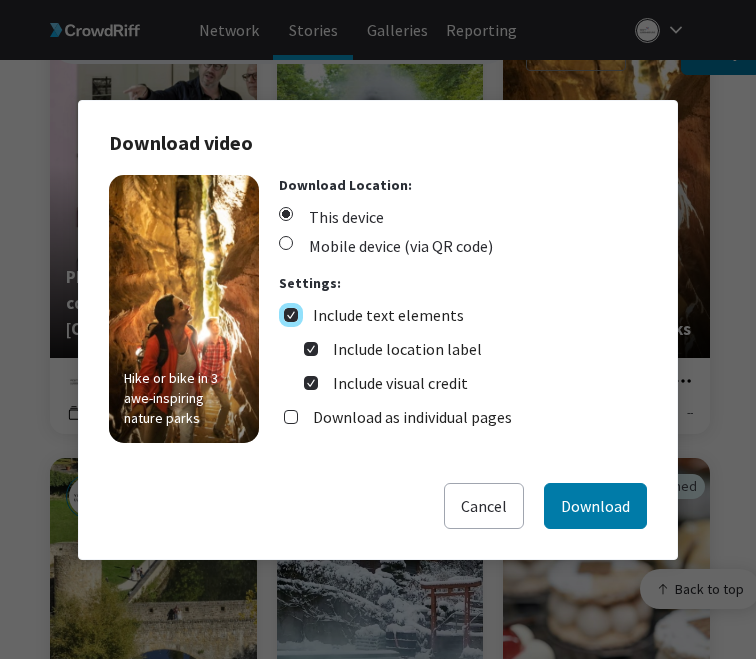 click on "Include text elements" at bounding box center (291, 315) 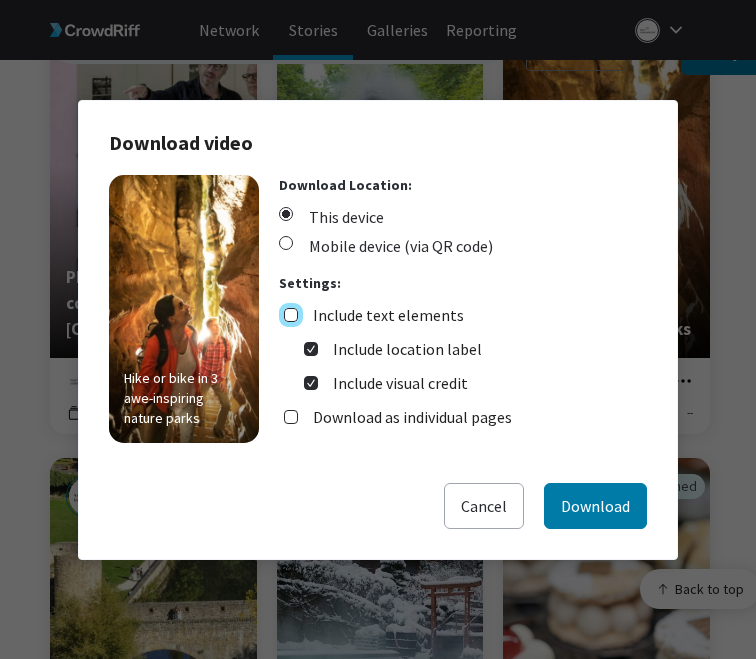 checkbox on "false" 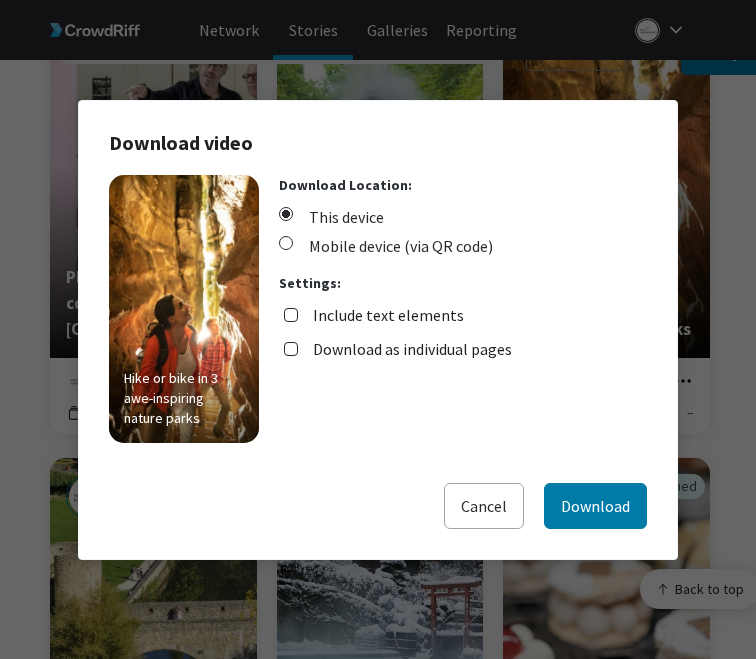 click on "Download as individual pages" at bounding box center [412, 349] 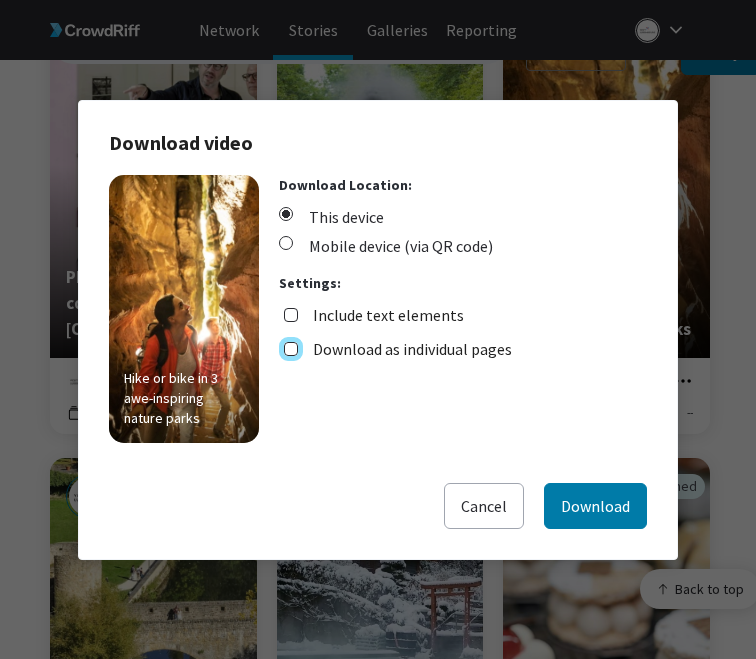 click on "Download as individual pages" at bounding box center (291, 349) 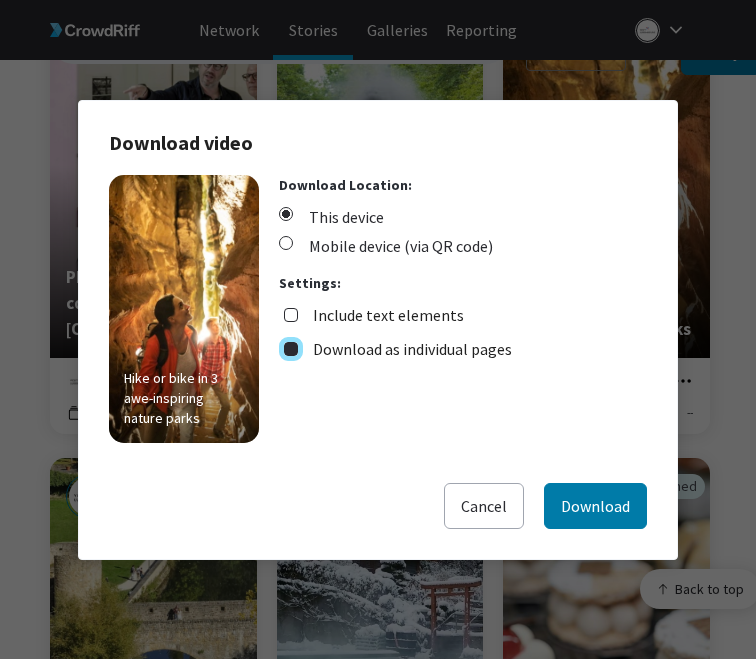 checkbox on "true" 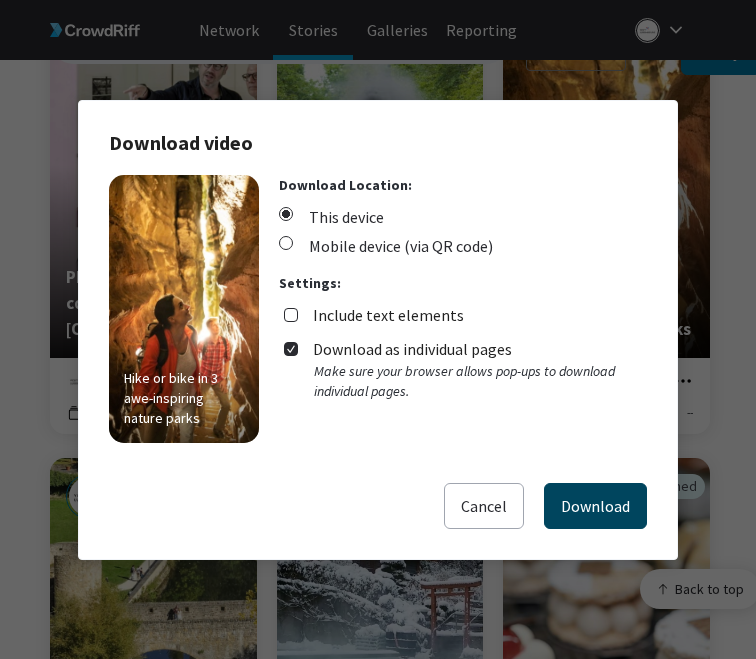 click on "Download" at bounding box center (595, 506) 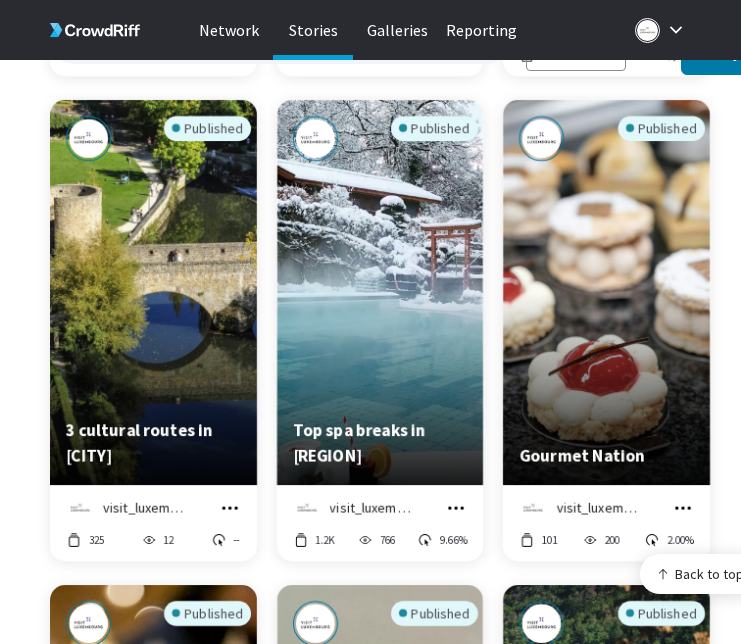 scroll, scrollTop: 2624, scrollLeft: 0, axis: vertical 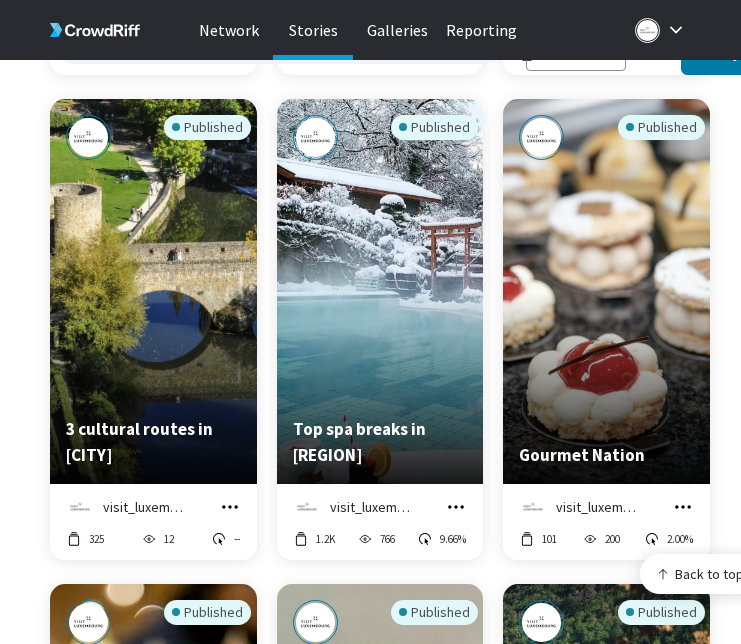 click 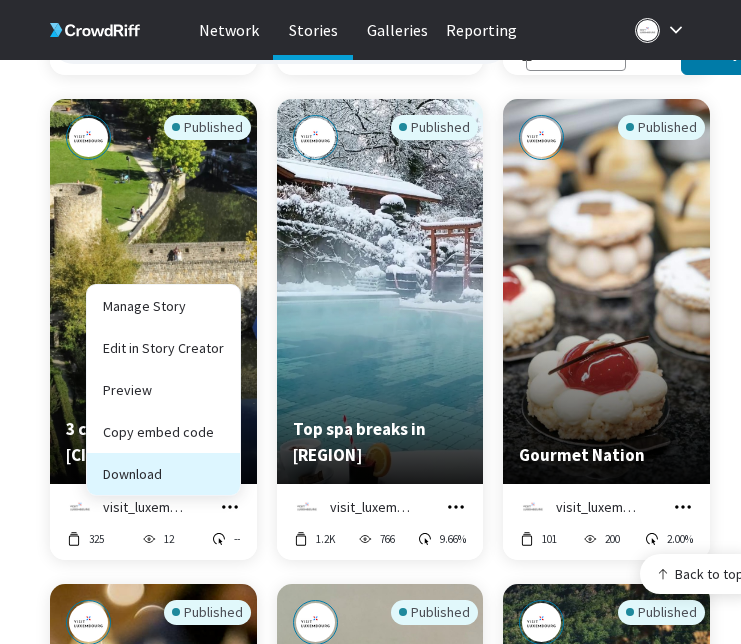 click on "Download" at bounding box center (163, 474) 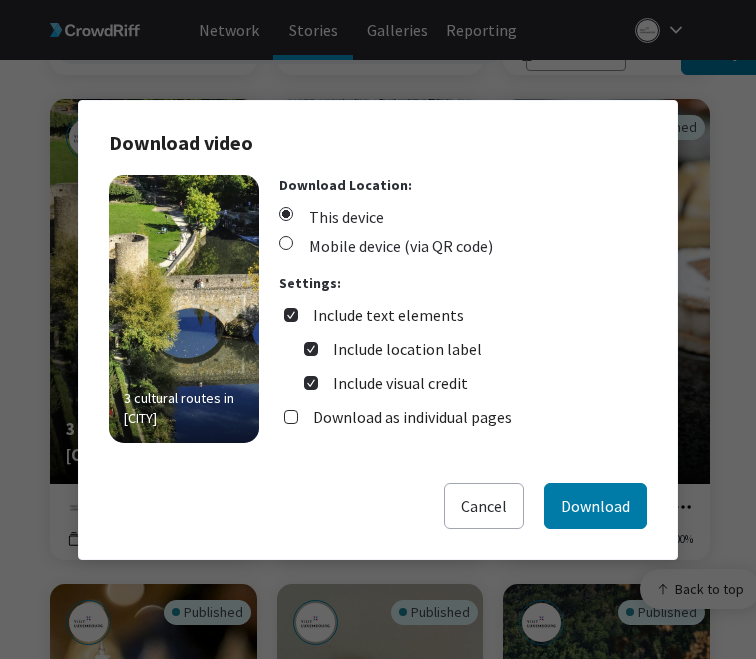 click on "Include text elements" at bounding box center (388, 315) 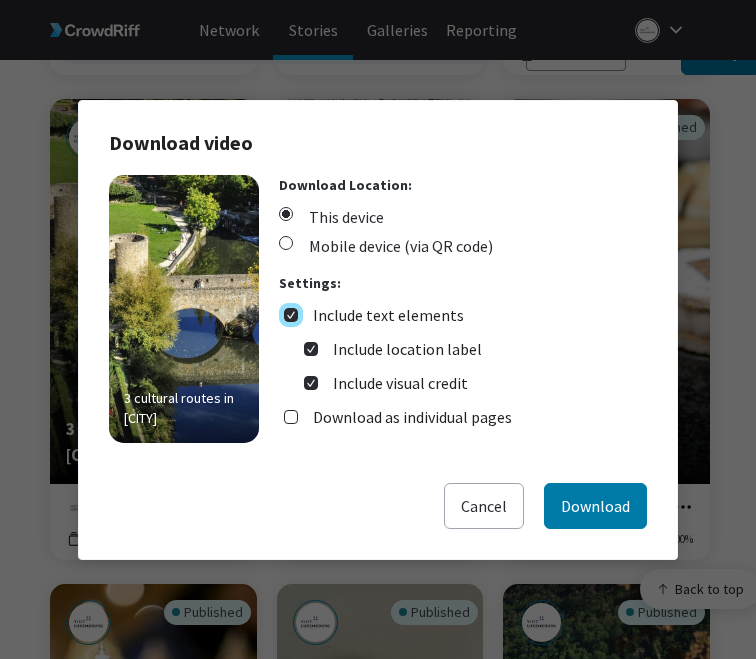 click on "Include text elements" at bounding box center (291, 315) 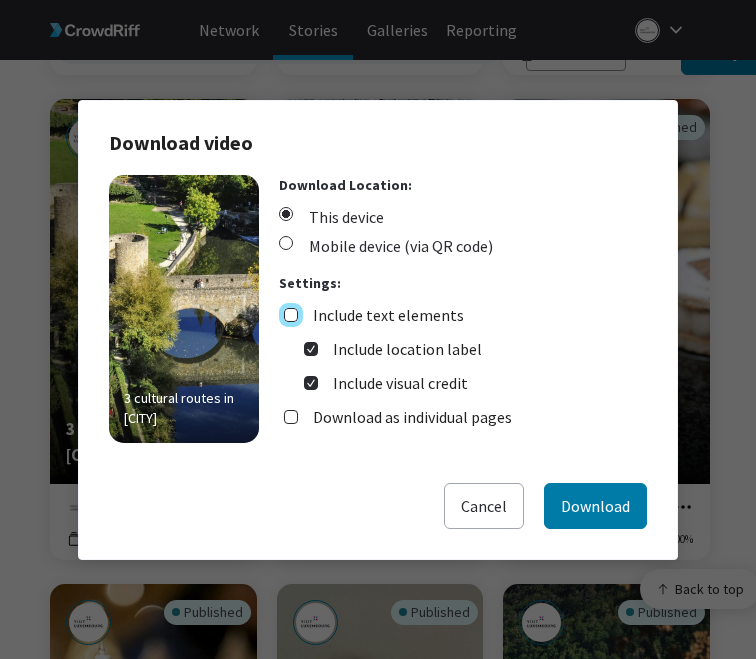 checkbox on "false" 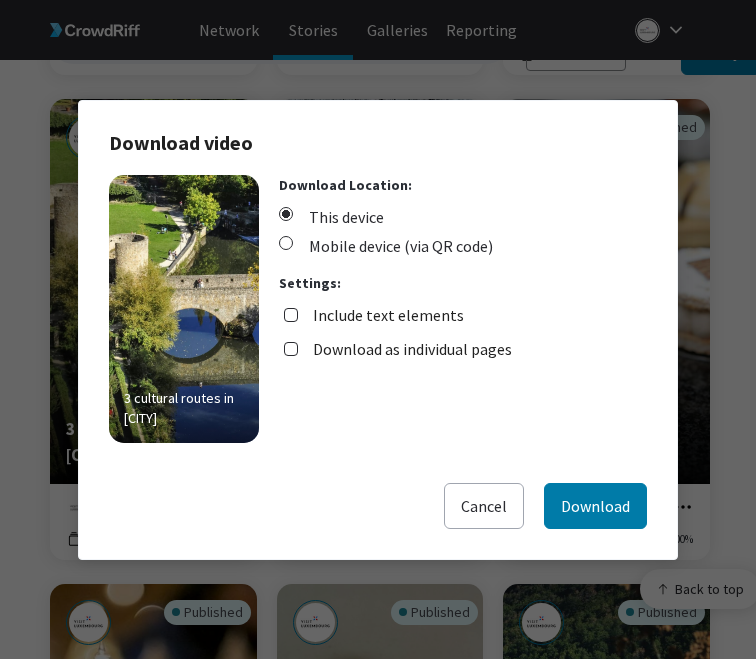 drag, startPoint x: 376, startPoint y: 316, endPoint x: 410, endPoint y: 360, distance: 55.605755 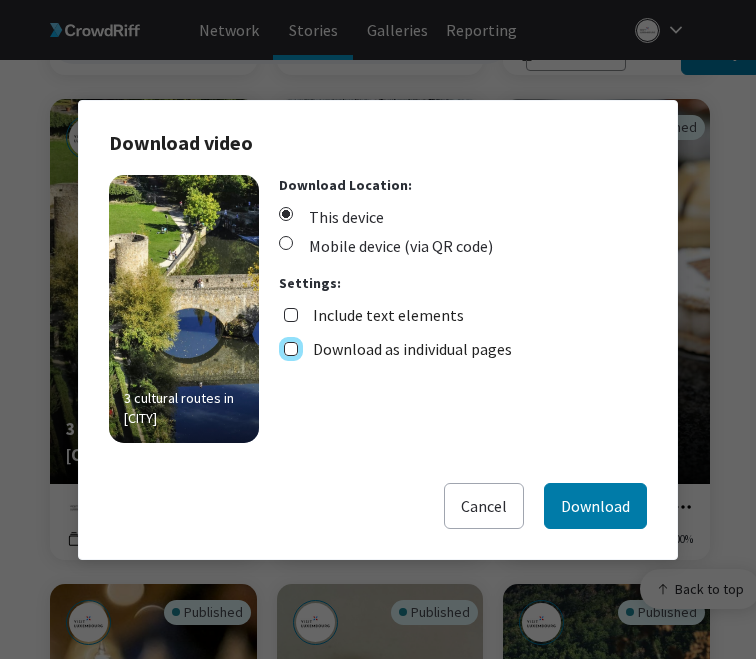 click on "Download as individual pages" at bounding box center [291, 349] 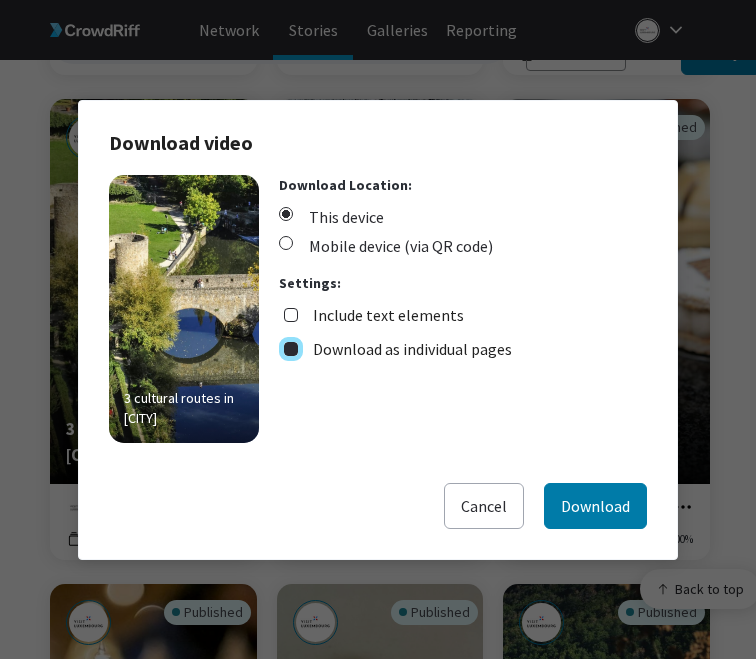 checkbox on "true" 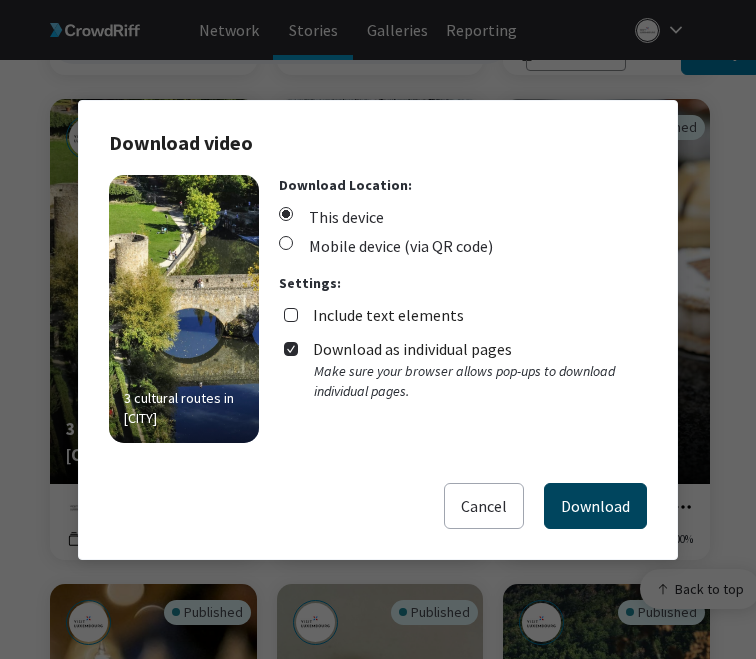 click on "Download" at bounding box center (595, 506) 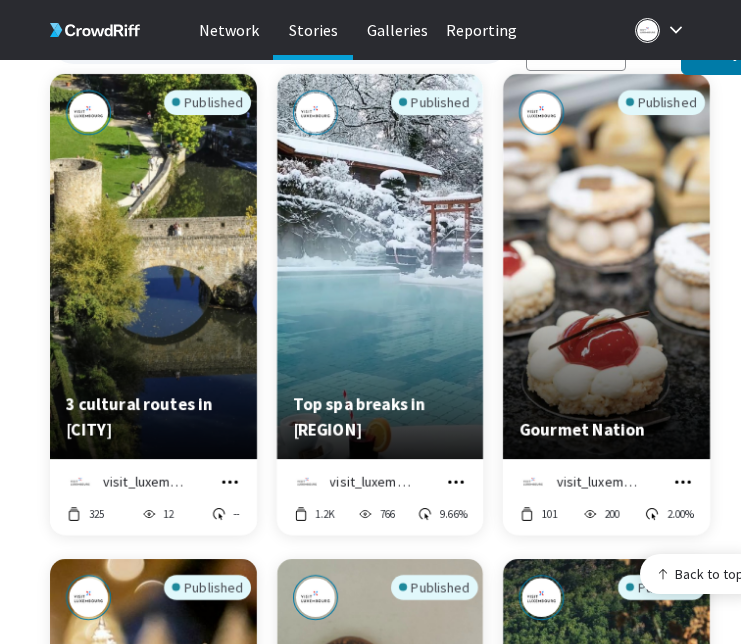 scroll, scrollTop: 2651, scrollLeft: 0, axis: vertical 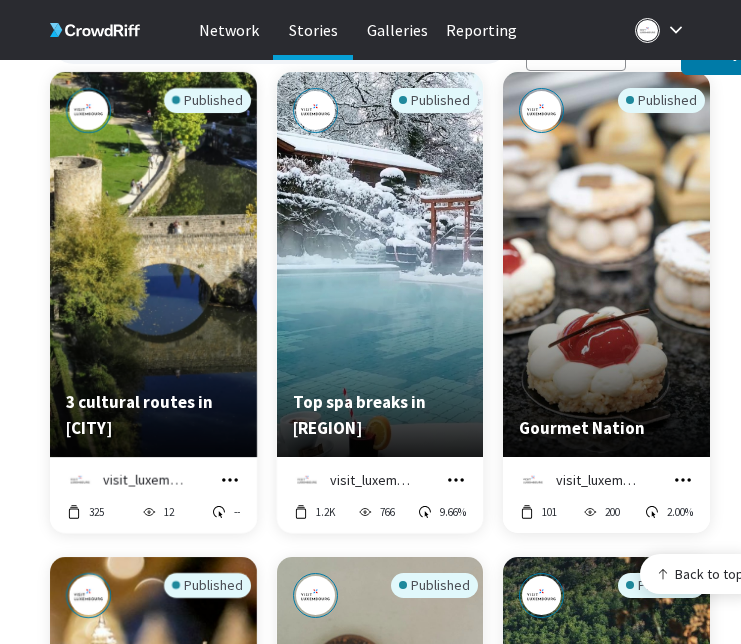 click 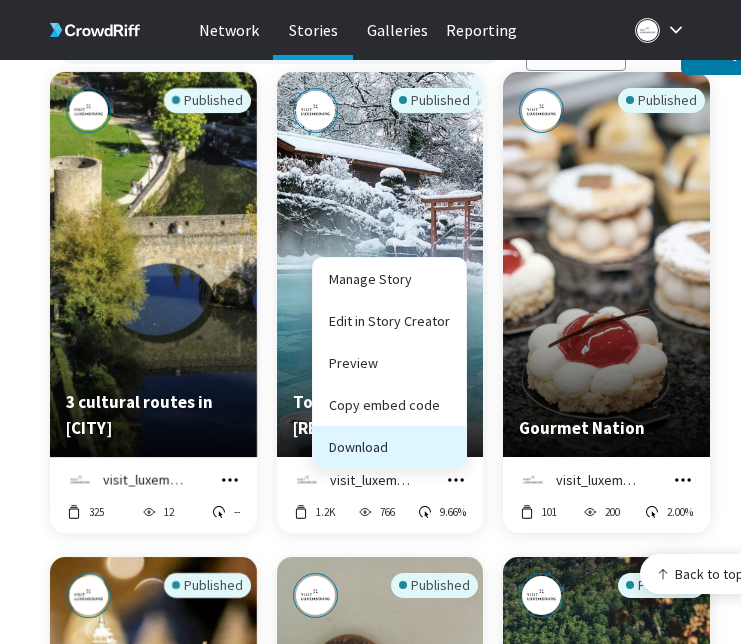 click on "Download" at bounding box center (389, 447) 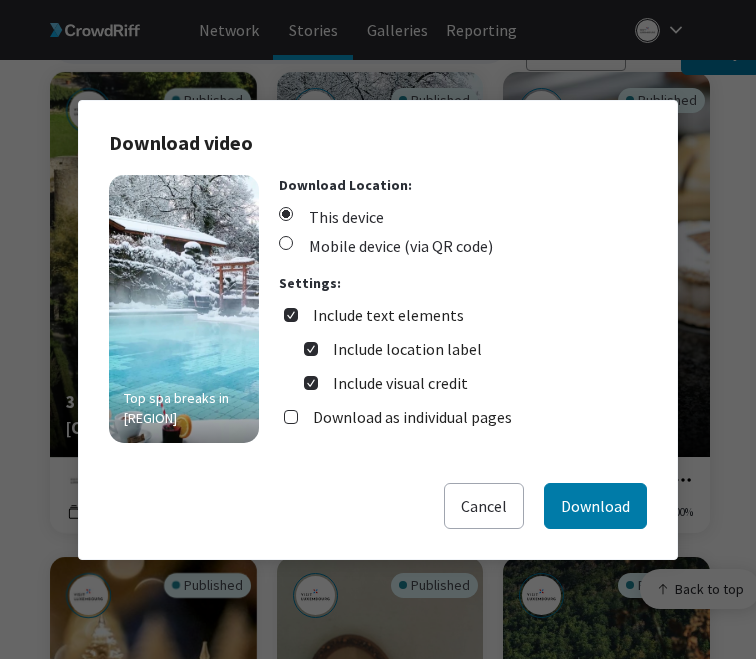 click on "Include text elements" at bounding box center [388, 315] 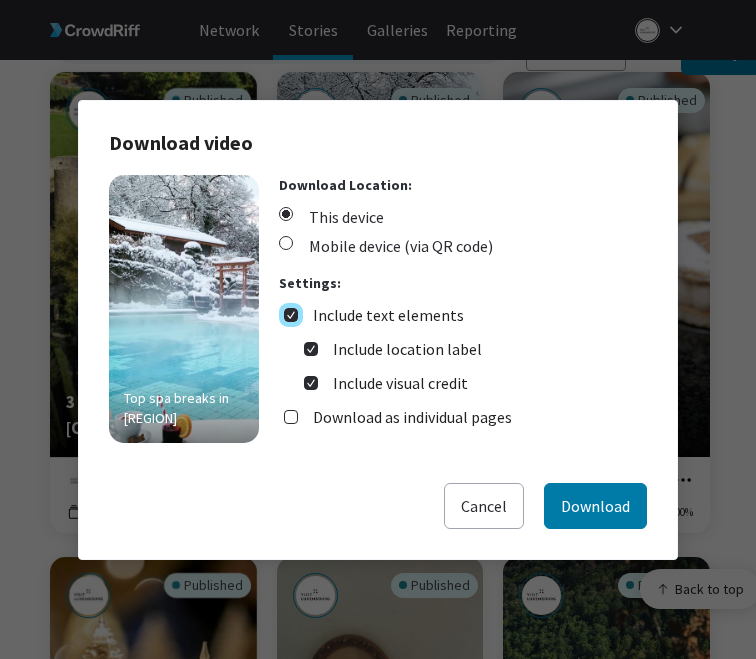 click on "Include text elements" at bounding box center (291, 315) 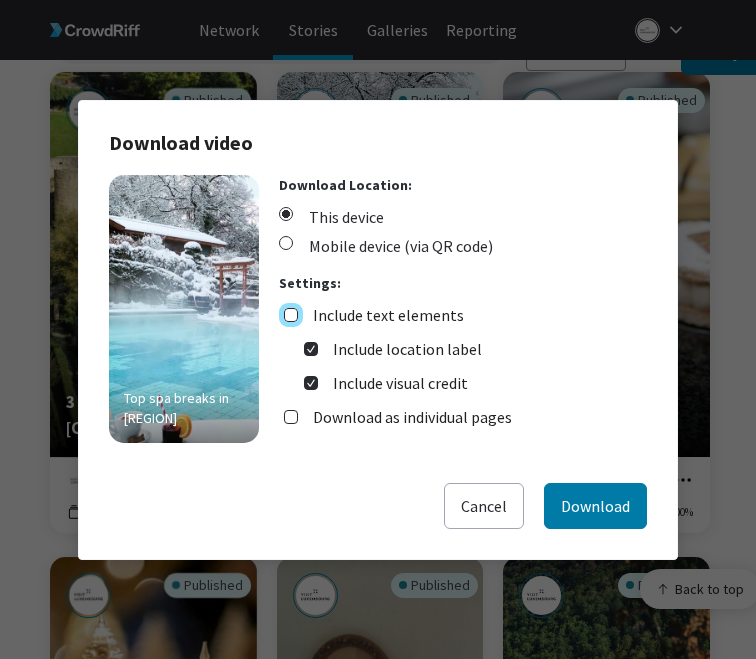 checkbox on "false" 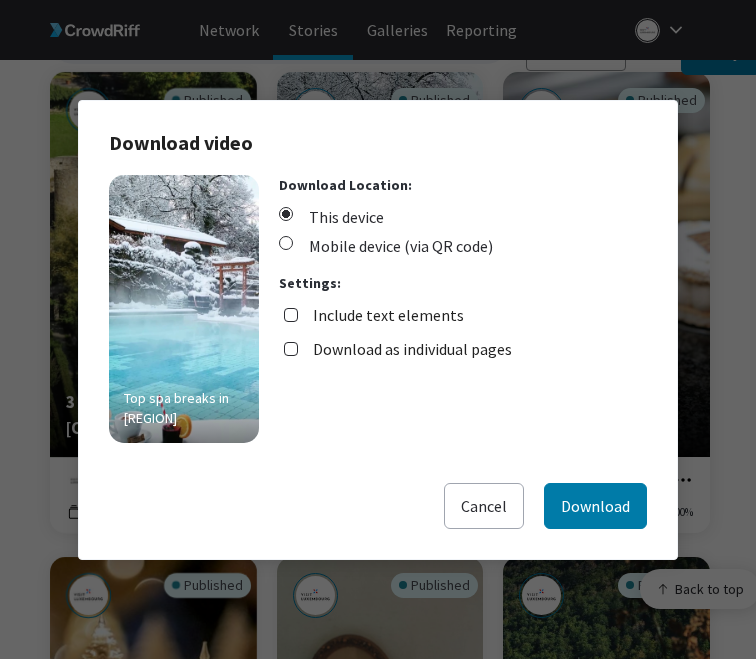 click on "Download as individual pages" at bounding box center (412, 349) 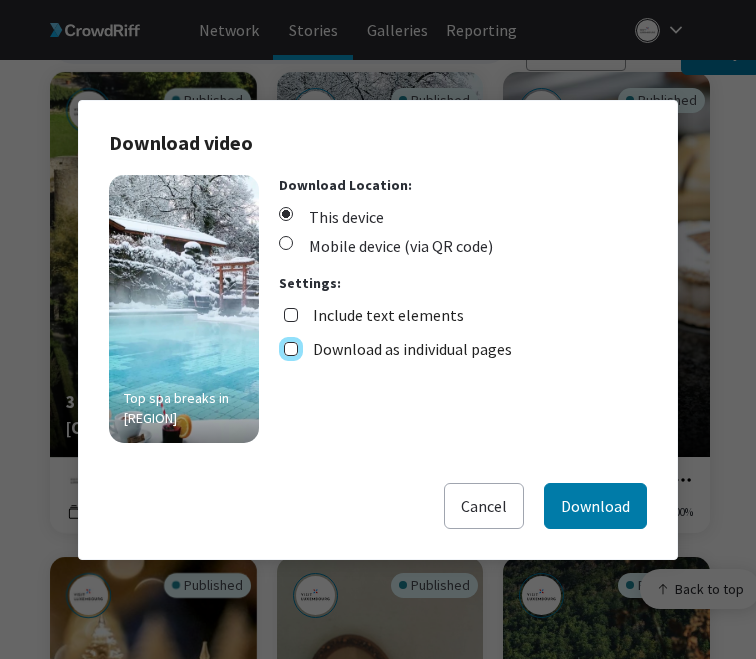 click on "Download as individual pages" at bounding box center (291, 349) 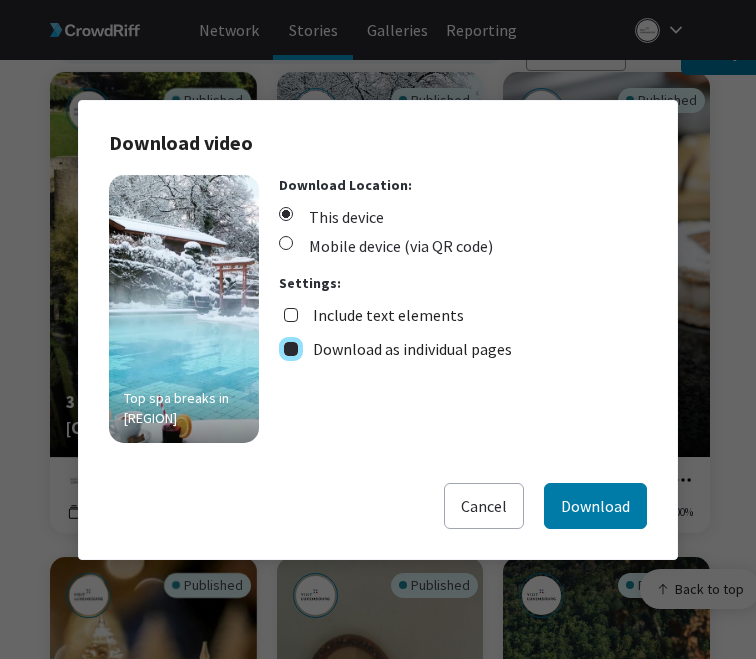 checkbox on "true" 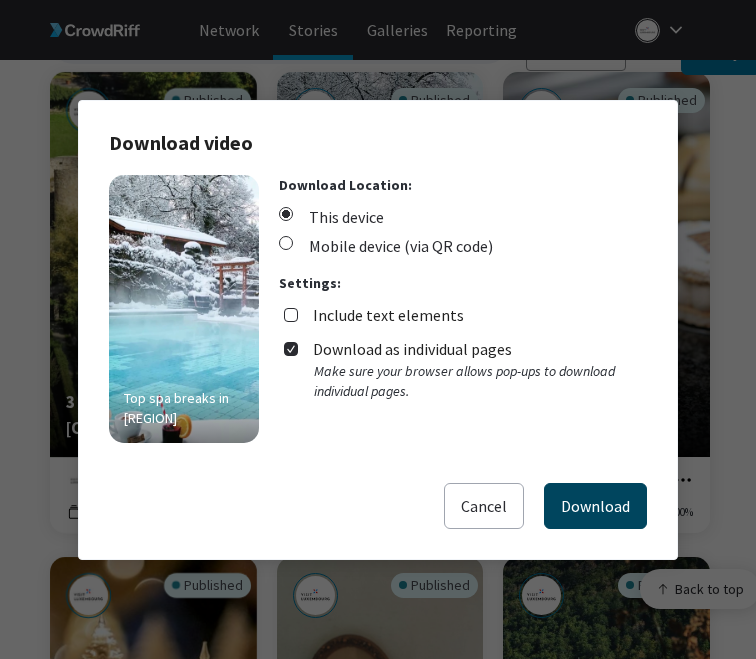 click on "Download" at bounding box center [595, 506] 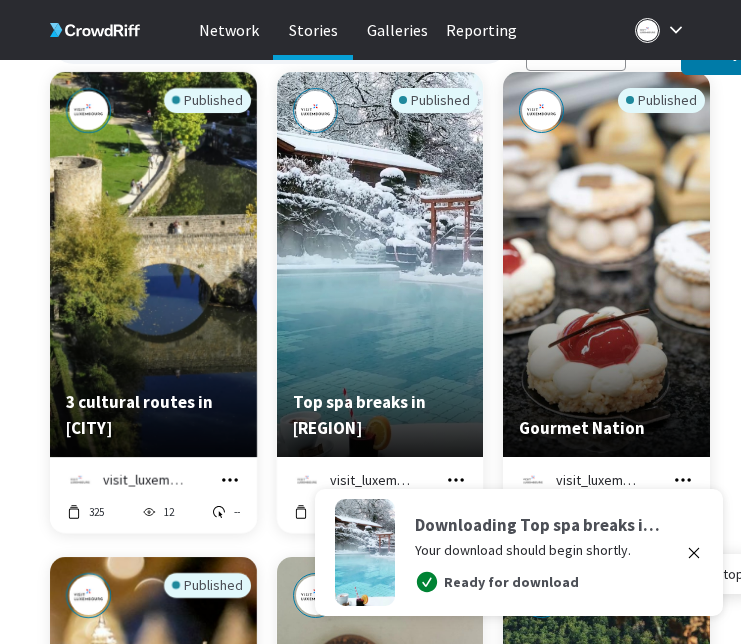 click on "Published The path of change   visit_luxembourg Manage Story Edit in Story Creator Preview Copy embed code Download 13 6 -- Published Go with the flow   visit_luxembourg Manage Story Edit in Story Creator Preview Copy embed code Download 9 3 -- Published The Slate Museum in Haut Martelange   visit_luxembourg Manage Story Edit in Story Creator Preview Copy embed code Download 44 8 -- Published Photography collections in [REGION]   visit_luxembourg Manage Story Edit in Story Creator Preview Copy embed code Download -- -- -- Published Hike and rail in [REGION]   visit_luxembourg Manage Story Edit in Story Creator Preview Copy embed code Download 17 19 -- Published Hike or bike in 3 awe-inspiring nature parks   visit_luxembourg Manage Story Edit in Story Creator Preview Copy embed code Download 44 30 -- Published 3 cultural routes in [REGION]   visit_luxembourg Manage Story Edit in Story Creator Preview Copy embed code Download 325 12 -- Published Top spa breaks in [REGION]   visit_luxembourg Manage Story" at bounding box center [405, 1794] 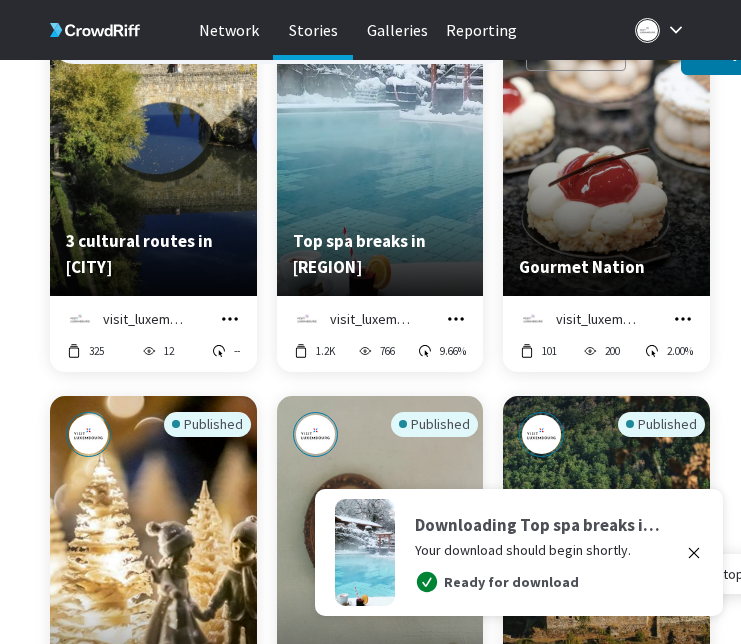 scroll, scrollTop: 2814, scrollLeft: 0, axis: vertical 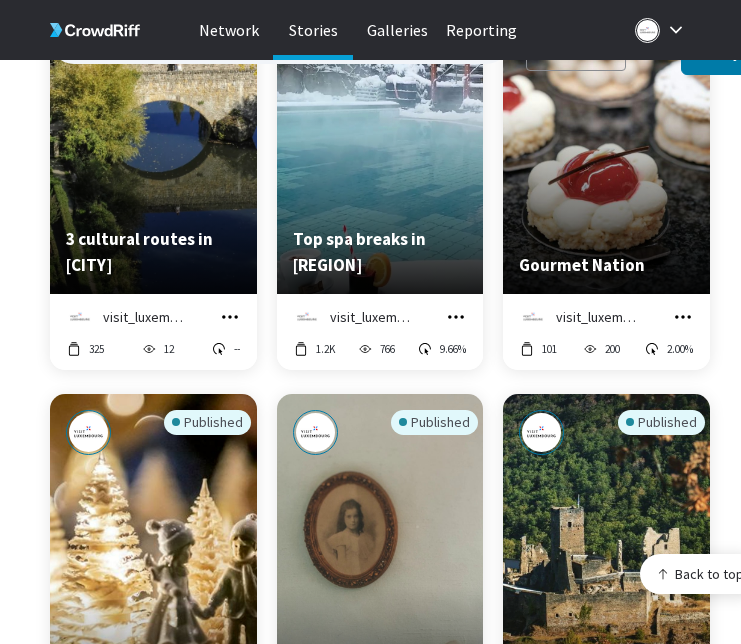click 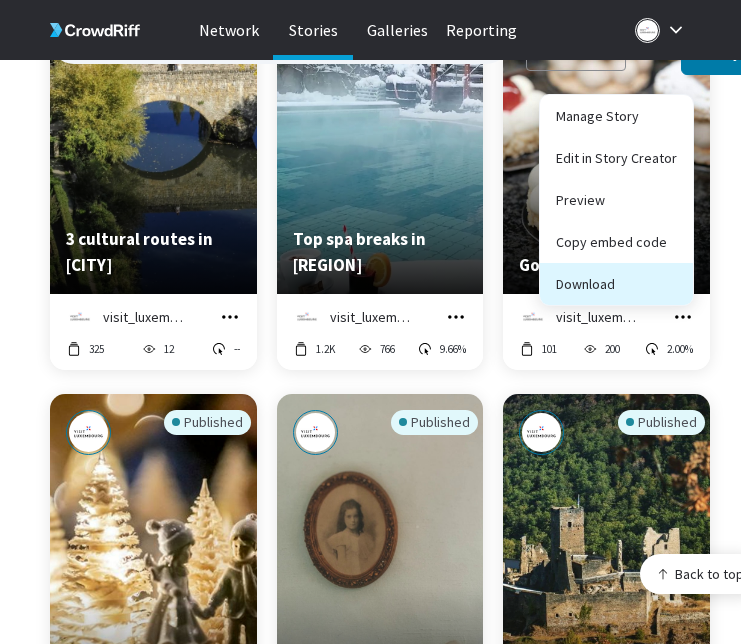 click on "Download" at bounding box center [616, 284] 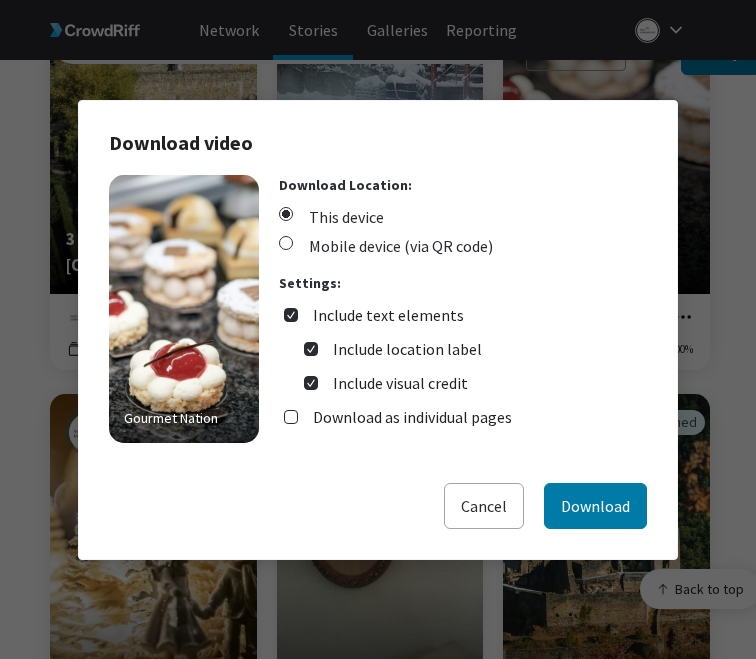 click on "Include text elements" at bounding box center (388, 315) 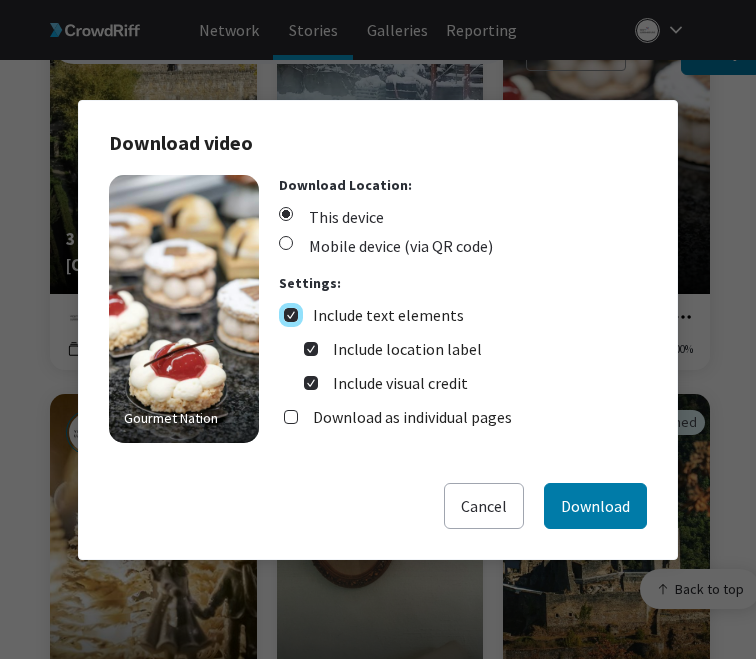 click on "Include text elements" at bounding box center [291, 315] 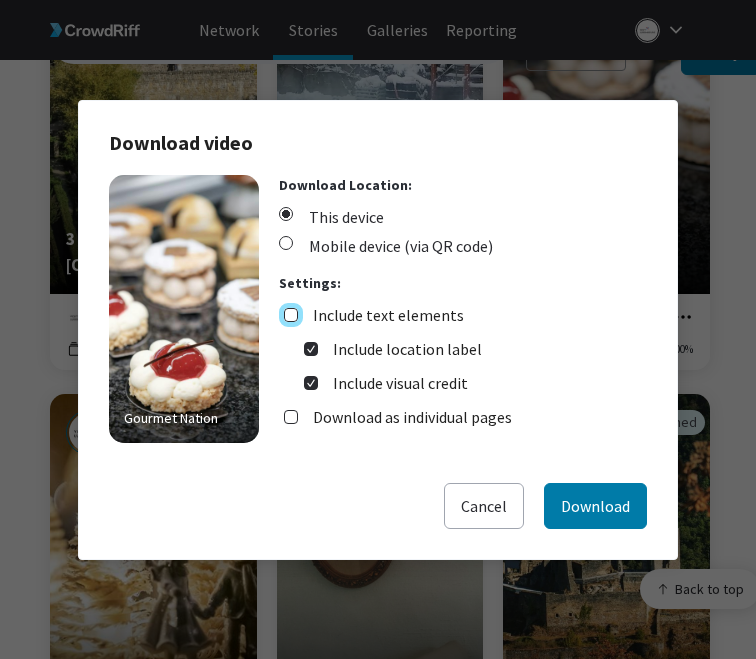 checkbox on "false" 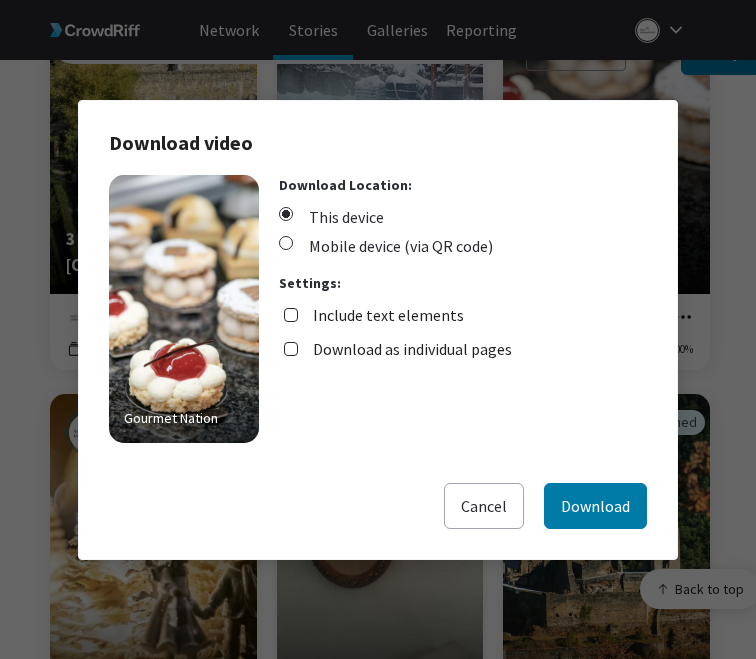 click on "Download Location: This device Mobile device (via QR code) Settings: Include text elements Download as individual pages" at bounding box center (398, 309) 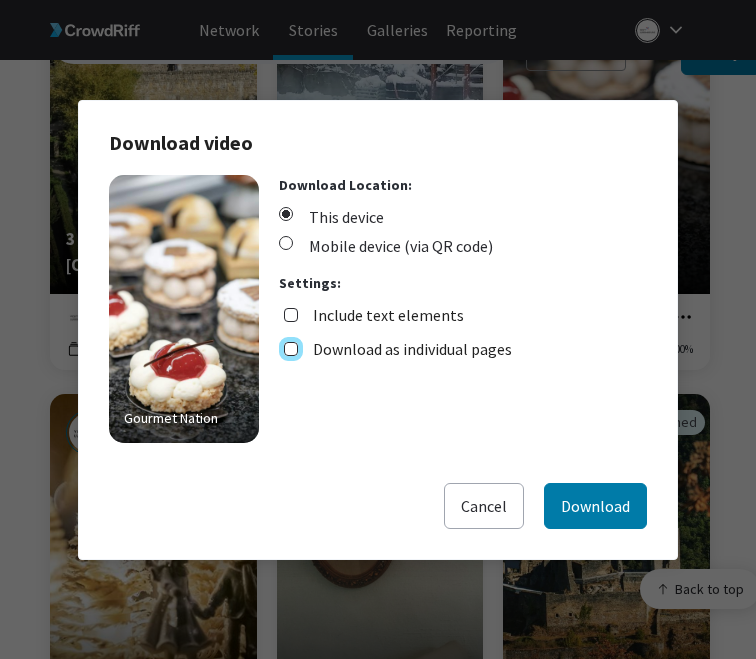 click on "Download as individual pages" at bounding box center (291, 349) 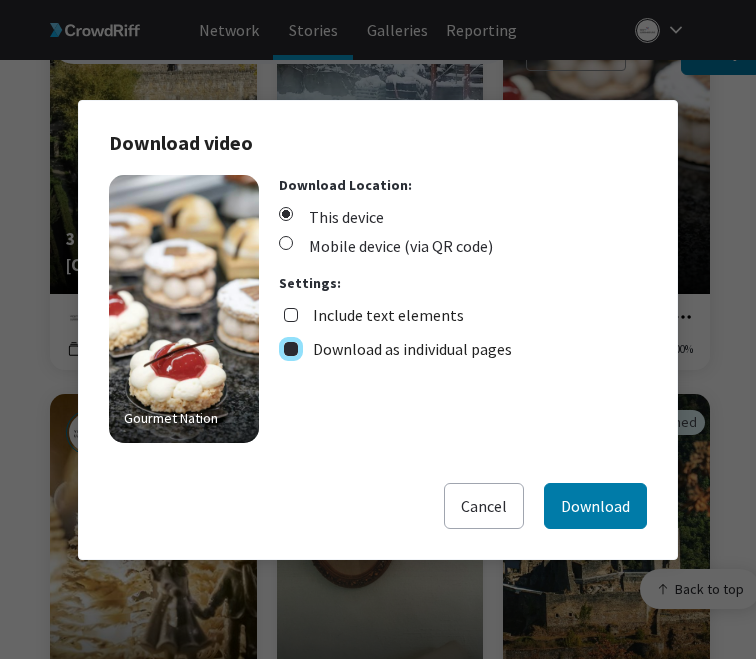 checkbox on "true" 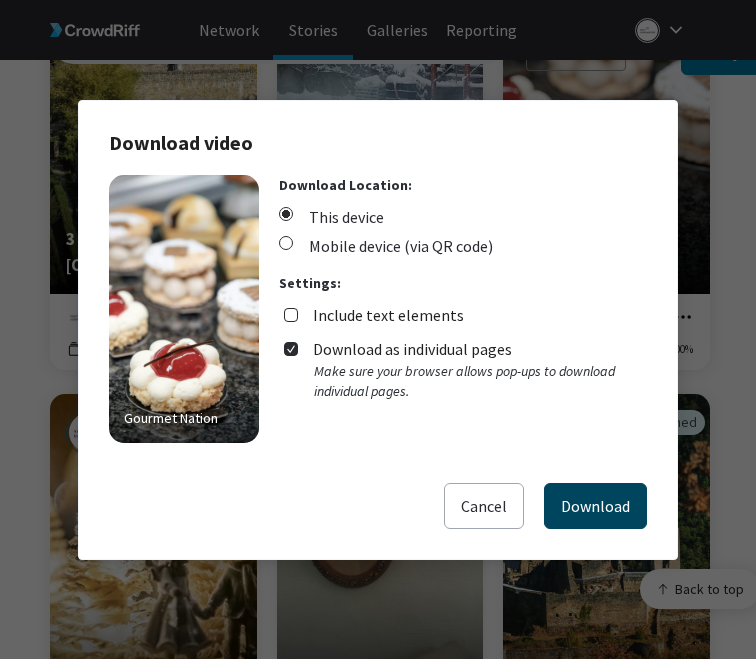 click on "Download" at bounding box center [595, 506] 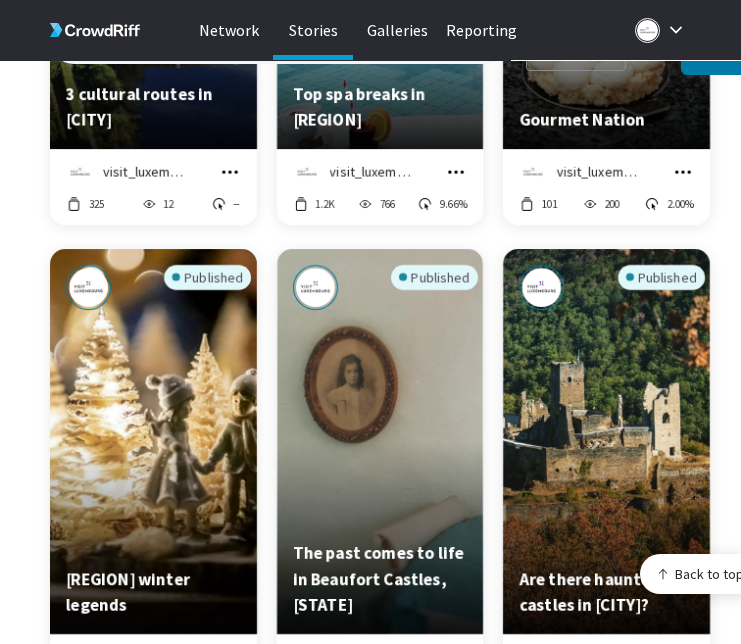scroll, scrollTop: 3195, scrollLeft: 0, axis: vertical 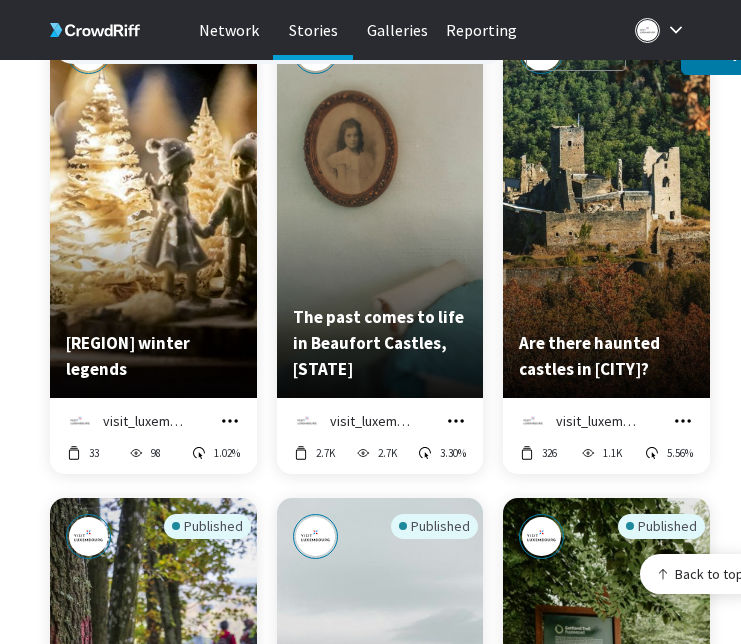 click 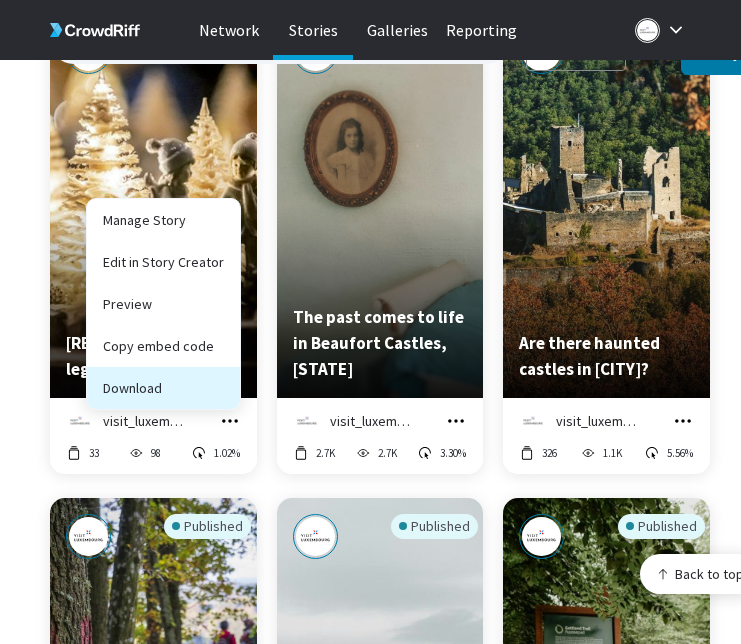 click on "Download" at bounding box center (163, 388) 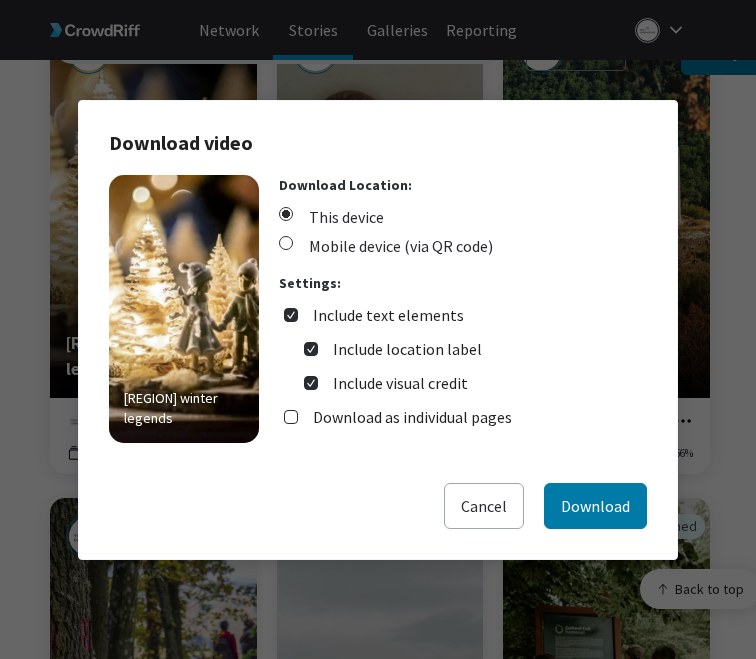 drag, startPoint x: 376, startPoint y: 297, endPoint x: 376, endPoint y: 317, distance: 20 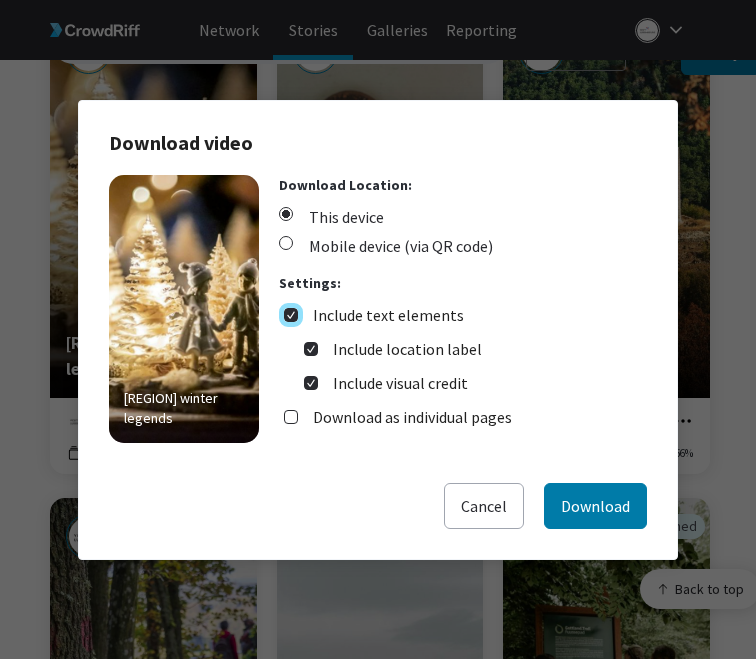 click on "Include text elements" at bounding box center [291, 315] 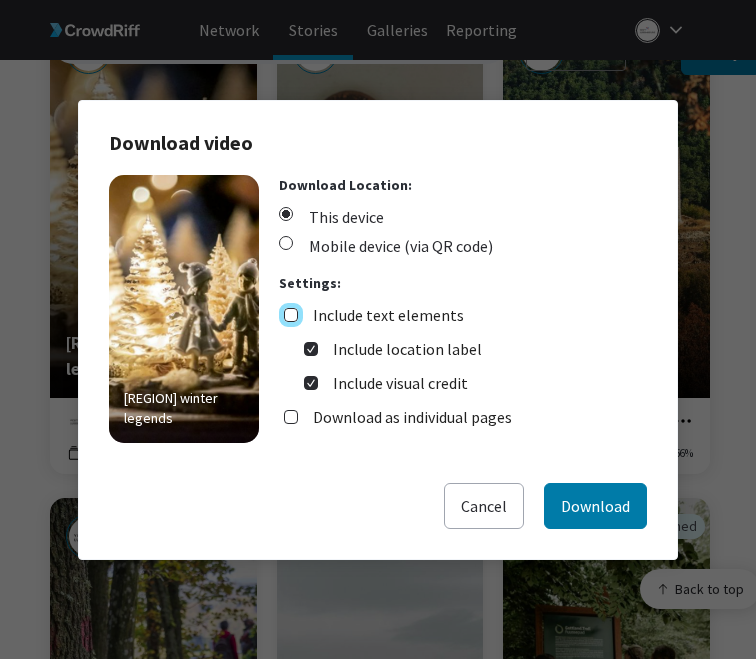 checkbox on "false" 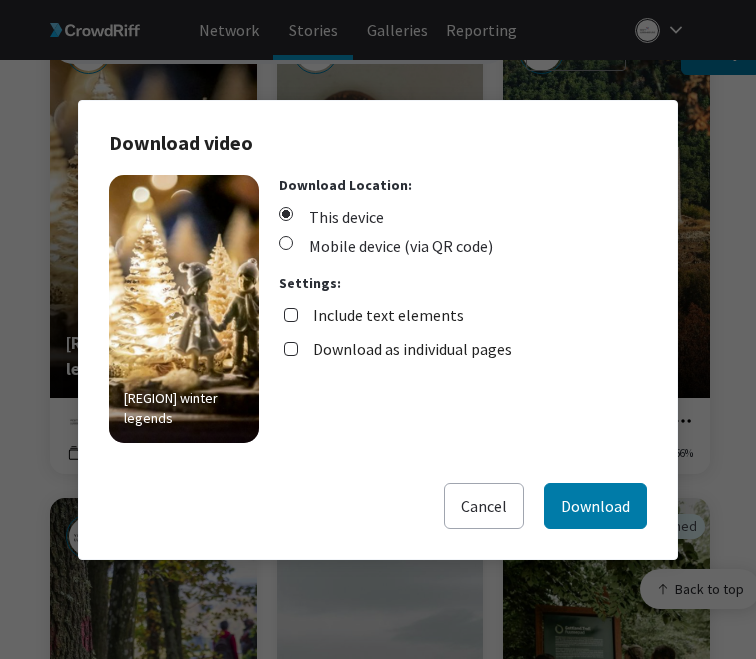 click on "Download as individual pages" at bounding box center [412, 349] 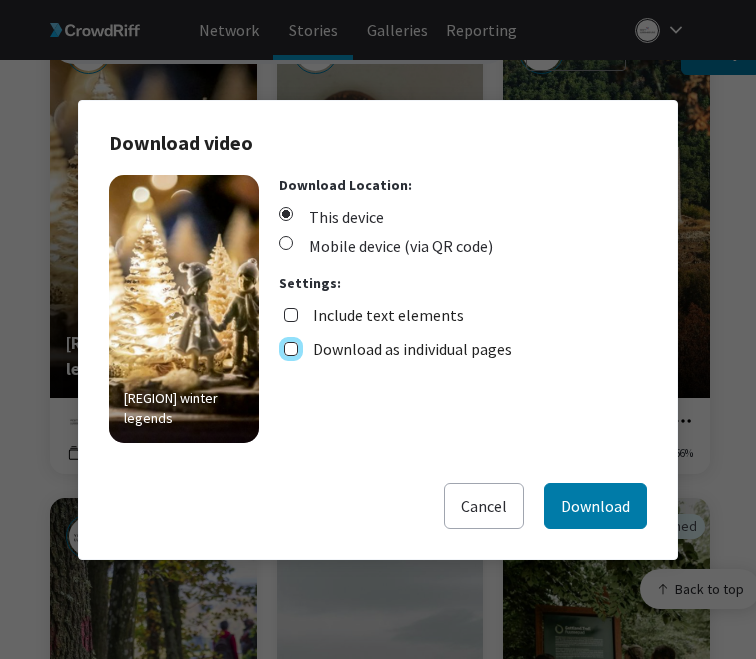 click on "Download as individual pages" at bounding box center [291, 349] 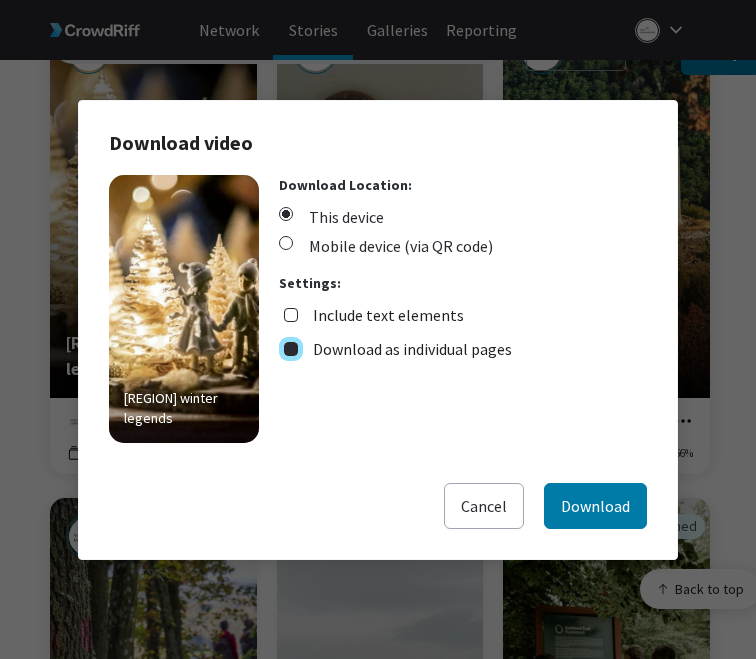 checkbox on "true" 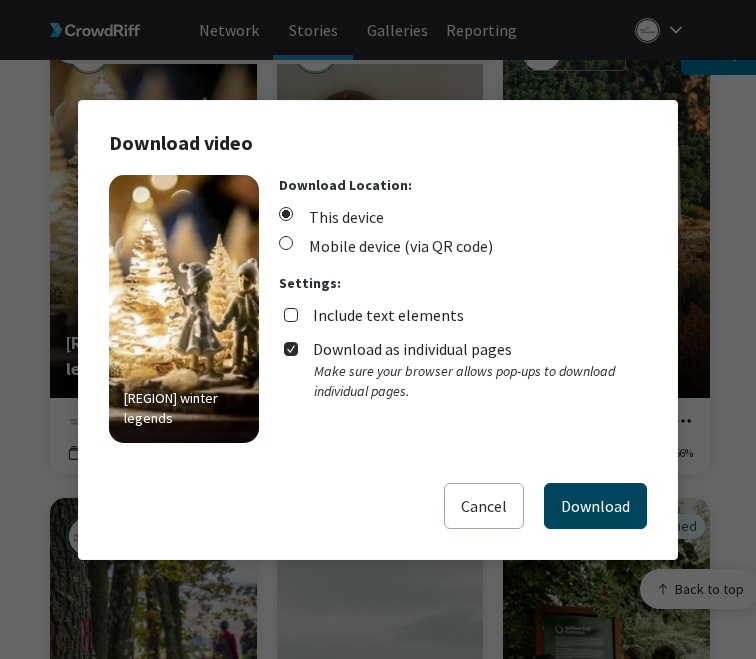 click on "Download" at bounding box center [595, 506] 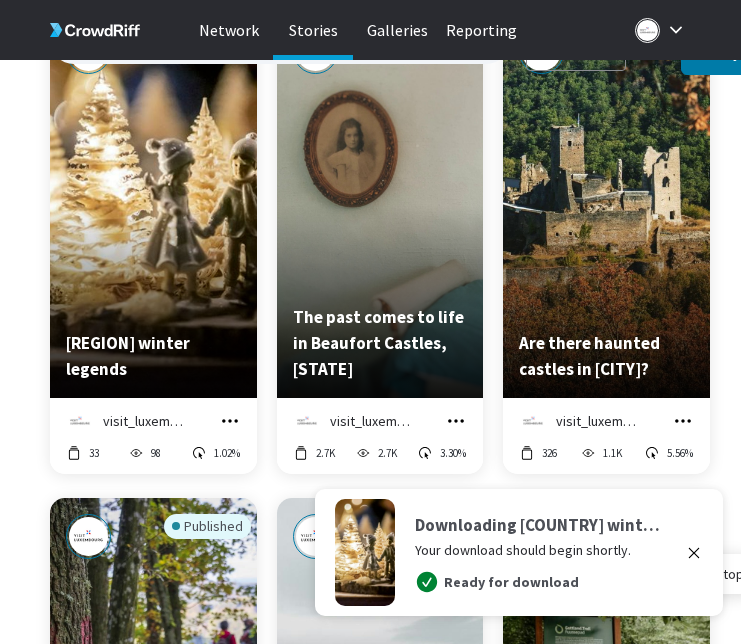 click on "Stories 1 Filter Applied Clear Filters Create Story Published 3 cultural routes in [COUNTRY]   visit_[COUNTRY] Manage Story Edit in Story Creator Preview Copy embed code Download 325 12 -- Published Top spa breaks in [COUNTRY]   visit_[COUNTRY] Manage Story Edit in Story Creator Preview Copy embed code Download 1.2K 766 9.66% Published Gourmet Nation   visit_[COUNTRY] Manage Story Edit in Story Creator Preview Copy embed code Download 101 200 2.00% Published [COUNTRY] winter legends   visit_[COUNTRY] Manage Story Edit in Story Creator Preview Copy embed code Download 33 98 1.02% Published The past comes to life in Beaufort Castles, [COUNTRY]   visit_[COUNTRY] Manage Story Edit in Story Creator Preview Copy embed code Download 2.7K 2.7K 3.30% Published Are there haunted castles in [COUNTRY]?   visit_[COUNTRY] Manage Story Edit in Story Creator Preview Copy embed code Download 326 1.1K 5.56% Published Autumn hiking adventures in [COUNTRY]    visit_[COUNTRY] Manage Story Creator 17.3K" at bounding box center [380, 1131] 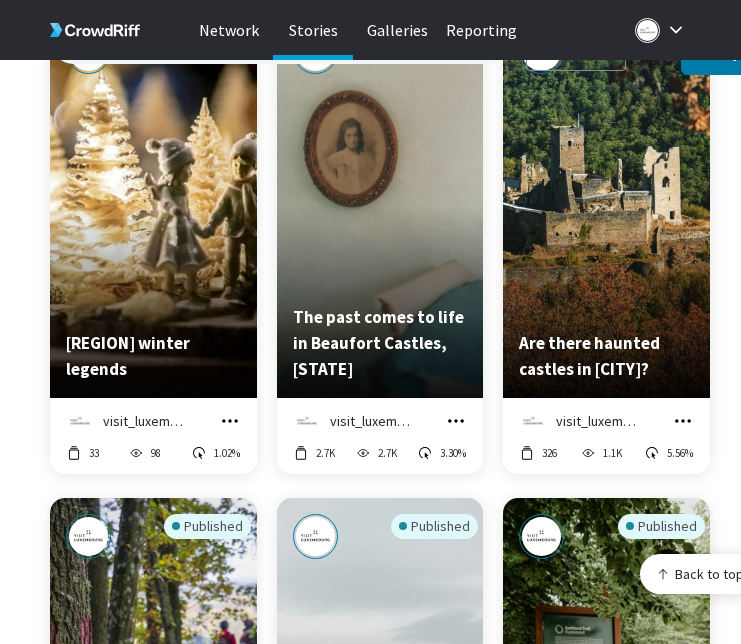 click 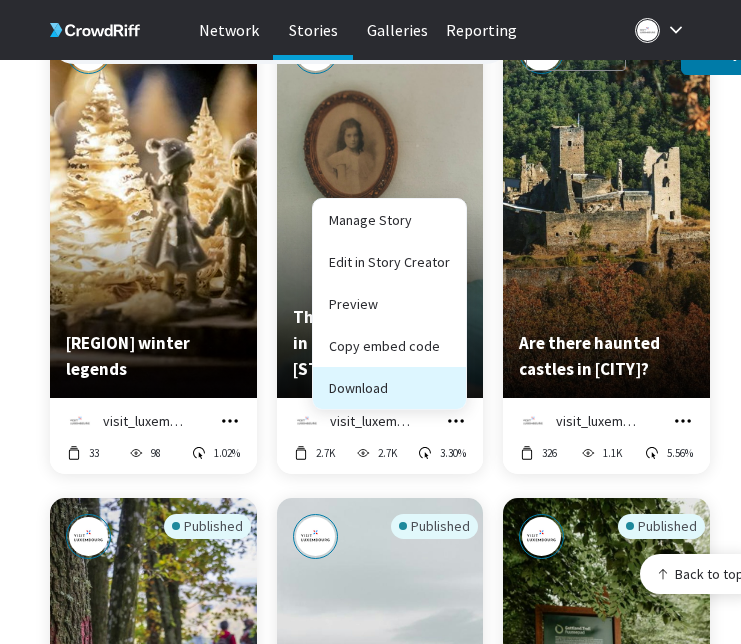 click on "Download" at bounding box center (389, 388) 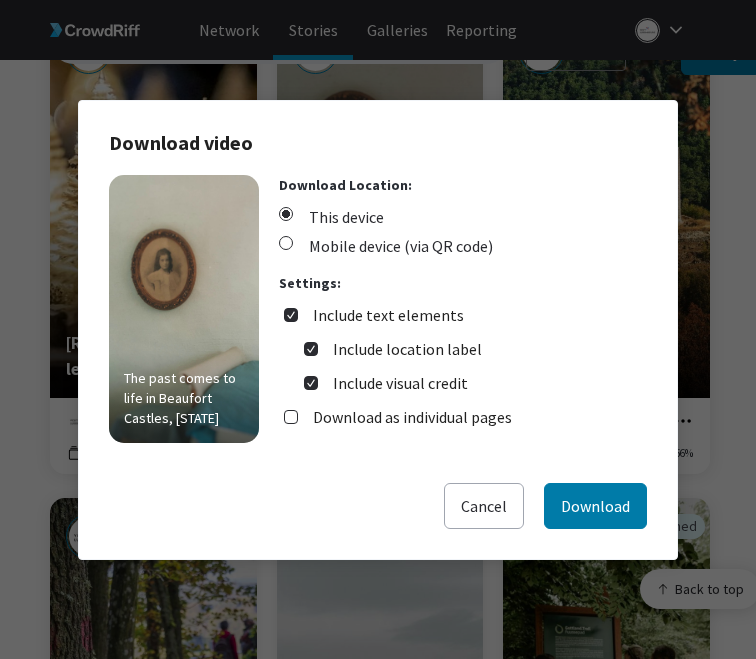 click on "Include text elements" at bounding box center (388, 315) 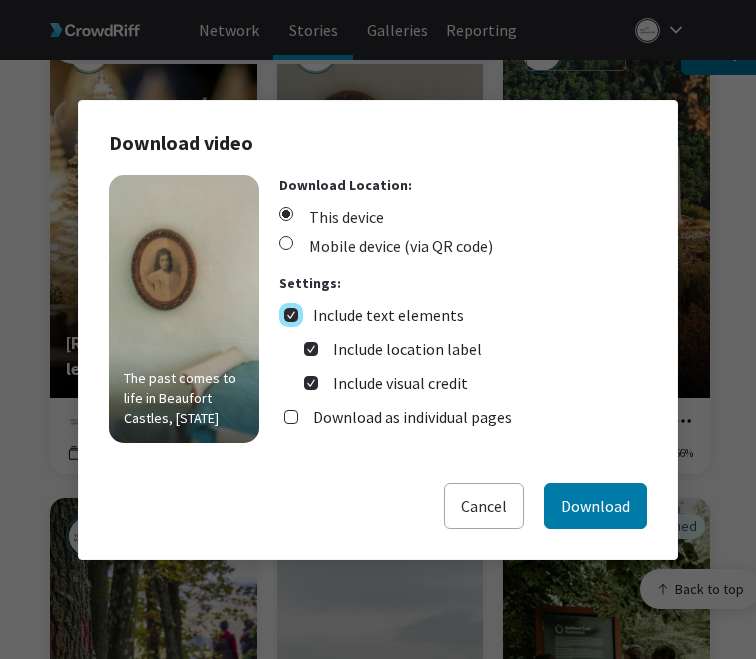 click on "Include text elements" at bounding box center (291, 315) 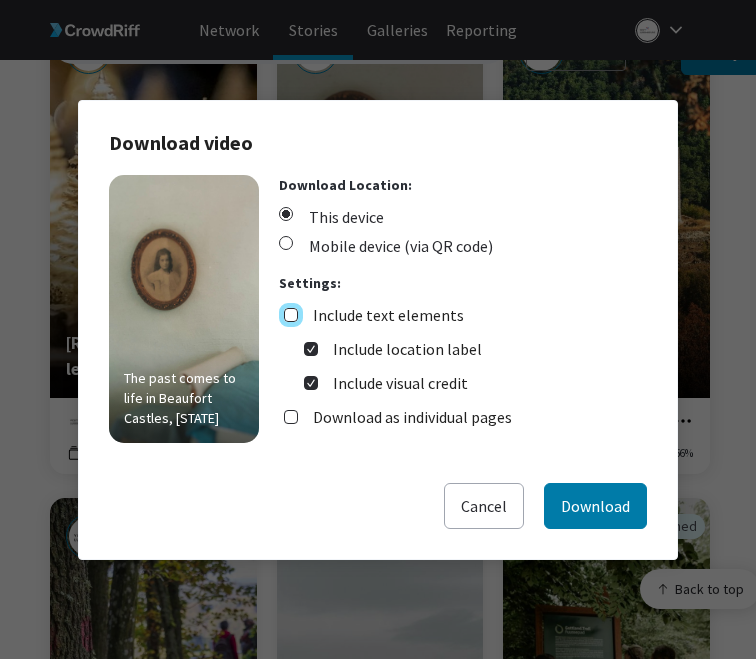 checkbox on "false" 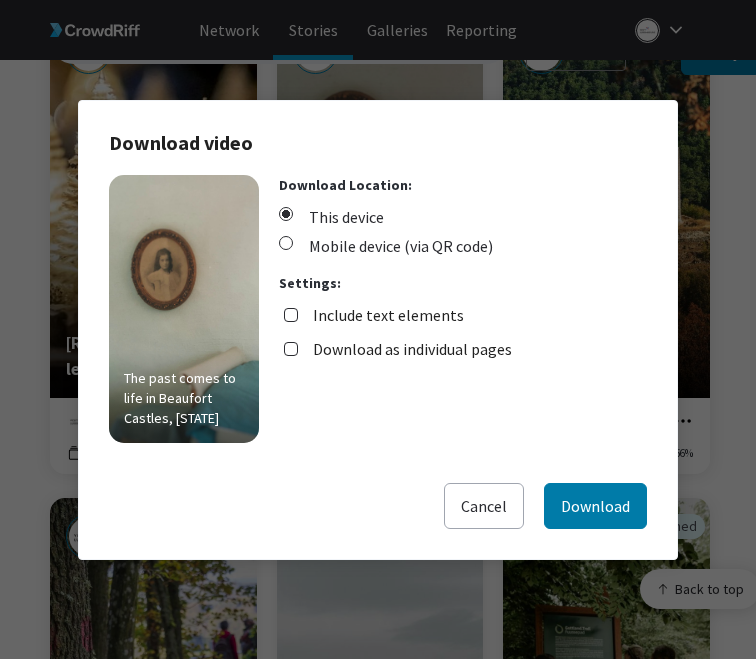 click on "Download as individual pages" at bounding box center (412, 349) 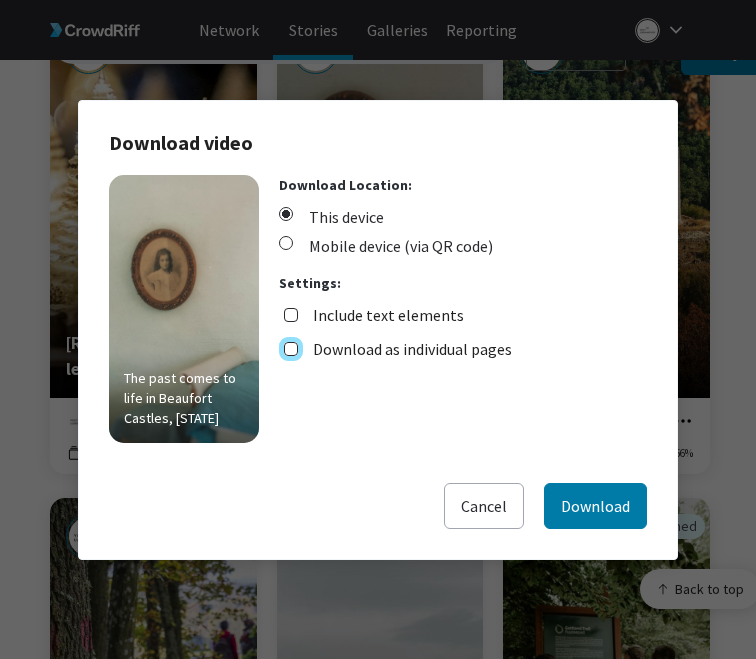 click on "Download as individual pages" at bounding box center (291, 349) 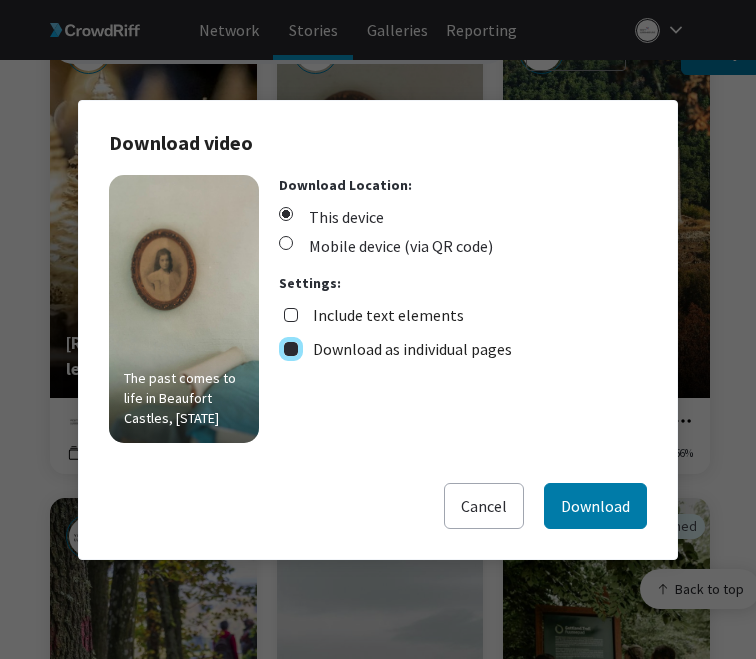 checkbox on "true" 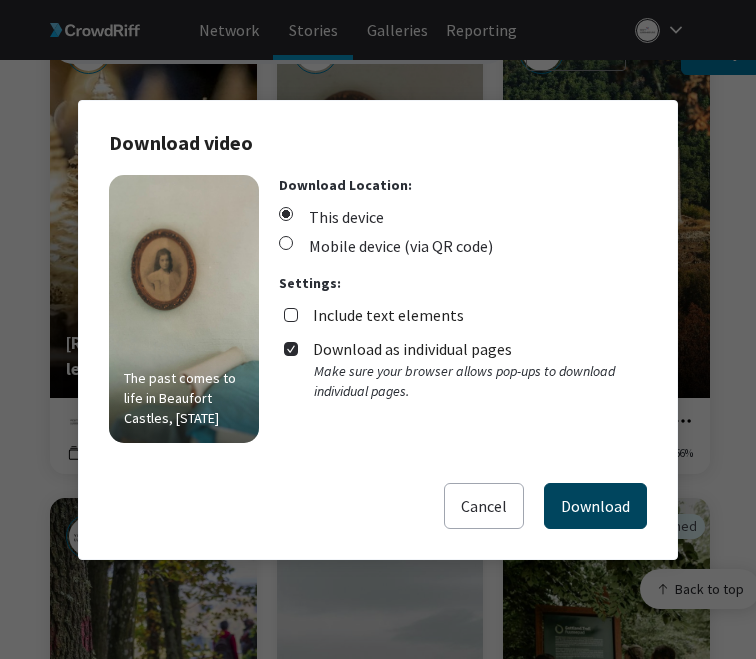 click on "Download" at bounding box center [595, 506] 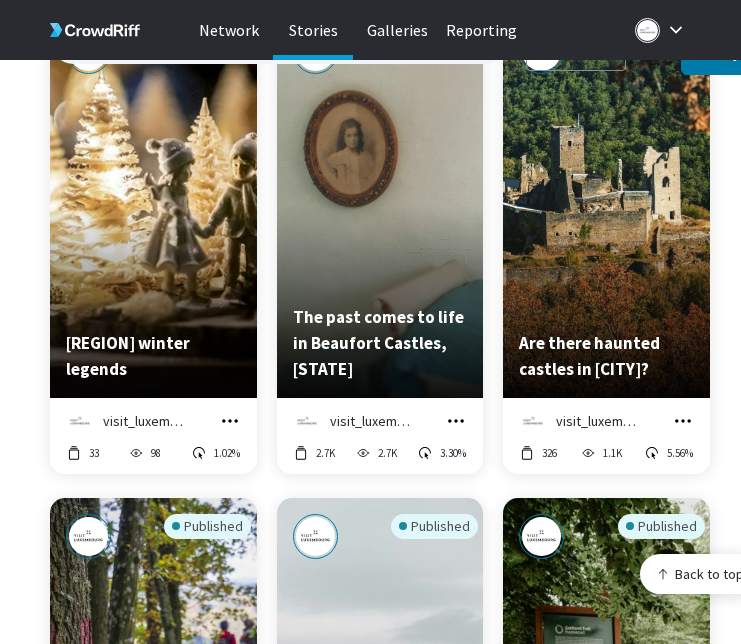 click 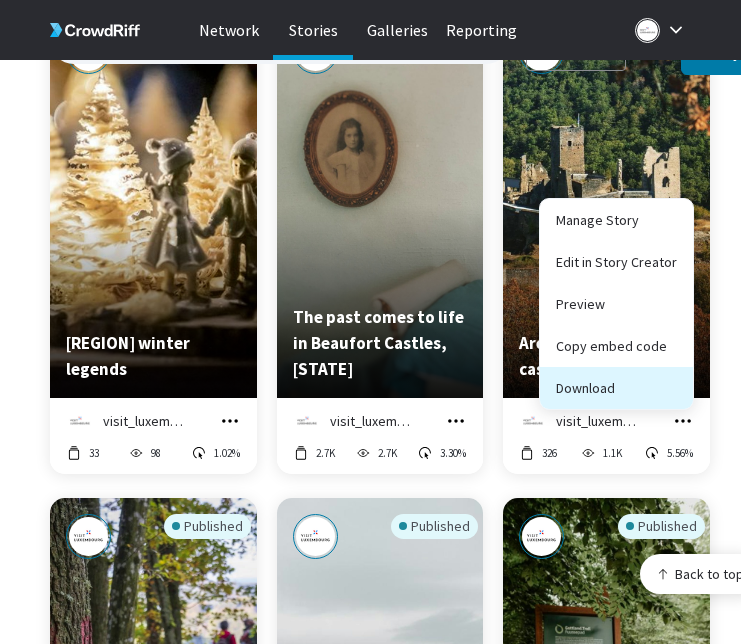 click on "Download" at bounding box center (616, 388) 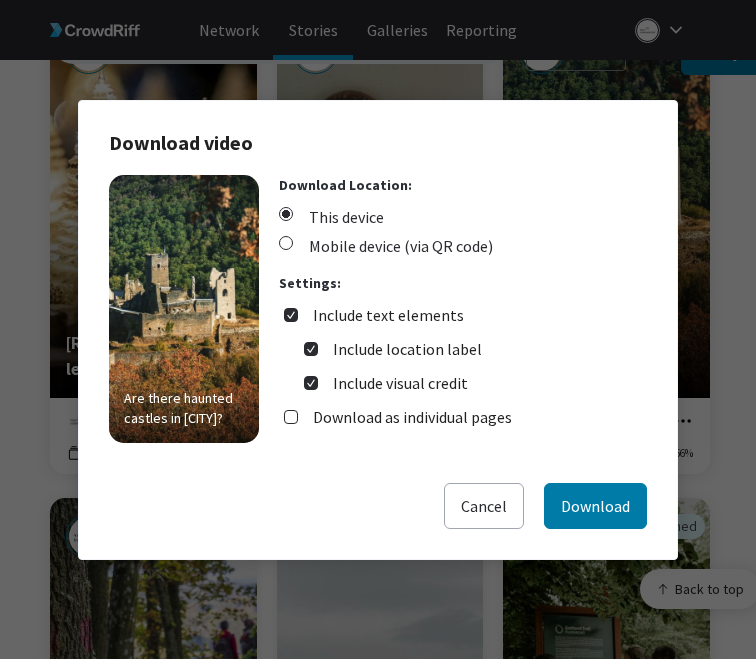 click on "Include text elements" at bounding box center (388, 315) 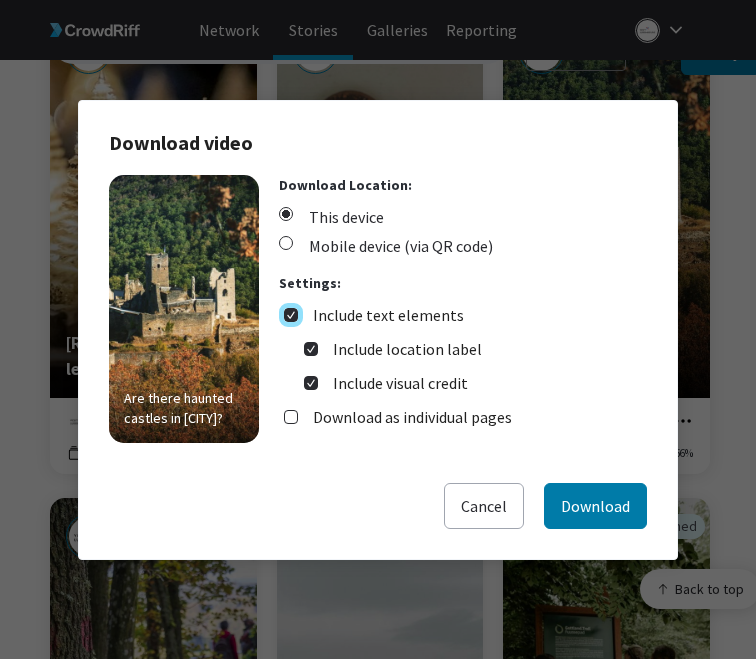 click on "Include text elements" at bounding box center (291, 315) 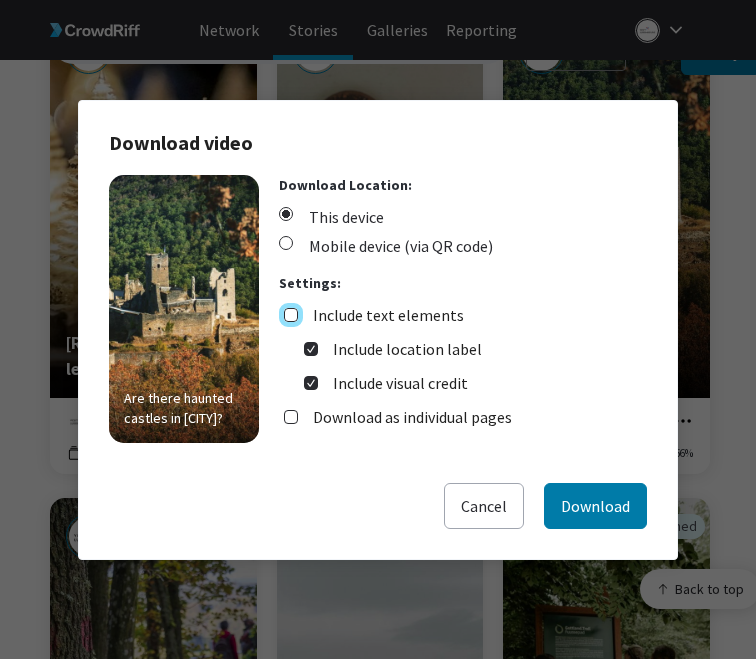 checkbox on "false" 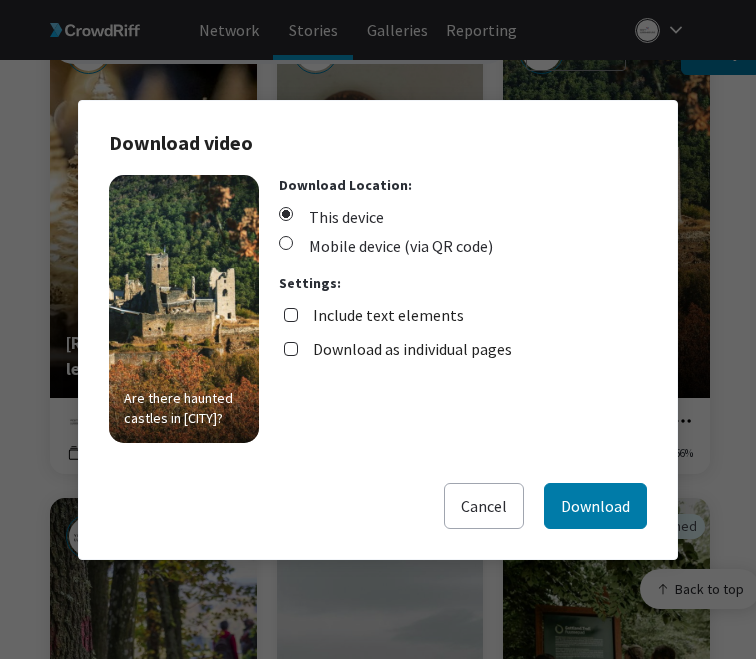 click on "Download as individual pages" at bounding box center [412, 349] 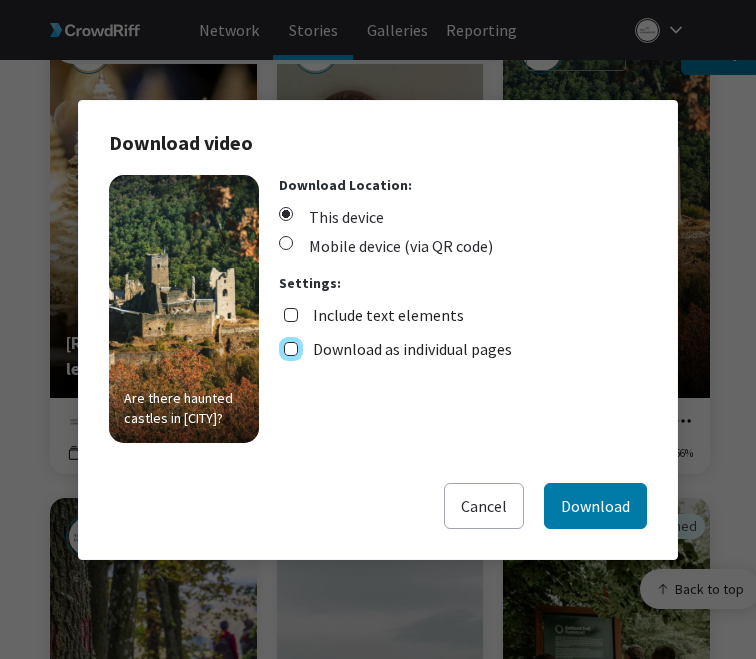 click on "Download as individual pages" at bounding box center (291, 349) 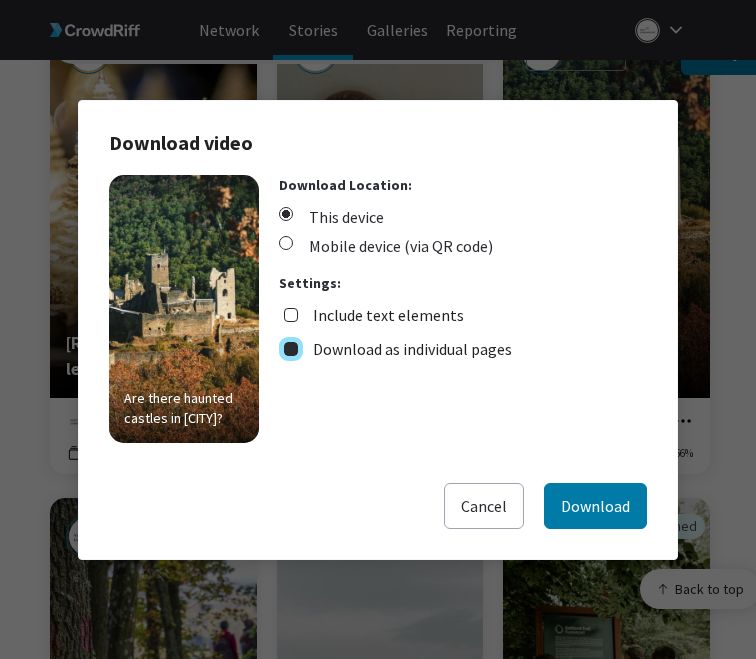 checkbox on "true" 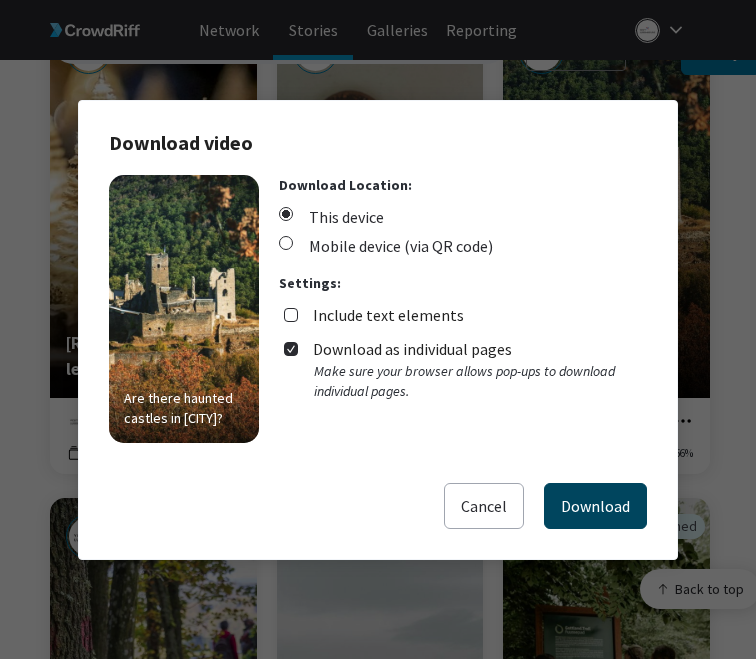 click on "Download" at bounding box center (595, 506) 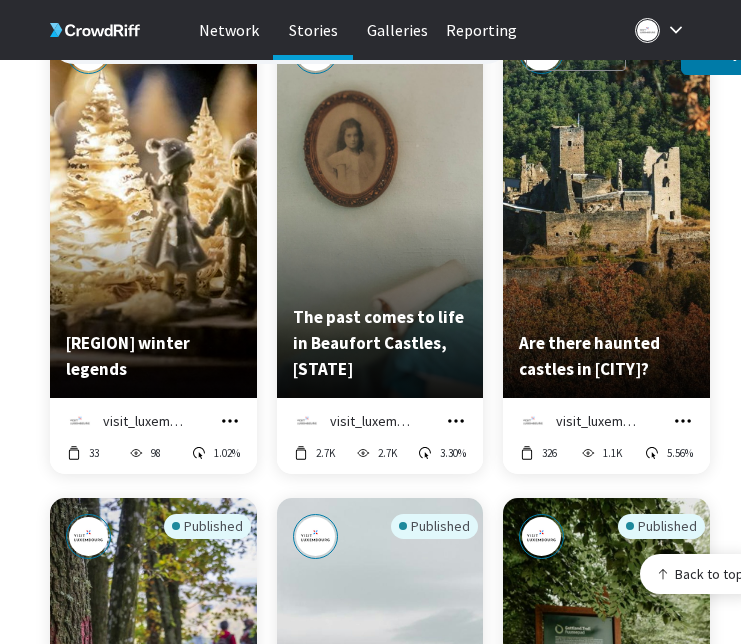 click on "Published 3 cultural routes in [STATE]   visit_luxembourg Manage Story Edit in Story Creator Preview Copy embed code Download 325 12 -- Published Top spa breaks in [STATE]   visit_luxembourg Manage Story Edit in Story Creator Preview Copy embed code Download 1.2K 766 9.66% Published Gourmet Nation   visit_luxembourg Manage Story Edit in Story Creator Preview Copy embed code Download 101 200 2.00% Published Luxembourg winter legends   visit_luxembourg Manage Story Edit in Story Creator Preview Copy embed code Download 33 98 1.02% Published The past comes to life in Beaufort Castles, [STATE]   visit_luxembourg Manage Story Edit in Story Creator Preview Copy embed code Download 2.7K 2.7K 3.30% Published Are there haunted castles in [STATE]?   visit_luxembourg Manage Story Edit in Story Creator Preview Copy embed code Download 326 1.1K 5.56% Published Autumn hiking adventures in [STATE]    visit_luxembourg Manage Story Edit in Story Creator Preview Copy embed code Download 17.3K 5.2K 5.76%   403" at bounding box center (405, 1250) 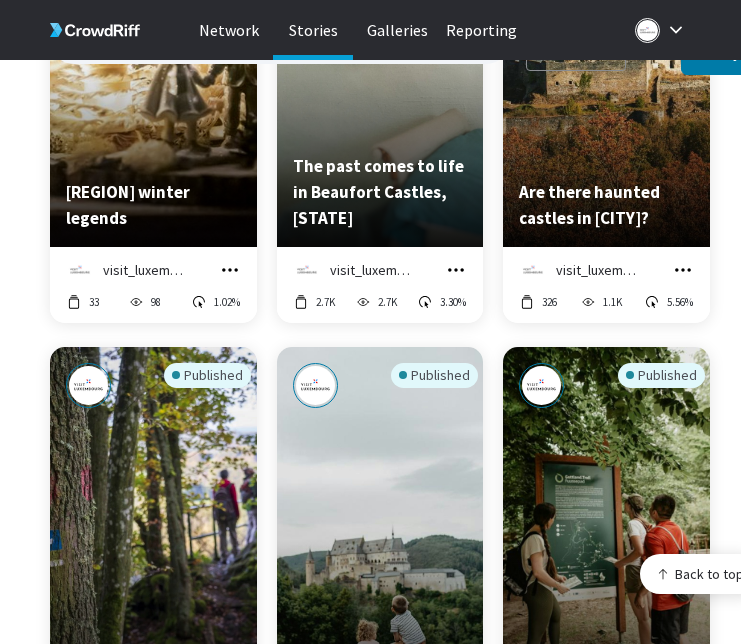 scroll, scrollTop: 3557, scrollLeft: 0, axis: vertical 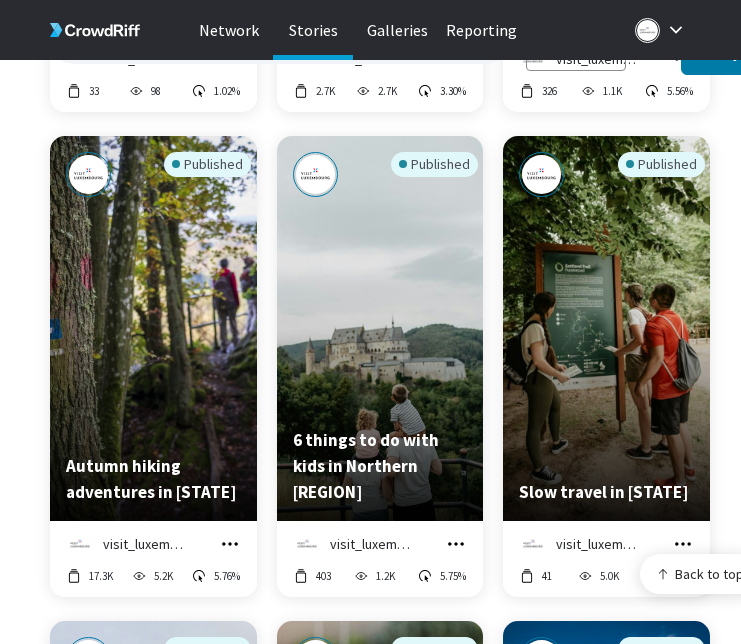 click 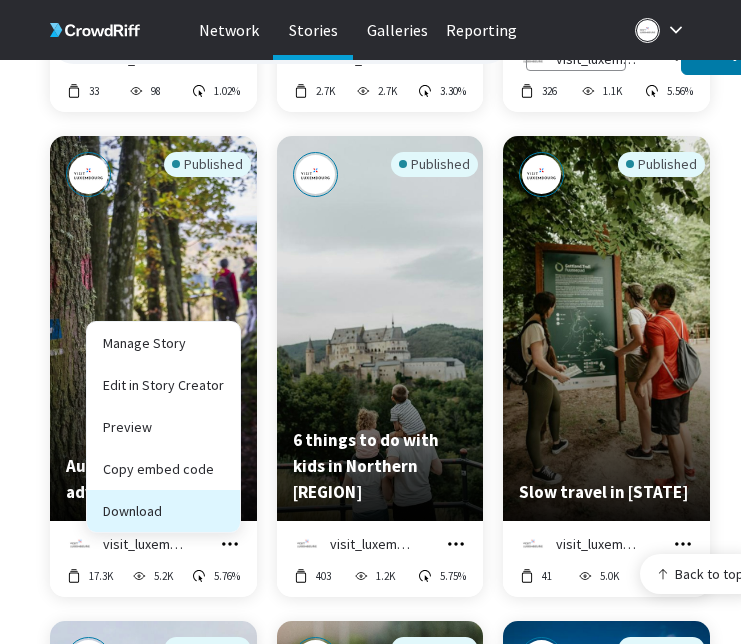 click on "Download" at bounding box center [163, 511] 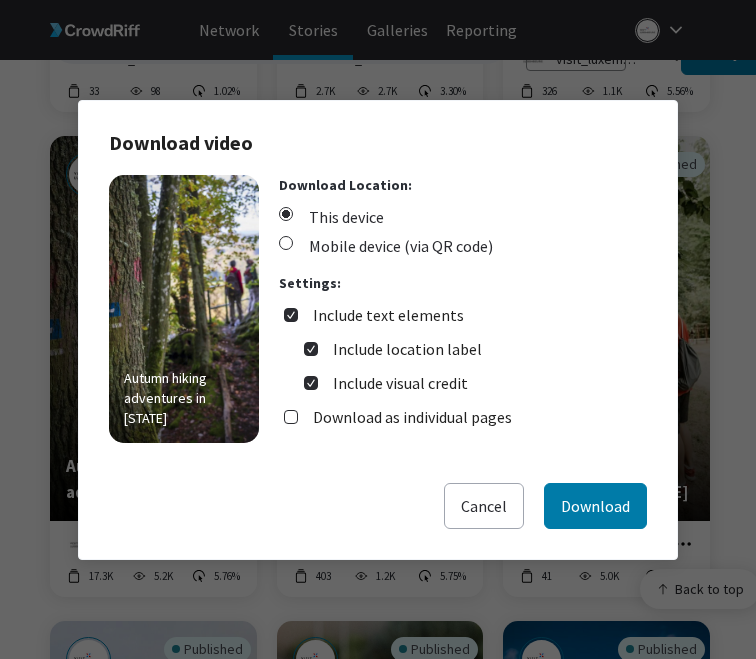 click on "Include text elements" at bounding box center (388, 315) 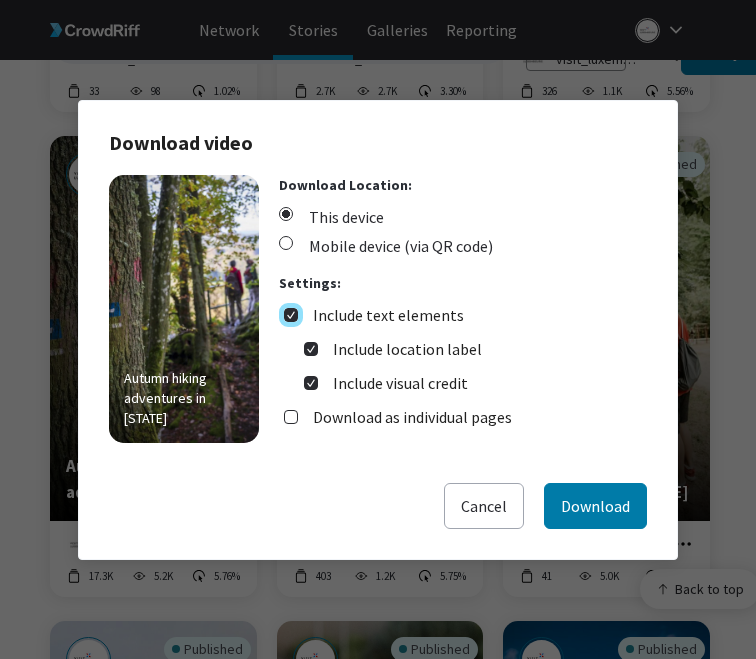 click on "Include text elements" at bounding box center [291, 315] 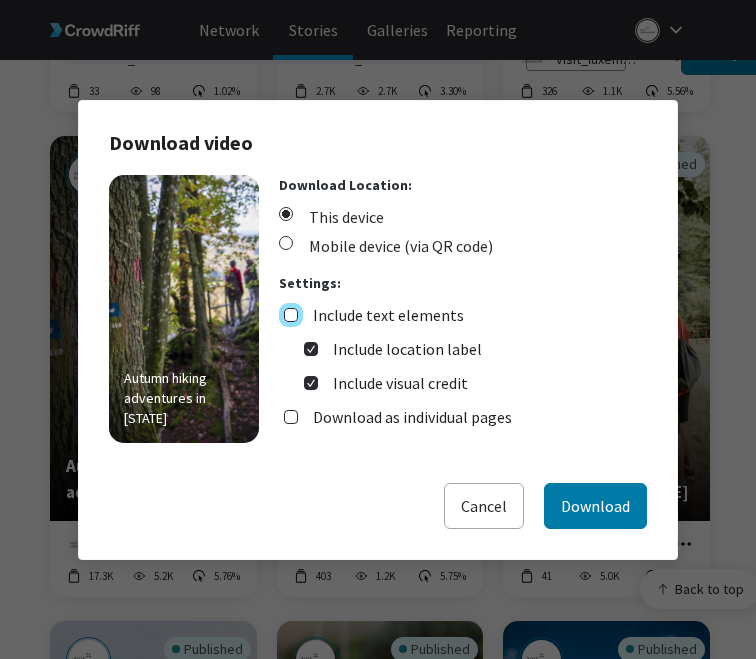 checkbox on "false" 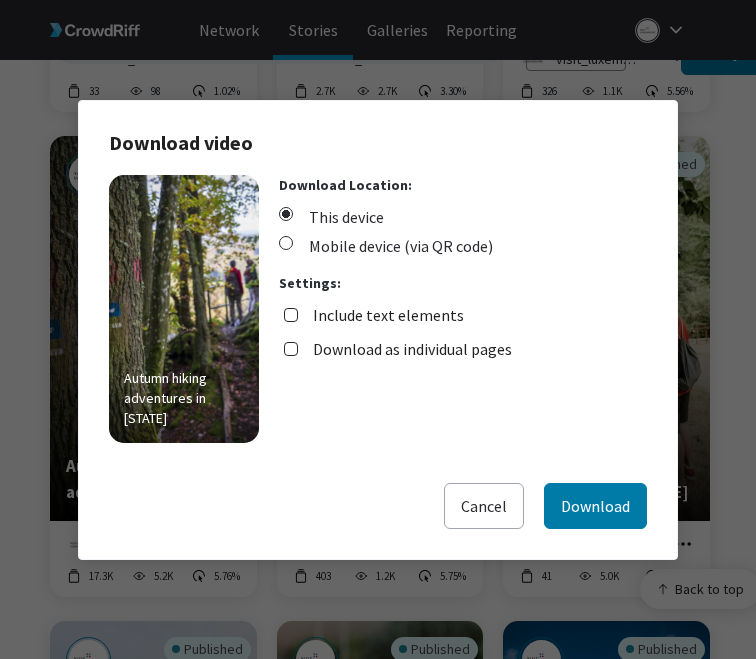 click on "Download as individual pages" at bounding box center (412, 349) 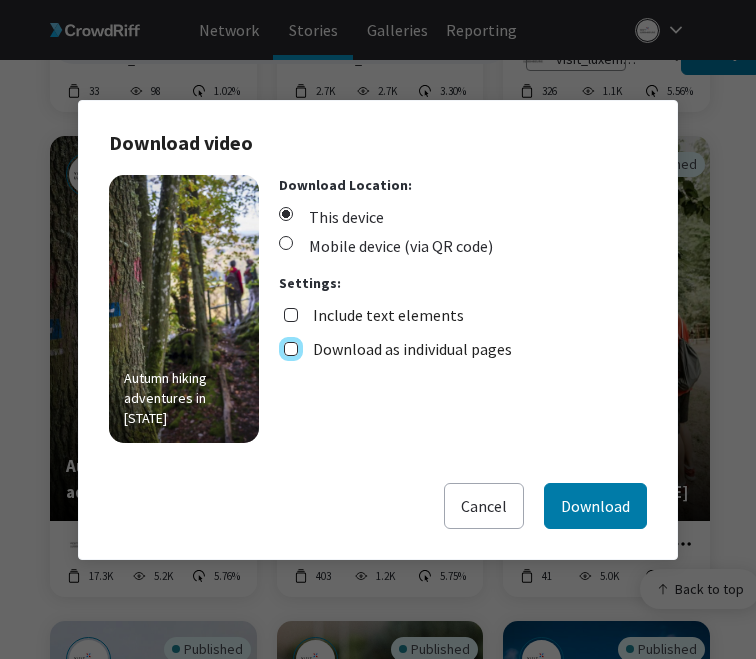 click on "Download as individual pages" at bounding box center (291, 349) 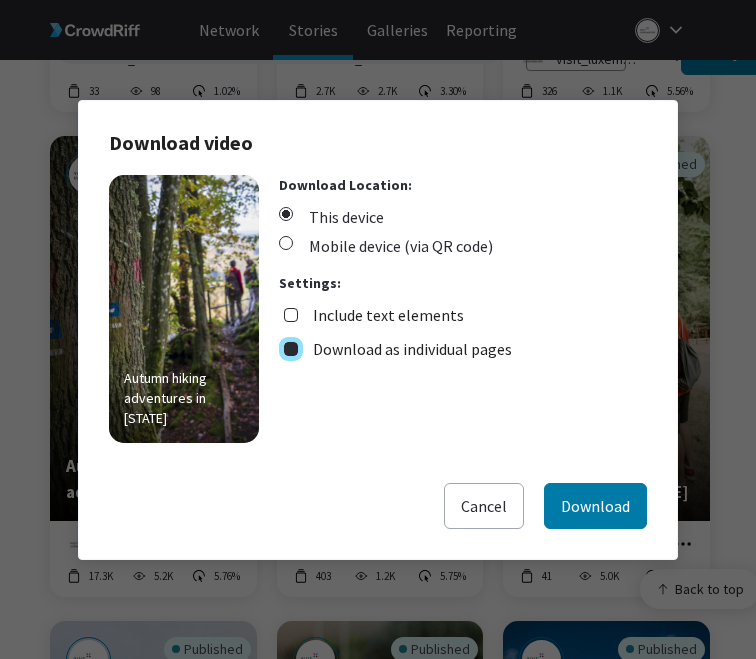 checkbox on "true" 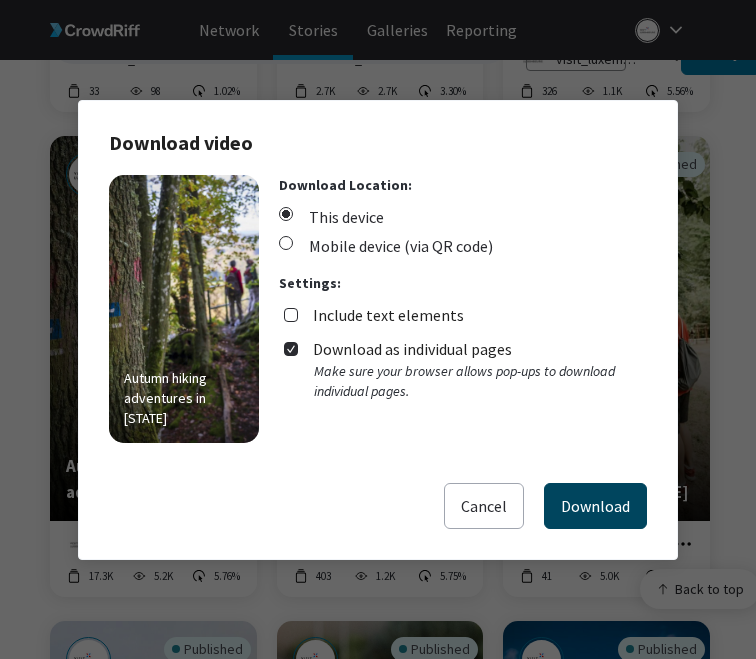 drag, startPoint x: 618, startPoint y: 517, endPoint x: 633, endPoint y: 506, distance: 18.601076 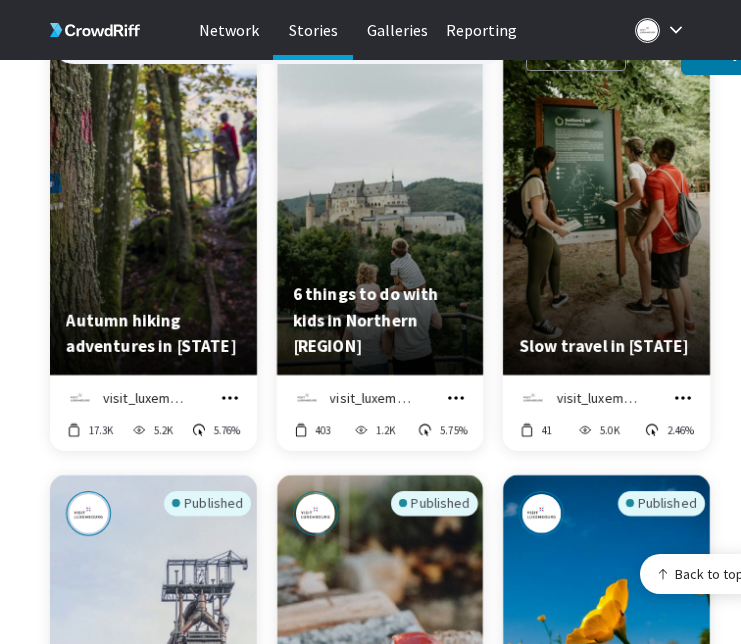 scroll, scrollTop: 3720, scrollLeft: 0, axis: vertical 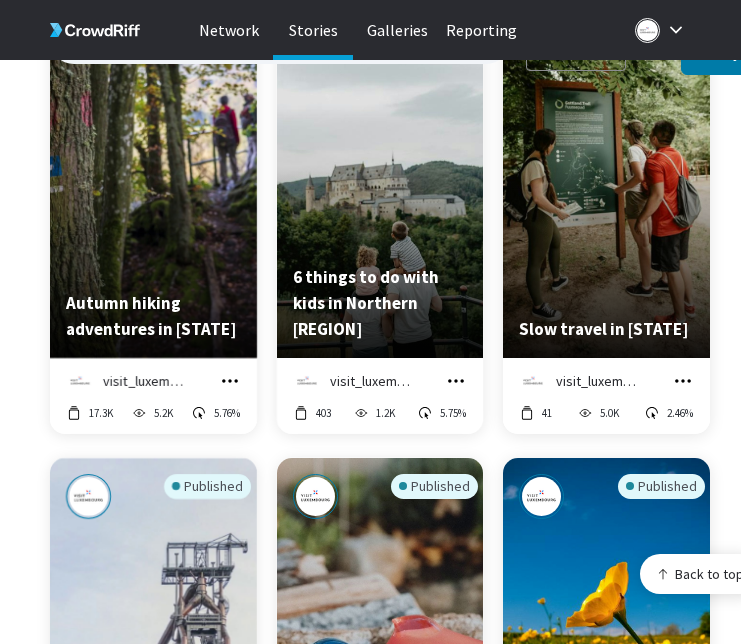 click 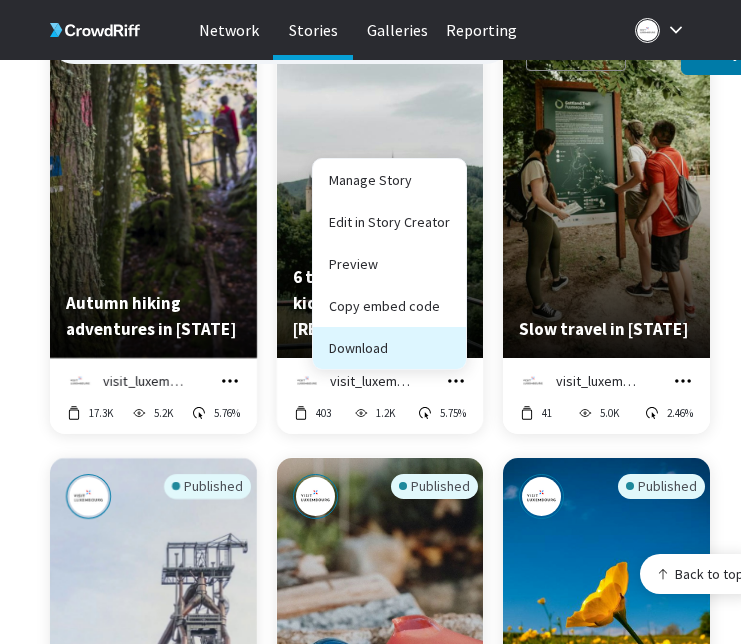 click on "Download" at bounding box center [389, 348] 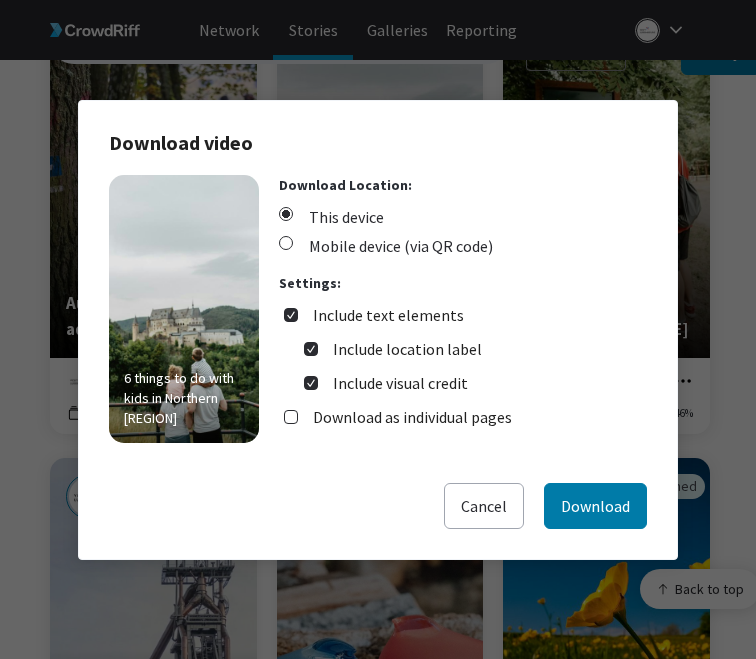 click on "Include text elements" at bounding box center [388, 315] 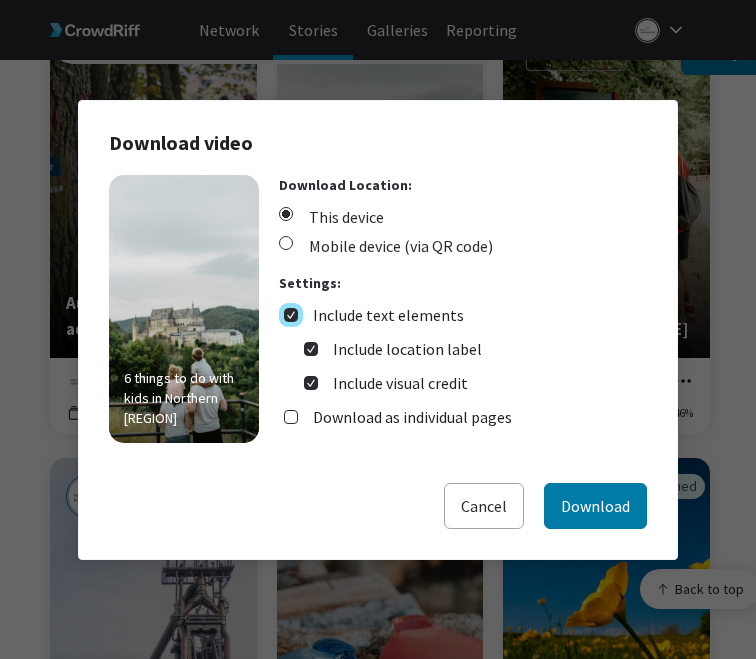 click on "Include text elements" at bounding box center (291, 315) 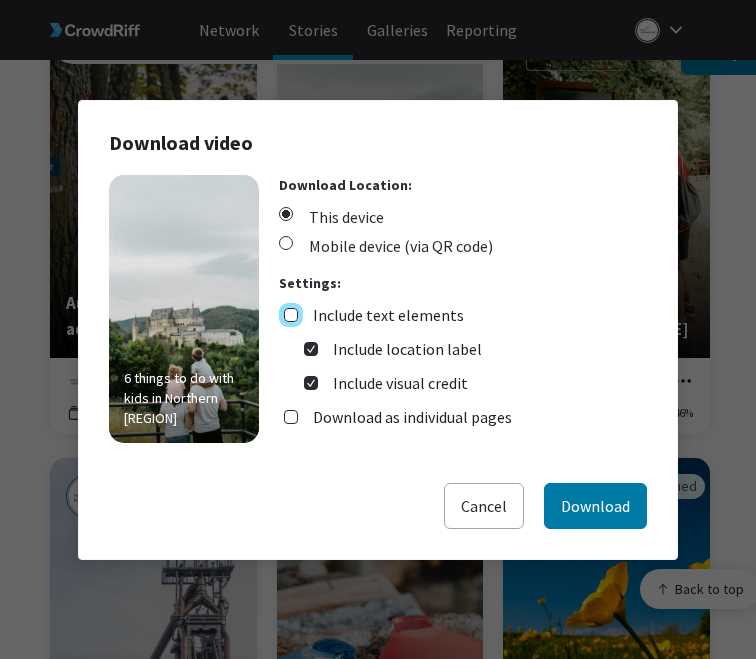 checkbox on "false" 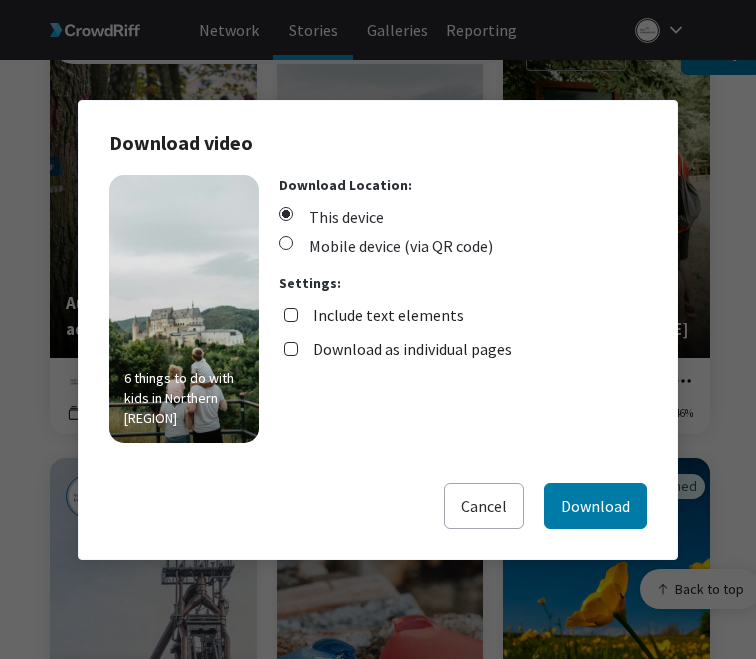 click on "Download as individual pages" at bounding box center (412, 349) 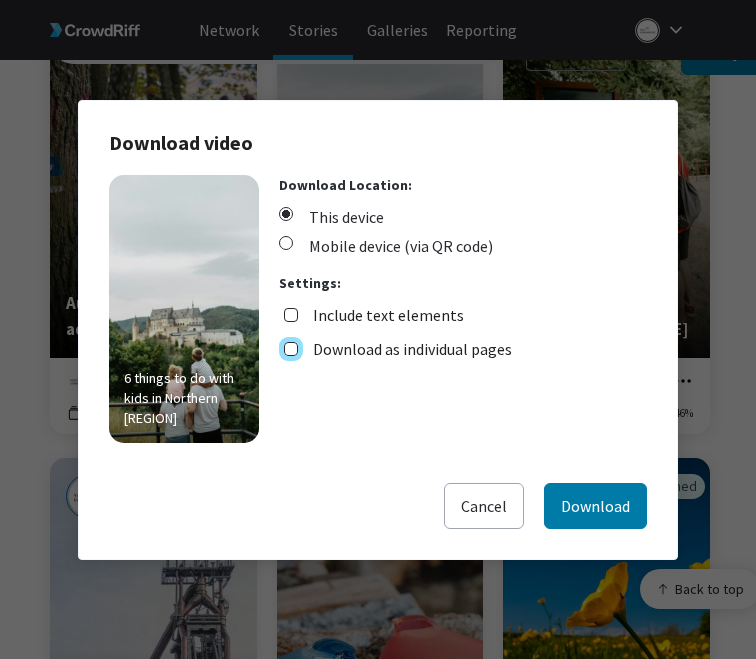click on "Download as individual pages" at bounding box center (291, 349) 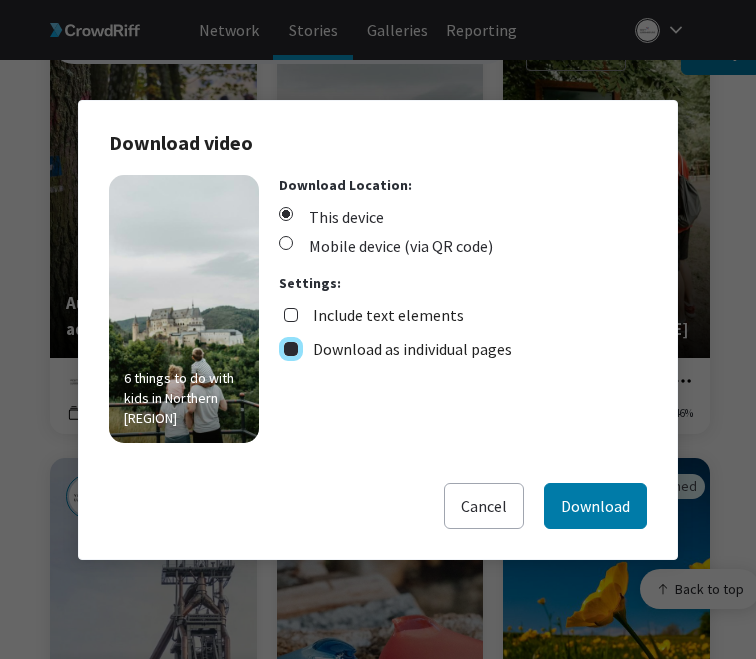 checkbox on "true" 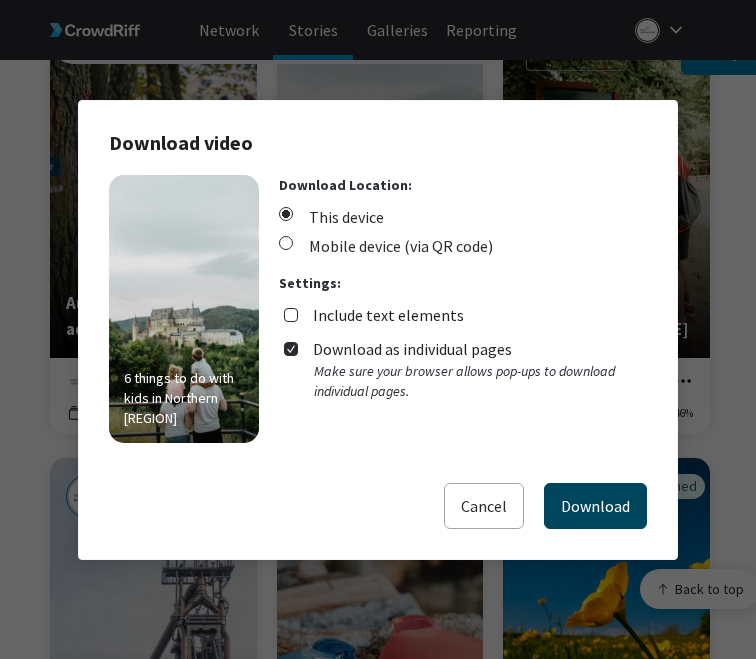 click on "Download" at bounding box center (595, 506) 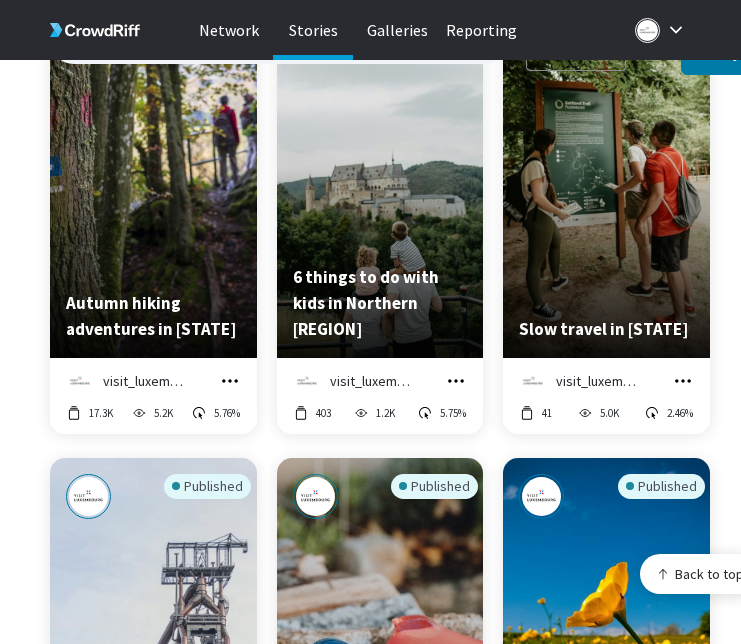 click 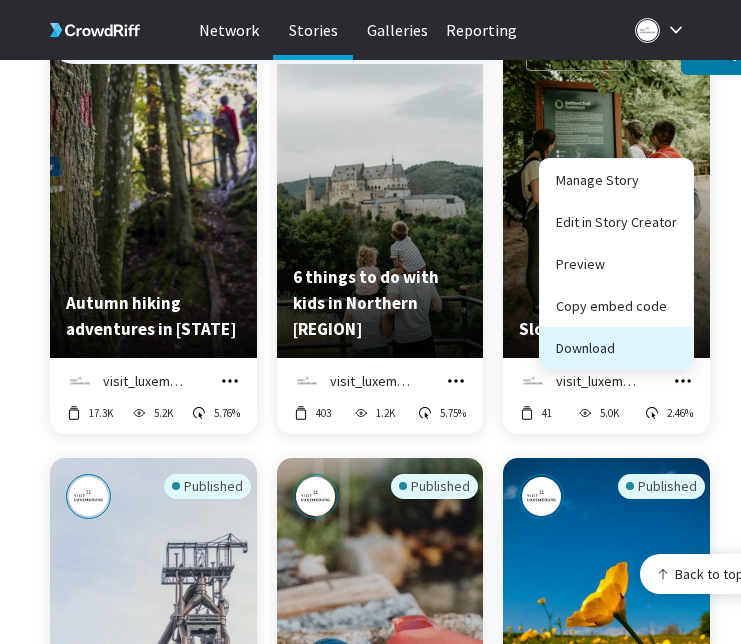 click on "Download" at bounding box center [616, 348] 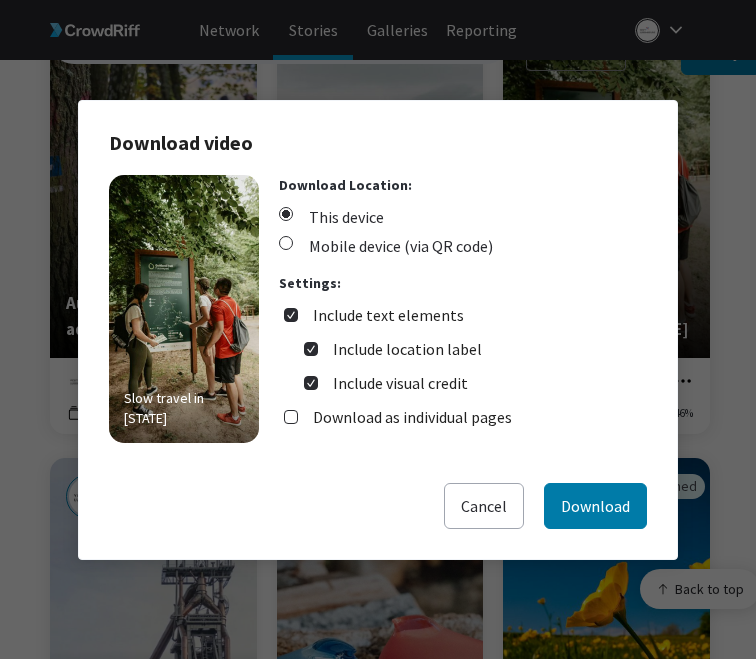 click on "Include text elements" at bounding box center [388, 315] 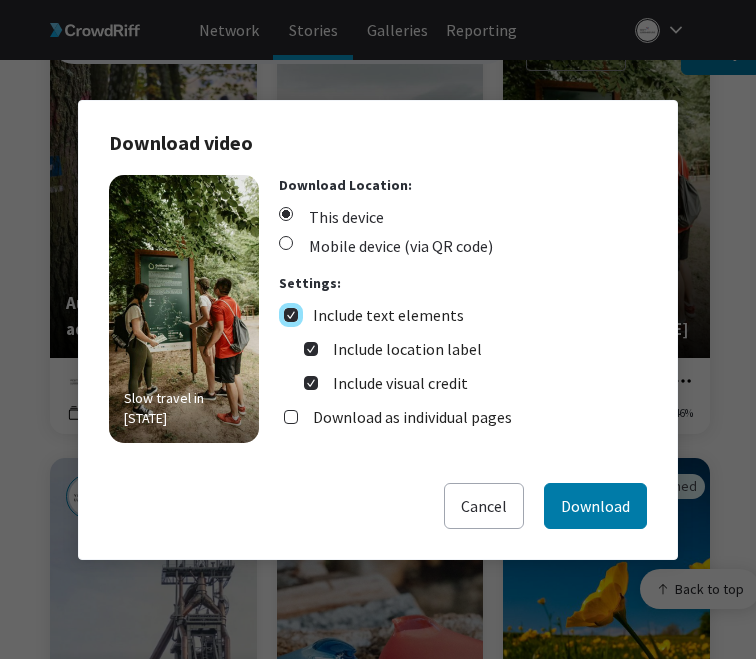 click on "Include text elements" at bounding box center (291, 315) 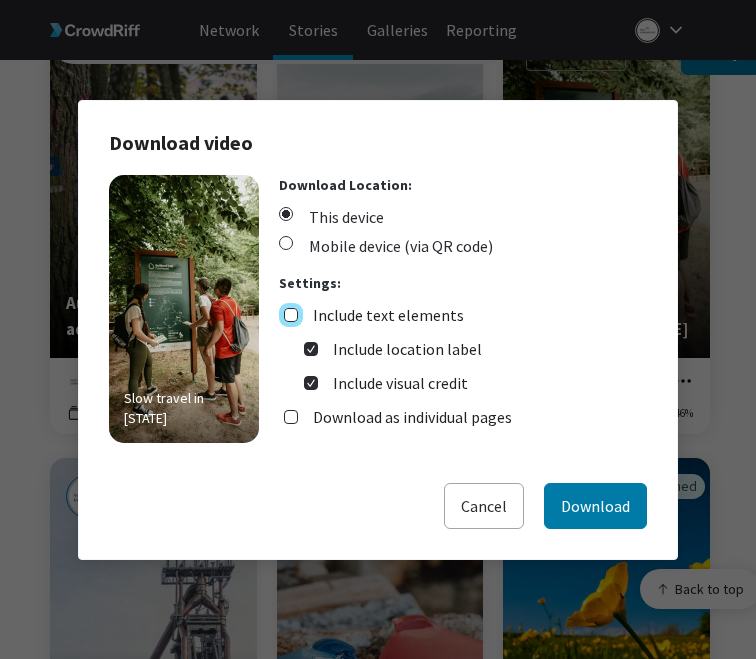 checkbox on "false" 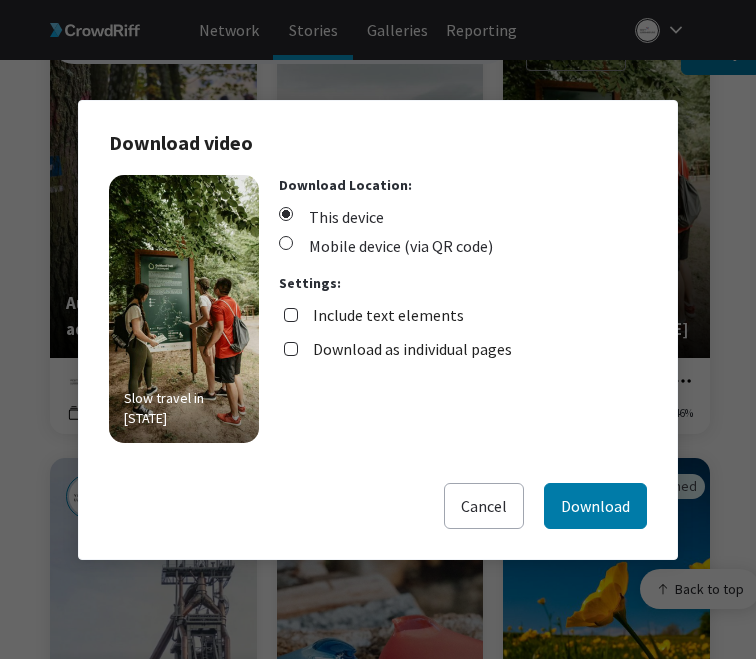 click on "Download as individual pages" at bounding box center [412, 349] 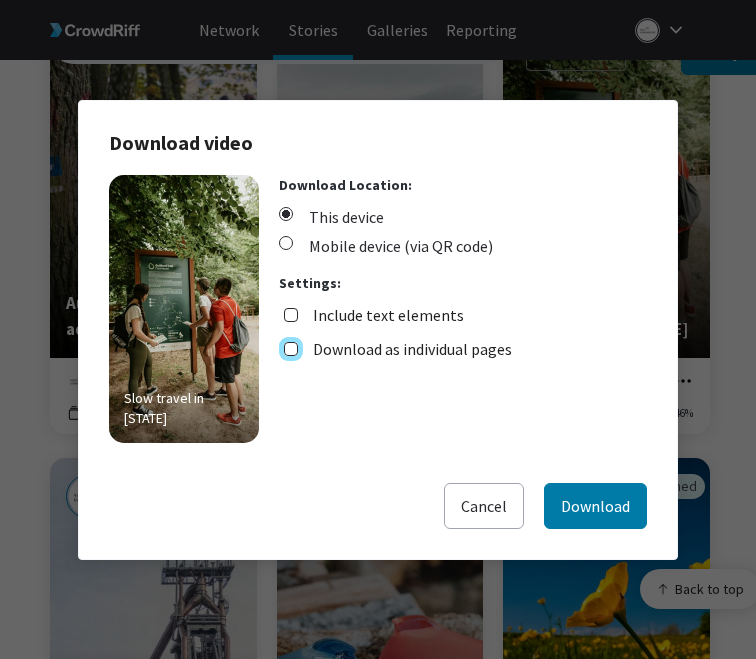 click on "Download as individual pages" at bounding box center (291, 349) 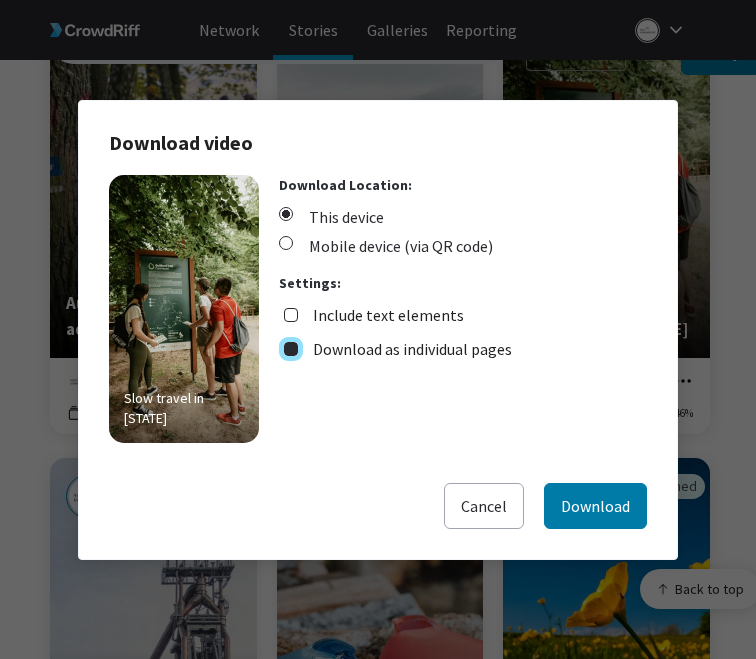 checkbox on "true" 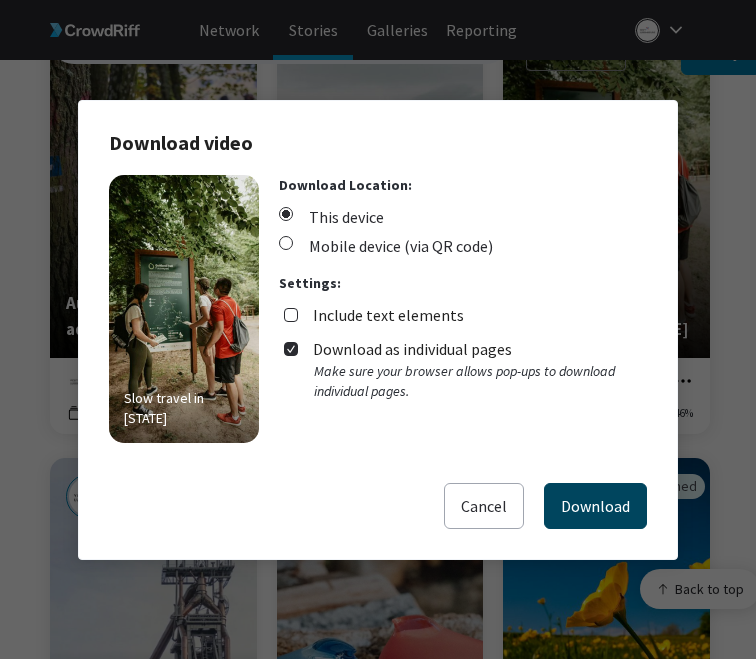 click on "Download" at bounding box center (595, 506) 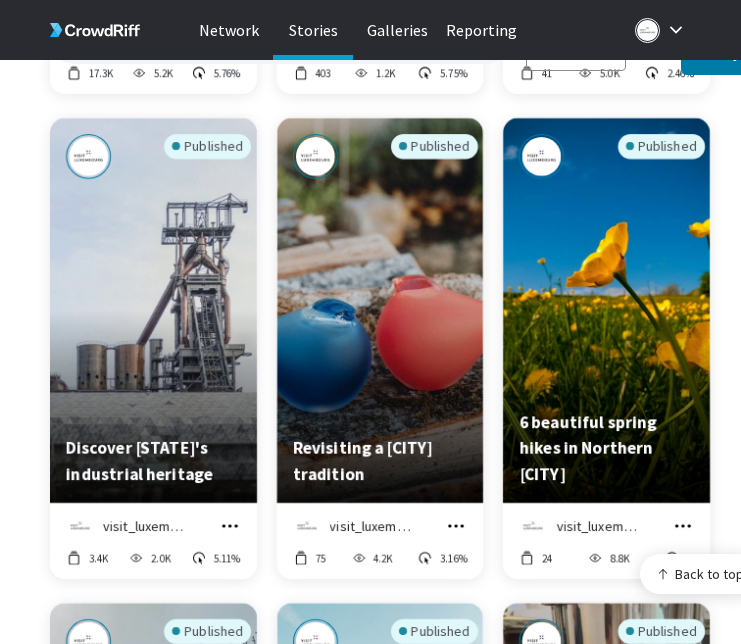 scroll, scrollTop: 4087, scrollLeft: 0, axis: vertical 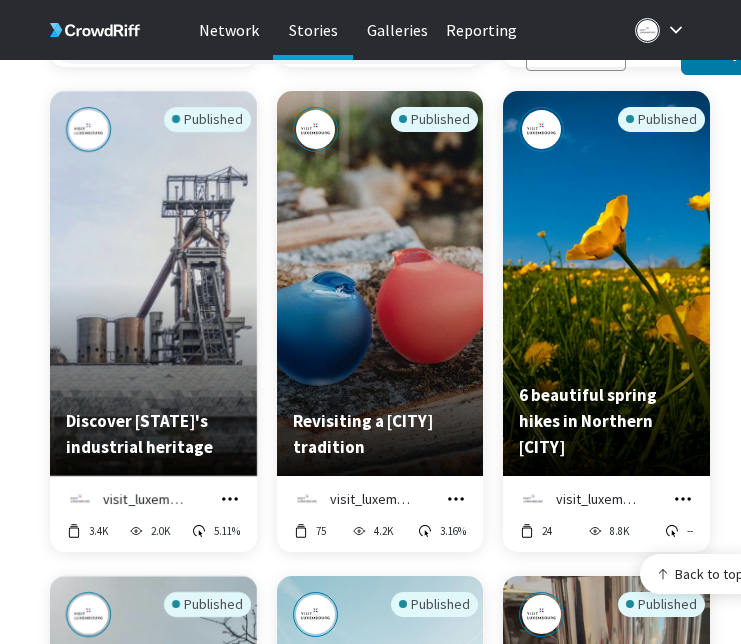 drag, startPoint x: 234, startPoint y: 484, endPoint x: 229, endPoint y: 473, distance: 12.083046 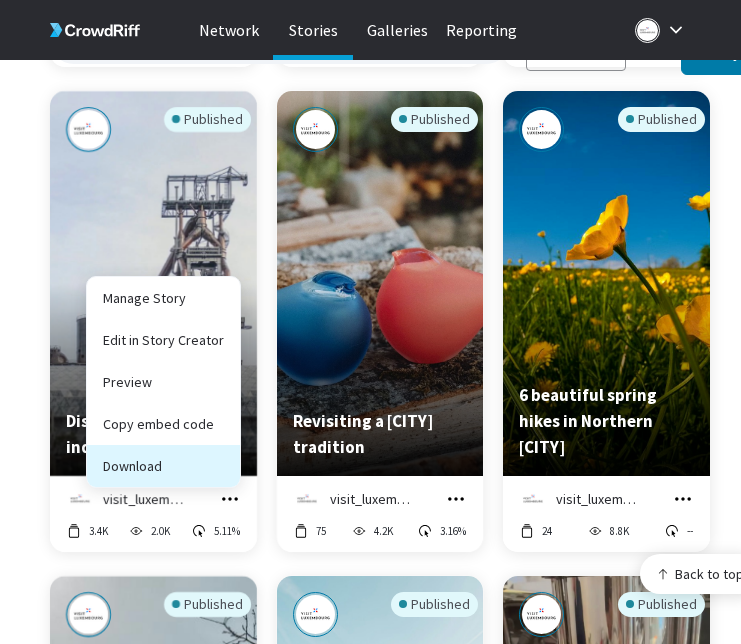 click on "Download" at bounding box center (163, 466) 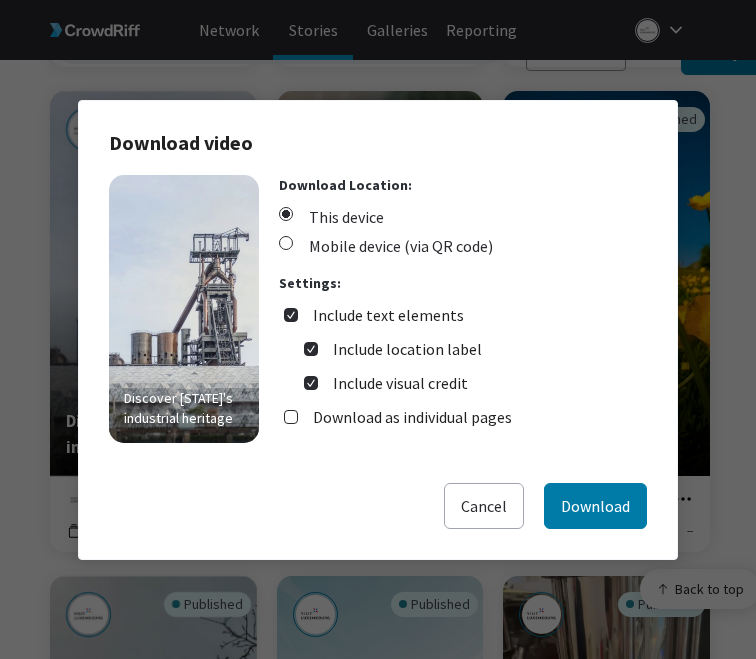 click on "Include text elements" at bounding box center (388, 315) 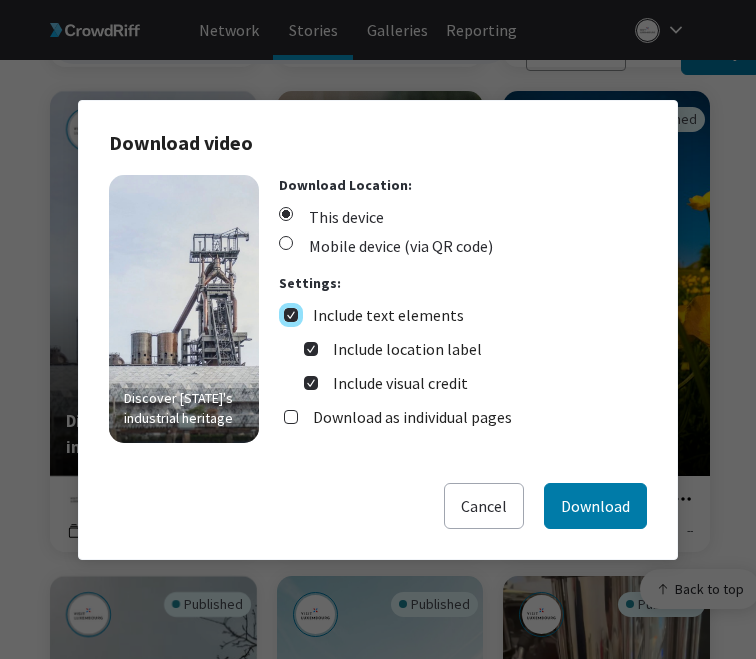 click on "Include text elements" at bounding box center [291, 315] 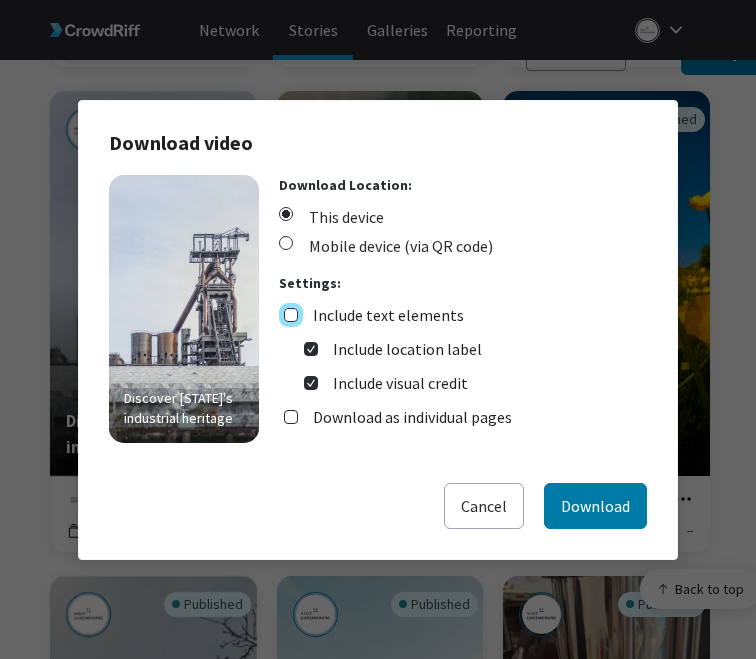 checkbox on "false" 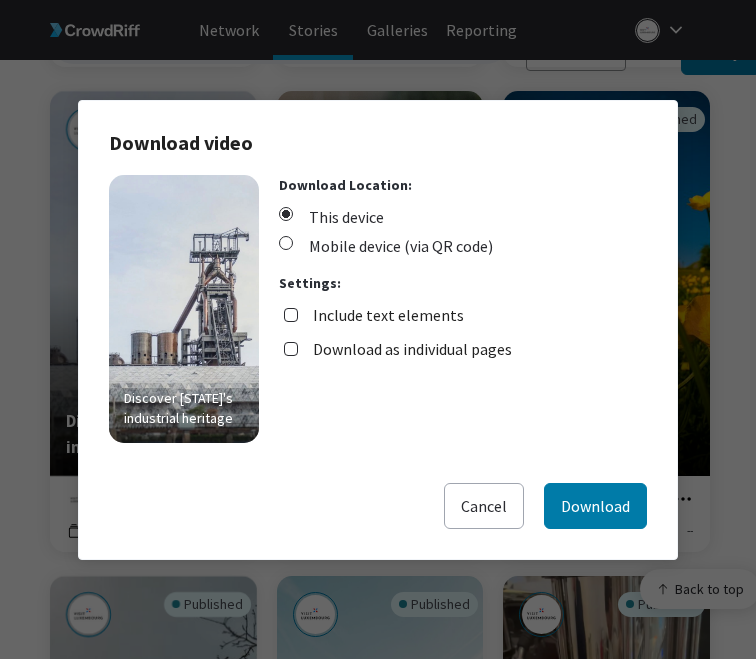 drag, startPoint x: 399, startPoint y: 312, endPoint x: 438, endPoint y: 367, distance: 67.424034 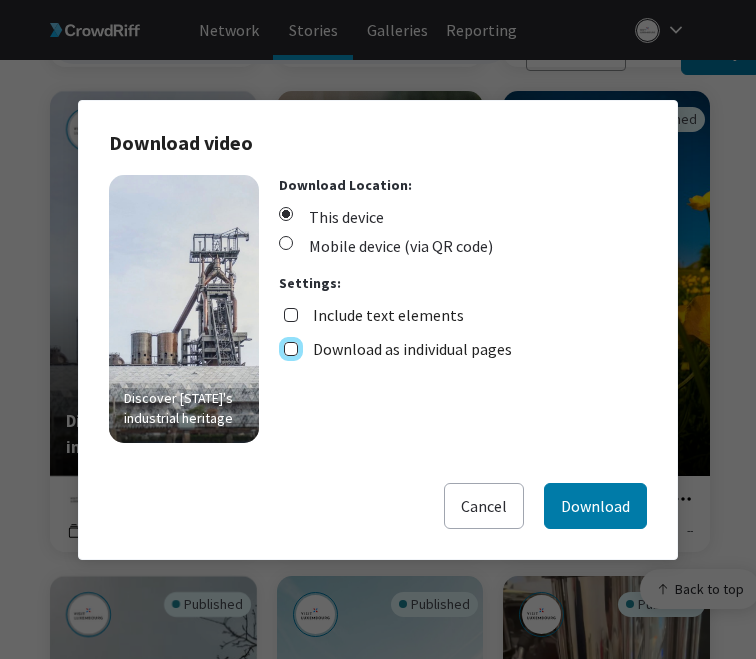 click on "Download as individual pages" at bounding box center (291, 349) 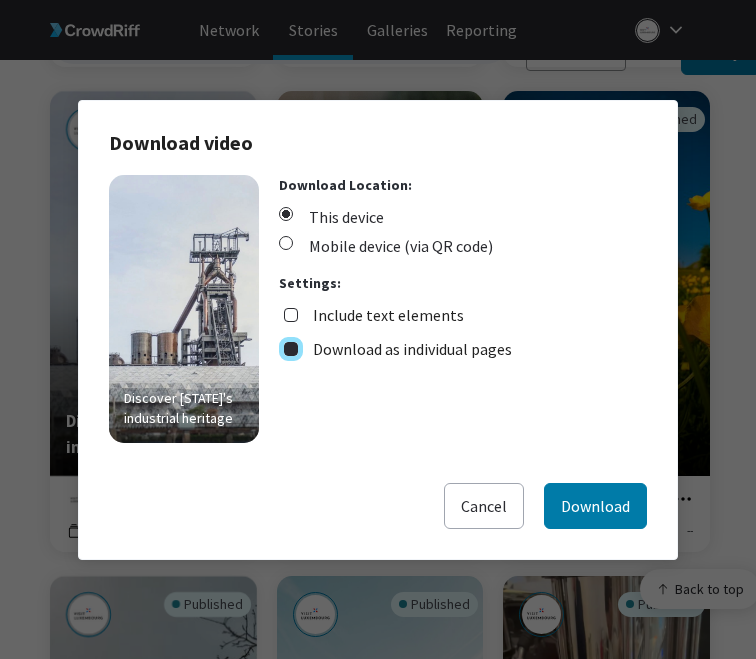 checkbox on "true" 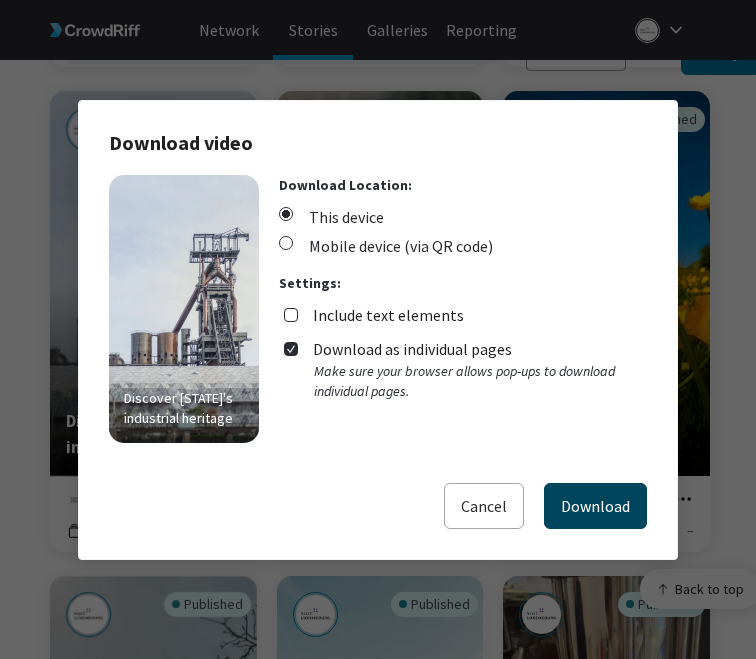 click on "Download" at bounding box center [595, 506] 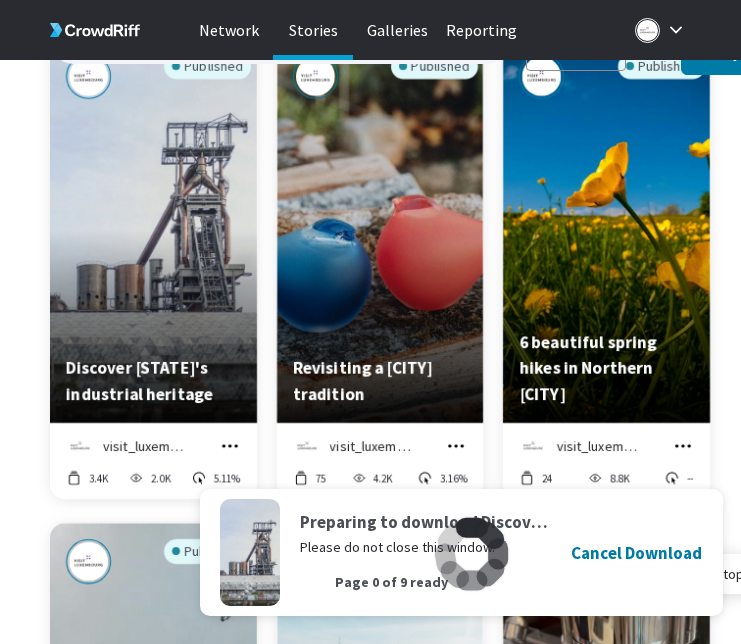 scroll, scrollTop: 4167, scrollLeft: 0, axis: vertical 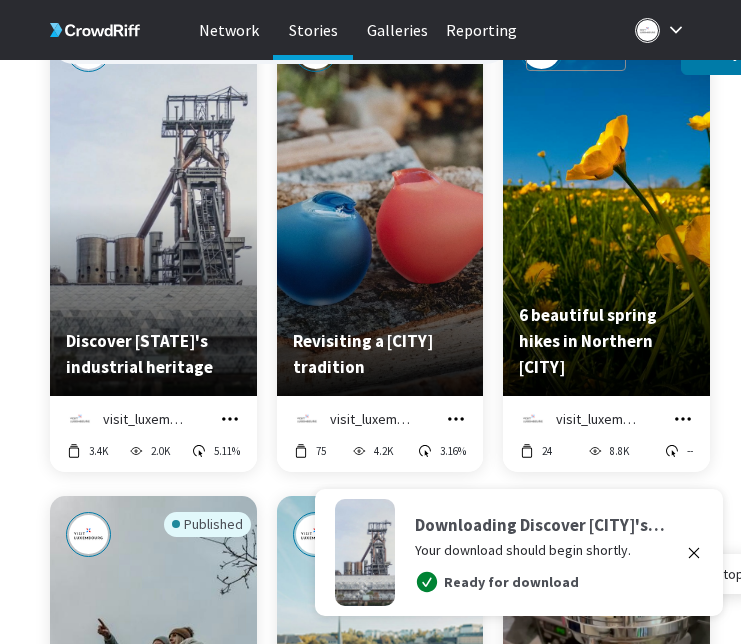 click on "Published Autumn hiking adventures in [COUNTRY]    visit_[COUNTRY] Manage Story Edit in Story Creator Preview Copy embed code Download 17.3K 5.2K 5.76% Published 6 things to do with kids in Northern [COUNTRY]   visit_[COUNTRY] Manage Story Edit in Story Creator Preview Copy embed code Download 403 1.2K 5.75% Published Slow travel in [COUNTRY]   visit_[COUNTRY] Manage Story Edit in Story Creator Preview Copy embed code Download 41 5.0K 2.46% Published Discover [COUNTRY]'s industrial heritage    visit_[COUNTRY] Manage Story Edit in Story Creator Preview Copy embed code Download 3.4K 2.0K 5.11% Published Revisiting a [COUNTRY] tradition   visit_[COUNTRY] Manage Story Edit in Story Creator Preview Copy embed code Download 75 4.2K 3.16% Published 6 beautiful spring hikes in Northern [COUNTRY]   visit_[COUNTRY] Manage Story Edit in Story Creator Preview Copy embed code Download 24 8.8K -- Published 7 beautiful viewpoints in the North of [COUNTRY]   visit_[COUNTRY] Manage Story Creator --" at bounding box center (405, 278) 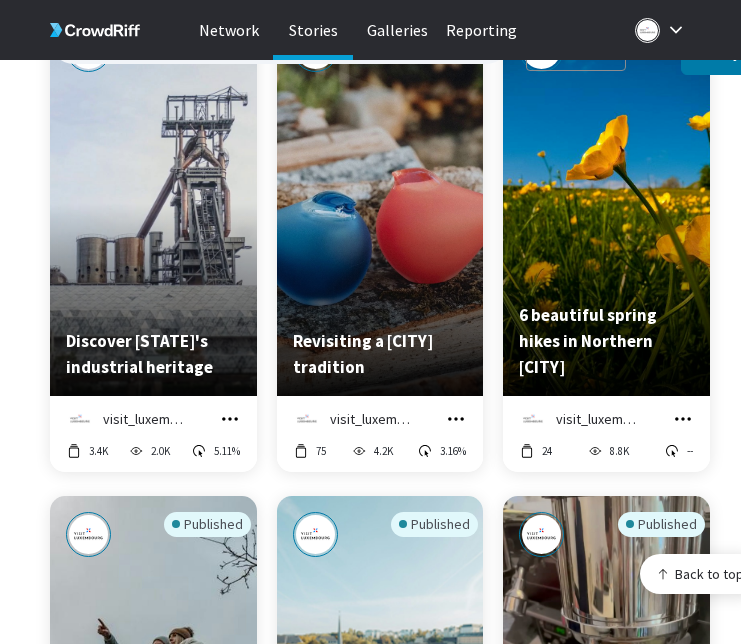 click 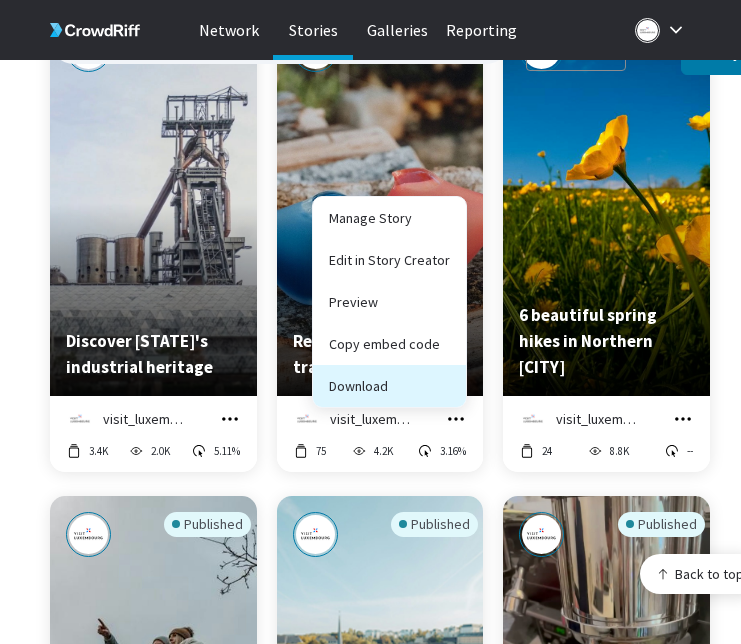 click on "Download" at bounding box center [389, 386] 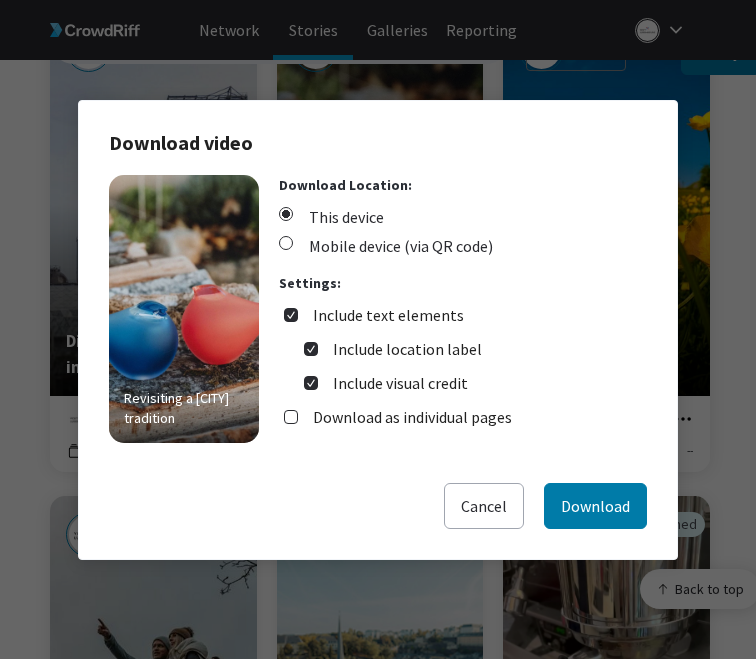 click on "Include text elements" at bounding box center [388, 315] 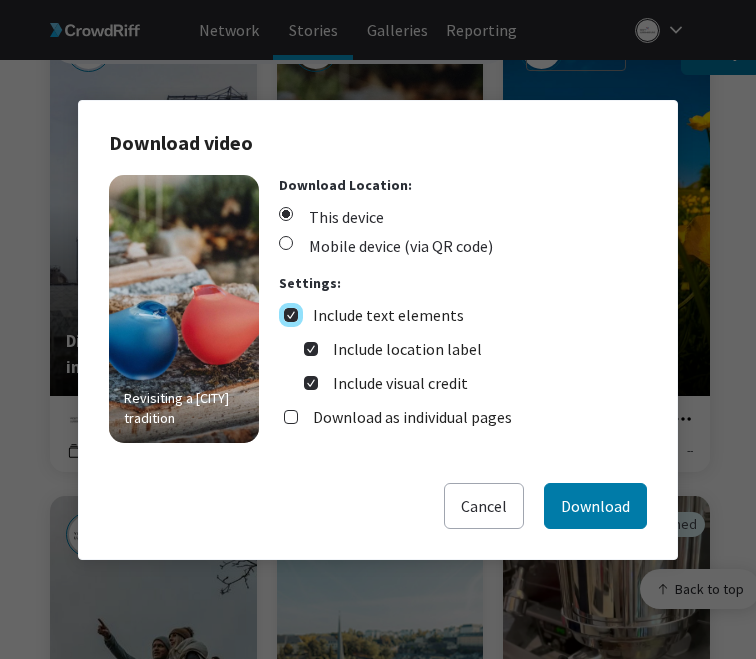 click on "Include text elements" at bounding box center (291, 315) 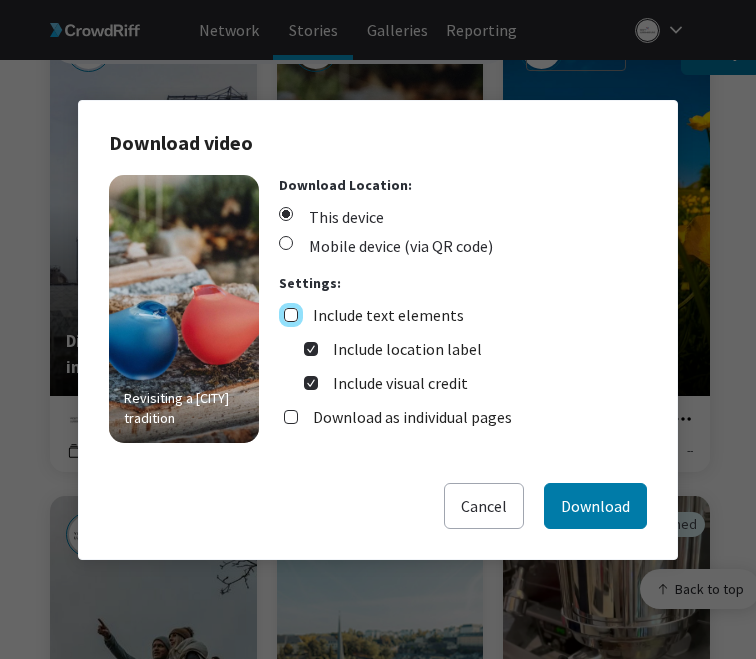 checkbox on "false" 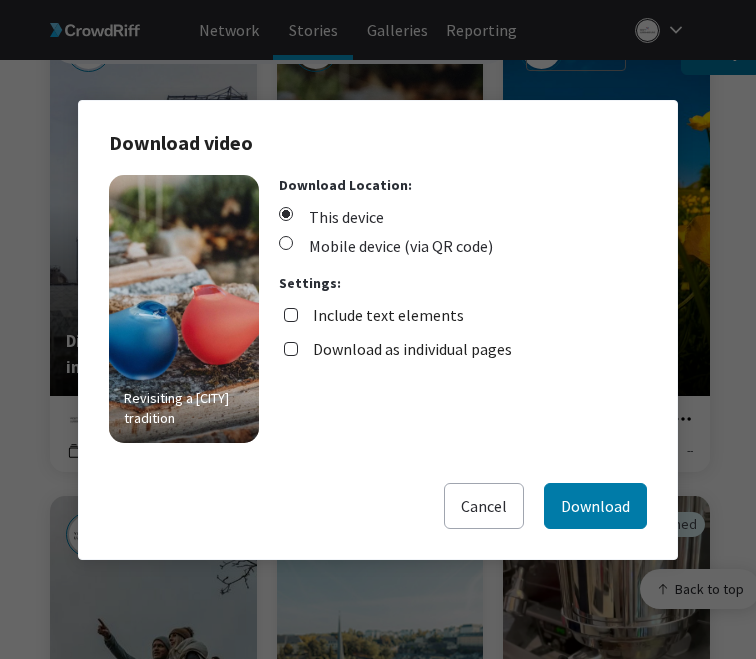 click on "Download as individual pages" at bounding box center (412, 349) 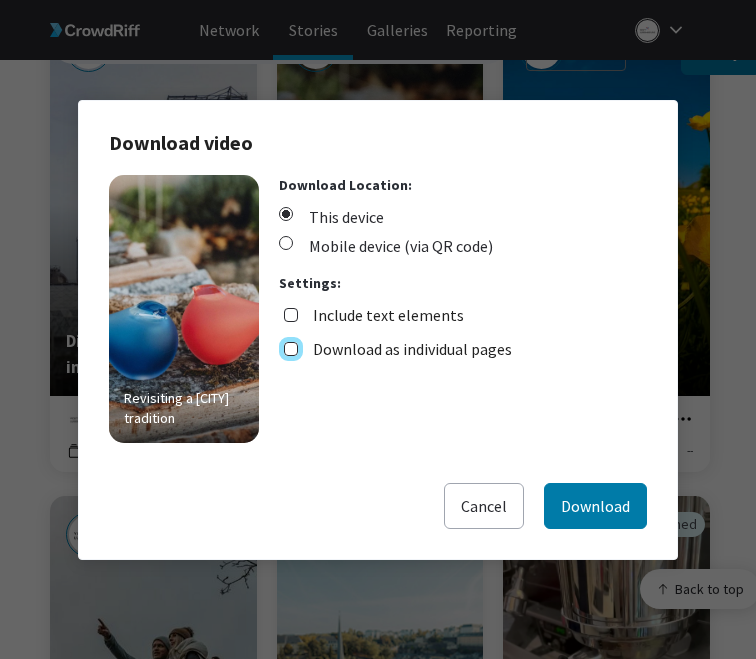 click on "Download as individual pages" at bounding box center (291, 349) 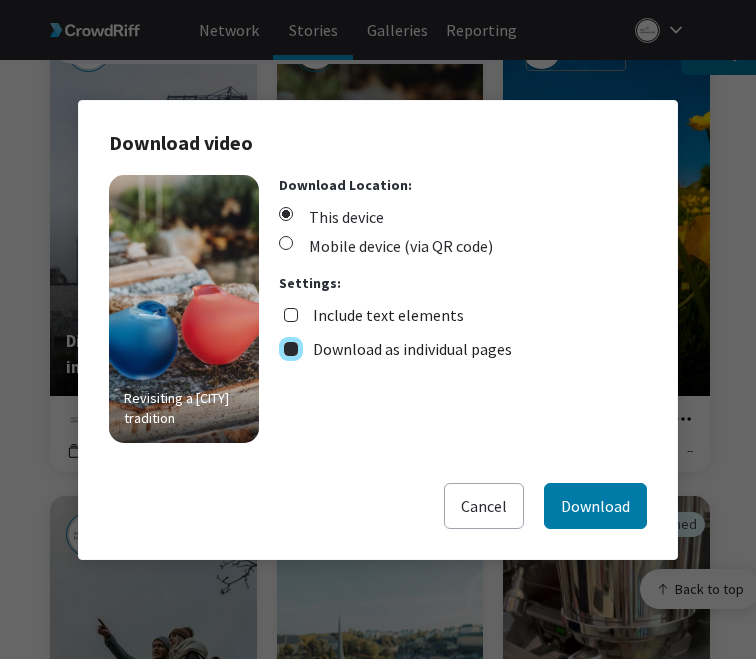checkbox on "true" 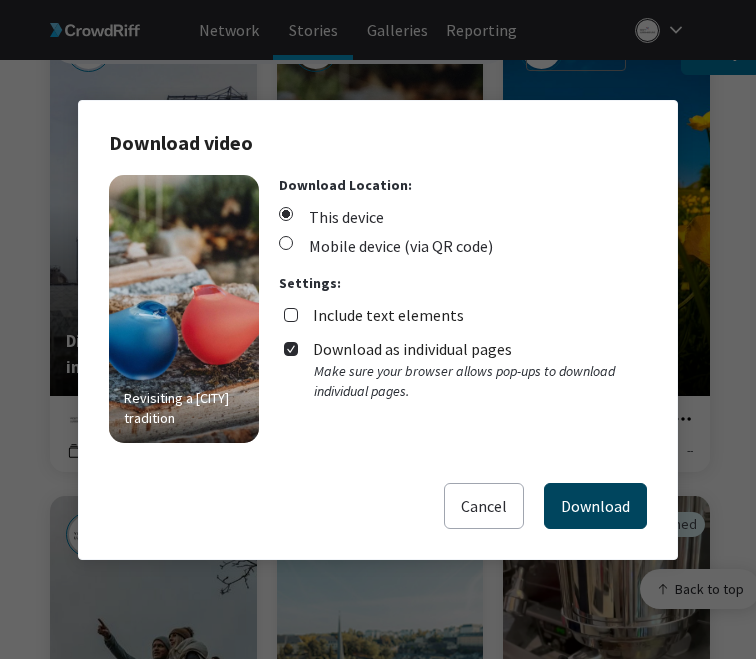 click on "Download" at bounding box center (595, 506) 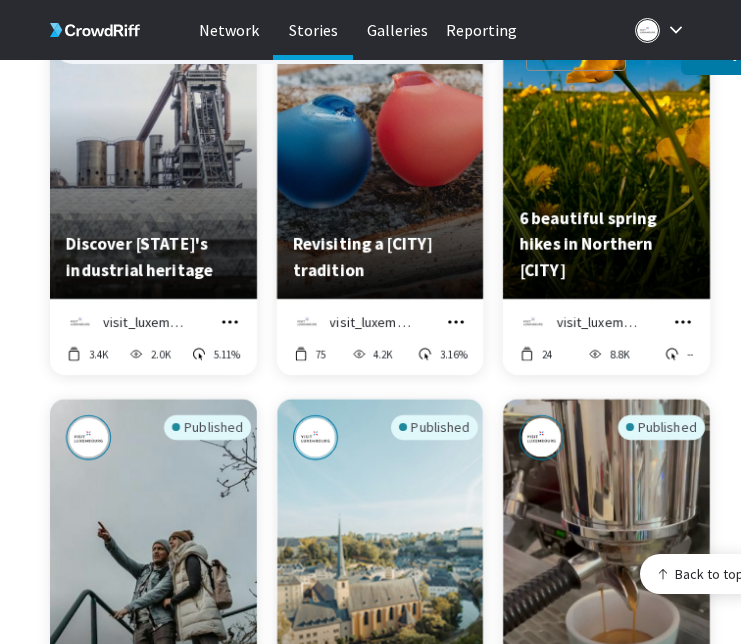 scroll, scrollTop: 4294, scrollLeft: 0, axis: vertical 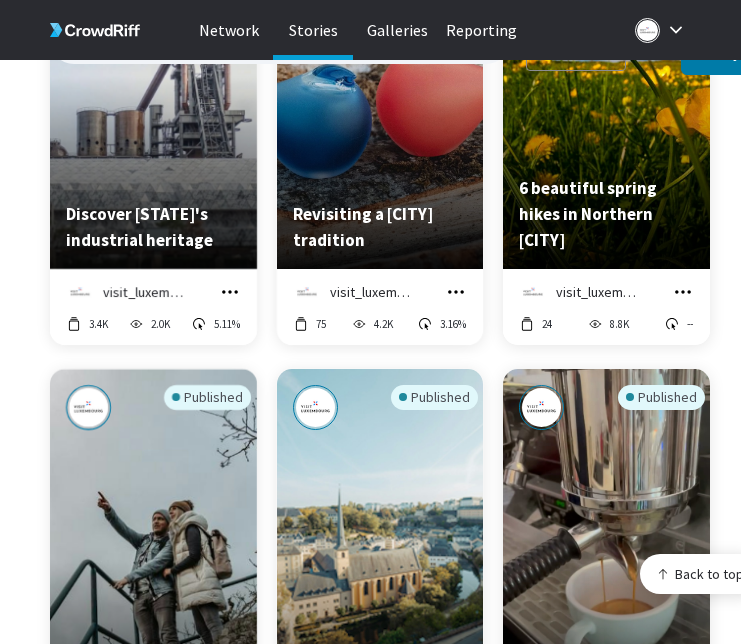 click 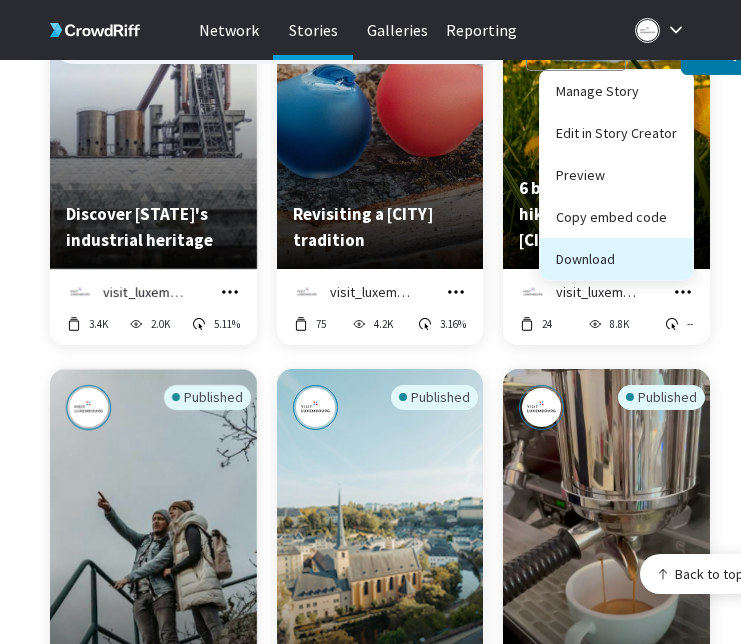 click on "Download" at bounding box center [616, 259] 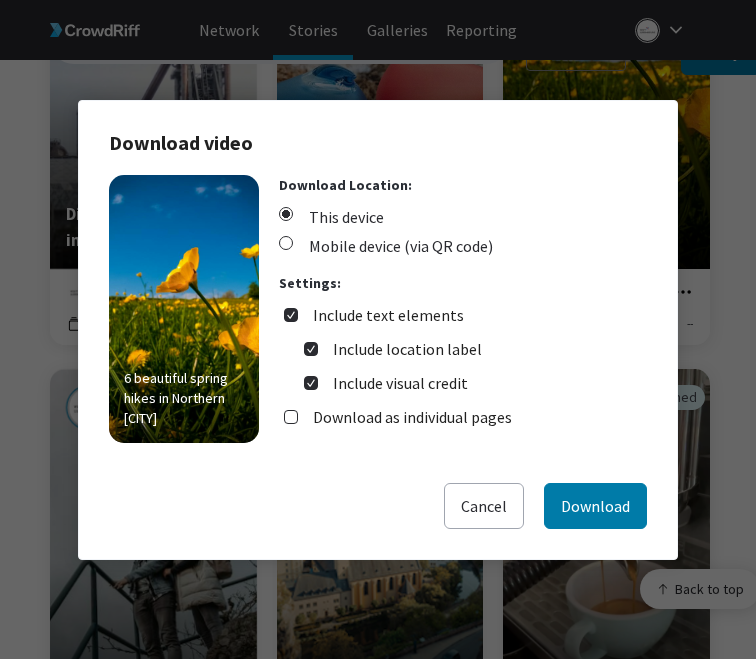 click on "Include text elements" at bounding box center (388, 315) 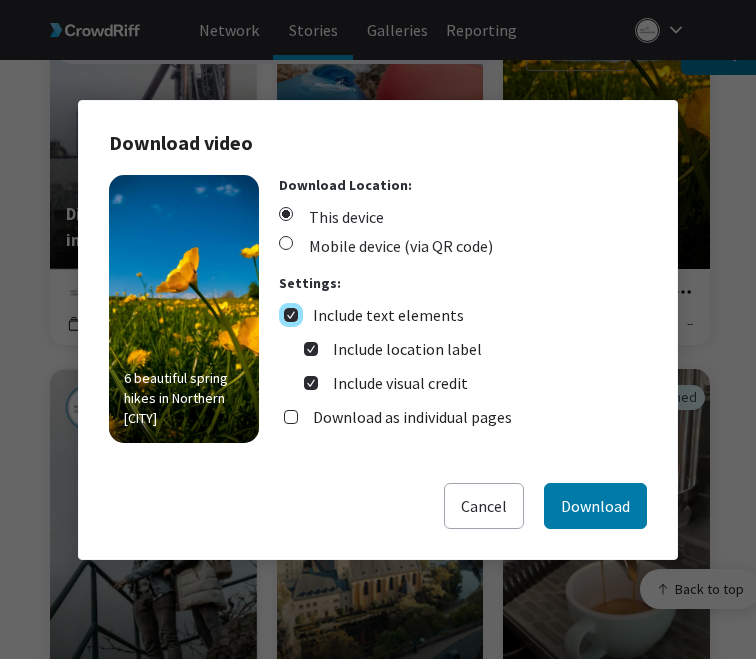 click on "Include text elements" at bounding box center (291, 315) 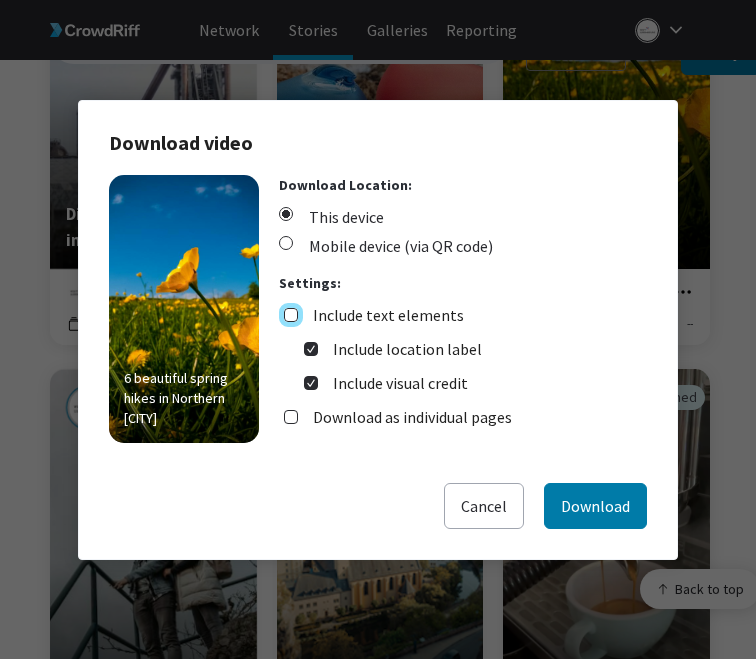 checkbox on "false" 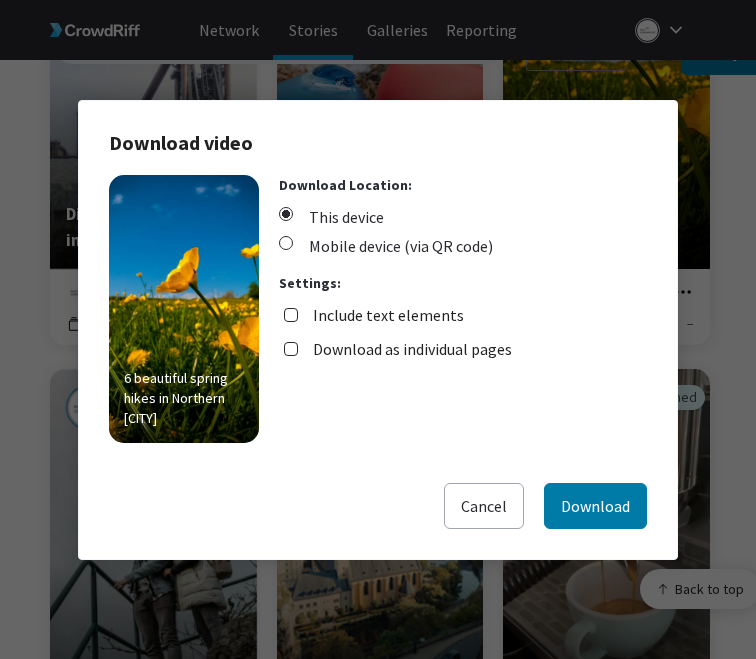 click on "Download as individual pages" at bounding box center [412, 349] 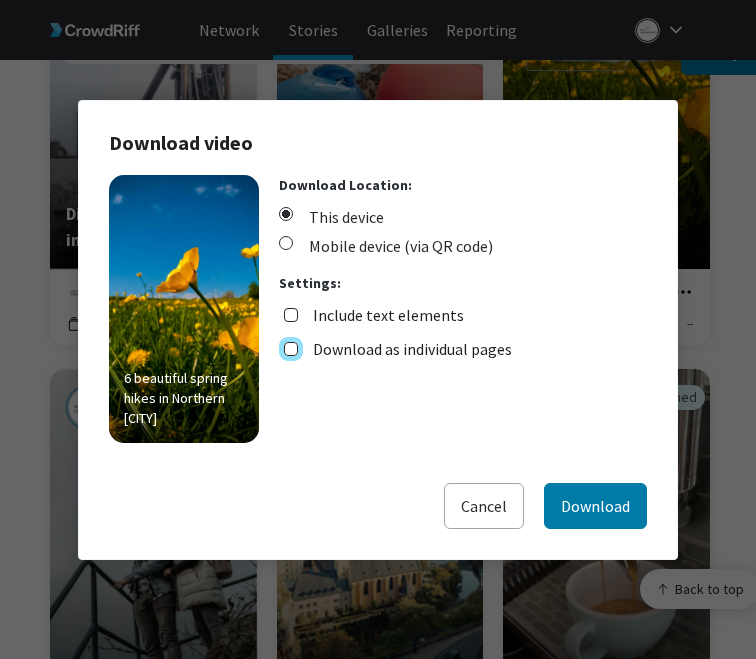 click on "Download as individual pages" at bounding box center [291, 349] 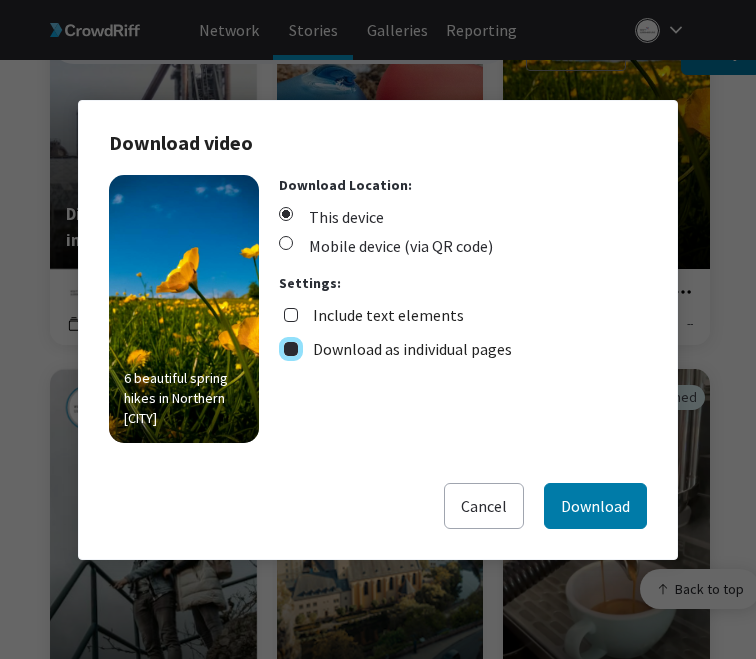 checkbox on "true" 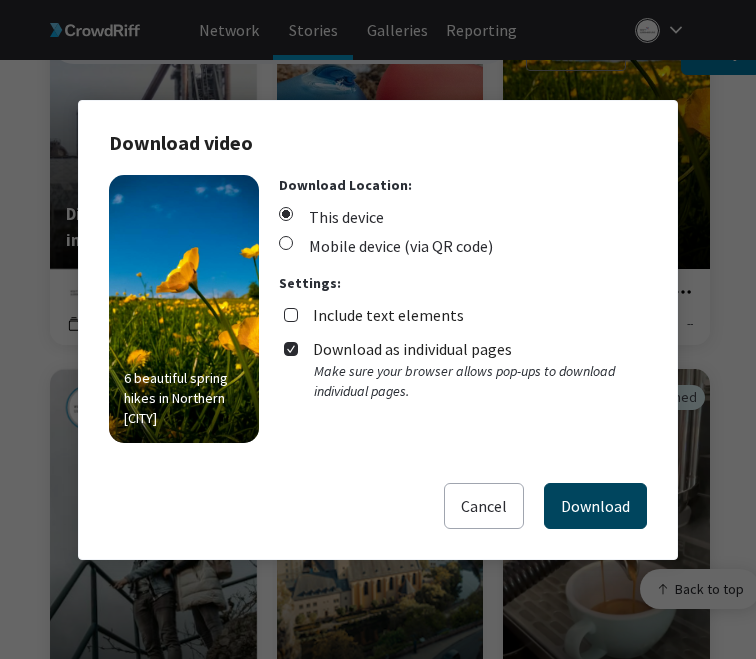 click on "Download" at bounding box center (595, 506) 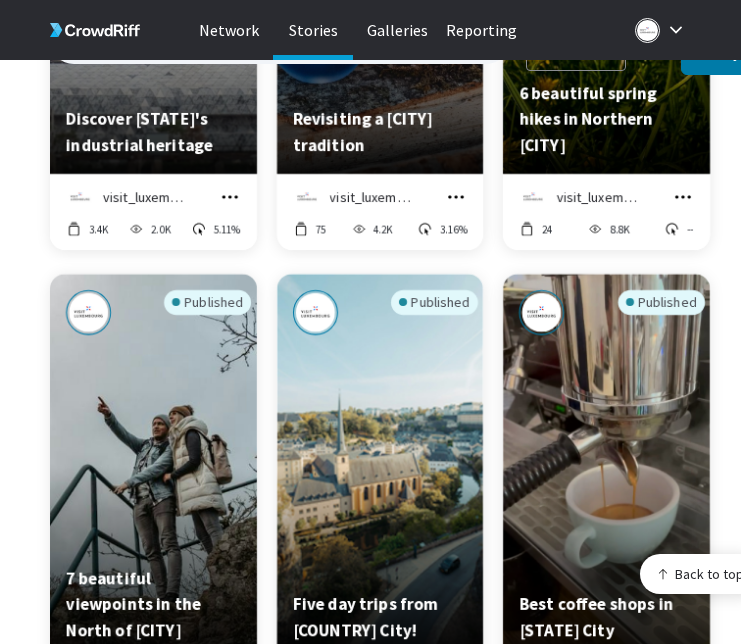 scroll, scrollTop: 4397, scrollLeft: 0, axis: vertical 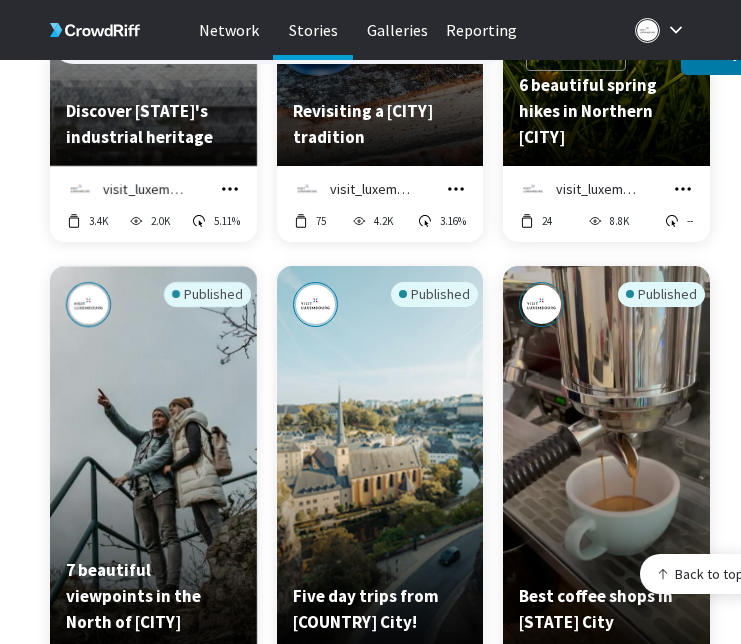 click on "Published Autumn hiking adventures in [COUNTRY]    visit_[COUNTRY] Manage Story Edit in Story Creator Preview Copy embed code Download 17.3K 5.2K 5.76% Published 6 things to do with kids in Northern [COUNTRY]   visit_[COUNTRY] Manage Story Edit in Story Creator Preview Copy embed code Download 403 1.2K 5.75% Published Slow travel in [COUNTRY]   visit_[COUNTRY] Manage Story Edit in Story Creator Preview Copy embed code Download 41 5.0K 2.46% Published Discover [COUNTRY]'s industrial heritage    visit_[COUNTRY] Manage Story Edit in Story Creator Preview Copy embed code Download 3.4K 2.0K 5.11% Published Revisiting a [COUNTRY] tradition   visit_[COUNTRY] Manage Story Edit in Story Creator Preview Copy embed code Download 75 4.2K 3.16% Published 6 beautiful spring hikes in Northern [COUNTRY]   visit_[COUNTRY] Manage Story Edit in Story Creator Preview Copy embed code Download 24 8.8K -- Published 7 beautiful viewpoints in the North of [COUNTRY]   visit_[COUNTRY] Manage Story Creator --" at bounding box center (405, 48) 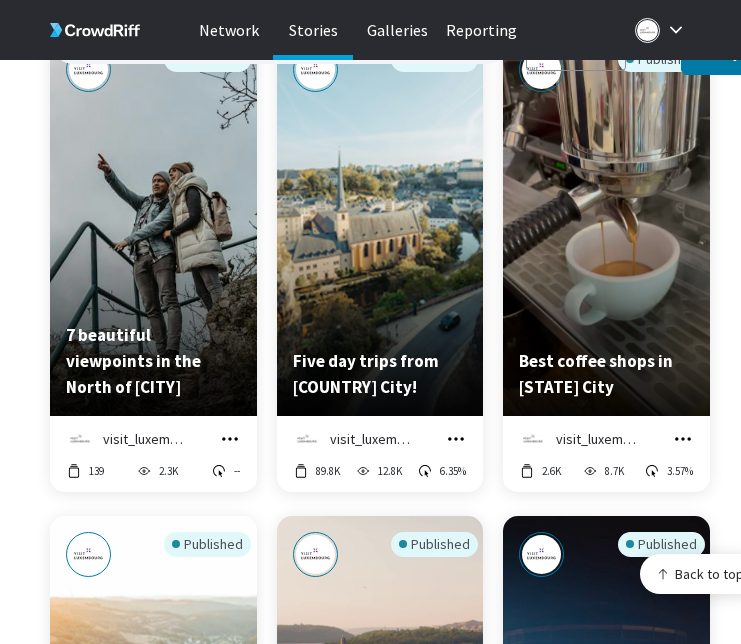 scroll, scrollTop: 4658, scrollLeft: 0, axis: vertical 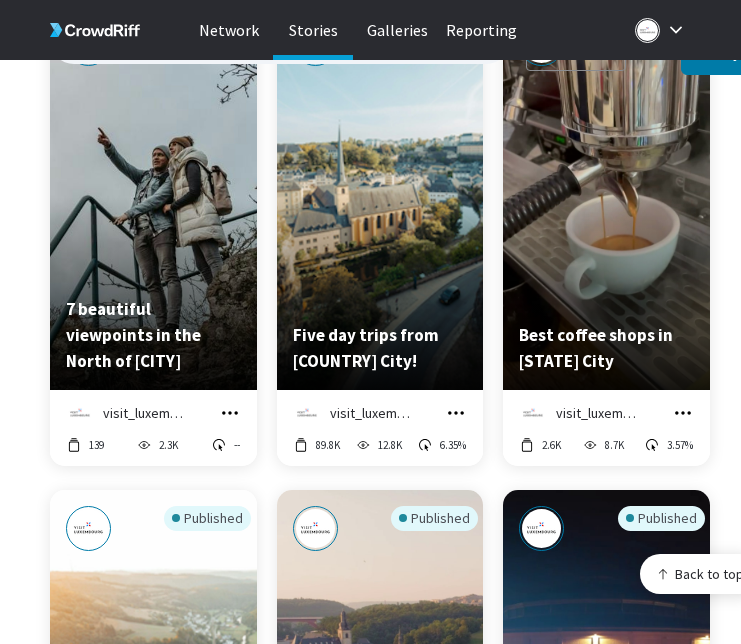 click 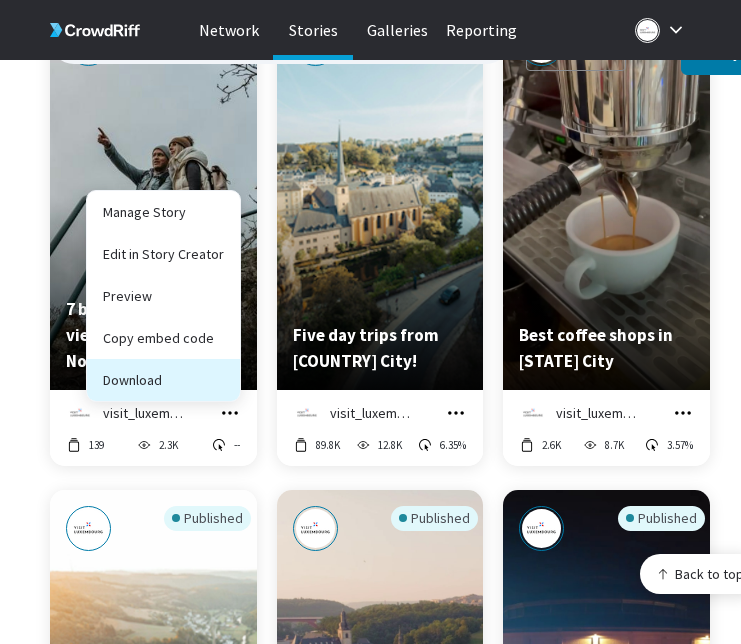 click on "Download" at bounding box center [163, 380] 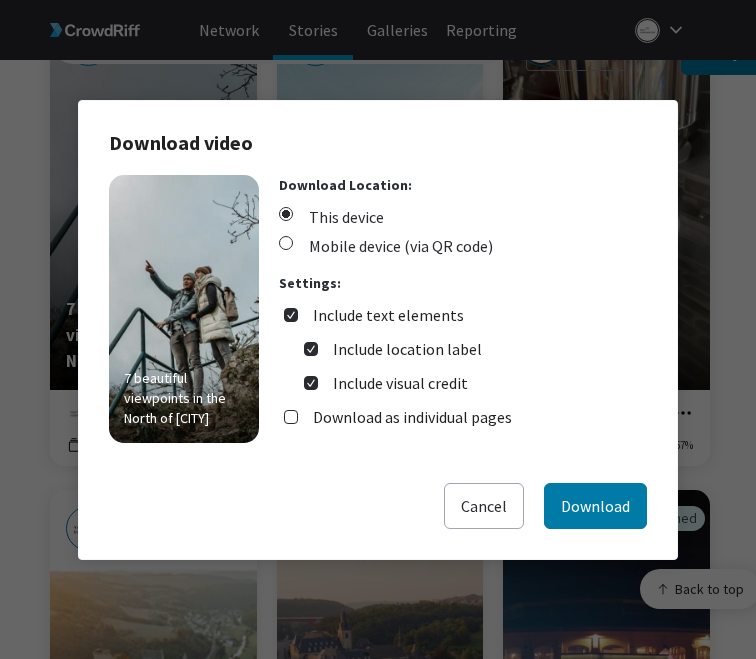 click on "Include text elements" at bounding box center [388, 315] 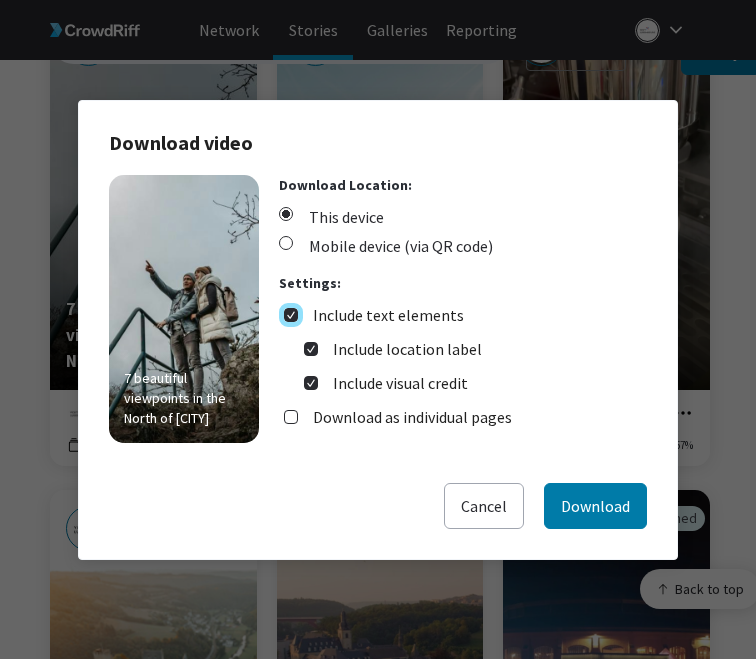 click on "Include text elements" at bounding box center (291, 315) 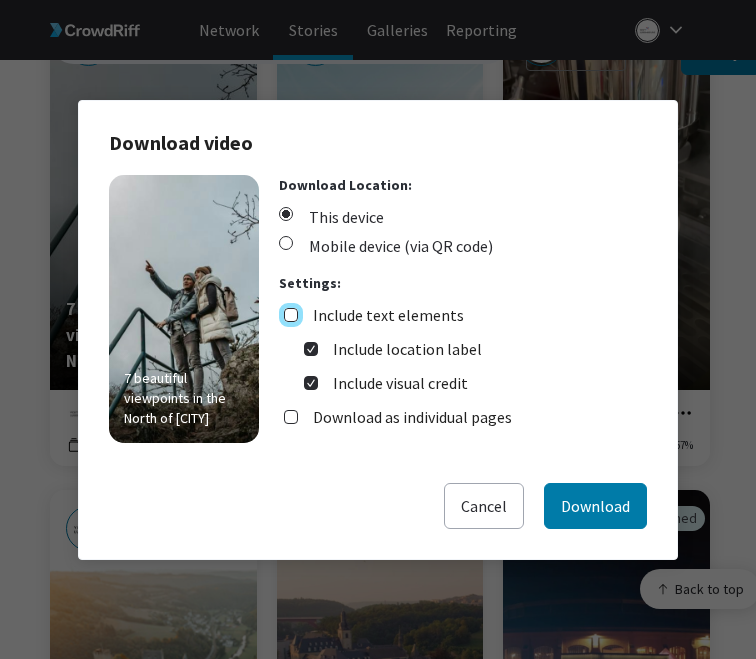checkbox on "false" 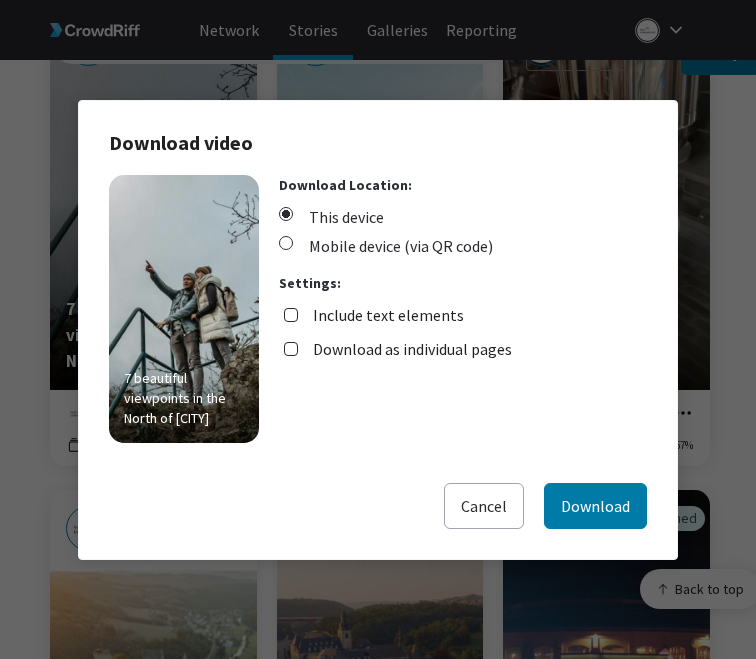 click on "Download as individual pages" at bounding box center (412, 349) 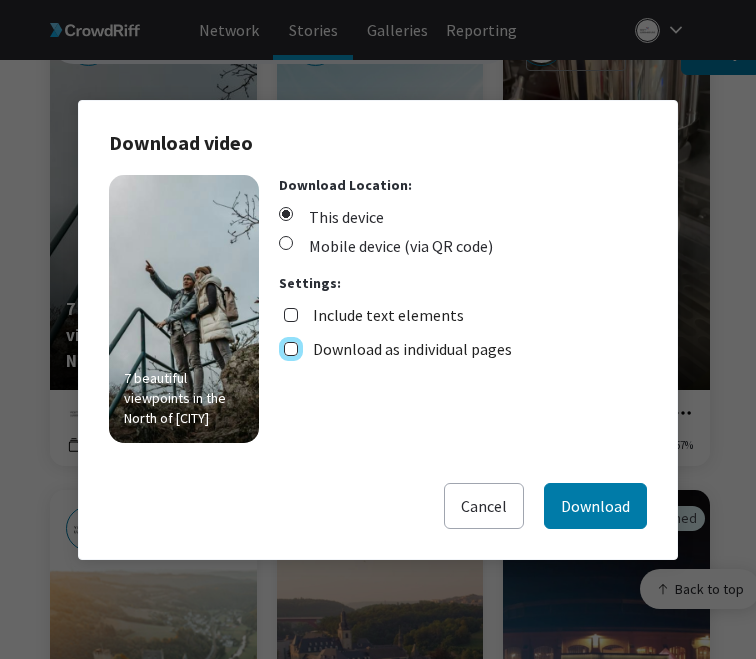 click on "Download as individual pages" at bounding box center [291, 349] 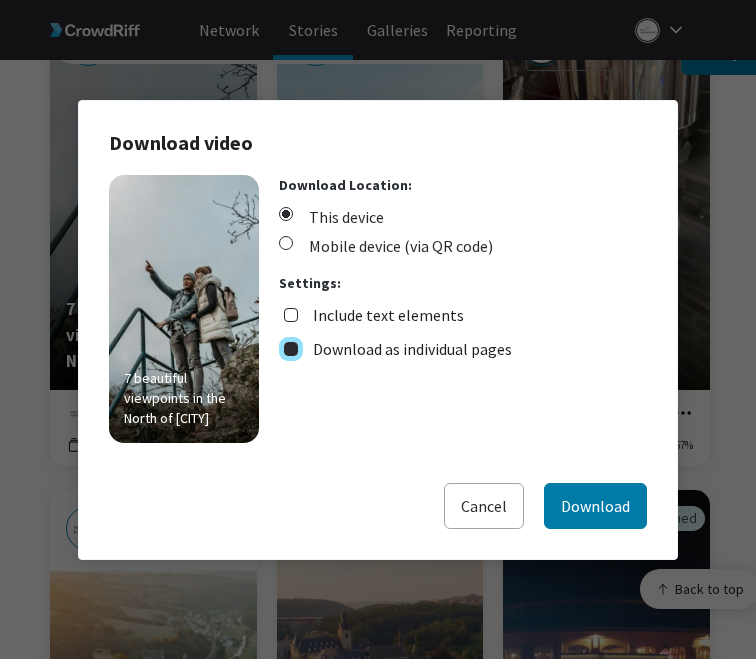checkbox on "true" 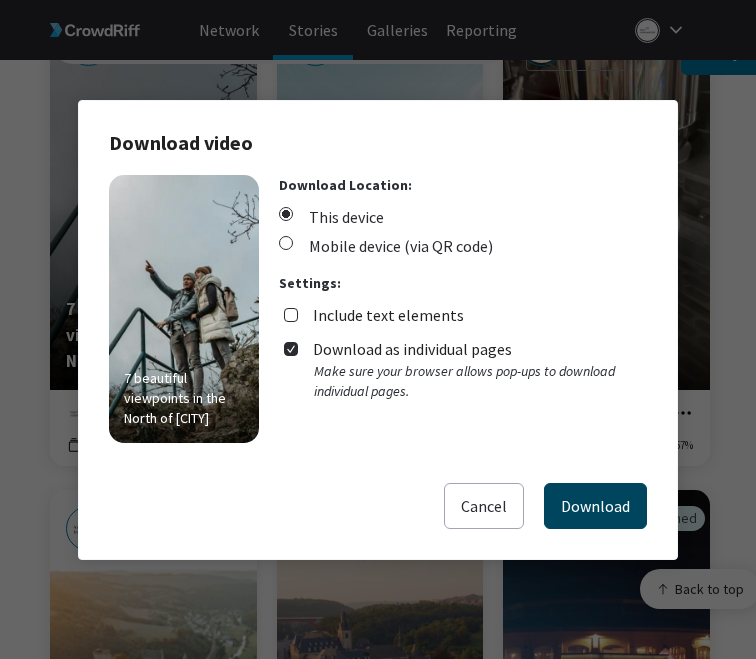 click on "Download" at bounding box center (595, 506) 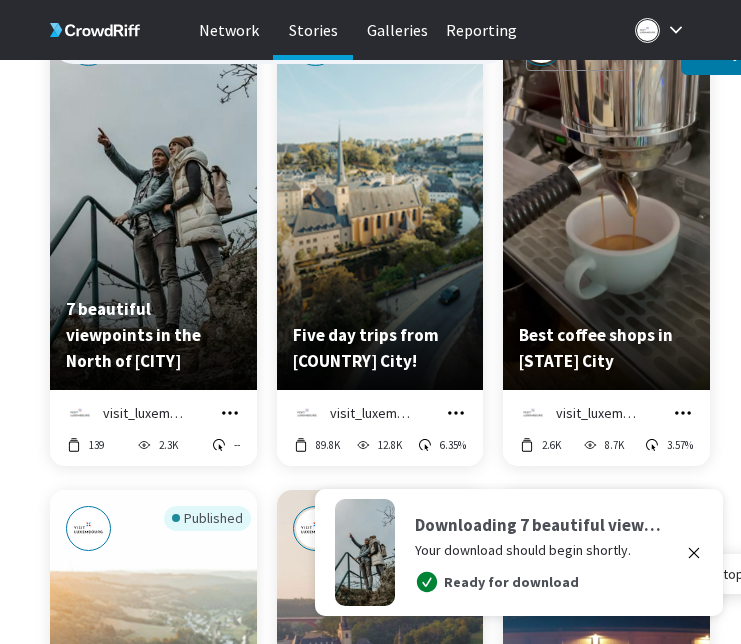 click on "Published Discover [CITY]'s industrial heritage    visit_[COUNTRY] Manage Story Edit in Story Creator Preview Copy embed code Download 3.4K 2.0K 5.11% Published Revisiting a [CITY] tradition   visit_[COUNTRY] Manage Story Edit in Story Creator Preview Copy embed code Download 75 4.2K 3.16% Published 6 beautiful spring hikes in Northern [CITY]   visit_[COUNTRY] Manage Story Edit in Story Creator Preview Copy embed code Download 24 8.8K -- Published 7 beautiful viewpoints in the North of [CITY]   visit_[COUNTRY] Manage Story Edit in Story Creator Preview Copy embed code Download 139 2.3K -- Published Five day trips from [CITY]!   visit_[COUNTRY] Manage Story Edit in Story Creator Preview Copy embed code Download 89.8K 12.8K 6.35% Published Best coffee shops in [CITY]   visit_[COUNTRY] Manage Story Edit in Story Creator Preview Copy embed code Download 2.6K 8.7K 3.57% Published [CITY], land of castles   visit_[COUNTRY] Manage Story Edit in Story Creator Preview 12.0K" at bounding box center (405, -213) 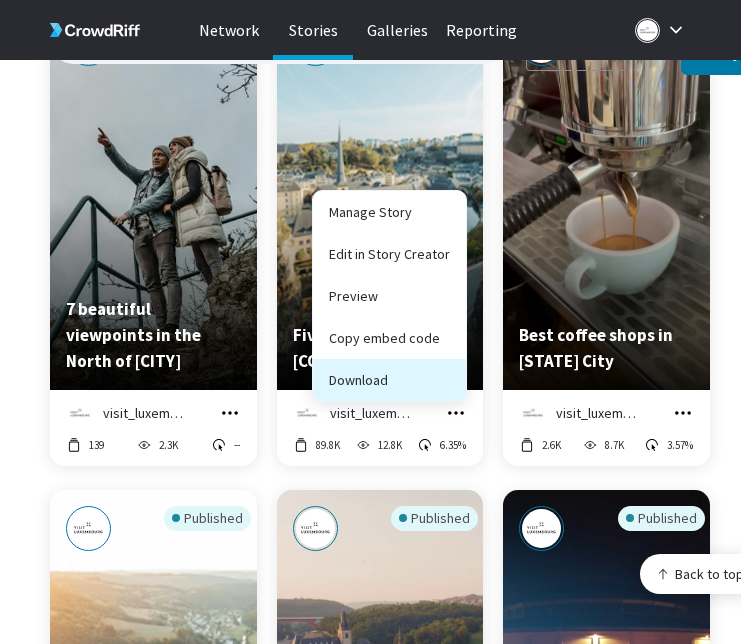click on "Download" at bounding box center [389, 380] 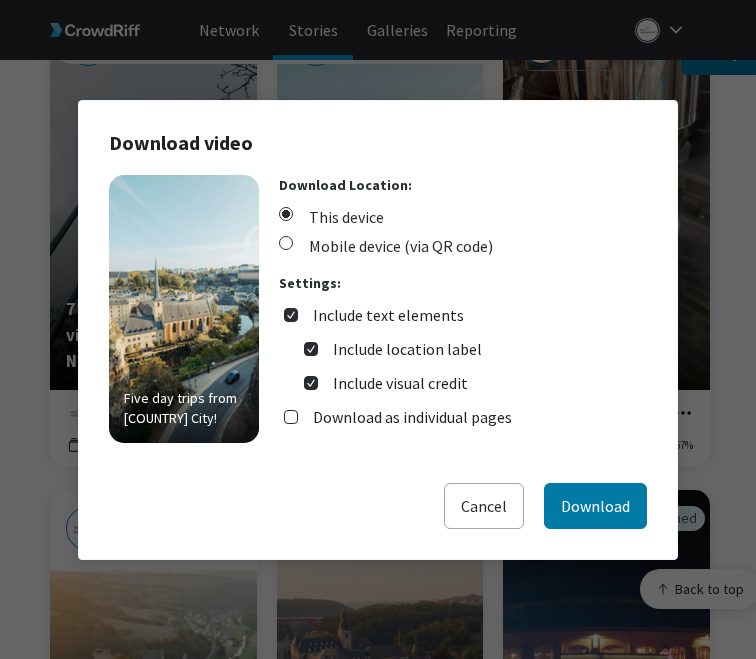 click on "Include text elements" at bounding box center (388, 315) 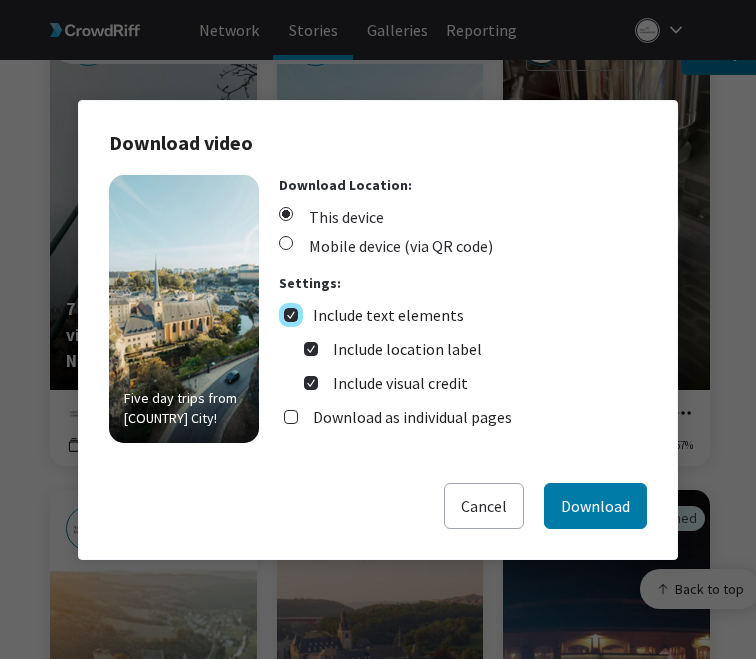 click on "Include text elements" at bounding box center [291, 315] 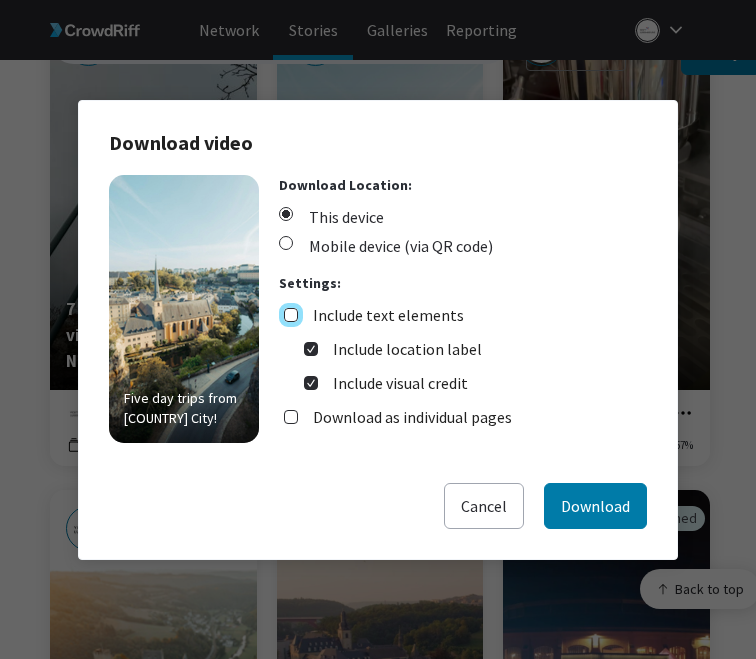checkbox on "false" 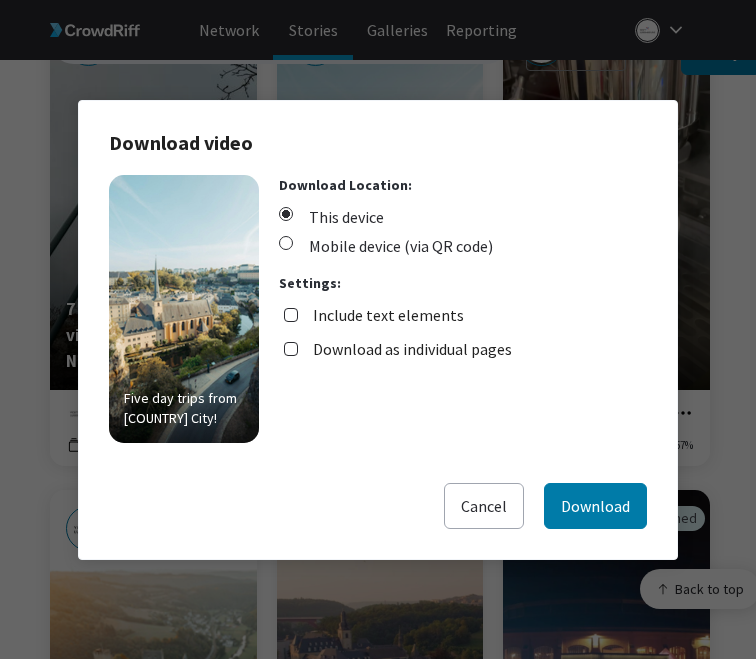 click on "Download as individual pages" at bounding box center (412, 349) 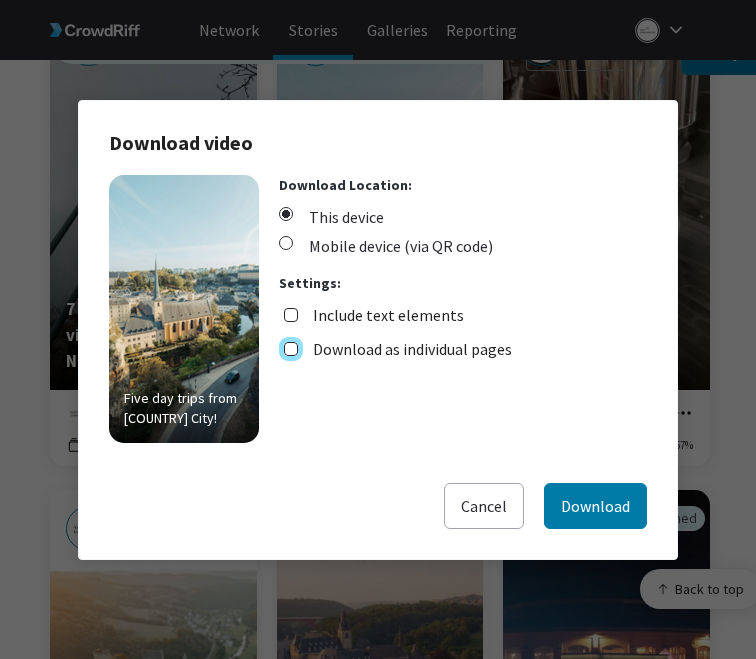 click on "Download as individual pages" at bounding box center [291, 349] 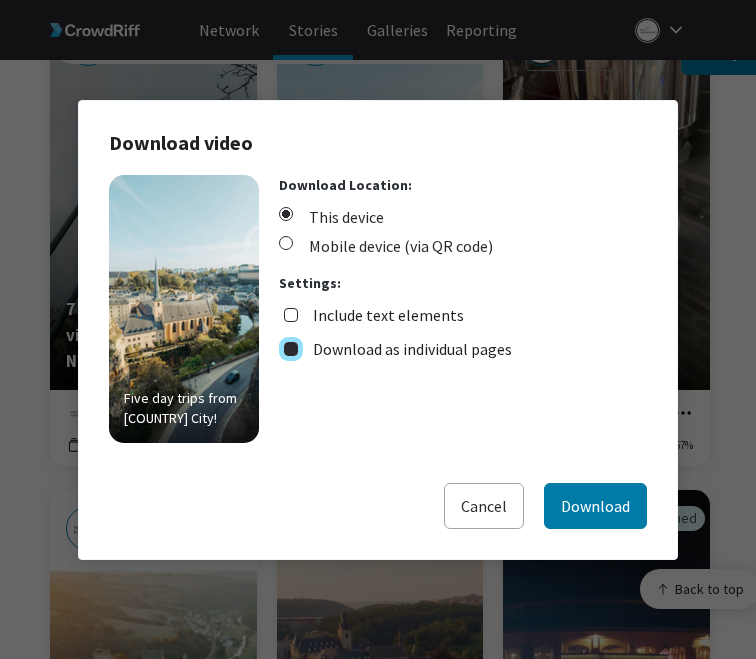 checkbox on "true" 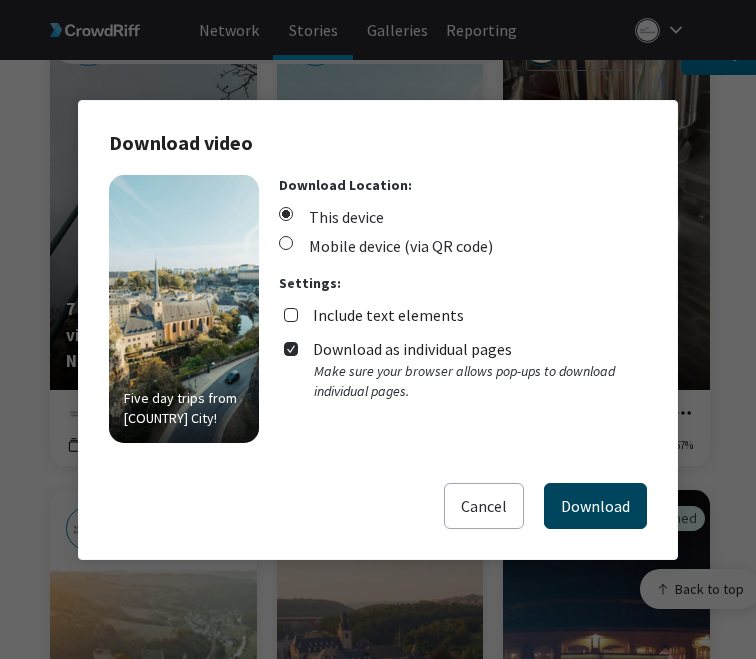 click on "Download" at bounding box center (595, 506) 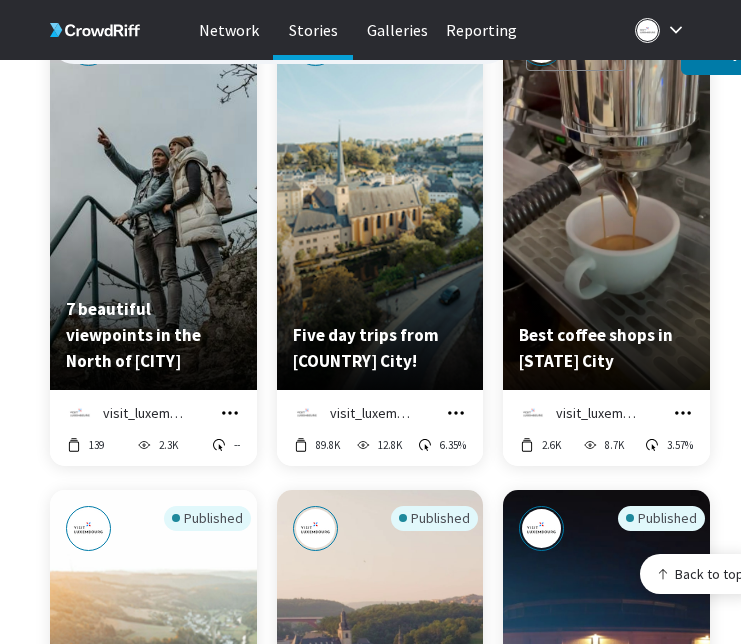 click 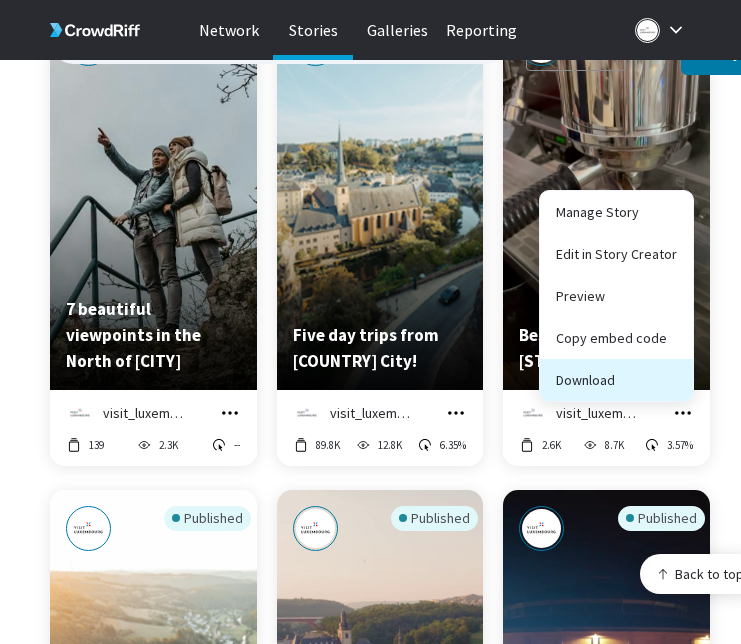 click on "Download" at bounding box center [616, 380] 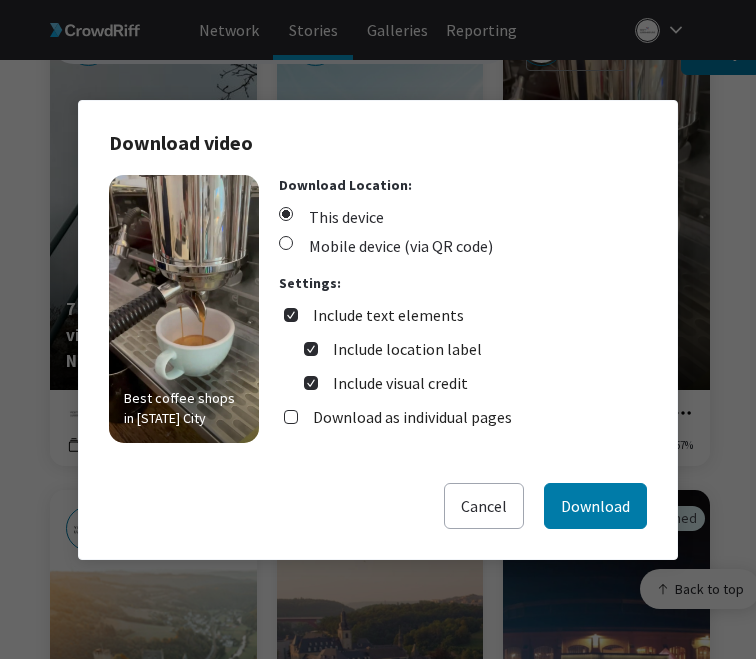 click on "Include text elements" at bounding box center (388, 315) 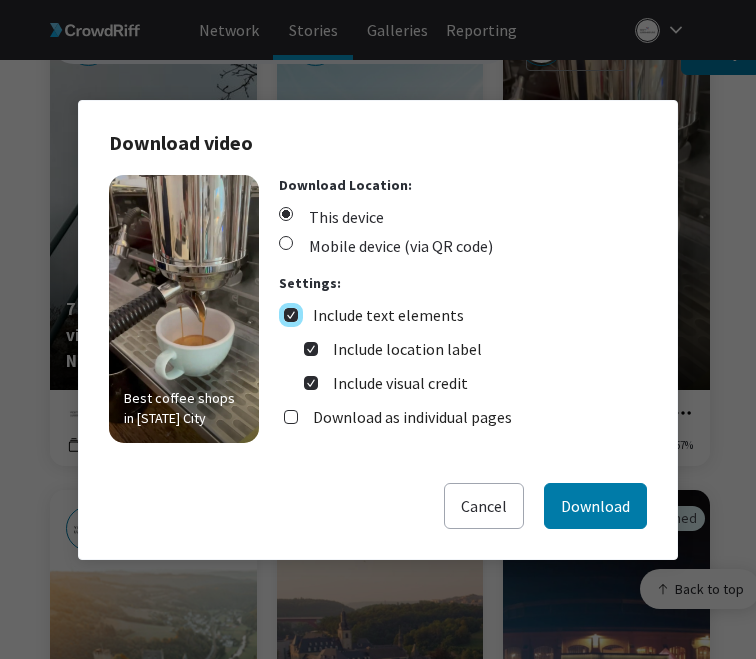 click on "Include text elements" at bounding box center [291, 315] 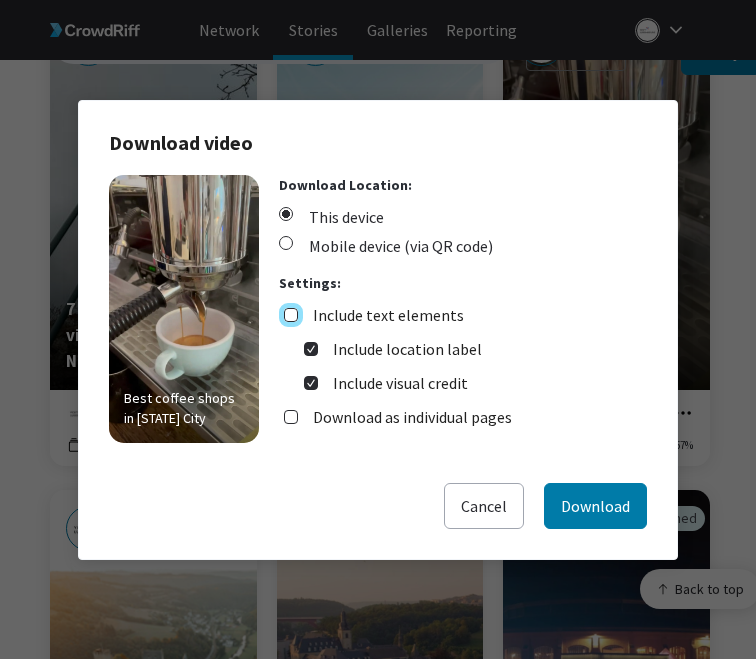 checkbox on "false" 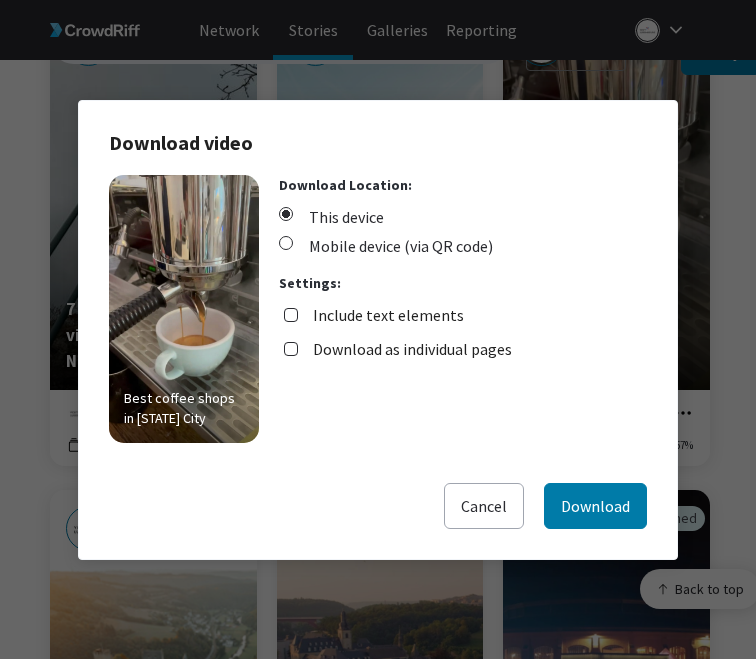 click on "Download as individual pages" at bounding box center [412, 349] 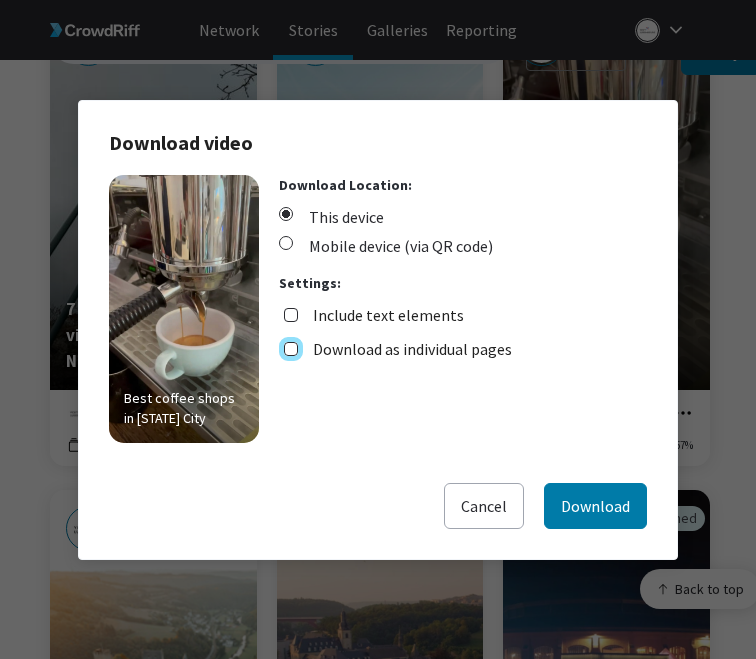 click on "Download as individual pages" at bounding box center (291, 349) 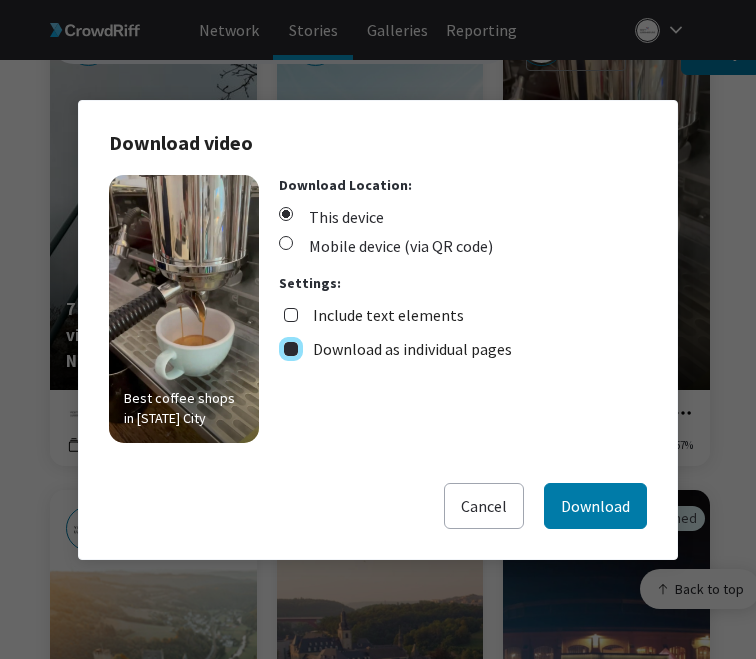 checkbox on "true" 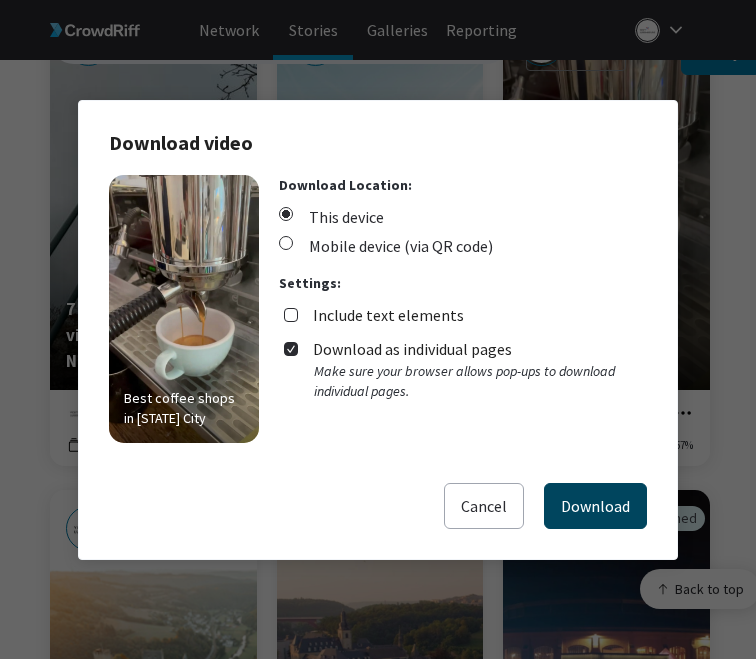 click on "Download" at bounding box center (595, 506) 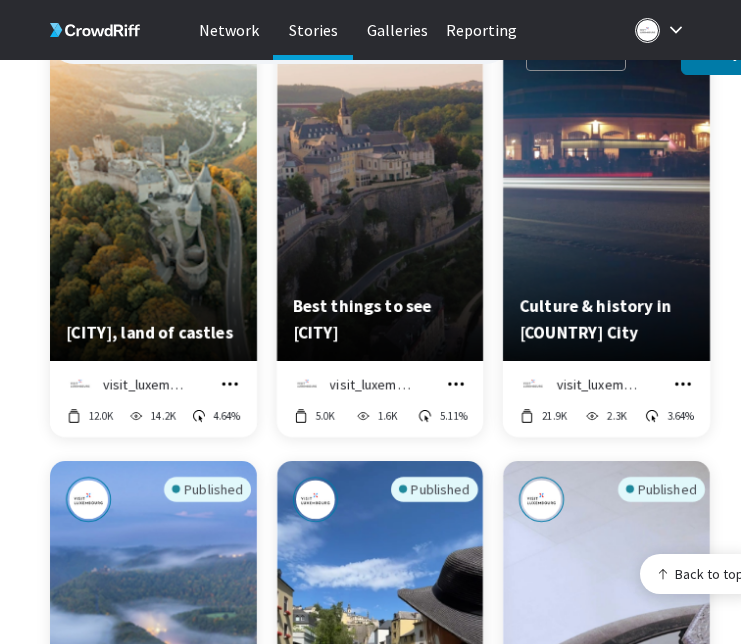 scroll, scrollTop: 5200, scrollLeft: 0, axis: vertical 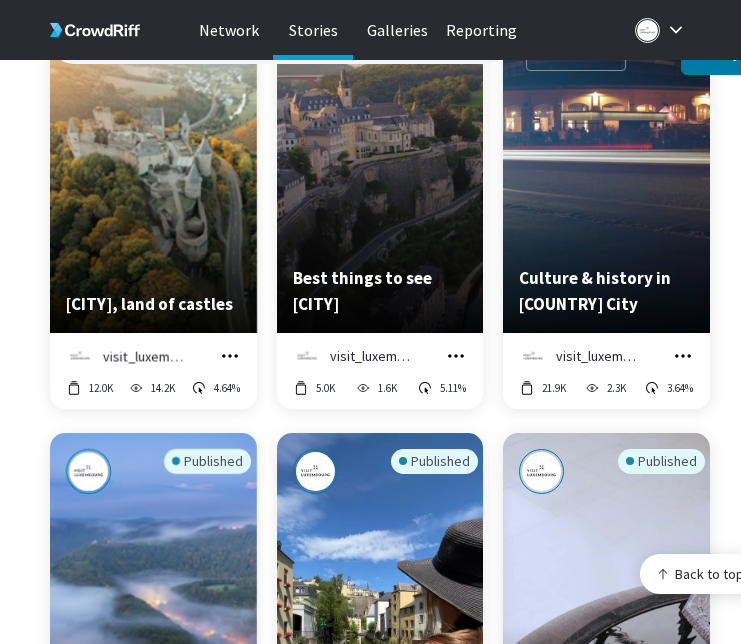 click 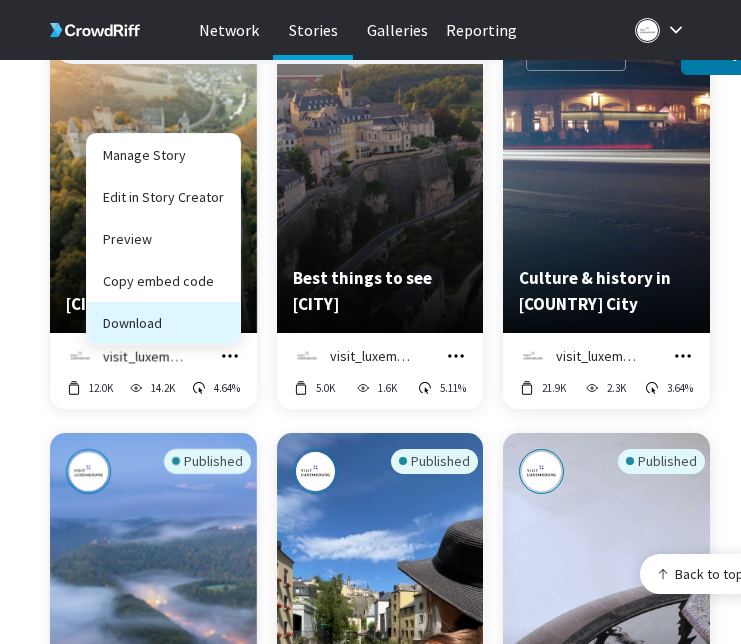 click on "Download" at bounding box center (163, 323) 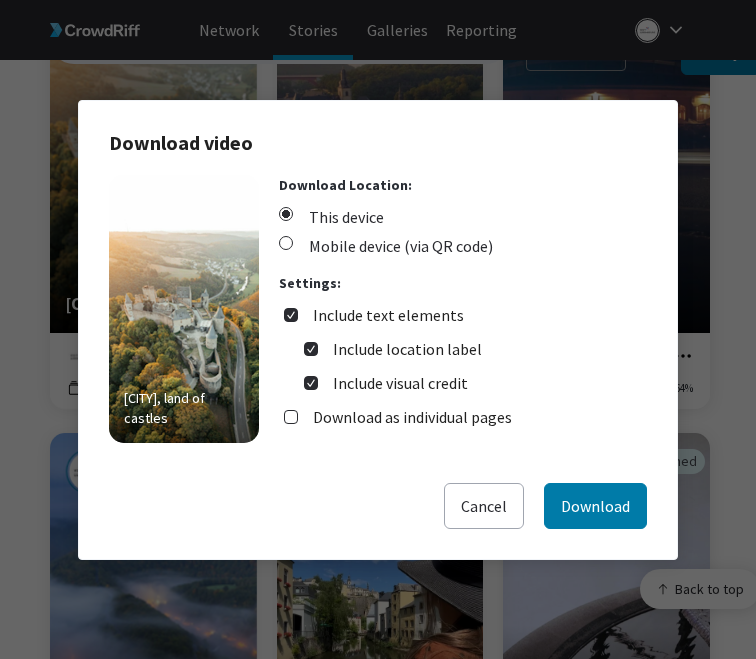click on "Include text elements" at bounding box center (388, 315) 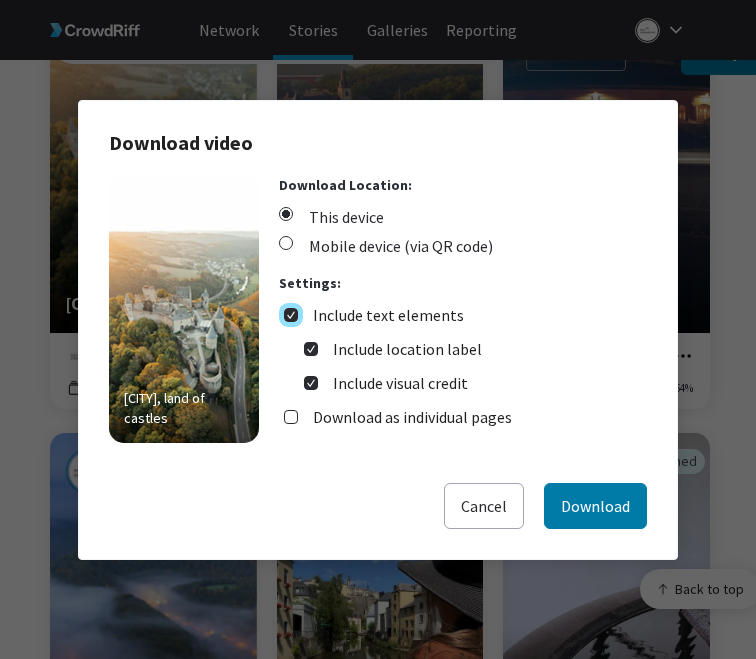 click on "Include text elements" at bounding box center [291, 315] 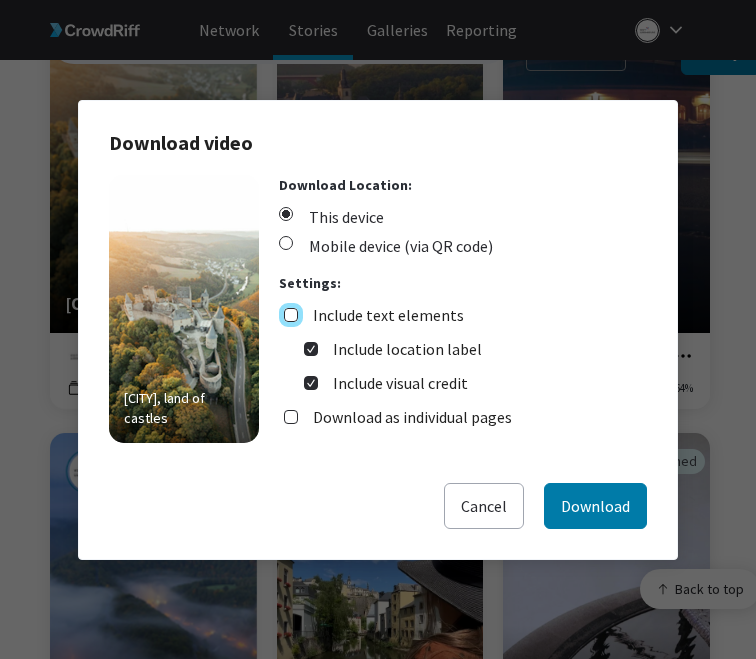 checkbox on "false" 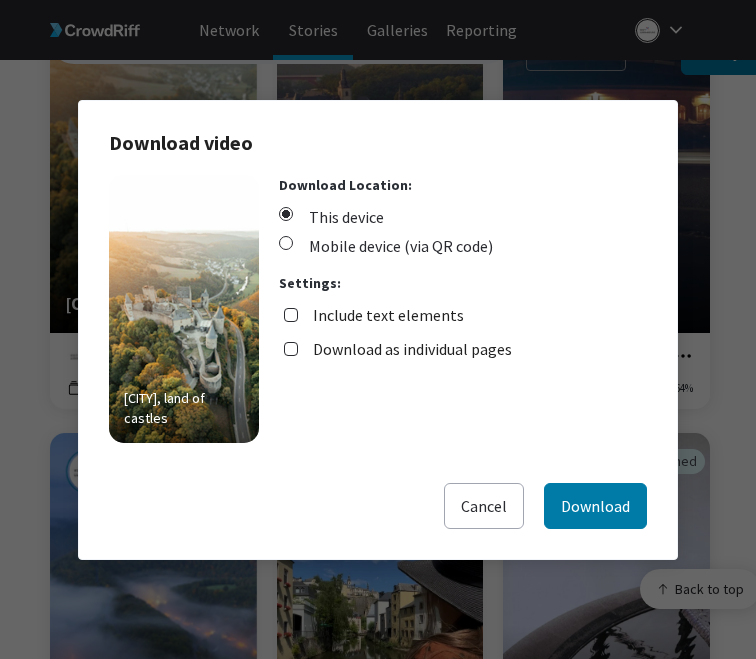 click on "Download as individual pages" at bounding box center [412, 349] 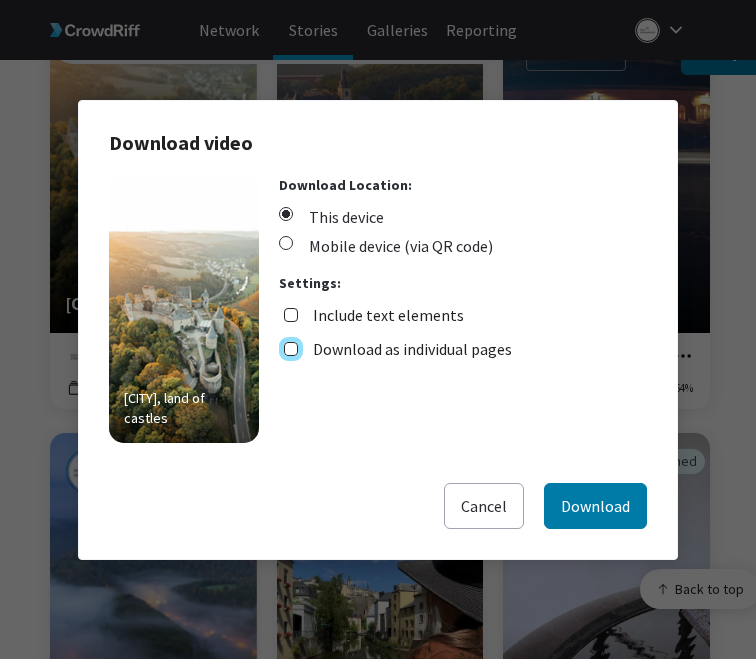 click on "Download as individual pages" at bounding box center [291, 349] 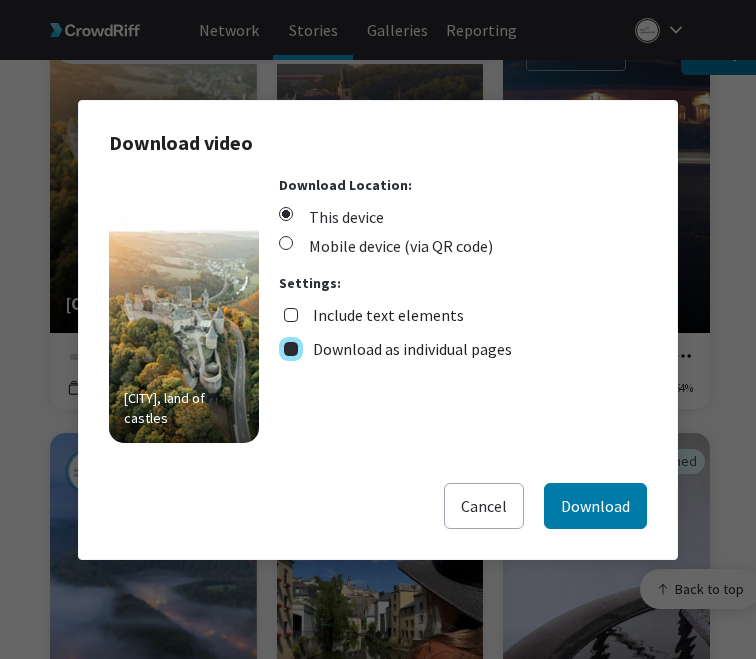 checkbox on "true" 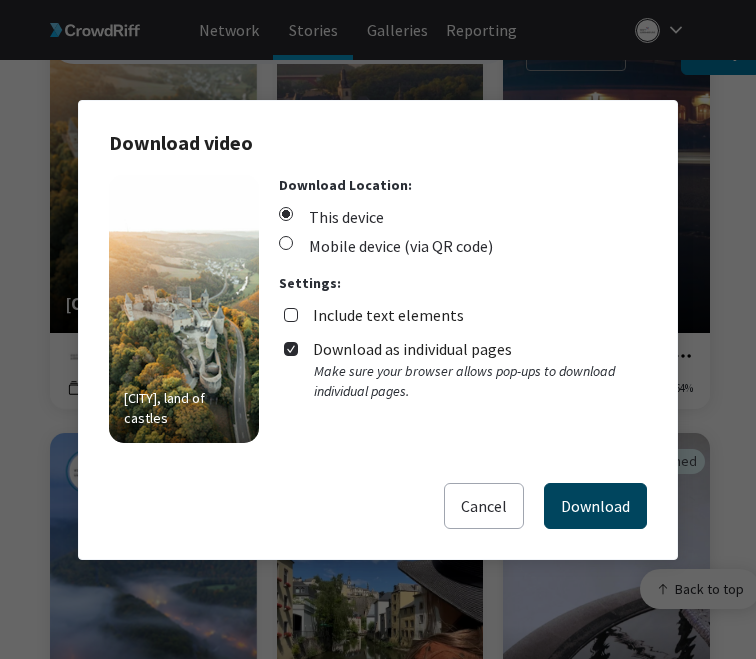 click on "Download" at bounding box center (595, 506) 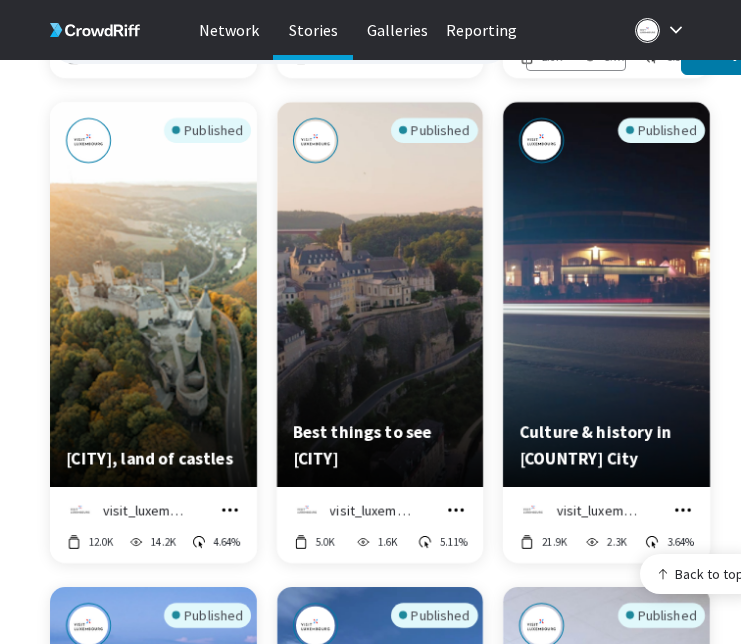 scroll, scrollTop: 5026, scrollLeft: 0, axis: vertical 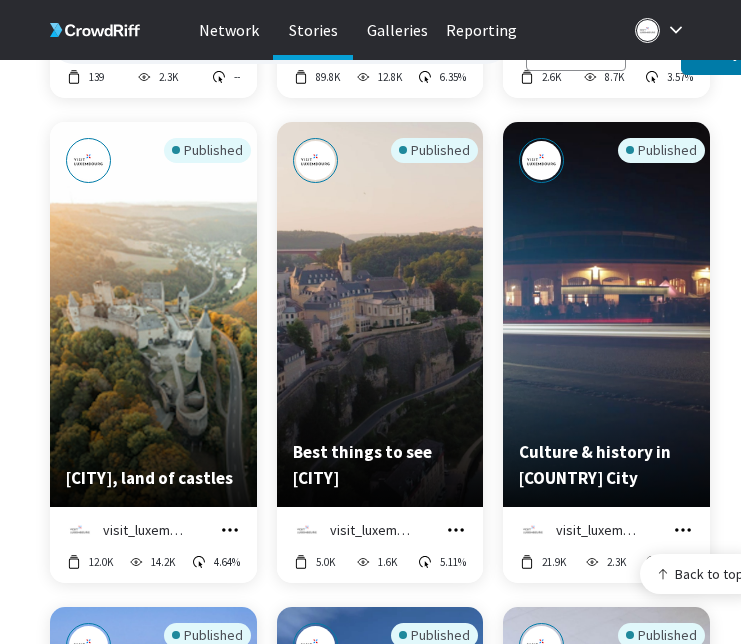 click 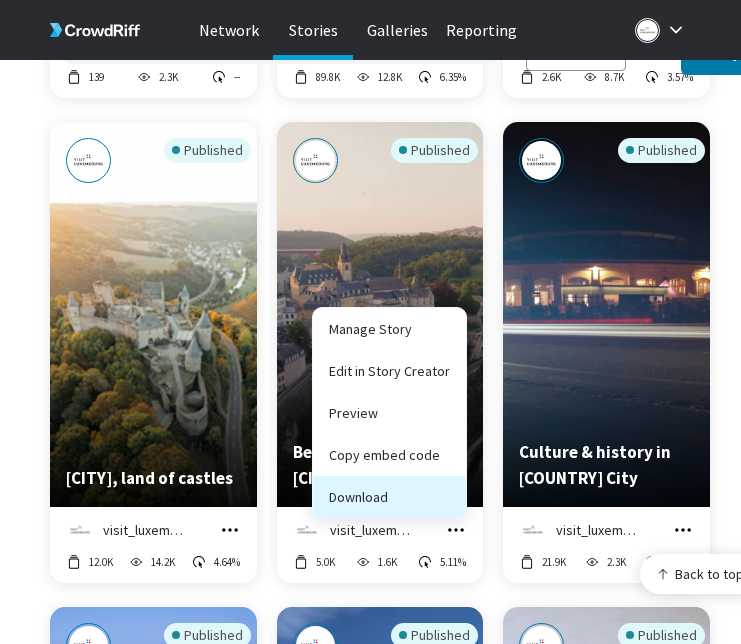 click on "Download" at bounding box center [389, 497] 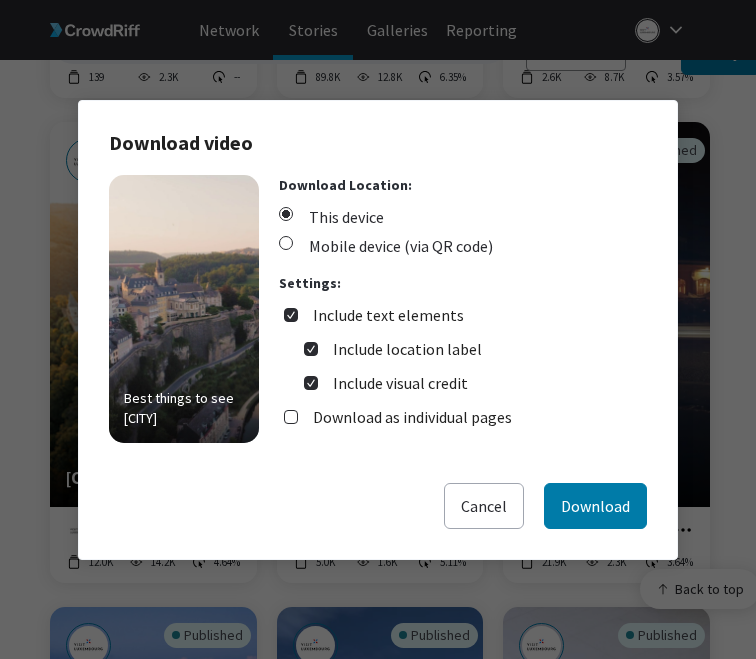click on "Include text elements" at bounding box center [388, 315] 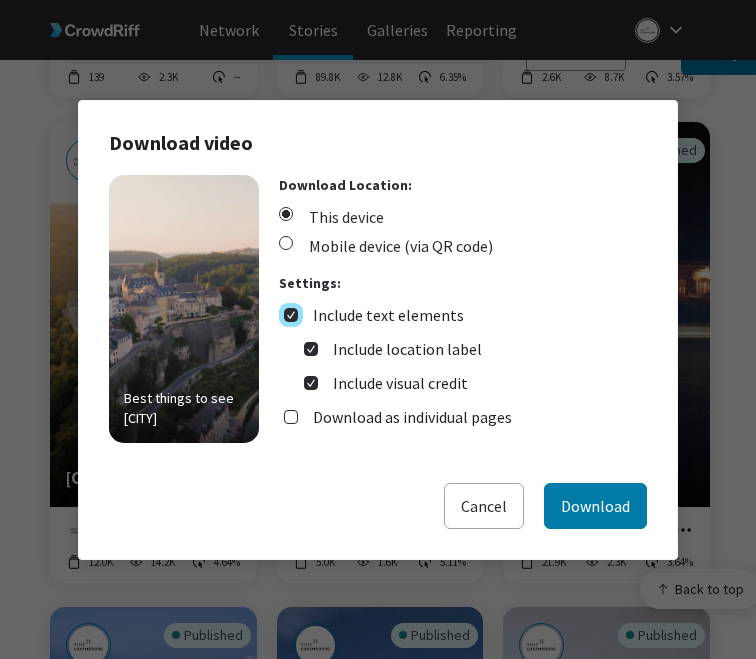 click on "Include text elements" at bounding box center [291, 315] 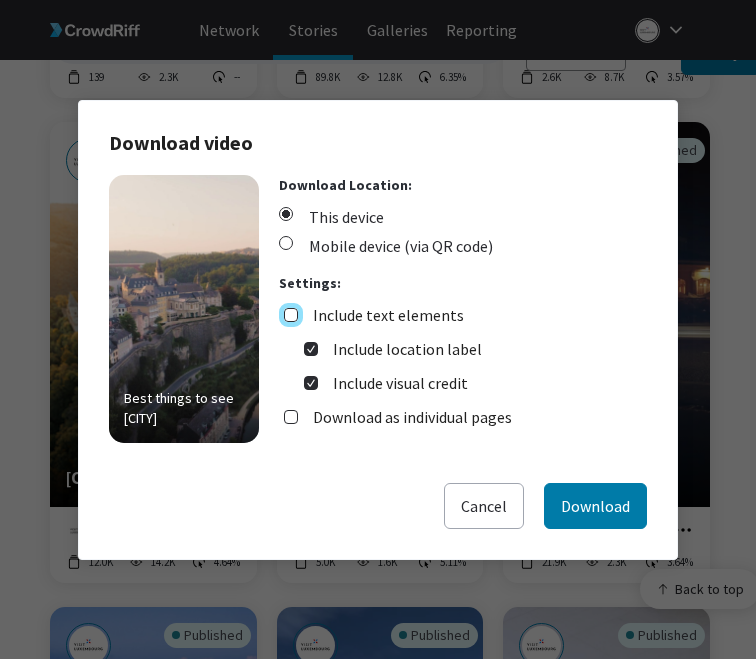 checkbox on "false" 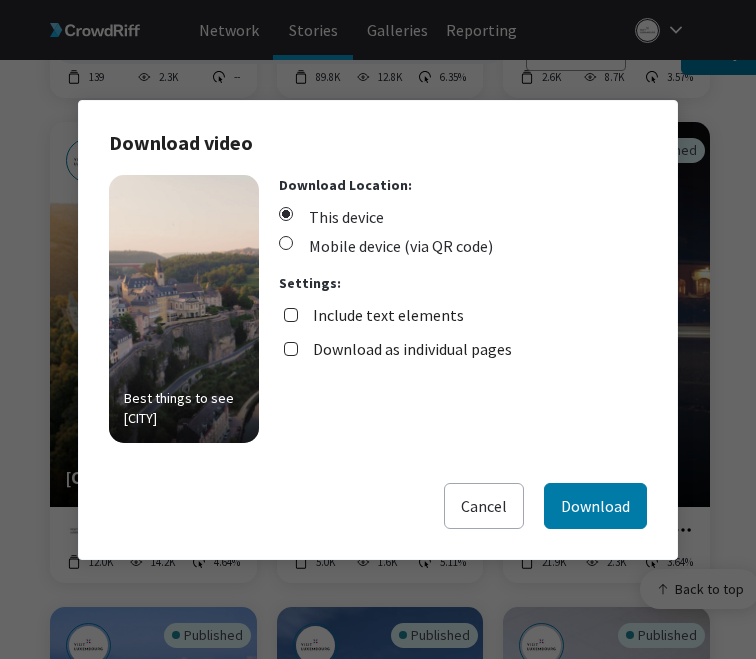 click on "Download as individual pages" at bounding box center [412, 349] 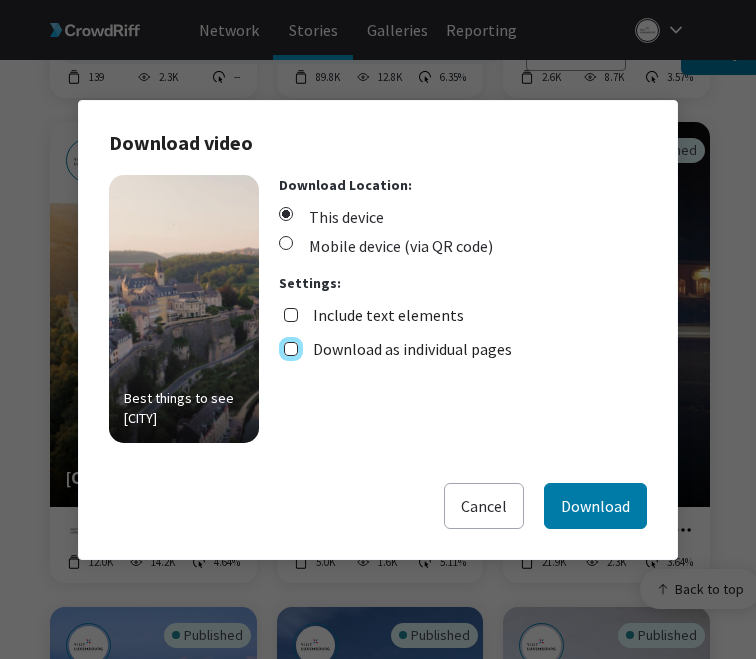 click on "Download as individual pages" at bounding box center (291, 349) 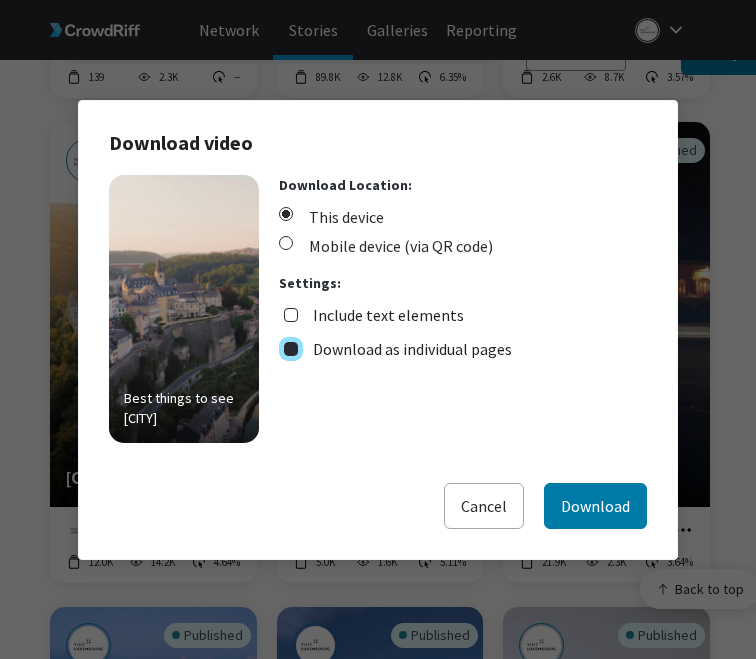 checkbox on "true" 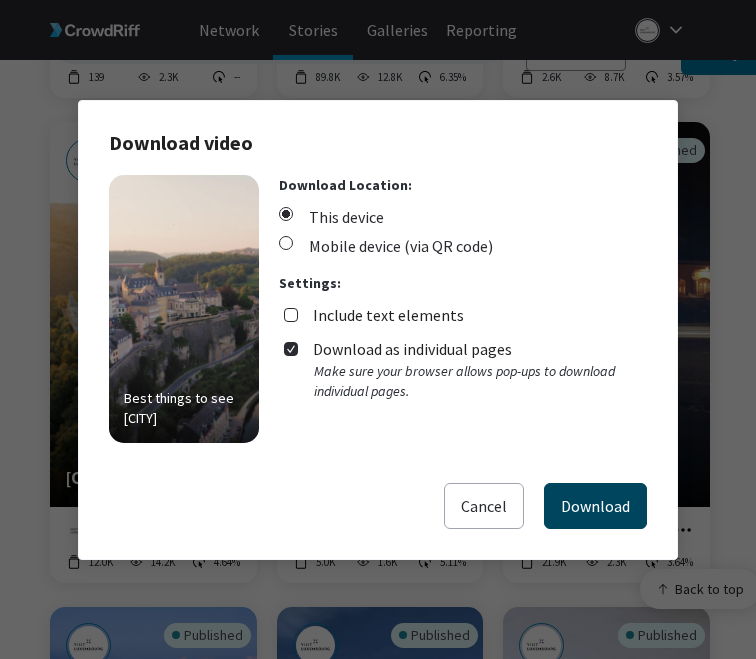click on "Download" at bounding box center (595, 506) 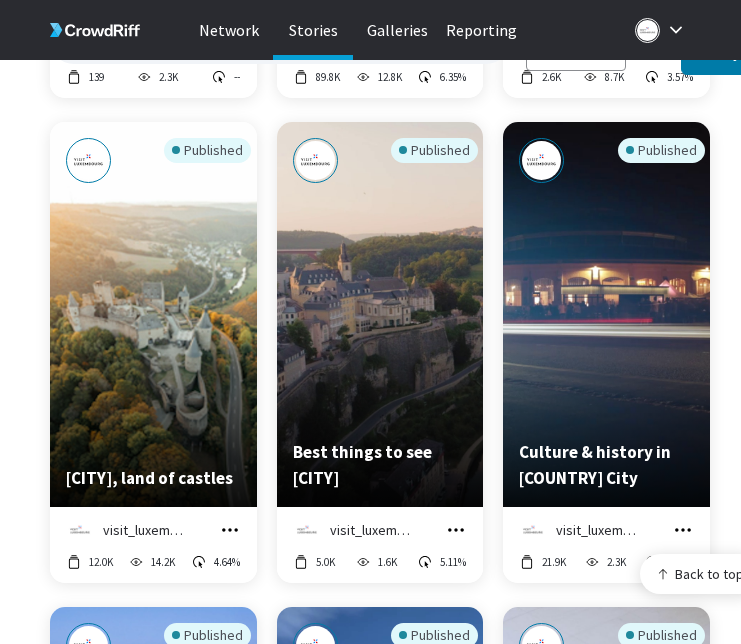 click 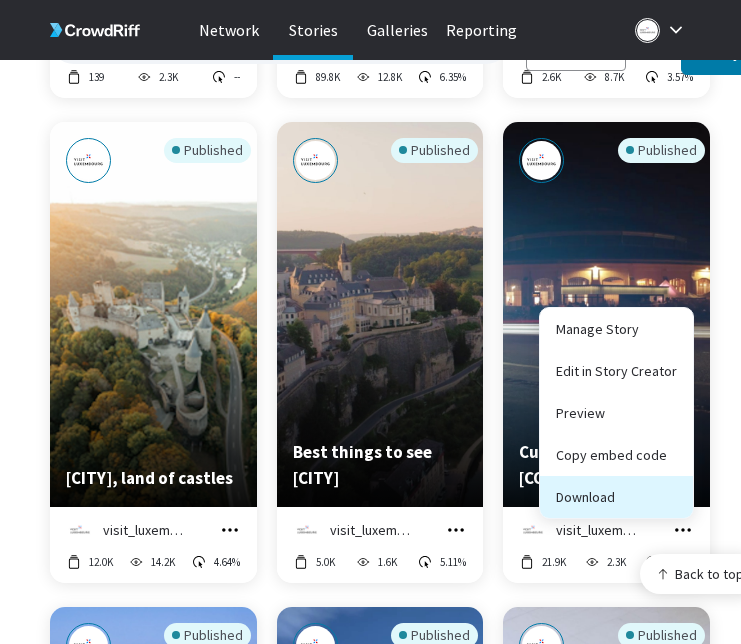 click on "Download" at bounding box center [616, 497] 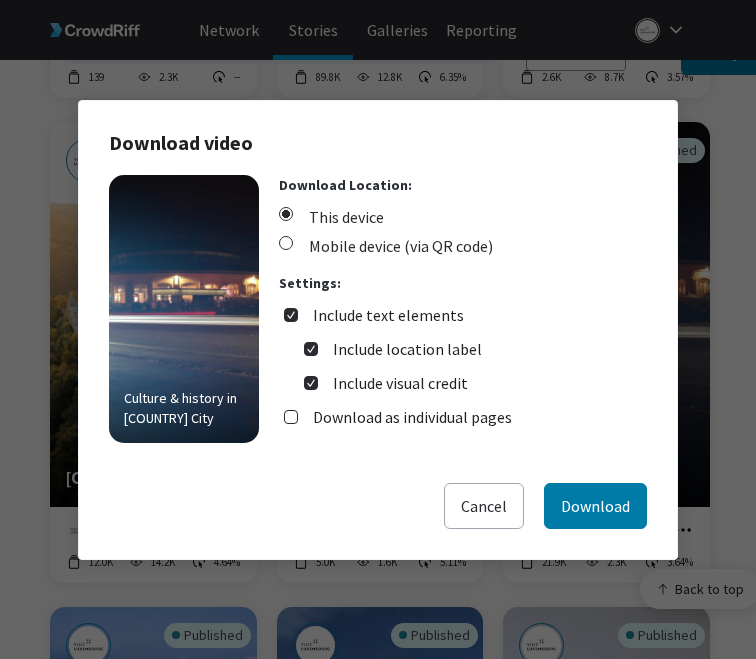 click on "Include text elements" at bounding box center [388, 315] 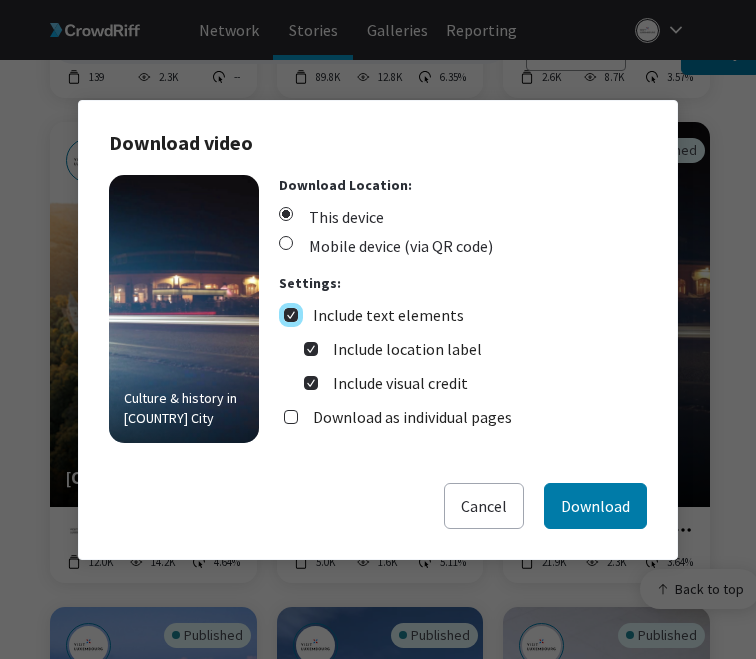 click on "Include text elements" at bounding box center (291, 315) 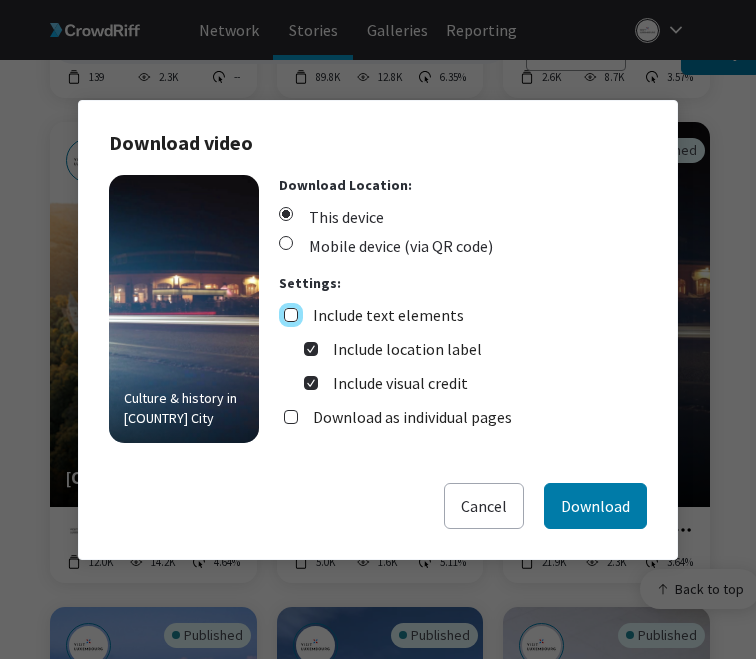 checkbox on "false" 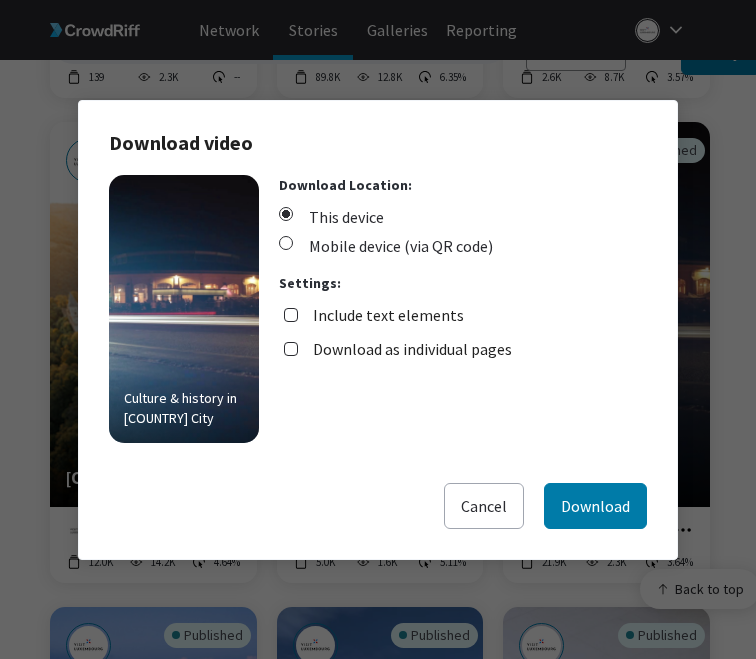 click on "Download as individual pages" at bounding box center [412, 349] 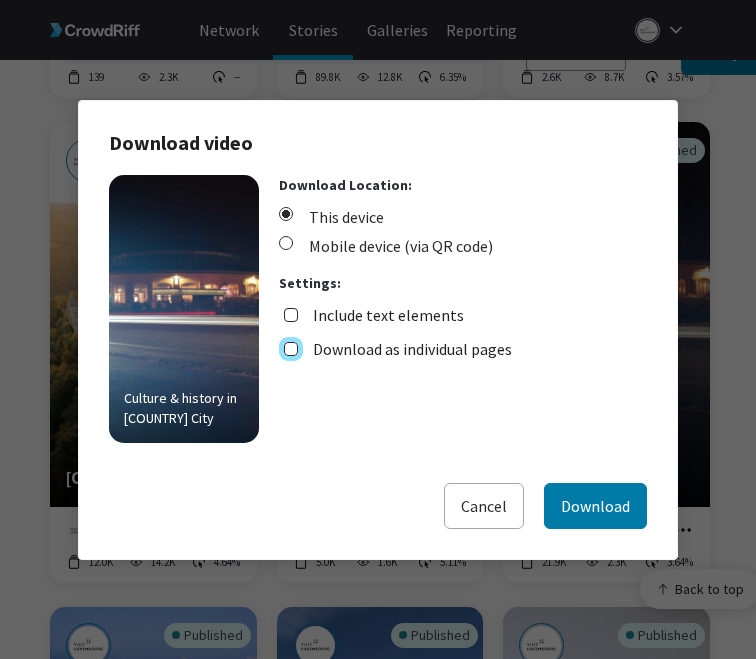 click on "Download as individual pages" at bounding box center [291, 349] 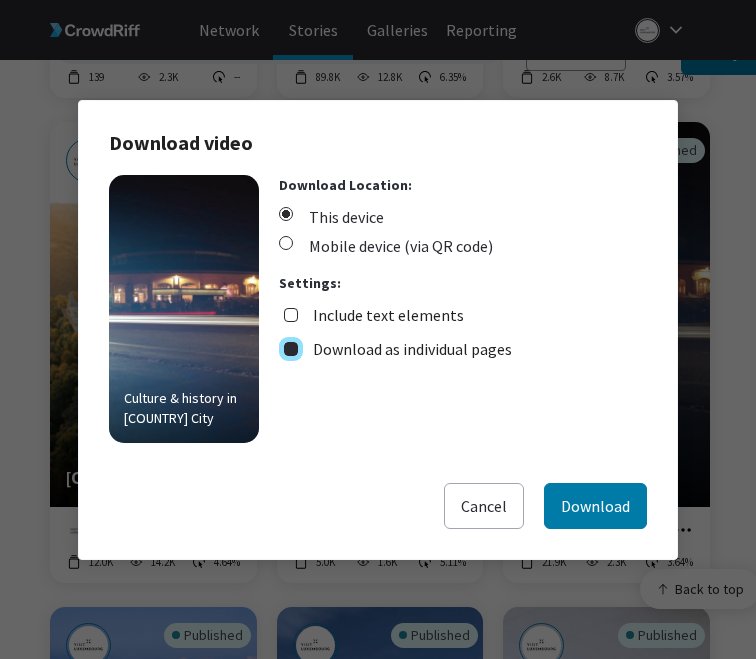 checkbox on "true" 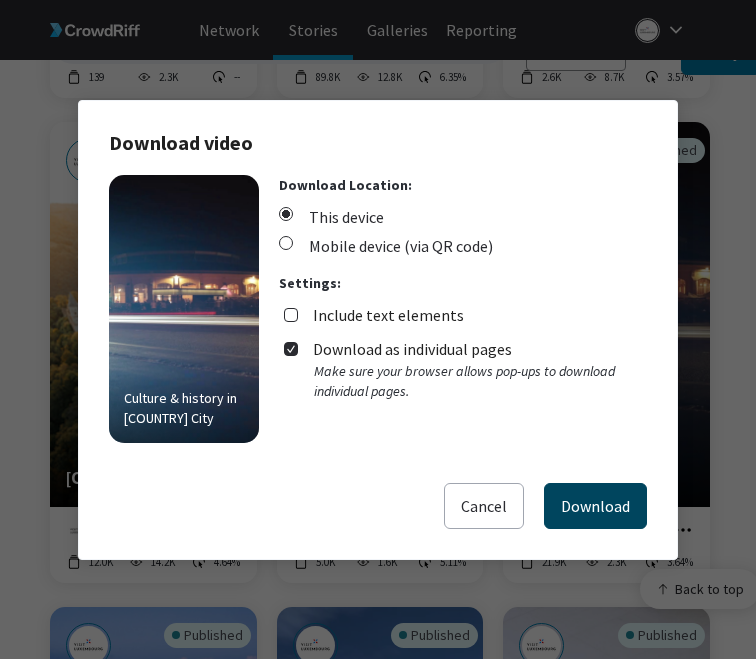 click on "Download" at bounding box center (595, 506) 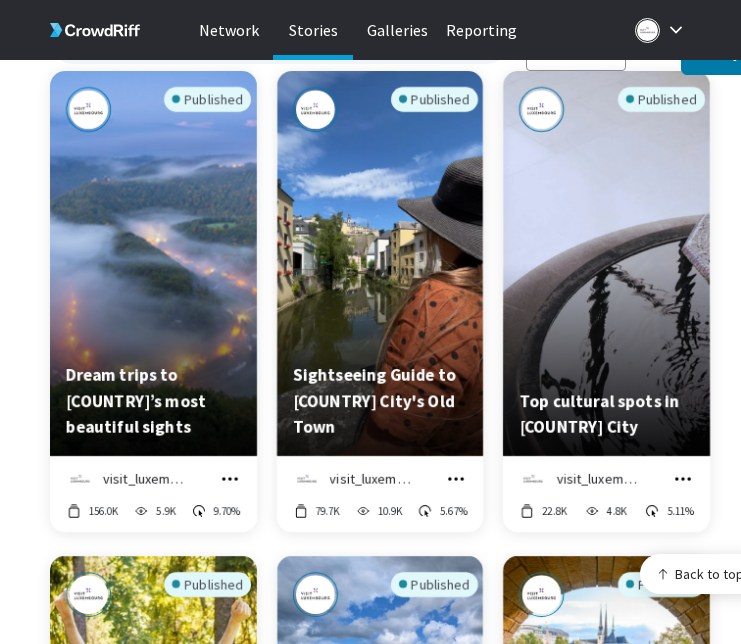 scroll, scrollTop: 5593, scrollLeft: 0, axis: vertical 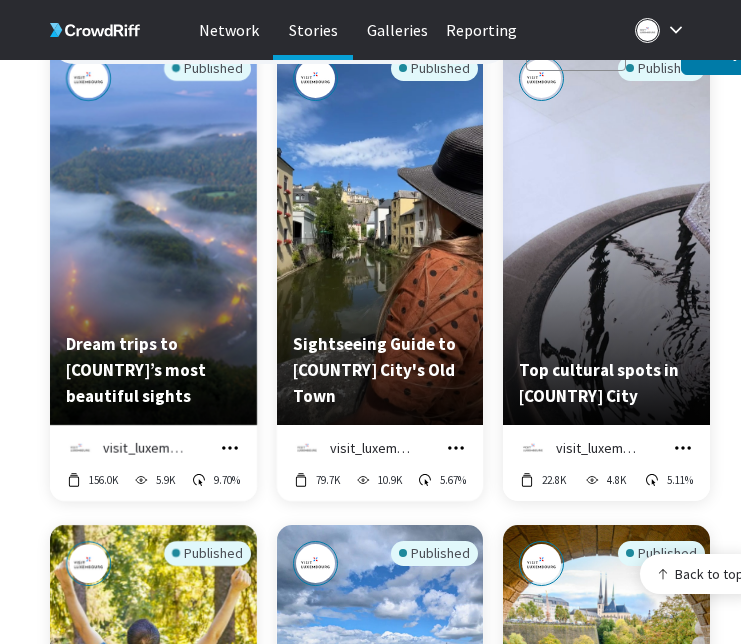click 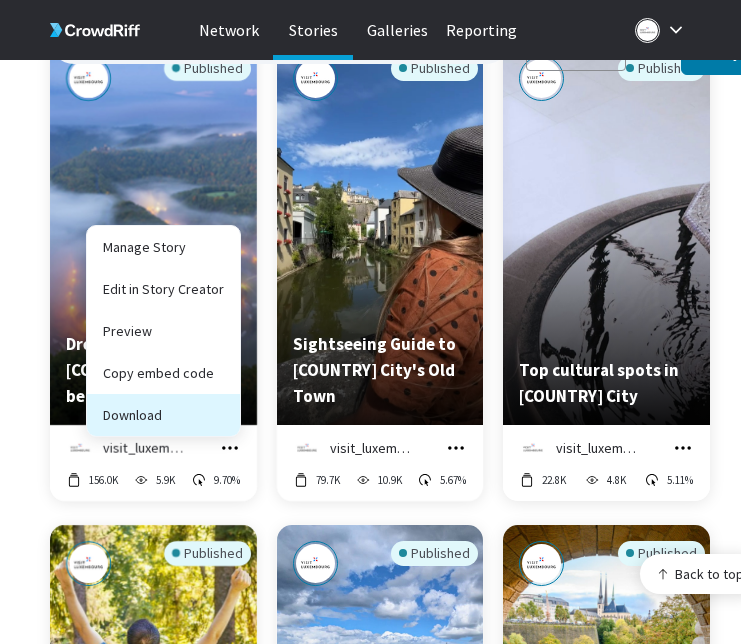 click on "Download" at bounding box center (163, 415) 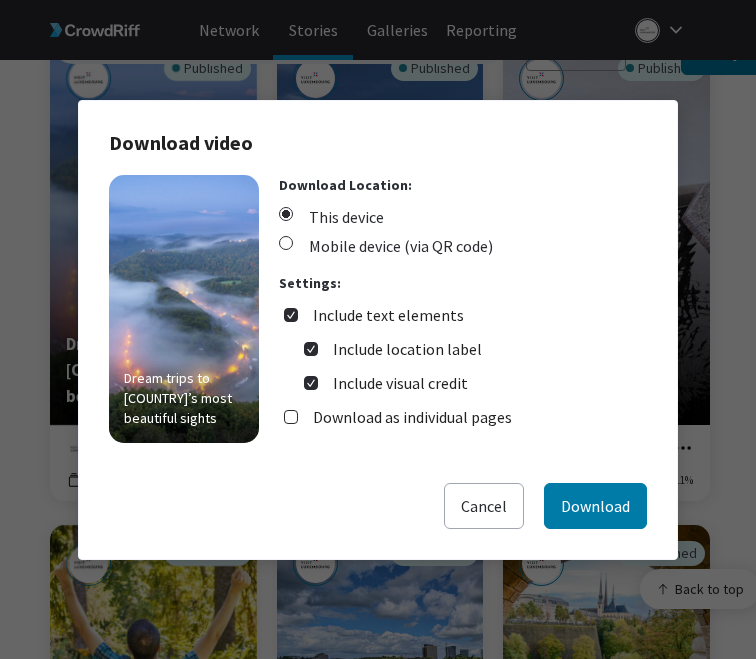 click on "Include text elements" at bounding box center (388, 315) 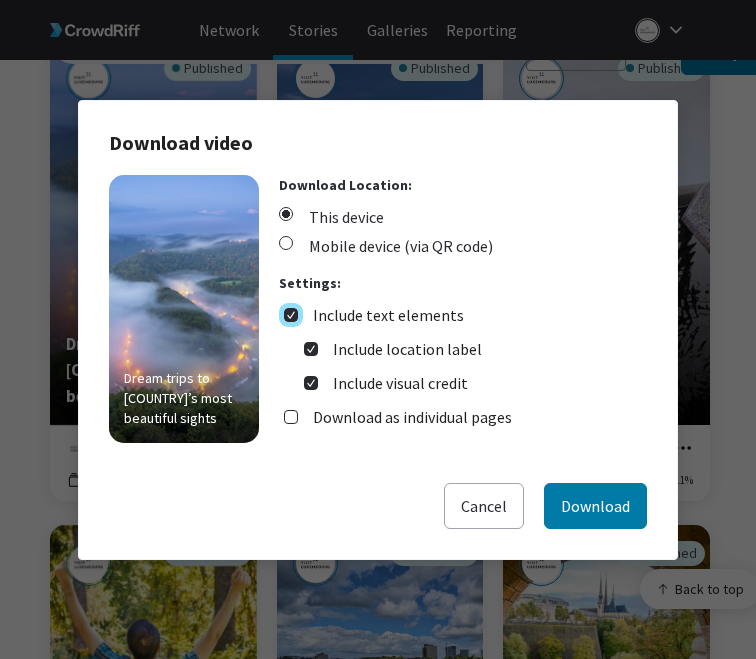 click on "Include text elements" at bounding box center [291, 315] 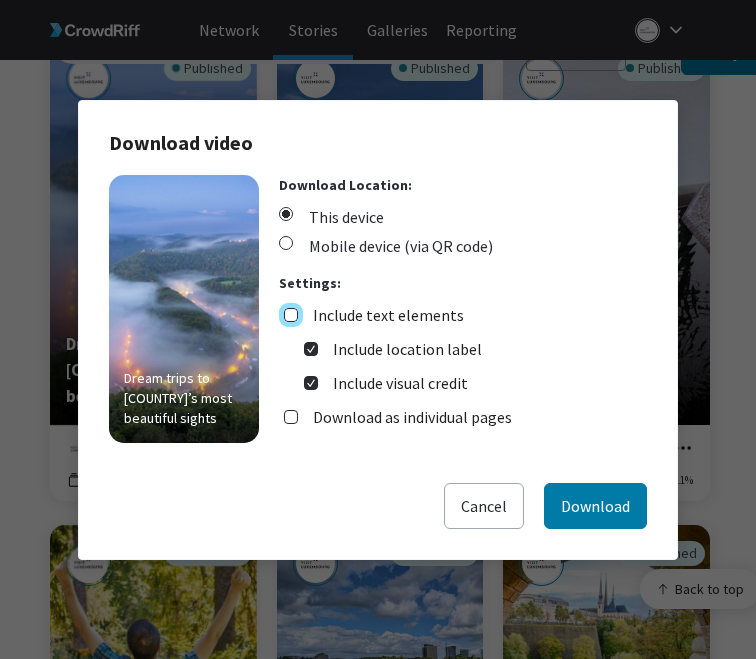 checkbox on "false" 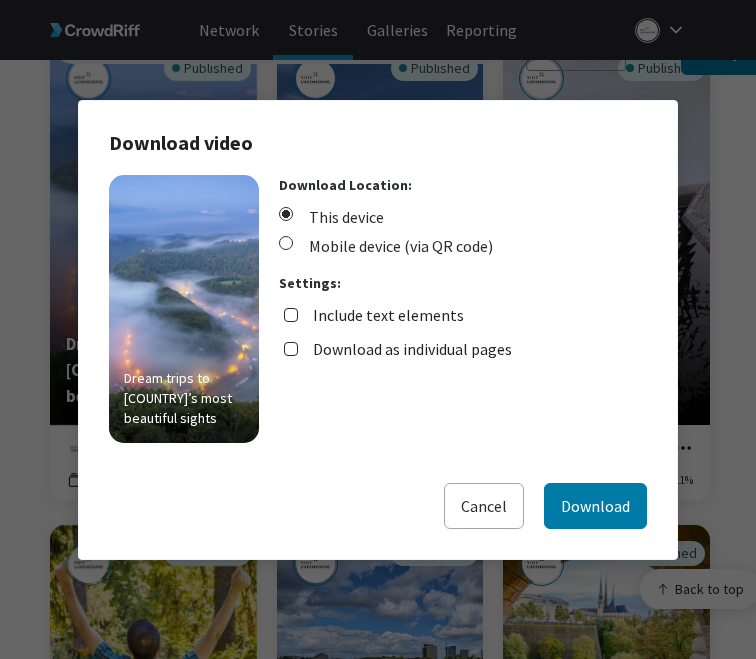 click on "Download as individual pages" at bounding box center [412, 349] 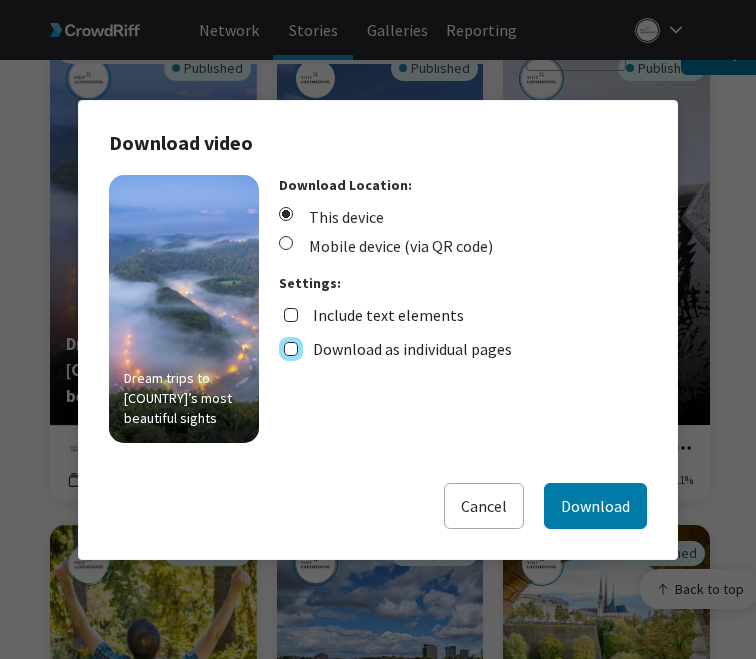 click on "Download as individual pages" at bounding box center [291, 349] 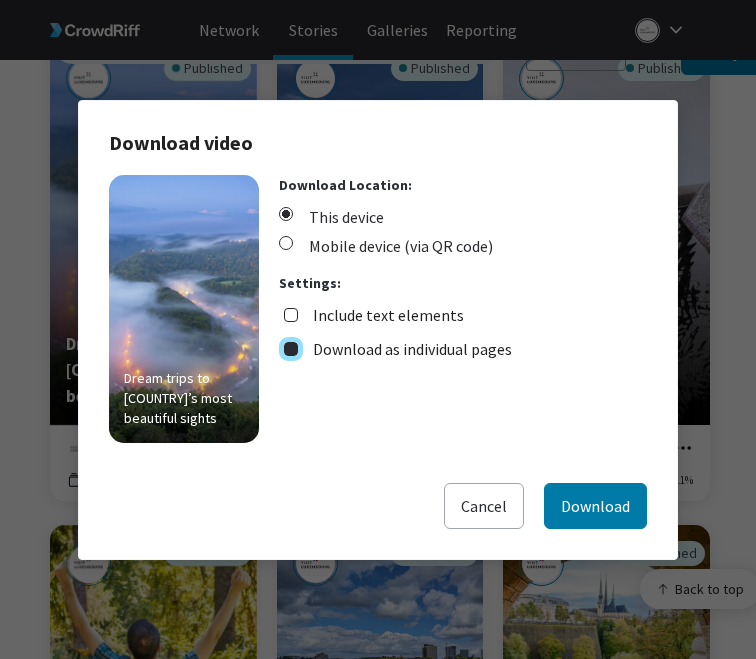checkbox on "true" 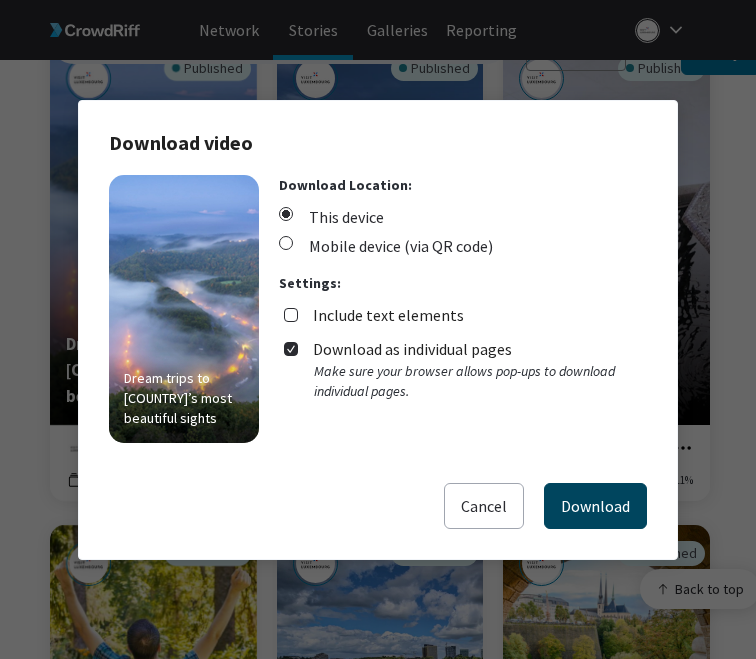 click on "Download" at bounding box center [595, 506] 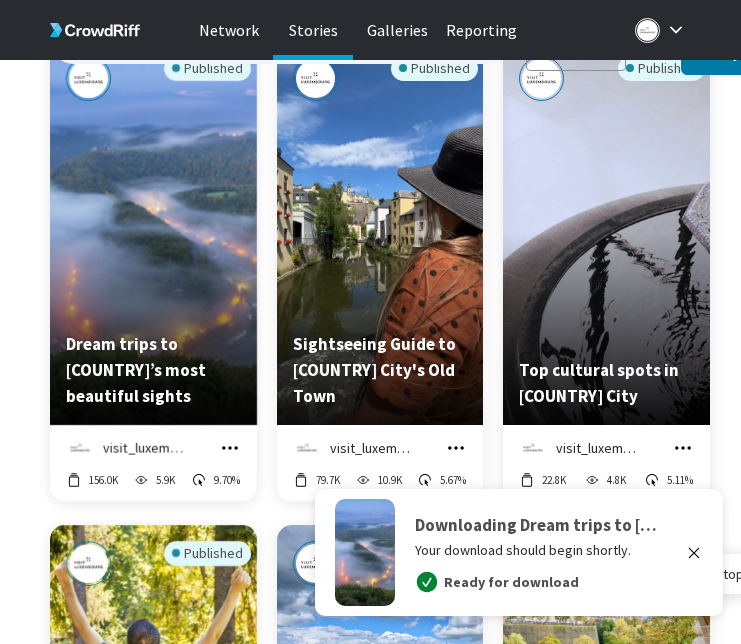 click on "Published 7 beautiful viewpoints in the North of [STATE]   visit_luxembourg Manage Story Edit in Story Creator Preview Copy embed code Download 139 2.3K -- Published Five day trips from [STATE] City!   visit_luxembourg Manage Story Edit in Story Creator Preview Copy embed code Download 89.8K 12.8K 6.35% Published Best coffee shops in [STATE] City   visit_luxembourg Manage Story Edit in Story Creator Preview Copy embed code Download 2.6K 8.7K 3.57% Published [STATE], land of castles   visit_luxembourg Manage Story Edit in Story Creator Preview Copy embed code Download 12.0K 14.2K 4.64% Published Best things to see [STATE] City   visit_luxembourg Manage Story Edit in Story Creator Preview Copy embed code Download 5.0K 1.6K 5.11% Published Culture & history in [STATE] City   visit_luxembourg Manage Story Edit in Story Creator Preview Copy embed code Download 21.9K 2.3K 3.64% Published Dream trips to [STATE]’s most beautiful sights   visit_luxembourg Manage Story Edit in Story Creator 5.9K" at bounding box center (405, -1148) 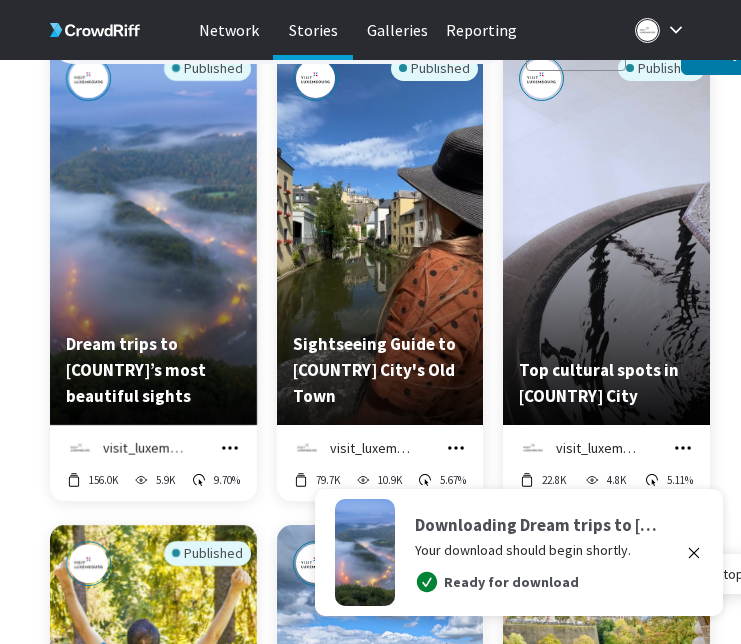 click 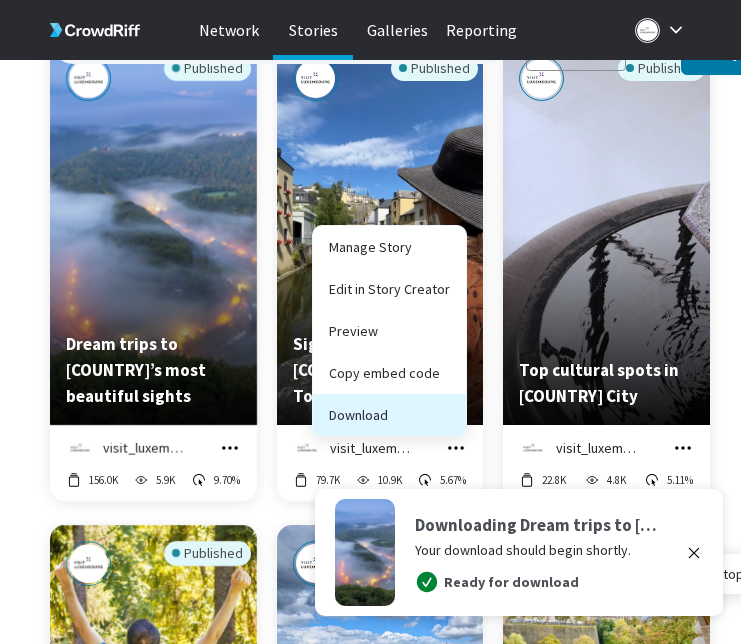 click on "Download" at bounding box center [389, 415] 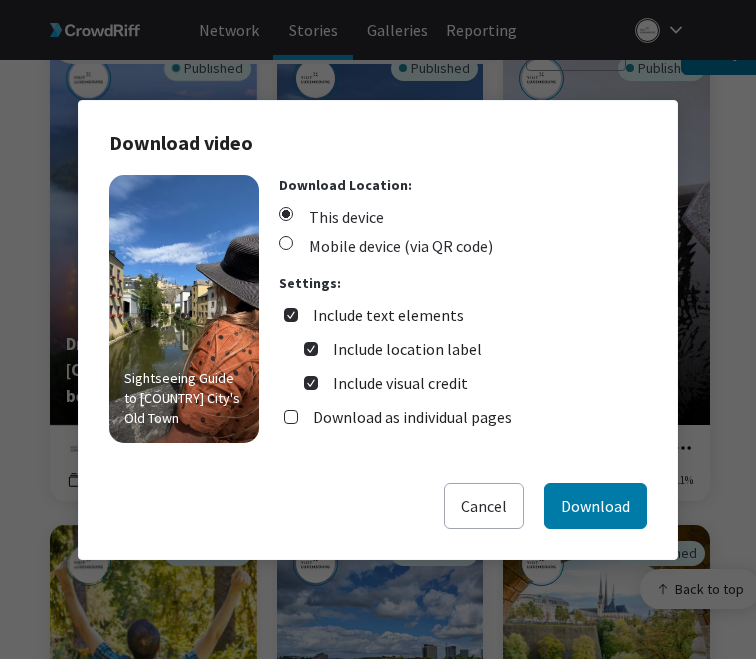 click on "Include text elements" at bounding box center [388, 315] 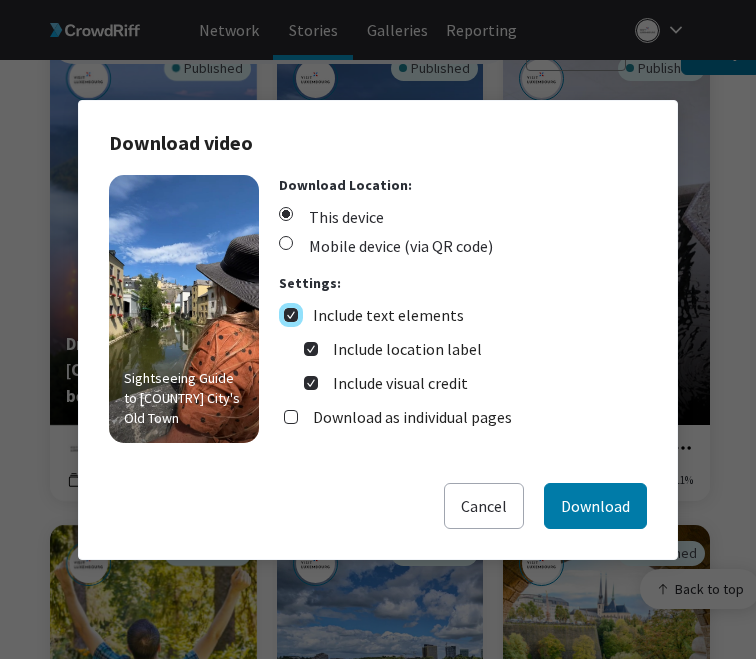 click on "Include text elements" at bounding box center (291, 315) 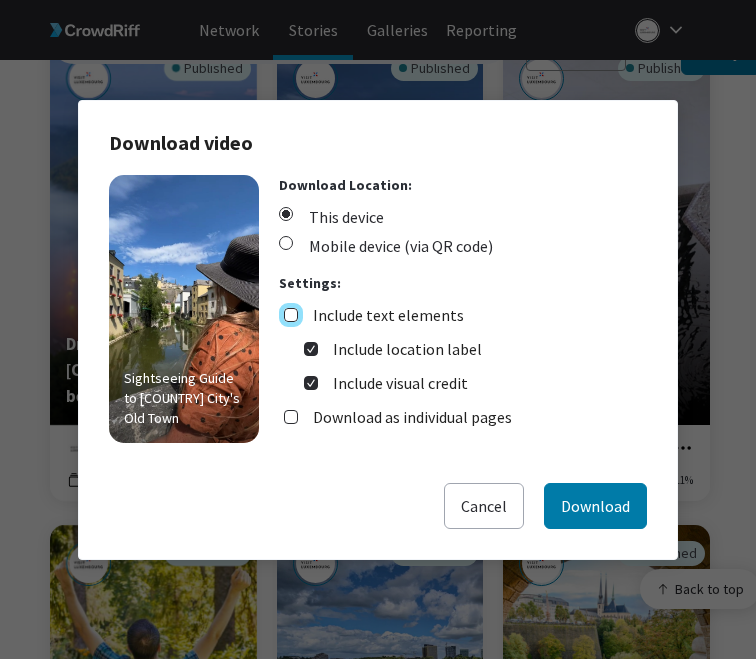 checkbox on "false" 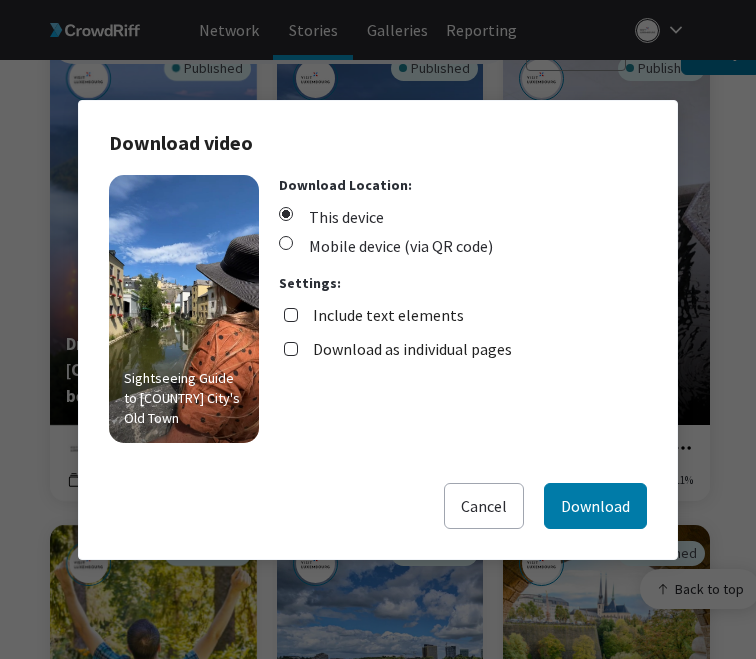 click on "Download as individual pages" at bounding box center [412, 349] 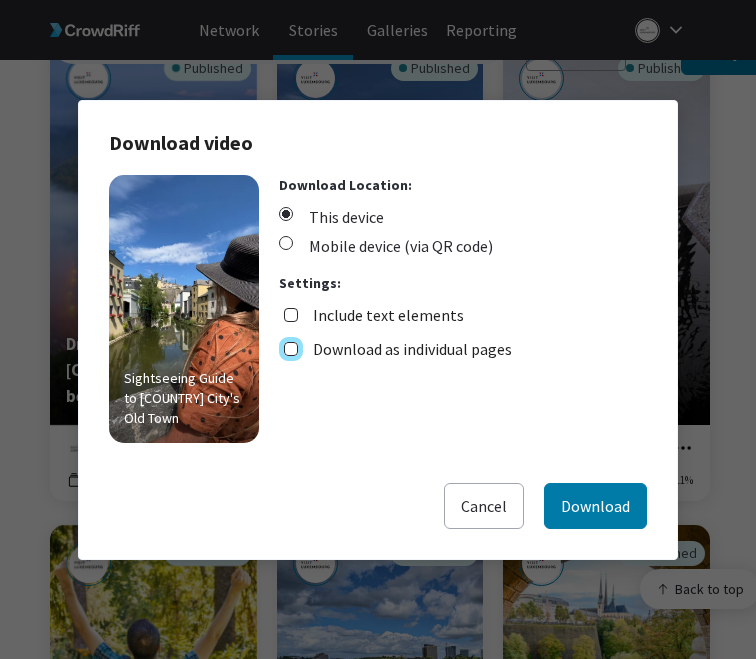 click on "Download as individual pages" at bounding box center (291, 349) 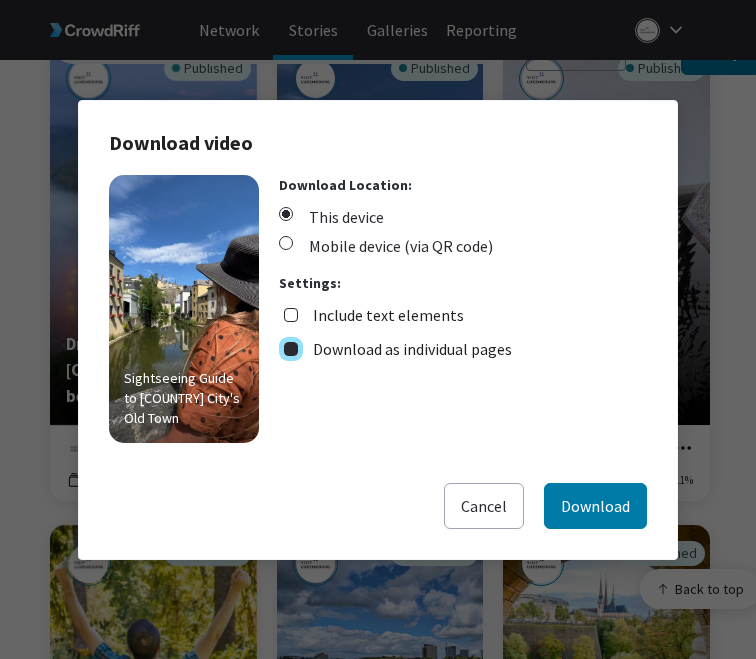 checkbox on "true" 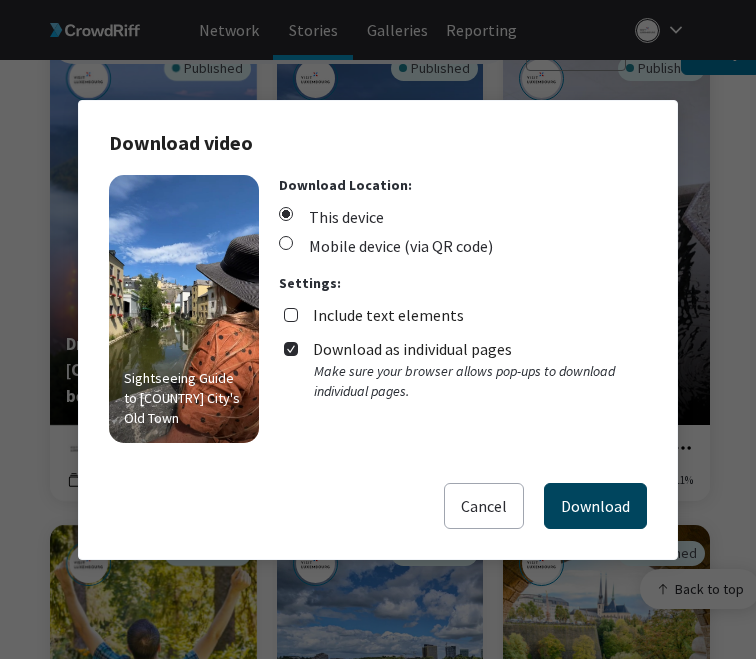 click on "Download" at bounding box center (595, 506) 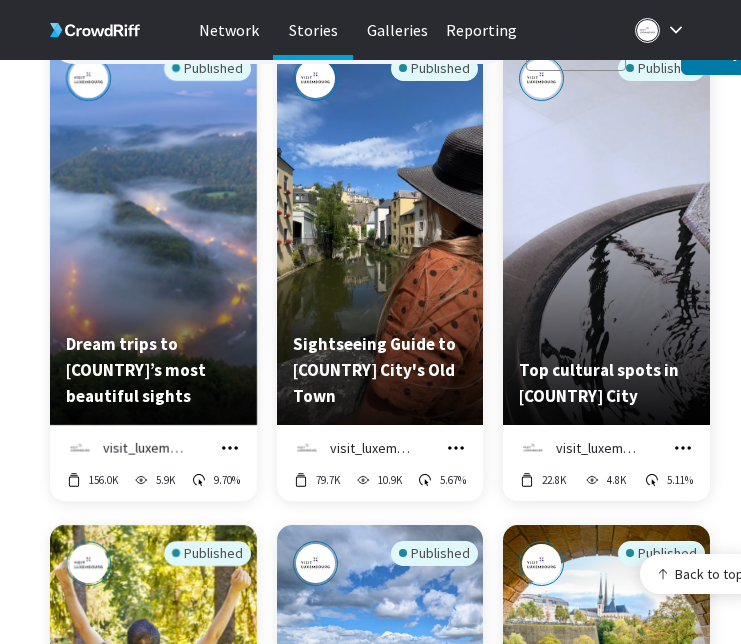 drag, startPoint x: 687, startPoint y: 425, endPoint x: 658, endPoint y: 411, distance: 32.202484 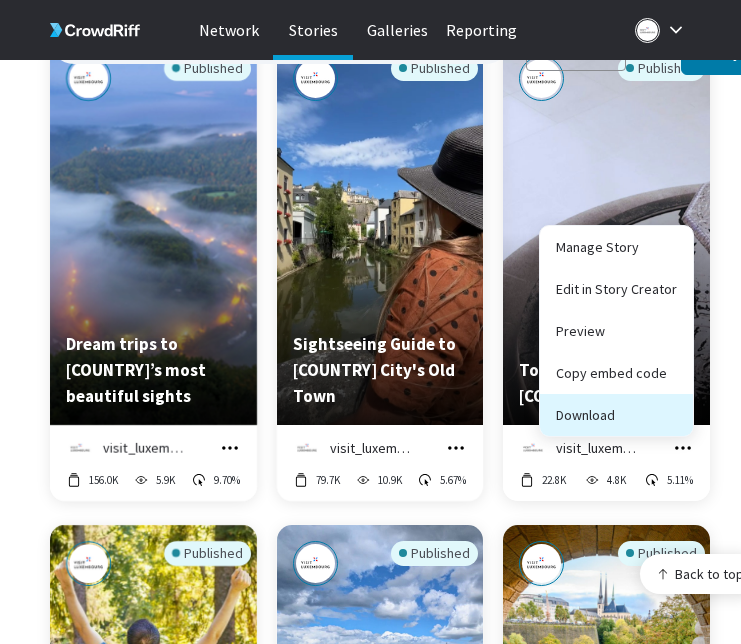 click on "Download" at bounding box center [616, 415] 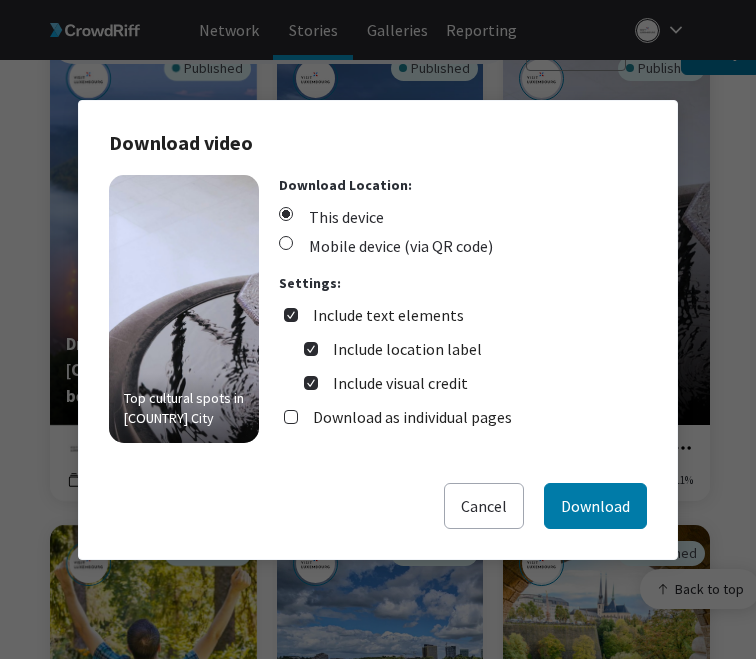 drag, startPoint x: 365, startPoint y: 292, endPoint x: 360, endPoint y: 309, distance: 17.720045 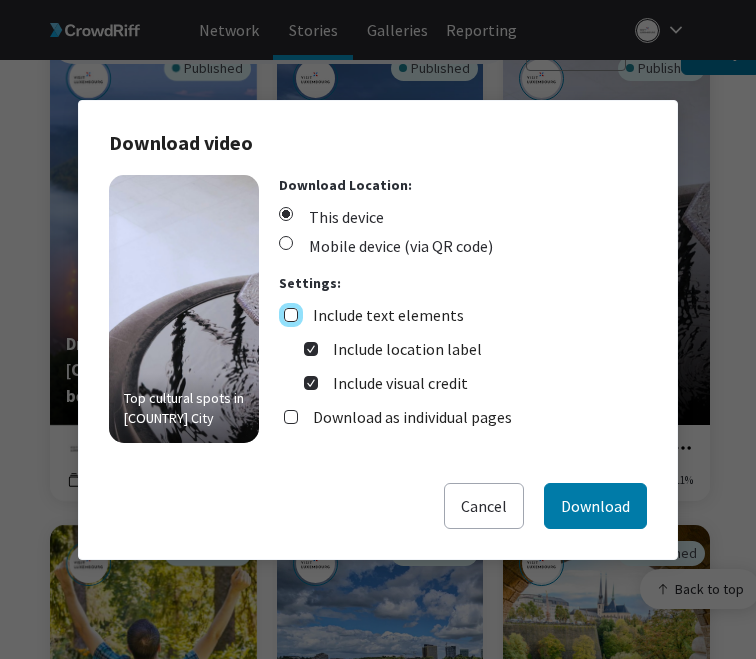 checkbox on "false" 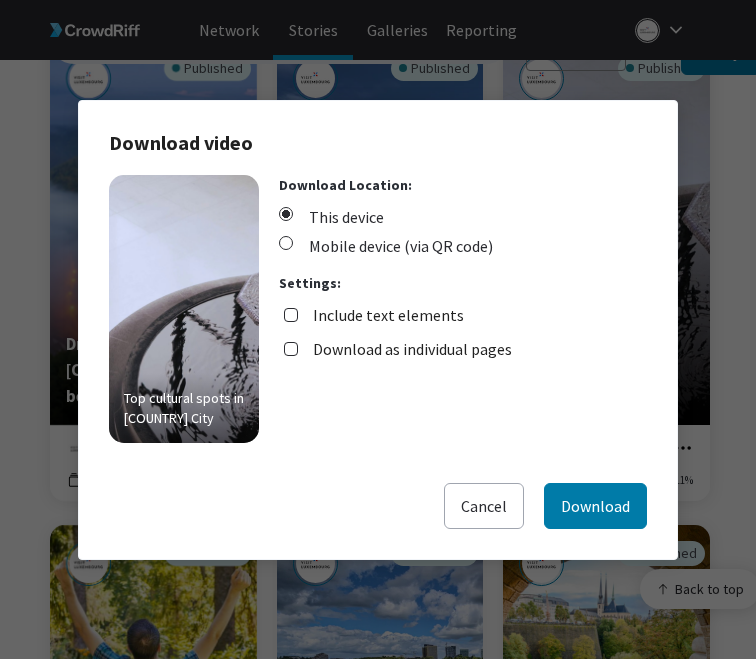 click on "Download as individual pages" at bounding box center (412, 349) 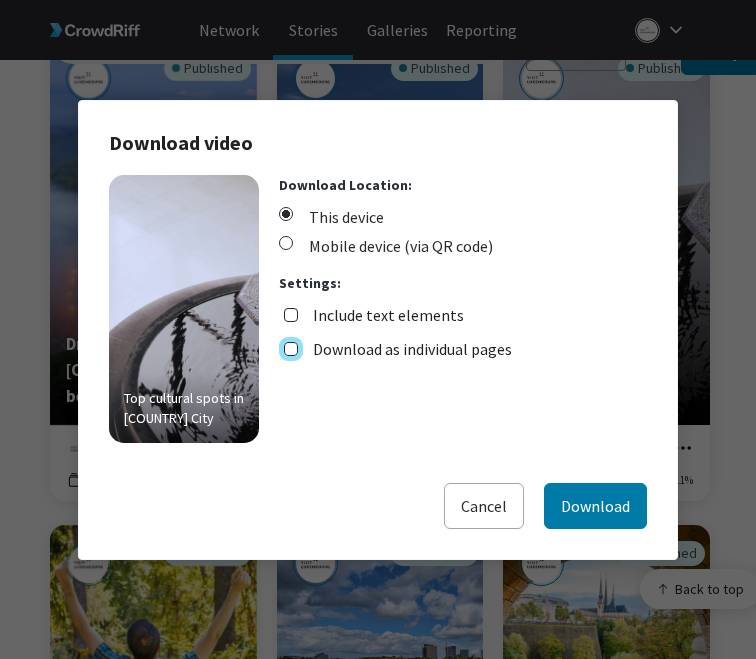 click on "Download as individual pages" at bounding box center [291, 349] 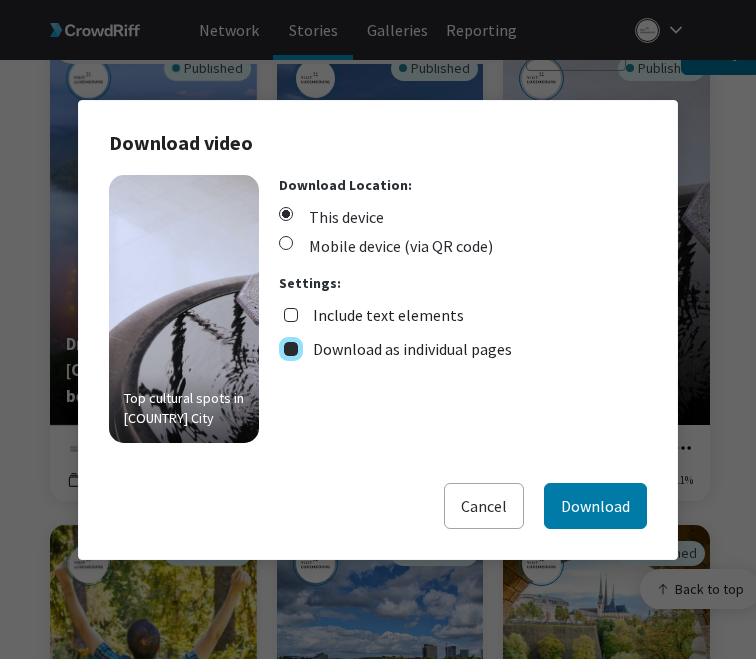checkbox on "true" 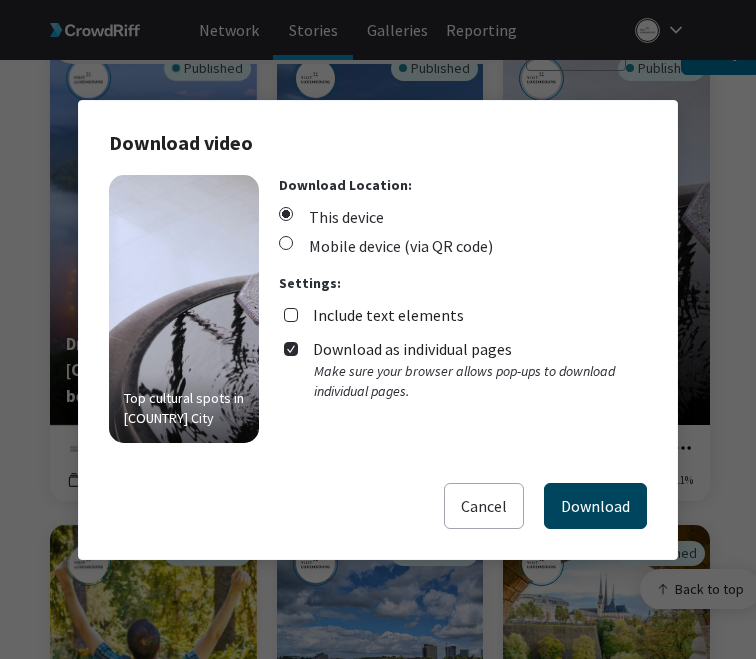 click on "Download" at bounding box center [595, 506] 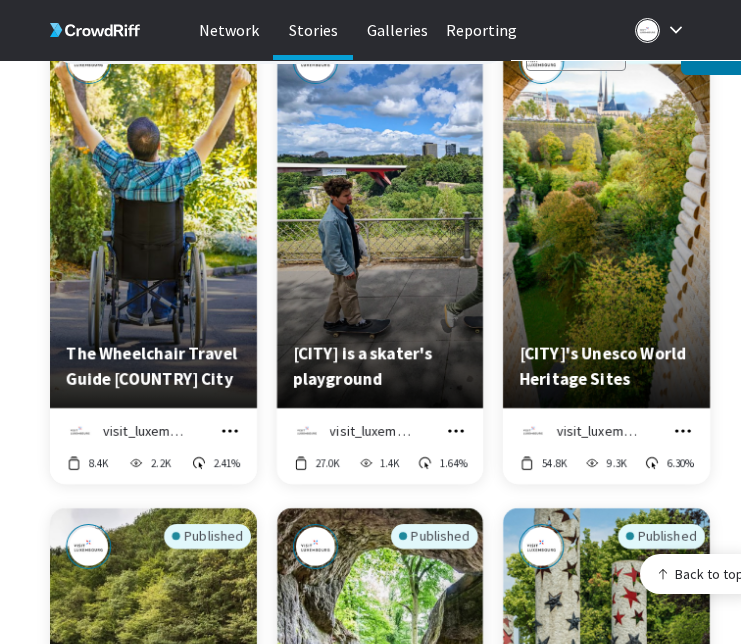 scroll, scrollTop: 6116, scrollLeft: 0, axis: vertical 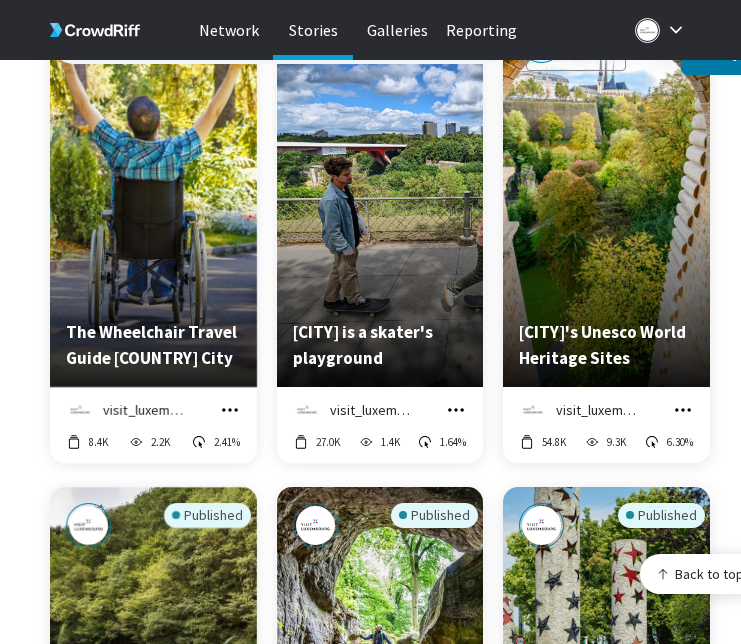 click 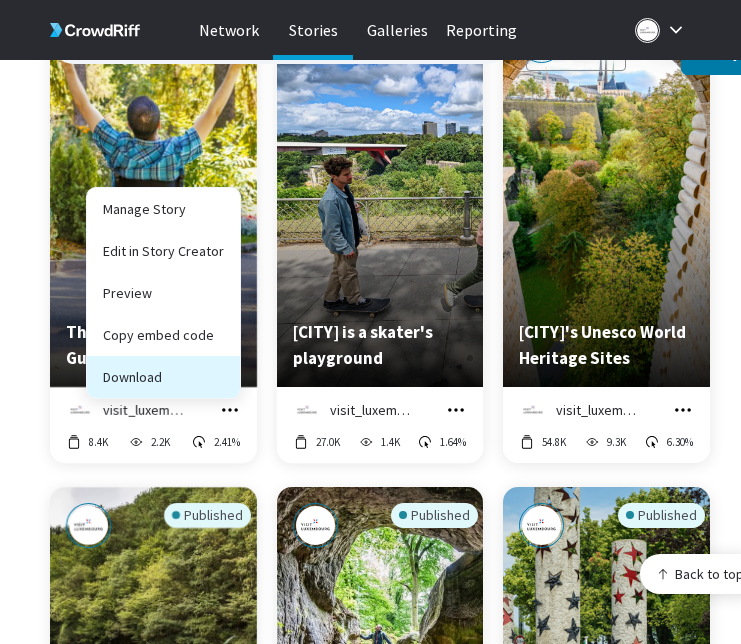 click on "Download" at bounding box center (163, 377) 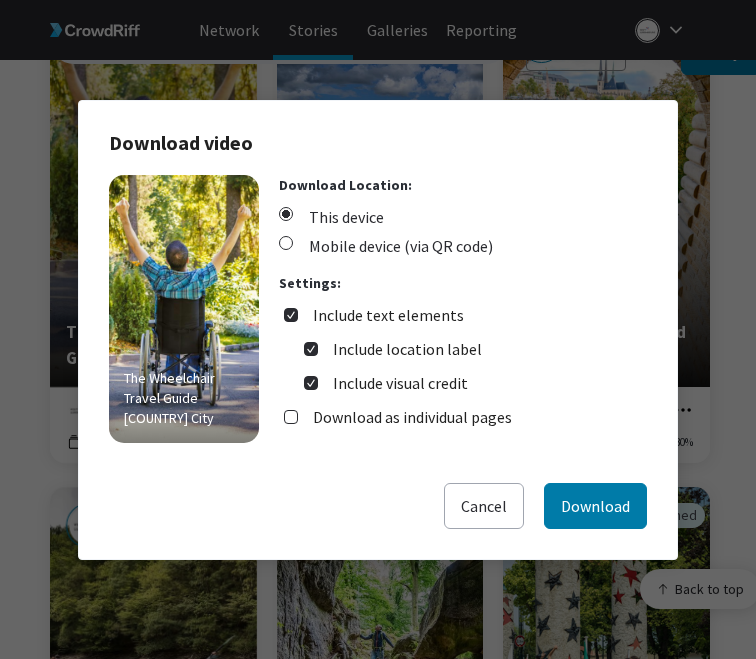 drag, startPoint x: 409, startPoint y: 288, endPoint x: 384, endPoint y: 315, distance: 36.796738 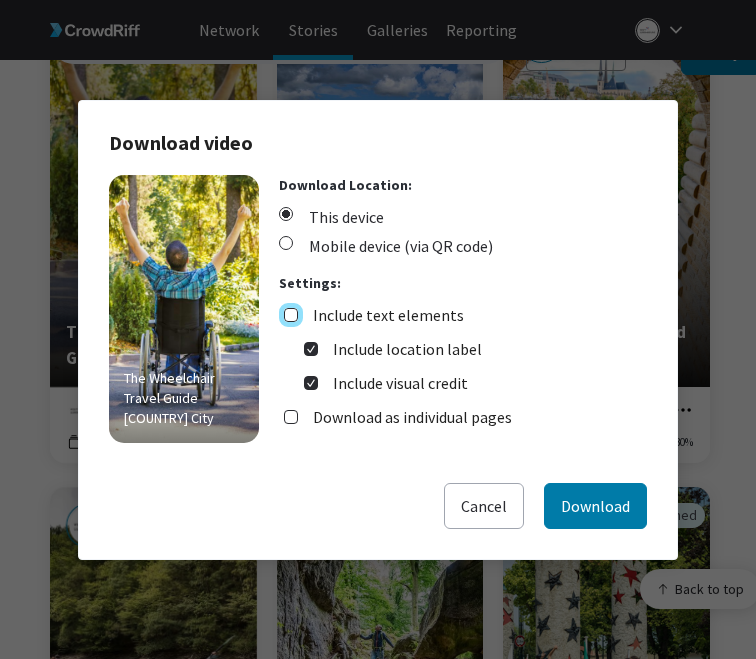 checkbox on "false" 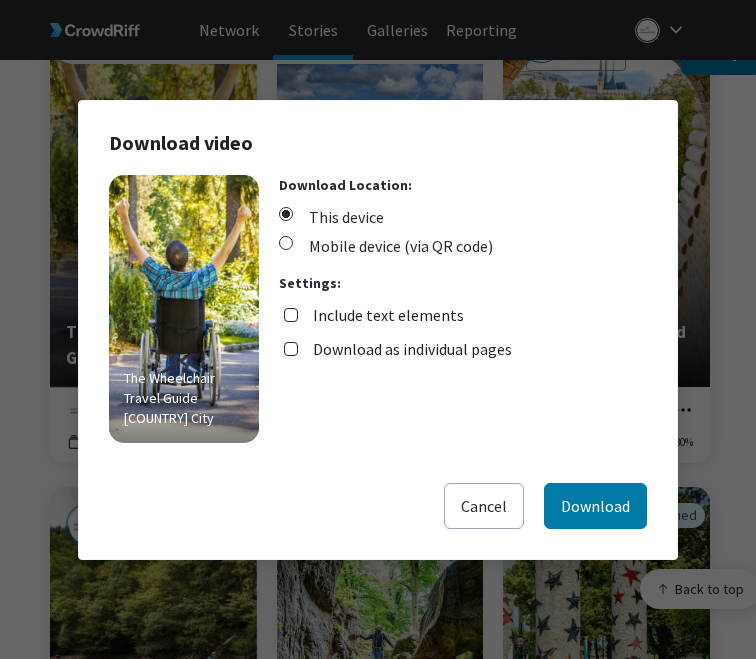click on "Download as individual pages" at bounding box center [412, 349] 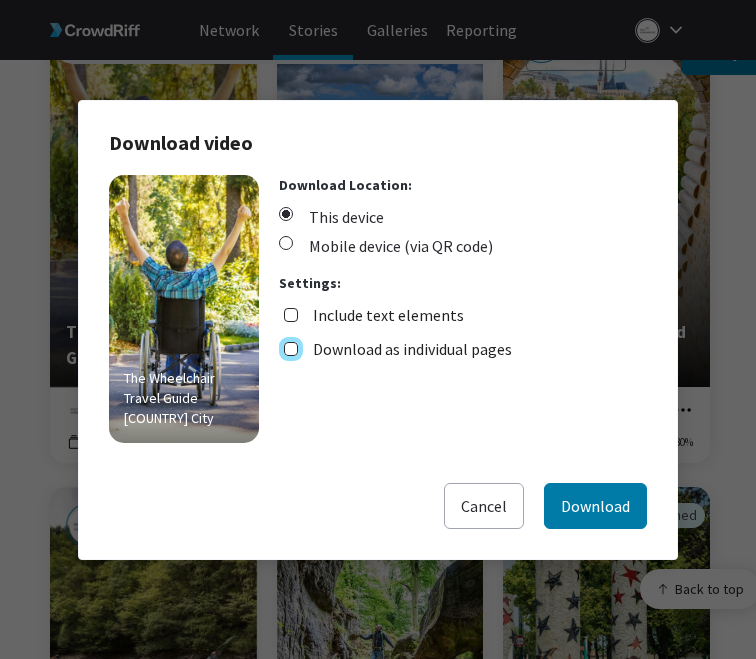 click on "Download as individual pages" at bounding box center (291, 349) 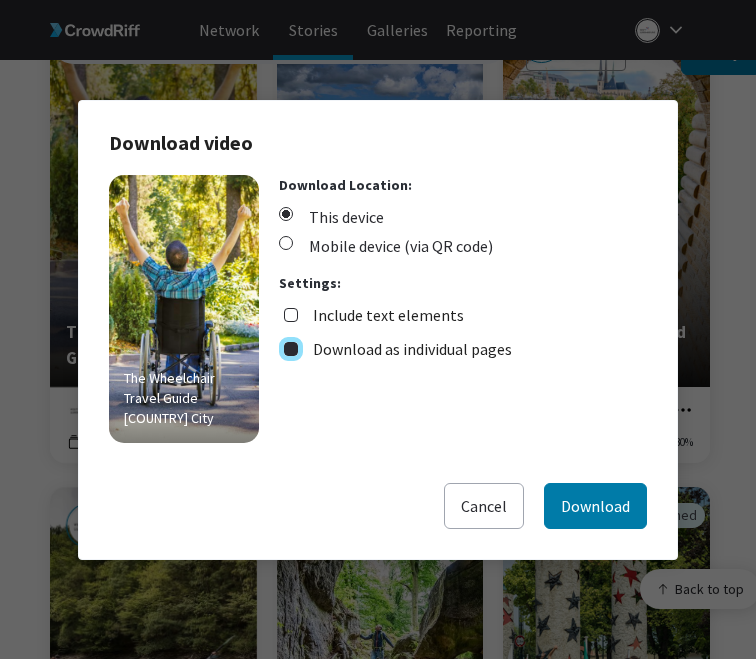 checkbox on "true" 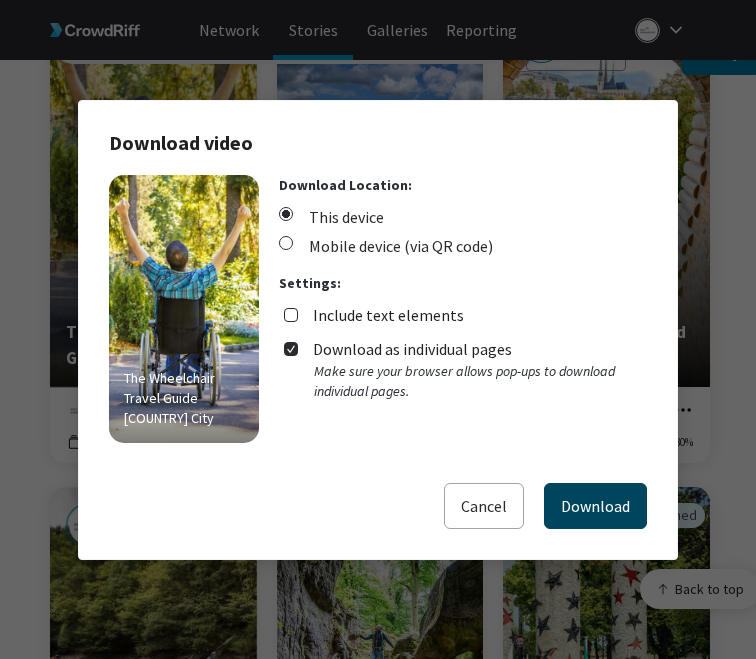 click on "Download" at bounding box center [595, 506] 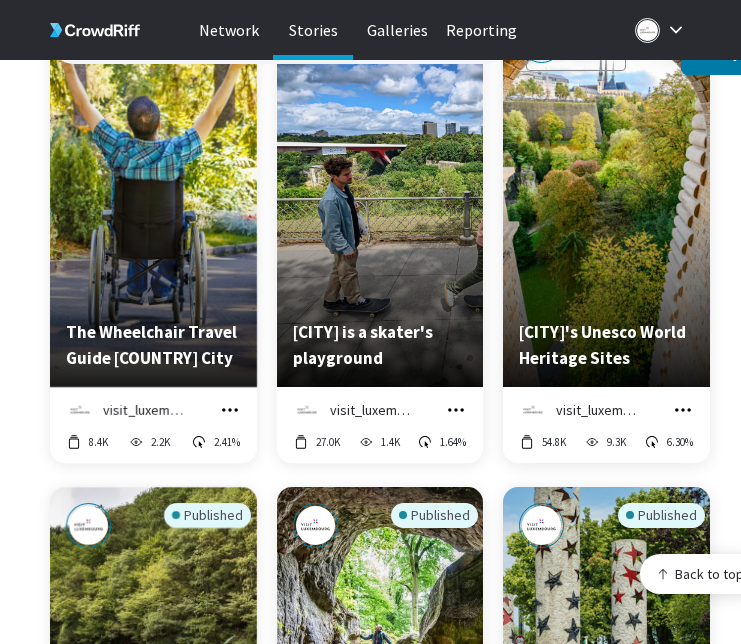 click 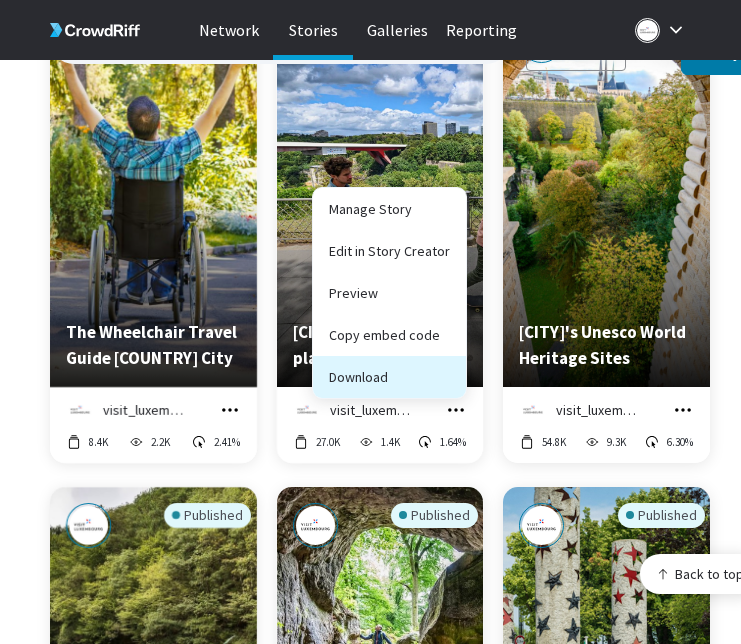 click on "Download" at bounding box center [389, 377] 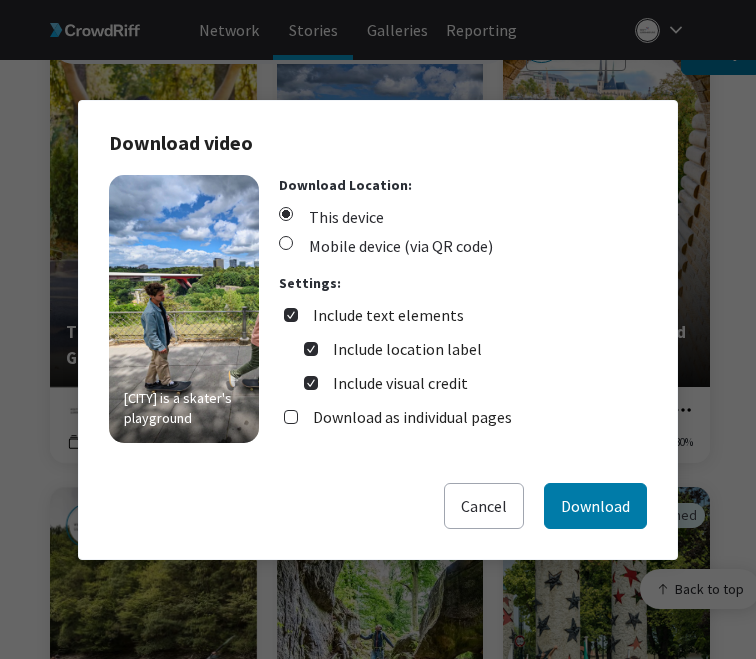 click on "Include text elements" at bounding box center (388, 315) 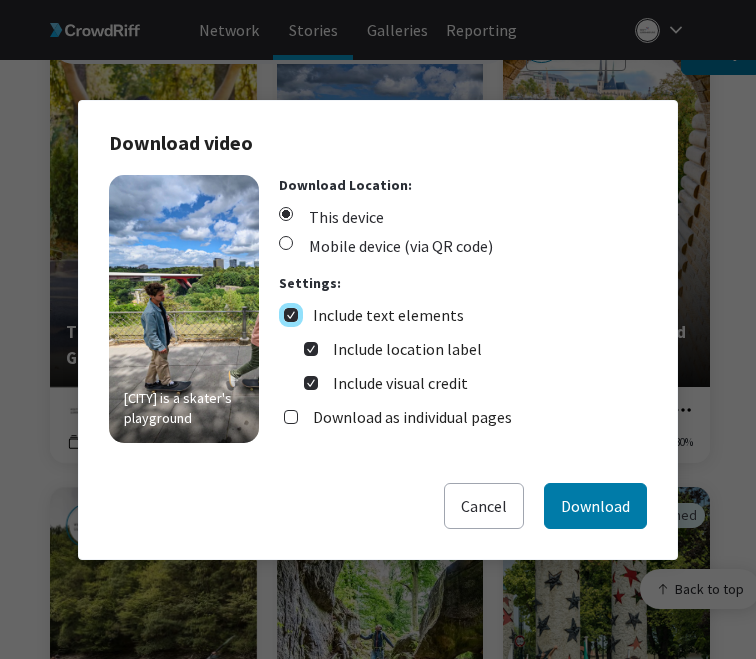 click on "Include text elements" at bounding box center (291, 315) 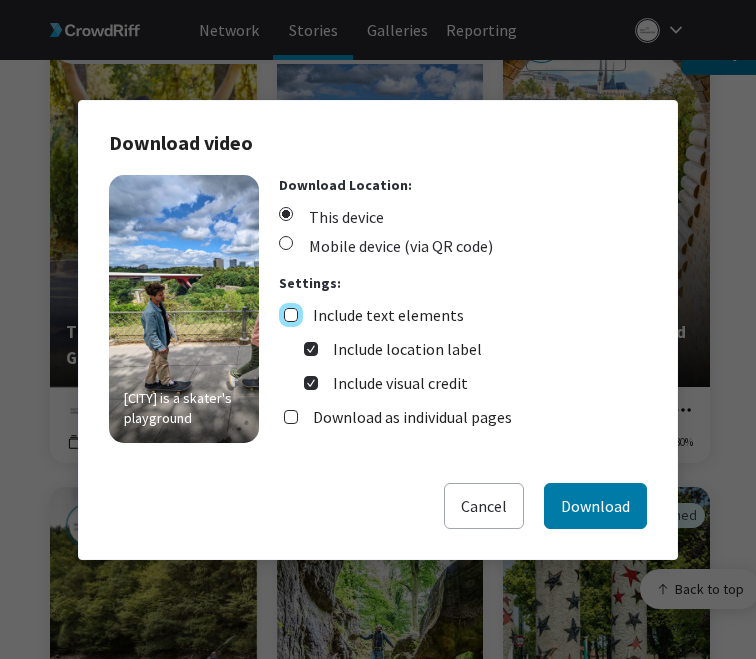 checkbox on "false" 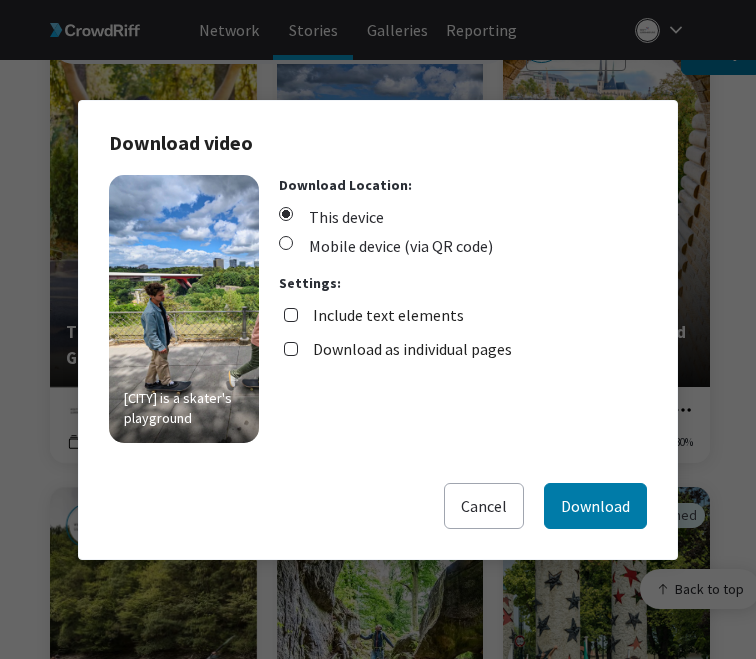 click on "Download as individual pages" at bounding box center (412, 349) 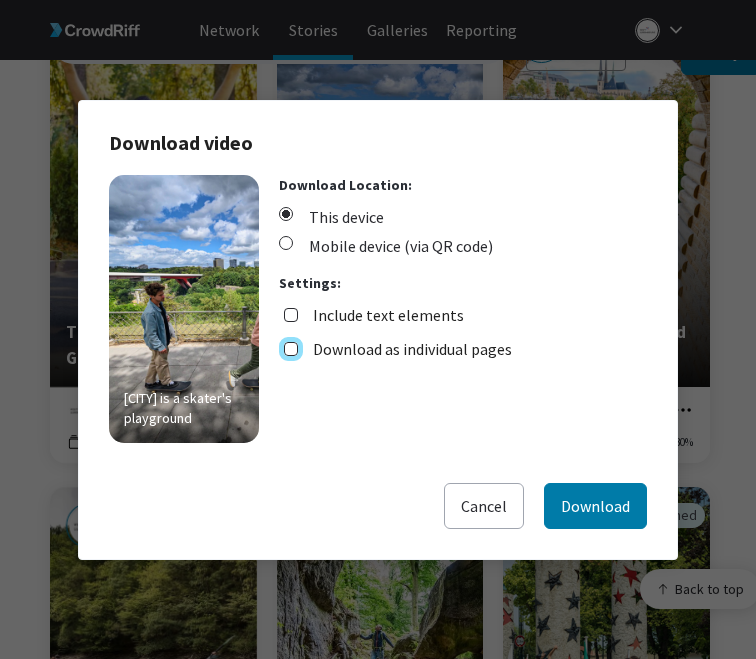 click on "Download as individual pages" at bounding box center [291, 349] 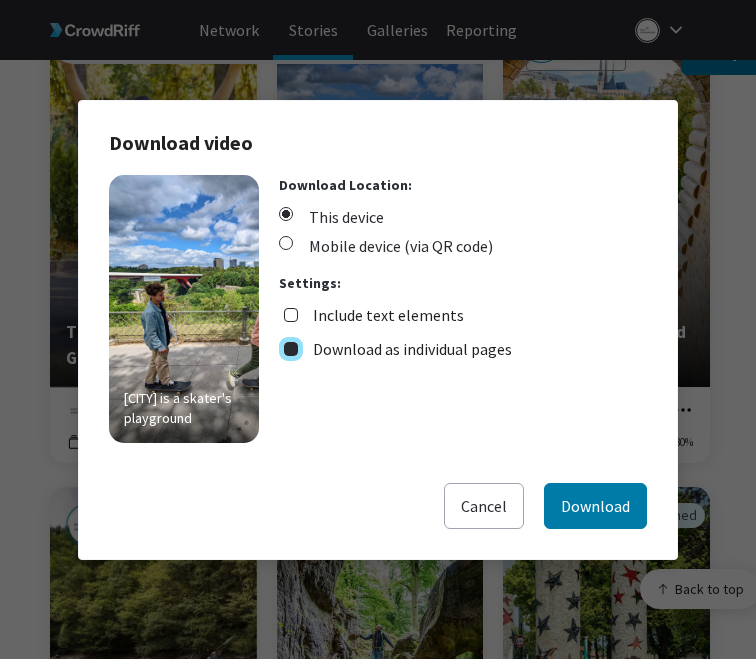 checkbox on "true" 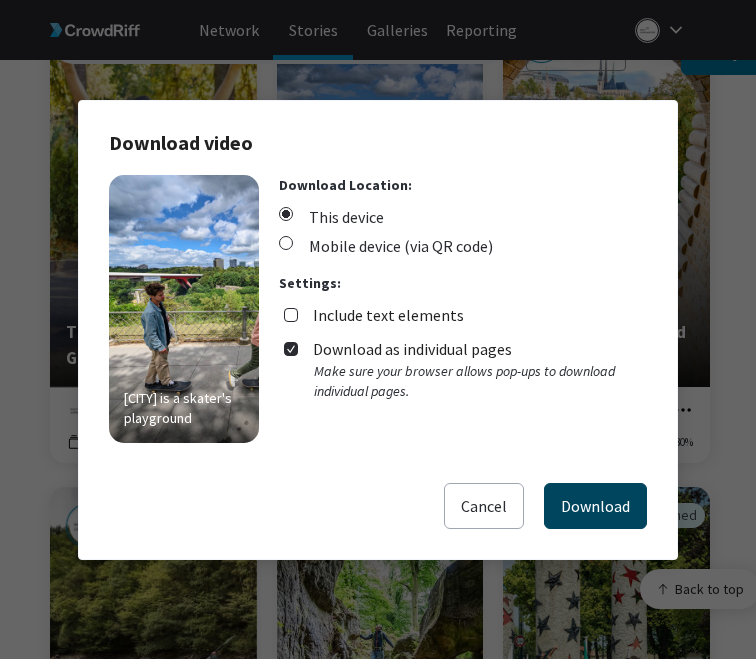 click on "Download" at bounding box center [595, 506] 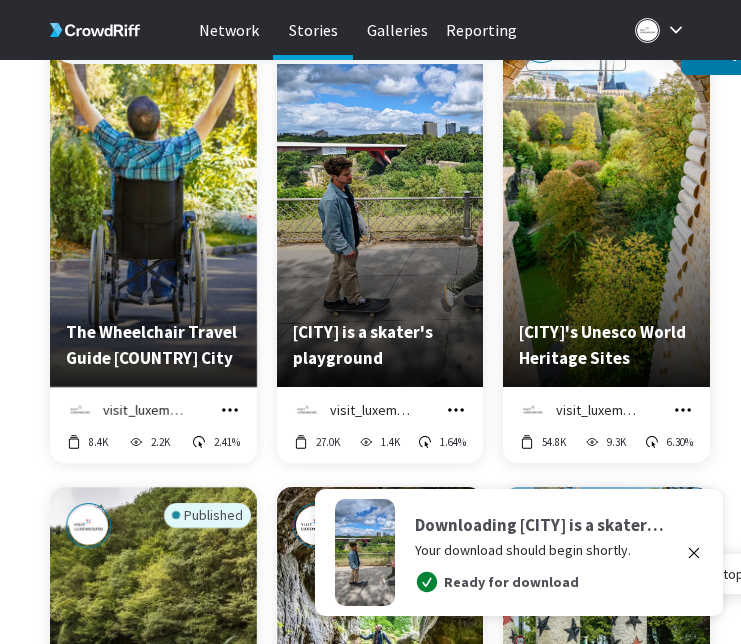 click on "Published Dream trips to [REGION]’s most beautiful sights   visit_luxembourg Manage Story Edit in Story Creator Preview Copy embed code Download 156.0K 5.9K 9.70% Published Sightseeing Guide to [CITY]'s Old Town   visit_luxembourg Manage Story Edit in Story Creator Preview Copy embed code Download 79.7K 10.9K 5.67% Published Top cultural spots in [CITY]   visit_luxembourg Manage Story Edit in Story Creator Preview Copy embed code Download 22.8K 4.8K 5.11% Published The Wheelchair Travel Guide [REGION] City   visit_luxembourg Manage Story Edit in Story Creator Preview Copy embed code Download 8.4K 2.2K 2.41% Published [CITY] is a skater's playground   visit_luxembourg Manage Story Edit in Story Creator Preview Copy embed code Download 27.0K 1.4K 1.64% Published [REGION]’s Unesco World Heritage Sites   visit_luxembourg Manage Story Edit in Story Creator Preview Copy embed code Download 54.8K 9.3K 6.30% Published Summer adventures in [REGION]   visit_luxembourg Manage Story" at bounding box center [405, -1671] 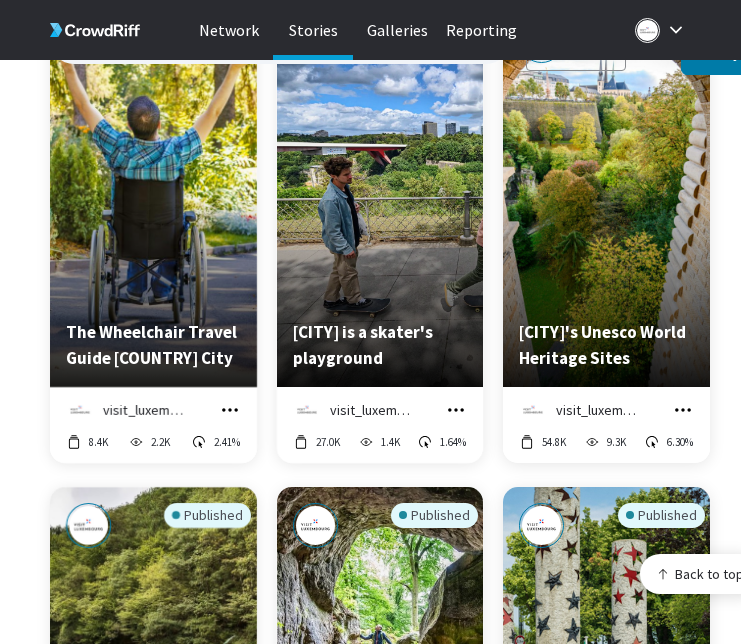 click 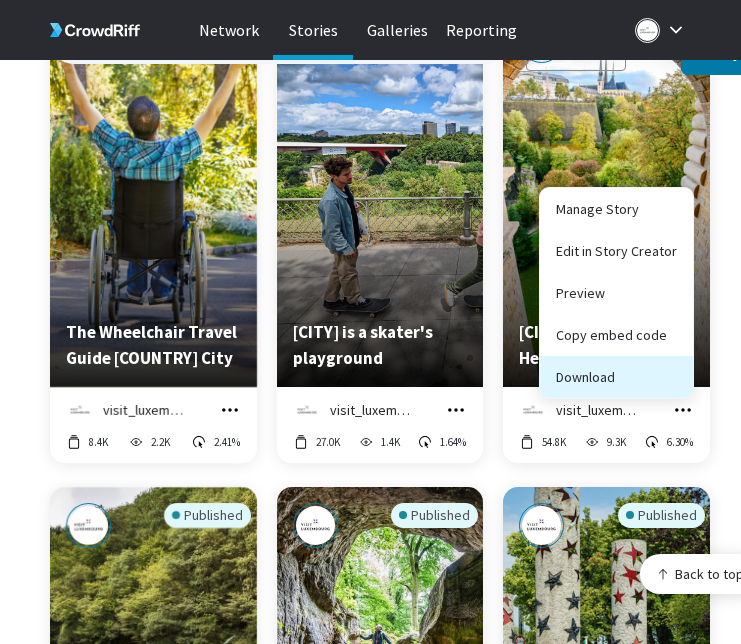 click on "Download" at bounding box center (616, 377) 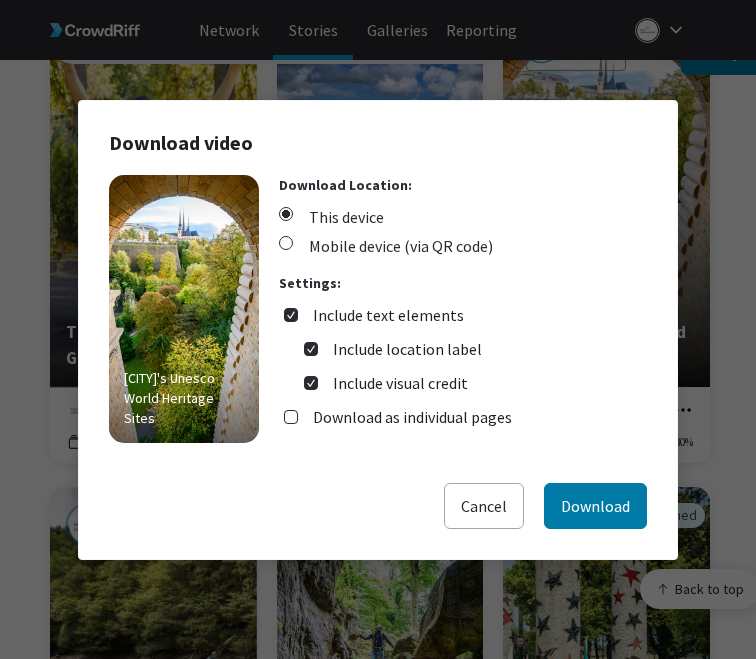 click on "Include text elements" at bounding box center [388, 315] 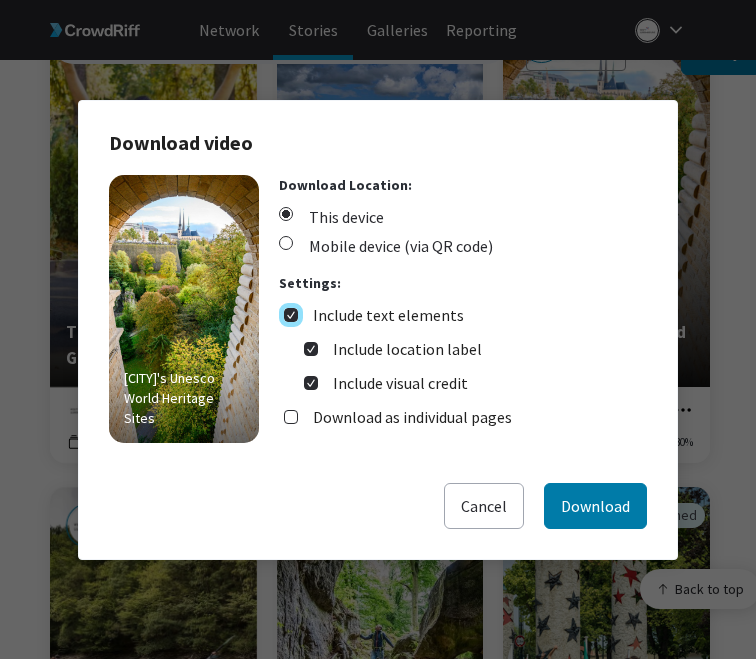 click on "Include text elements" at bounding box center [291, 315] 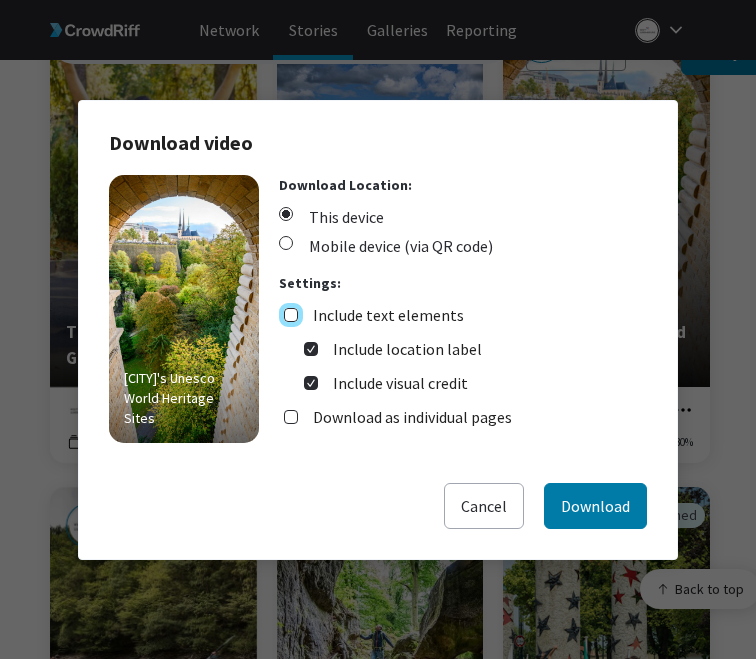 checkbox on "false" 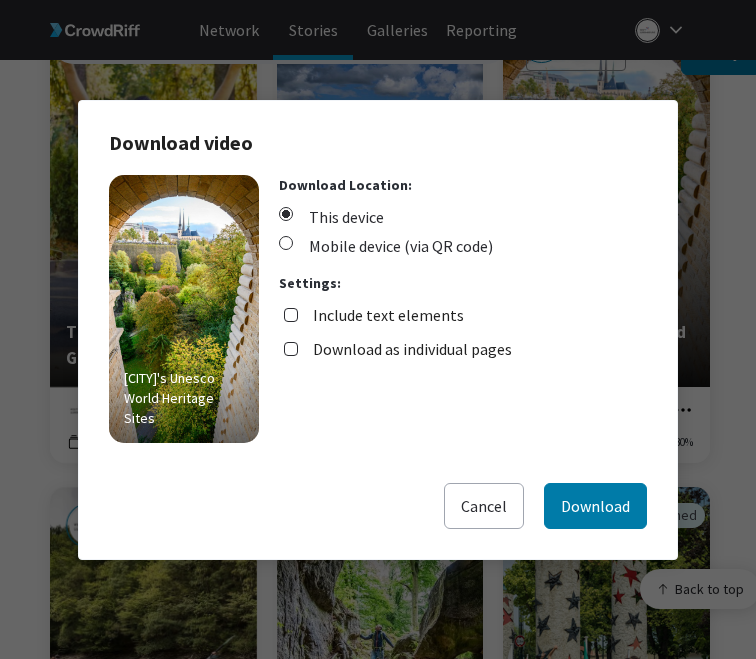 click on "Download as individual pages" at bounding box center (412, 349) 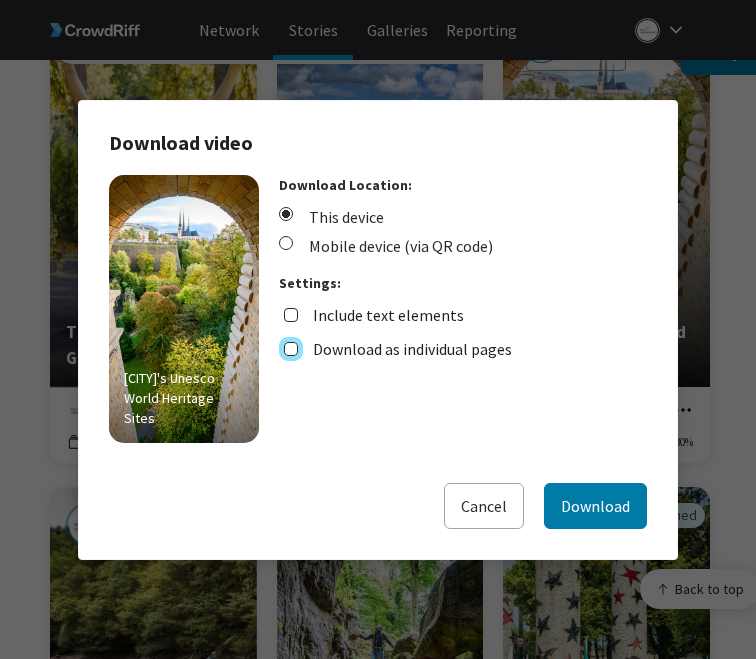 click on "Download as individual pages" at bounding box center (291, 349) 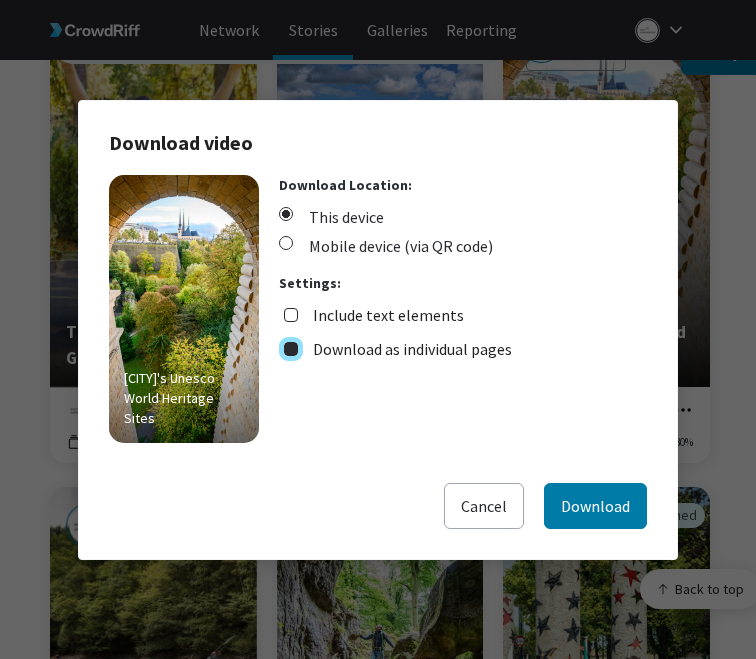 checkbox on "true" 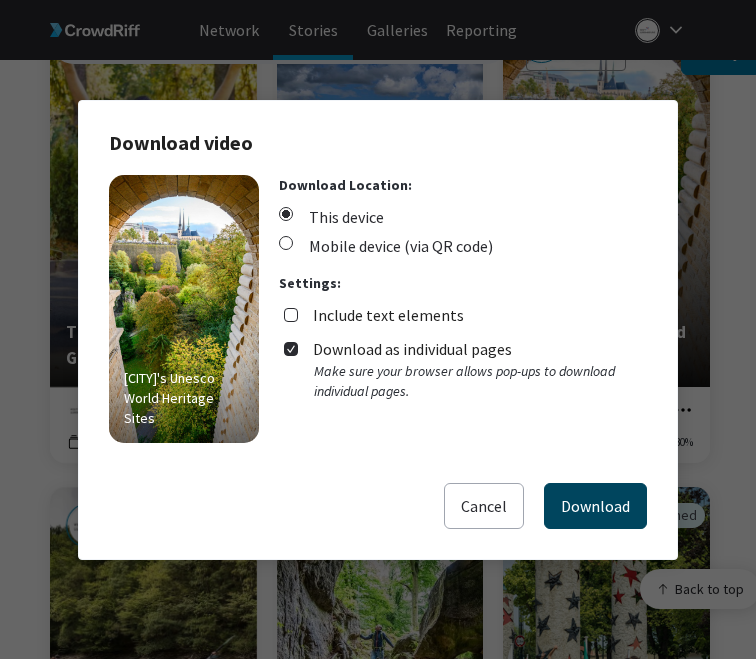 click on "Download" at bounding box center (595, 506) 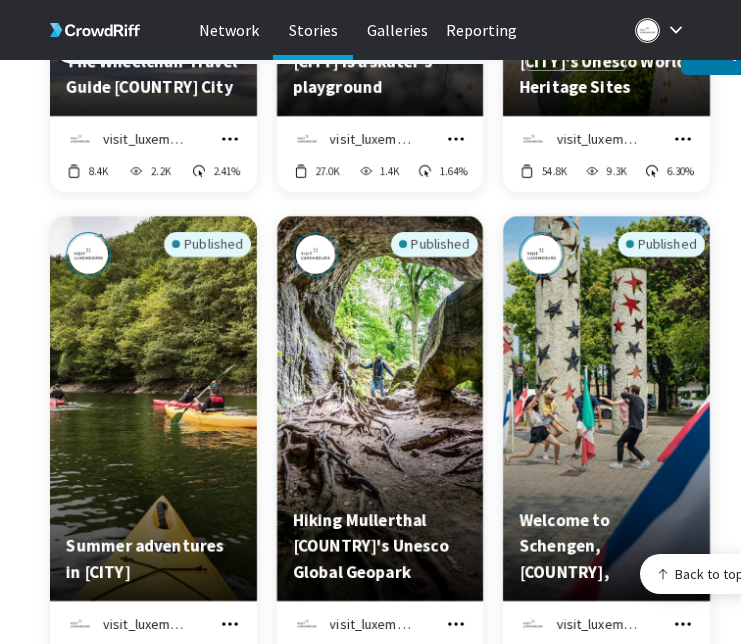 scroll, scrollTop: 6545, scrollLeft: 0, axis: vertical 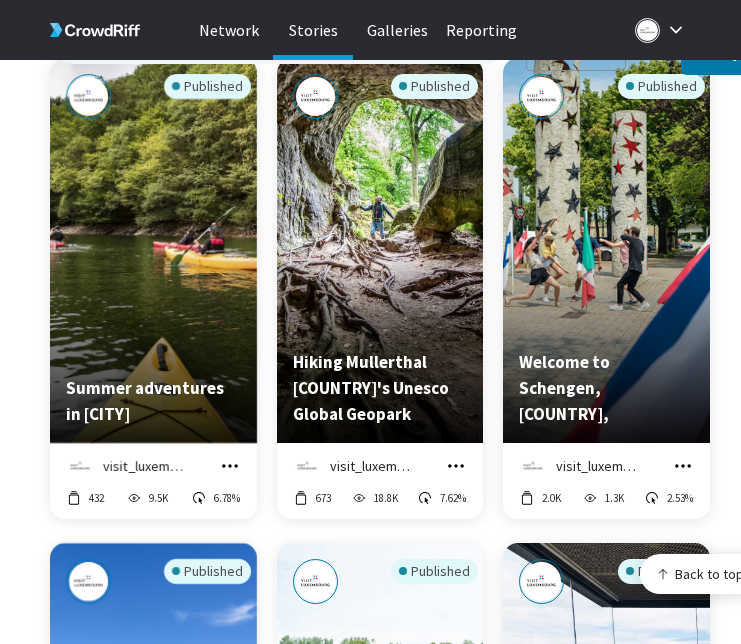 drag, startPoint x: 232, startPoint y: 443, endPoint x: 222, endPoint y: 434, distance: 13.453624 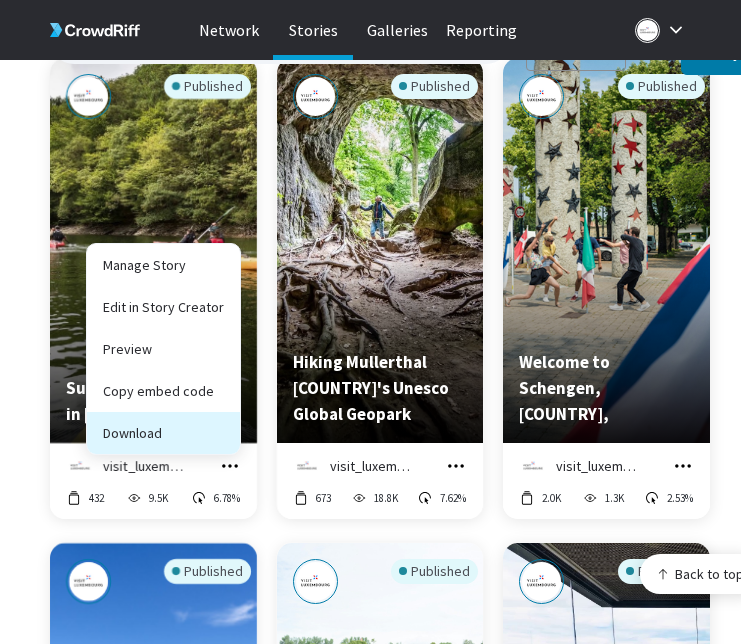 click on "Download" at bounding box center (163, 433) 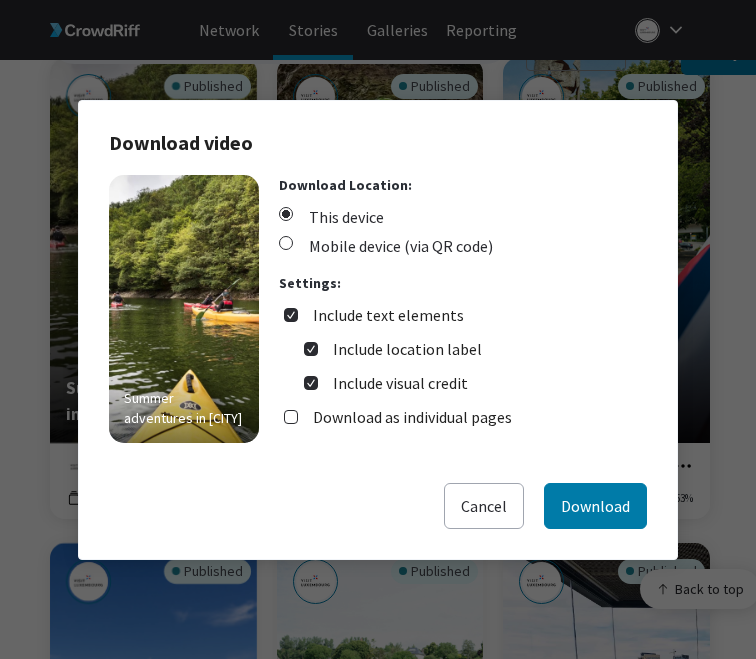 click on "Include text elements" at bounding box center [388, 315] 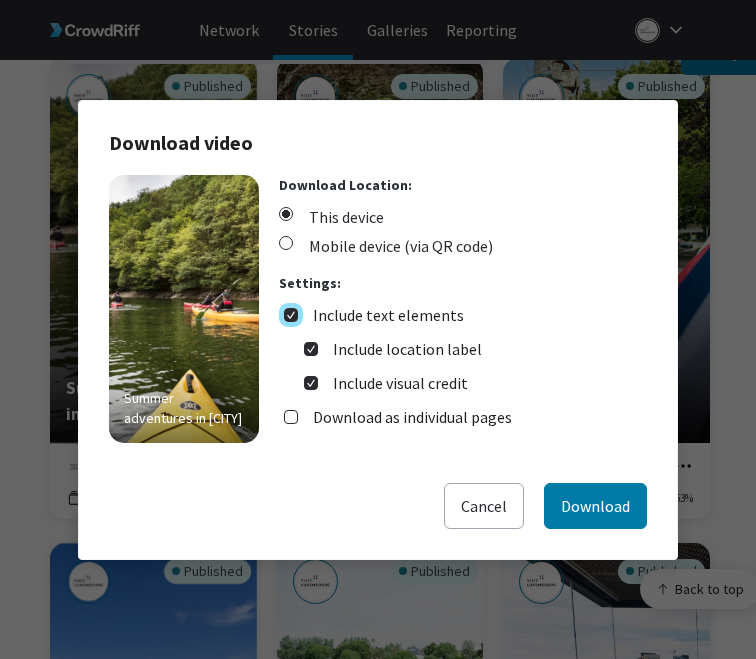 click on "Include text elements" at bounding box center (291, 315) 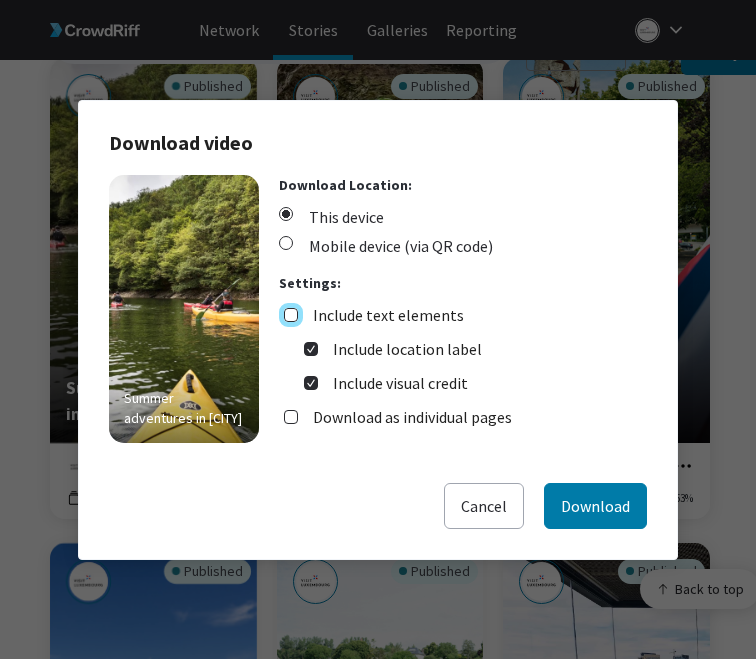 checkbox on "false" 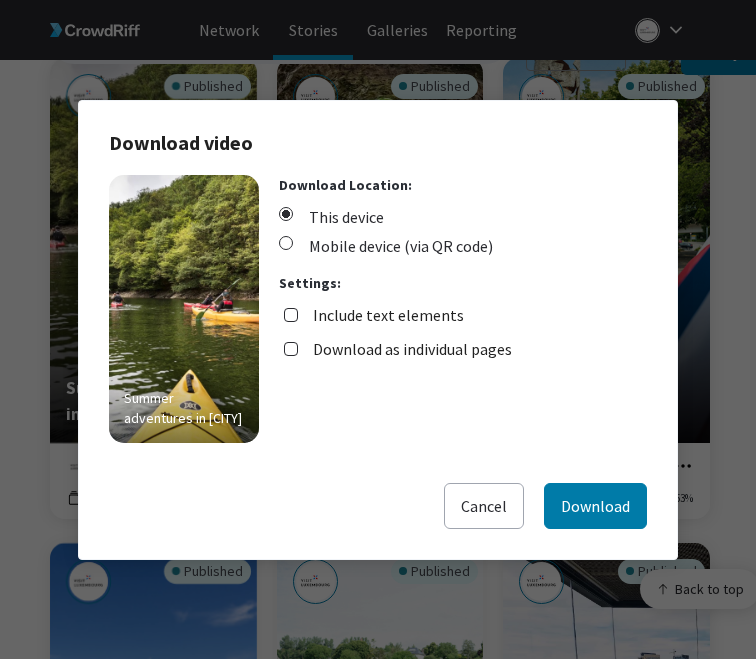 click on "Download Location: This device Mobile device (via QR code) Settings: Include text elements Download as individual pages" at bounding box center (398, 309) 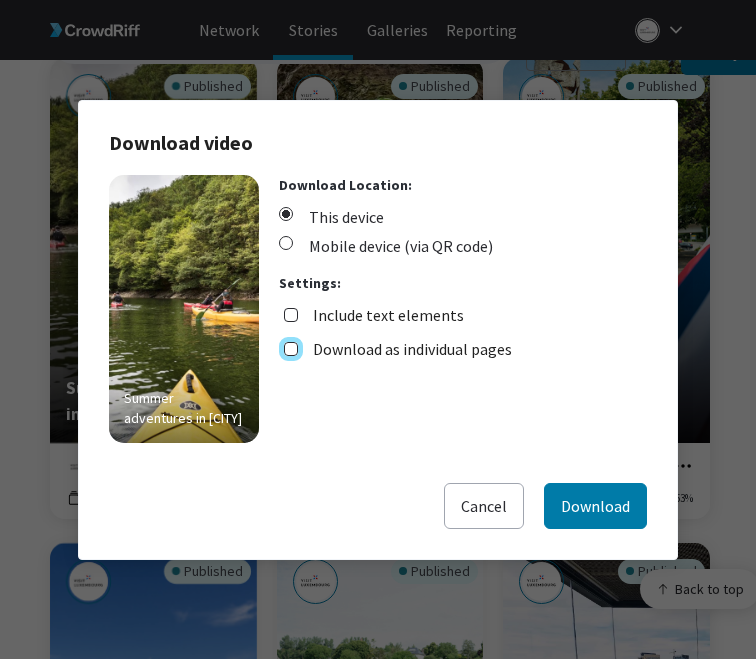 click on "Download as individual pages" at bounding box center (291, 349) 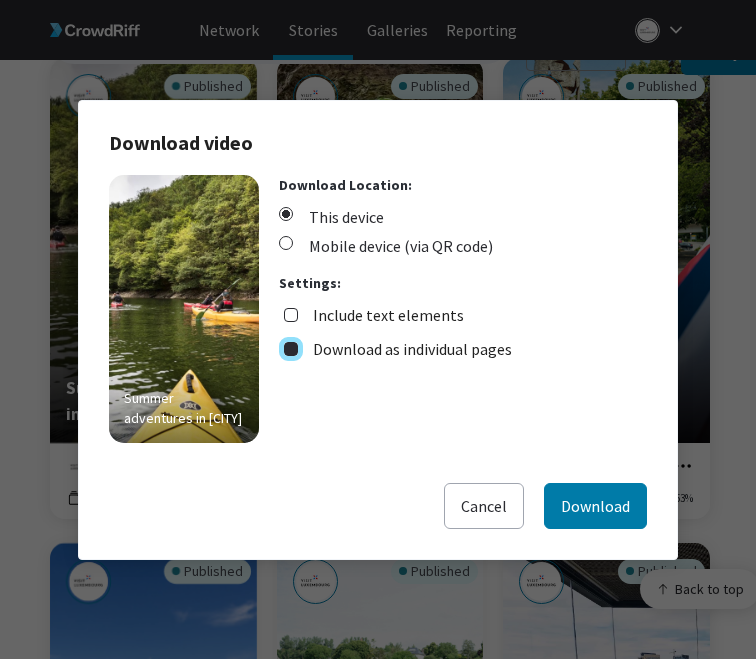checkbox on "true" 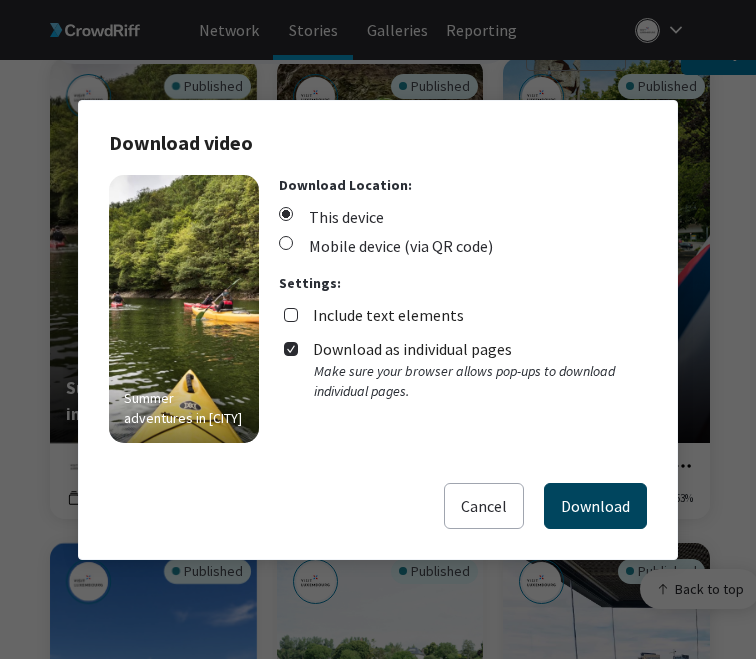 click on "Download" at bounding box center [595, 506] 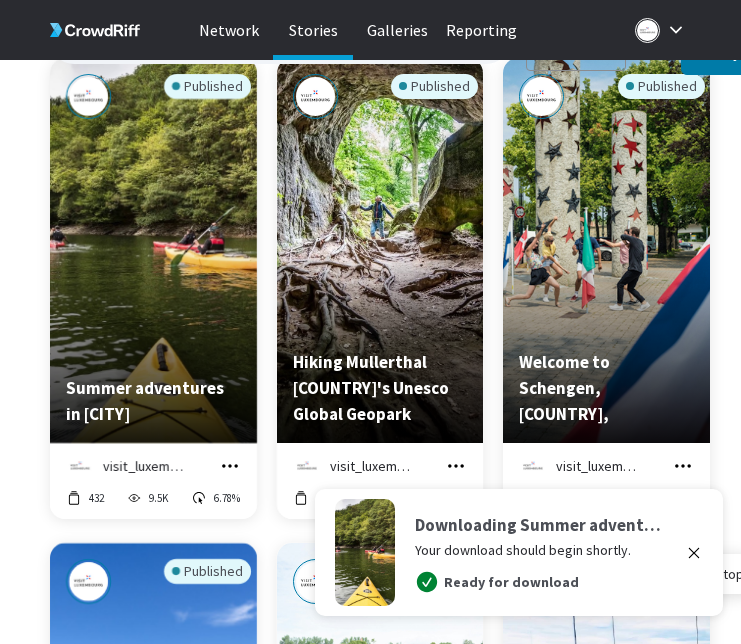 click on "Published Dream trips to [REGION]’s most beautiful sights   visit_luxembourg Manage Story Edit in Story Creator Preview Copy embed code Download 156.0K 5.9K 9.70% Published Sightseeing Guide to [CITY]'s Old Town   visit_luxembourg Manage Story Edit in Story Creator Preview Copy embed code Download 79.7K 10.9K 5.67% Published Top cultural spots in [CITY]   visit_luxembourg Manage Story Edit in Story Creator Preview Copy embed code Download 22.8K 4.8K 5.11% Published The Wheelchair Travel Guide [REGION] City   visit_luxembourg Manage Story Edit in Story Creator Preview Copy embed code Download 8.4K 2.2K 2.41% Published [CITY] is a skater's playground   visit_luxembourg Manage Story Edit in Story Creator Preview Copy embed code Download 27.0K 1.4K 1.64% Published [REGION]’s Unesco World Heritage Sites   visit_luxembourg Manage Story Edit in Story Creator Preview Copy embed code Download 54.8K 9.3K 6.30% Published Summer adventures in [REGION]   visit_luxembourg Manage Story" at bounding box center [405, -2100] 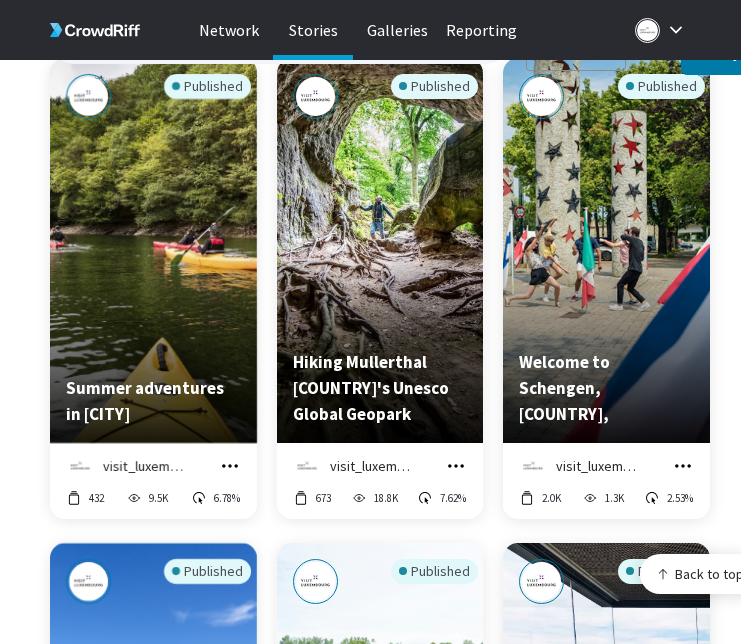 drag, startPoint x: 457, startPoint y: 442, endPoint x: 441, endPoint y: 427, distance: 21.931713 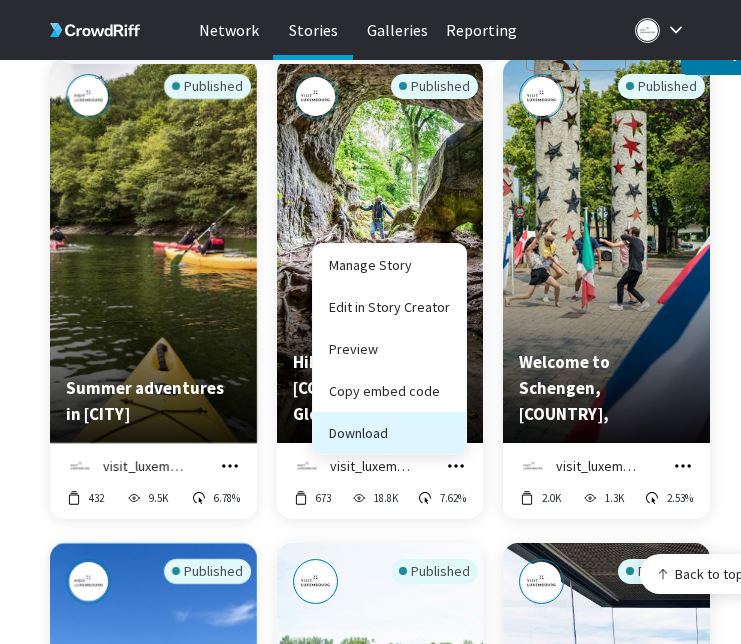click on "Download" at bounding box center (389, 433) 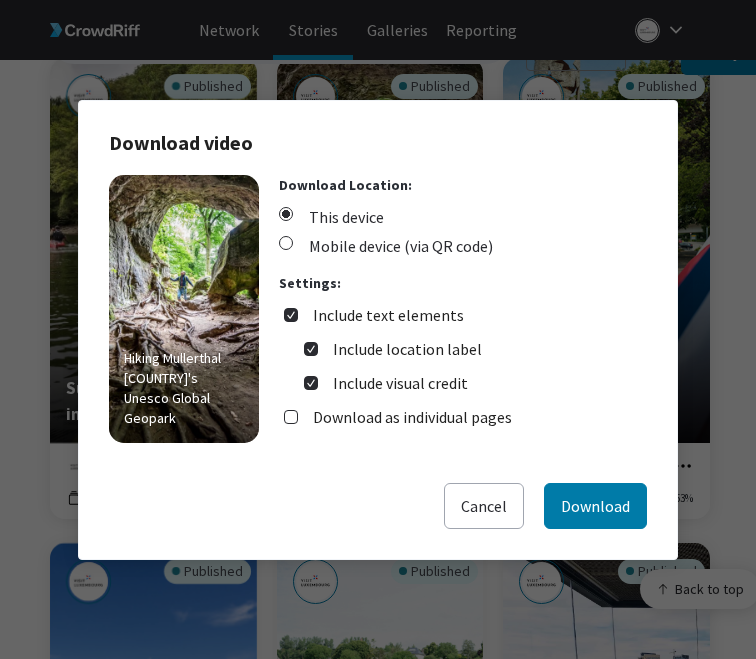 click on "Include text elements" at bounding box center (388, 315) 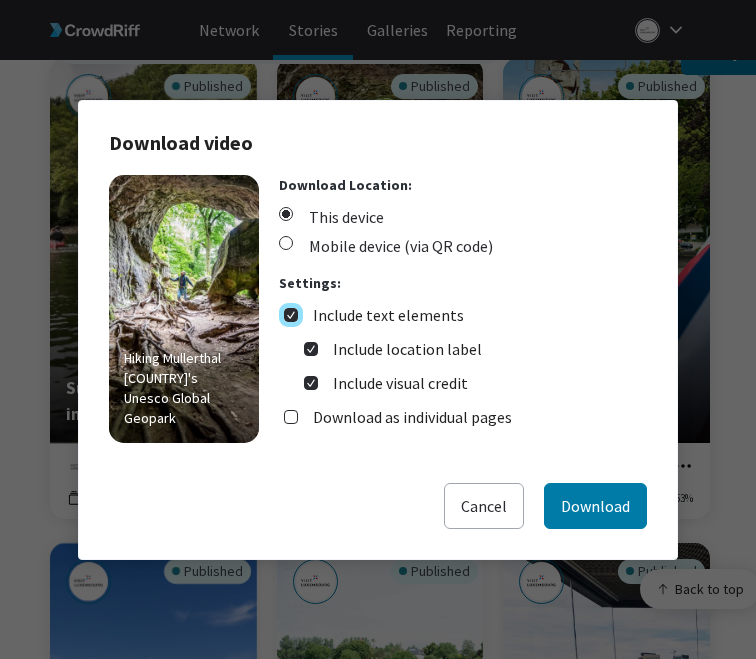 click on "Include text elements" at bounding box center (291, 315) 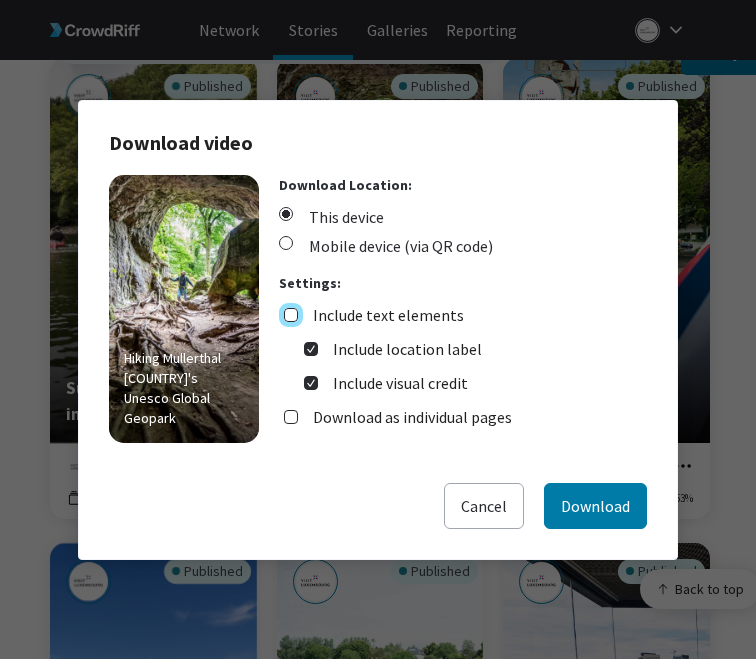 checkbox on "false" 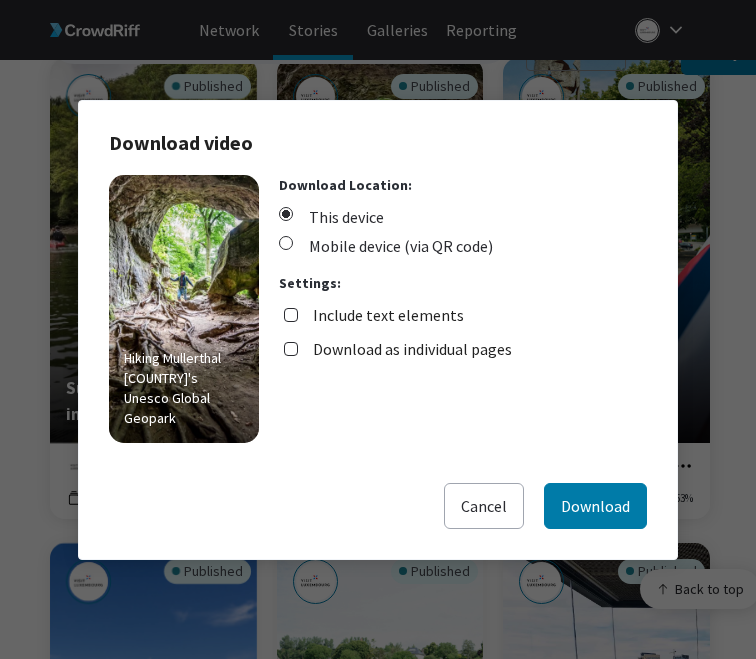click on "Download as individual pages" at bounding box center [412, 349] 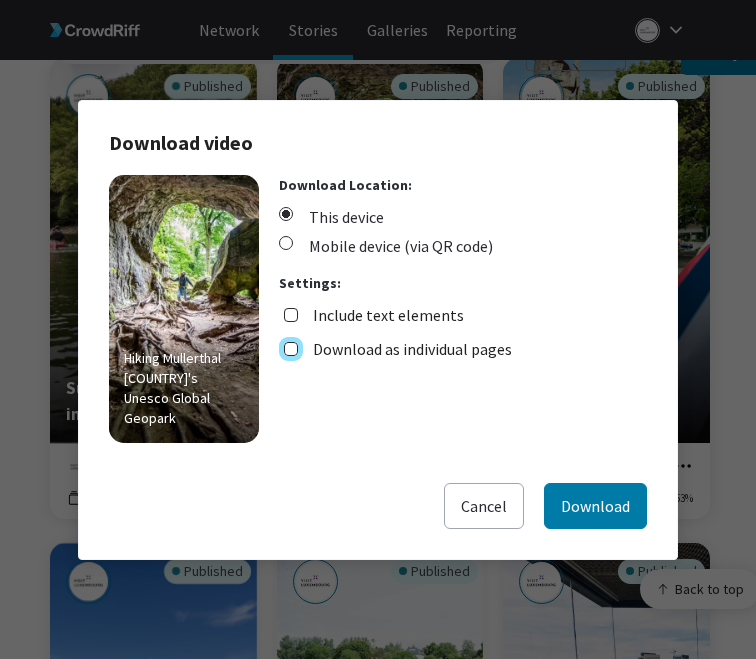 click on "Download as individual pages" at bounding box center [291, 349] 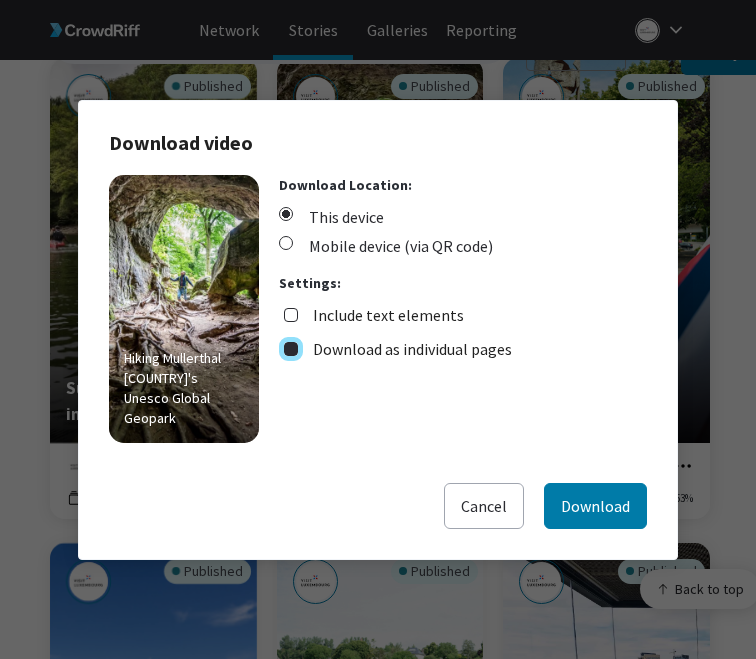 checkbox on "true" 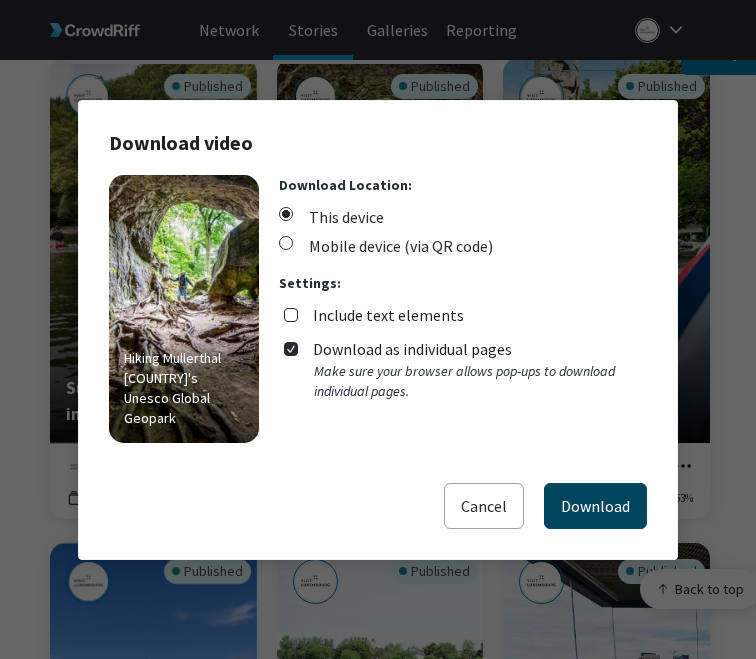 click on "Download" at bounding box center (595, 506) 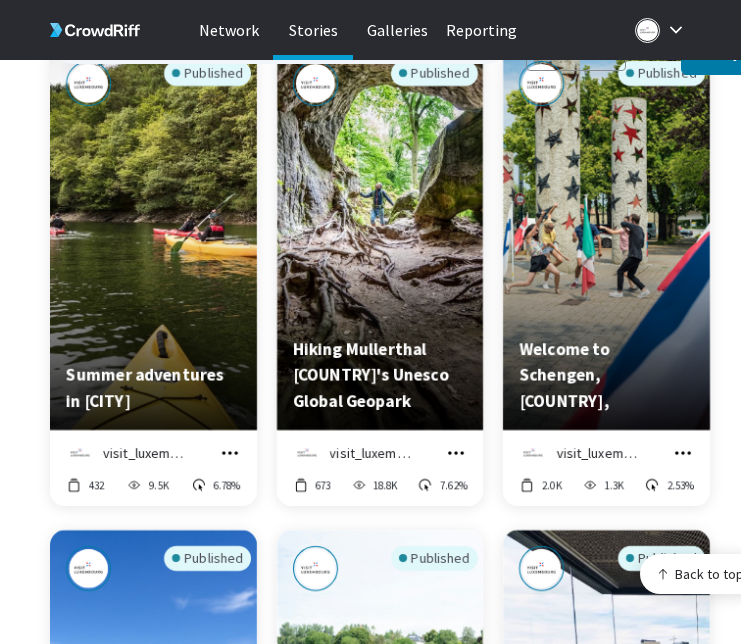 scroll, scrollTop: 6569, scrollLeft: 0, axis: vertical 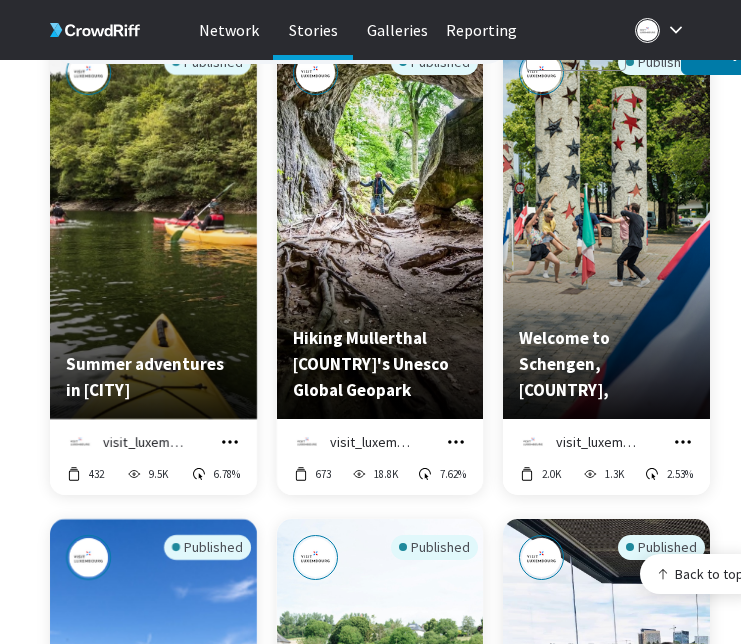 click 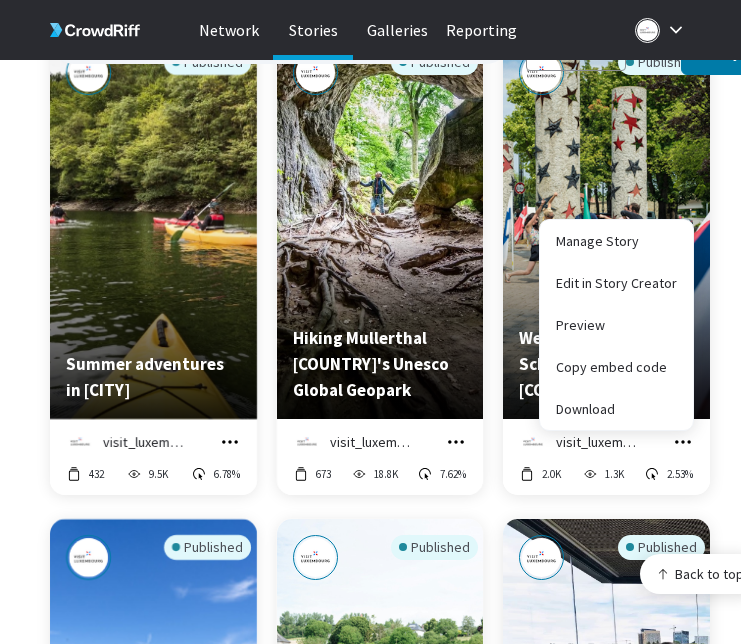 click on "Published Dream trips to [REGION]’s most beautiful sights   visit_luxembourg Manage Story Edit in Story Creator Preview Copy embed code Download 156.0K 5.9K 9.70% Published Sightseeing Guide to [CITY]'s Old Town   visit_luxembourg Manage Story Edit in Story Creator Preview Copy embed code Download 79.7K 10.9K 5.67% Published Top cultural spots in [CITY]   visit_luxembourg Manage Story Edit in Story Creator Preview Copy embed code Download 22.8K 4.8K 5.11% Published The Wheelchair Travel Guide [REGION] City   visit_luxembourg Manage Story Edit in Story Creator Preview Copy embed code Download 8.4K 2.2K 2.41% Published [CITY] is a skater's playground   visit_luxembourg Manage Story Edit in Story Creator Preview Copy embed code Download 27.0K 1.4K 1.64% Published [REGION]’s Unesco World Heritage Sites   visit_luxembourg Manage Story Edit in Story Creator Preview Copy embed code Download 54.8K 9.3K 6.30% Published Summer adventures in [REGION]   visit_luxembourg Manage Story" at bounding box center [405, -2124] 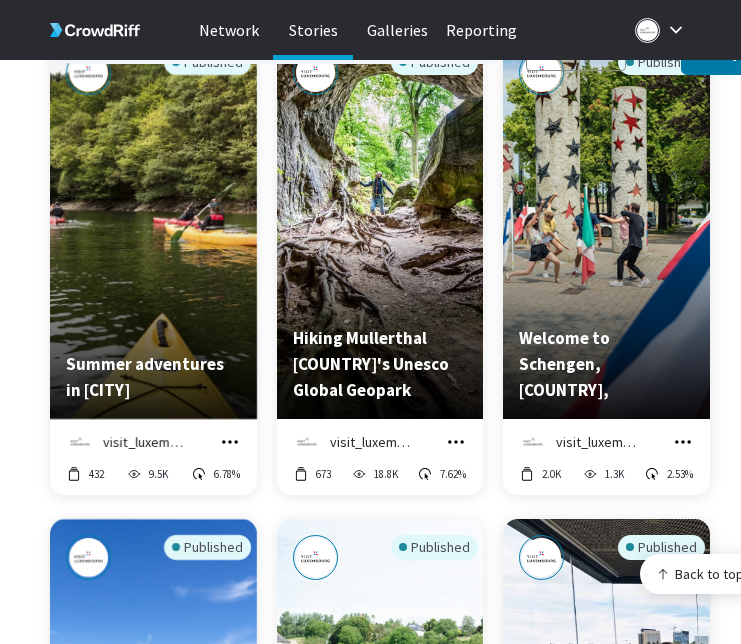 click 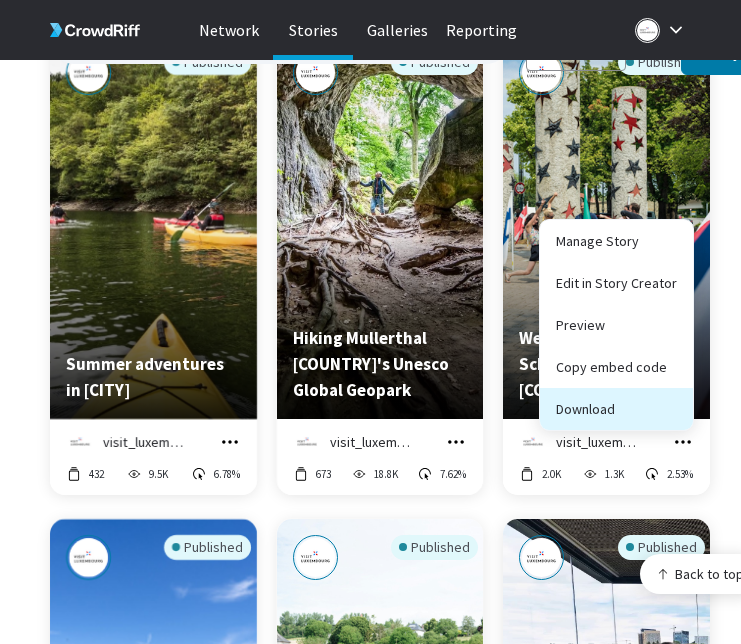 click on "Download" at bounding box center (616, 409) 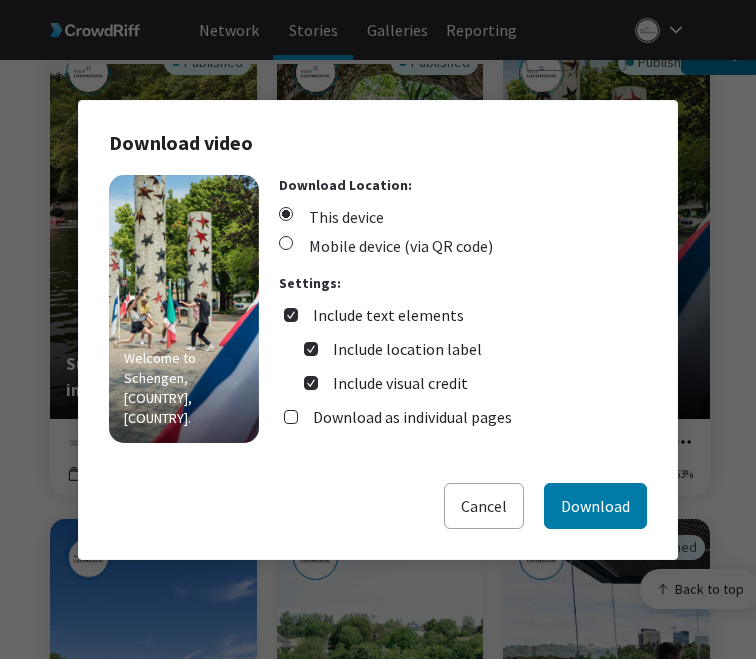 click on "Include text elements" at bounding box center [388, 315] 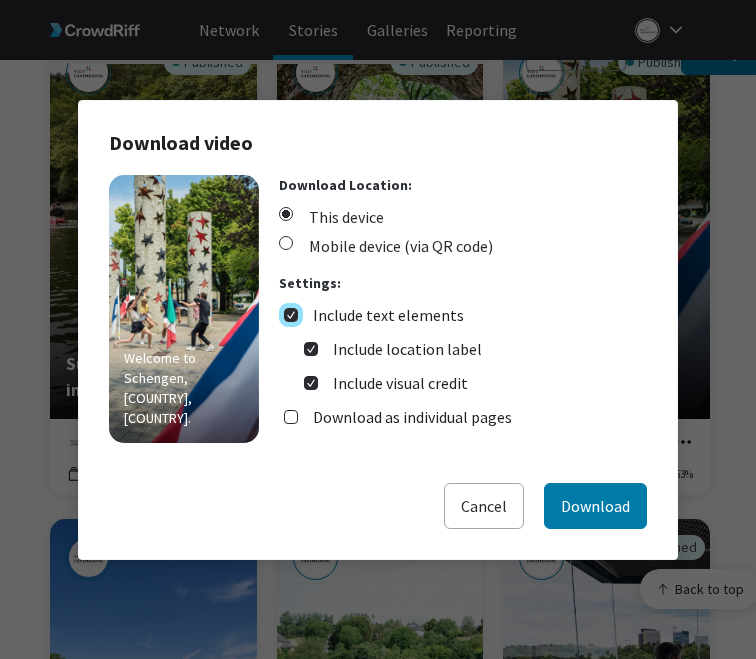click on "Include text elements" at bounding box center (291, 315) 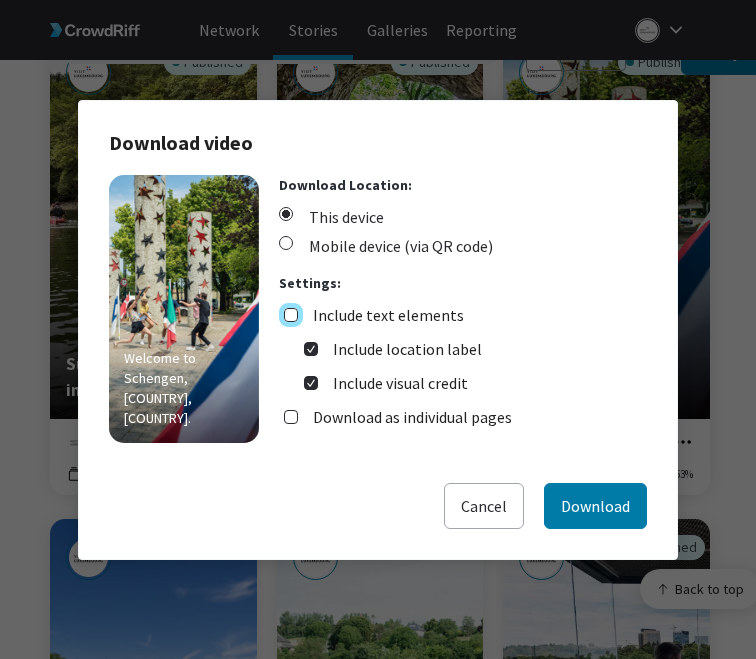 checkbox on "false" 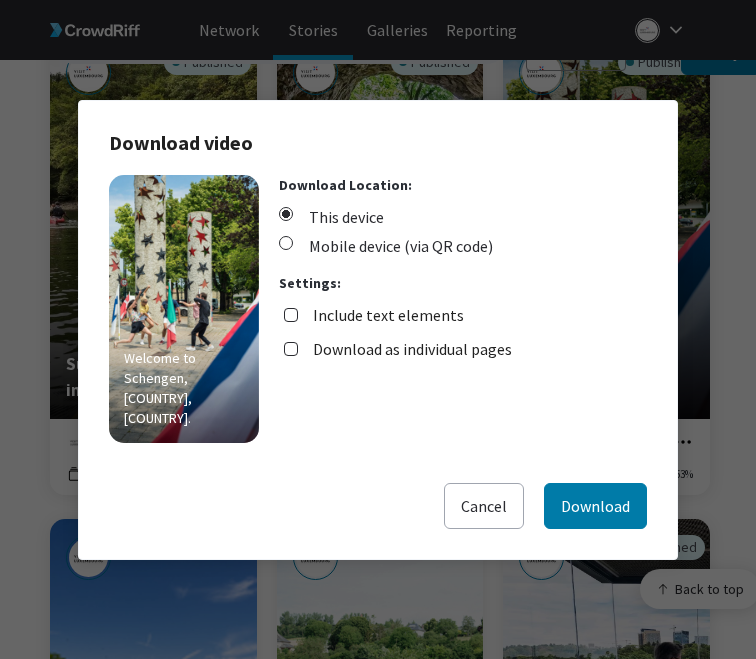 click on "Download as individual pages" at bounding box center [412, 349] 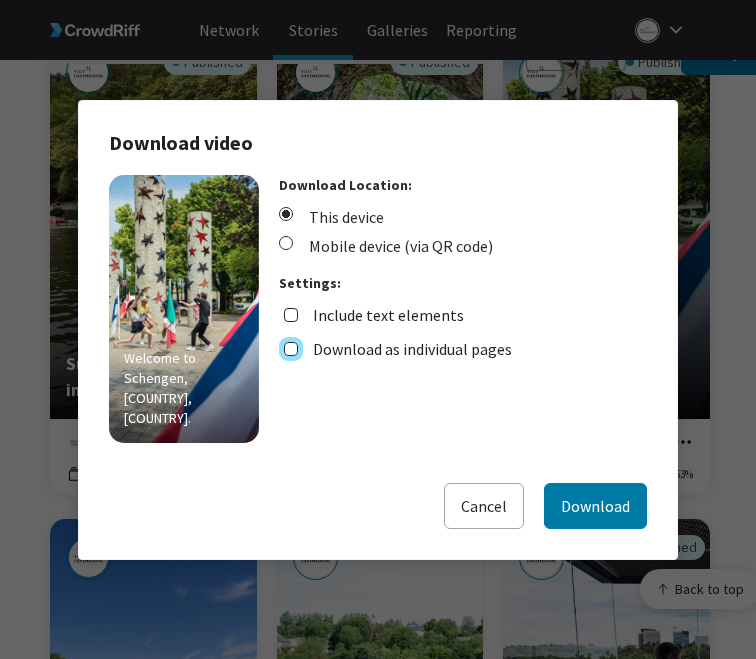 click on "Download as individual pages" at bounding box center [291, 349] 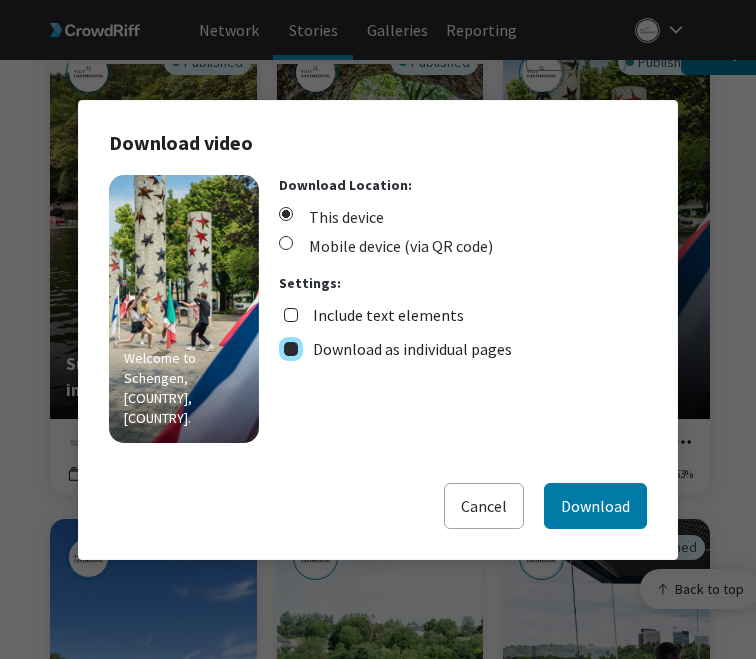 checkbox on "true" 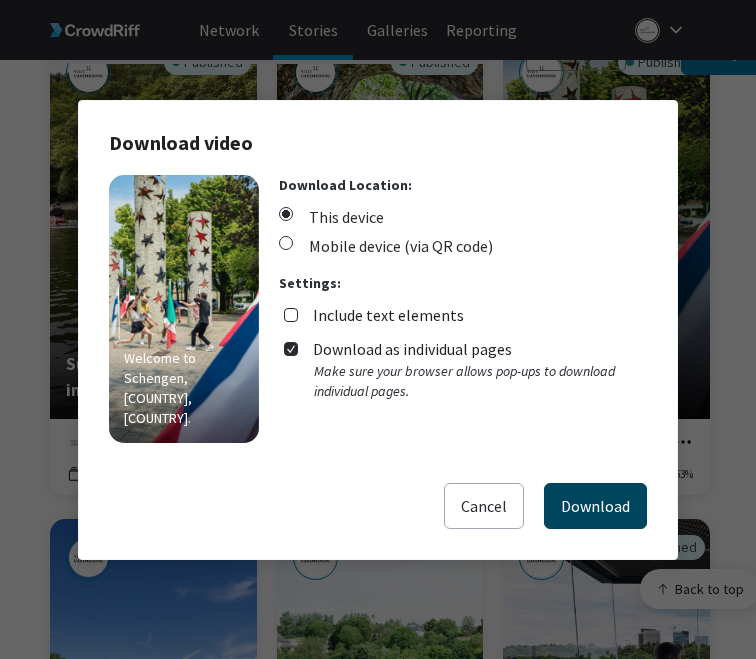 drag, startPoint x: 567, startPoint y: 507, endPoint x: 567, endPoint y: 494, distance: 13 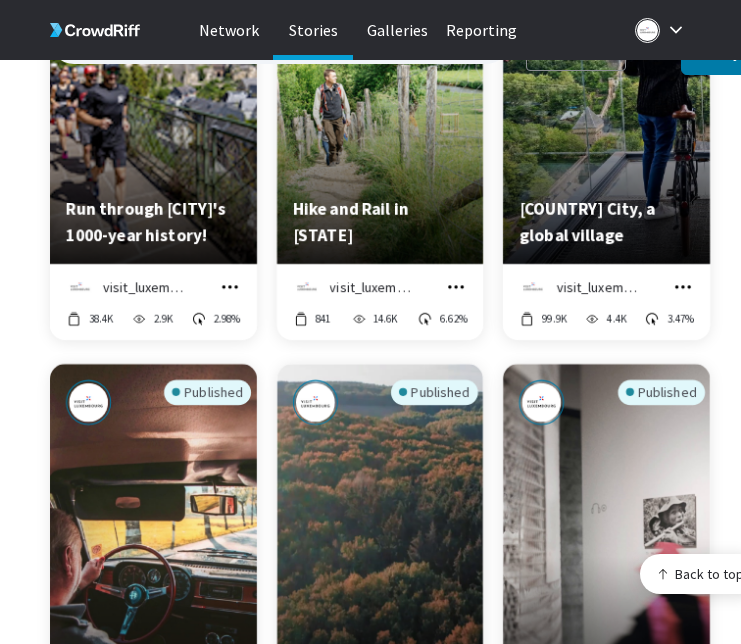scroll, scrollTop: 7283, scrollLeft: 0, axis: vertical 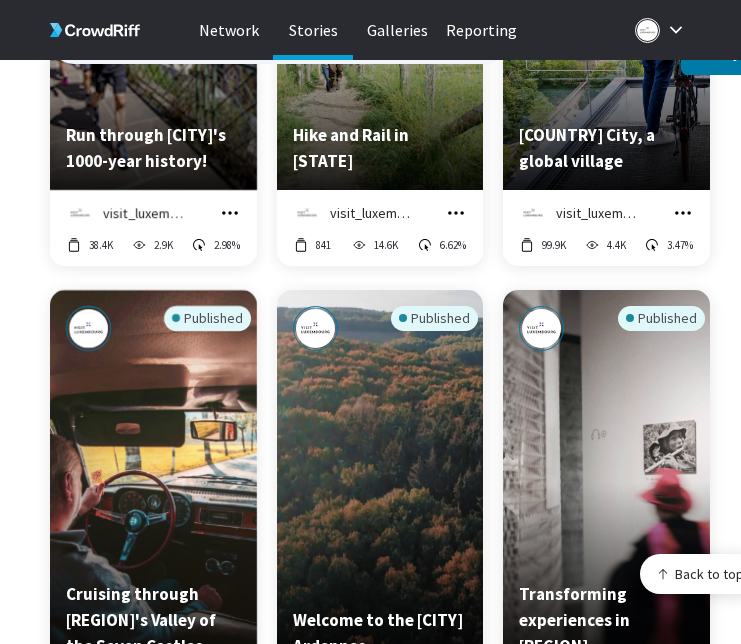 click 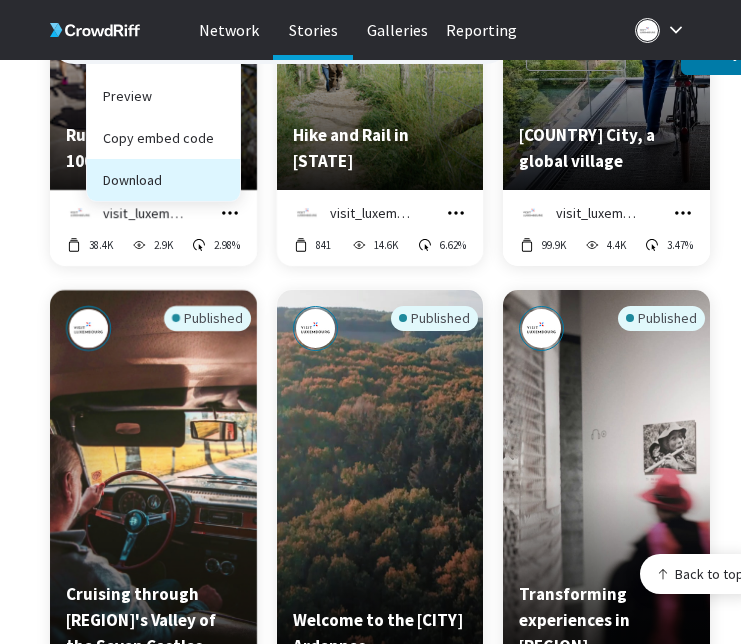 click on "Download" at bounding box center [163, 180] 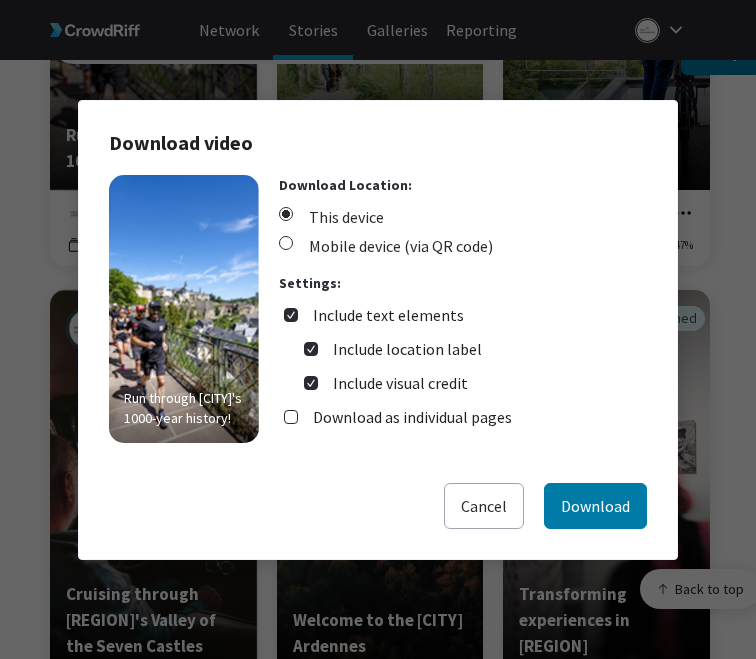 click on "Include text elements" at bounding box center (388, 315) 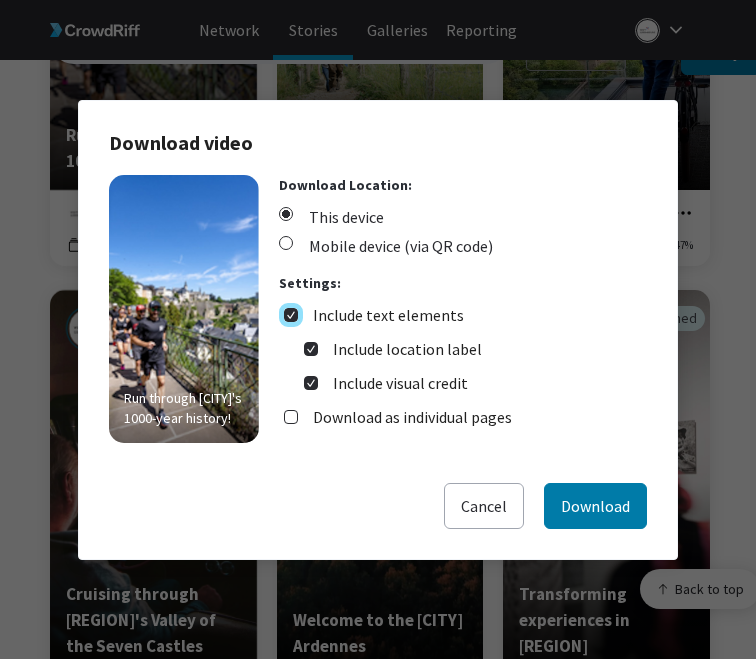 click on "Include text elements" at bounding box center [291, 315] 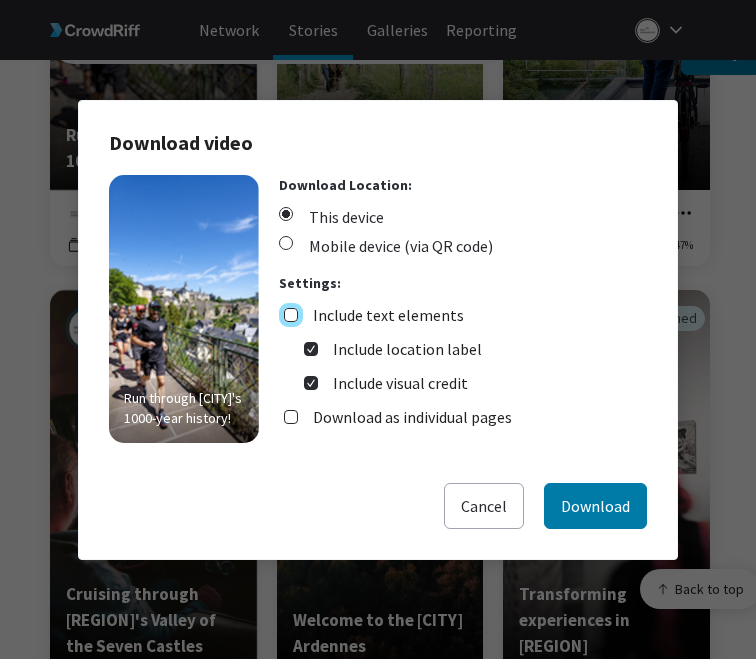 checkbox on "false" 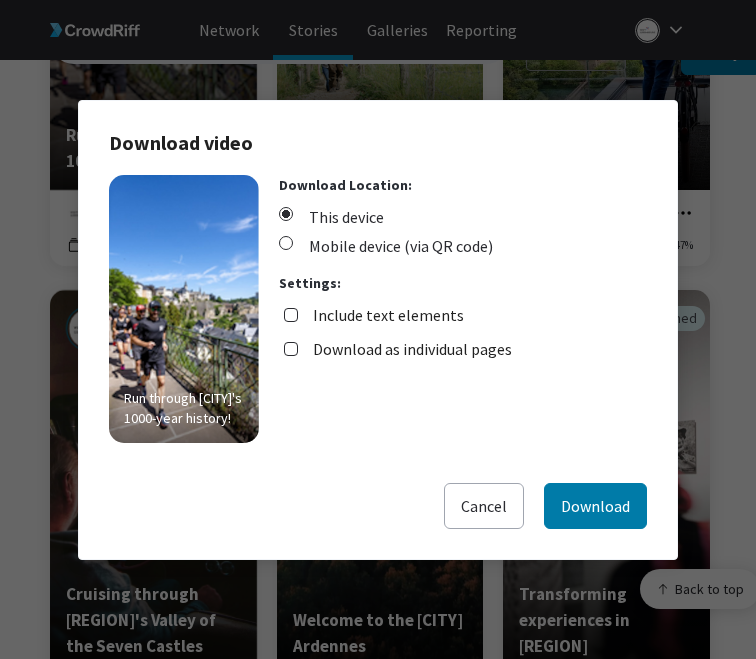 click on "Download as individual pages" at bounding box center [412, 349] 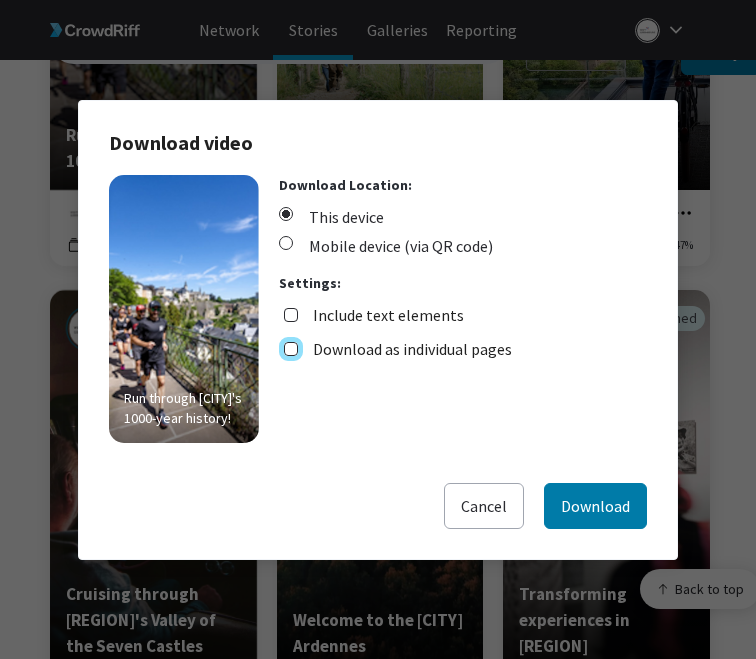click on "Download as individual pages" at bounding box center [291, 349] 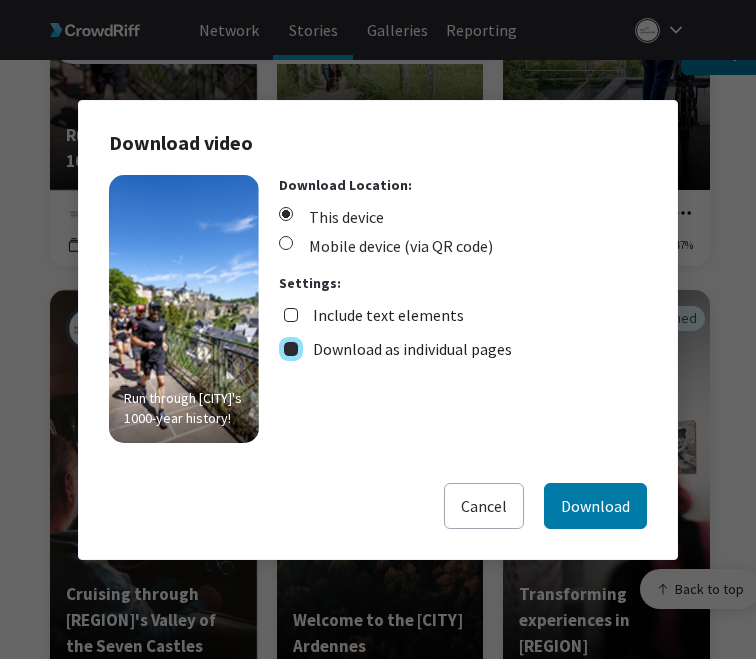 checkbox on "true" 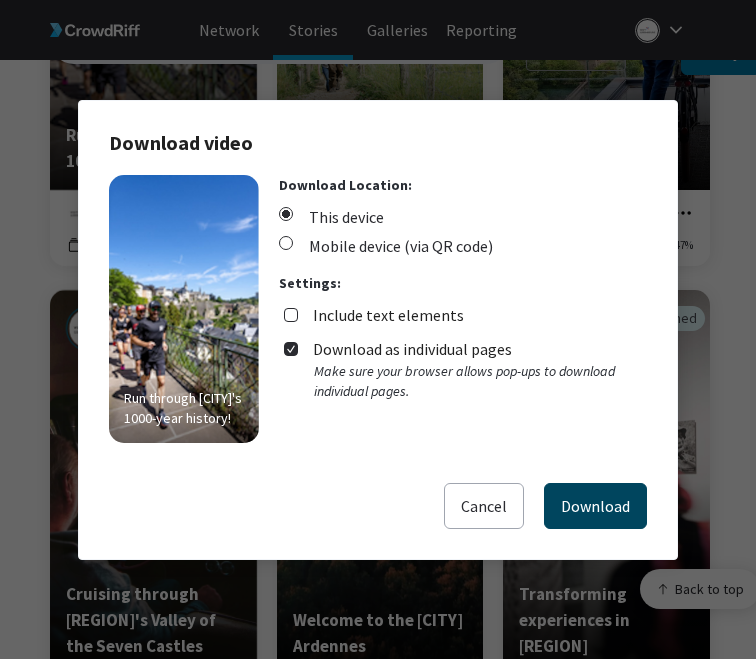 click on "Download" at bounding box center (595, 506) 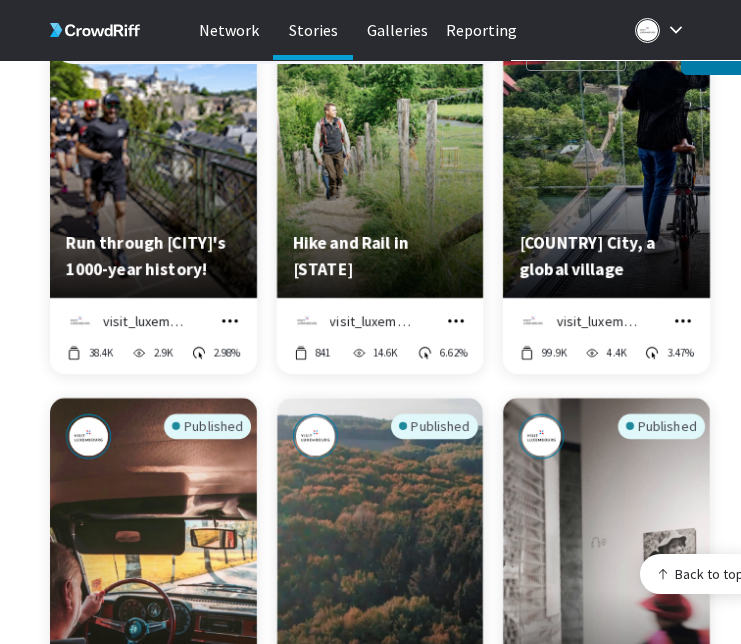 scroll, scrollTop: 7162, scrollLeft: 0, axis: vertical 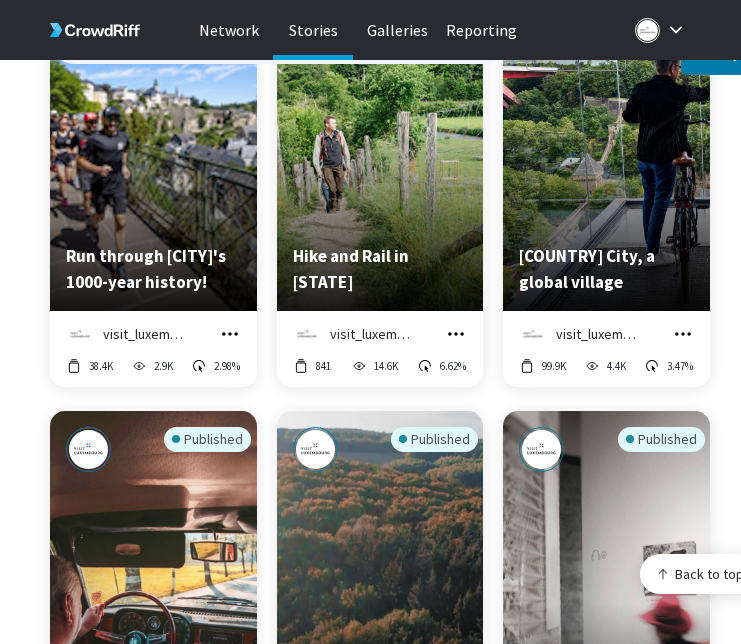 click 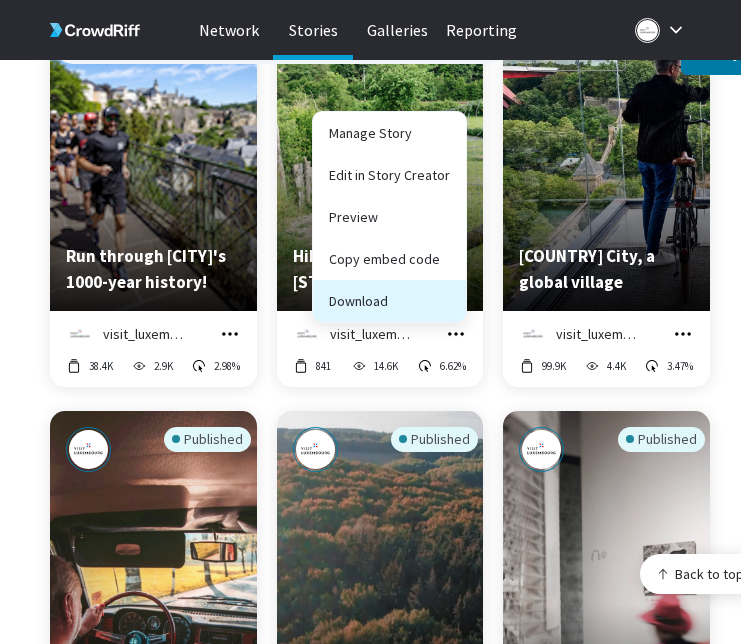 click on "Download" at bounding box center (389, 301) 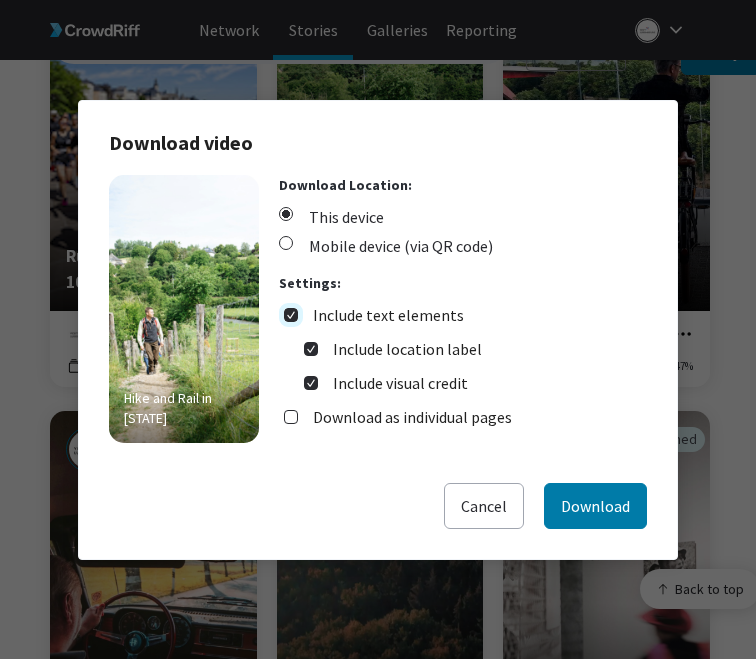 click on "Include text elements" at bounding box center (291, 315) 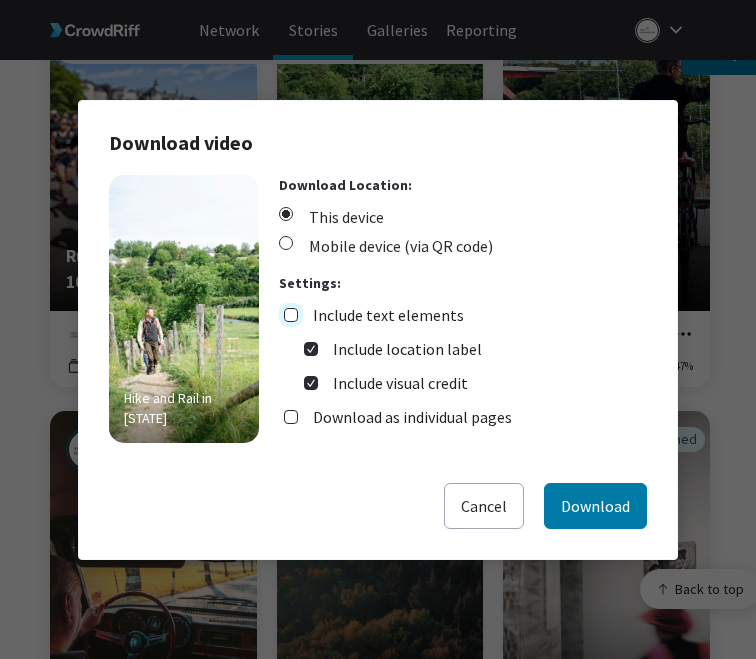 checkbox on "false" 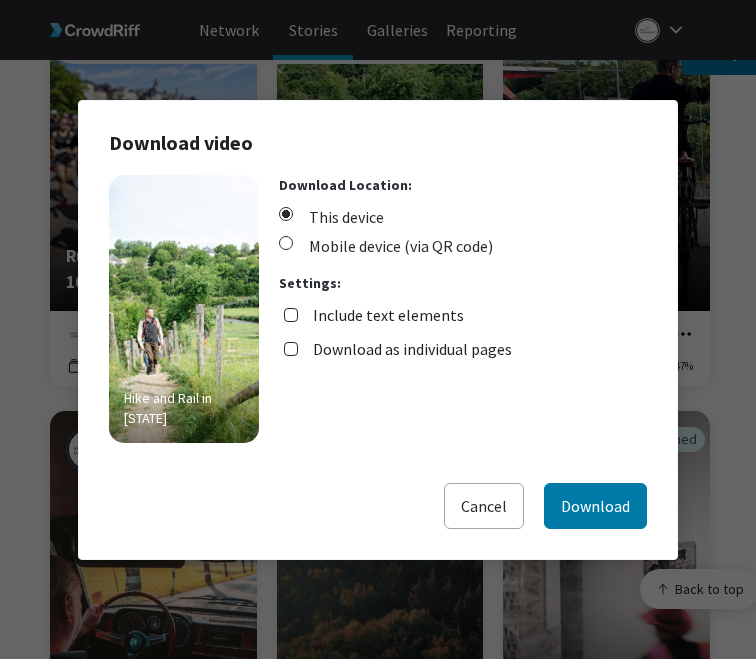click on "Download Location: This device Mobile device (via QR code) Settings: Include text elements Download as individual pages" at bounding box center [398, 309] 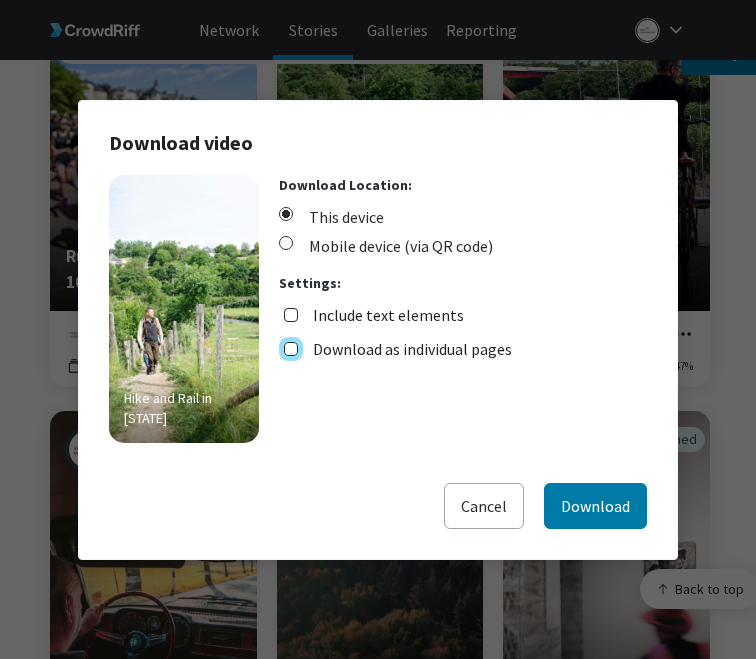 click on "Download as individual pages" at bounding box center (291, 349) 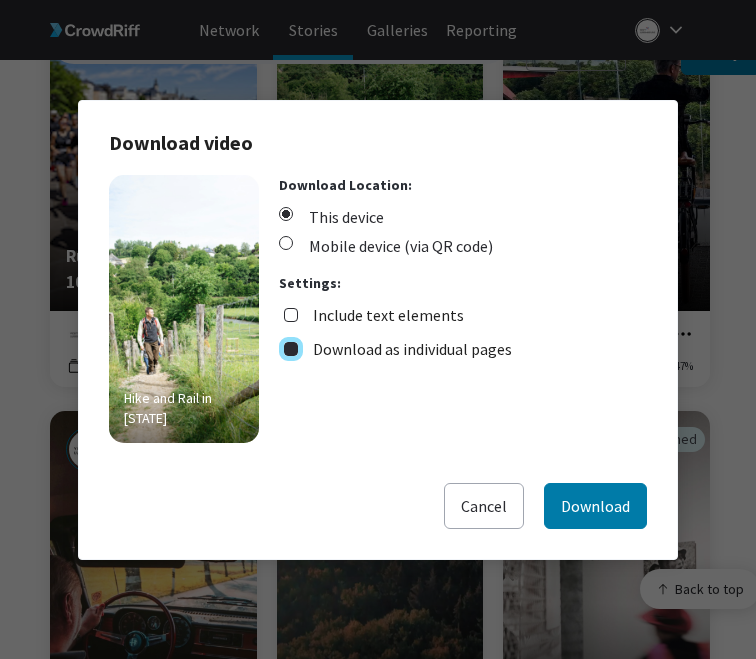 checkbox on "true" 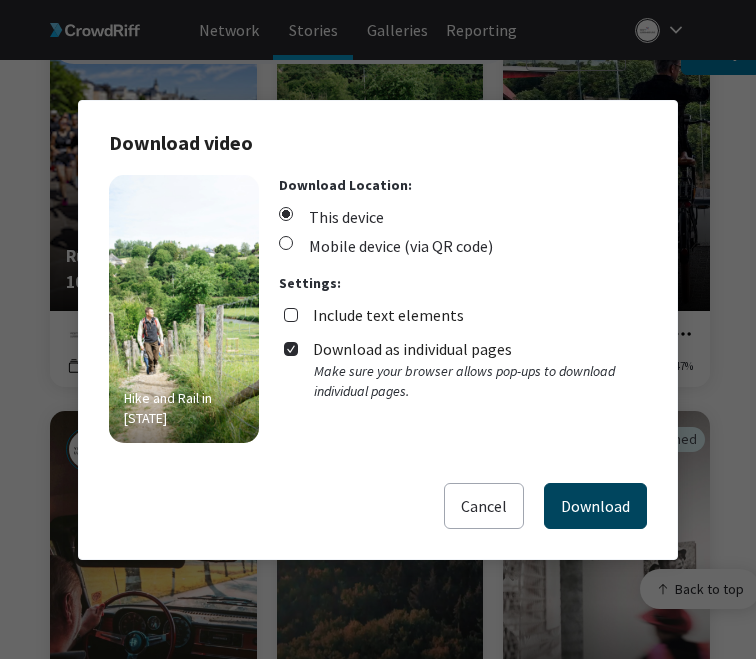 click on "Download" at bounding box center (595, 506) 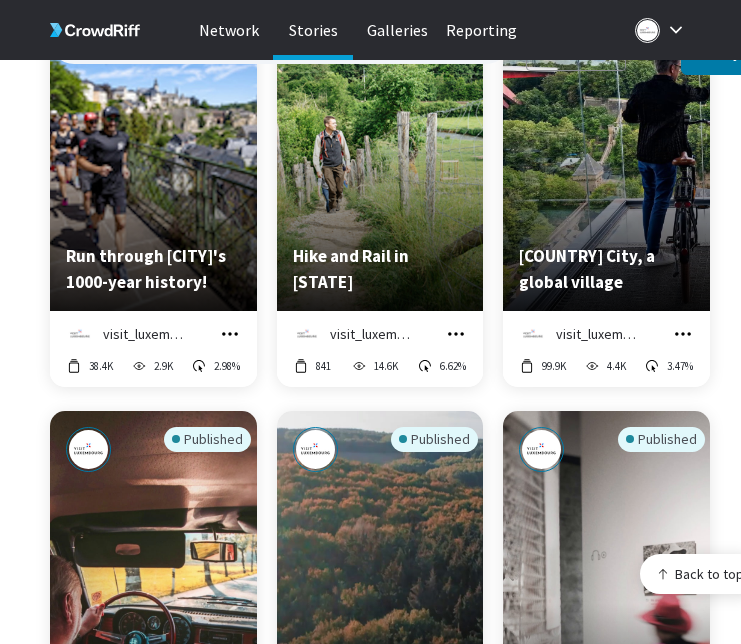 drag, startPoint x: 682, startPoint y: 317, endPoint x: 671, endPoint y: 316, distance: 11.045361 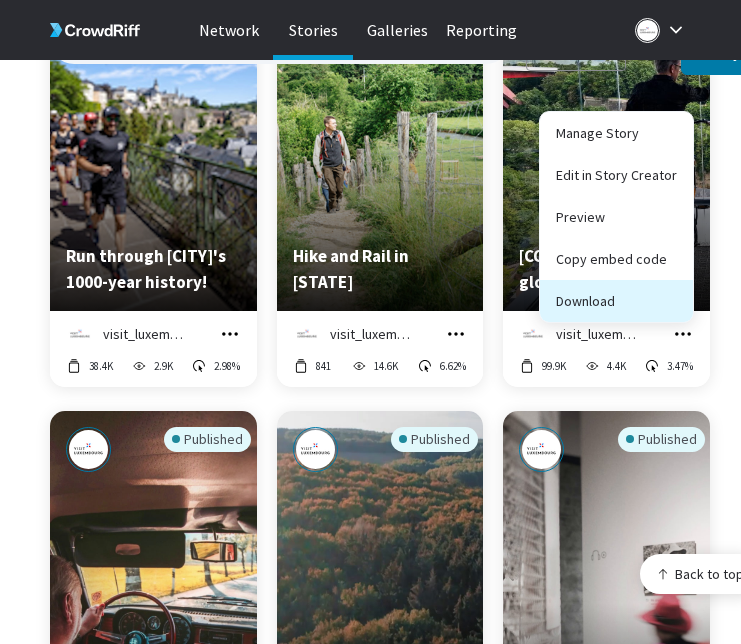 click on "Download" at bounding box center [616, 301] 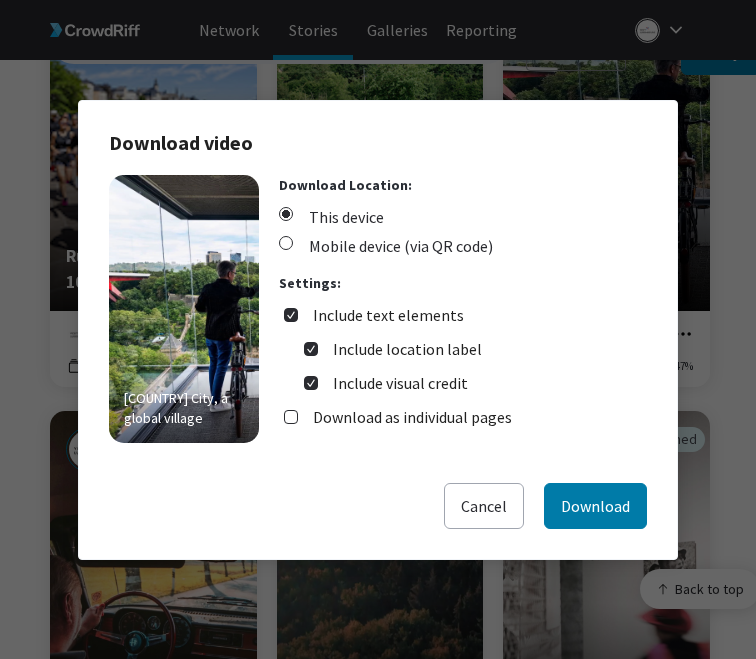 click on "Include text elements" at bounding box center (388, 315) 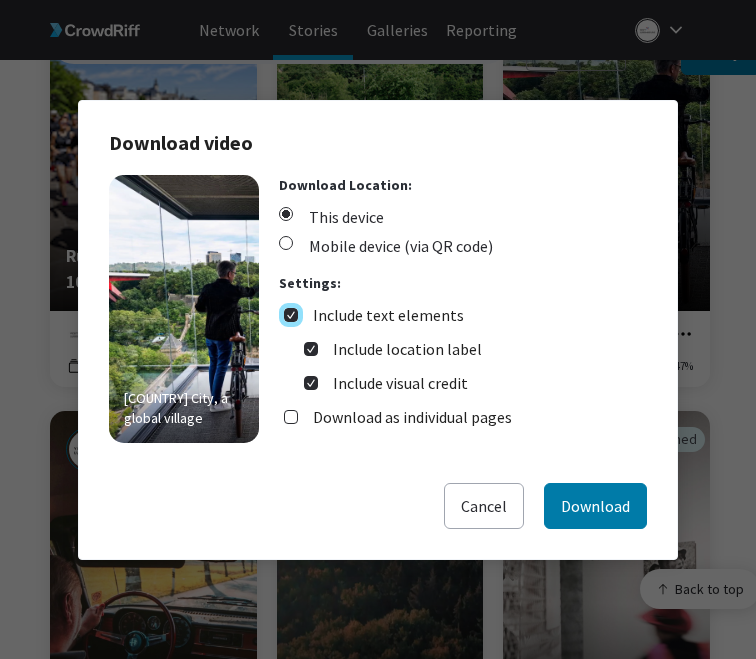click on "Include text elements" at bounding box center [291, 315] 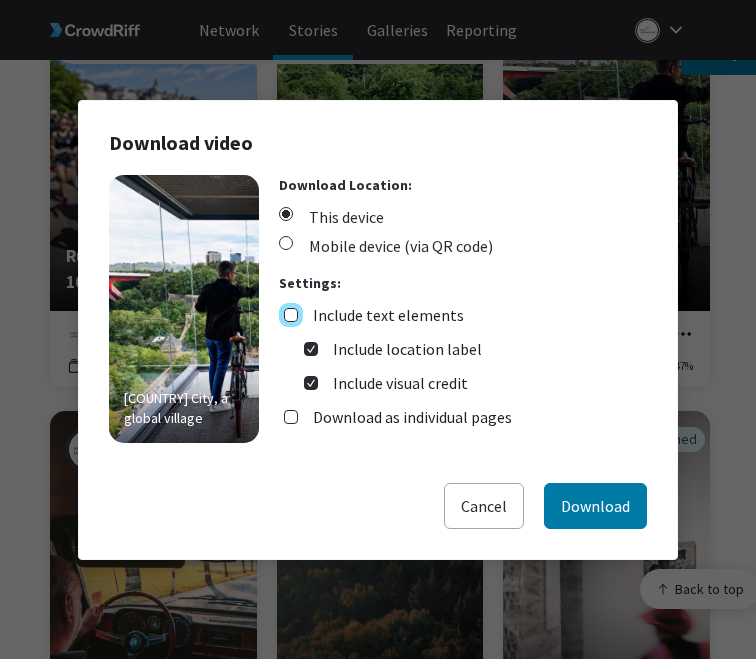checkbox on "false" 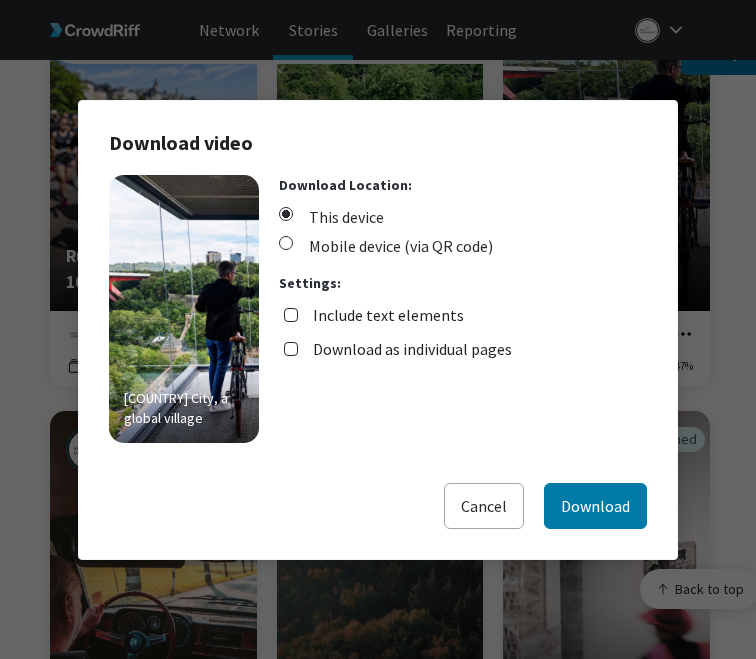 click on "Download as individual pages" at bounding box center (412, 349) 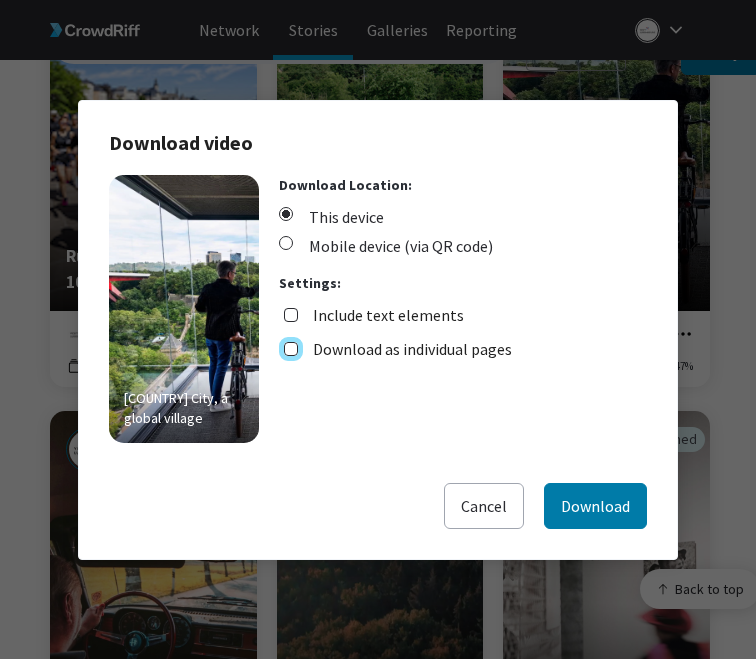 click on "Download as individual pages" at bounding box center [291, 349] 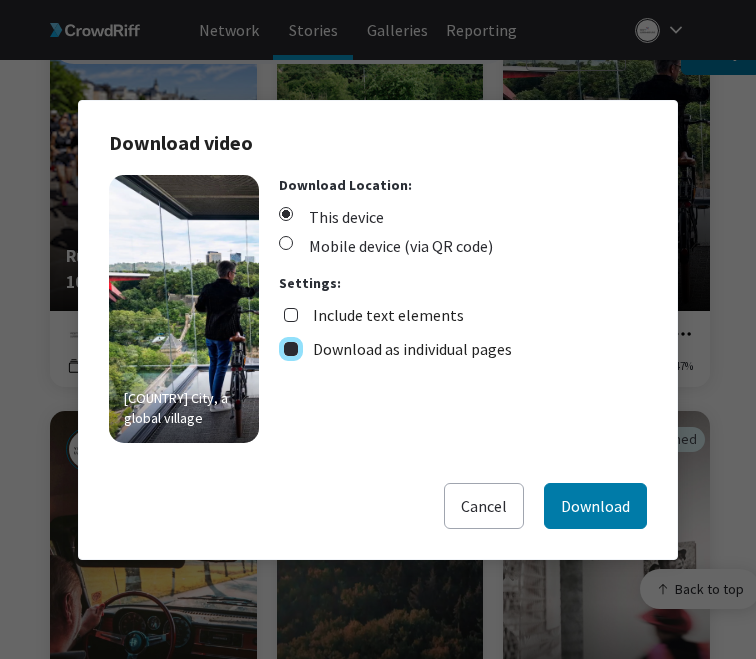 checkbox on "true" 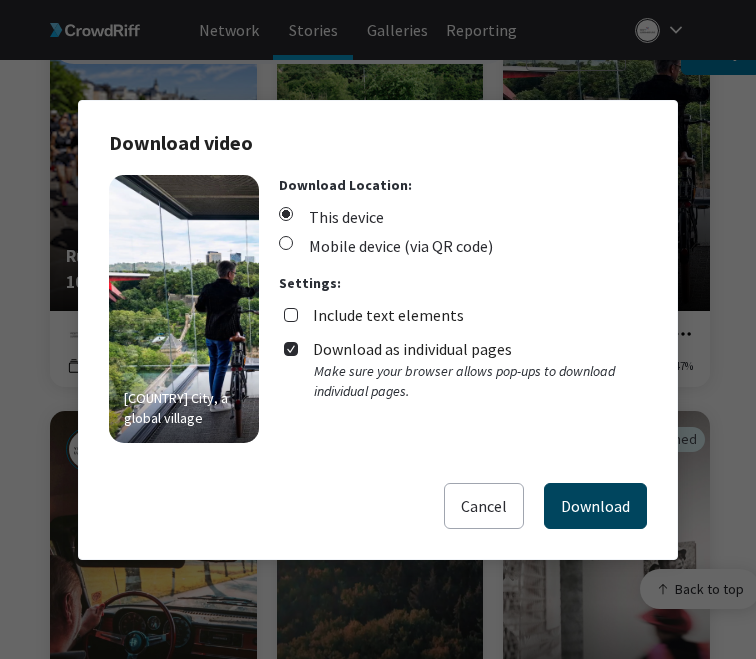 click on "Download" at bounding box center (595, 506) 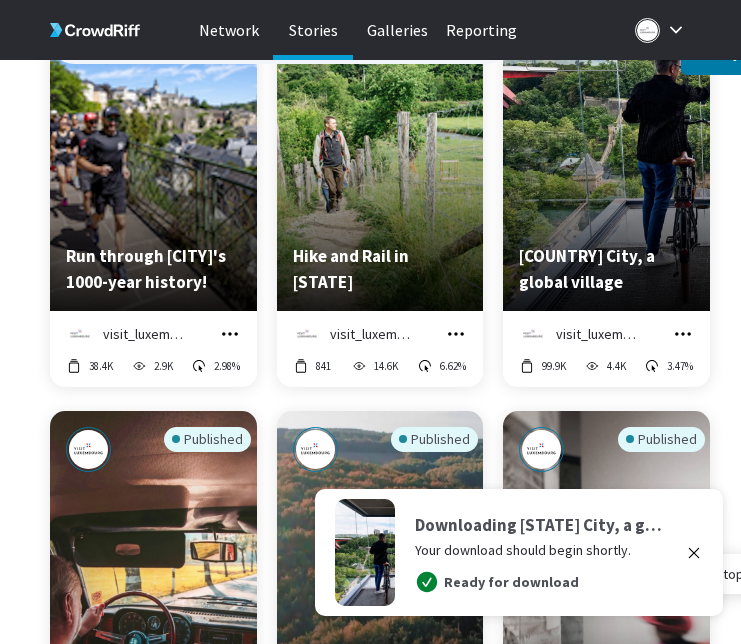 click on "Published Summer adventures in [CITY]   visit_[COUNTRY] Manage Story Edit in Story Creator Preview Copy embed code Download 432 9.5K 6.78% Published Hiking Mullerthal [CITY]'s Unesco Global Geopark   visit_[COUNTRY] Manage Story Edit in Story Creator Preview Copy embed code Download 673 18.8K 7.62% Published Welcome to Schengen, [CITY], [COUNTRY].   visit_[COUNTRY] Manage Story Edit in Story Creator Preview Copy embed code Download 2.0K 1.3K 2.53% Published Run through [CITY]'s 1000-year history!   visit_[COUNTRY] Manage Story Edit in Story Creator Preview Copy embed code Download 38.4K 2.9K 2.98% Published Hike and Rail in [CITY]   visit_[COUNTRY] Manage Story Edit in Story Creator Preview Copy embed code Download 841 14.6K 6.62% Published [CITY], a global village   visit_[COUNTRY] Manage Story Edit in Story Creator Preview Copy embed code Download 99.9K 4.4K 3.47% Published Cruising through [CITY]'s Valley of the Seven Castles   visit_[COUNTRY] Manage Story Preview" at bounding box center [405, -2717] 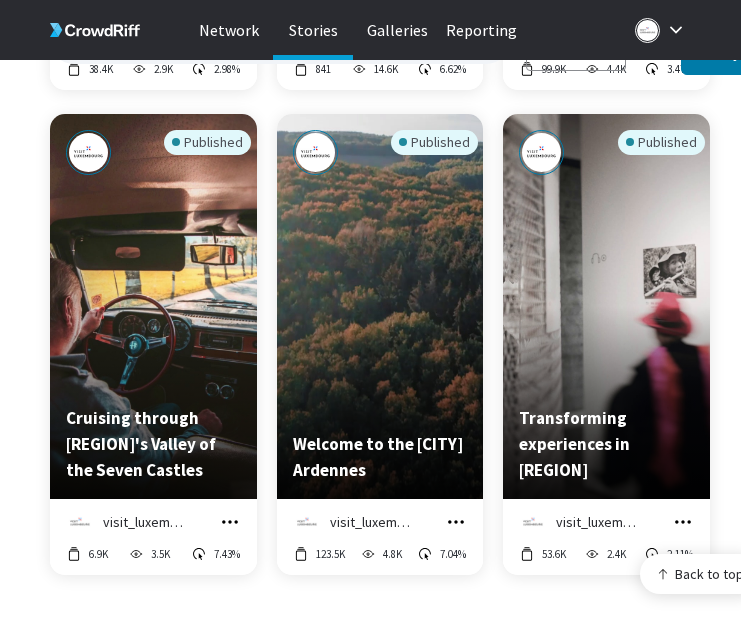 scroll, scrollTop: 7461, scrollLeft: 0, axis: vertical 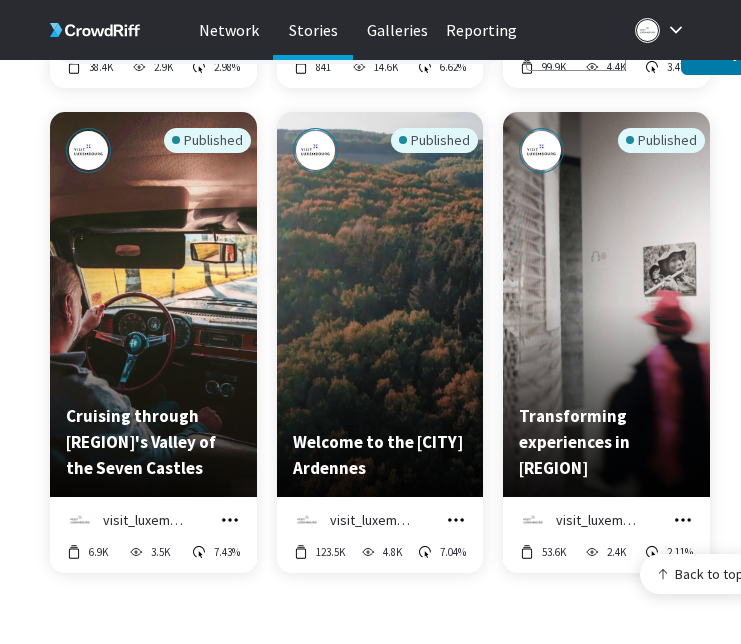 click 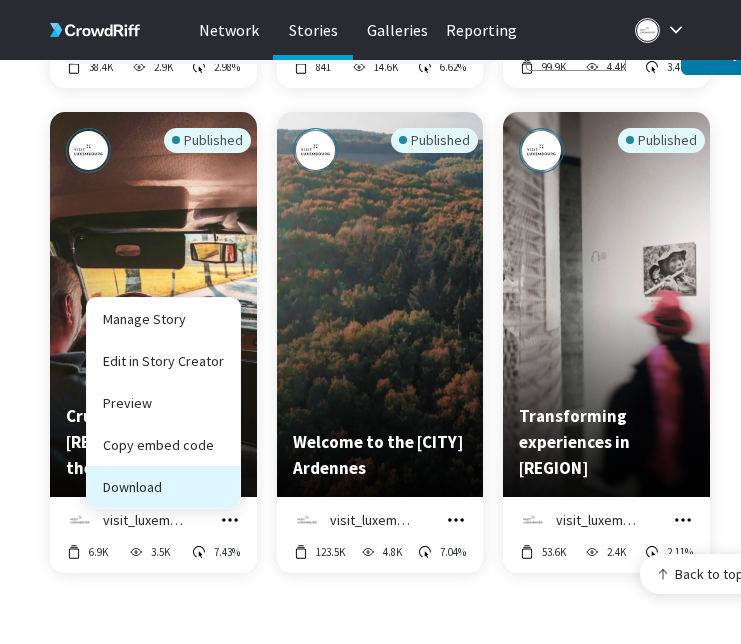click on "Download" at bounding box center (163, 487) 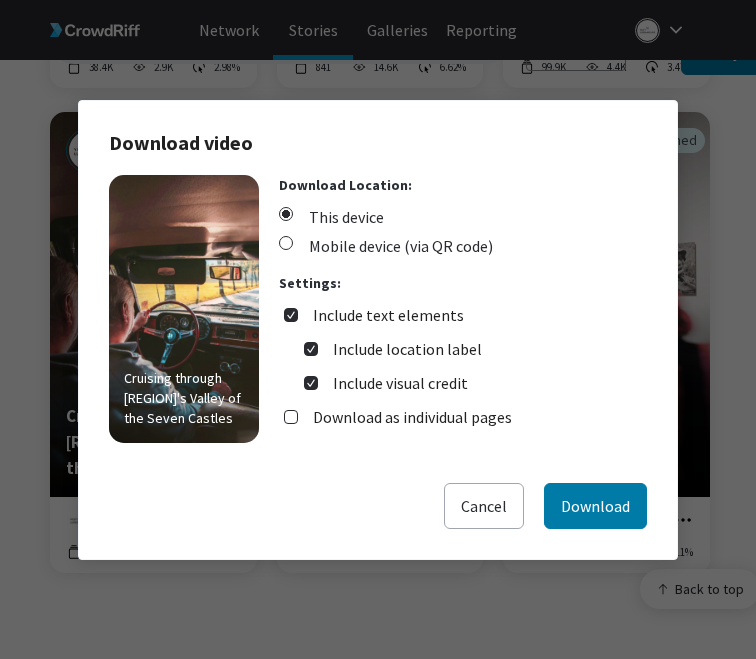 click on "Include text elements" at bounding box center (388, 315) 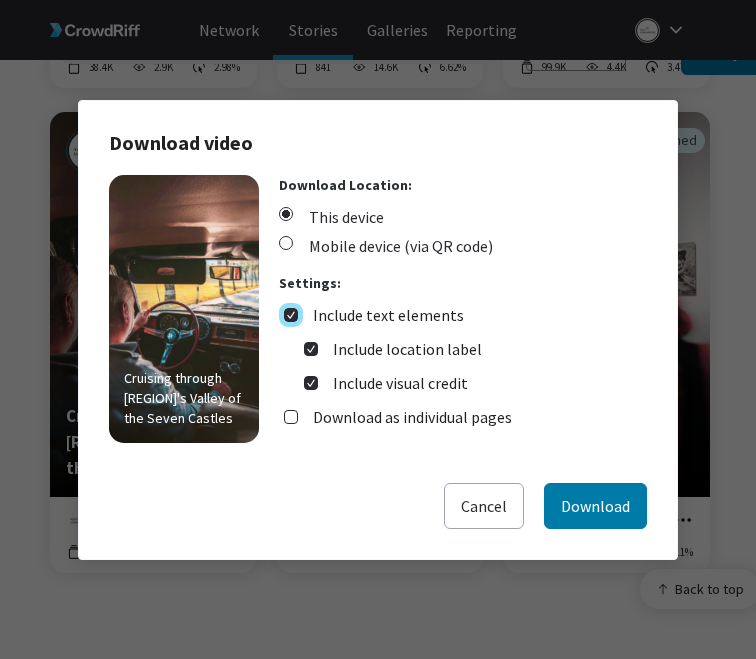 click on "Include text elements" at bounding box center [291, 315] 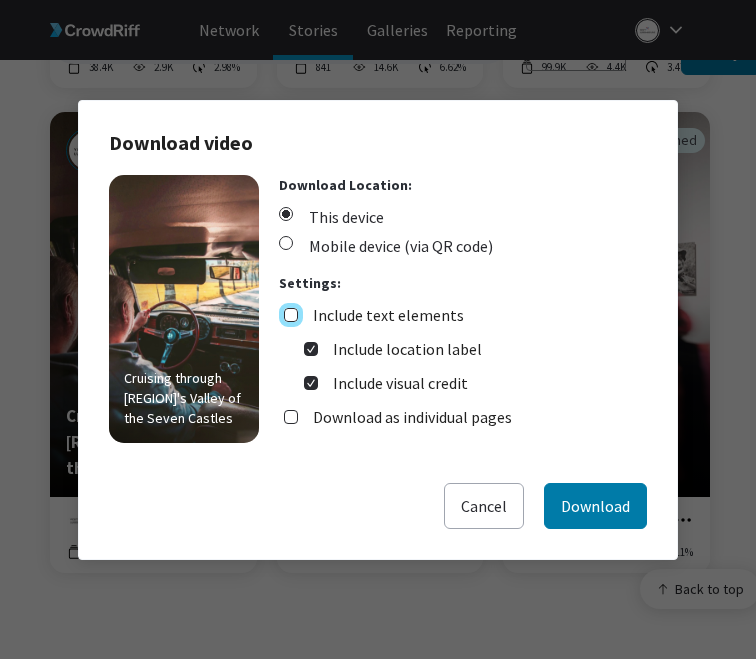 checkbox on "false" 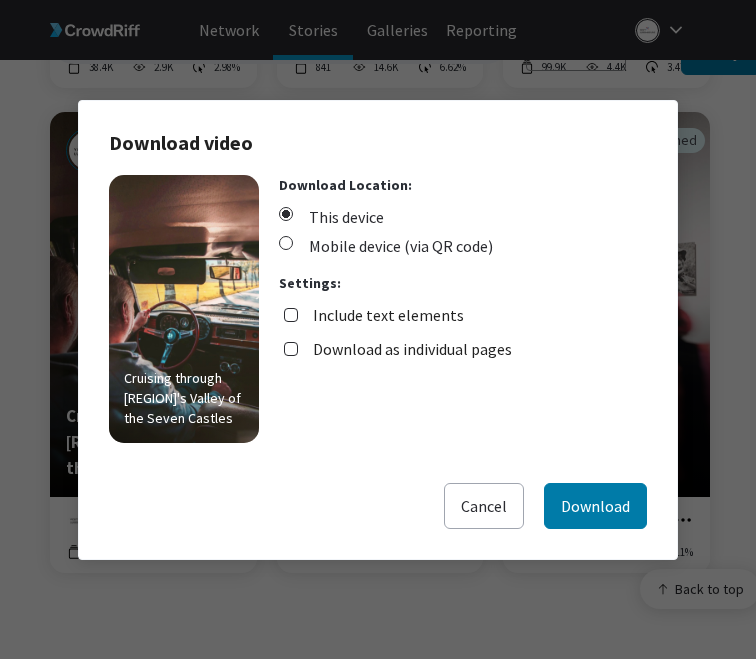 click on "Download as individual pages" at bounding box center (412, 349) 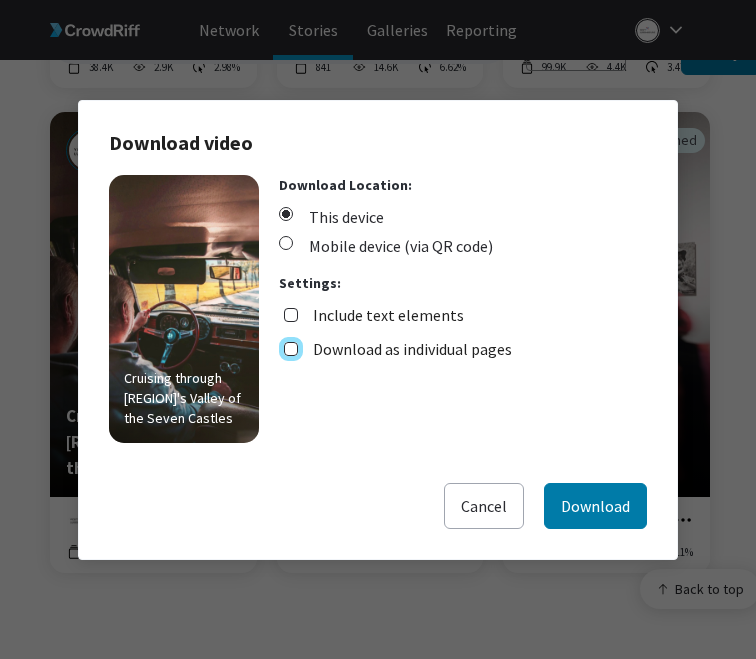 click on "Download as individual pages" at bounding box center (291, 349) 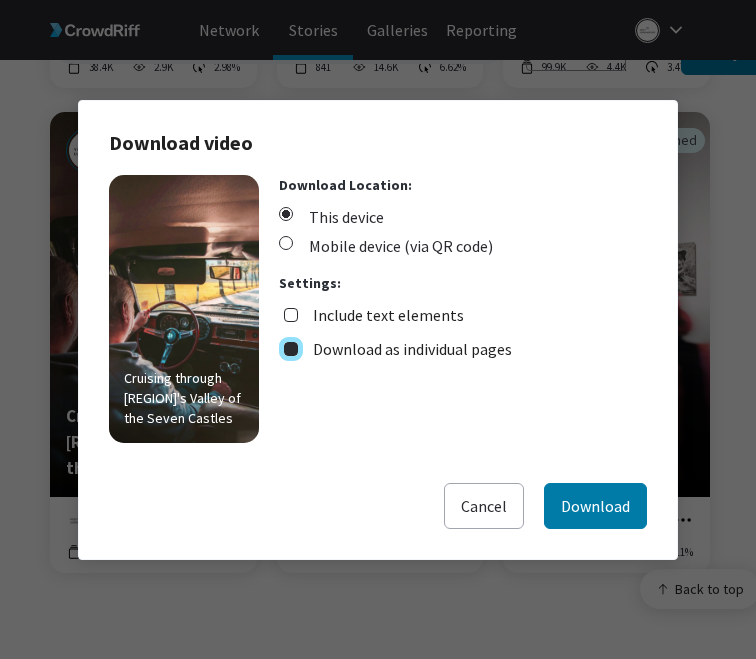 checkbox on "true" 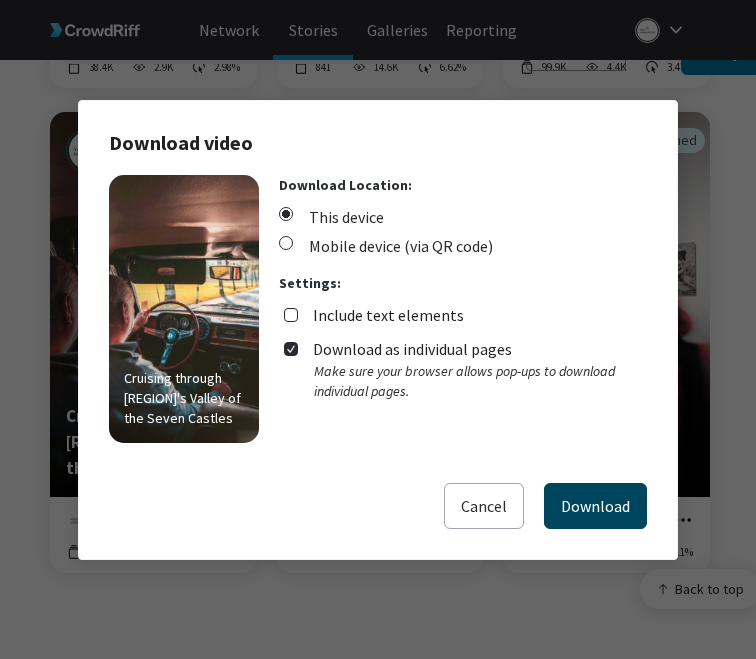 click on "Download" at bounding box center [595, 506] 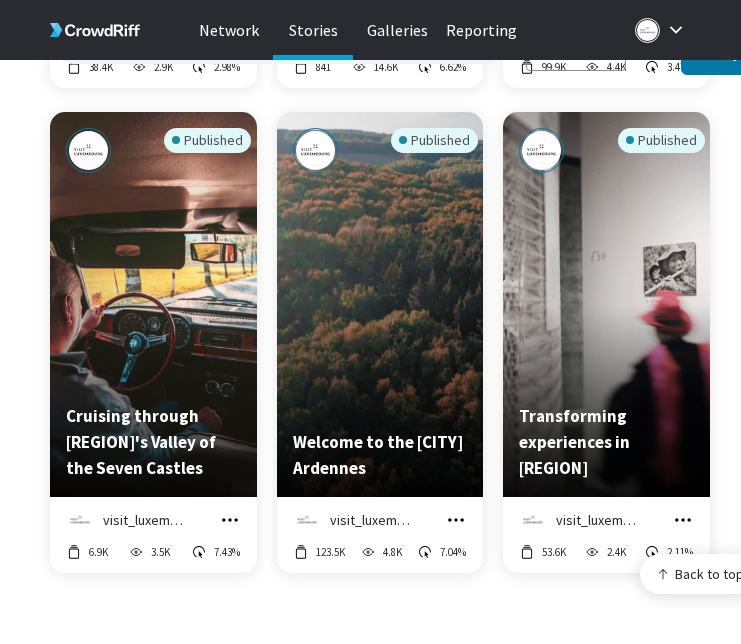 click 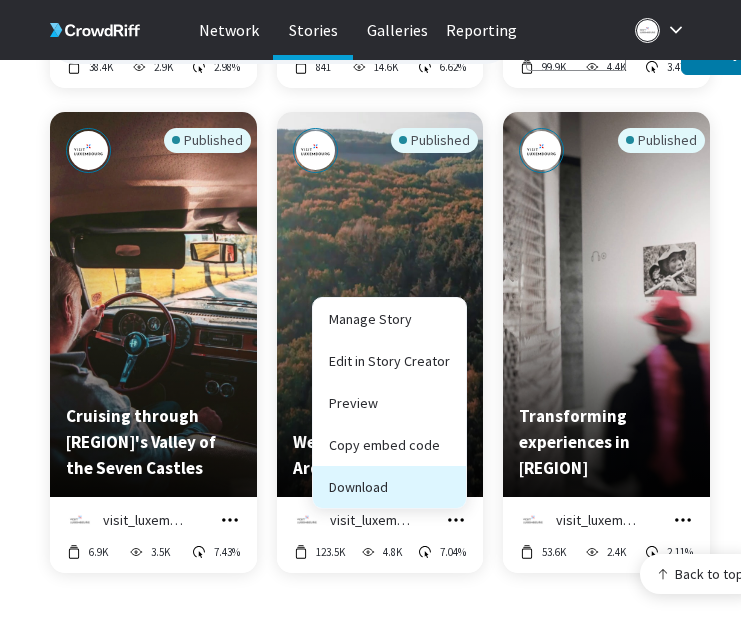 click on "Download" at bounding box center [389, 487] 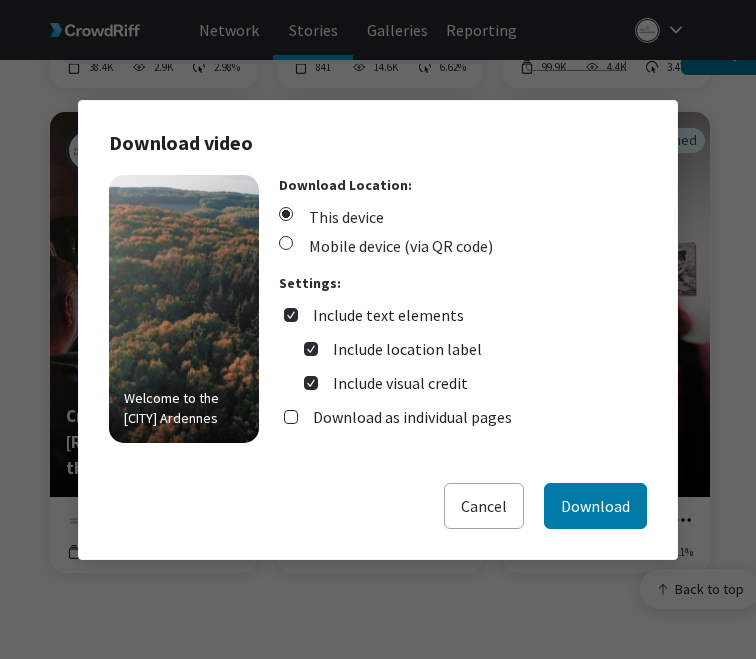 click on "Include text elements" at bounding box center [388, 315] 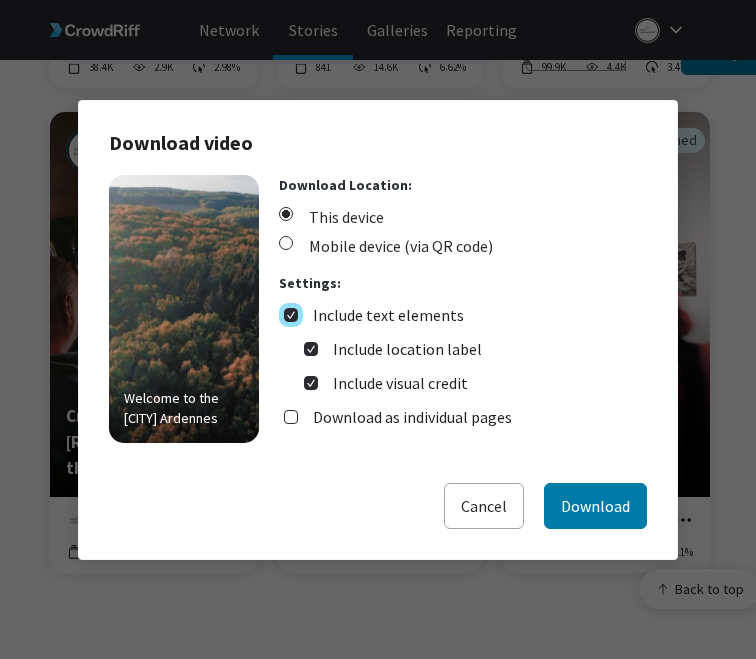 click on "Include text elements" at bounding box center (291, 315) 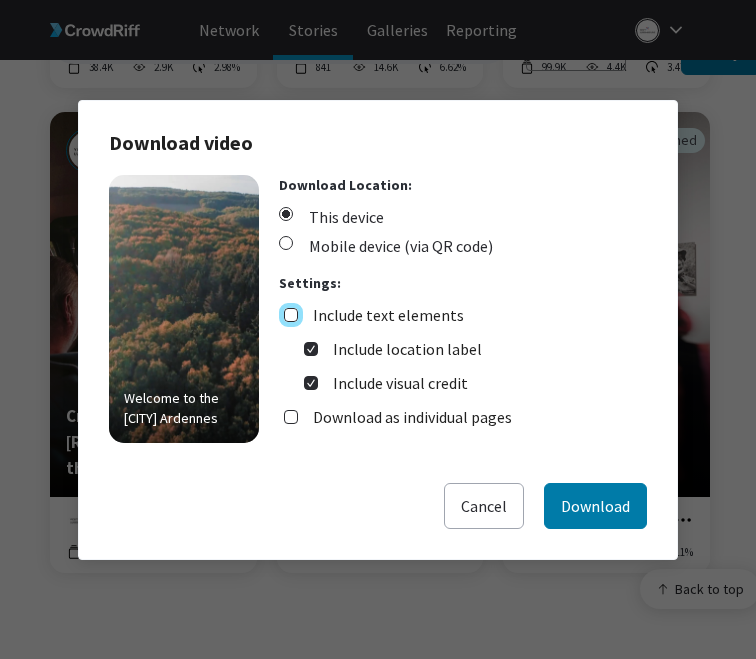 checkbox on "false" 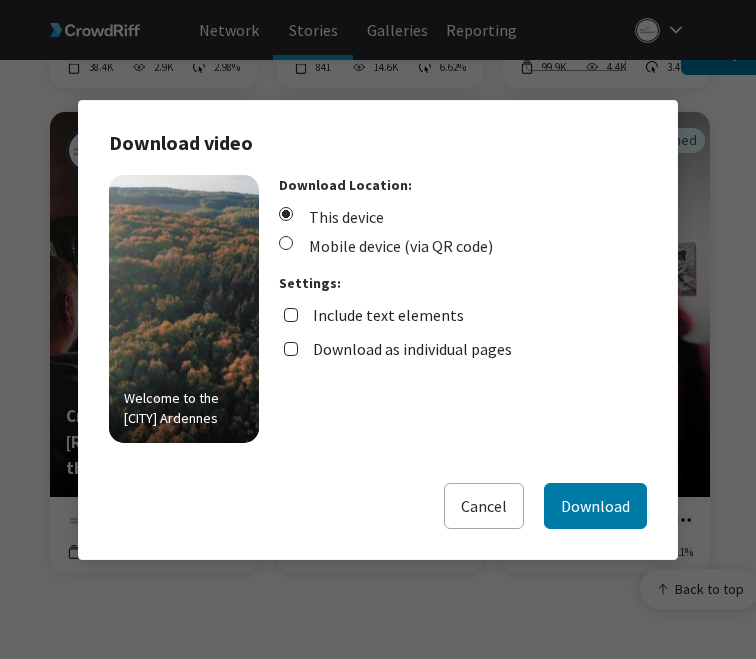 click on "Download as individual pages" at bounding box center [412, 349] 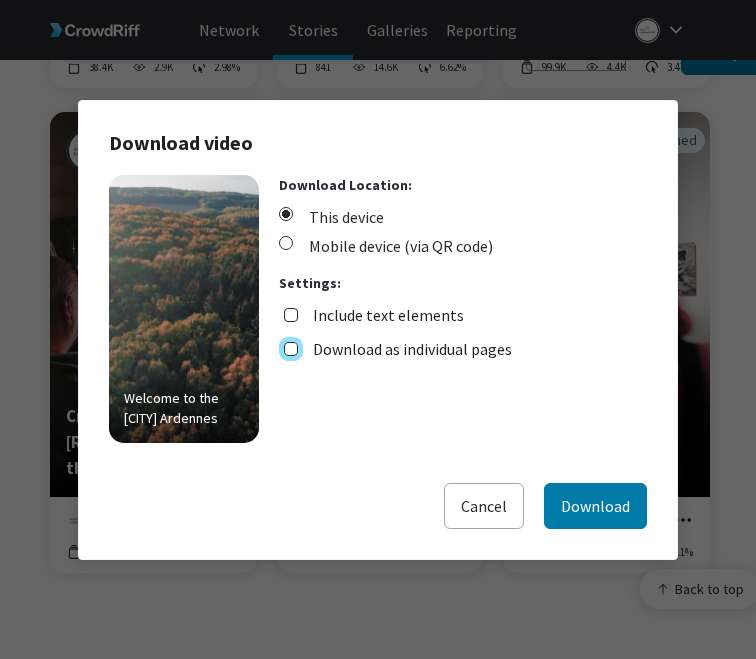 click on "Download as individual pages" at bounding box center (291, 349) 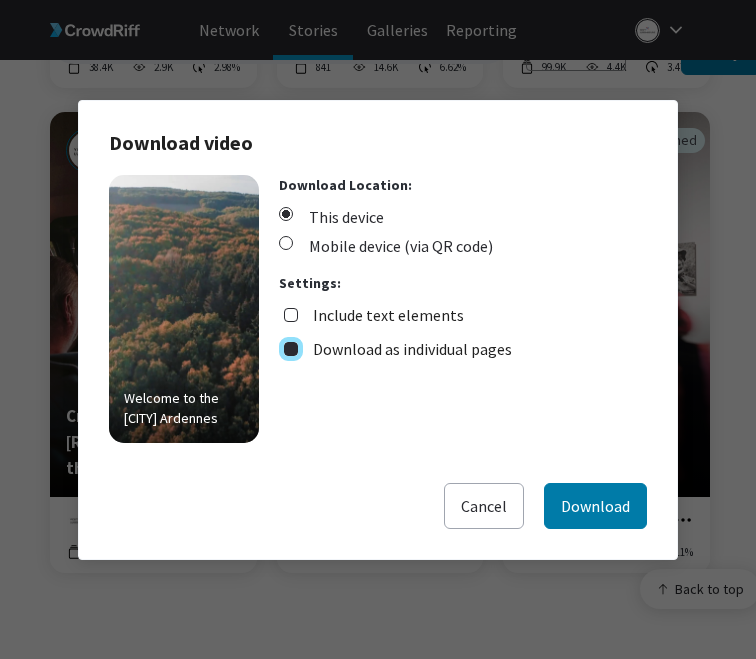 checkbox on "true" 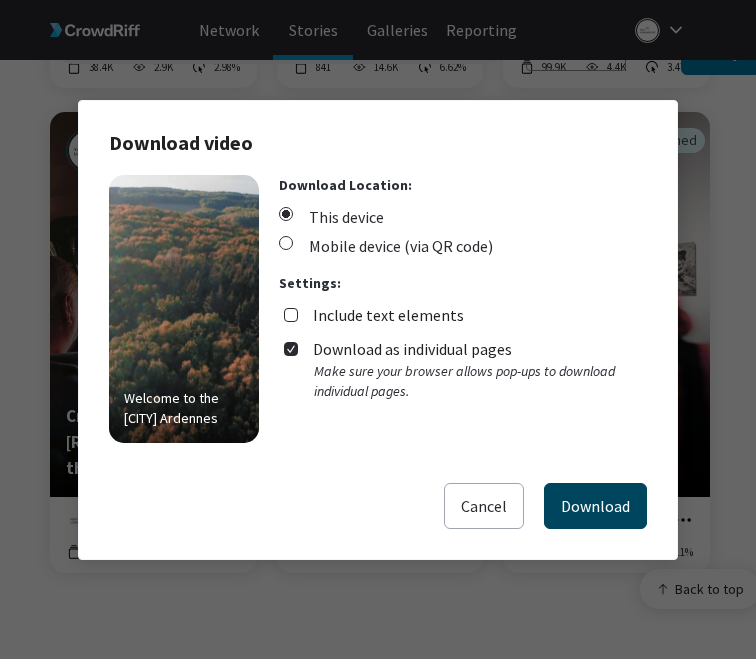 click on "Download" at bounding box center (595, 506) 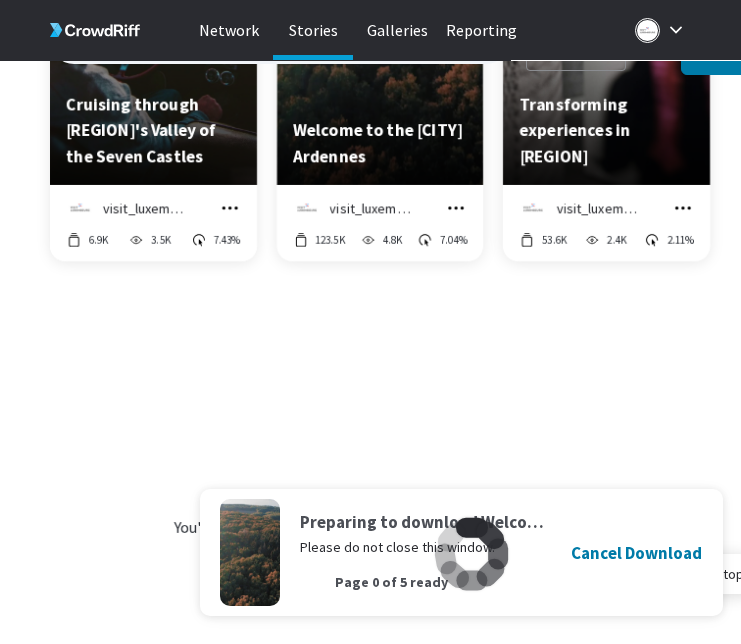scroll, scrollTop: 7800, scrollLeft: 0, axis: vertical 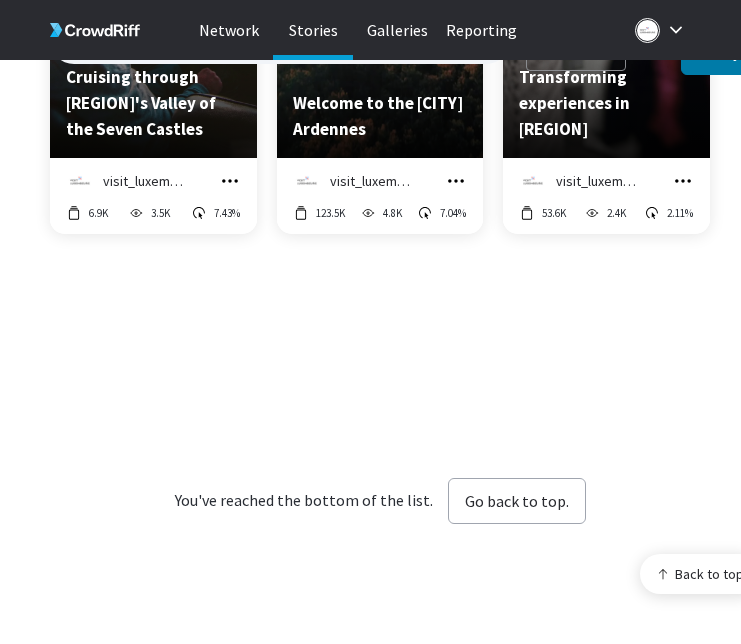 click 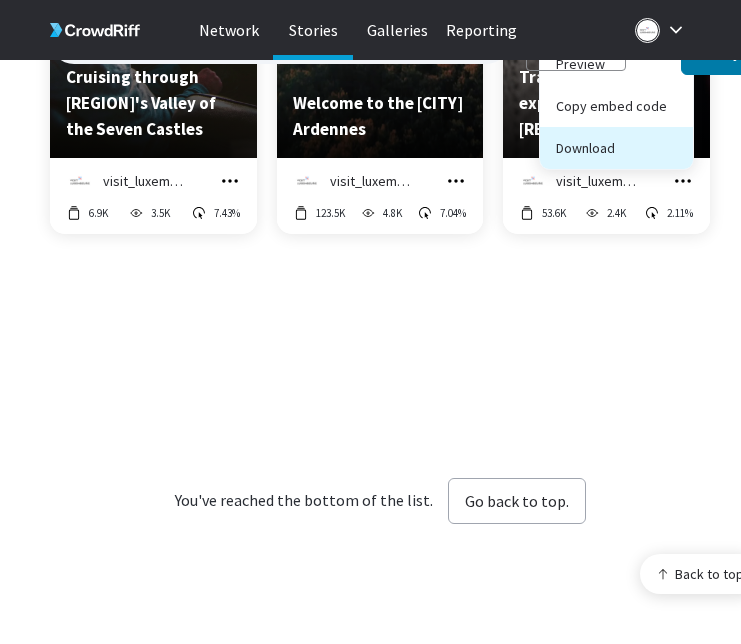 click on "Download" at bounding box center (616, 148) 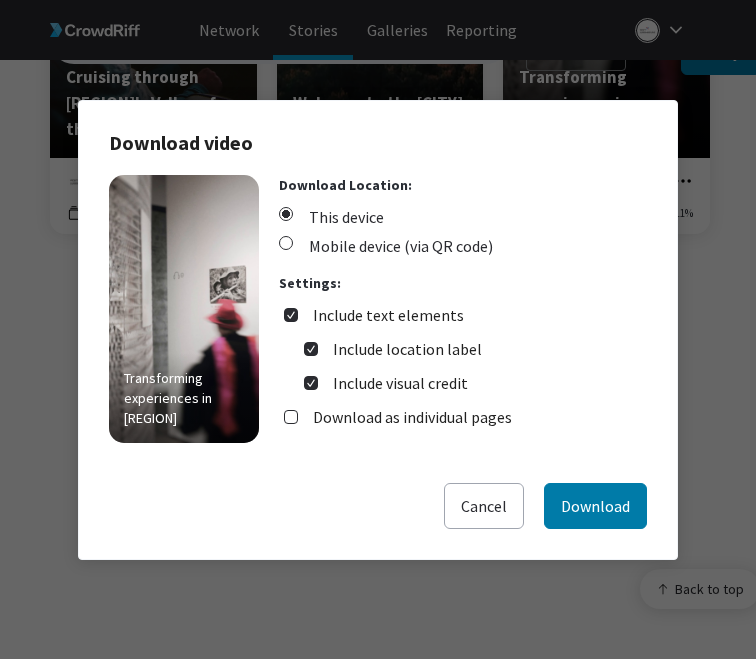 click on "Download Location: This device Mobile device (via QR code) Settings: Include text elements Include location label Include visual credit Download as individual pages" at bounding box center [463, 309] 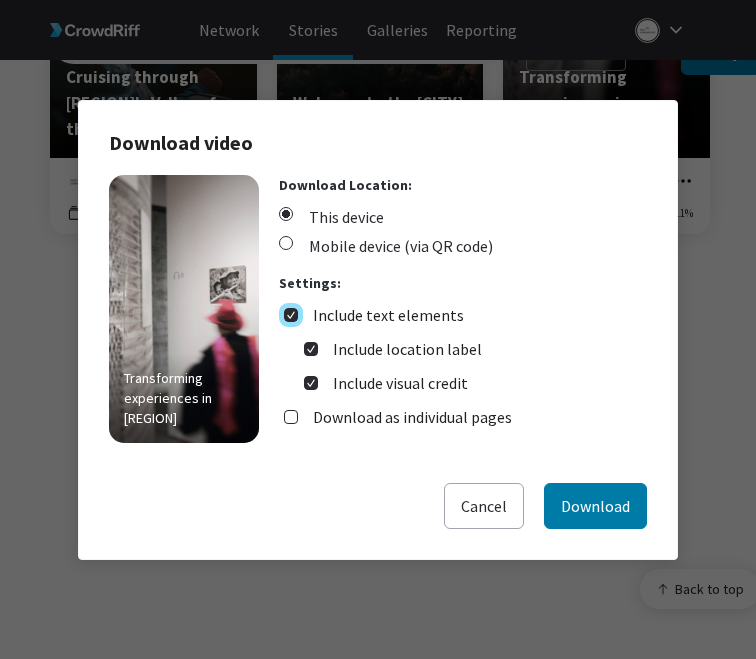 click on "Include text elements" at bounding box center (291, 315) 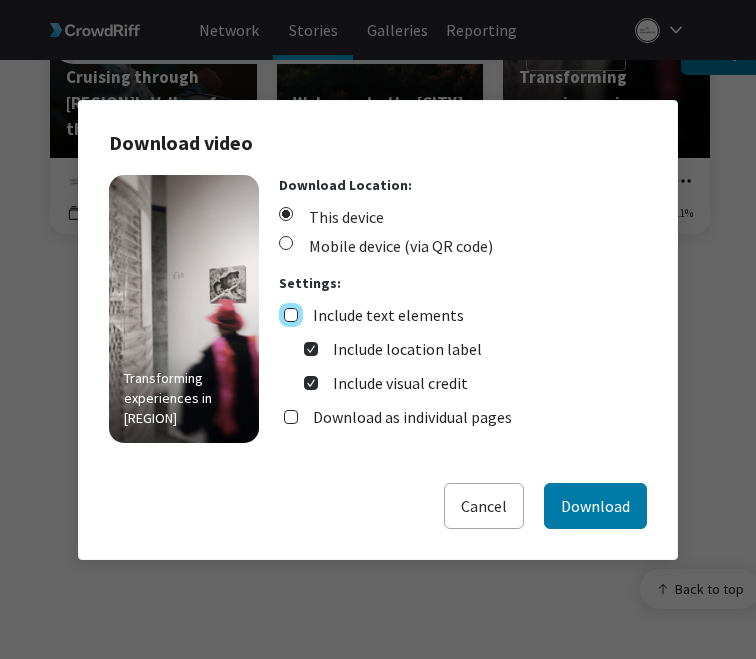 checkbox on "false" 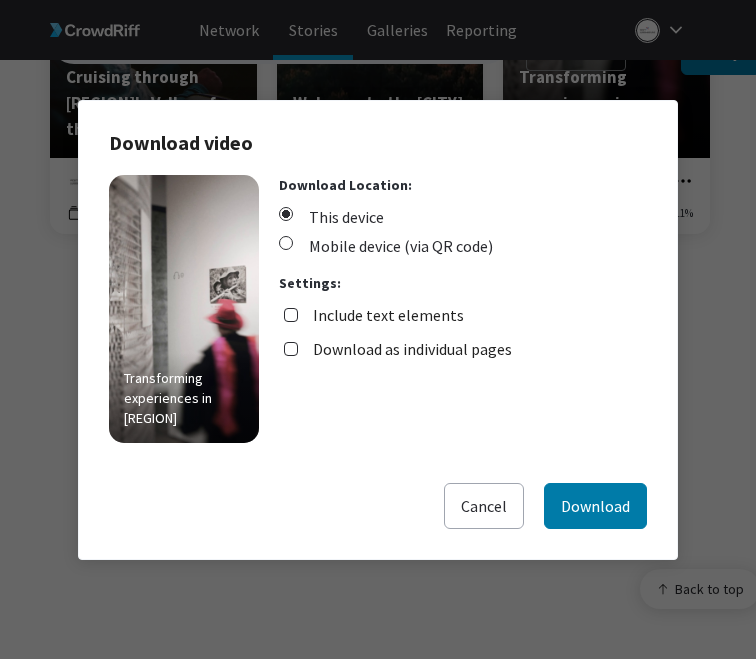 click on "Download as individual pages" at bounding box center (412, 349) 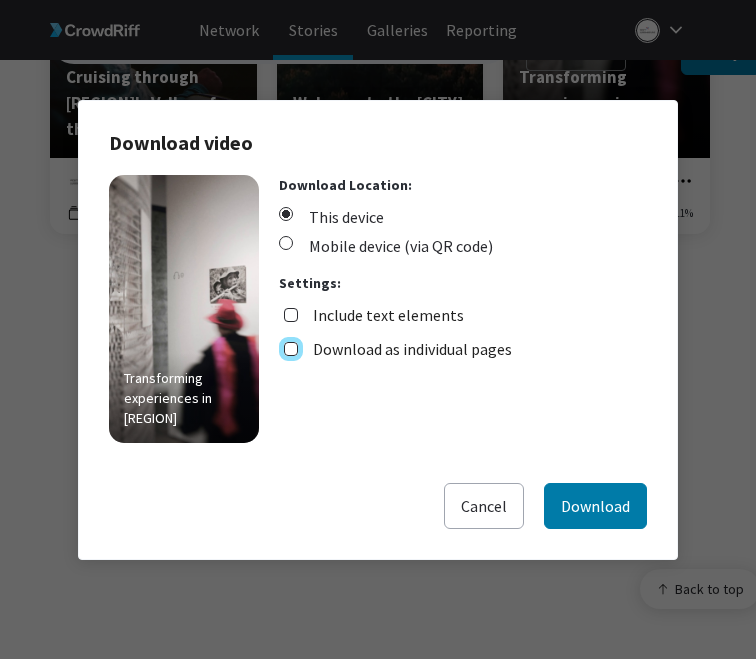 click on "Download as individual pages" at bounding box center (291, 349) 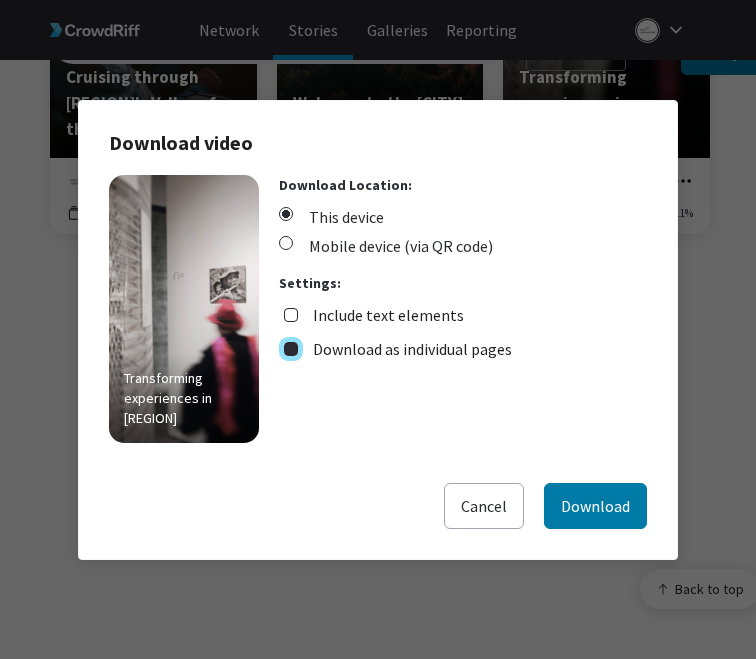 checkbox on "true" 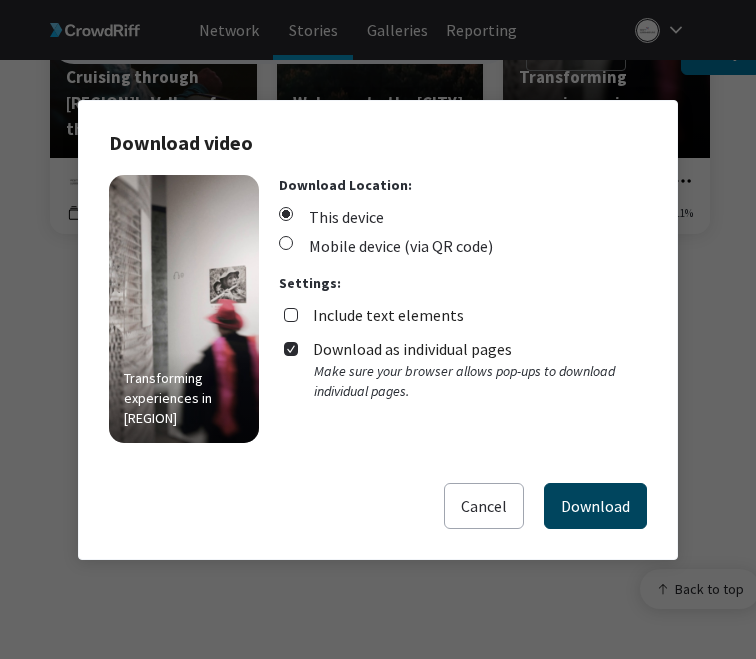 click on "Download" at bounding box center (595, 506) 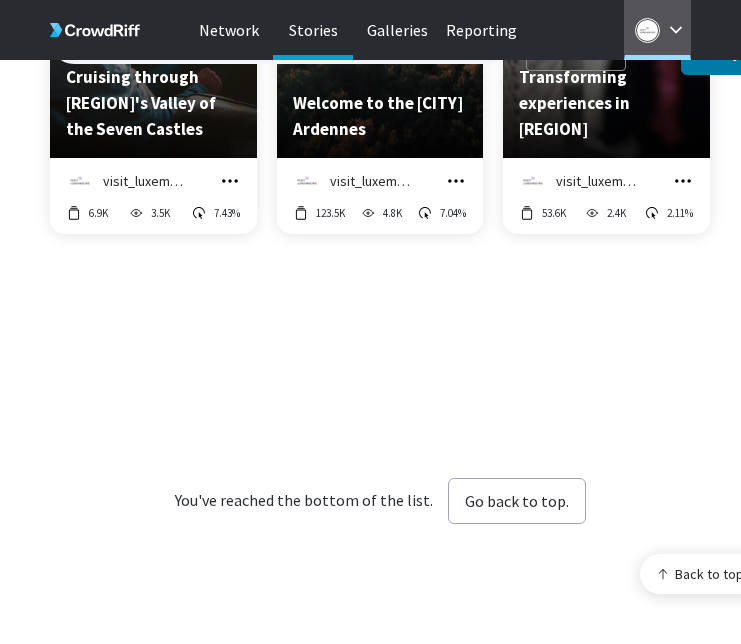 click at bounding box center (647, 30) 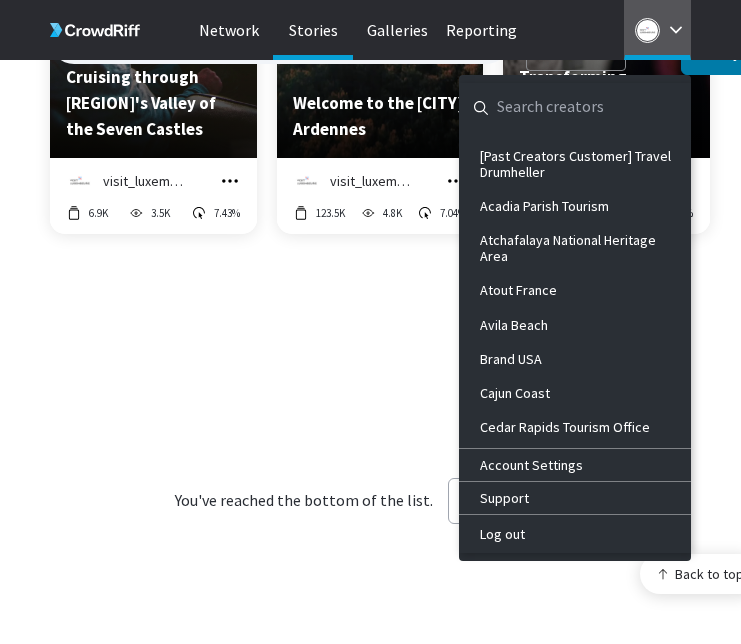 click at bounding box center (559, 107) 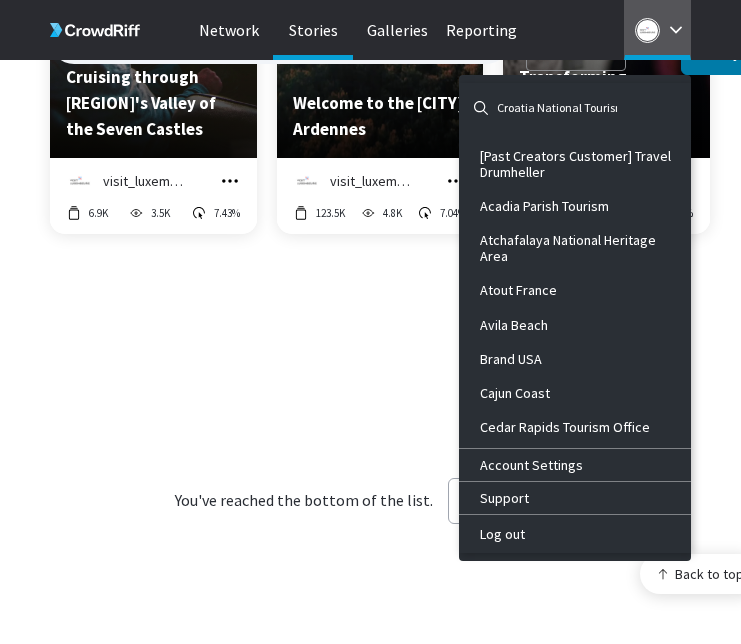 scroll, scrollTop: 0, scrollLeft: 37, axis: horizontal 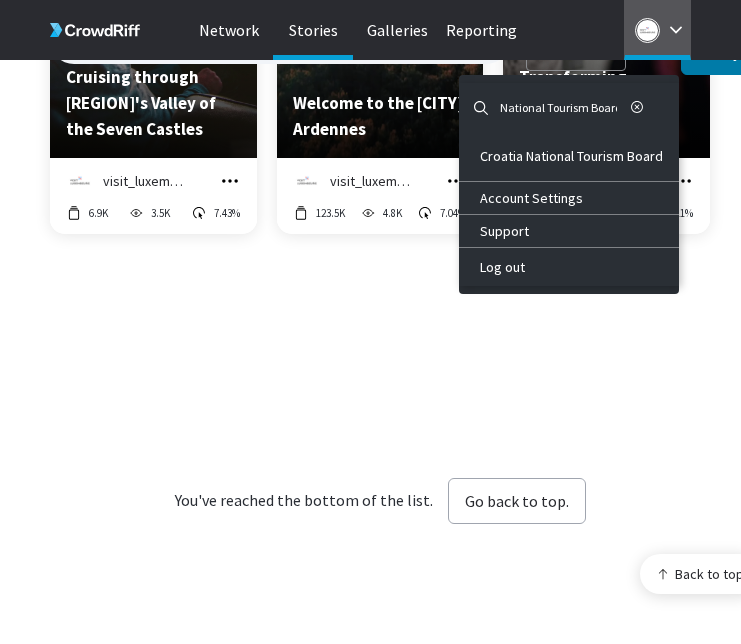 type on "Croatia National Tourism Board" 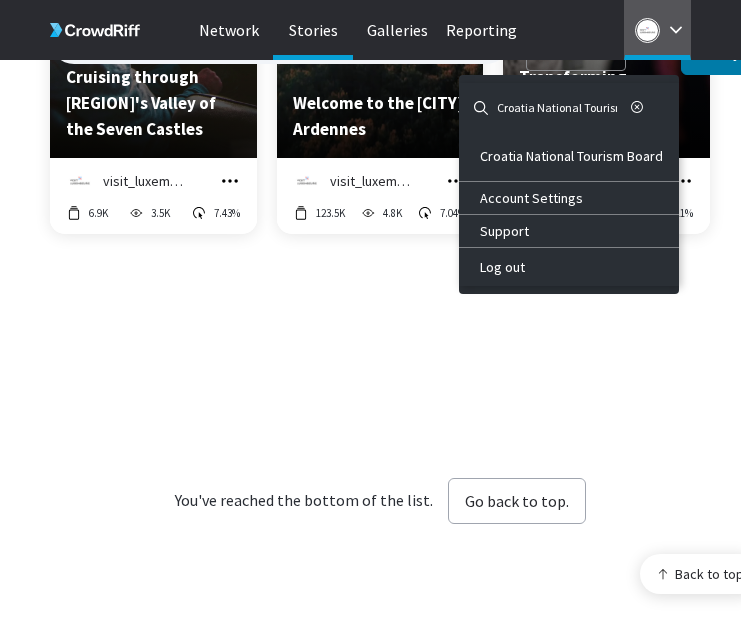 click on "Croatia National Tourism Board" at bounding box center (569, 160) 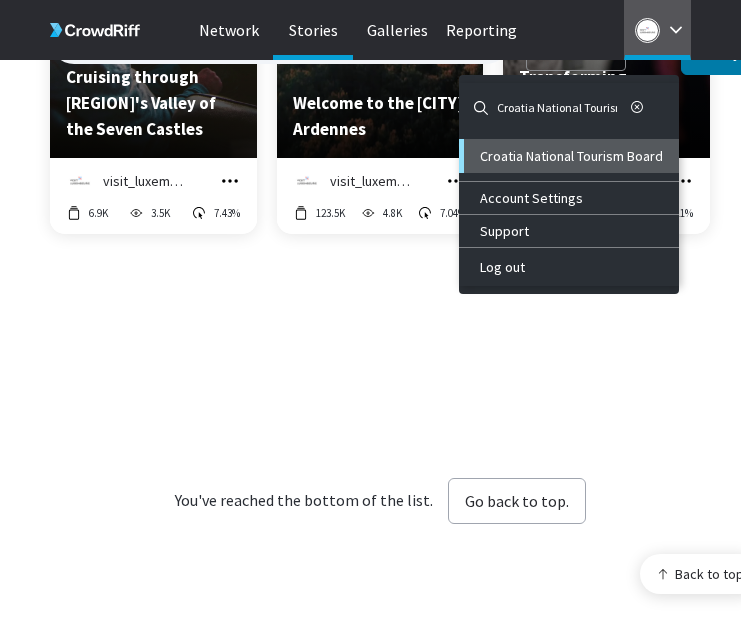 click on "Croatia National Tourism Board" at bounding box center (569, 156) 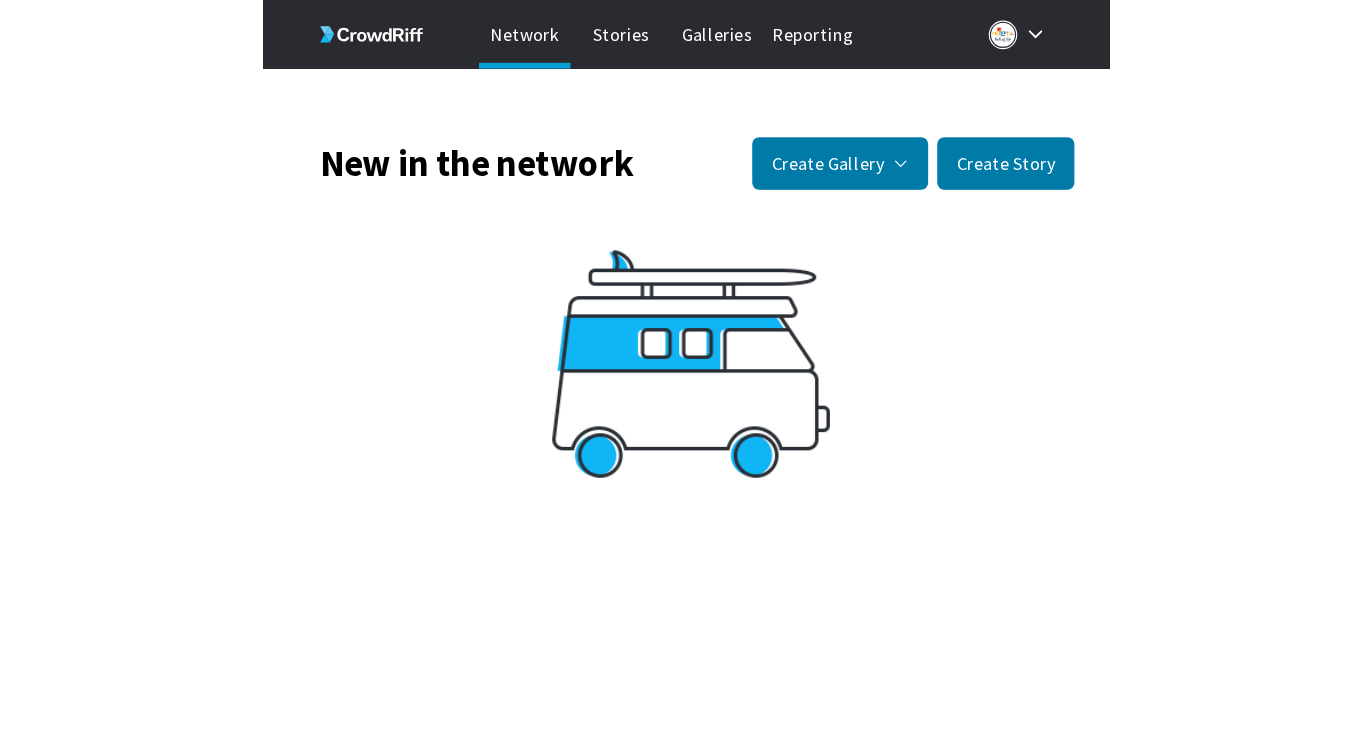 scroll, scrollTop: 0, scrollLeft: 0, axis: both 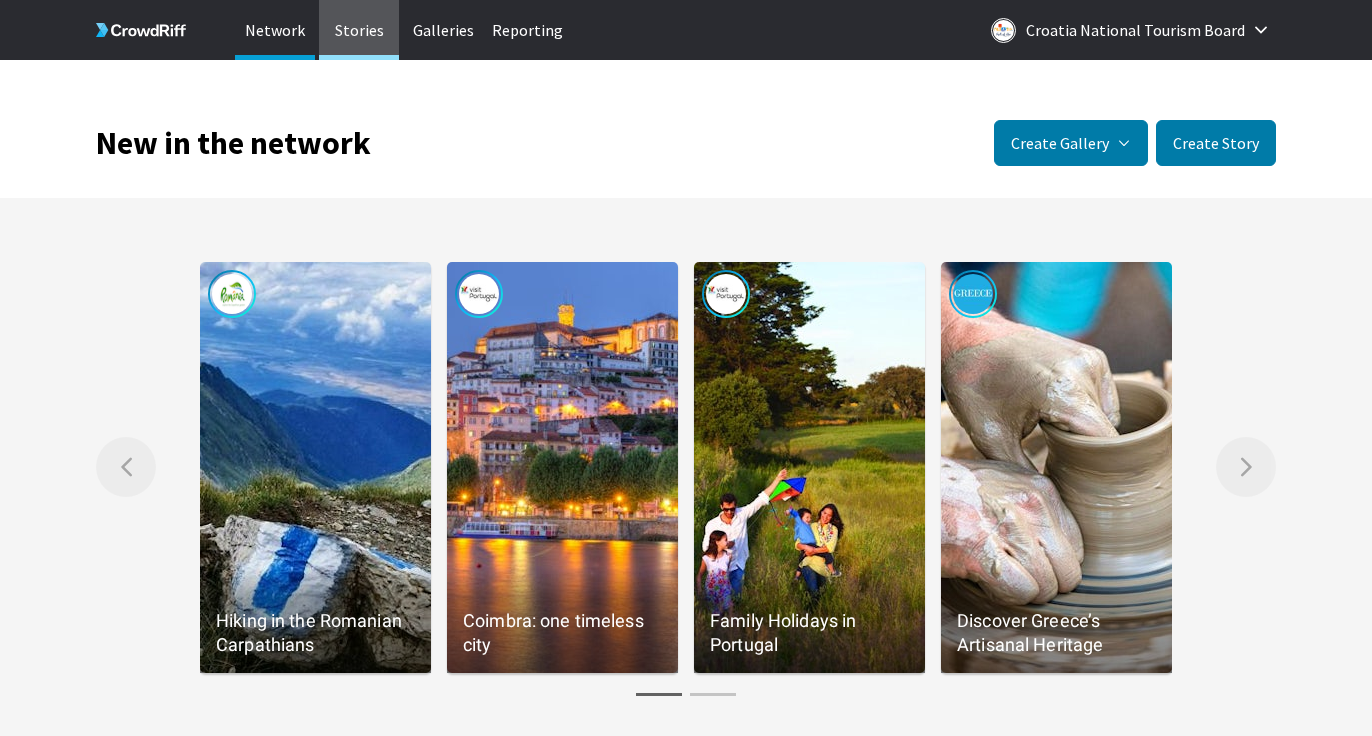 click on "Stories" at bounding box center [359, 30] 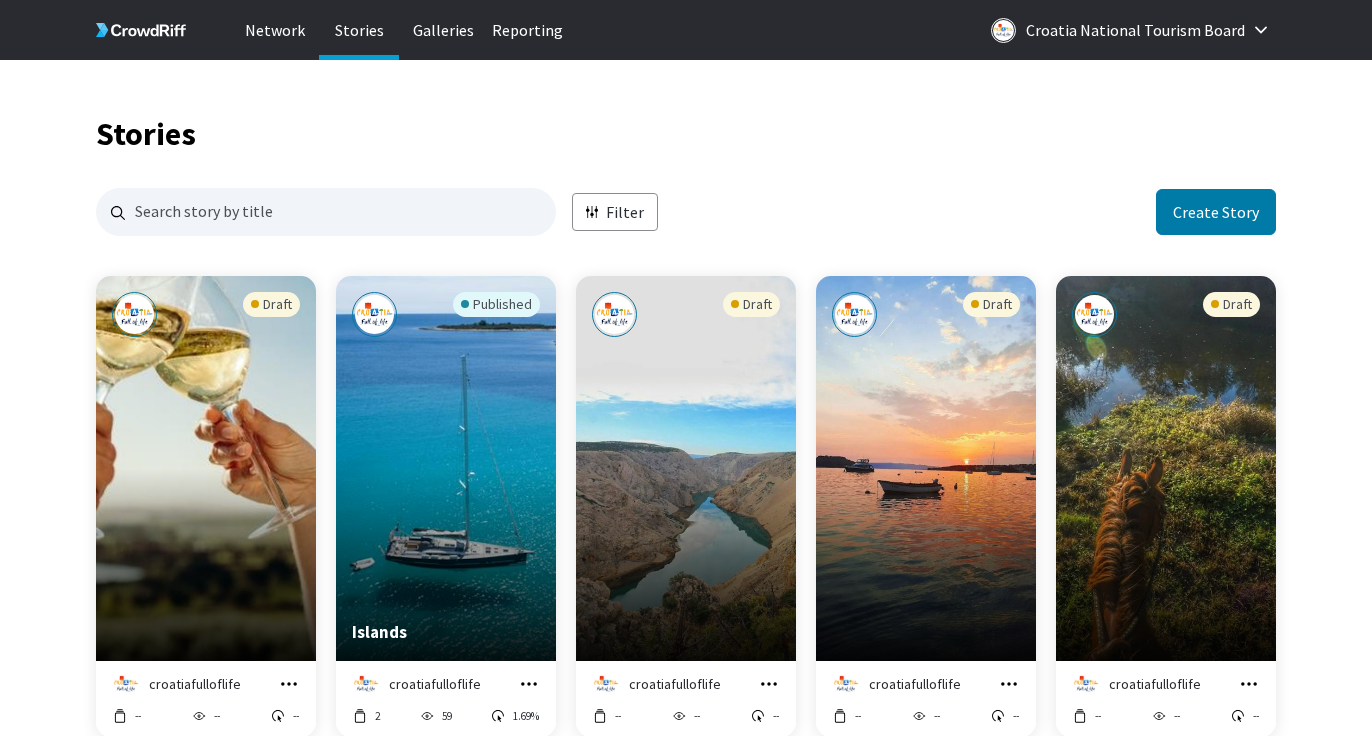 scroll, scrollTop: 16, scrollLeft: 16, axis: both 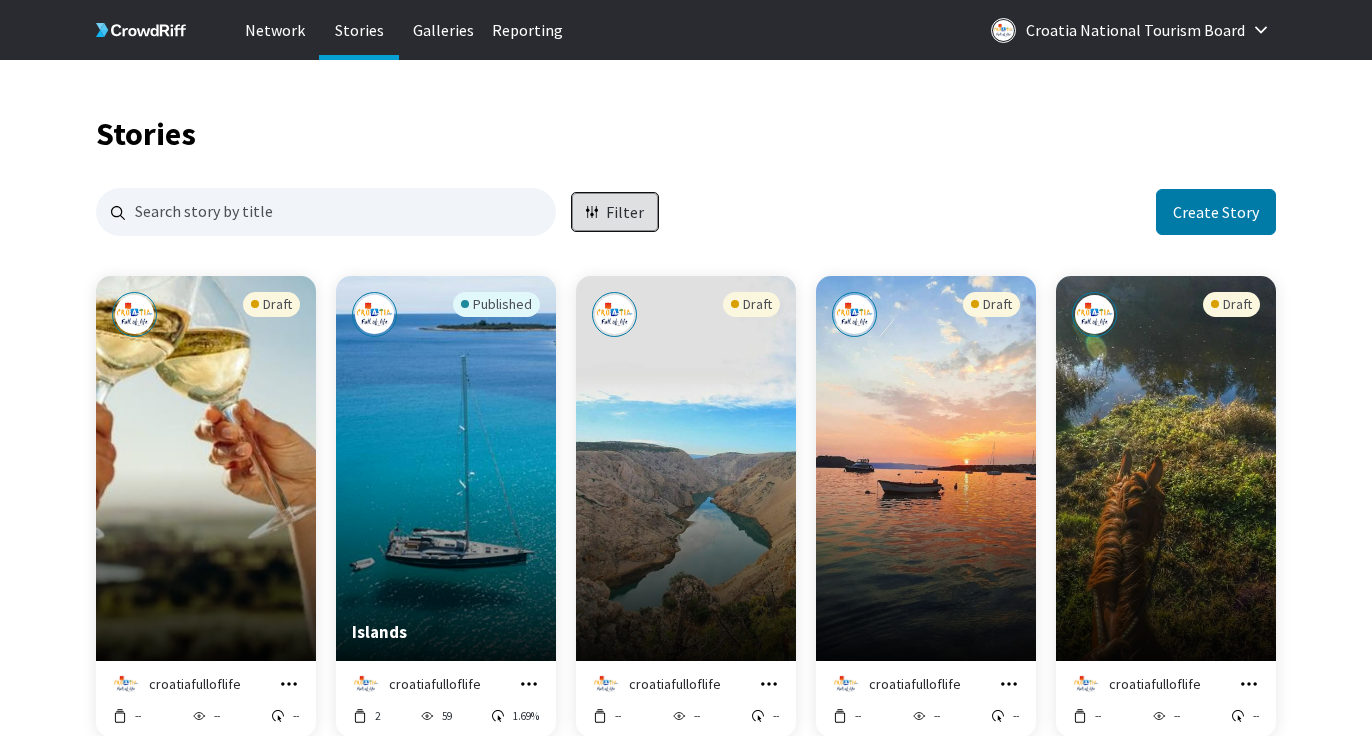 click at bounding box center [596, 212] 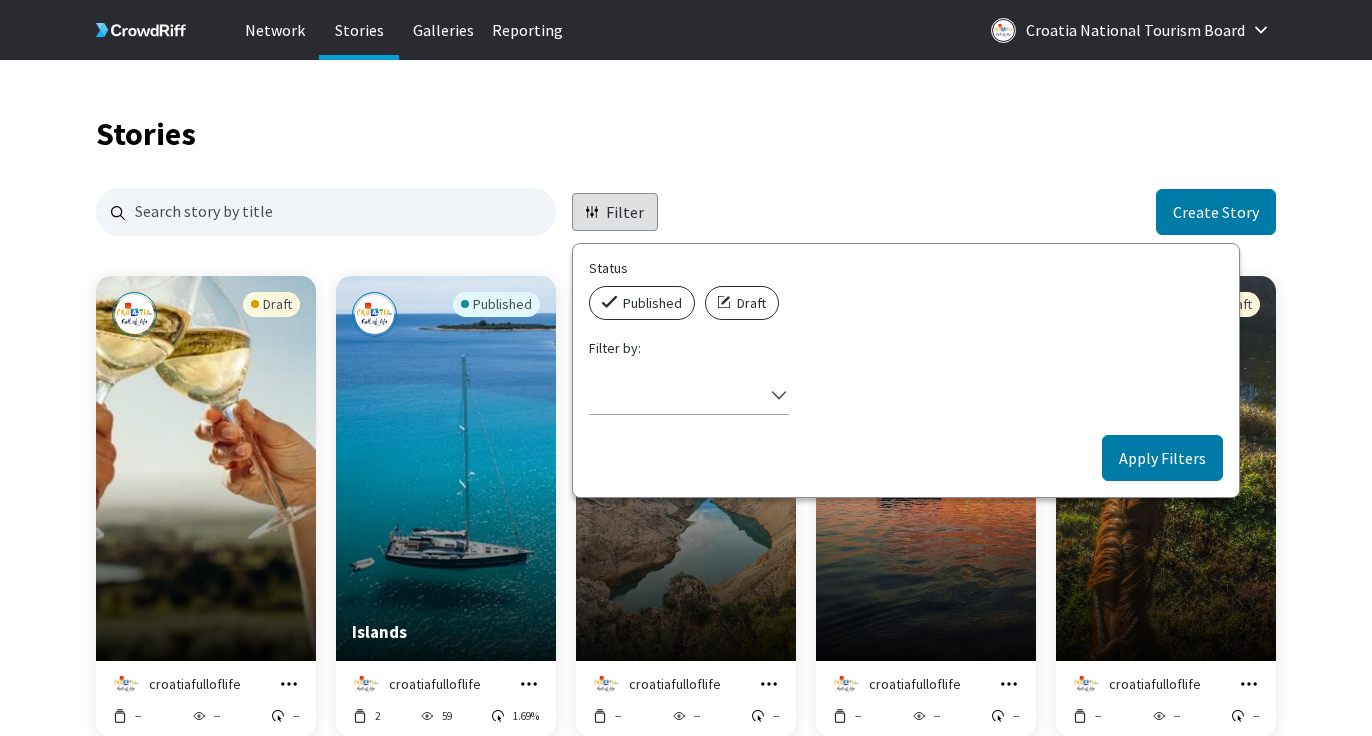 click 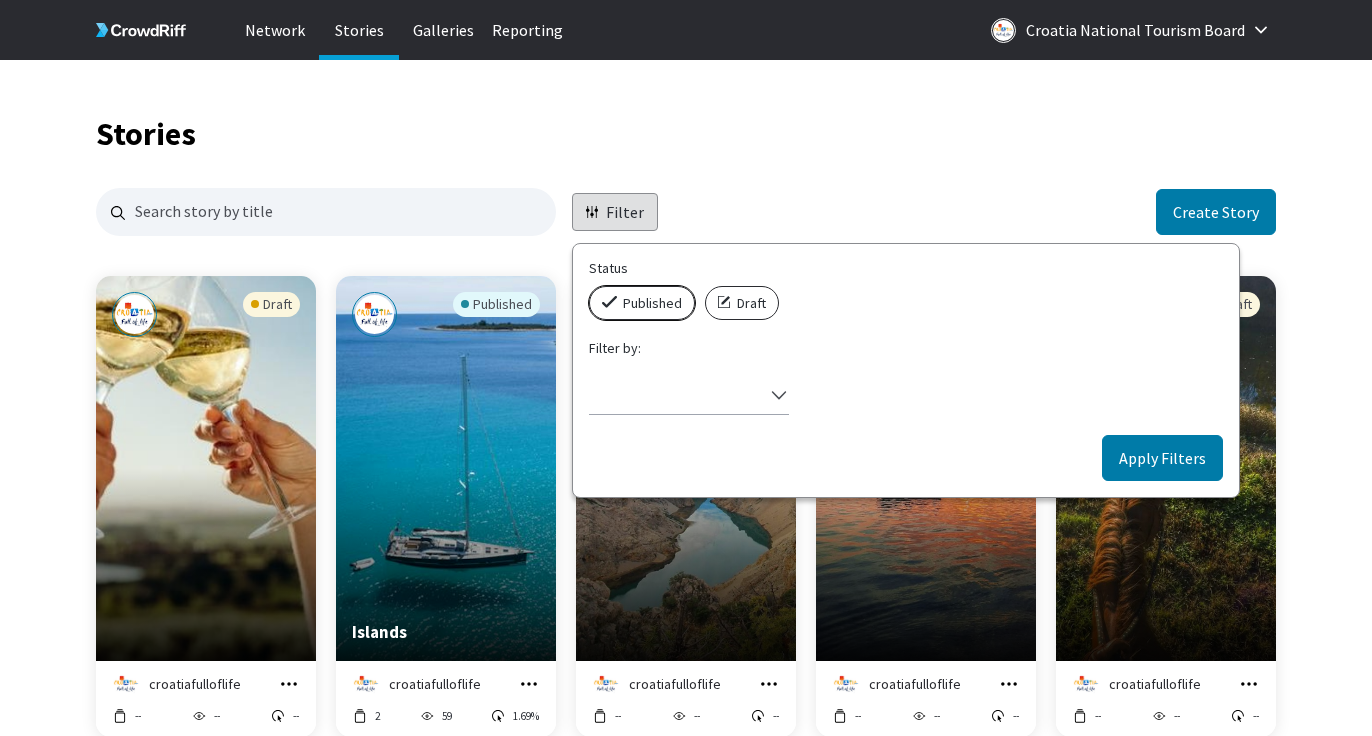 click on "Published" at bounding box center (595, 286) 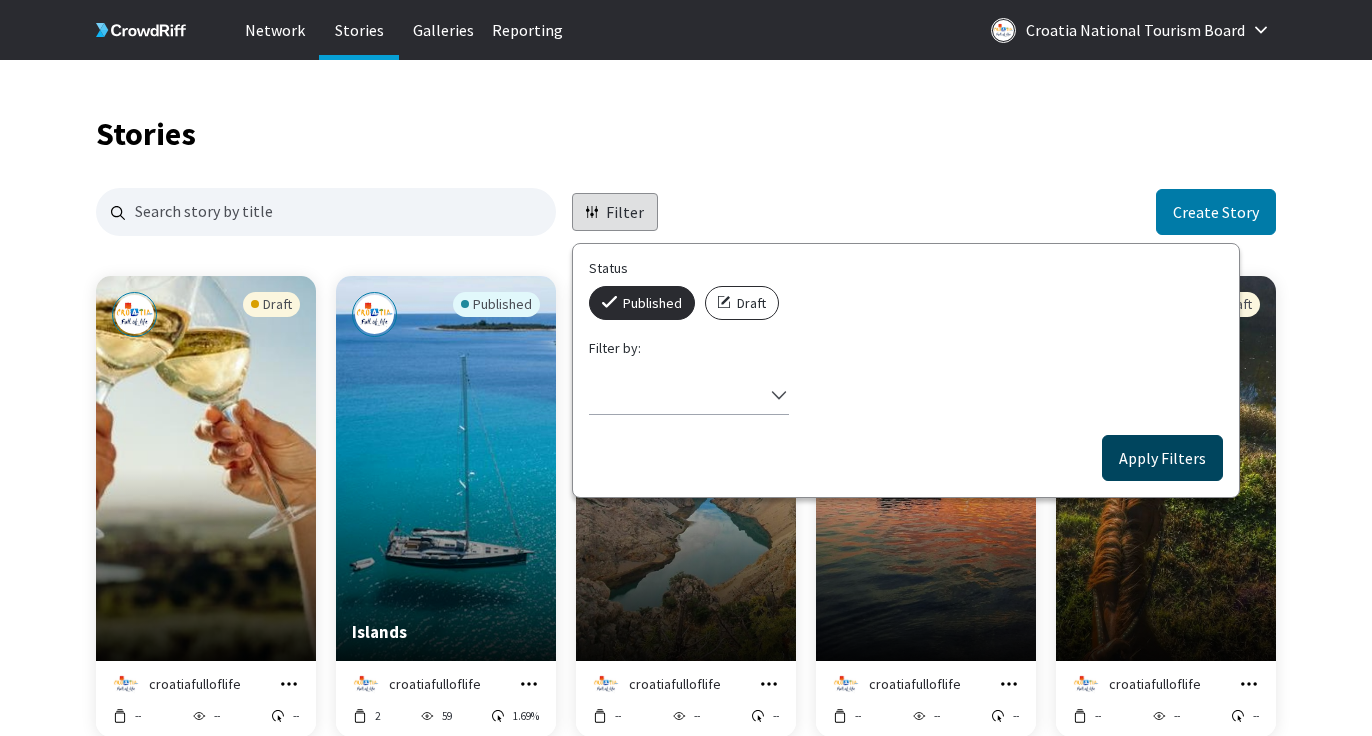 click on "Apply Filters" at bounding box center [1162, 458] 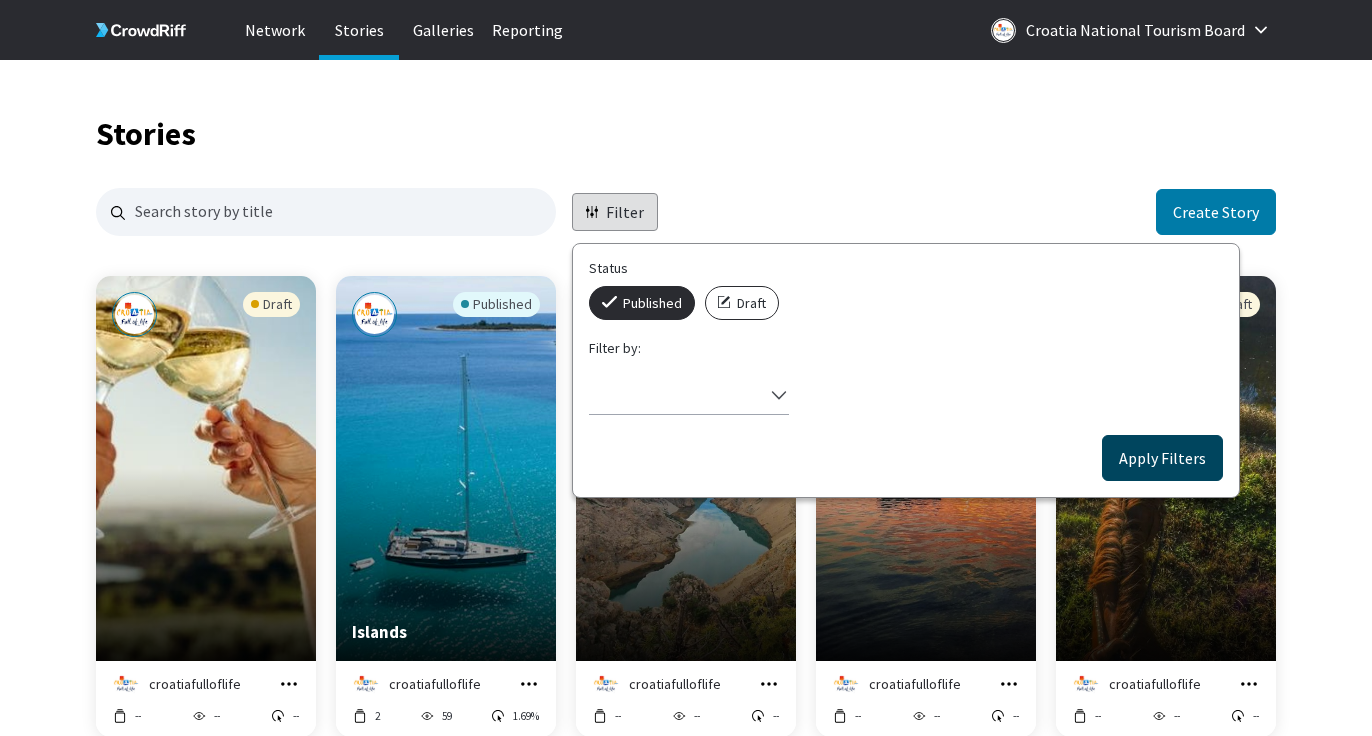 click on "Apply Filters" at bounding box center (1162, 458) 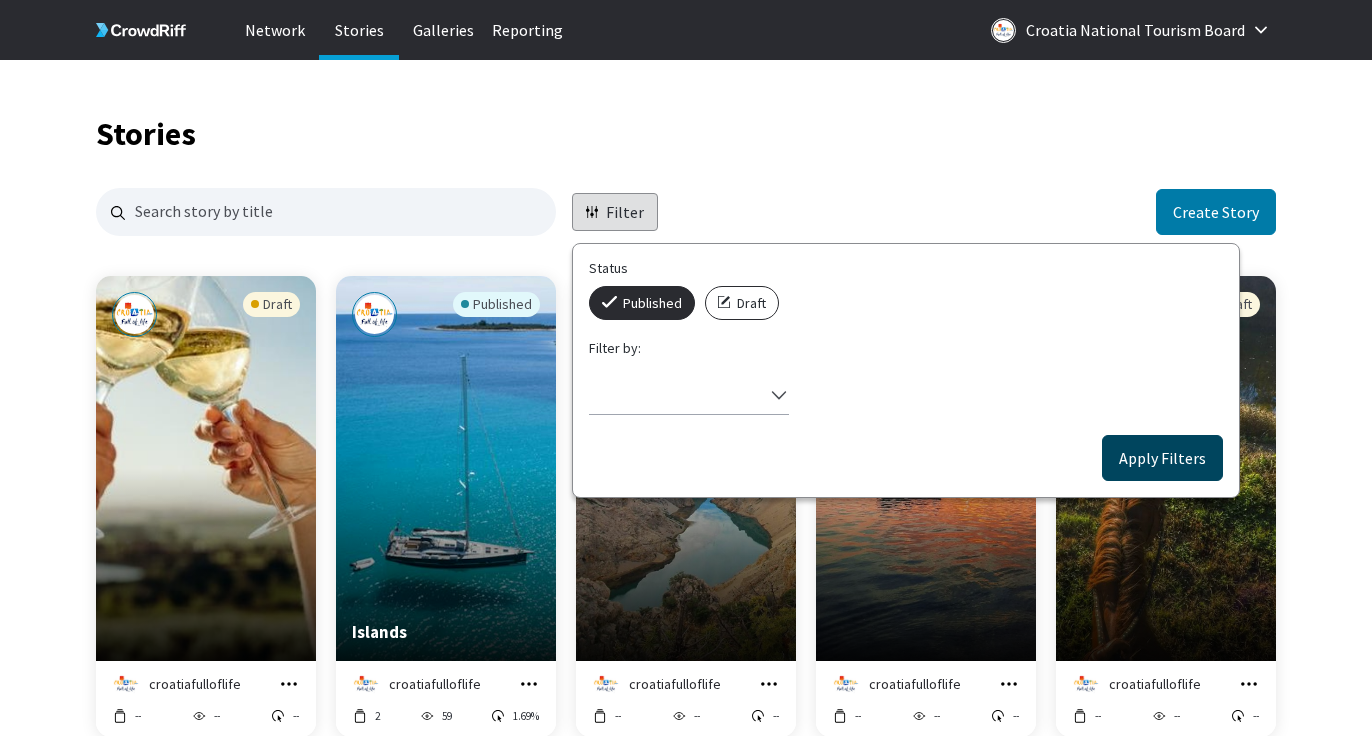 click on "Apply Filters" at bounding box center [1162, 458] 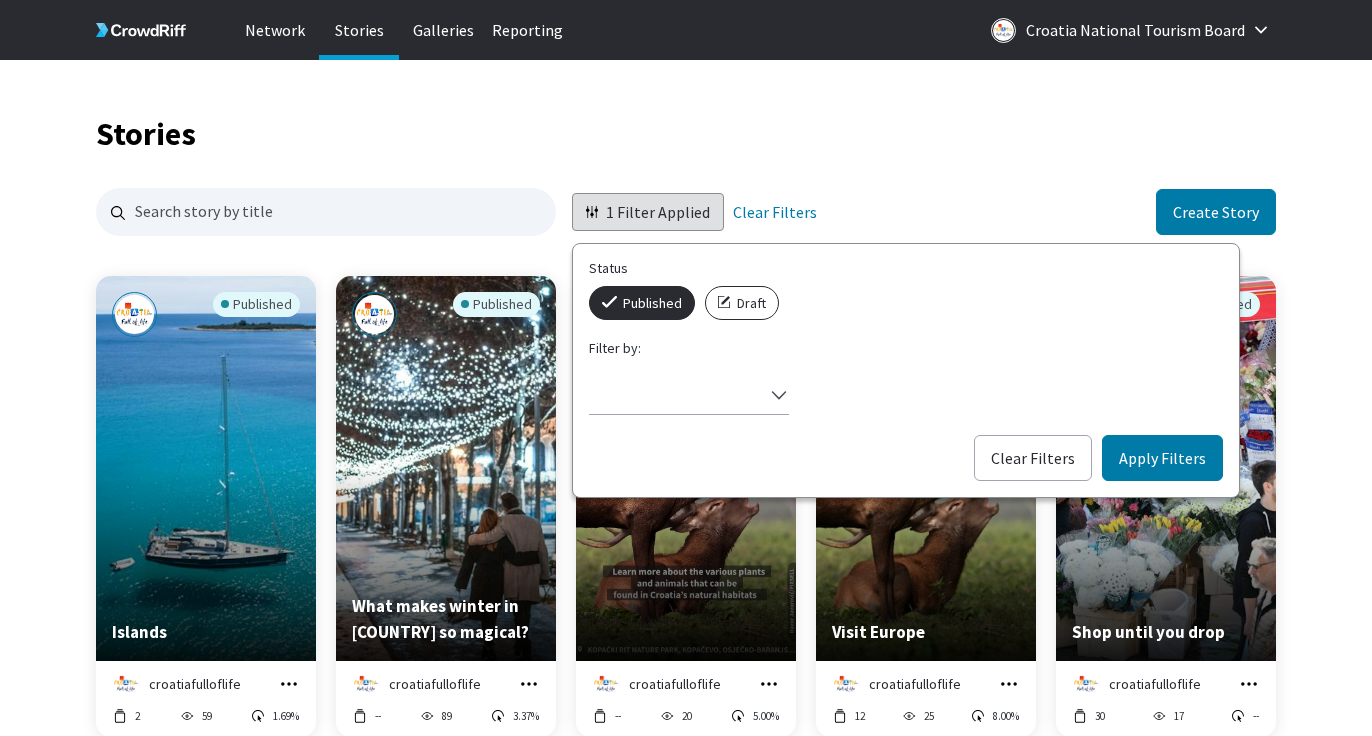 click on "Stories" at bounding box center (686, 134) 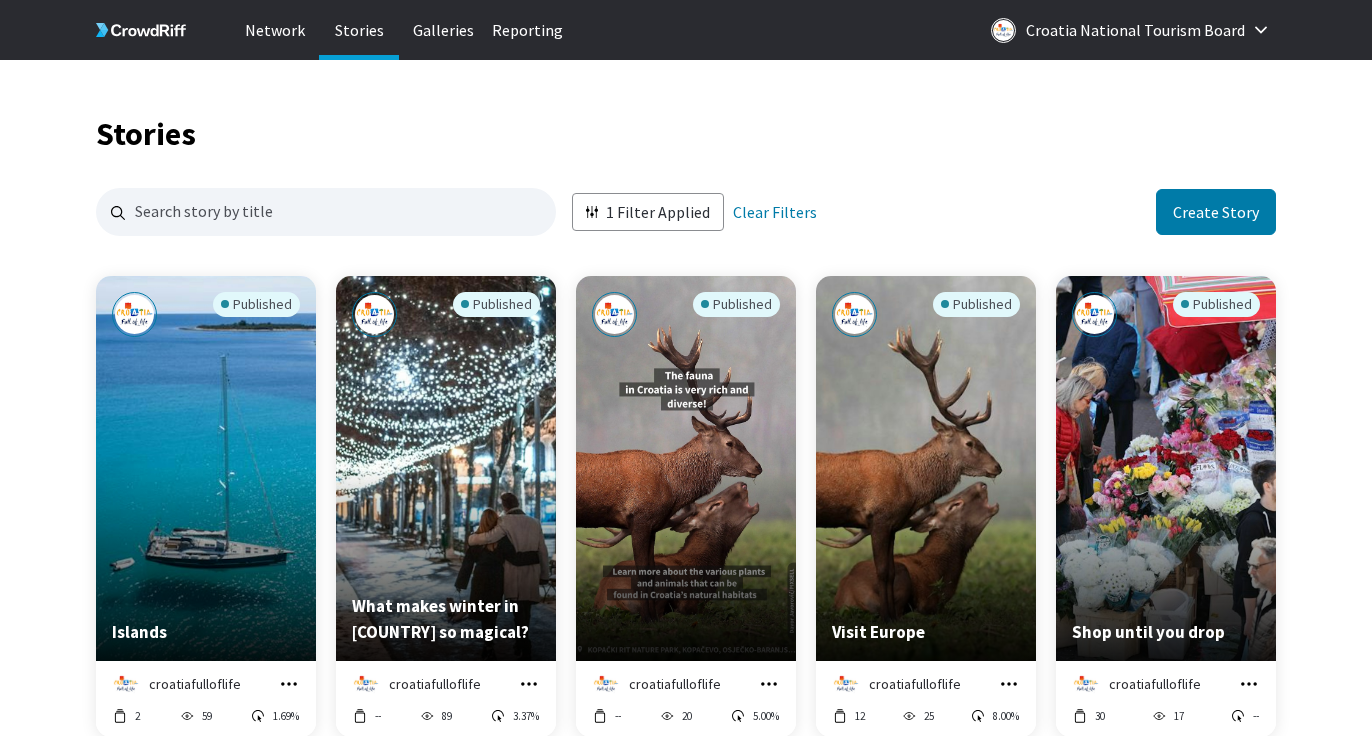 scroll, scrollTop: 109, scrollLeft: 0, axis: vertical 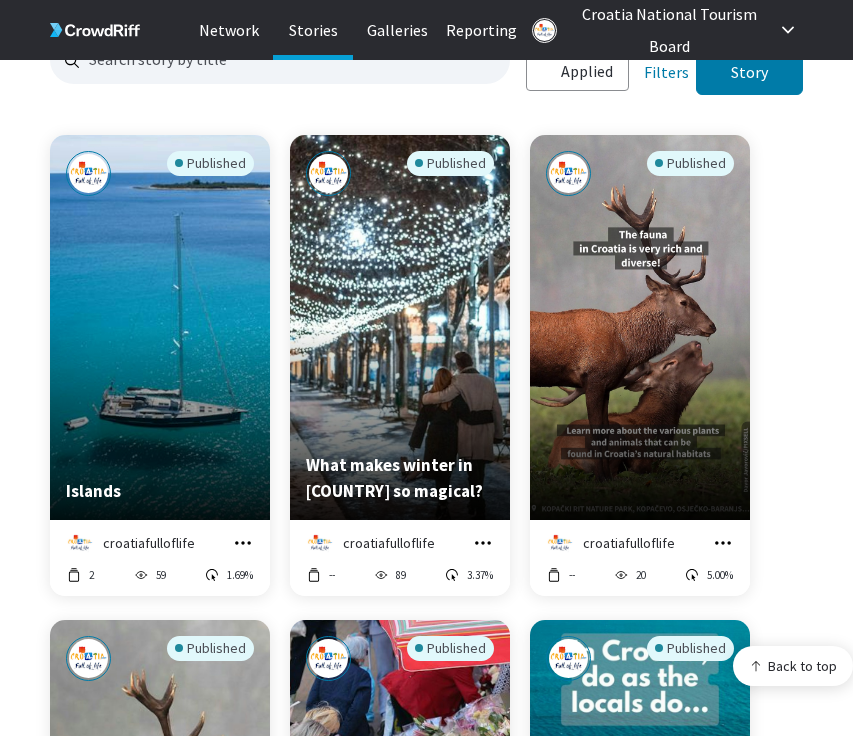 click 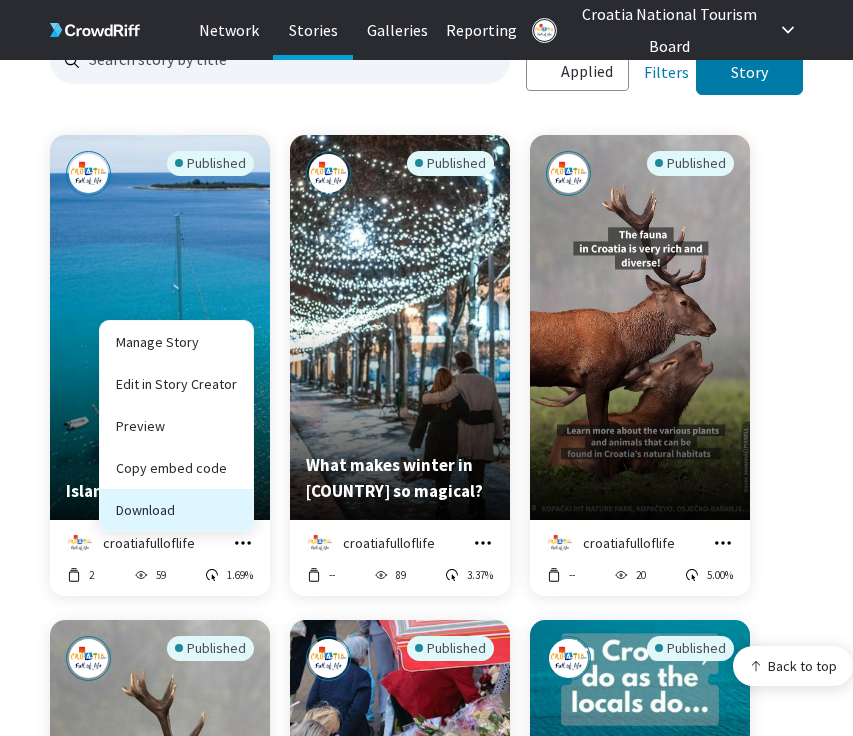 click on "Download" at bounding box center (176, 510) 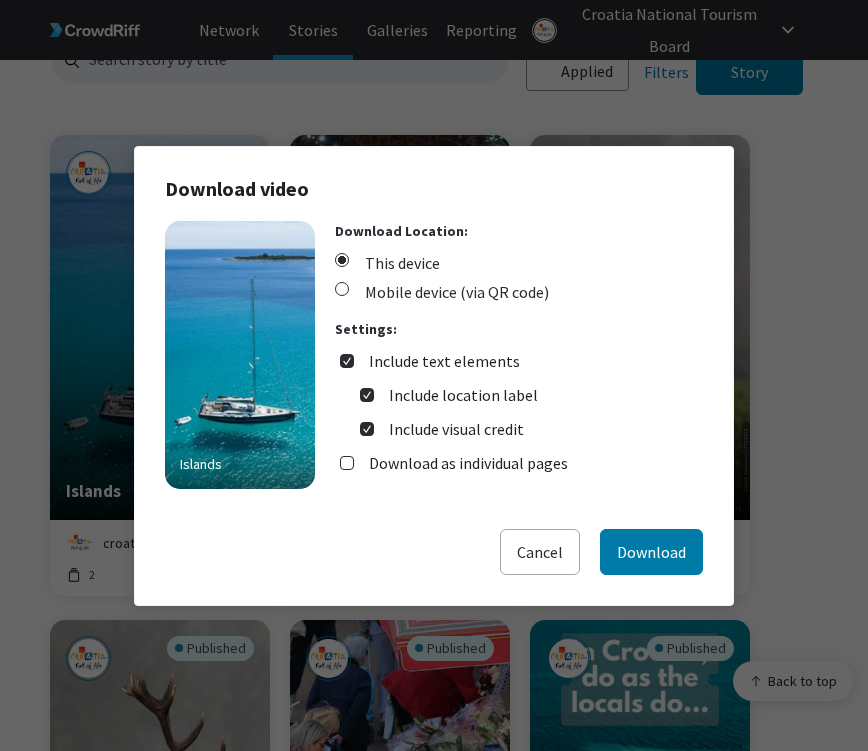 click on "Include text elements" at bounding box center (444, 361) 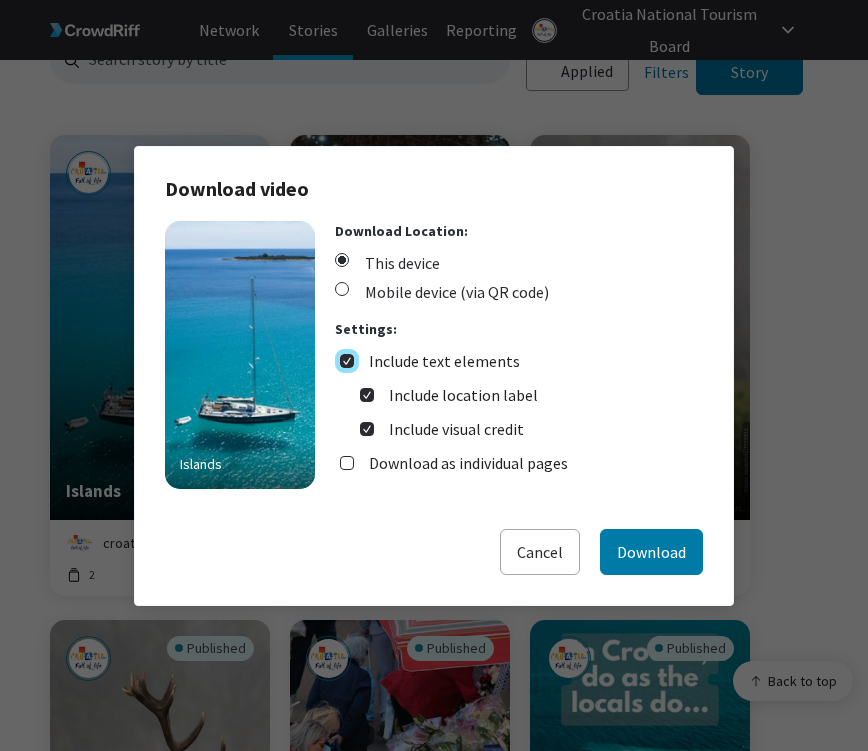 click on "Include text elements" at bounding box center (347, 361) 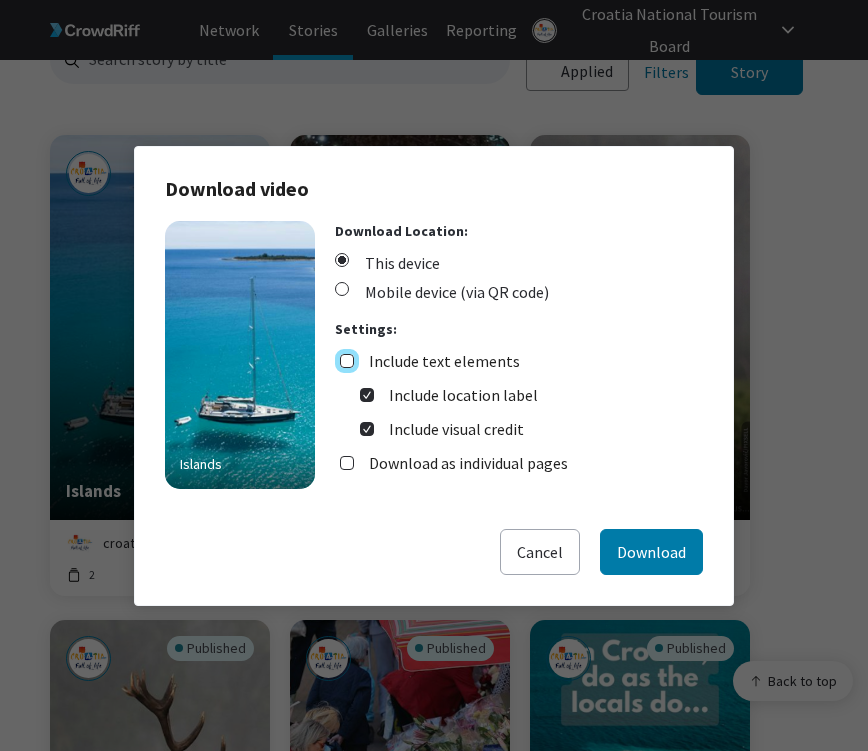 checkbox on "false" 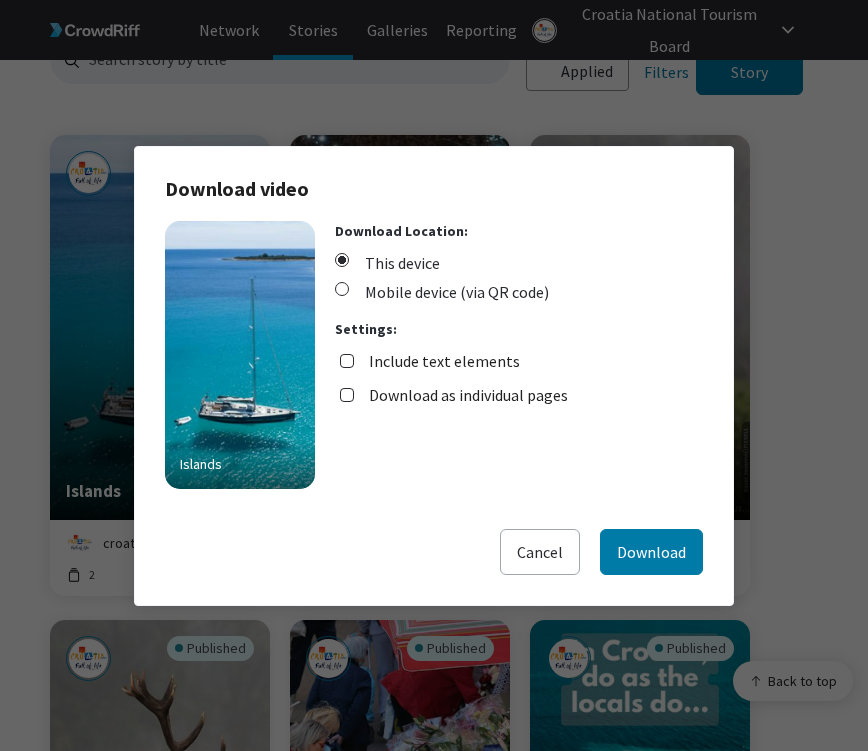 click on "Download as individual pages" at bounding box center (468, 395) 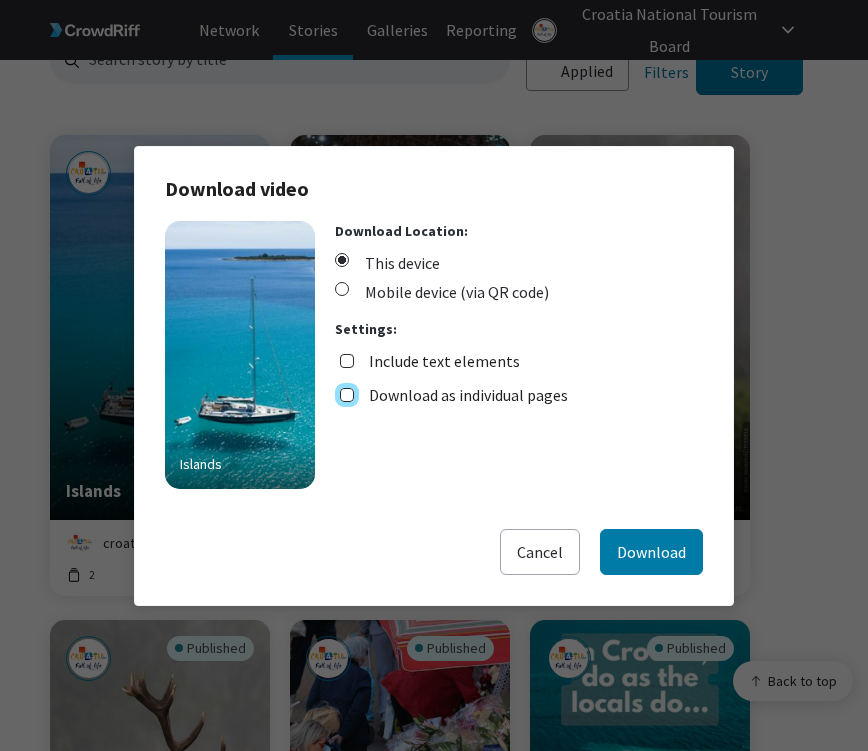 click on "Download as individual pages" at bounding box center [347, 395] 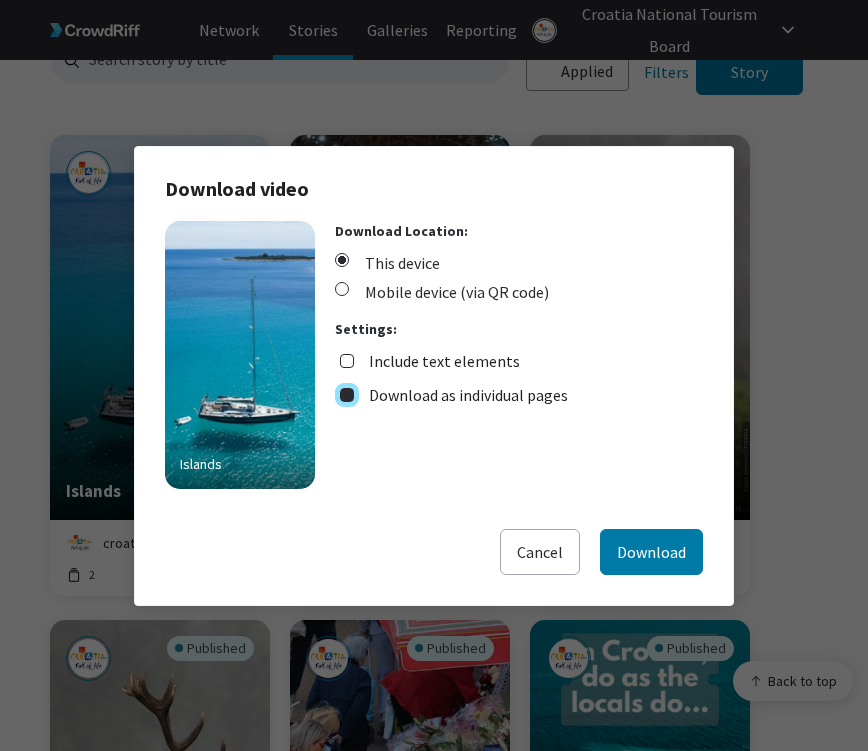 checkbox on "true" 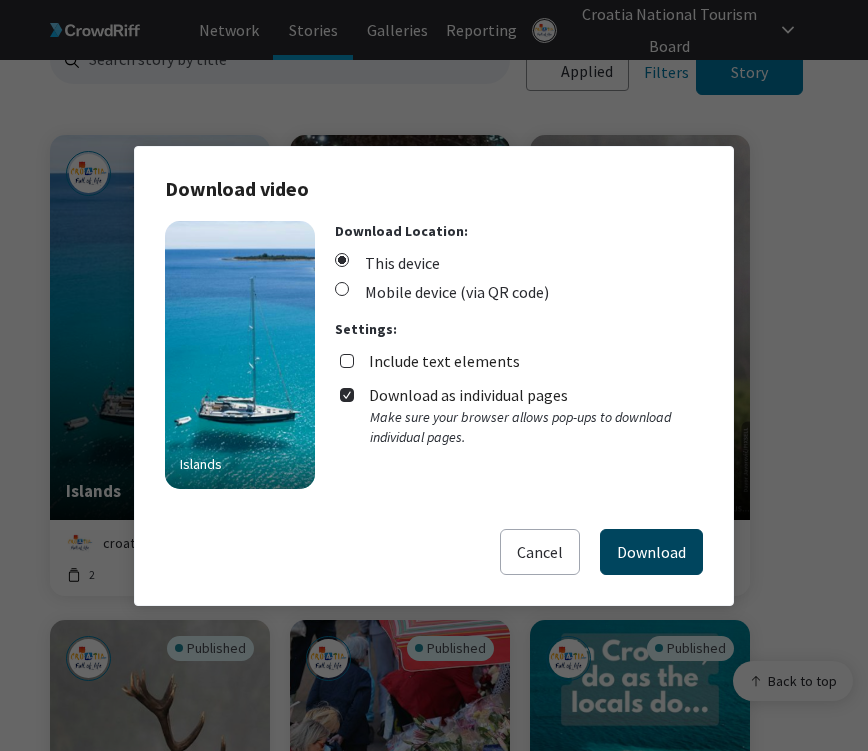 click on "Download" at bounding box center [651, 552] 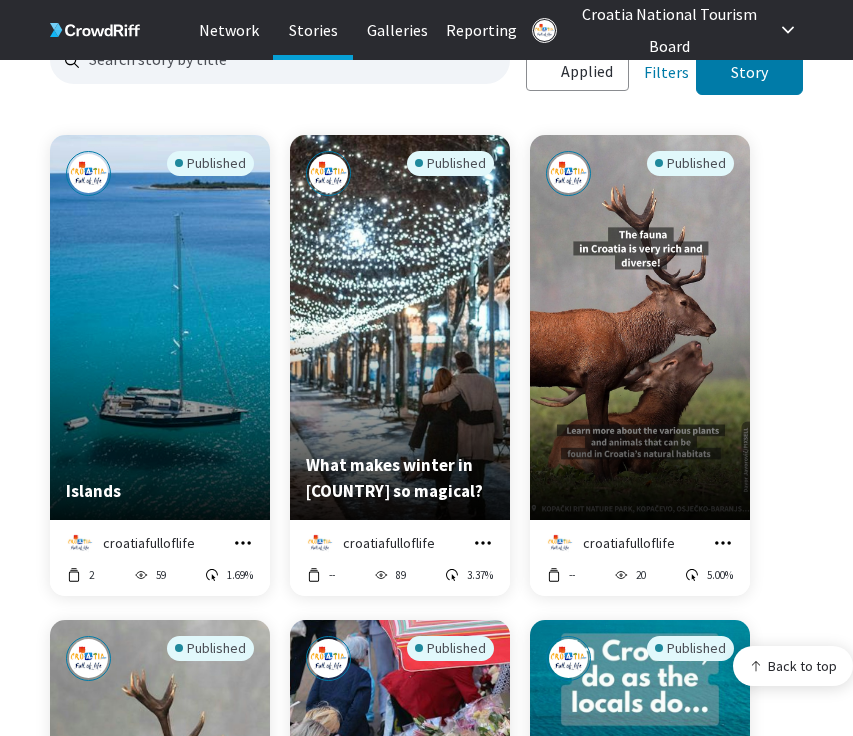 click 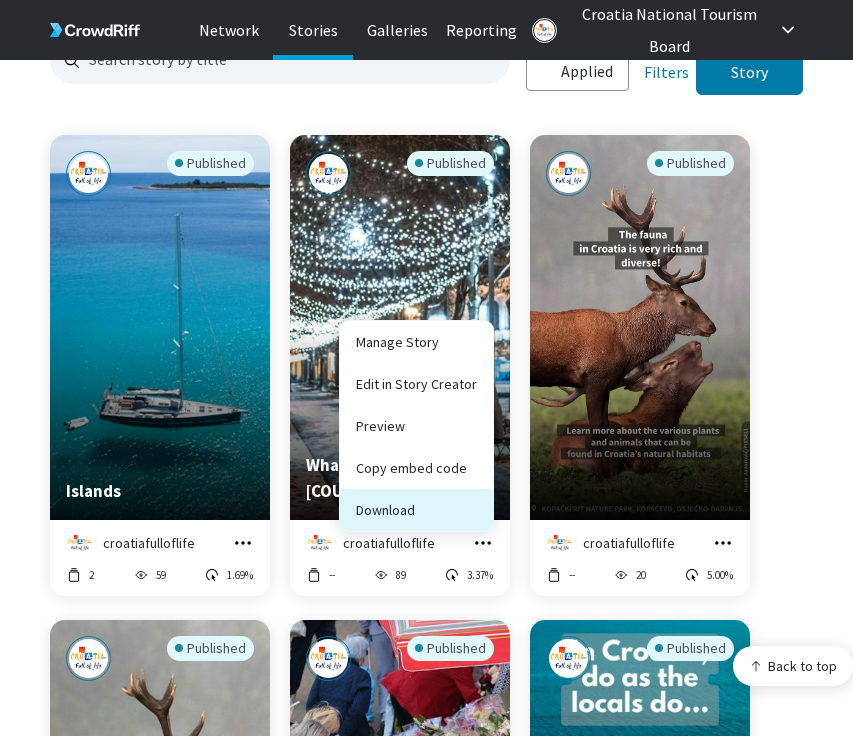 click on "Download" at bounding box center [416, 510] 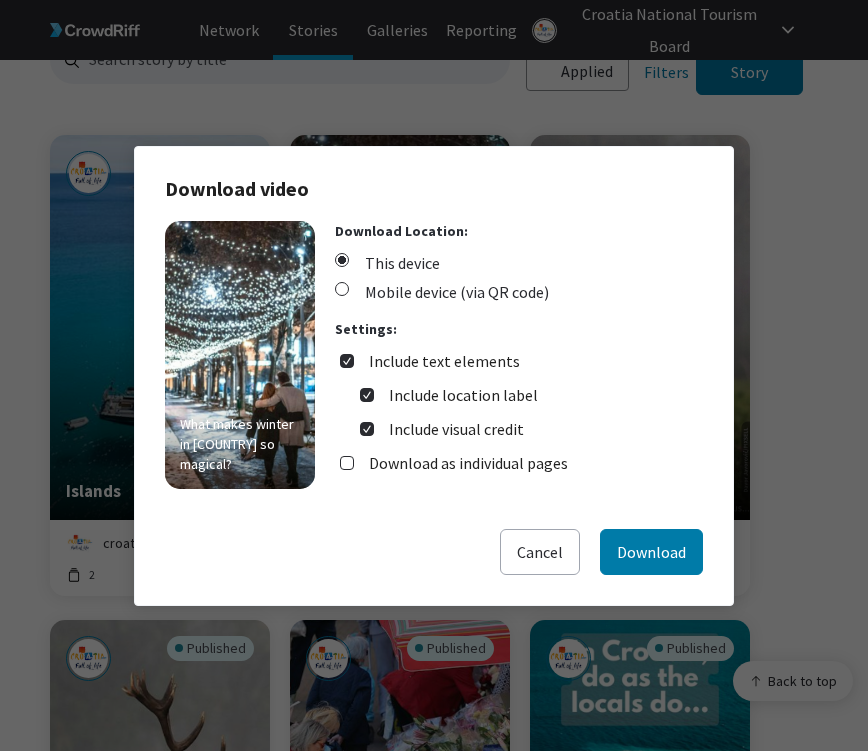 click on "Include text elements" at bounding box center [444, 361] 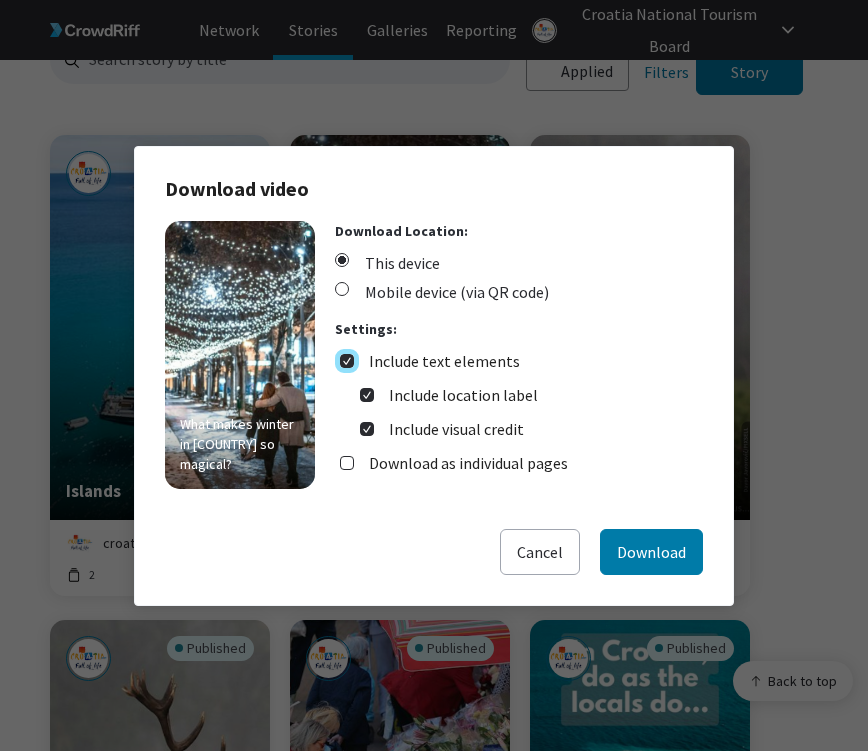 click on "Include text elements" at bounding box center (347, 361) 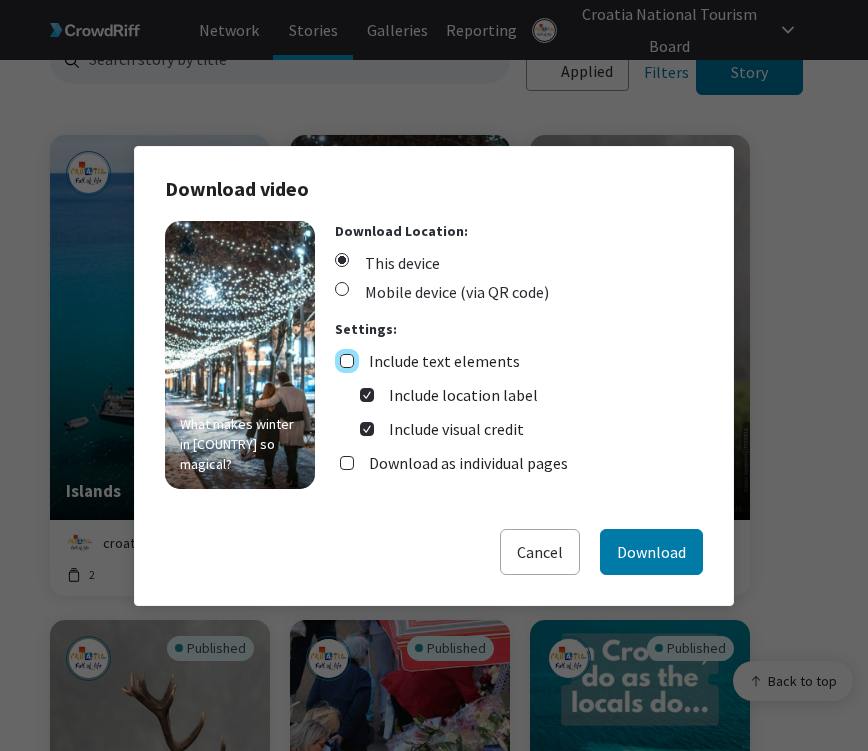 checkbox on "false" 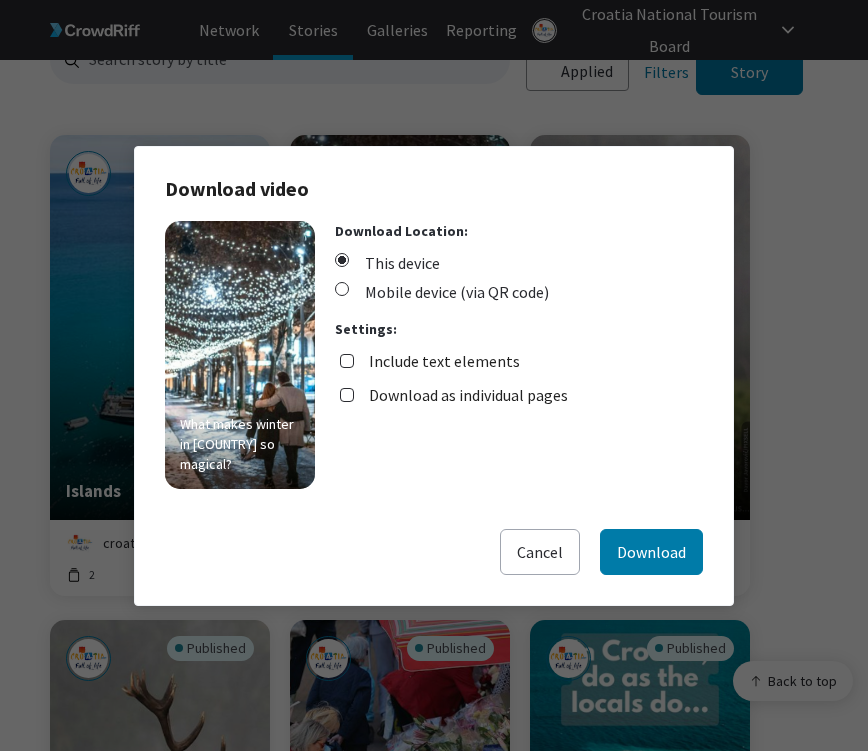 click on "Download as individual pages" at bounding box center (468, 395) 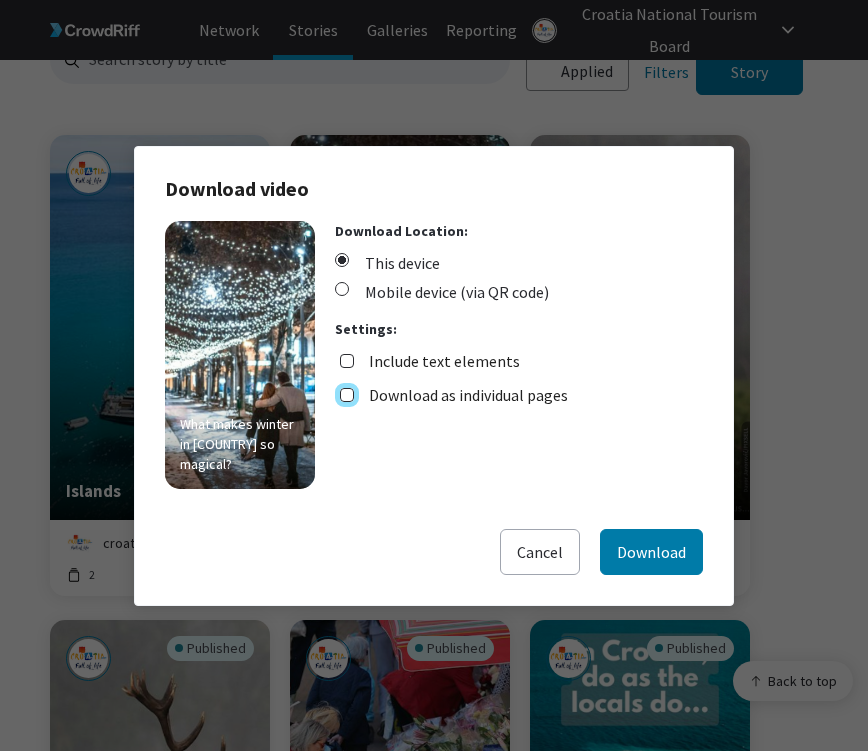 click on "Download as individual pages" at bounding box center (347, 395) 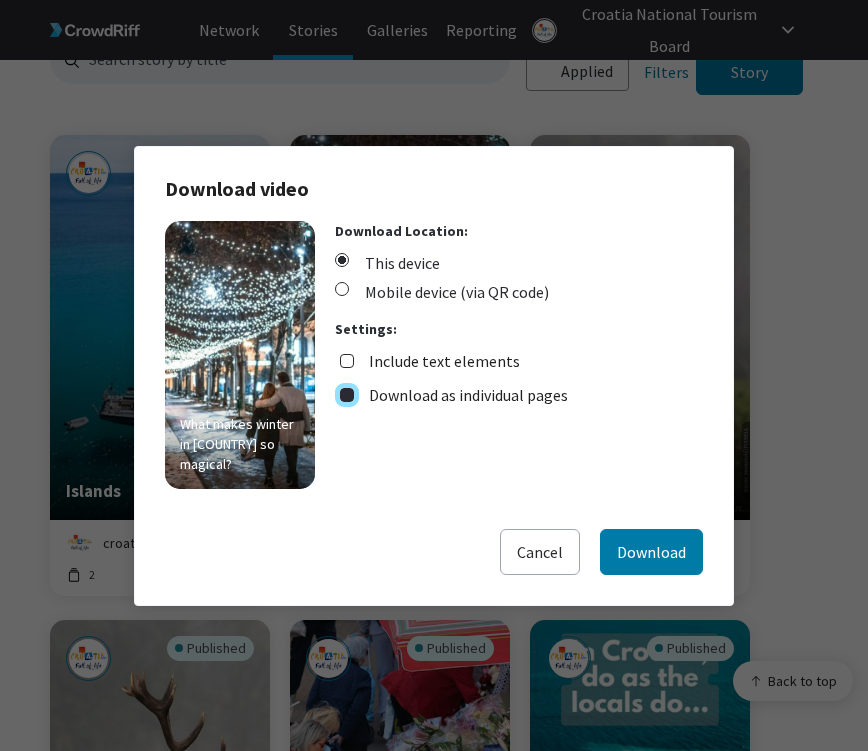 checkbox on "true" 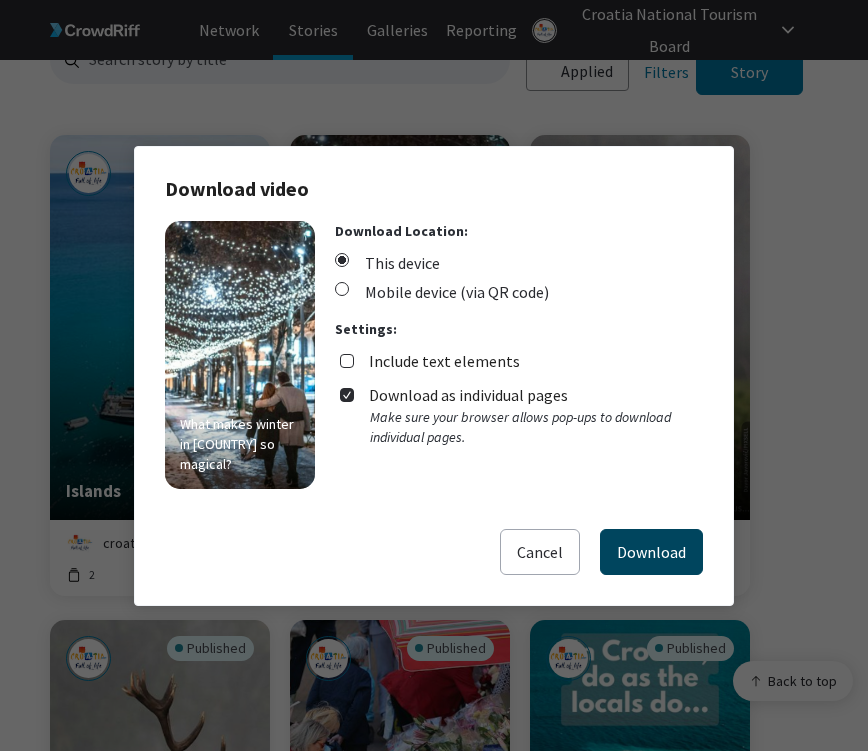 click on "Download" at bounding box center (651, 552) 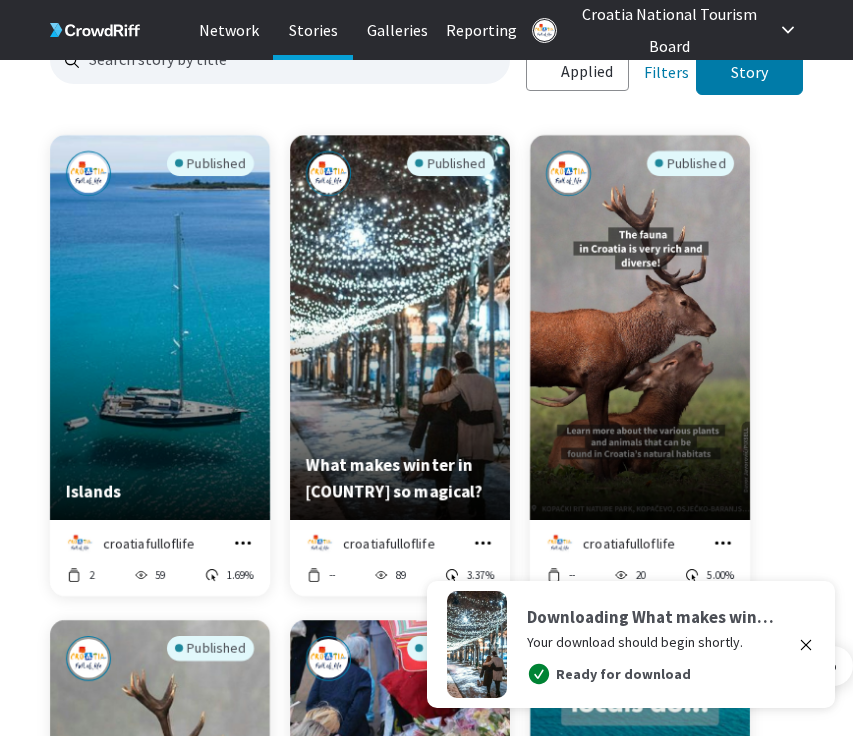 click on "Published Islands   croatiafulloflife Manage Story Edit in Story Creator Preview Copy embed code Download 2 59 1.69% Published What makes winter in Croatia so magical?   croatiafulloflife Manage Story Edit in Story Creator Preview Copy embed code Download -- 89 3.37% Published   croatiafulloflife Manage Story Edit in Story Creator Preview Copy embed code Download -- 20 5.00% Published Visit Europe   croatiafulloflife Manage Story Edit in Story Creator Preview Copy embed code Download 12 25 8.00% Published Shop until you drop   croatiafulloflife Manage Story Edit in Story Creator Preview Copy embed code Download 30 17 -- Published   croatiafulloflife Manage Story Edit in Story Creator Preview Copy embed code Download 5 22 9.09% Published Explore 9 unique cultural experiences in Croatia.   croatiafulloflife Manage Story Edit in Story Creator Preview Copy embed code Download 19 22 -- Published Spring In Croatia   croatiafulloflife Manage Story Edit in Story Creator Preview Copy embed code Download 122 68 --   3" at bounding box center (451, 3555) 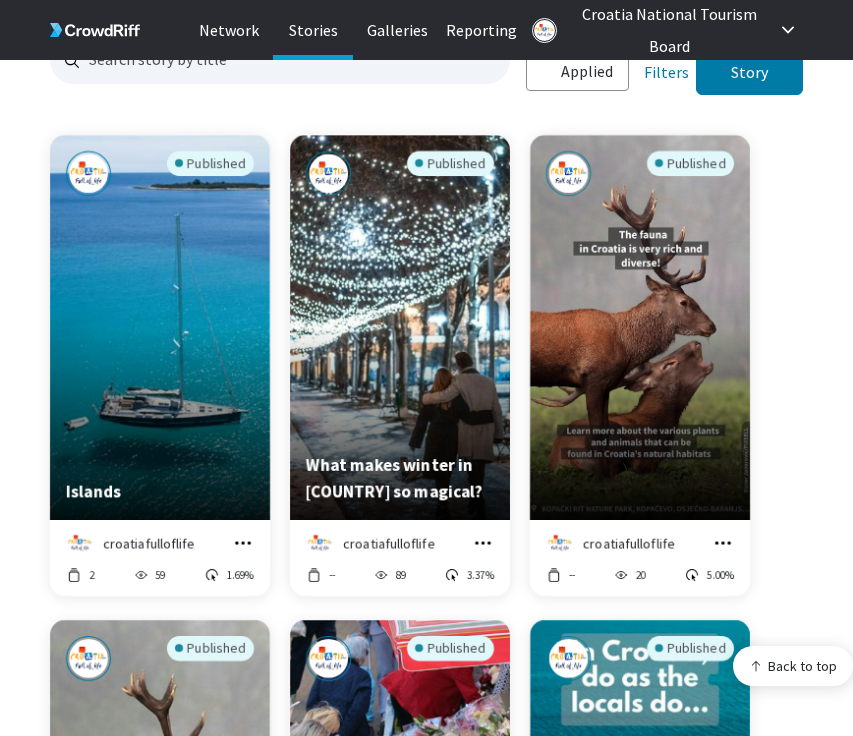 click on "croatiafulloflife Manage Story Edit in Story Creator Preview Copy embed code Download -- 20 5.00%" at bounding box center (640, 558) 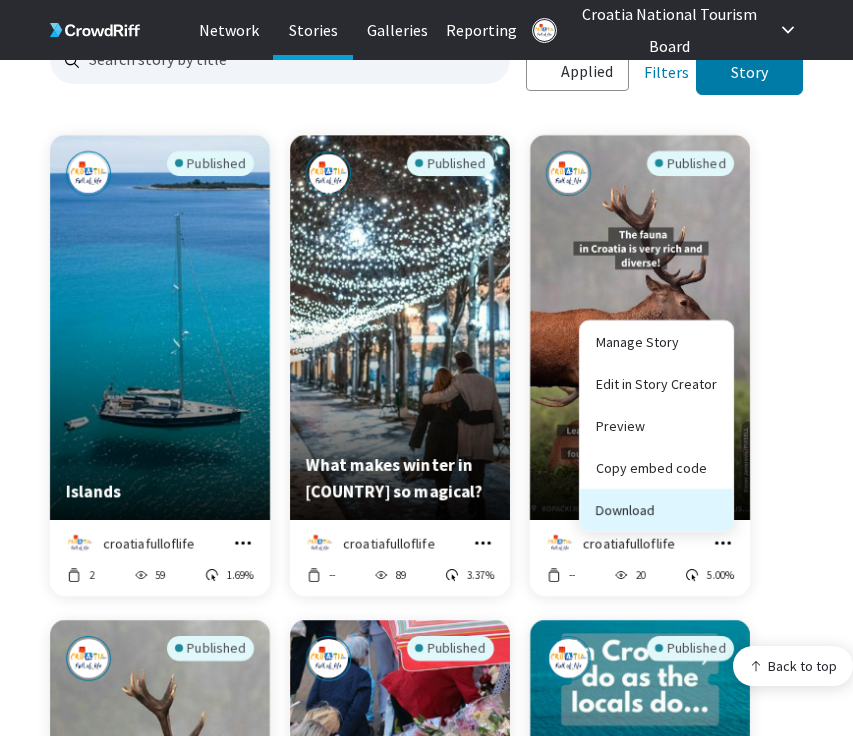 click on "Download" at bounding box center [656, 510] 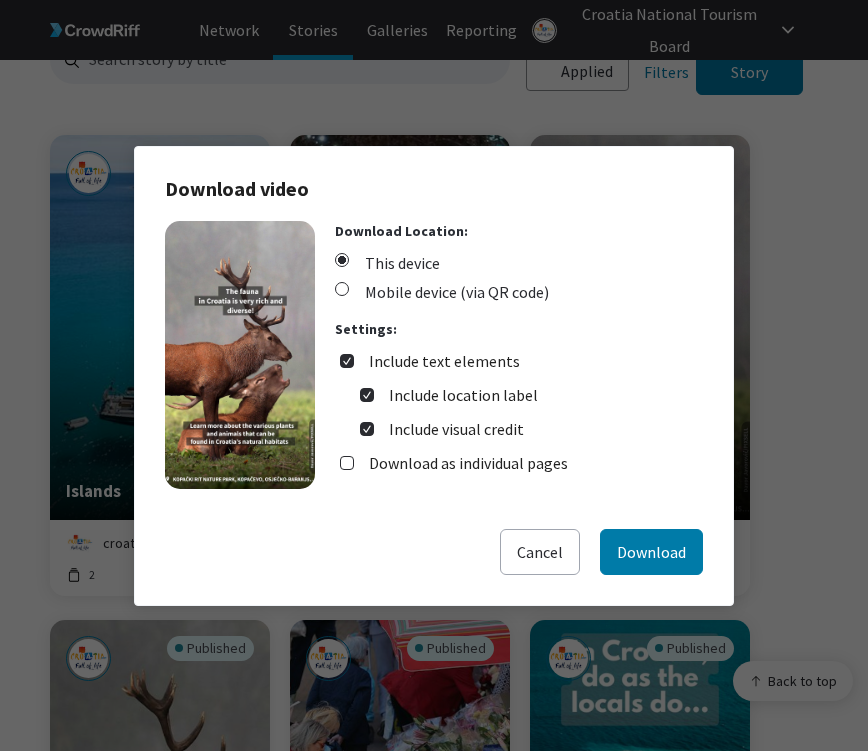 click on "Include text elements" at bounding box center [444, 361] 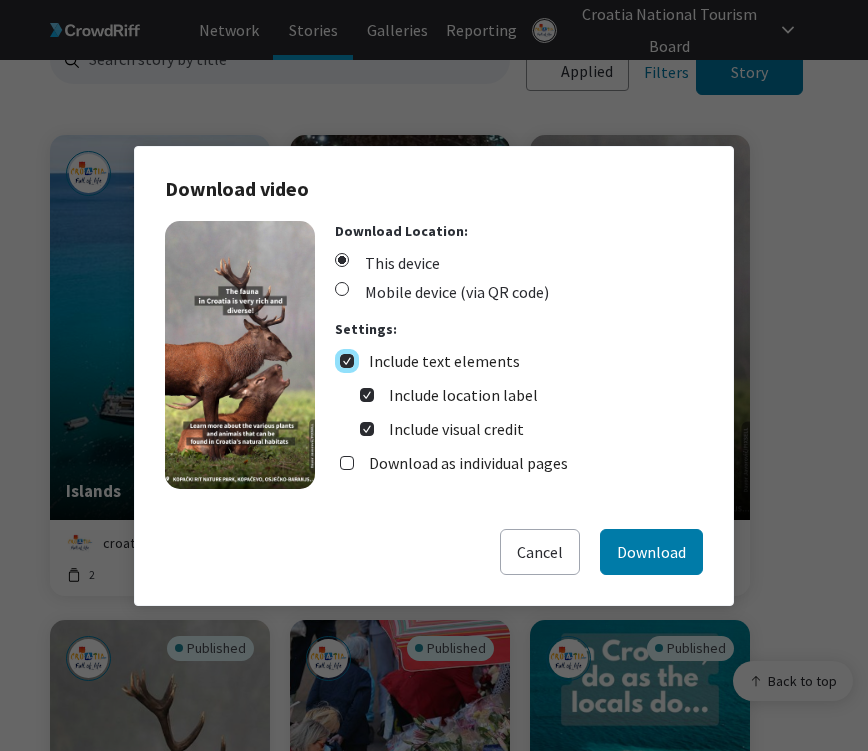 click on "Include text elements" at bounding box center [347, 361] 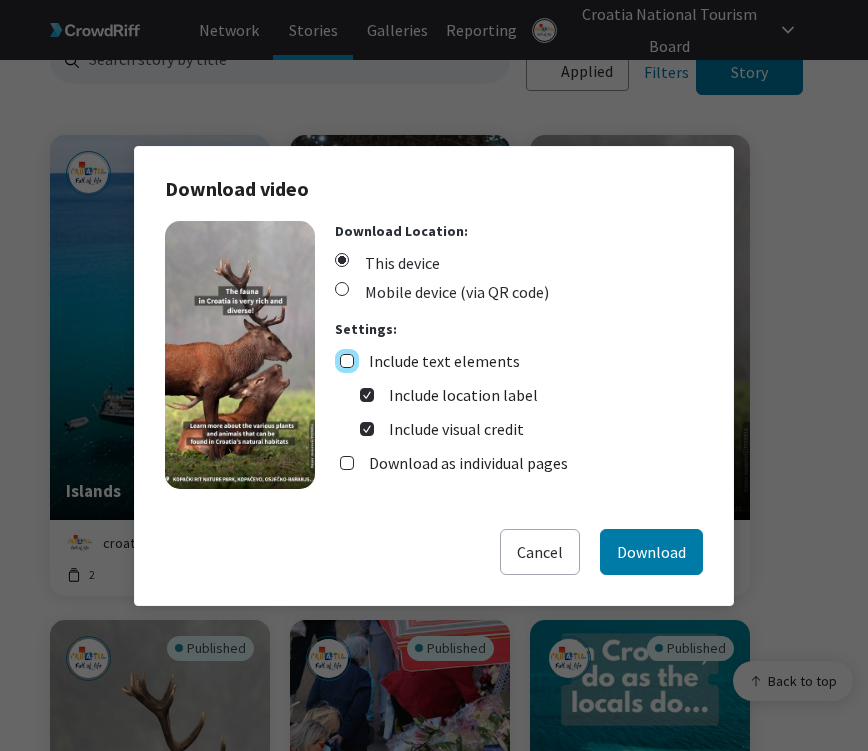 checkbox on "false" 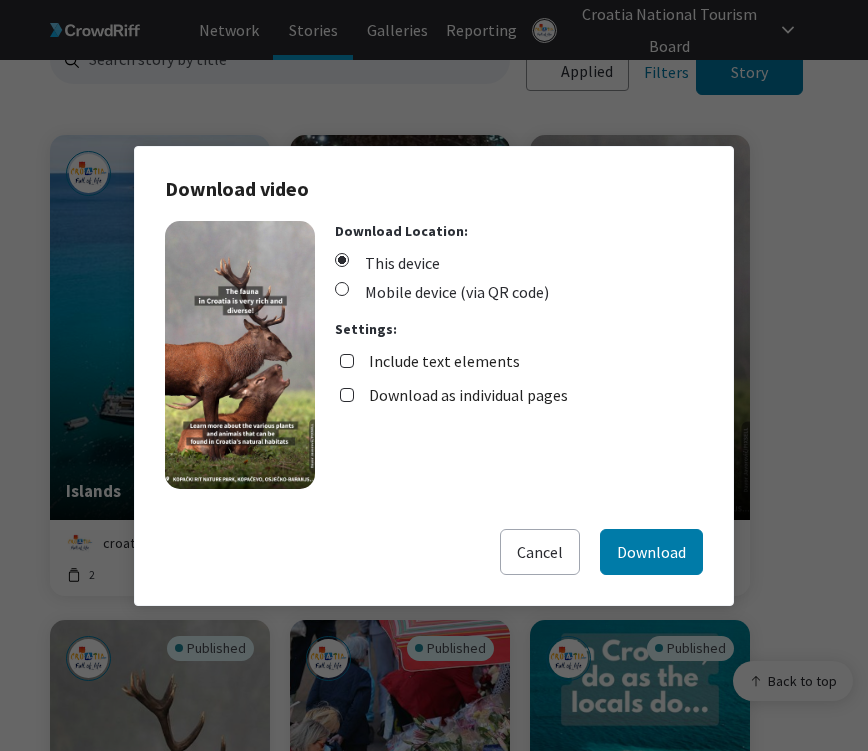 click on "Download Location: This device Mobile device (via QR code) Settings: Include text elements Download as individual pages" at bounding box center [454, 355] 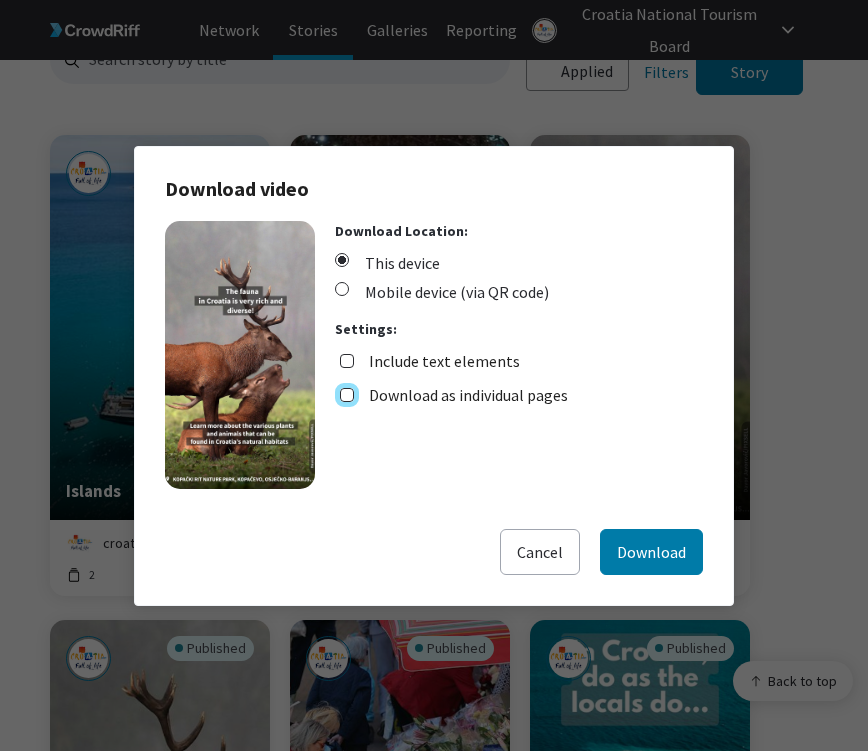 click on "Download as individual pages" at bounding box center (347, 395) 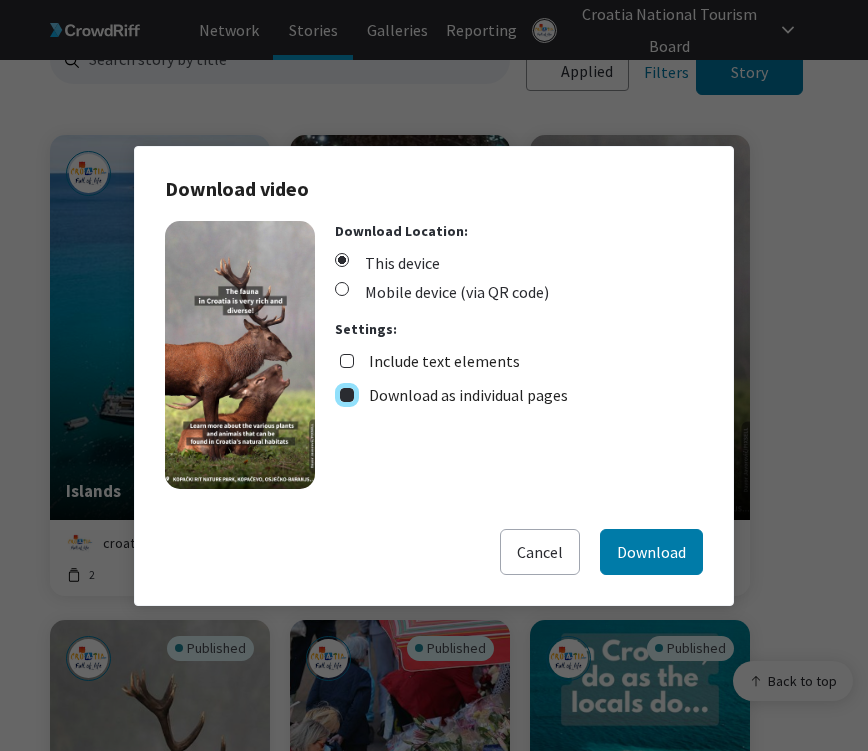 checkbox on "true" 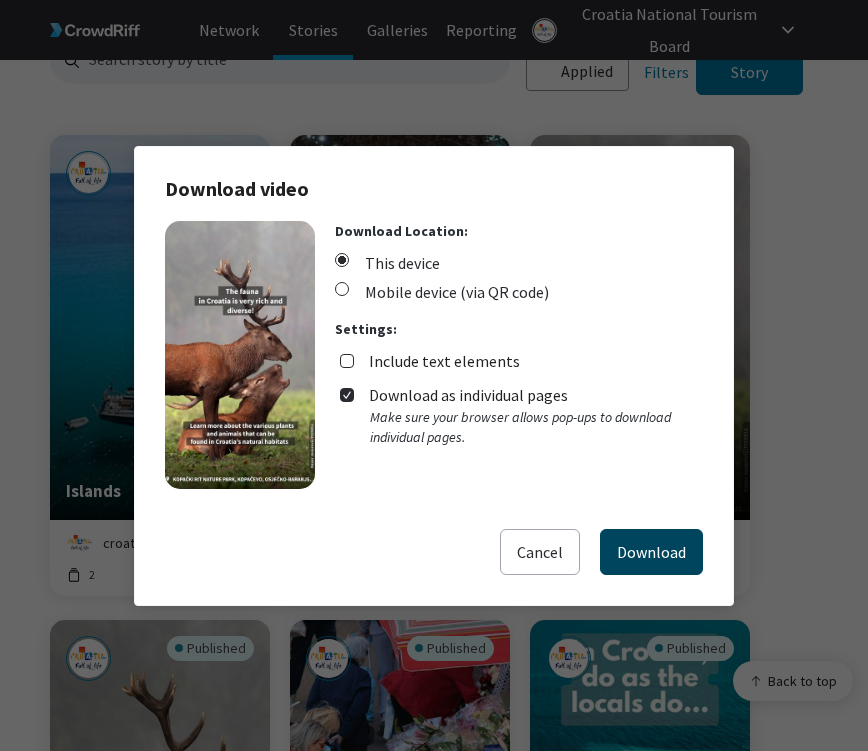 click on "Download" at bounding box center [651, 552] 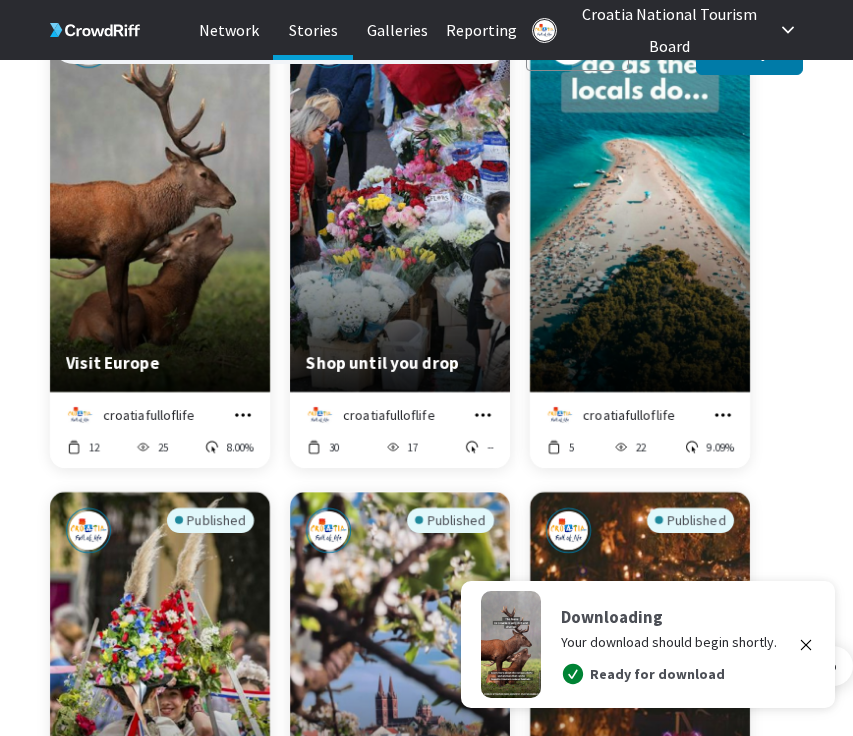 scroll, scrollTop: 781, scrollLeft: 0, axis: vertical 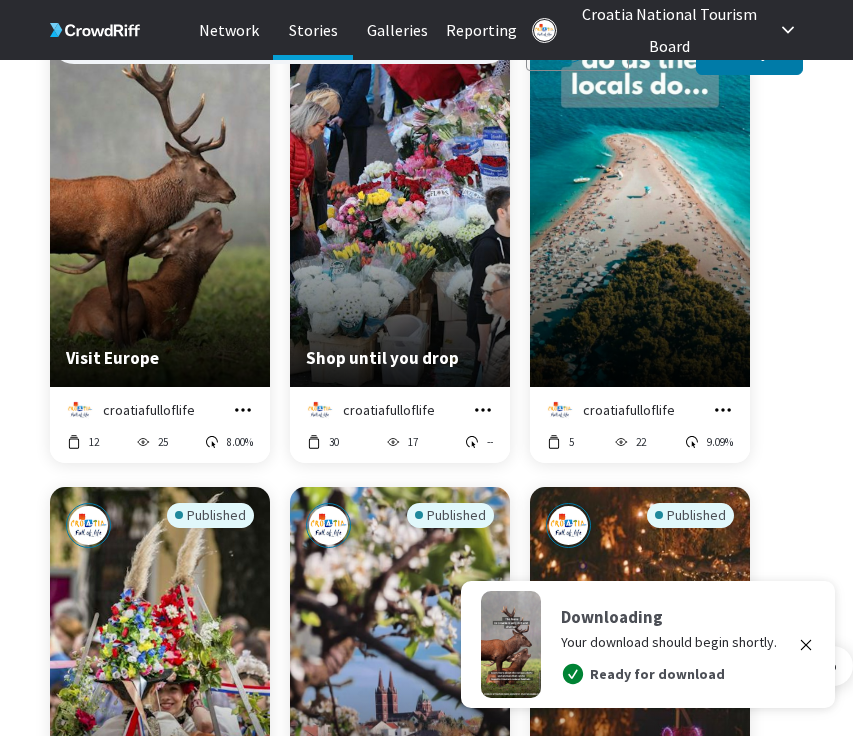 click 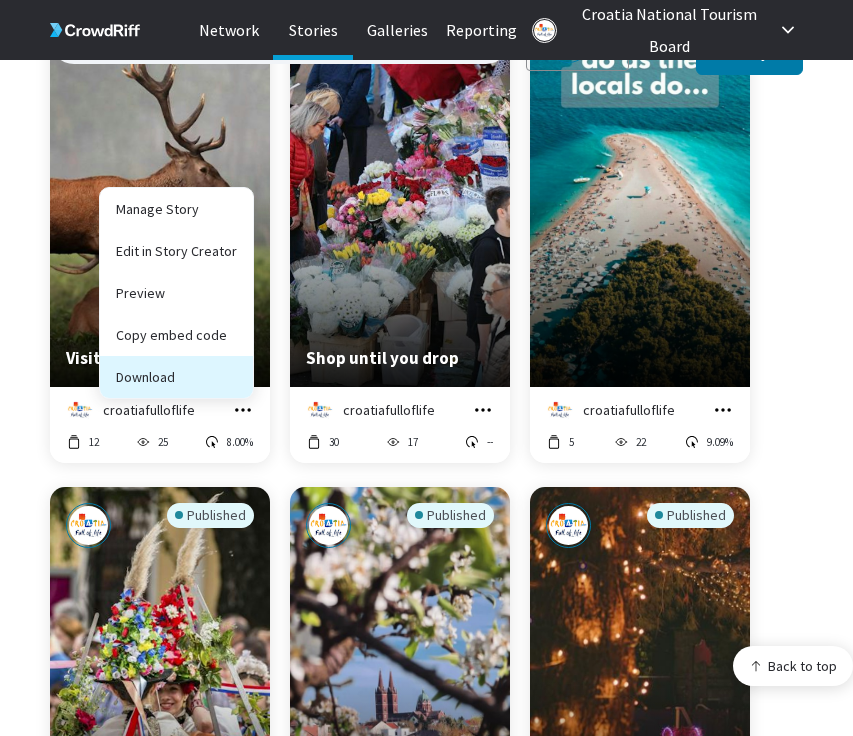 click on "Download" at bounding box center [176, 377] 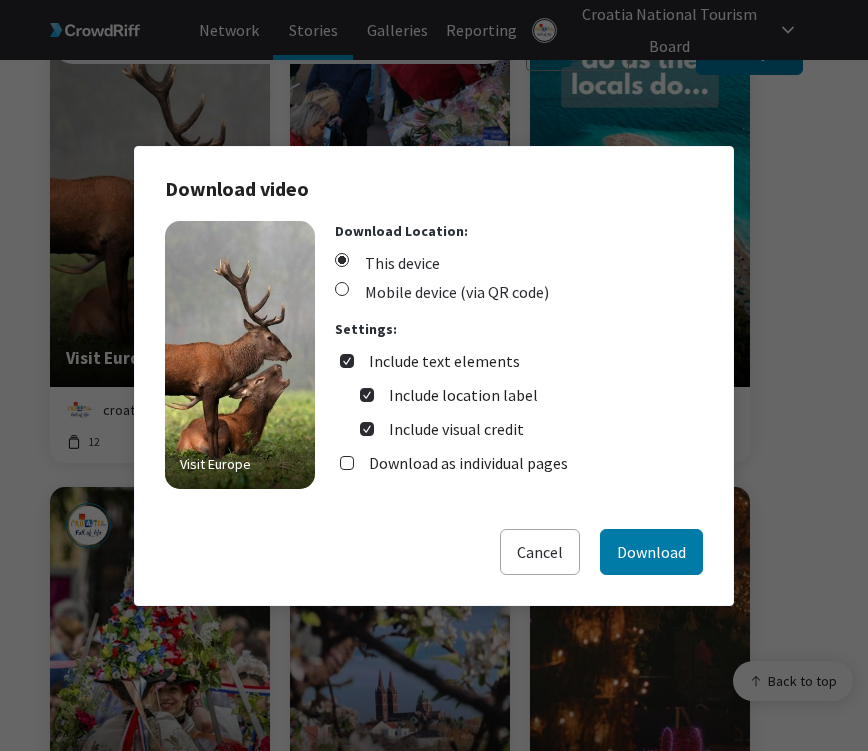 click on "Download Location: This device Mobile device (via QR code) Settings: Include text elements Include location label Include visual credit Download as individual pages" at bounding box center (519, 355) 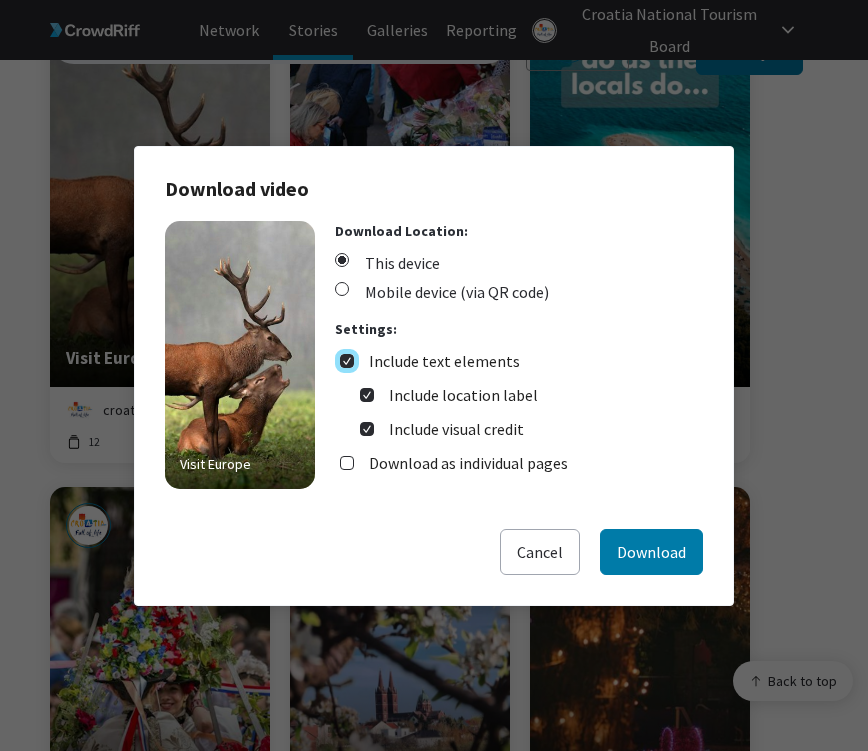 click on "Include text elements" at bounding box center (347, 361) 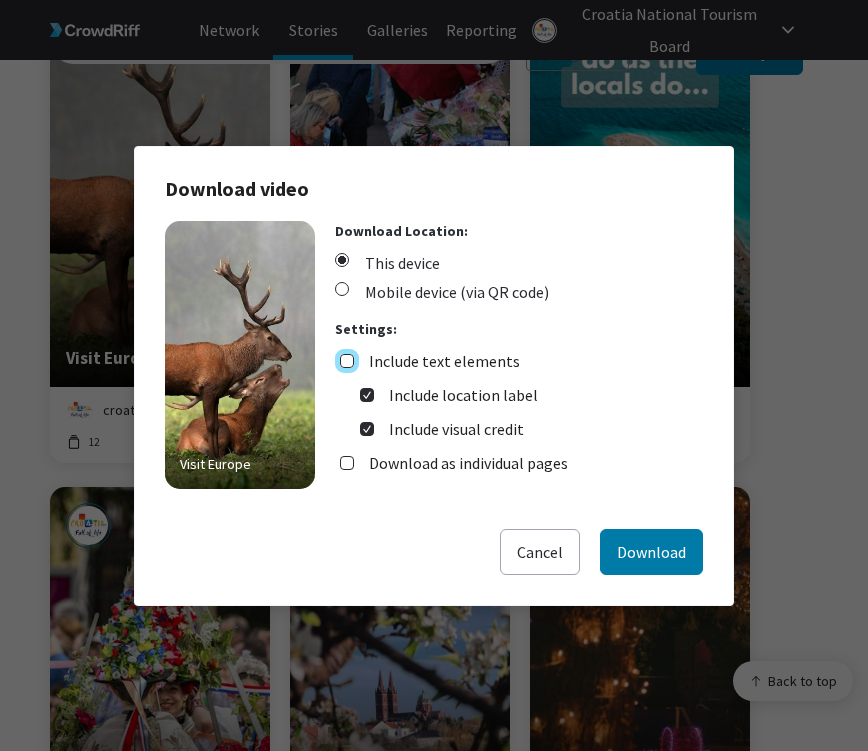 checkbox on "false" 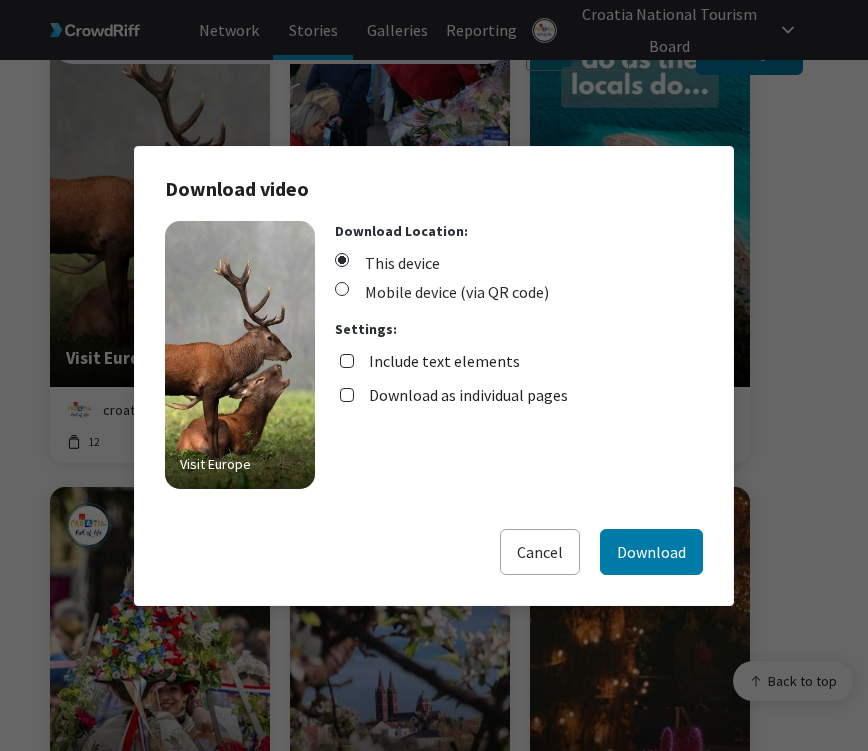 click on "Download as individual pages" at bounding box center (468, 395) 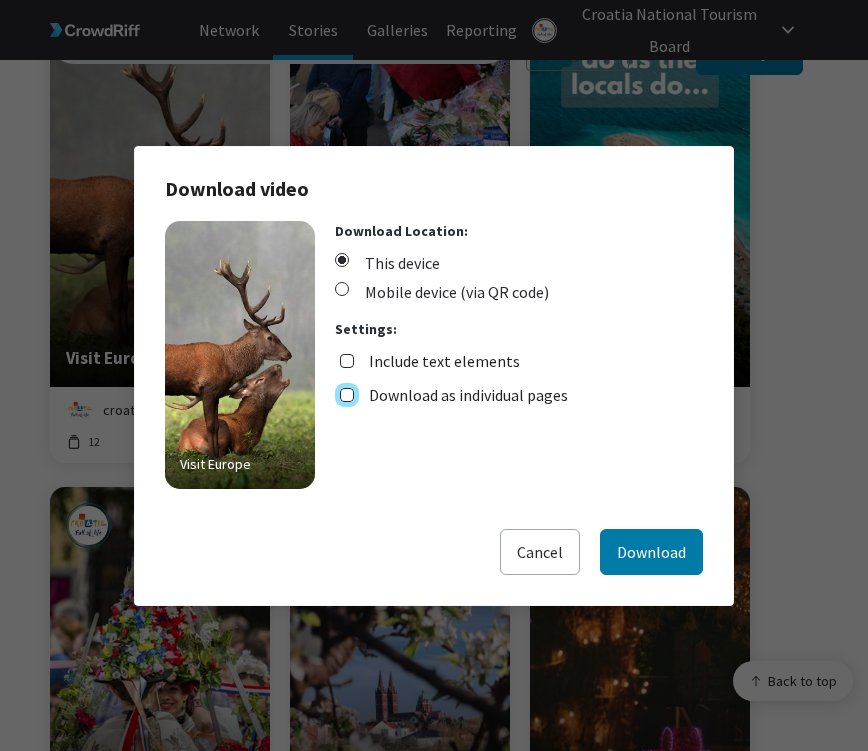 click on "Download as individual pages" at bounding box center (347, 395) 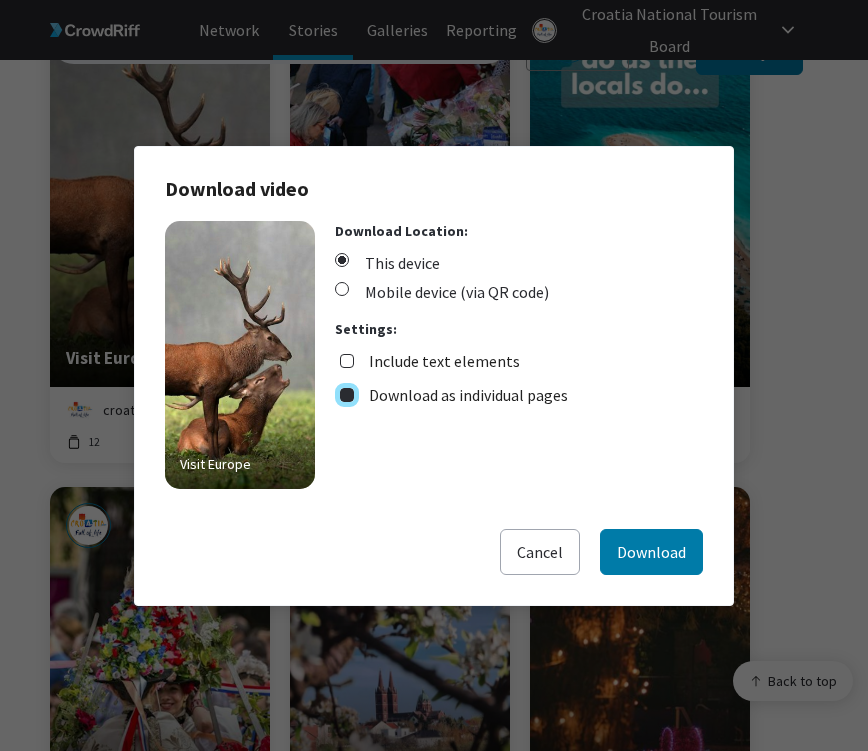 checkbox on "true" 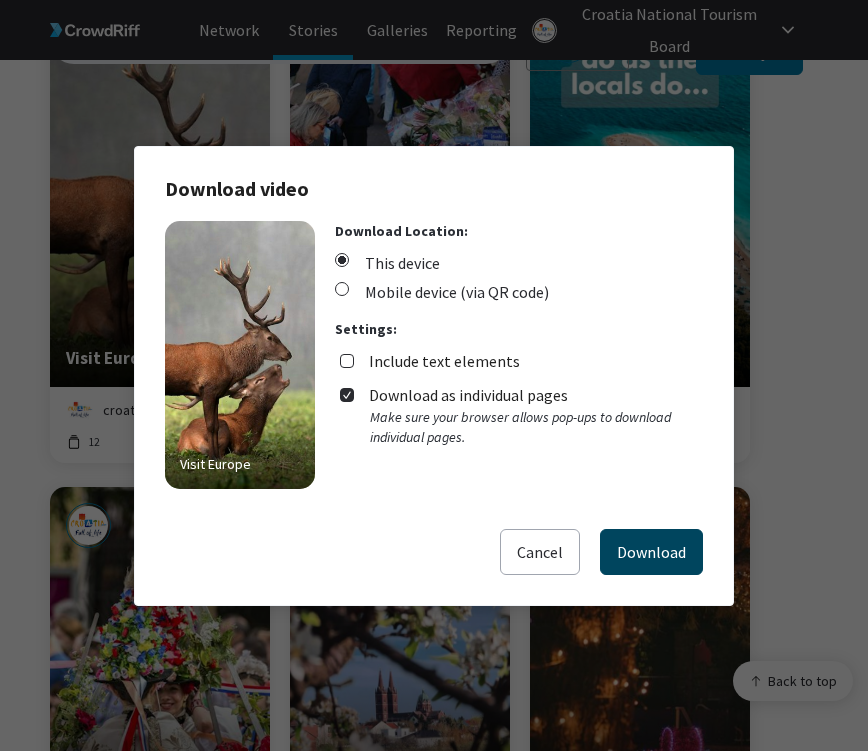click on "Download" at bounding box center (651, 552) 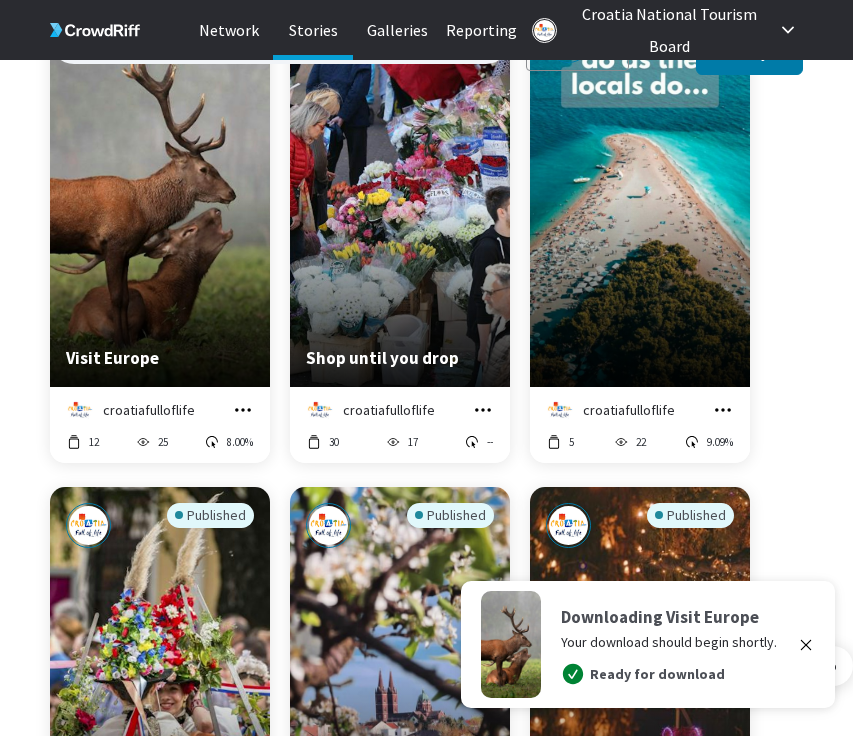click on "Published Visit [COUNTRY]   [COUNTRY]fulloflife Manage Story Edit in Story Creator Preview Copy embed code Download [NUMBER] [NUMBER] [PERCENTAGE]% Published Shop until you drop   [COUNTRY]fulloflife Manage Story Edit in Story Creator Preview Copy embed code Download [NUMBER] [NUMBER] [PERCENTAGE]% Published   [COUNTRY]fulloflife Manage Story Edit in Story Creator Preview Copy embed code Download [NUMBER] [NUMBER] [PERCENTAGE]%" at bounding box center [426, 244] 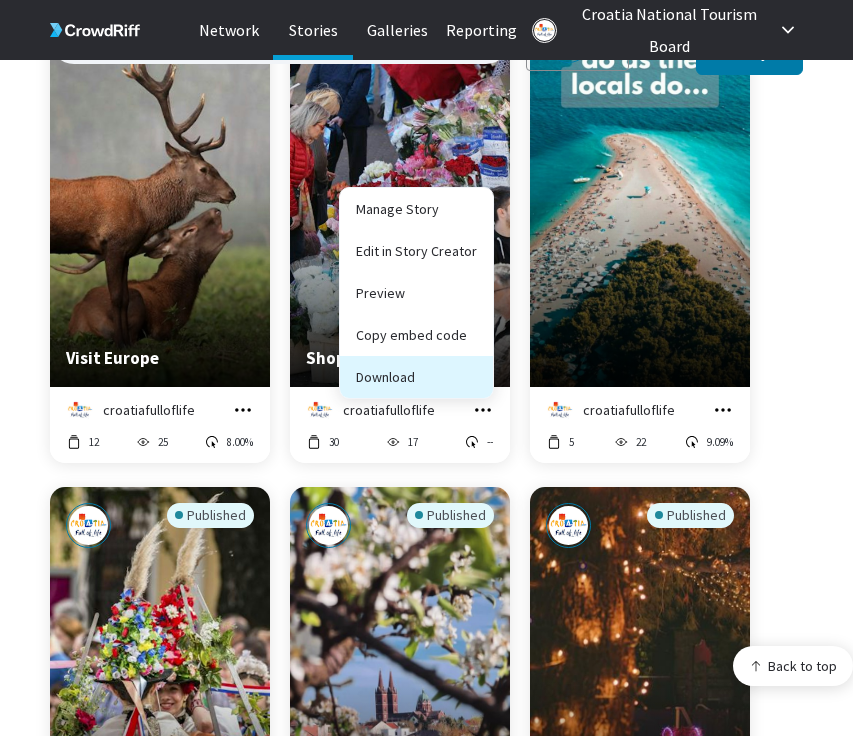 click on "Download" at bounding box center (416, 377) 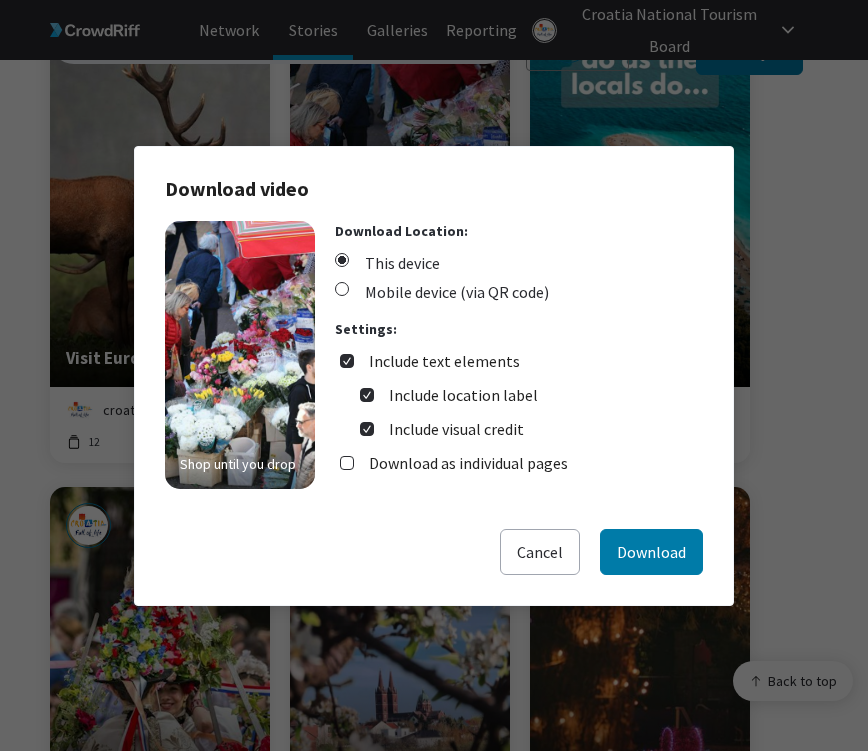 click on "Include location label Include visual credit" at bounding box center [519, 407] 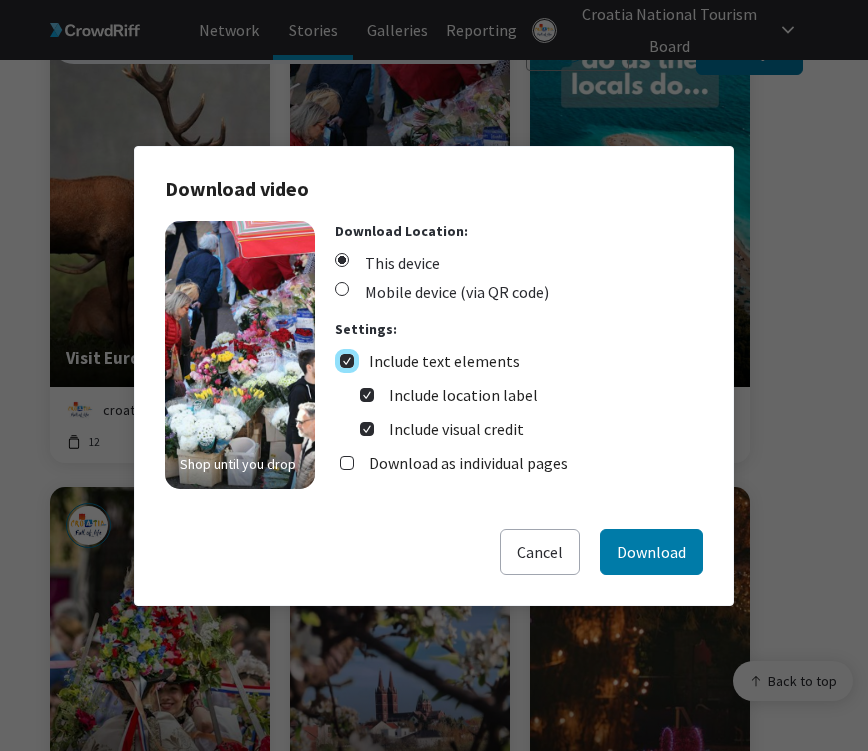 click on "Include text elements" at bounding box center [347, 361] 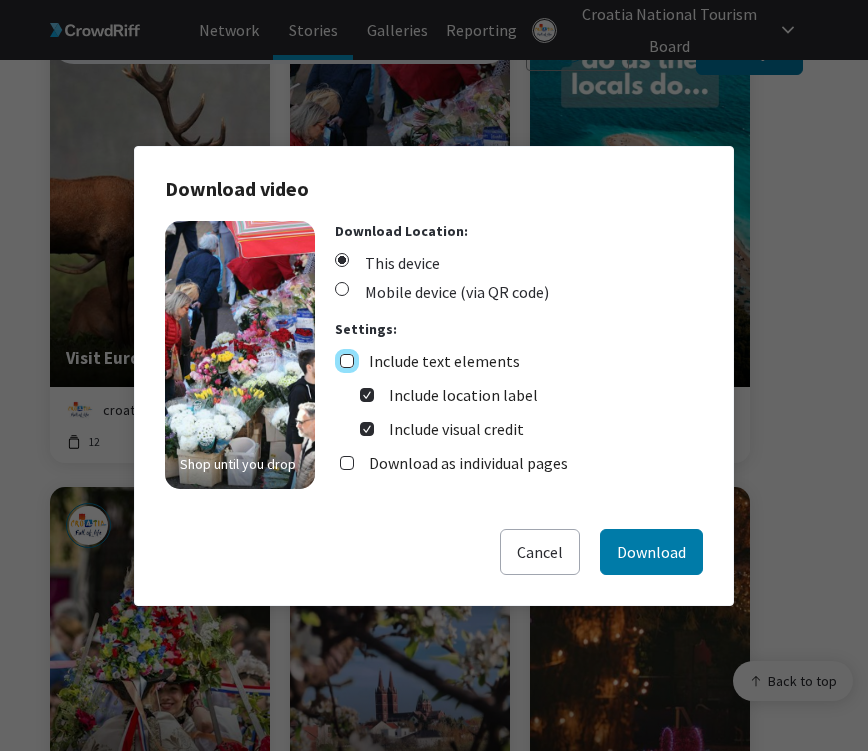 checkbox on "false" 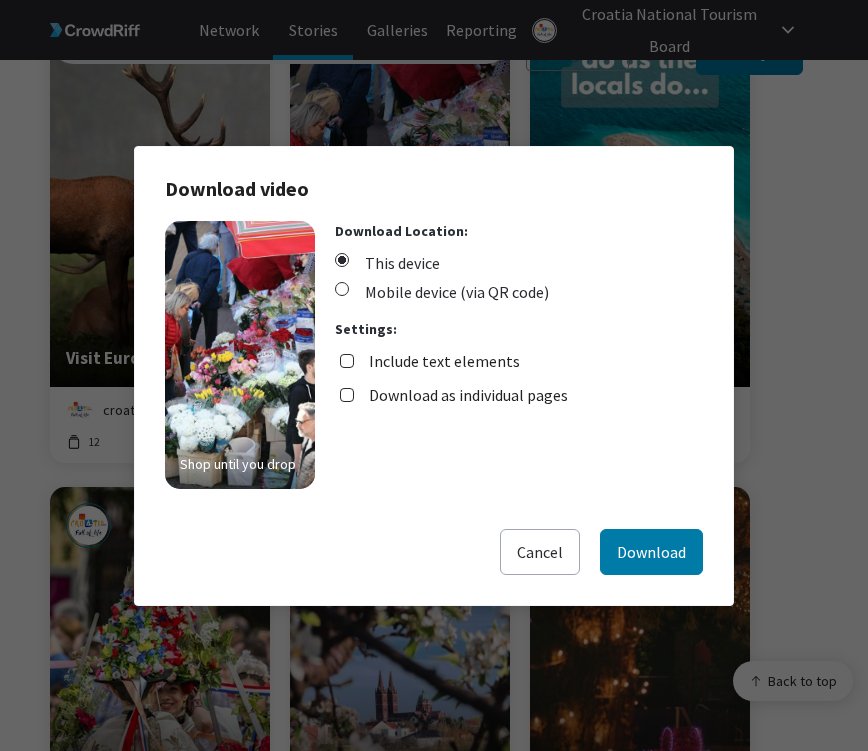click on "Download as individual pages" at bounding box center (468, 395) 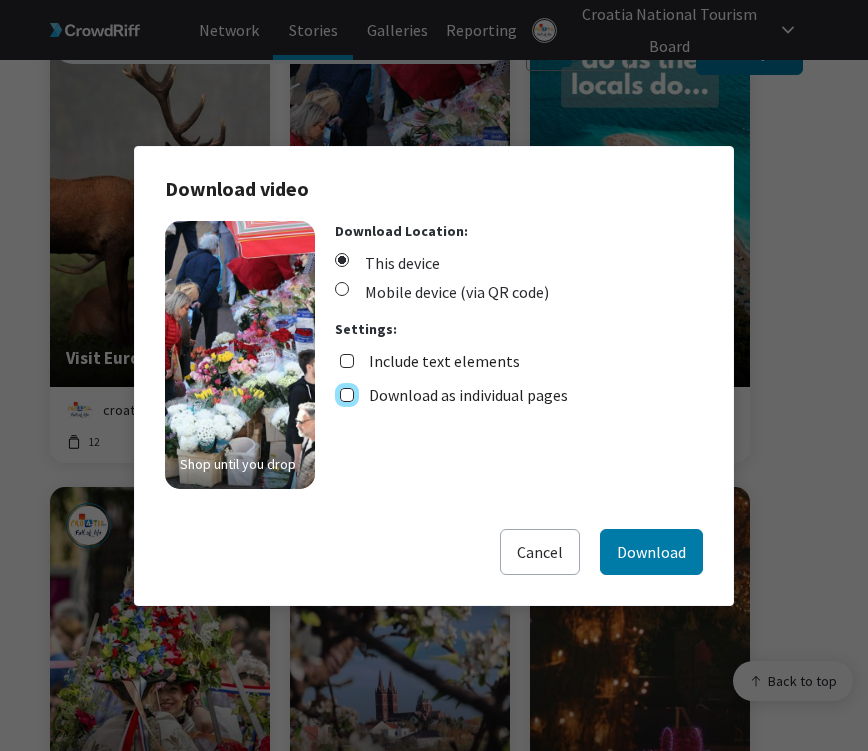 click on "Download as individual pages" at bounding box center [347, 395] 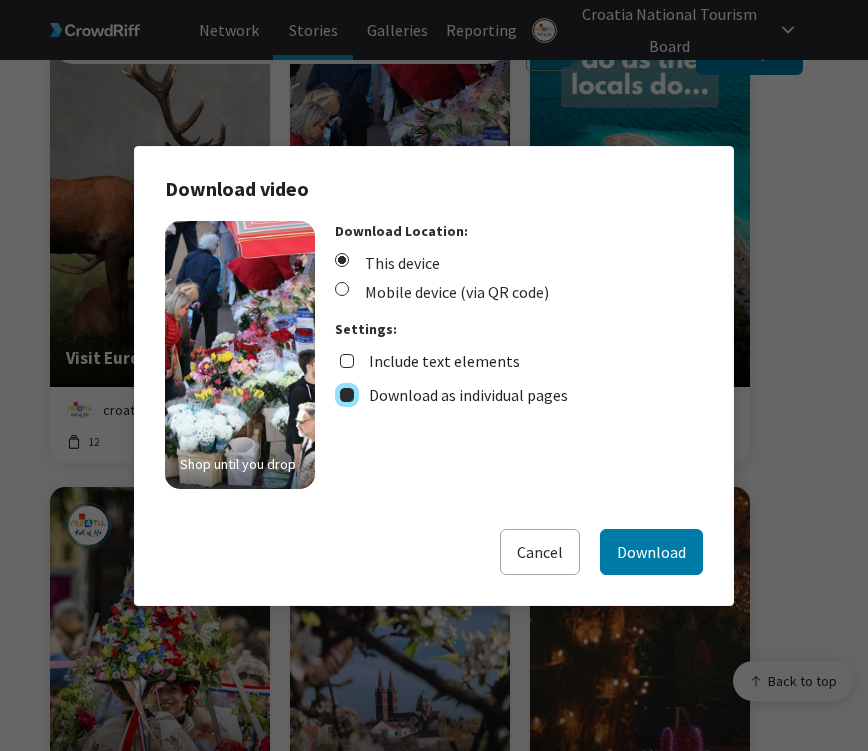 checkbox on "true" 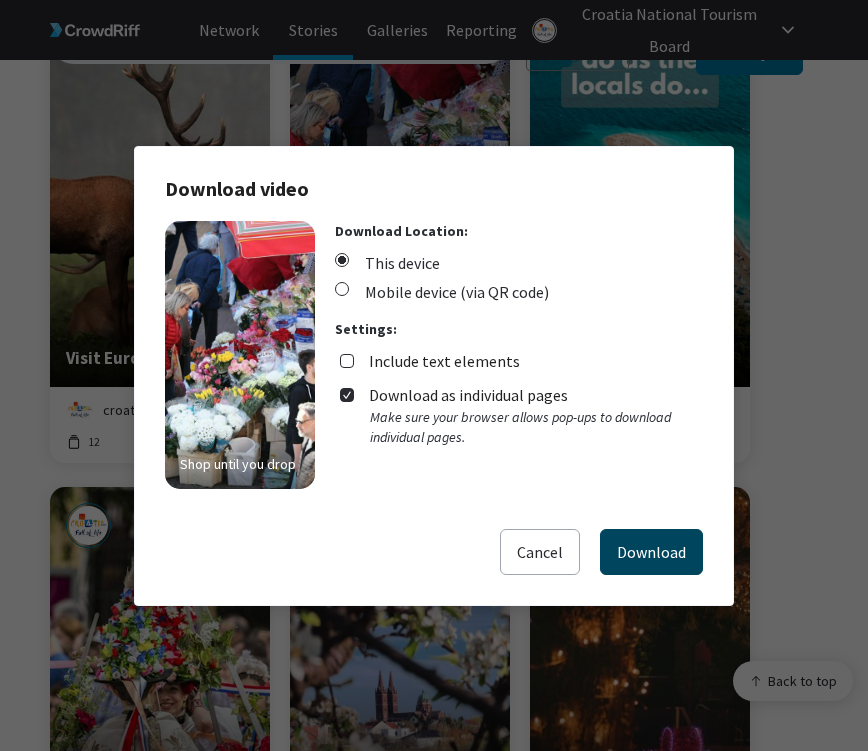 click on "Download" at bounding box center (651, 552) 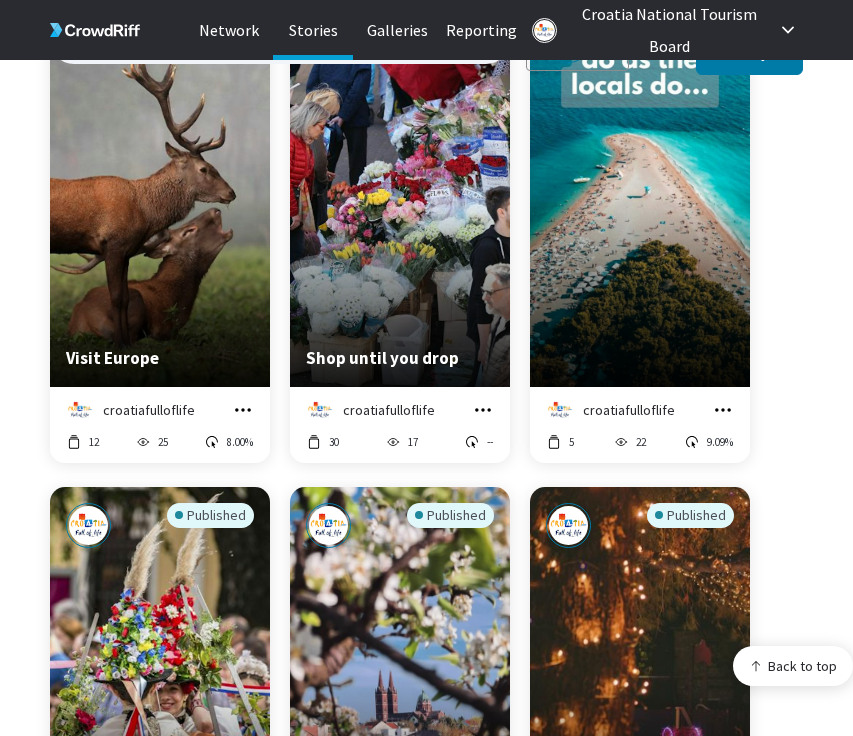click on "croatiafulloflife Manage Story Edit in Story Creator Preview Copy embed code Download 5 22 9.09%" at bounding box center [640, 425] 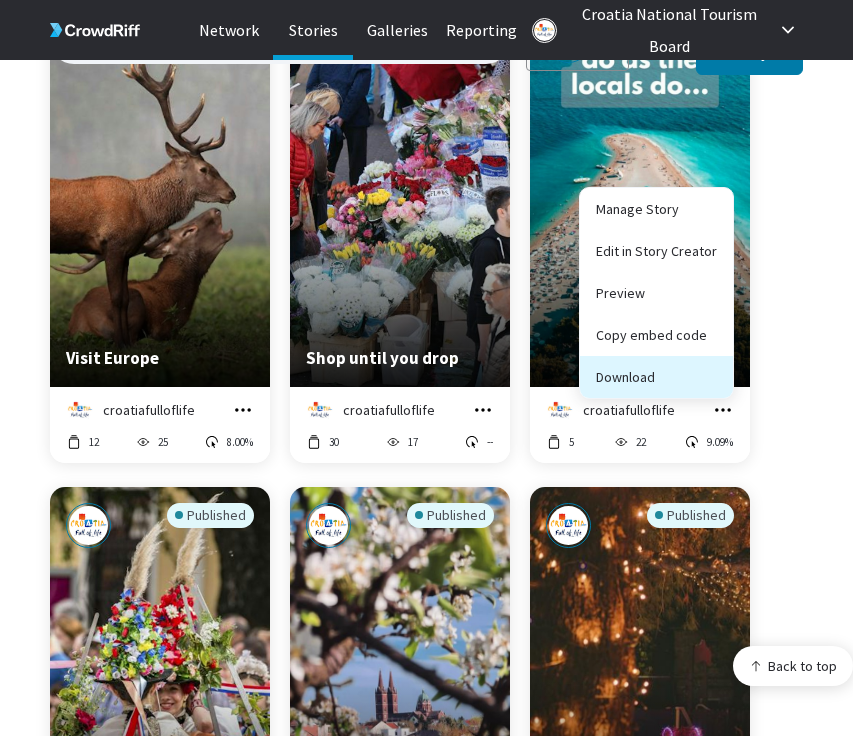 click on "Download" at bounding box center [656, 377] 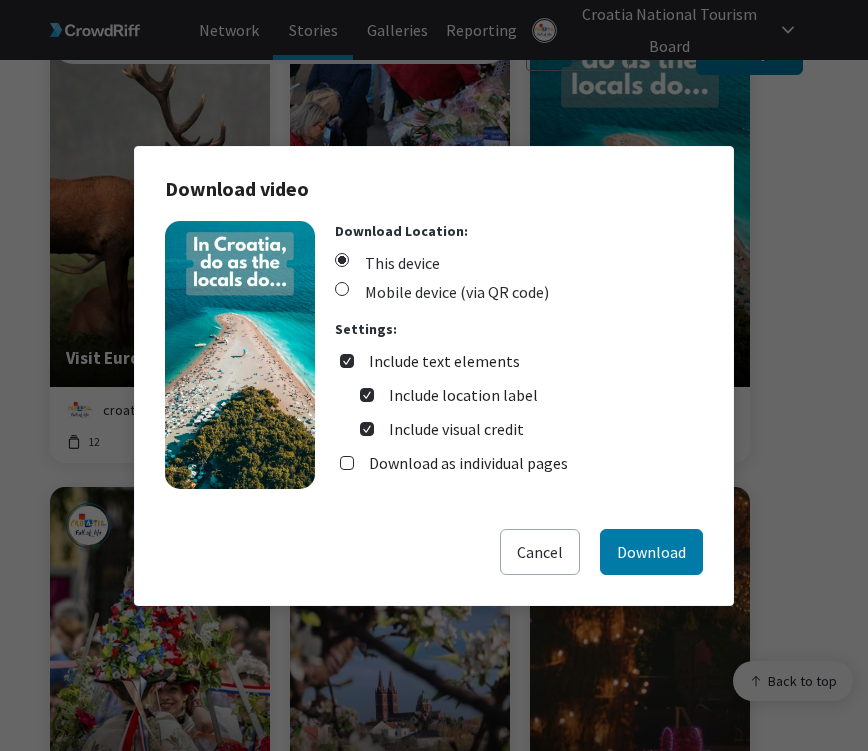 click on "Include text elements" at bounding box center [444, 361] 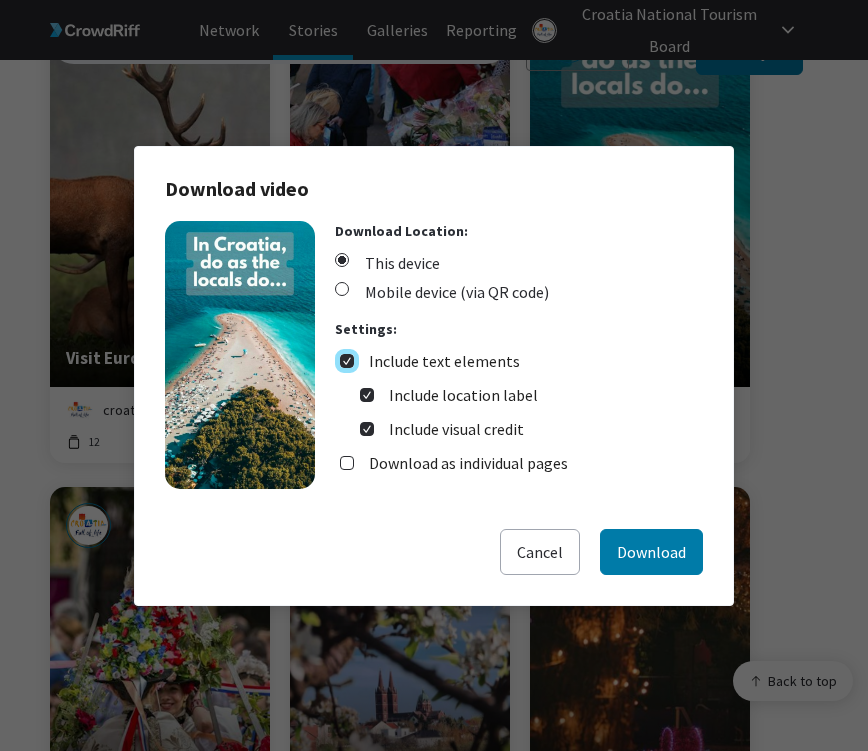 click on "Include text elements" at bounding box center (347, 361) 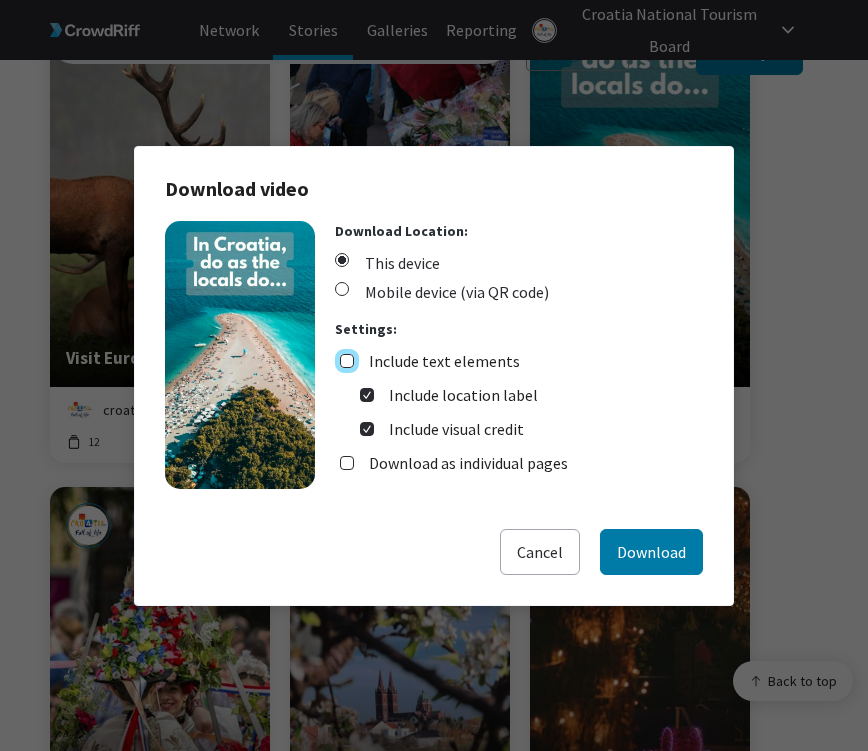 checkbox on "false" 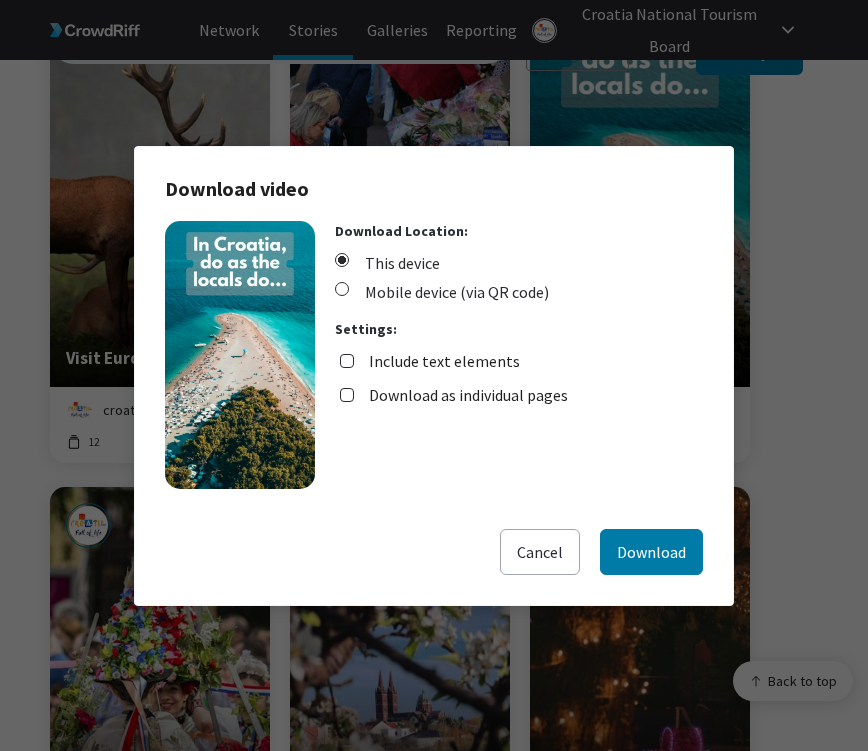 drag, startPoint x: 439, startPoint y: 359, endPoint x: 510, endPoint y: 425, distance: 96.938126 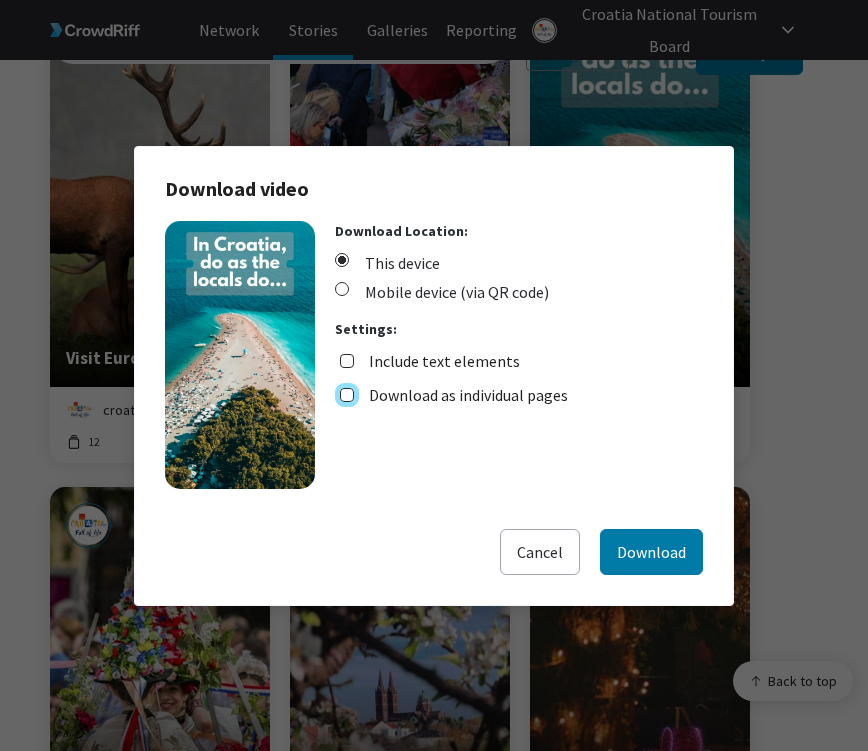 click on "Download as individual pages" at bounding box center (347, 395) 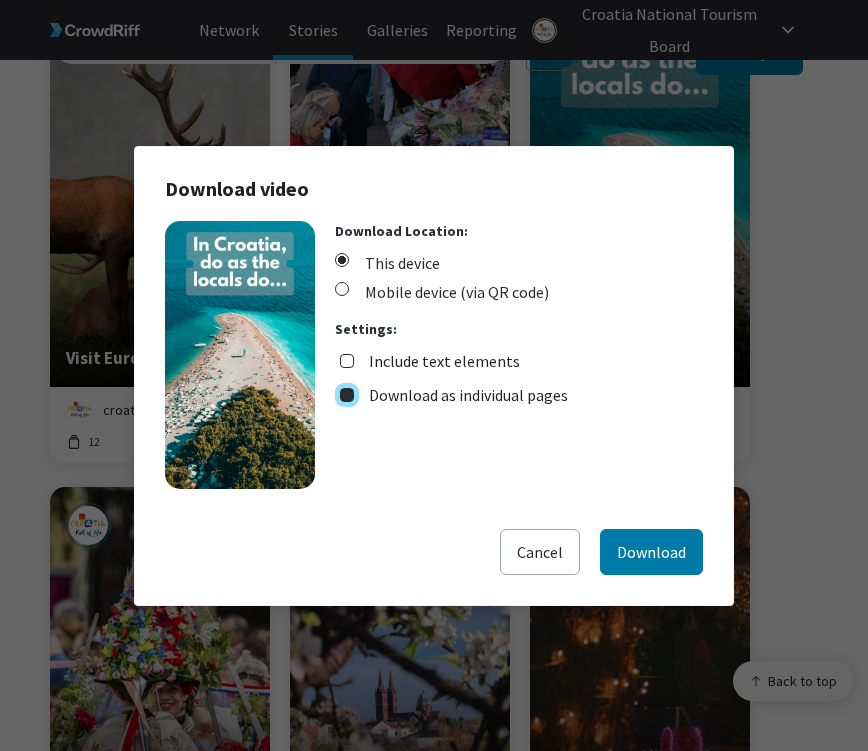 checkbox on "true" 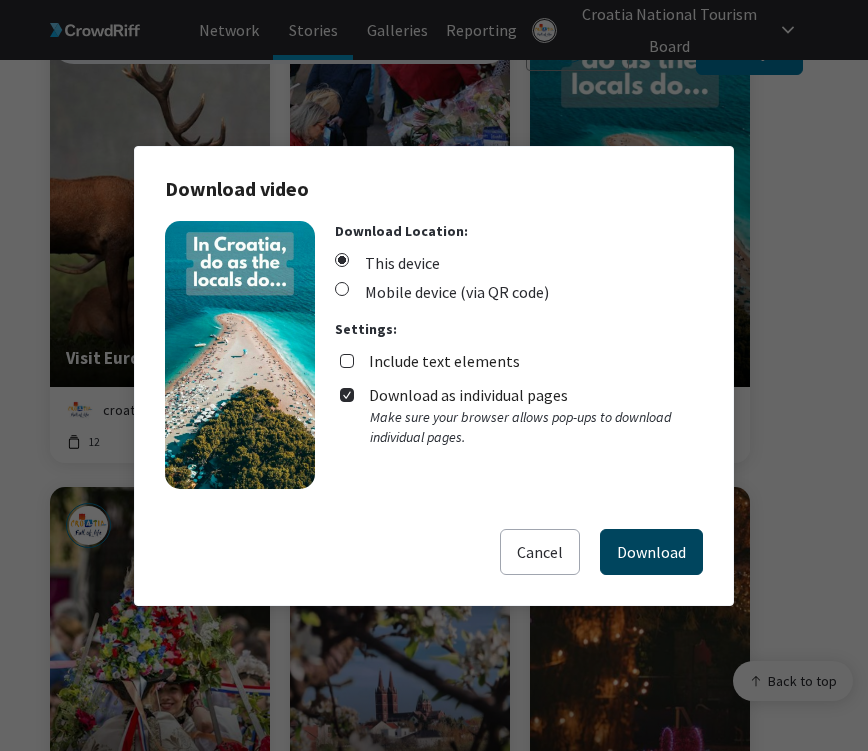 drag, startPoint x: 628, startPoint y: 544, endPoint x: 644, endPoint y: 541, distance: 16.27882 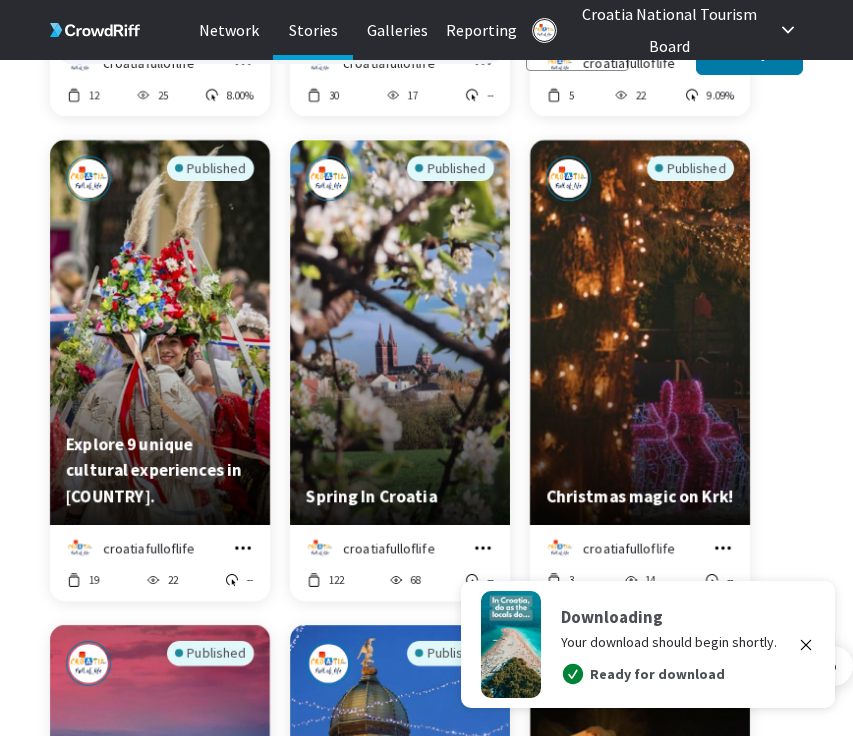 scroll, scrollTop: 1151, scrollLeft: 0, axis: vertical 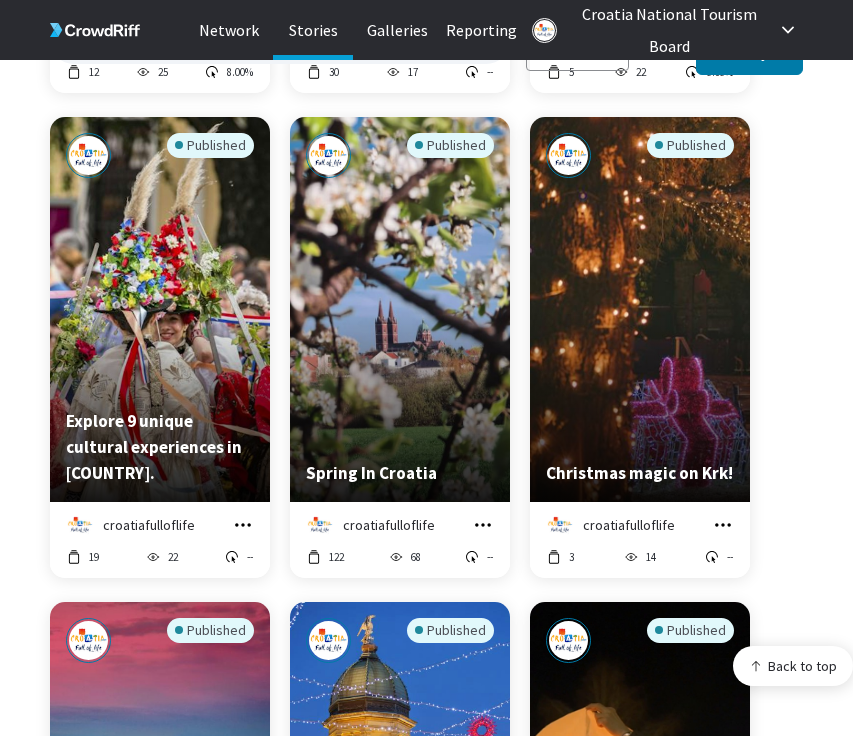 click 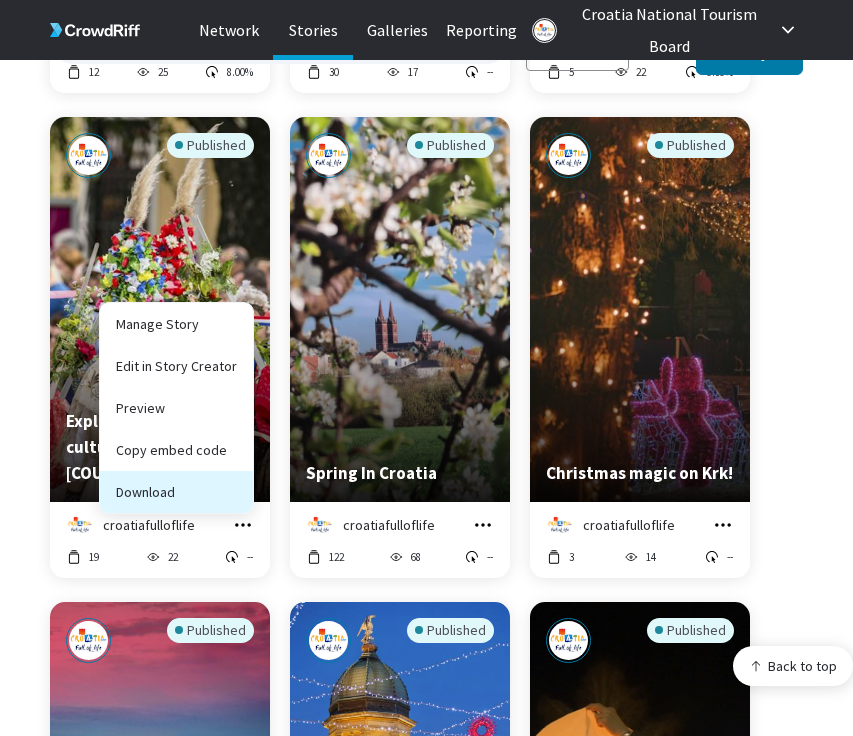 click on "Download" at bounding box center (176, 492) 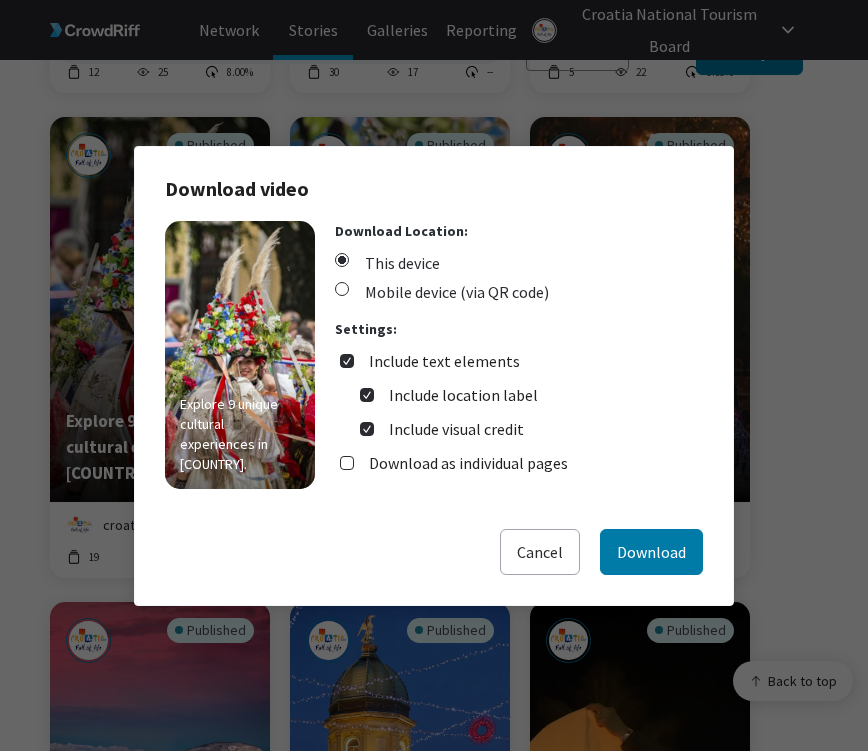 click on "Include text elements" at bounding box center [444, 361] 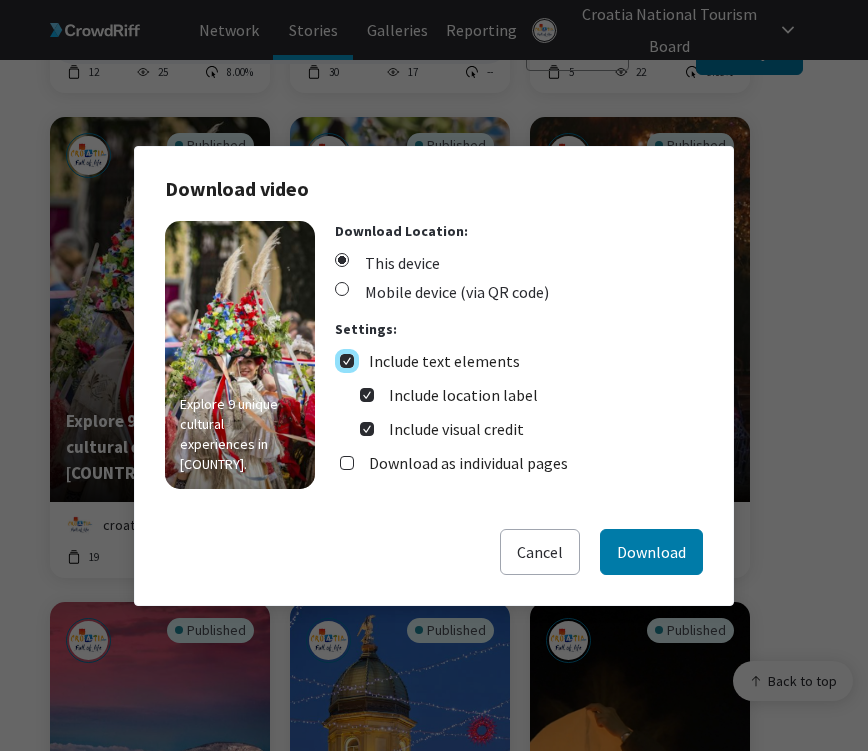 click on "Include text elements" at bounding box center (347, 361) 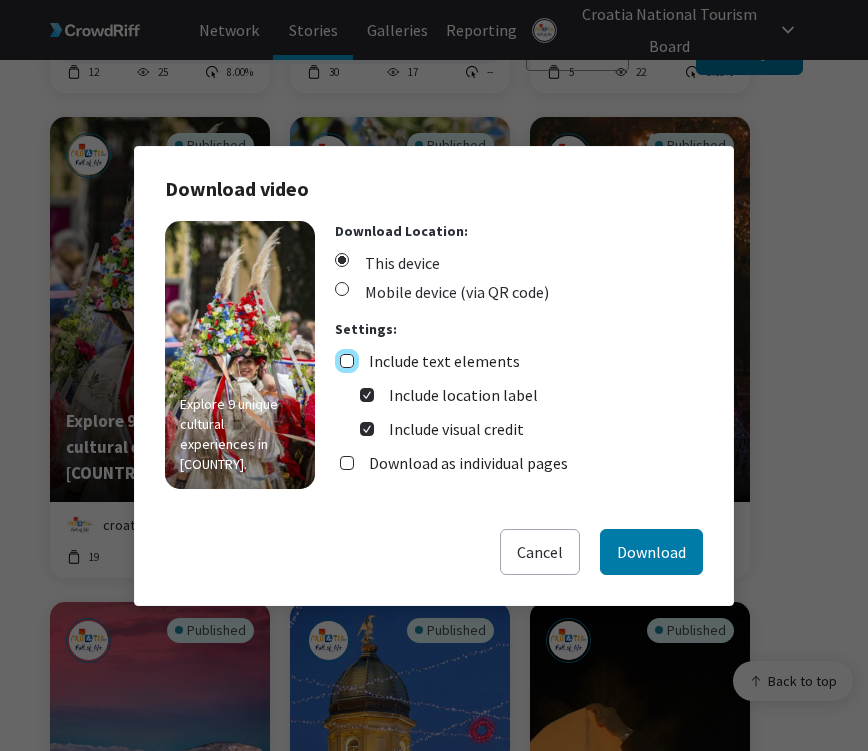 checkbox on "false" 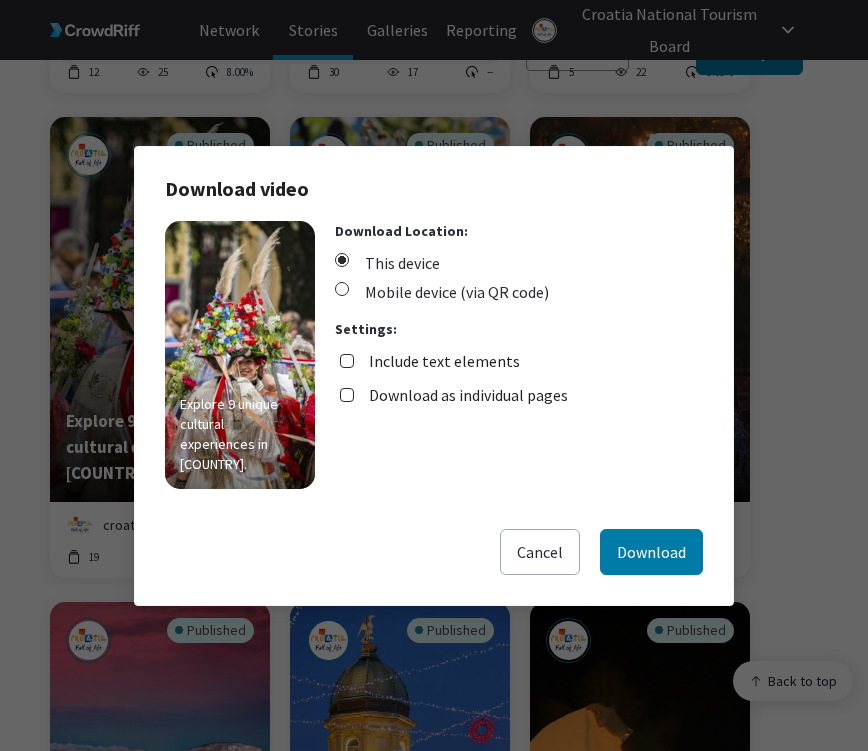 click on "Download as individual pages" at bounding box center [454, 390] 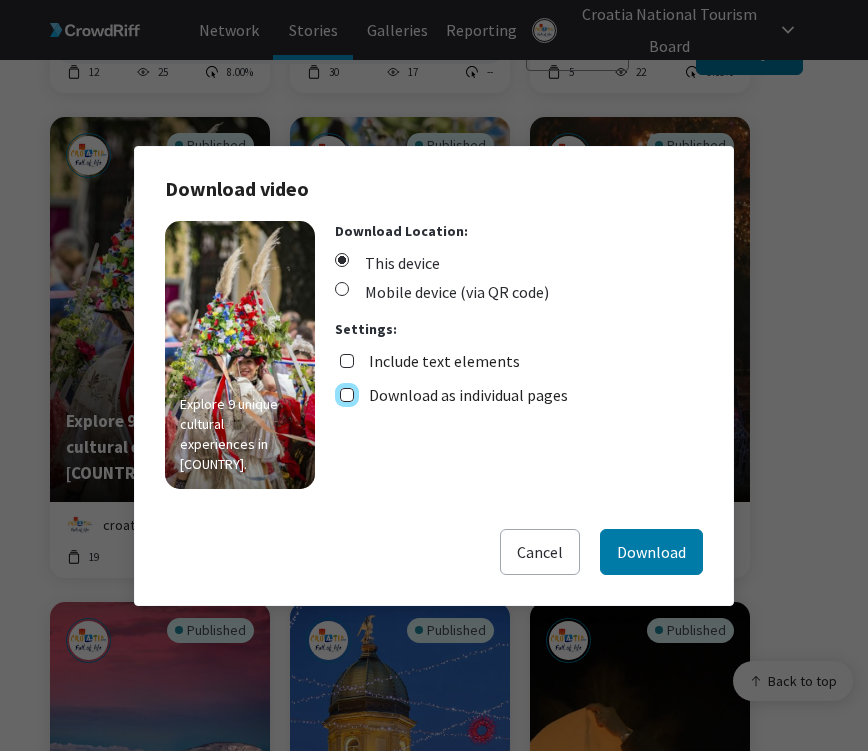 click on "Download as individual pages" at bounding box center [347, 395] 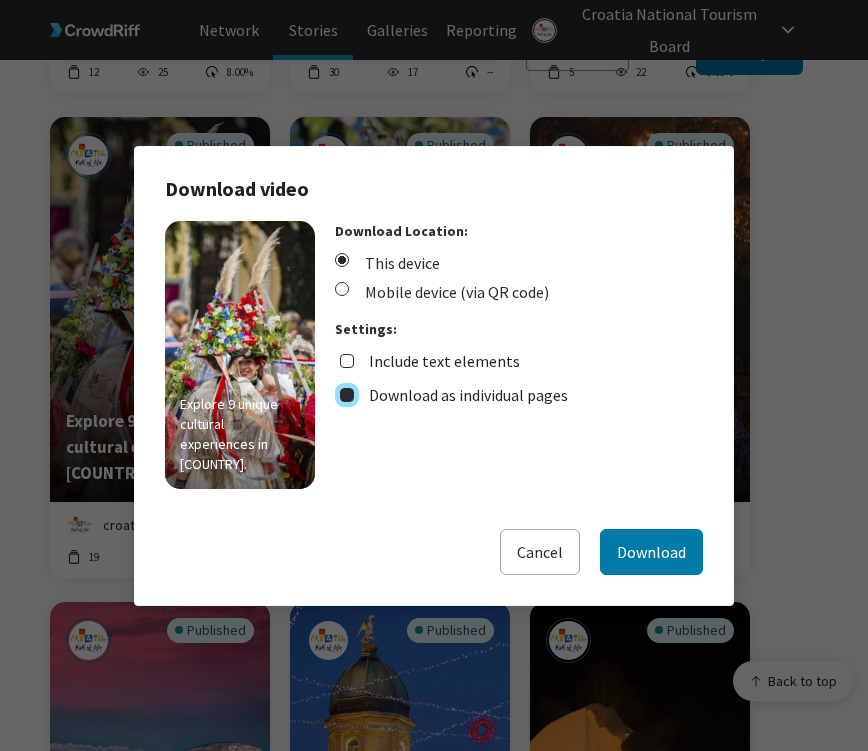 checkbox on "true" 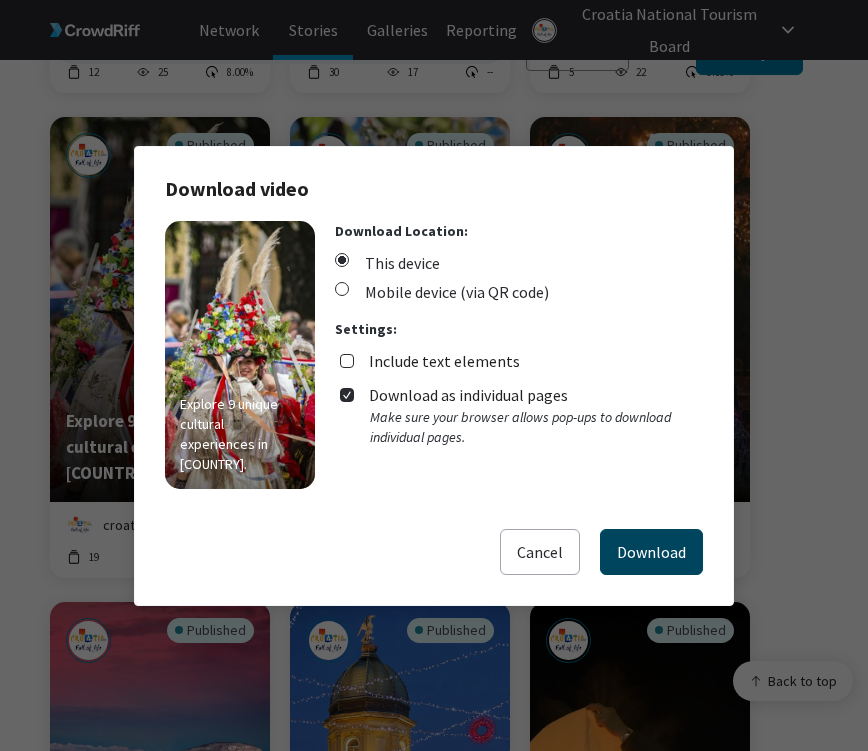 click on "Download" at bounding box center (651, 552) 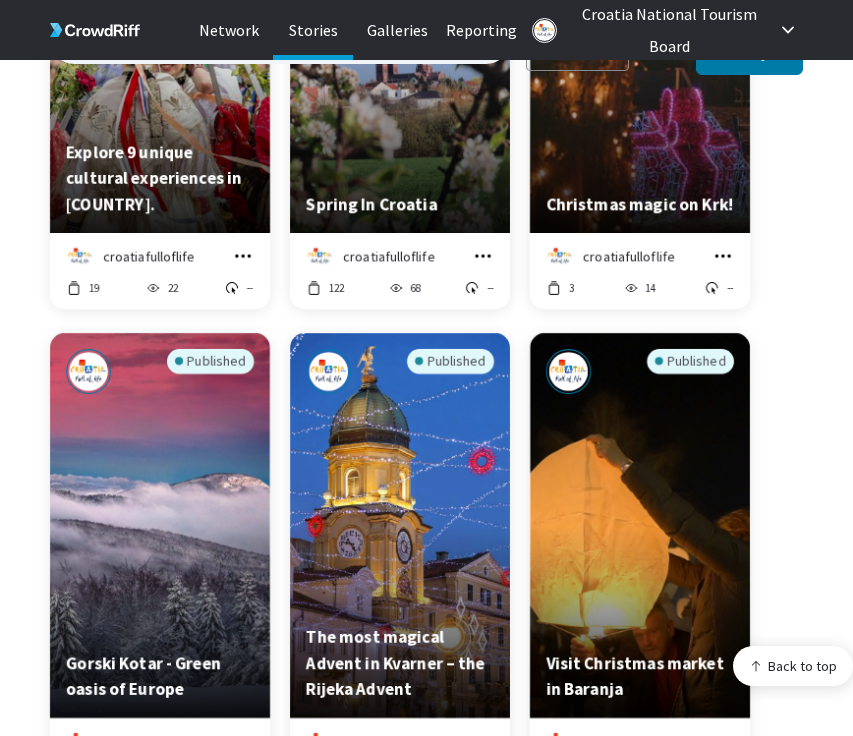 scroll, scrollTop: 1431, scrollLeft: 0, axis: vertical 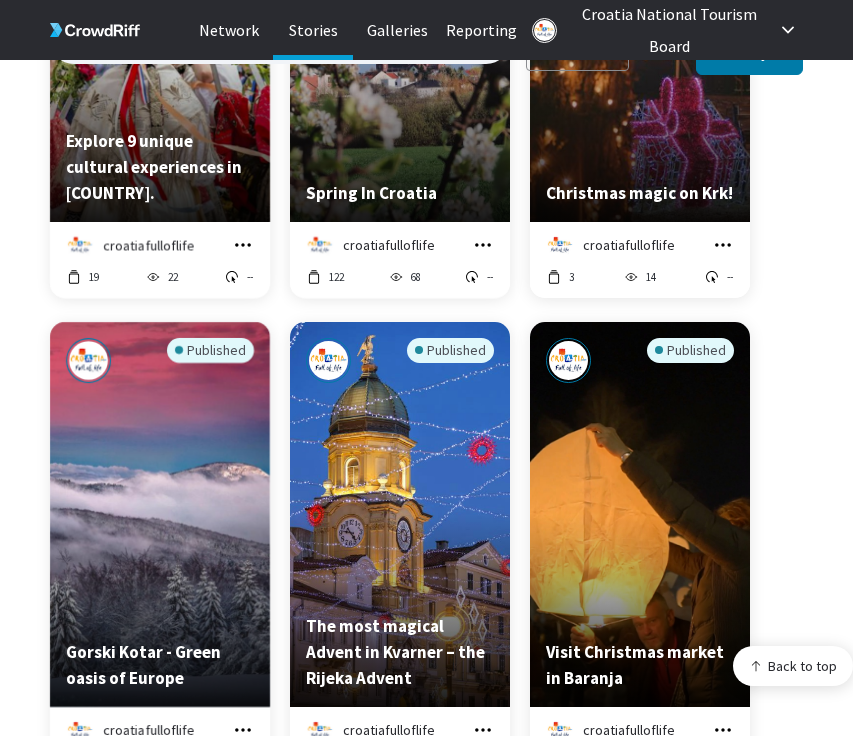 click 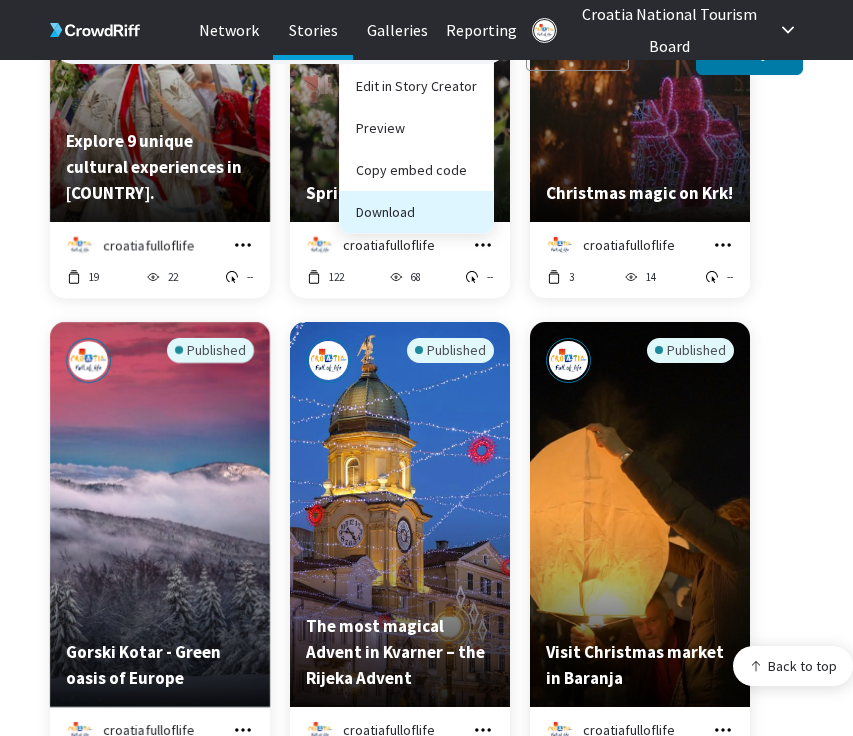 click on "Download" at bounding box center [416, 212] 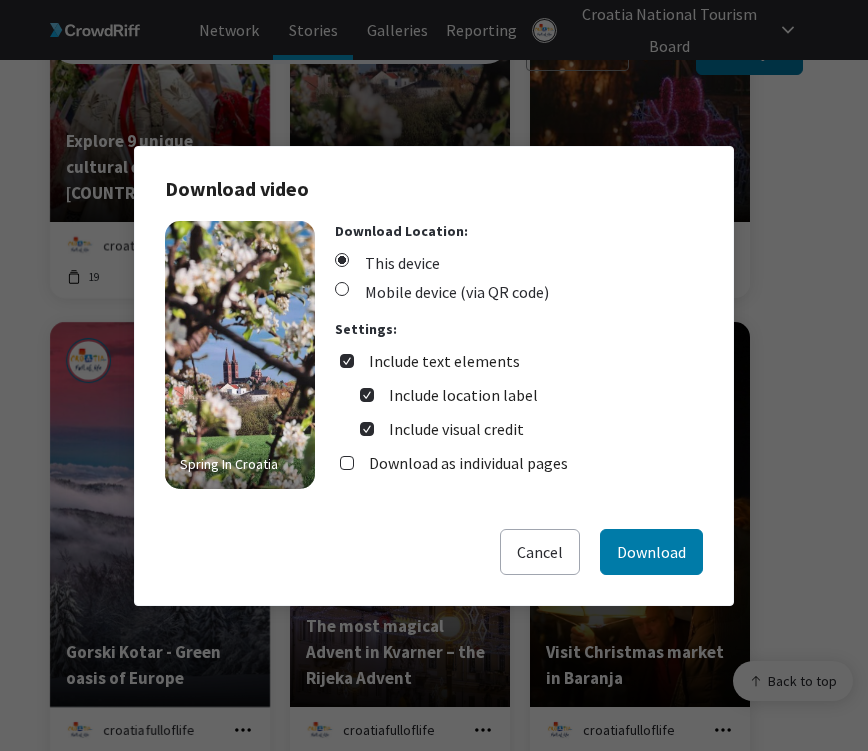 click on "Include text elements" at bounding box center [444, 361] 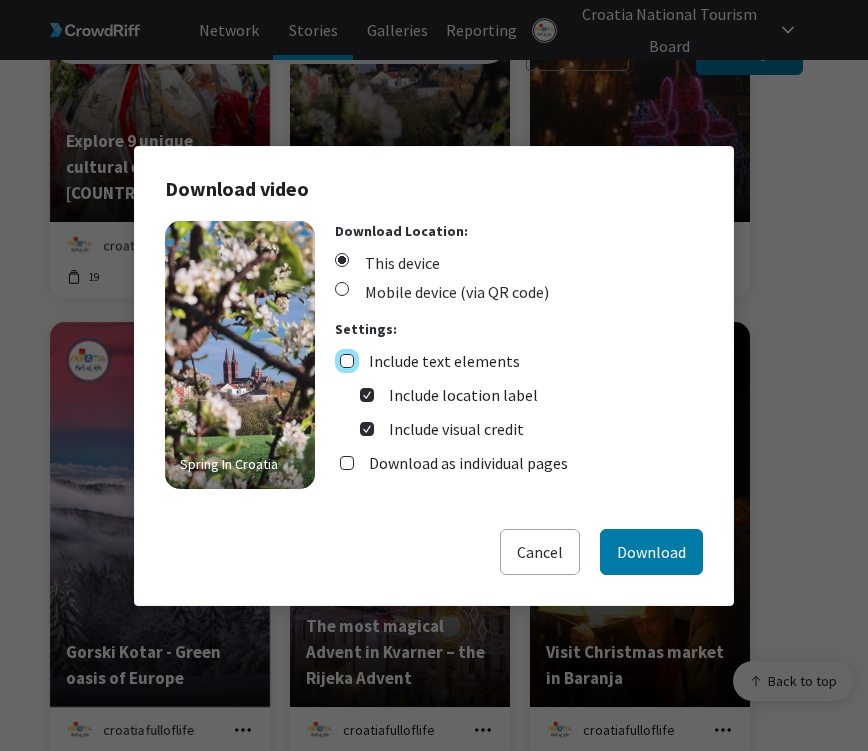 checkbox on "false" 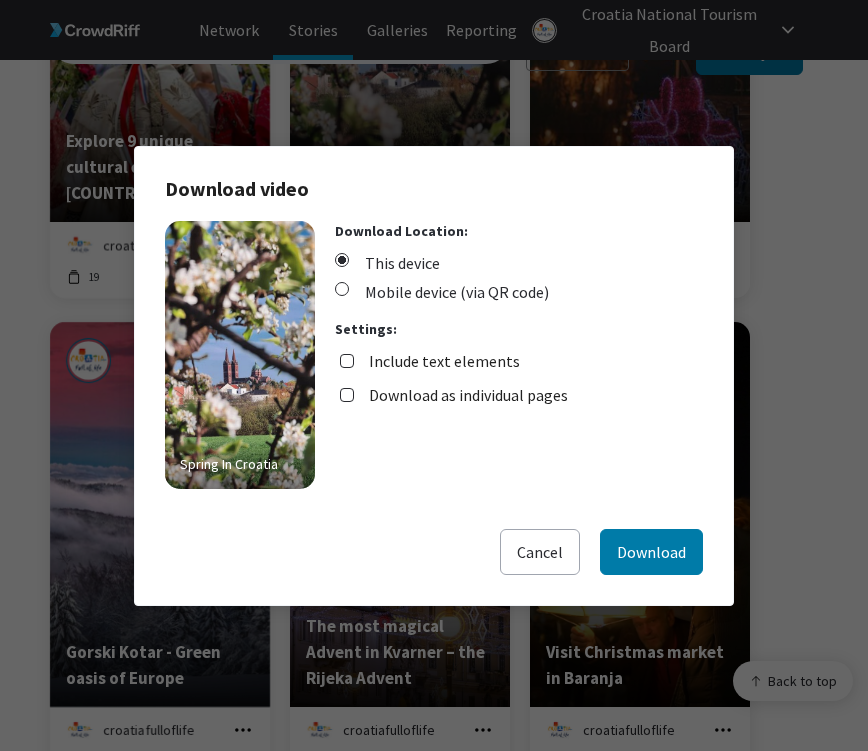 click on "Download as individual pages" at bounding box center (468, 395) 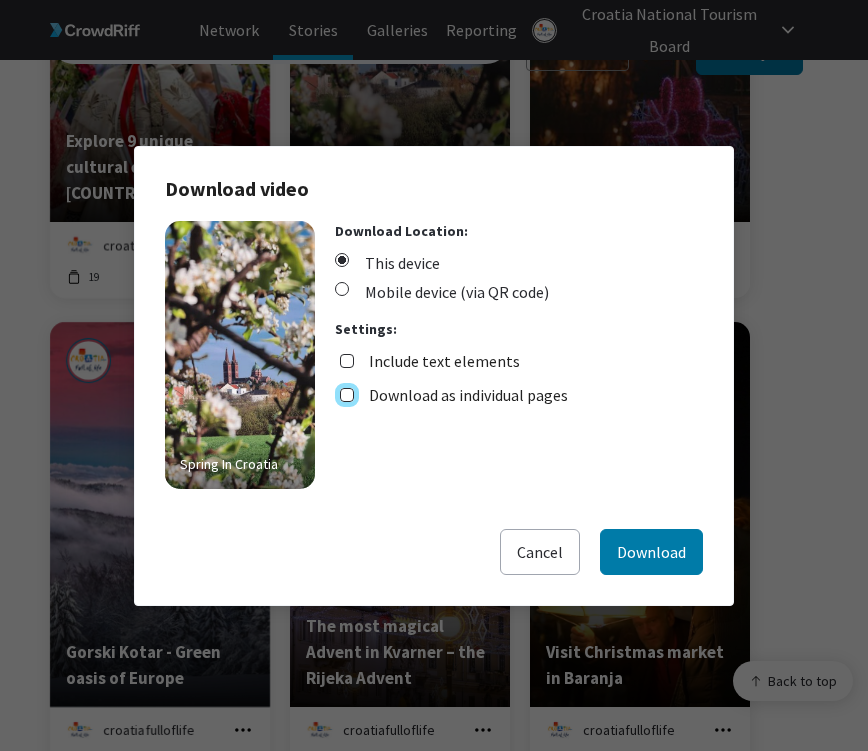 click on "Download as individual pages" at bounding box center [347, 395] 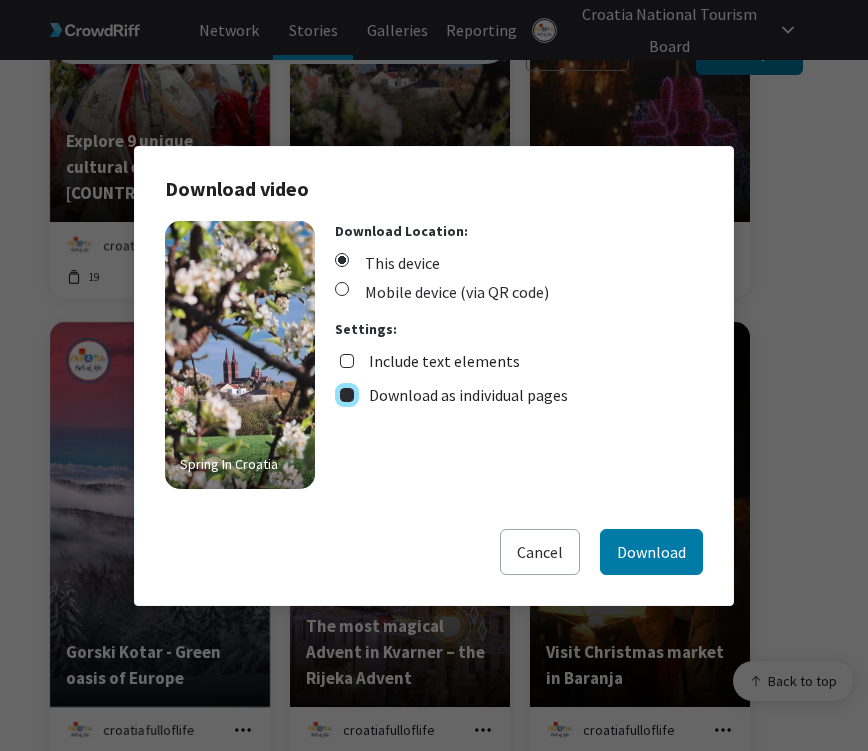 checkbox on "true" 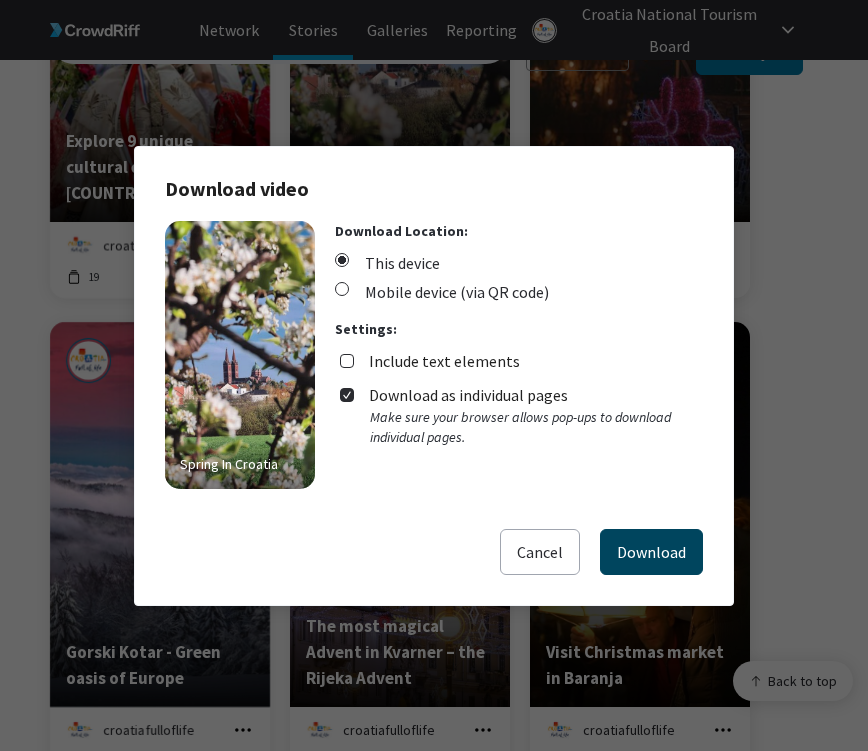 click on "Download" at bounding box center [651, 552] 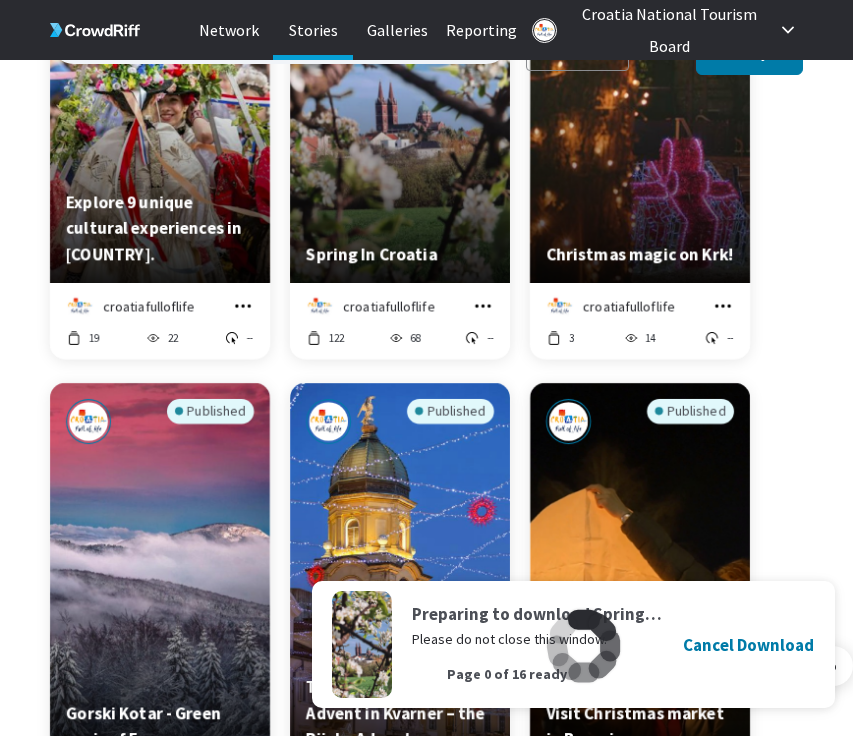 scroll, scrollTop: 1368, scrollLeft: 0, axis: vertical 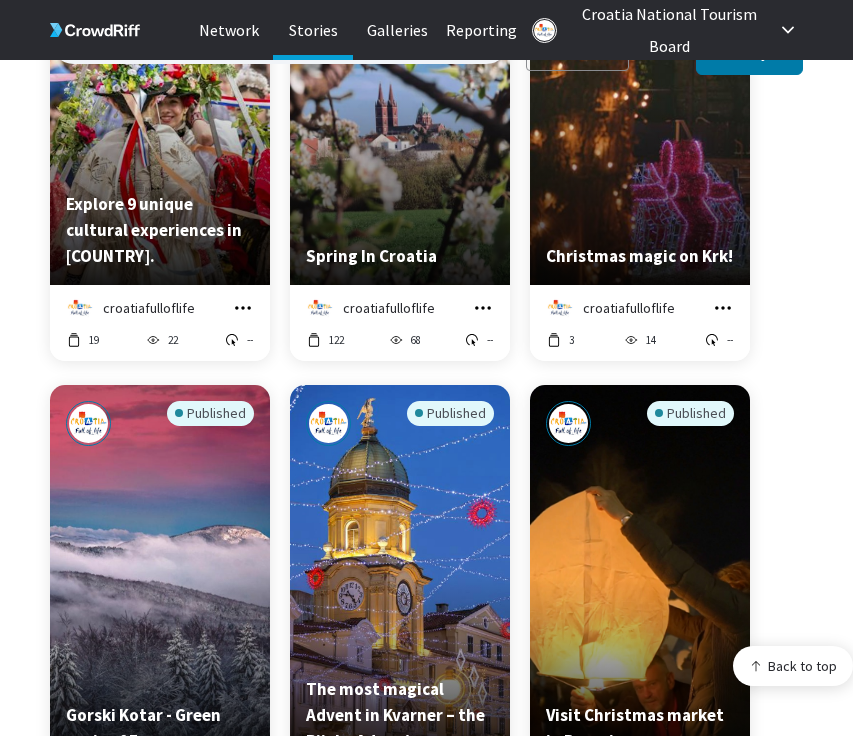 click 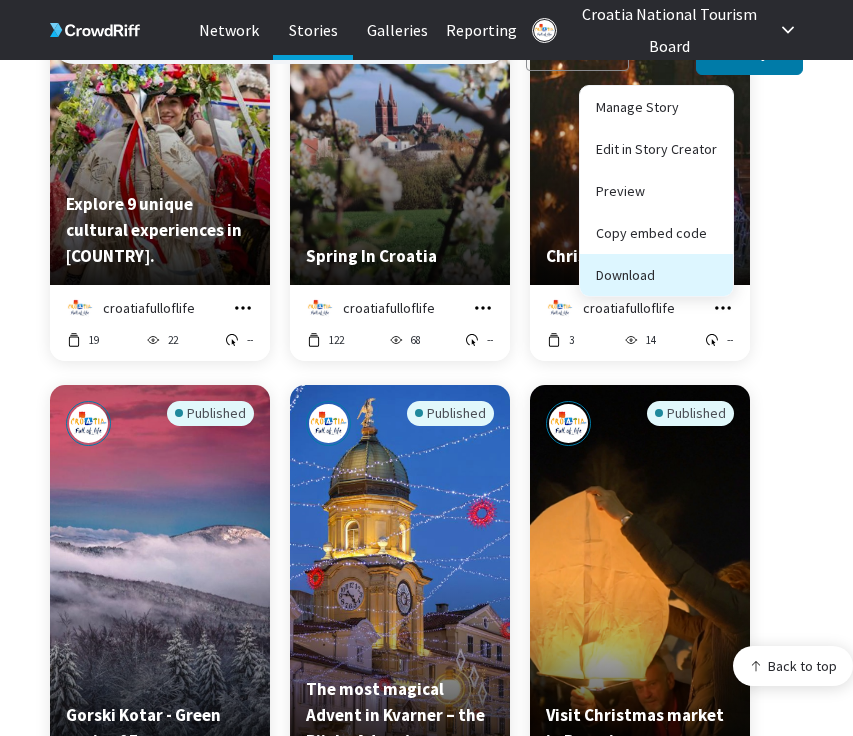 click on "Download" at bounding box center [656, 275] 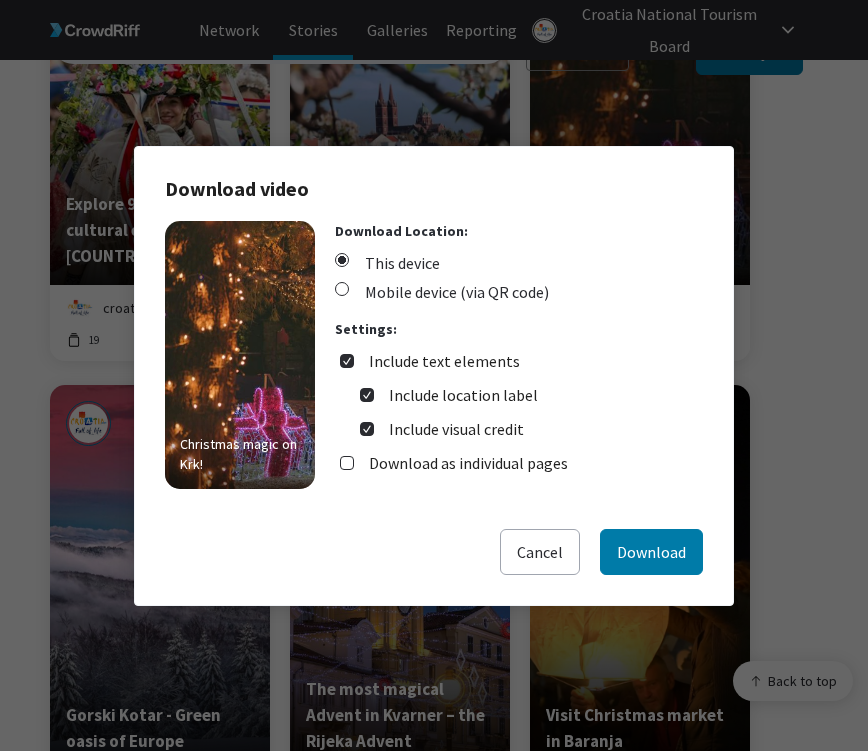 click on "Include text elements" at bounding box center (444, 361) 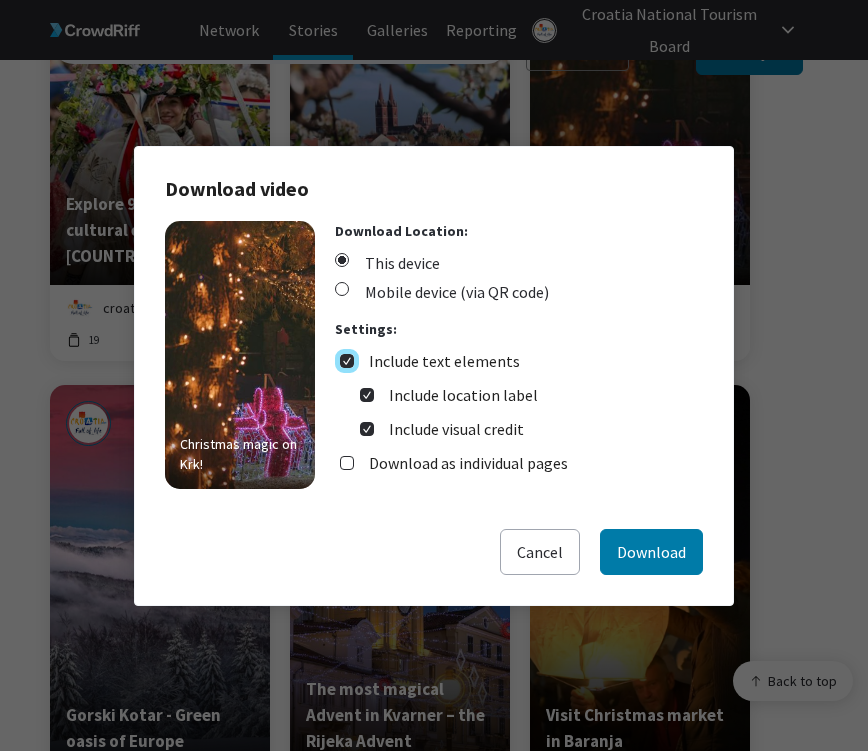 click on "Include text elements" at bounding box center [347, 361] 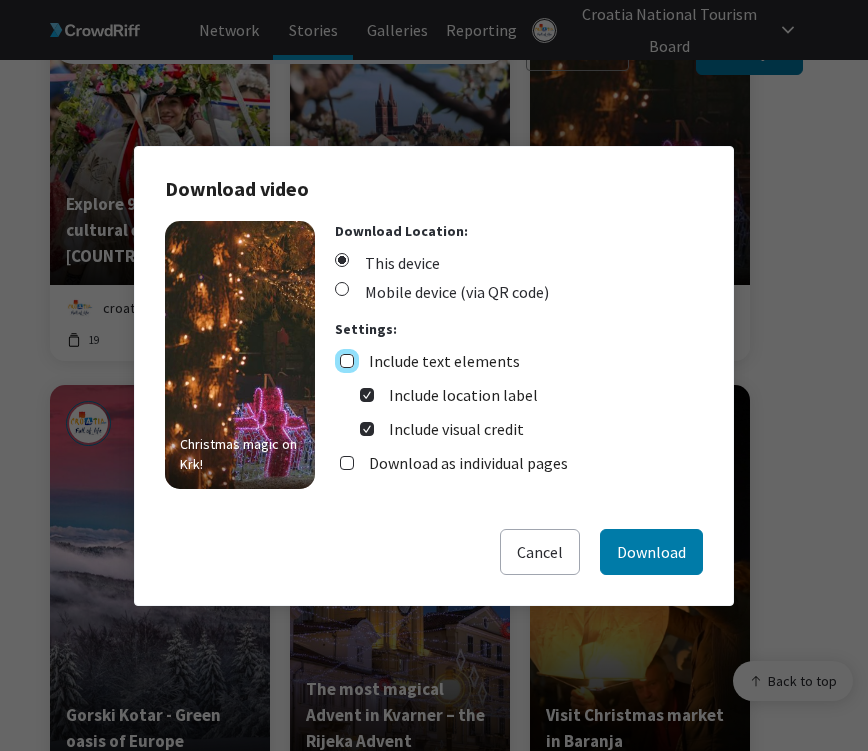 checkbox on "false" 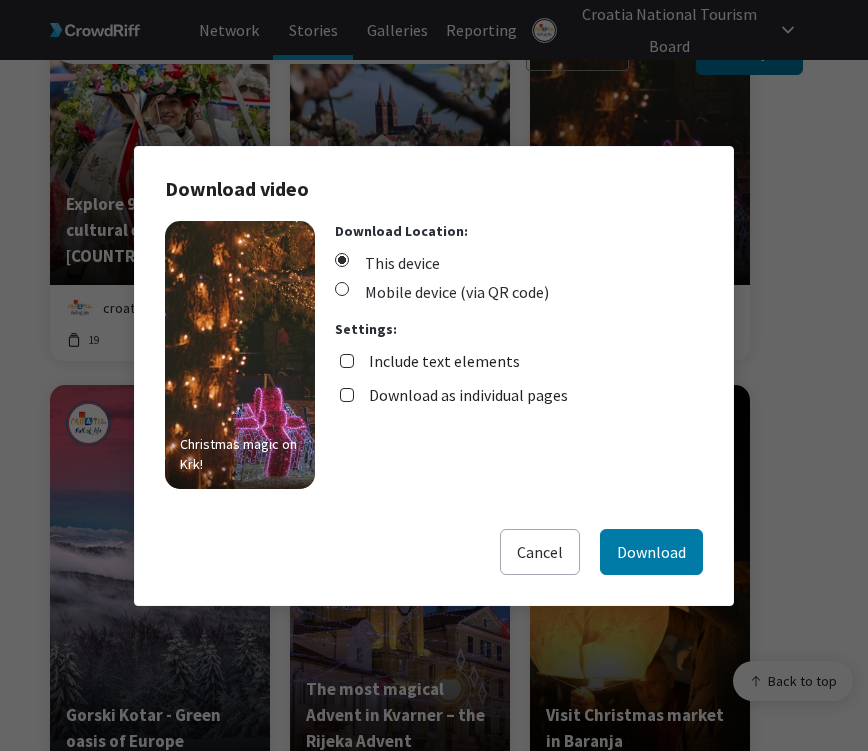 click on "Download as individual pages" at bounding box center [468, 395] 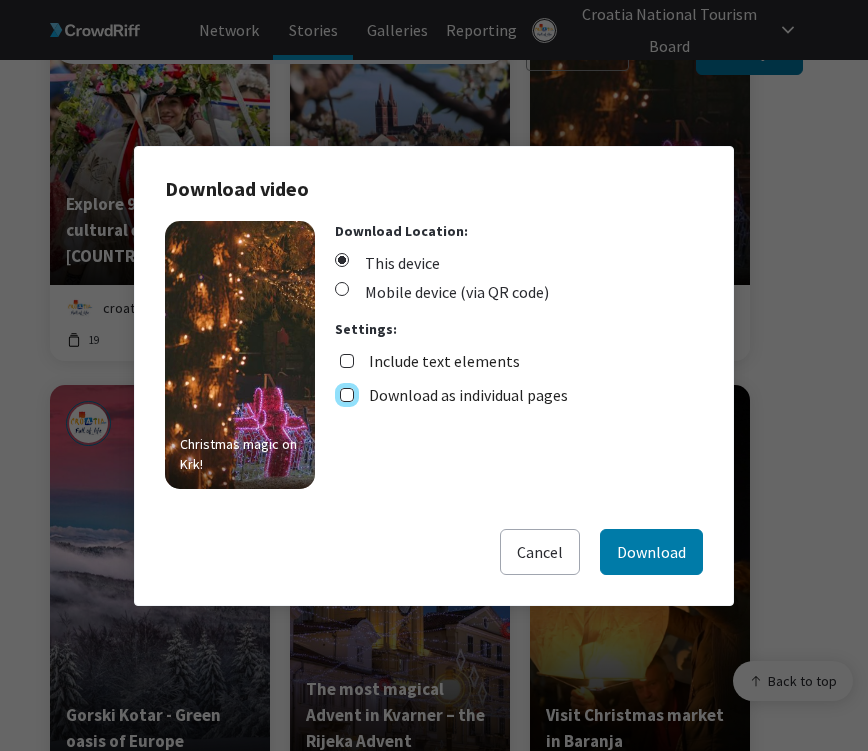 click on "Download as individual pages" at bounding box center (347, 395) 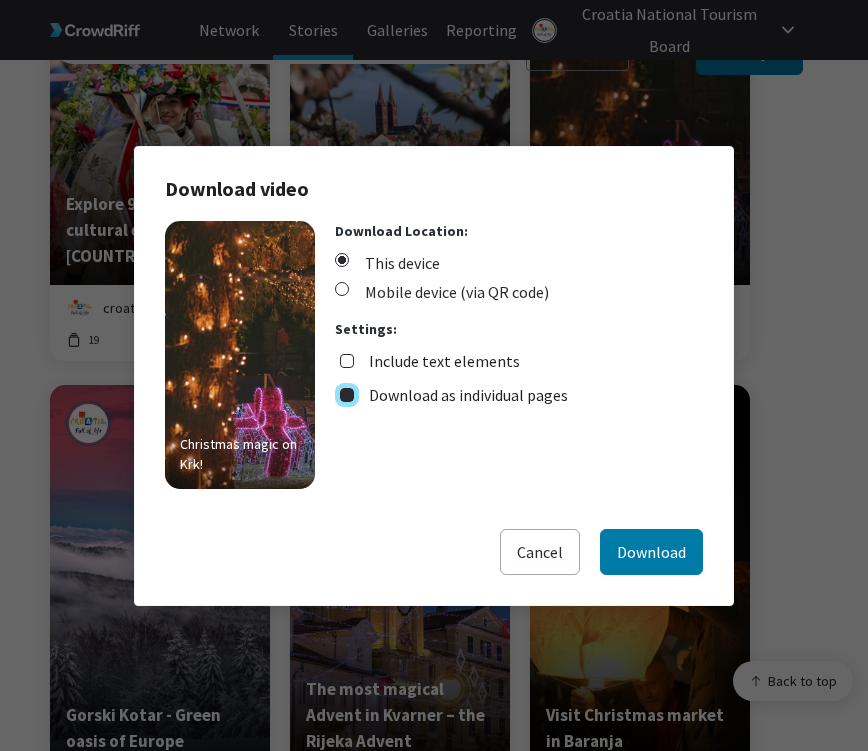 checkbox on "true" 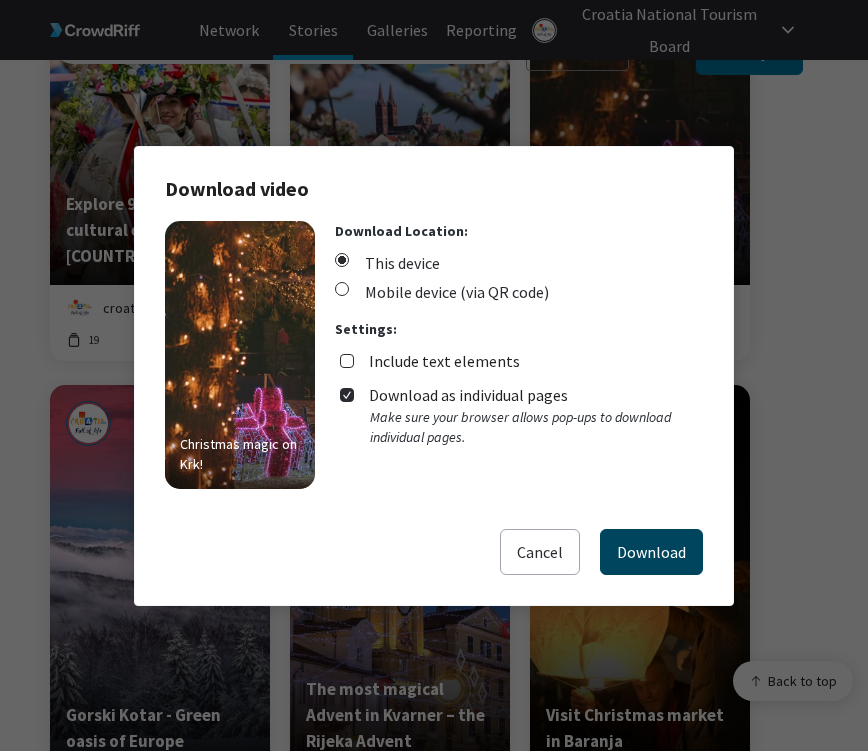 click on "Download" at bounding box center (651, 552) 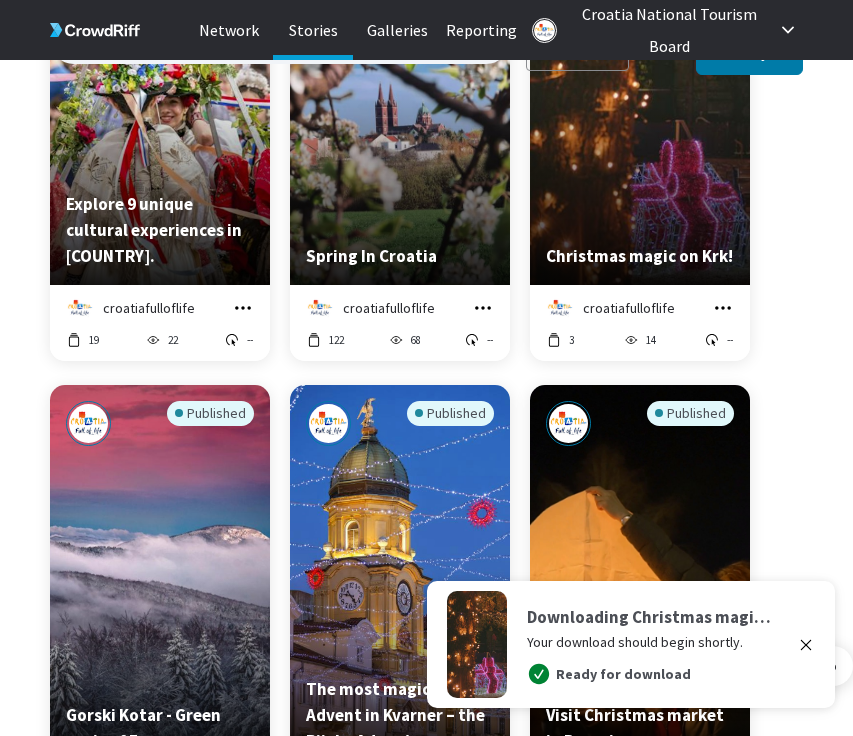click on "Published Explore 9 unique cultural experiences in Croatia.   croatiafulloflife Manage Story Edit in Story Creator Preview Copy embed code Download 19 22 -- Published Spring In Croatia   croatiafulloflife Manage Story Edit in Story Creator Preview Copy embed code Download 122 68 -- Published Christmas magic on Krk!   croatiafulloflife Manage Story Edit in Story Creator Preview Copy embed code Download 3 14 --" at bounding box center (426, 142) 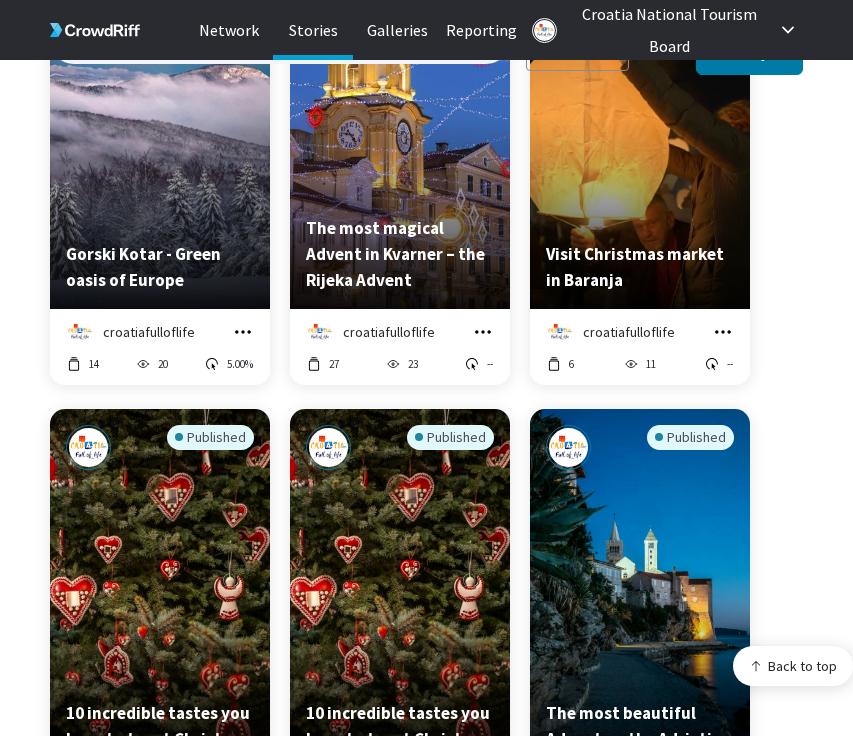 scroll, scrollTop: 1836, scrollLeft: 0, axis: vertical 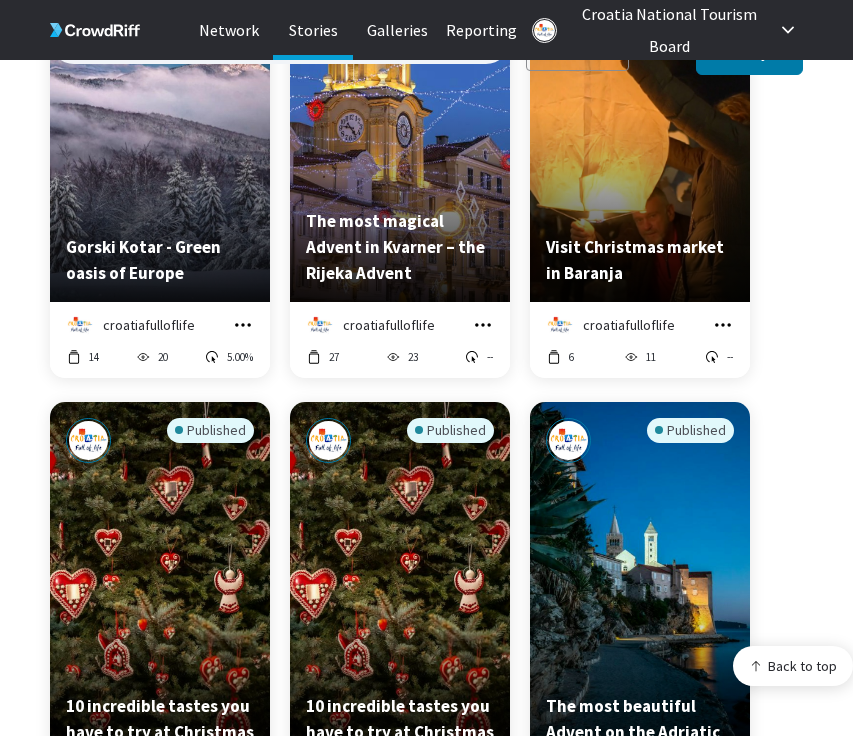 click 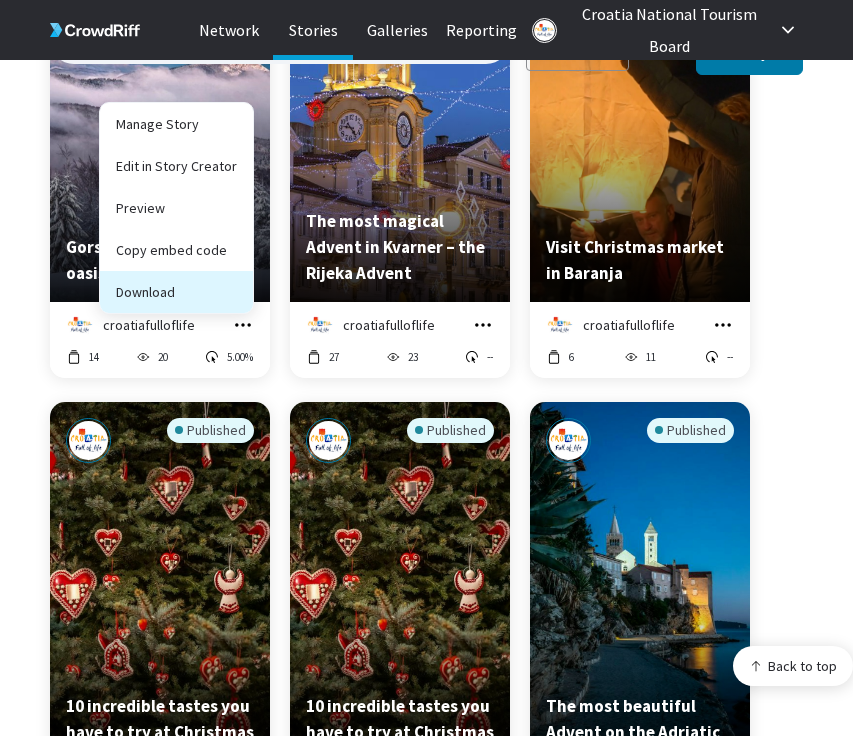 click on "Download" at bounding box center [176, 292] 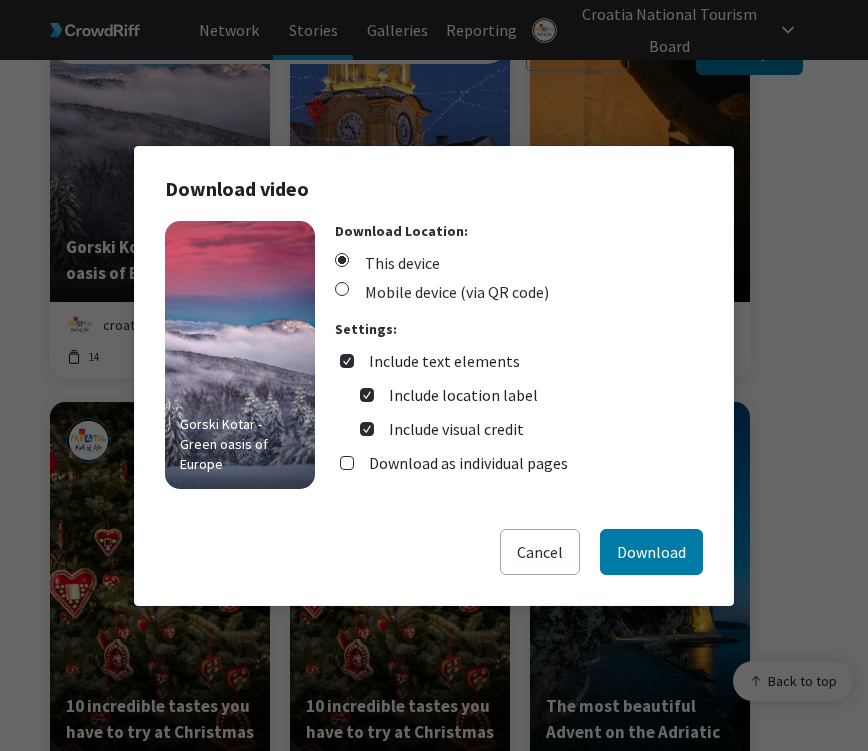 click on "Include text elements" at bounding box center (444, 361) 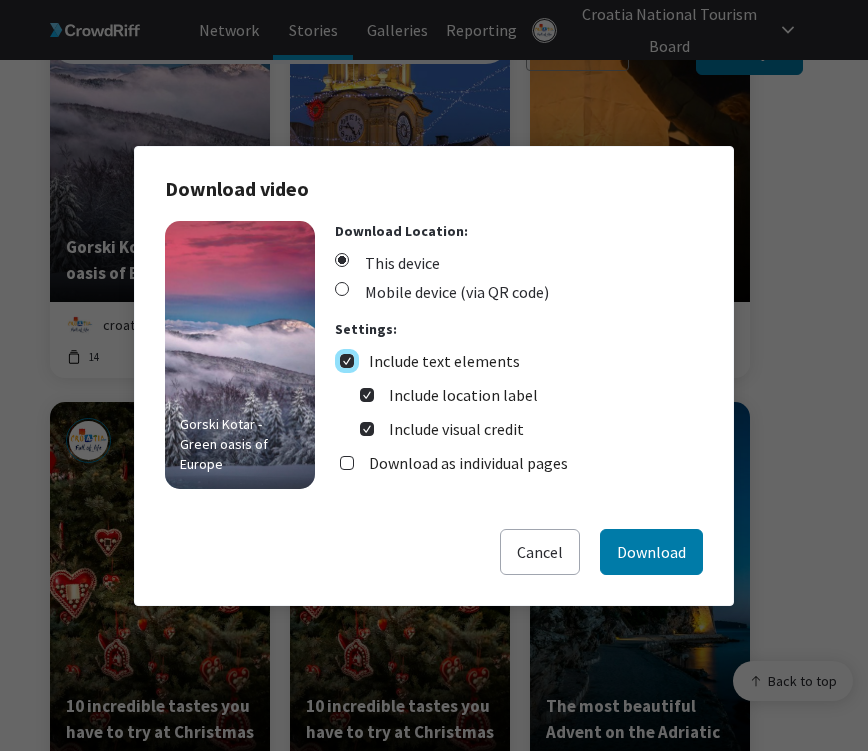 click on "Include text elements" at bounding box center [347, 361] 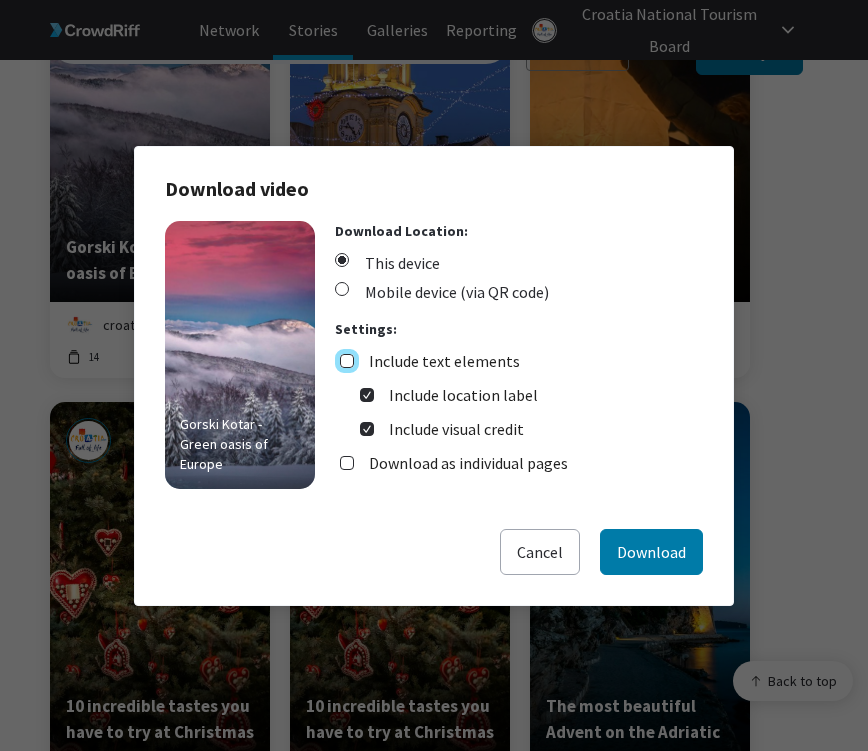 checkbox on "false" 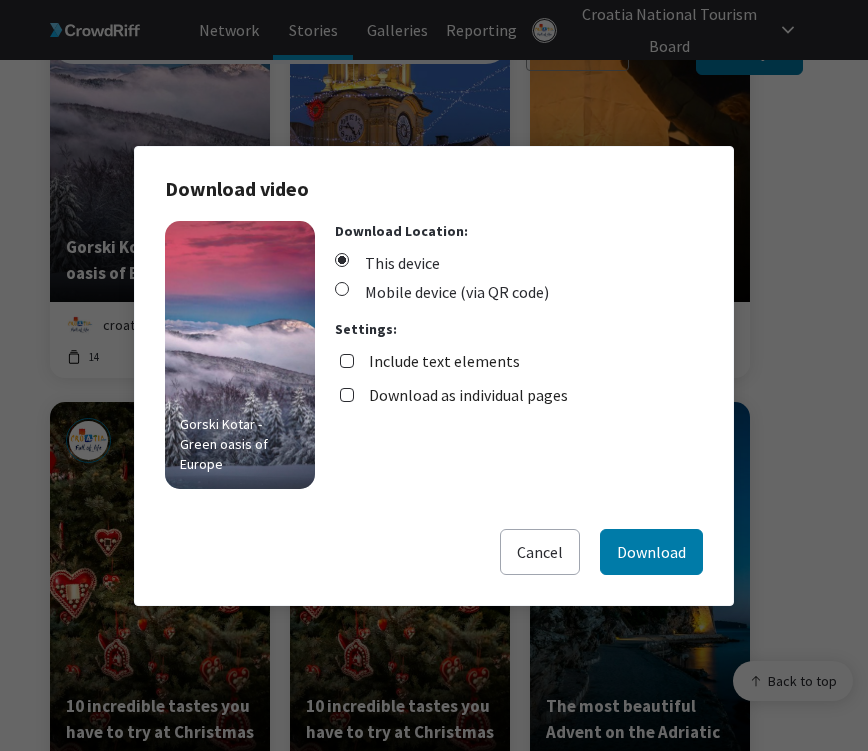 drag, startPoint x: 450, startPoint y: 363, endPoint x: 529, endPoint y: 388, distance: 82.86133 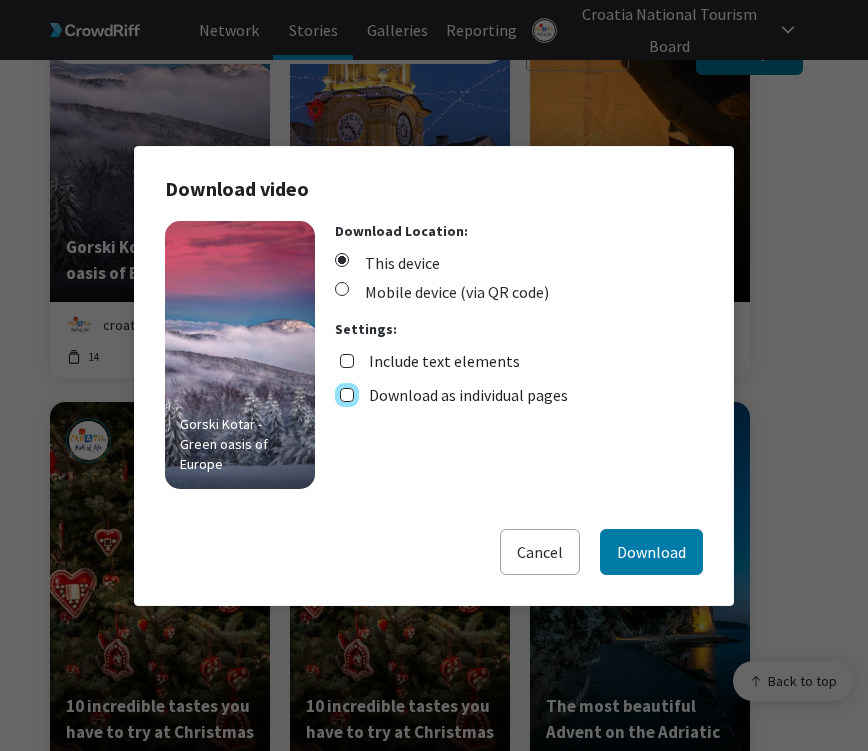 click on "Download as individual pages" at bounding box center (347, 395) 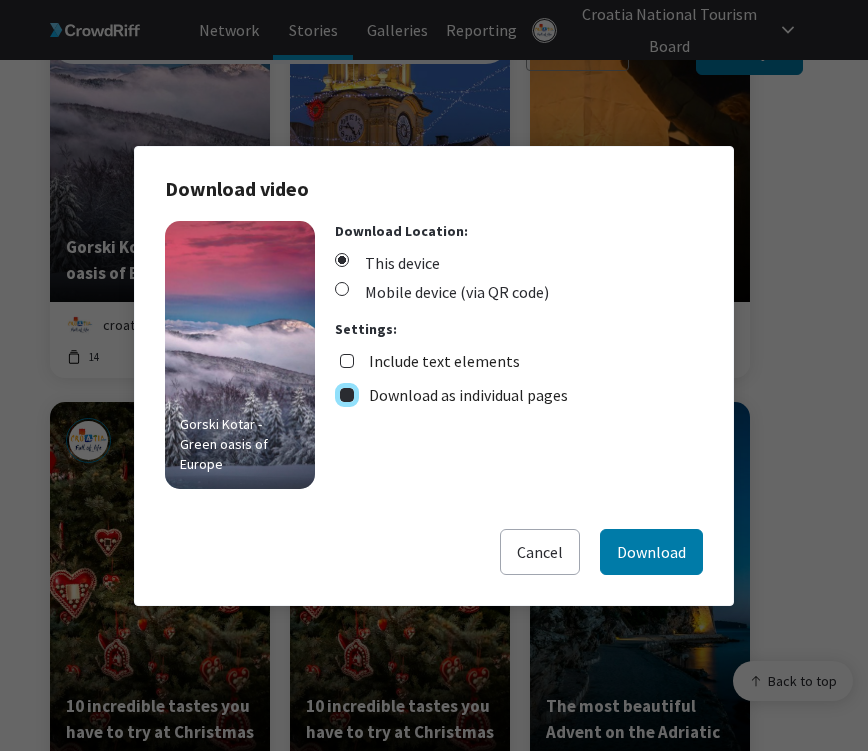 checkbox on "true" 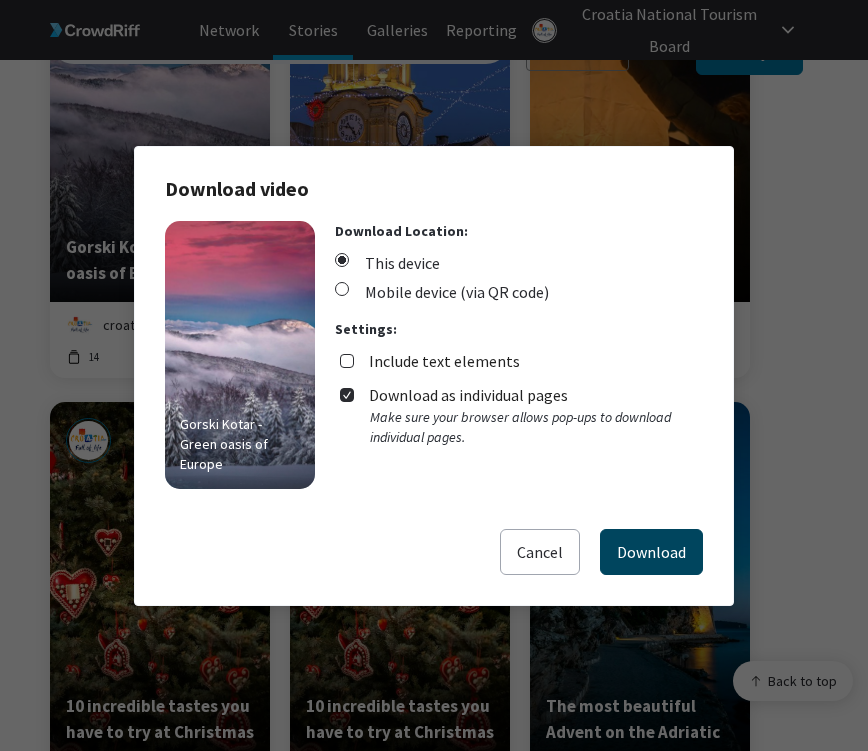 click on "Download" at bounding box center [651, 552] 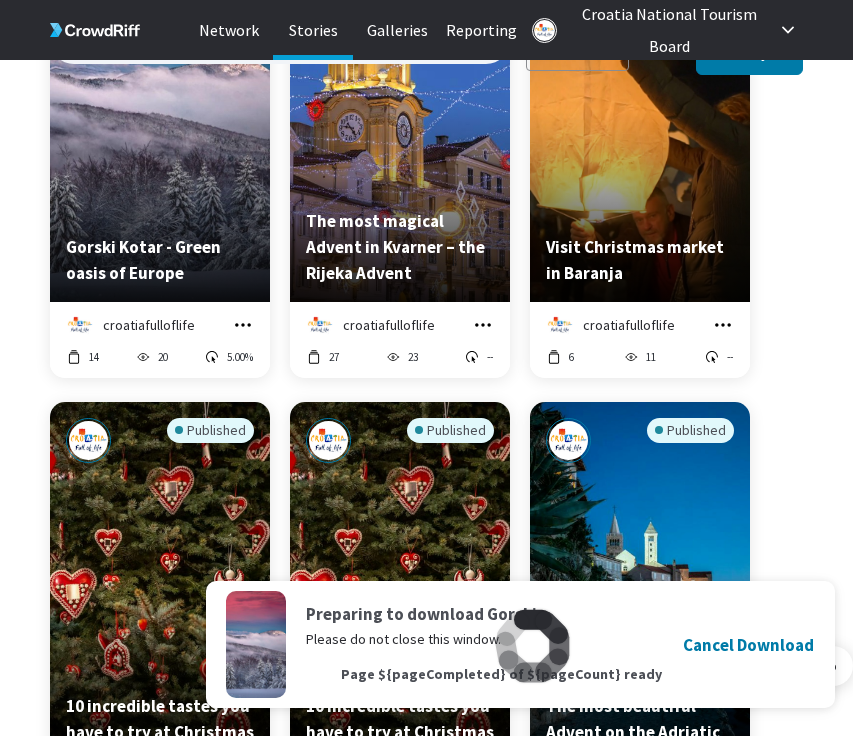 click on "Published 10 incredible tastes you have to try at Christmas table in Croatia.   croatiafulloflife Manage Story Edit in Story Creator Preview Copy embed code Download 17 6 -- Published 10 incredible tastes you have to try at Christmas table in Croatia   croatiafulloflife Manage Story Edit in Story Creator Preview Copy embed code Download 592 43 2.33% Published The most beautiful Advent on the Adriatic islands   croatiafulloflife Manage Story Edit in Story Creator Preview Copy embed code Download 21 29 --" at bounding box center [426, 644] 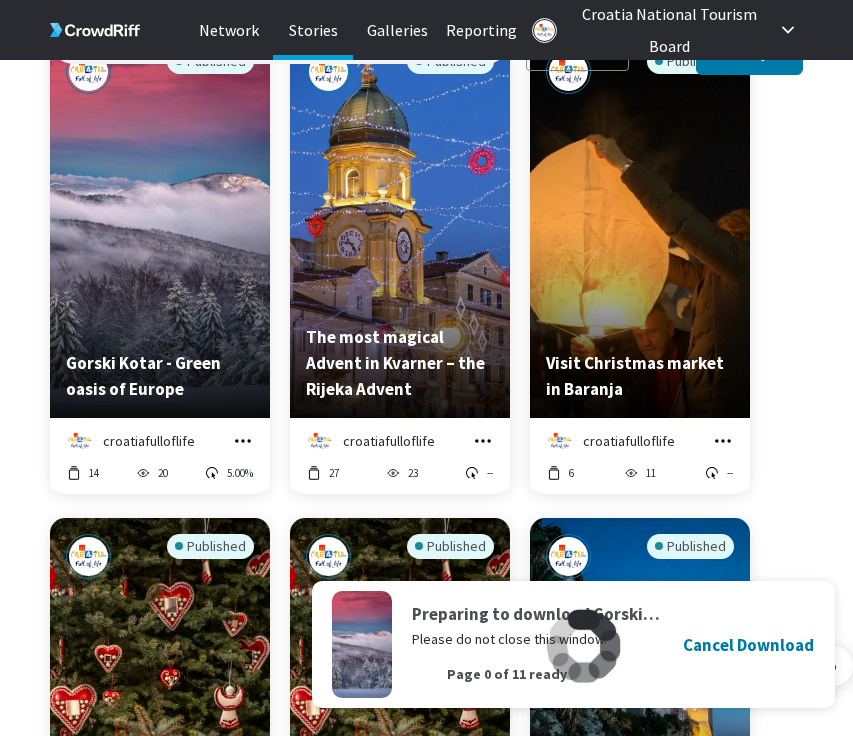 scroll, scrollTop: 1716, scrollLeft: 0, axis: vertical 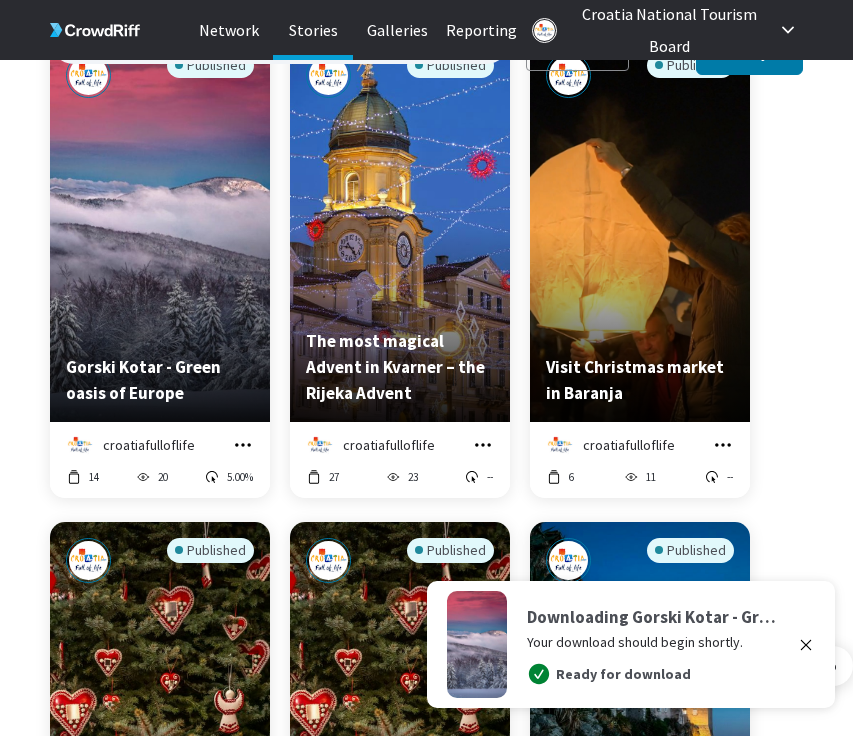 drag, startPoint x: 824, startPoint y: 331, endPoint x: 755, endPoint y: 351, distance: 71.8401 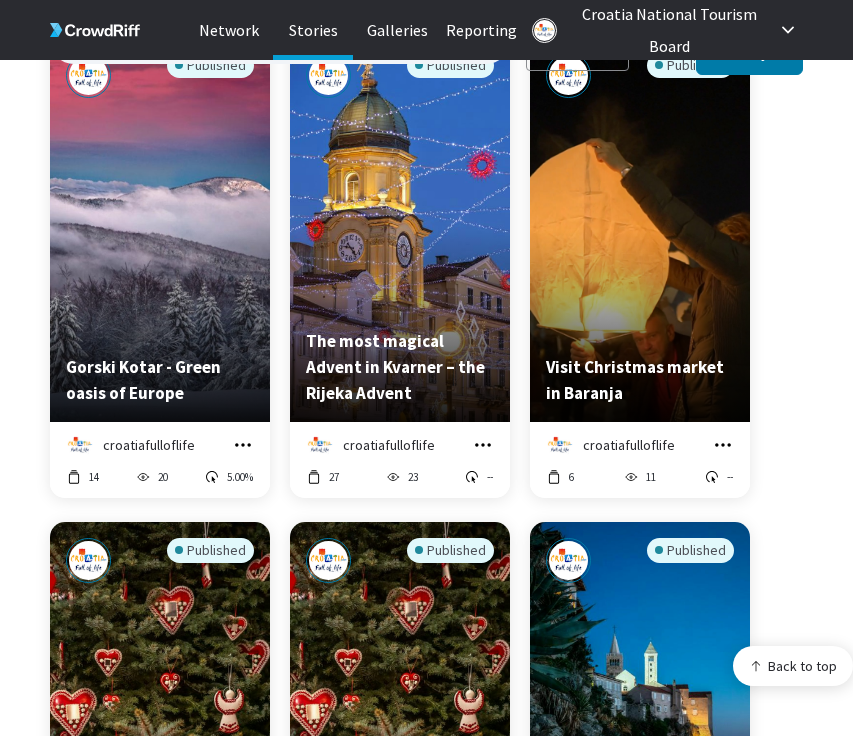 click 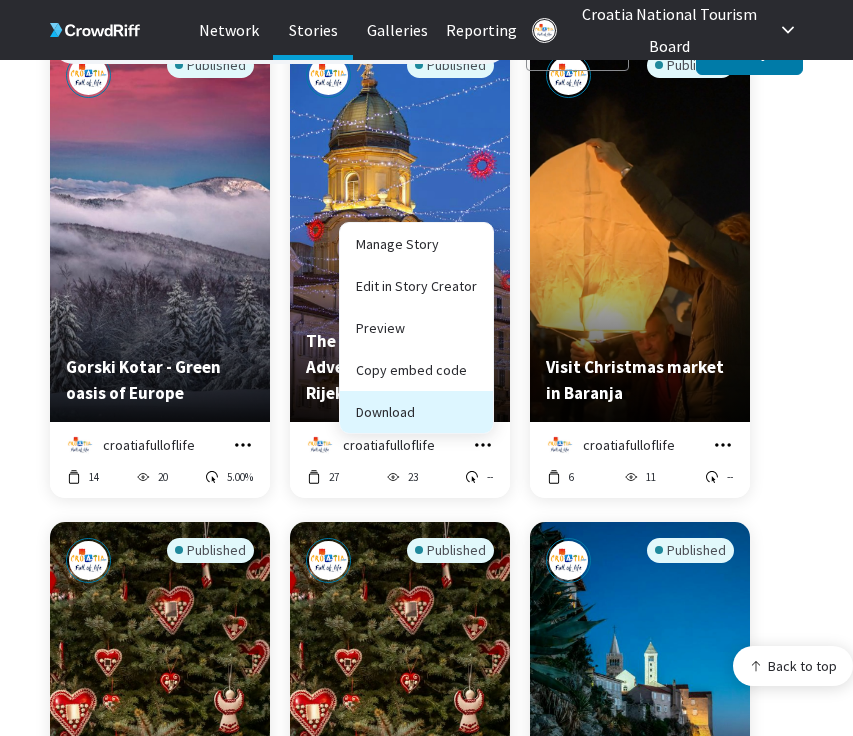 click on "Download" at bounding box center (416, 412) 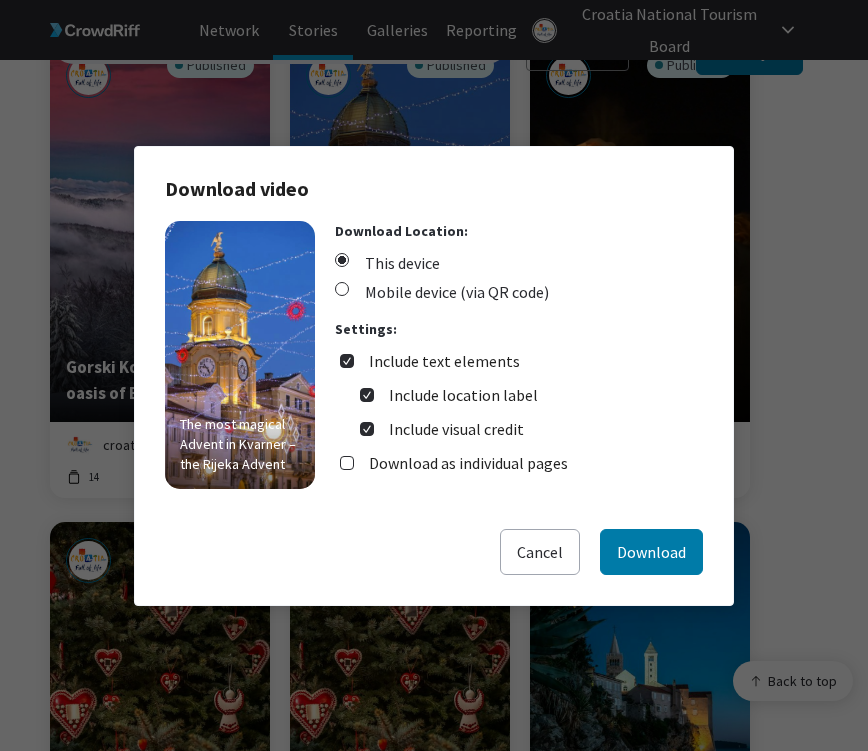 click on "Include text elements" at bounding box center [444, 361] 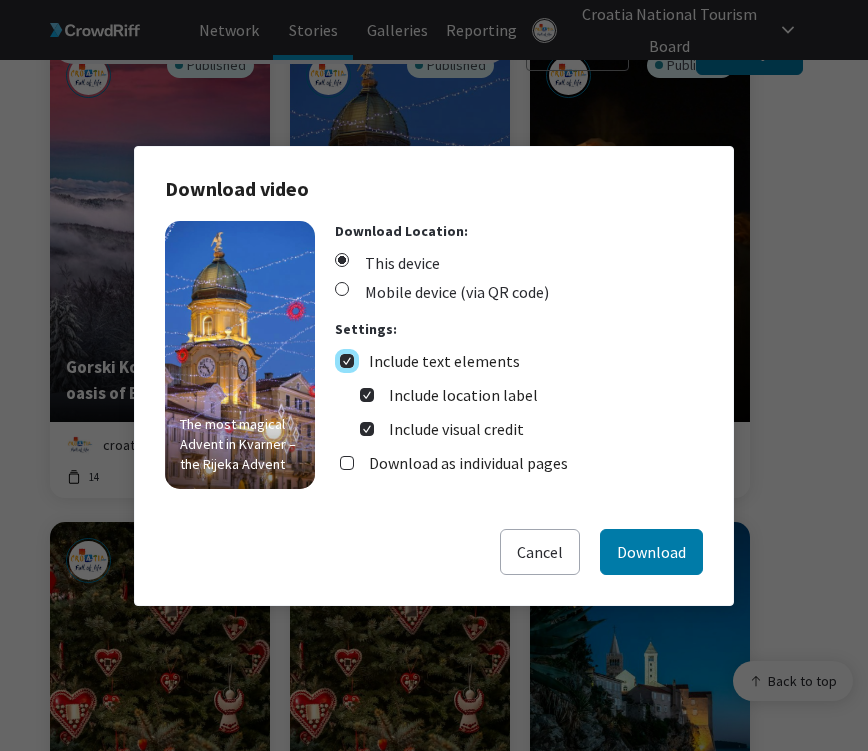 click on "Include text elements" at bounding box center [347, 361] 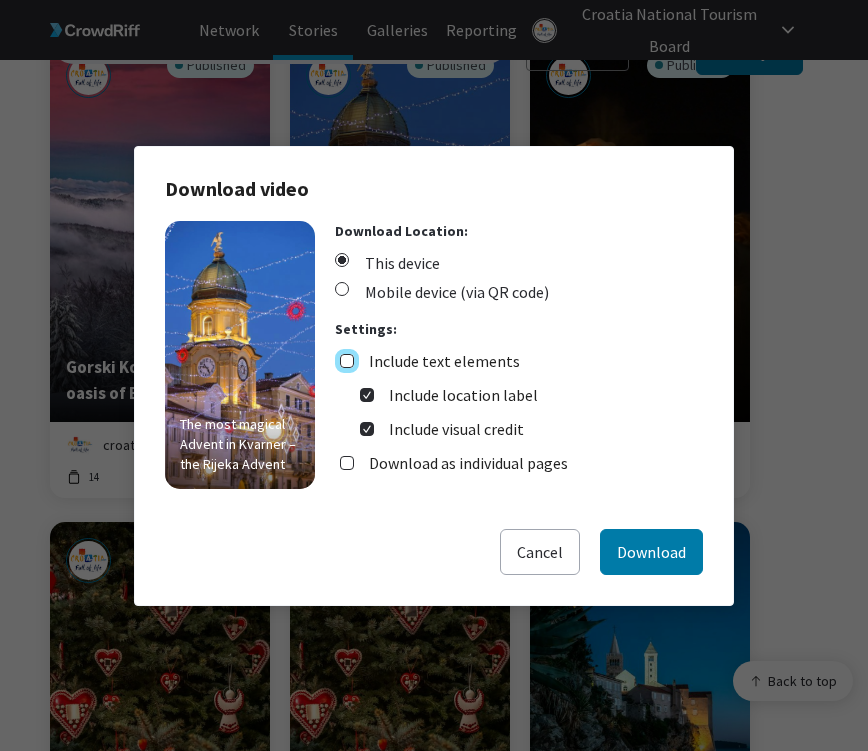 checkbox on "false" 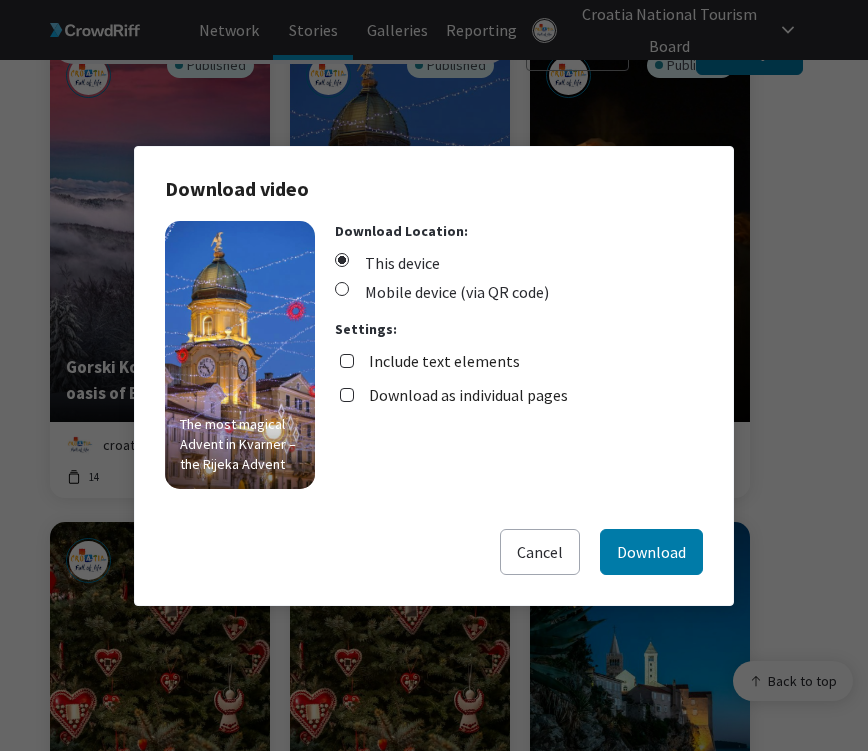 click on "Download as individual pages" at bounding box center [468, 395] 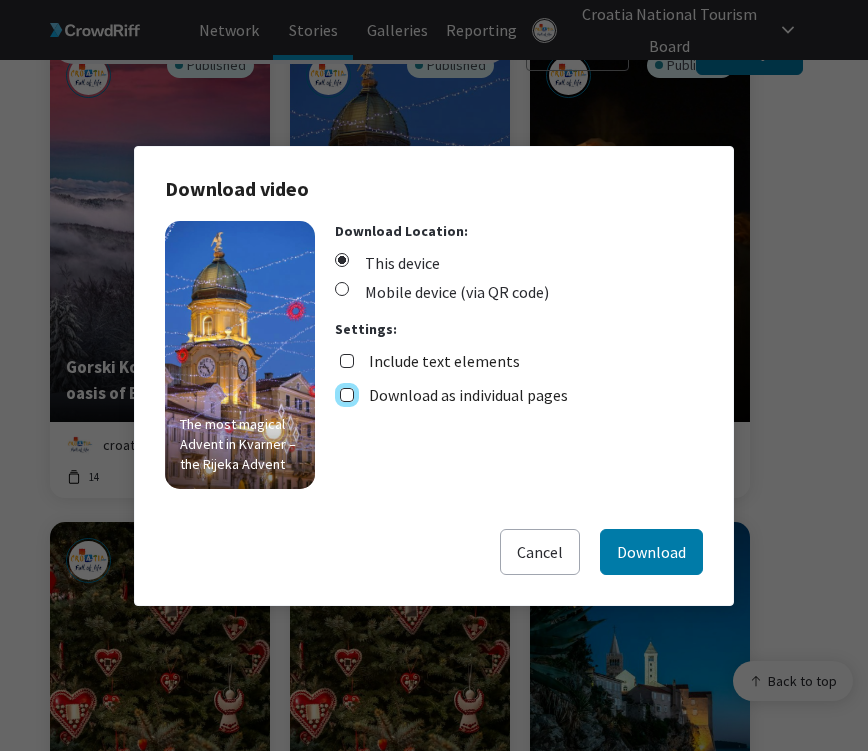 click on "Download as individual pages" at bounding box center (347, 395) 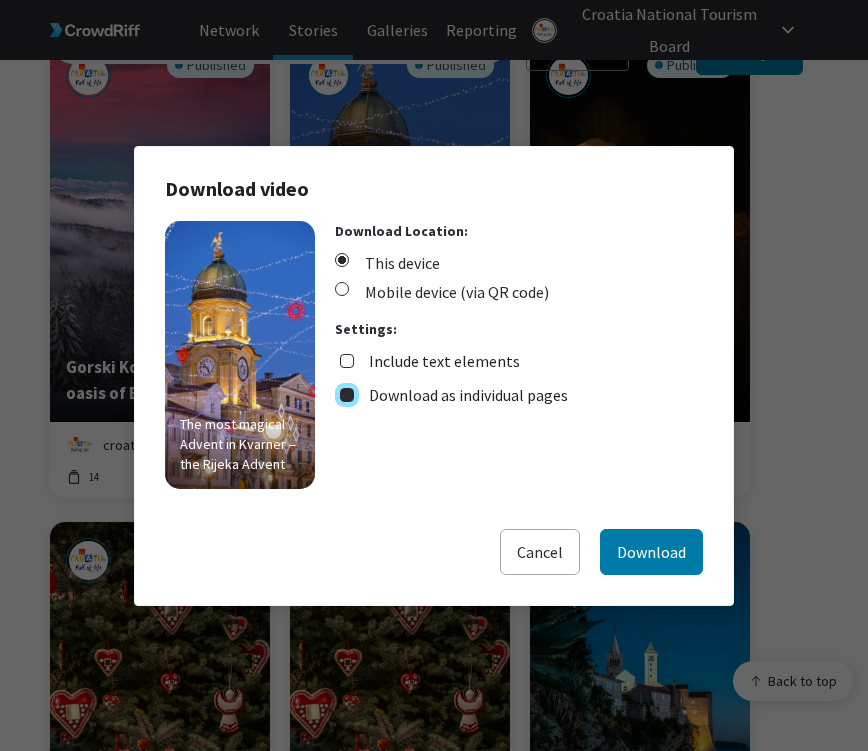 checkbox on "true" 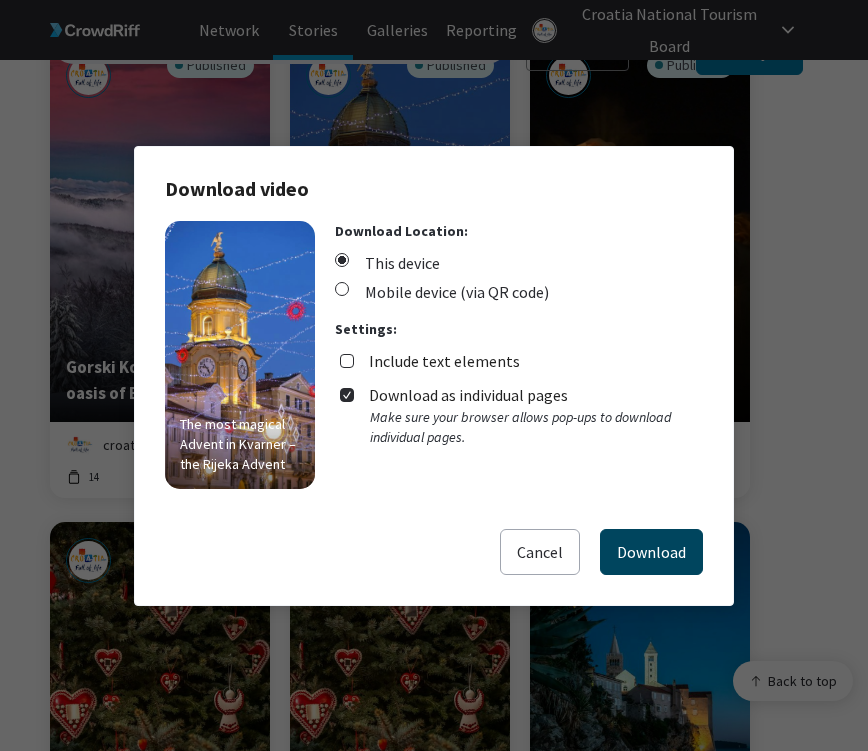 click on "Download" at bounding box center (651, 552) 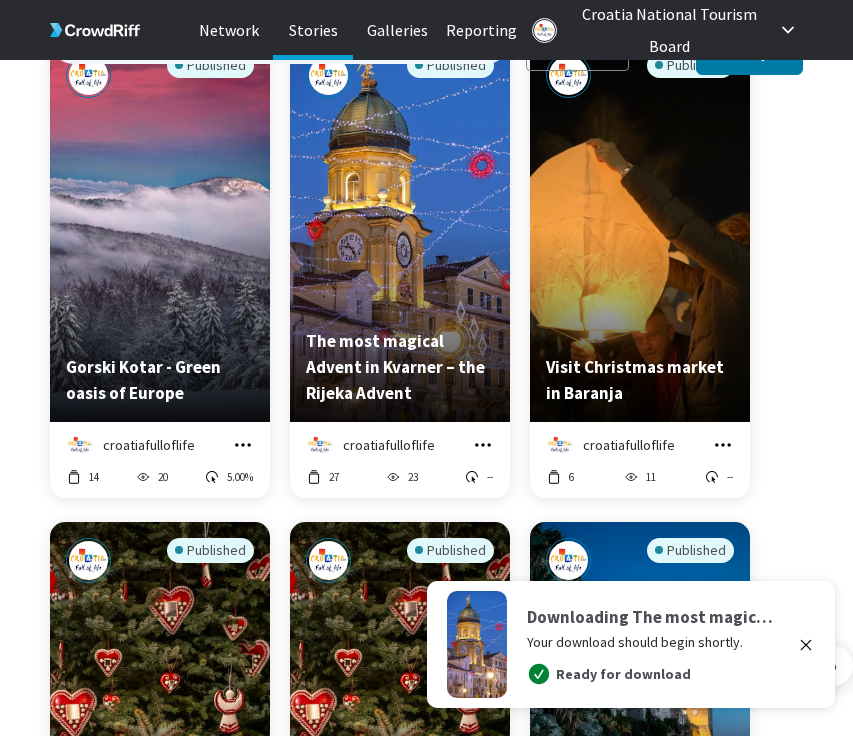click 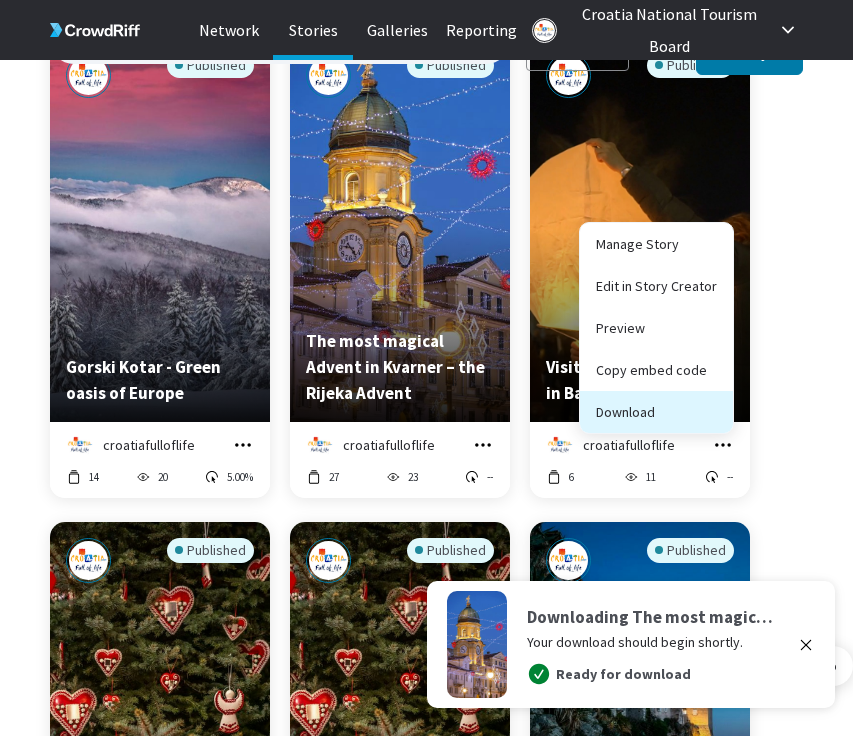click on "Download" at bounding box center (656, 412) 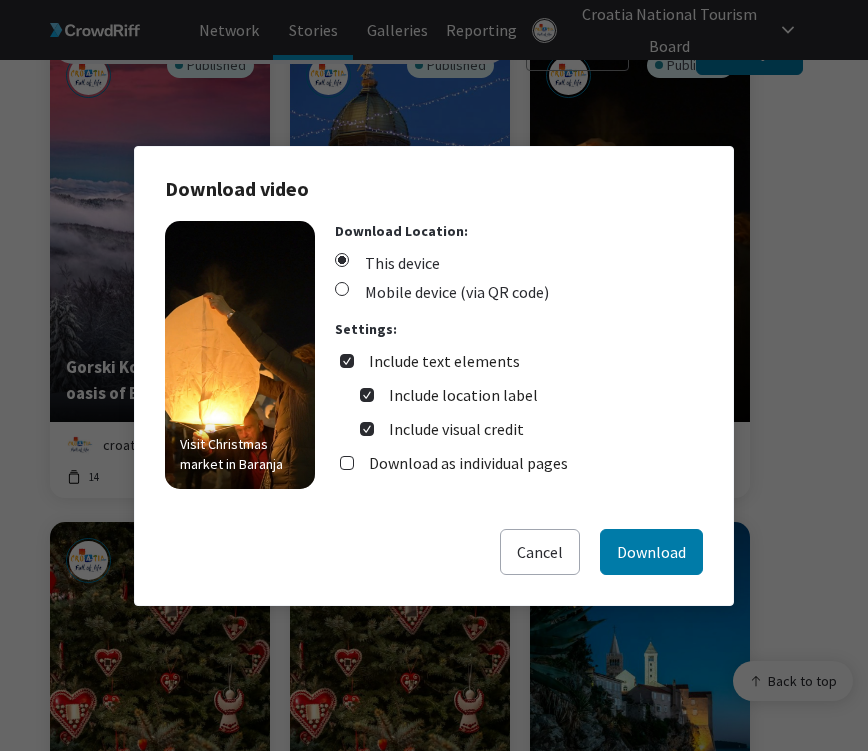 click on "Include text elements Include location label Include visual credit" at bounding box center [519, 395] 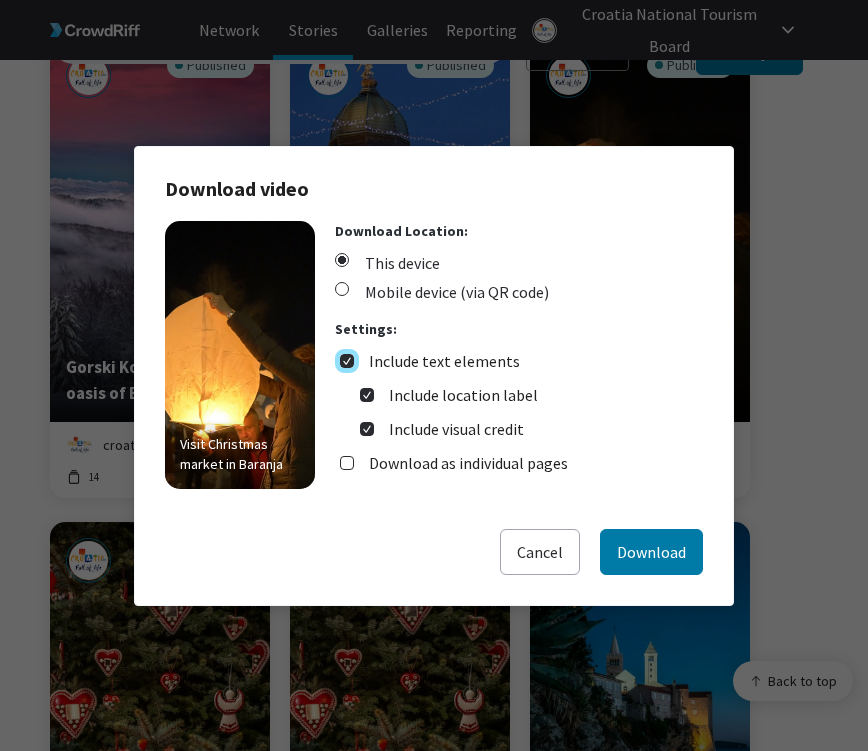 click on "Include text elements" at bounding box center (347, 361) 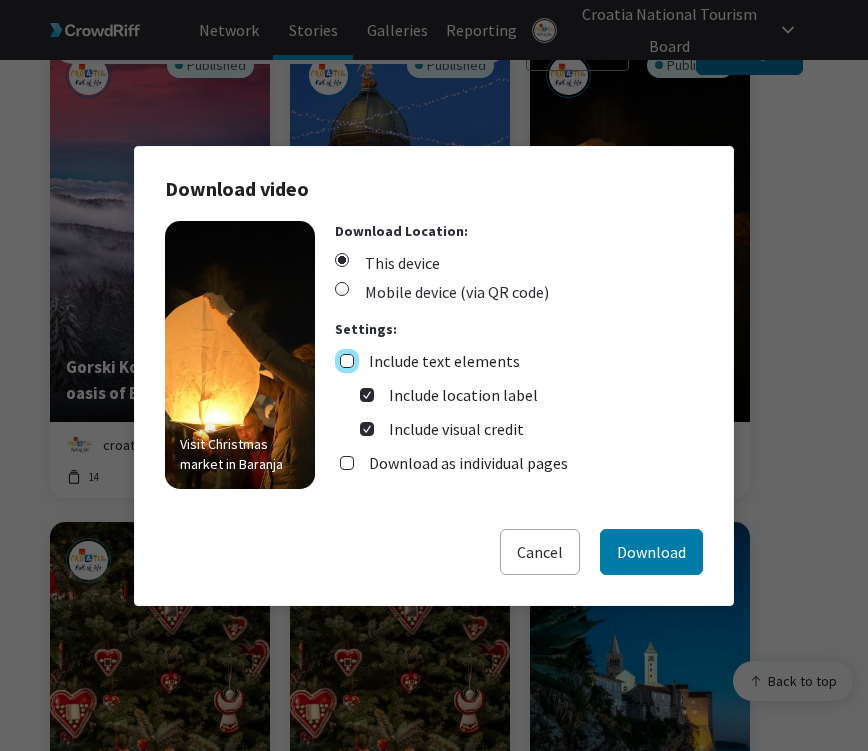 checkbox on "false" 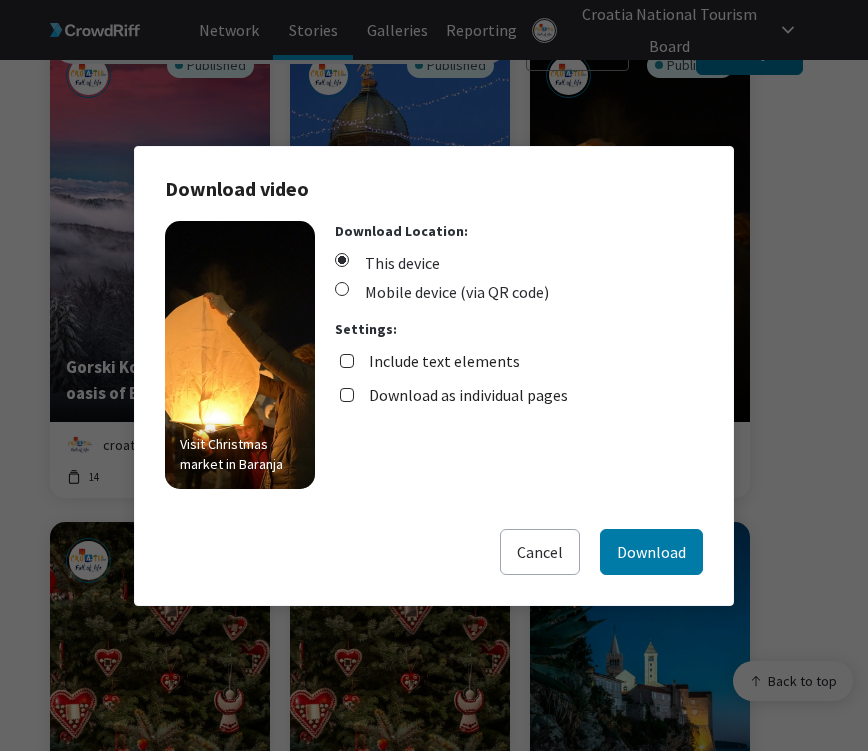 click on "Download as individual pages" at bounding box center [468, 395] 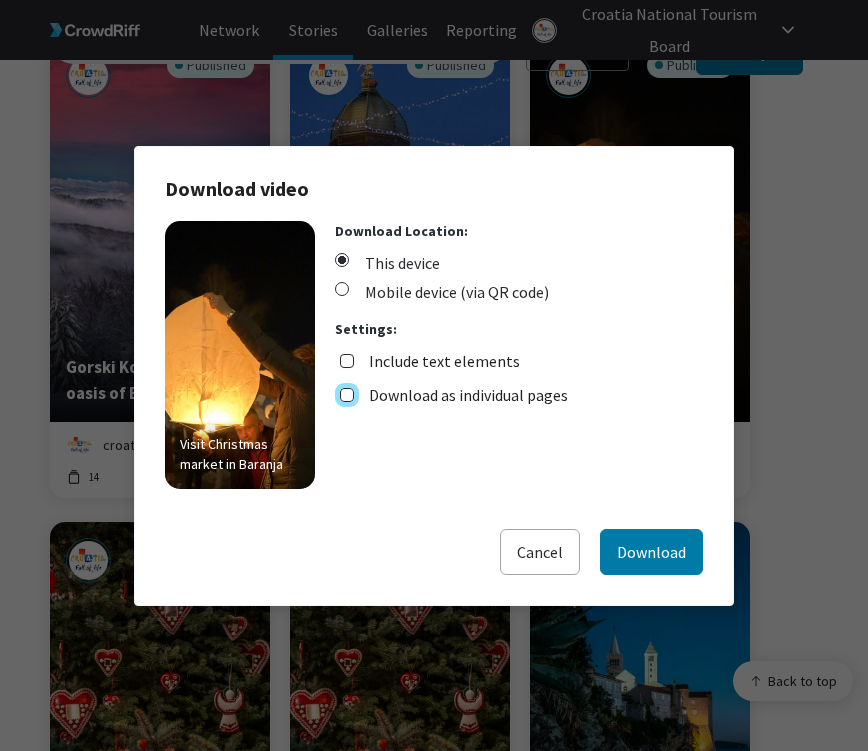 click on "Download as individual pages" at bounding box center [347, 395] 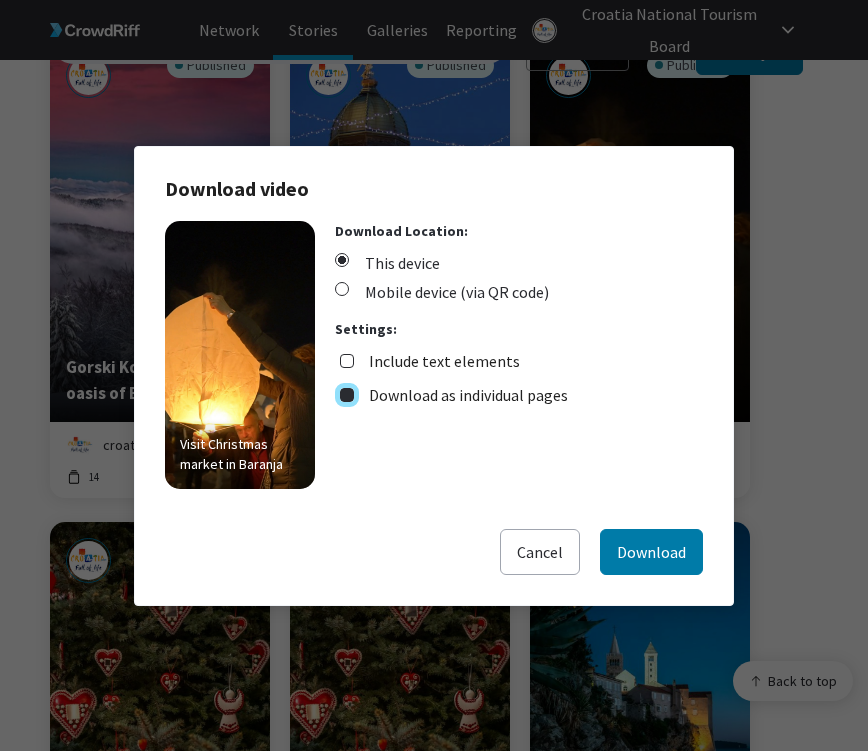 checkbox on "true" 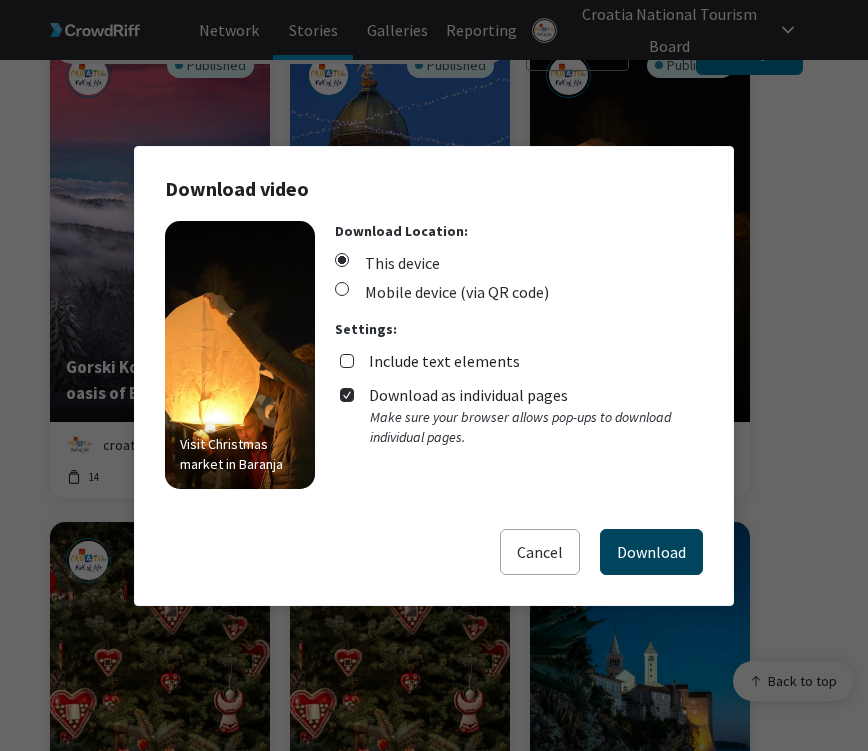 click on "Download" at bounding box center (651, 552) 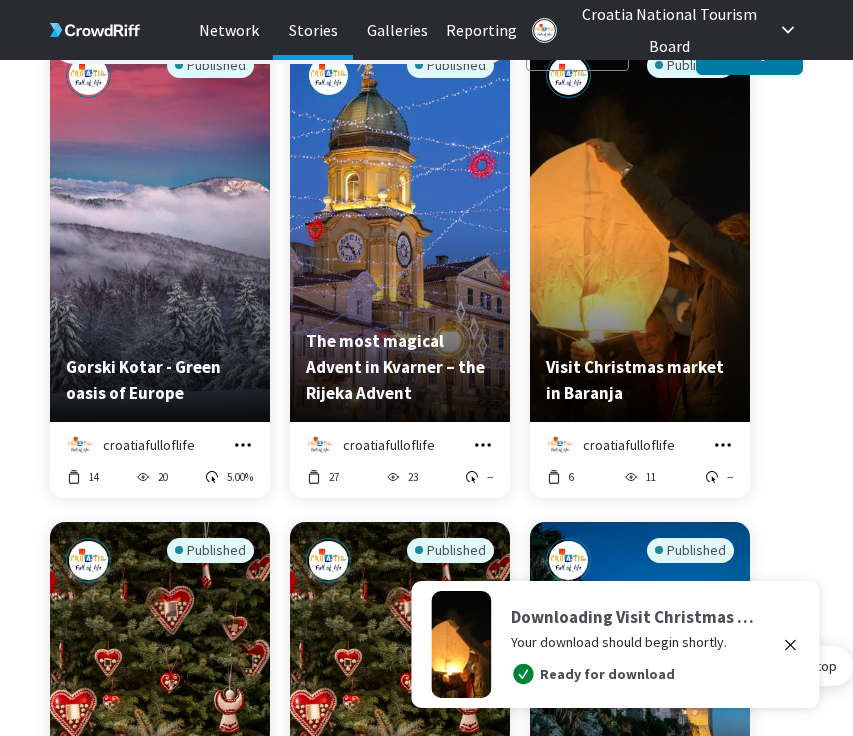 click on "Published Visit Europe   croatiafulloflife Manage Story Edit in Story Creator Preview Copy embed code Download 12 25 8.00% Published Shop until you drop   croatiafulloflife Manage Story Edit in Story Creator Preview Copy embed code Download 30 17 -- Published   croatiafulloflife Manage Story Edit in Story Creator Preview Copy embed code Download 5 22 9.09% Published Explore 9 unique cultural experiences in Croatia.   croatiafulloflife Manage Story Edit in Story Creator Preview Copy embed code Download 19 22 -- Published Spring In Croatia   croatiafulloflife Manage Story Edit in Story Creator Preview Copy embed code Download 122 68 -- Published Christmas magic on Krk!   croatiafulloflife Manage Story Edit in Story Creator Preview Copy embed code Download 3 14 -- Published Gorski Kotar  - Green oasis of Europe   croatiafulloflife Manage Story Edit in Story Creator Preview Copy embed code Download 14 20 5.00% Published The most magical Advent in Kvarner – the Rijeka Advent   croatiafulloflife Manage Story 27" at bounding box center [451, 2002] 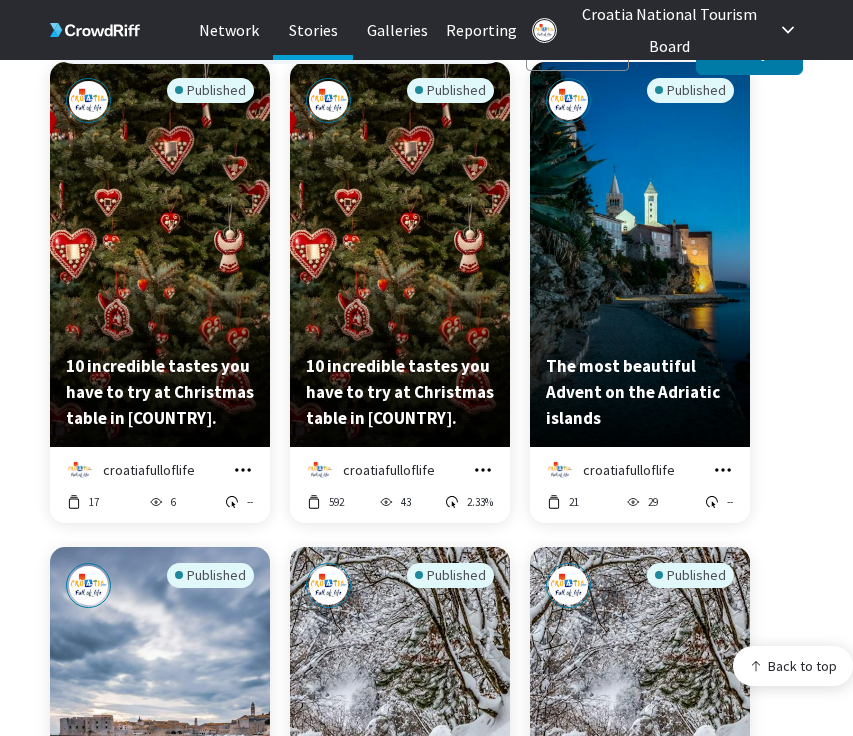 scroll, scrollTop: 2163, scrollLeft: 0, axis: vertical 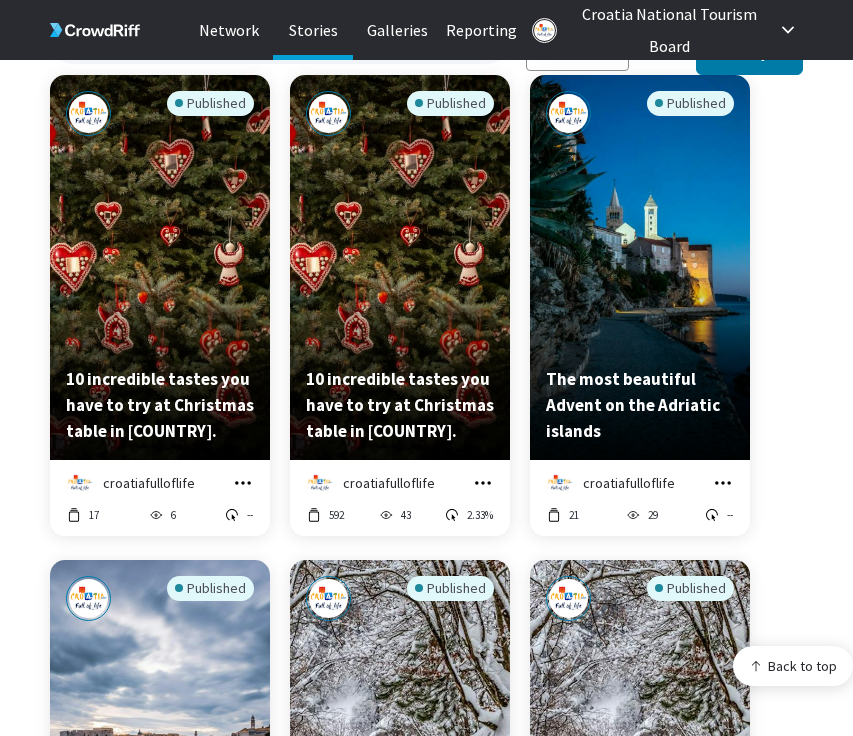 click 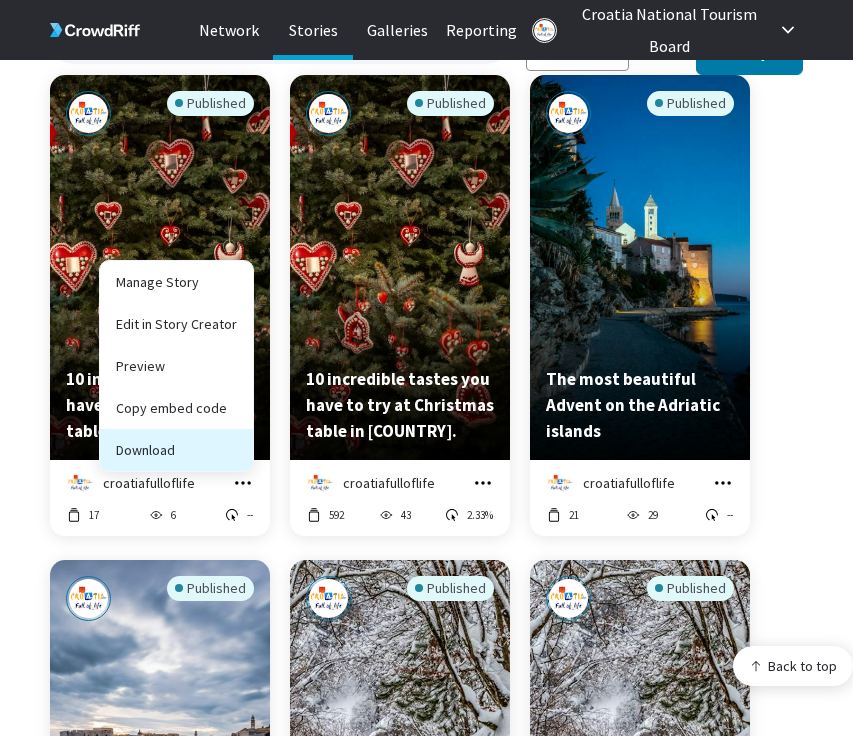 click on "Download" at bounding box center (176, 450) 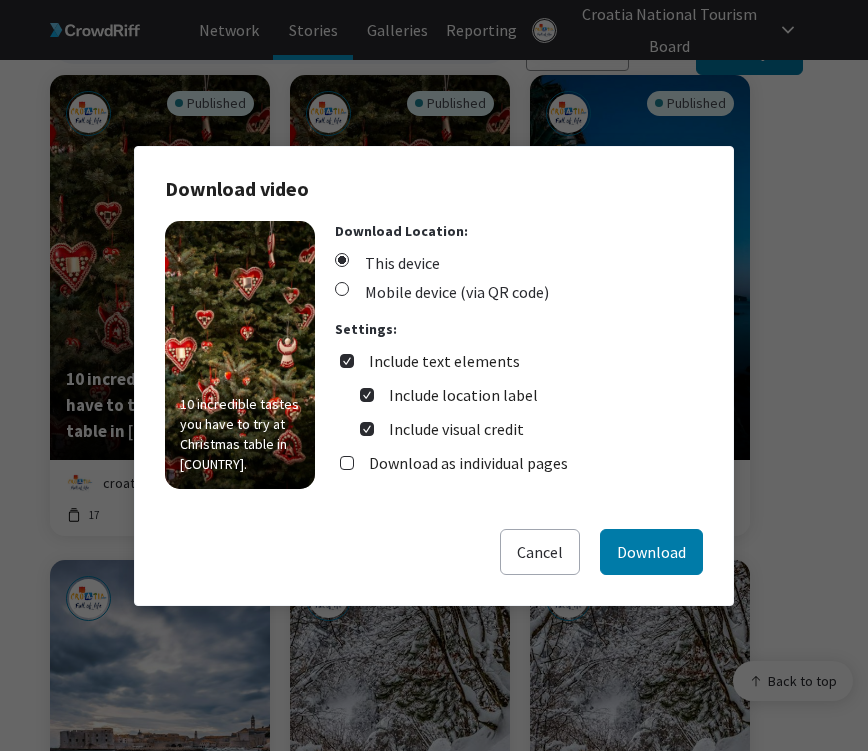 click on "Include text elements" at bounding box center (437, 361) 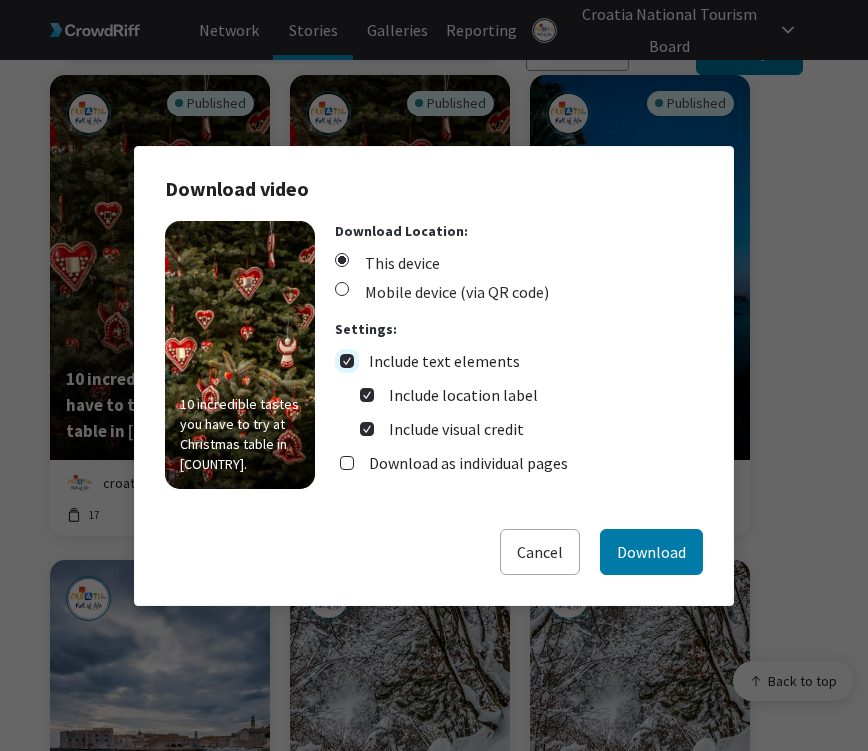 click on "Include text elements" at bounding box center (347, 361) 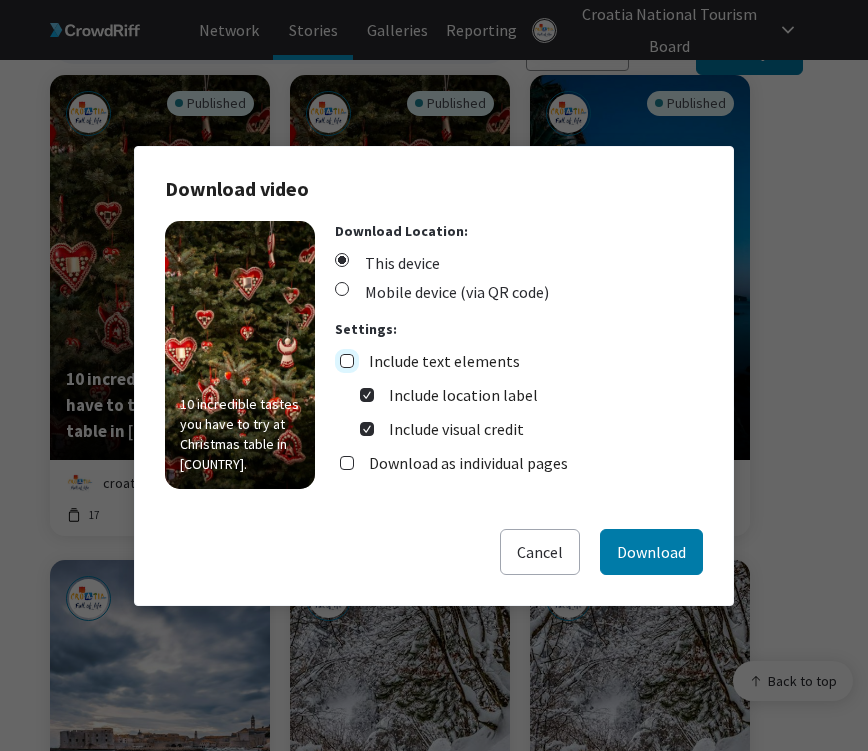 checkbox on "false" 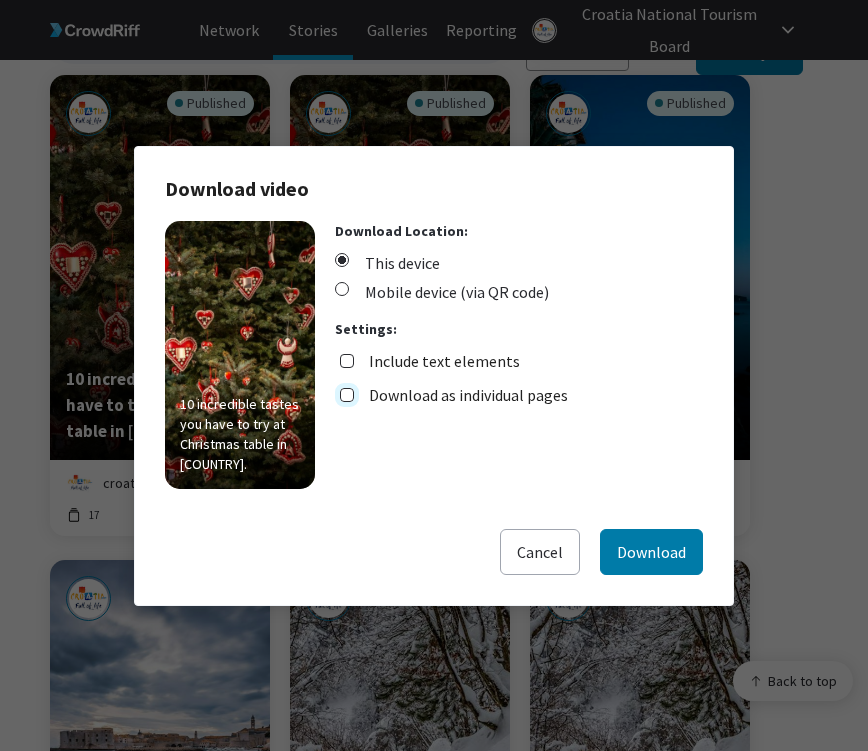 click on "Download as individual pages" at bounding box center (347, 395) 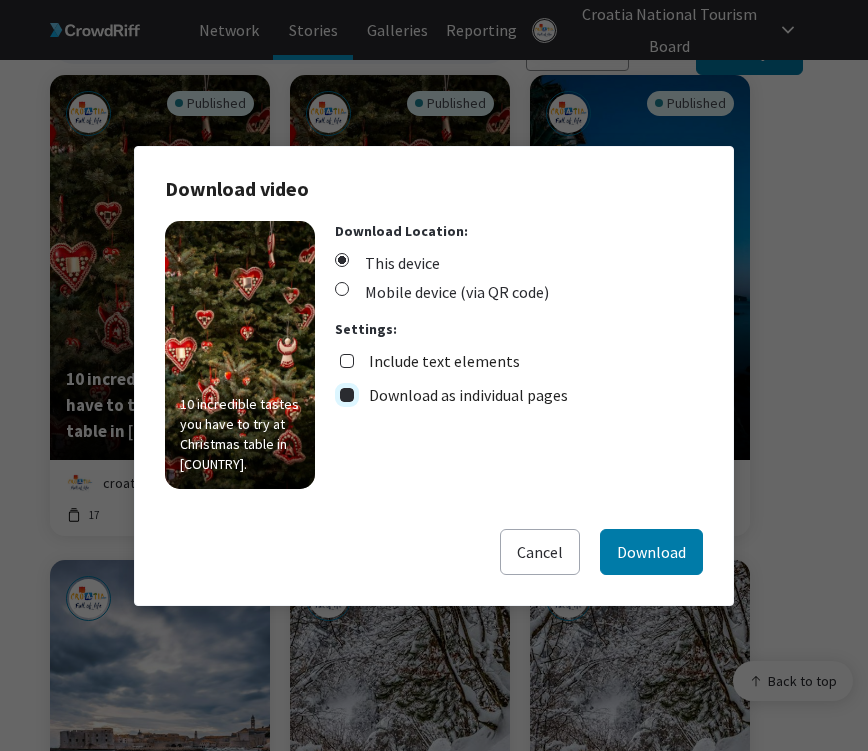 checkbox on "true" 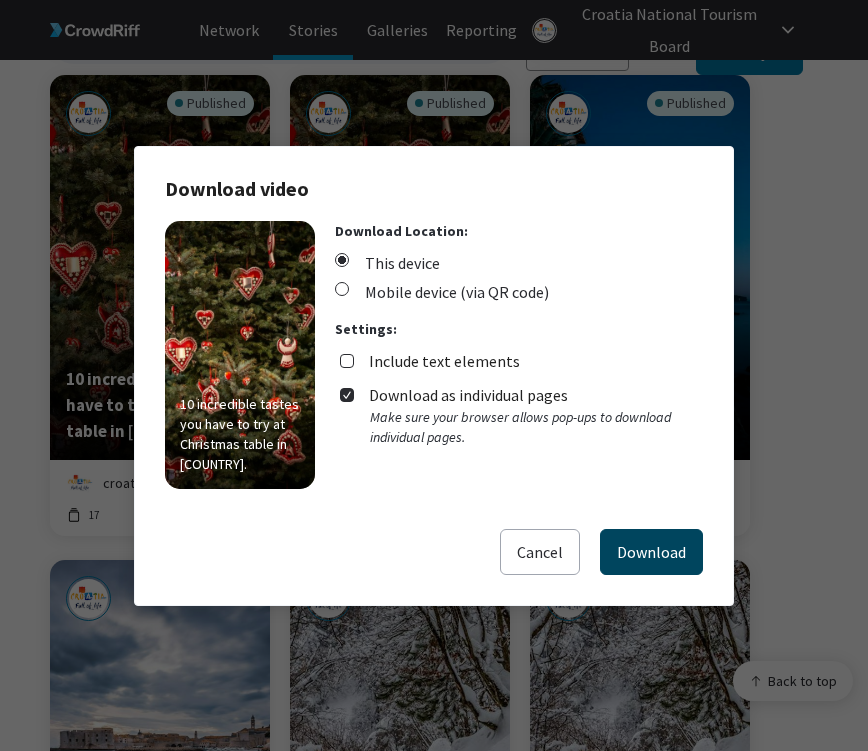 click on "Download" at bounding box center (651, 552) 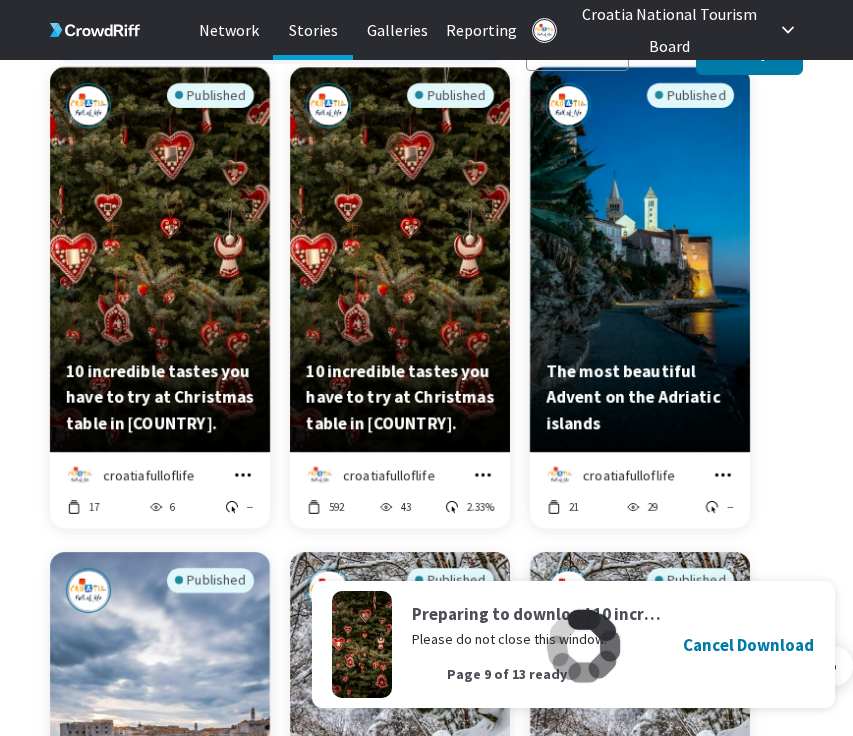scroll, scrollTop: 2146, scrollLeft: 0, axis: vertical 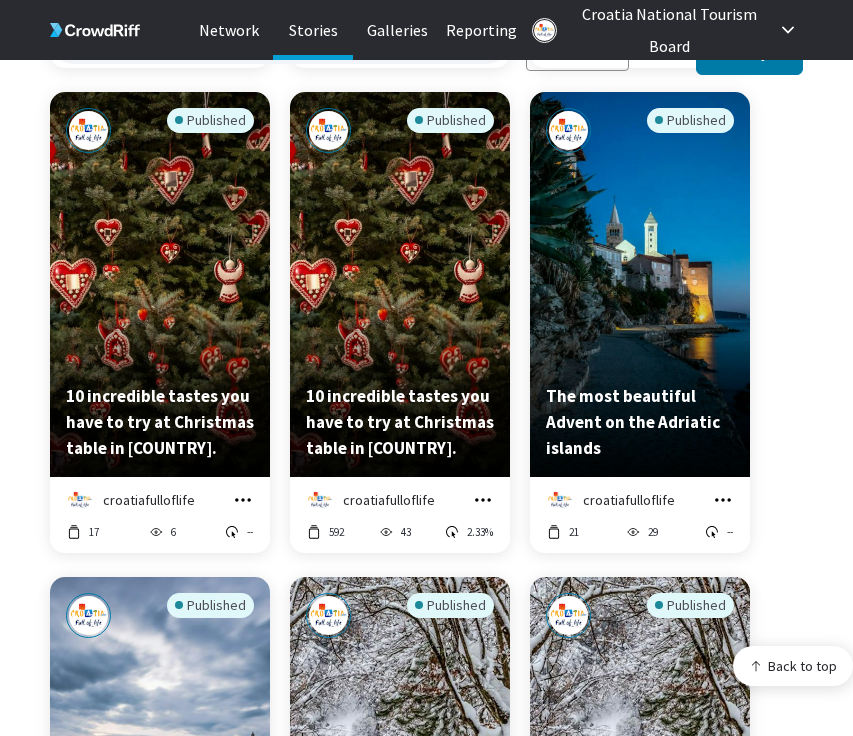 click 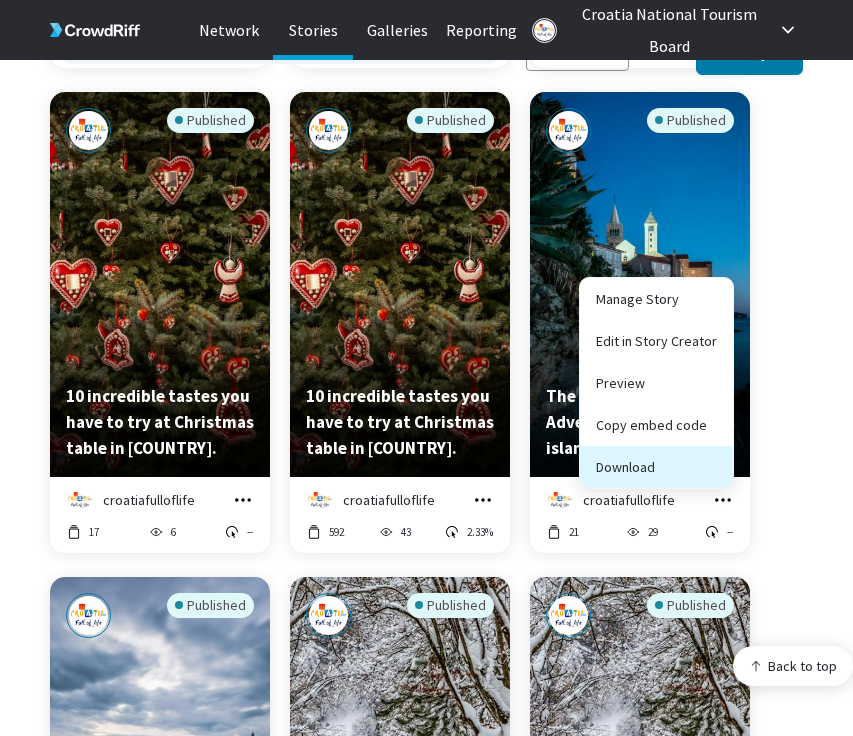 click on "Download" at bounding box center [656, 467] 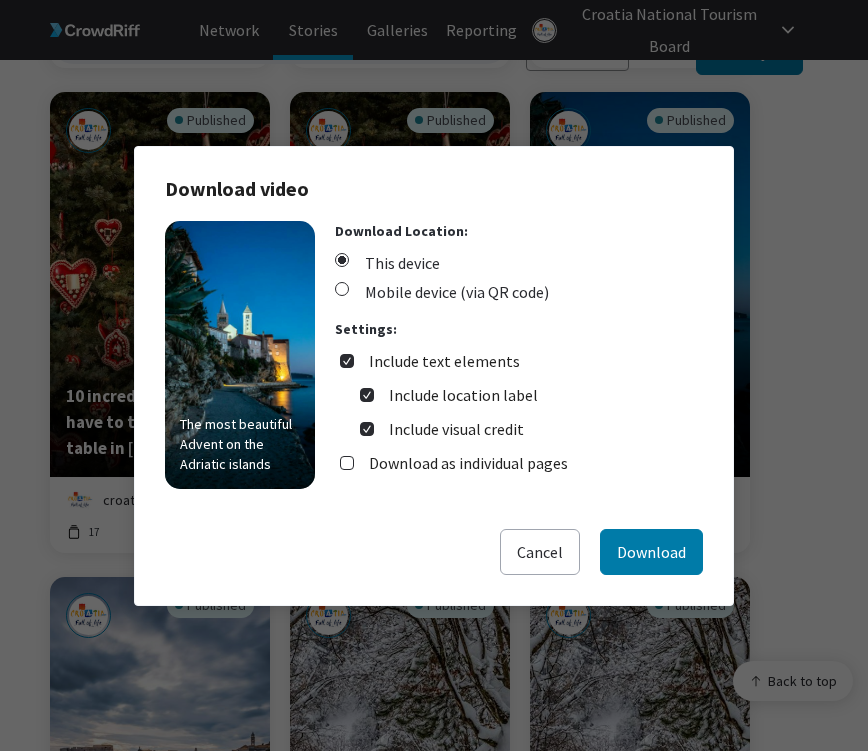 click on "Include text elements" at bounding box center (444, 361) 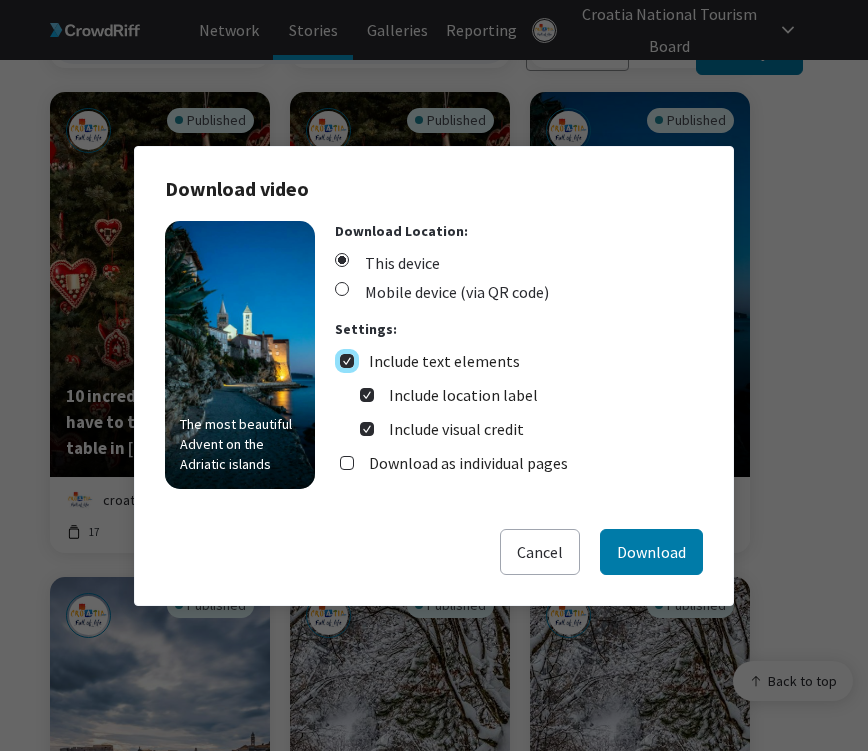 click on "Include text elements" at bounding box center [347, 361] 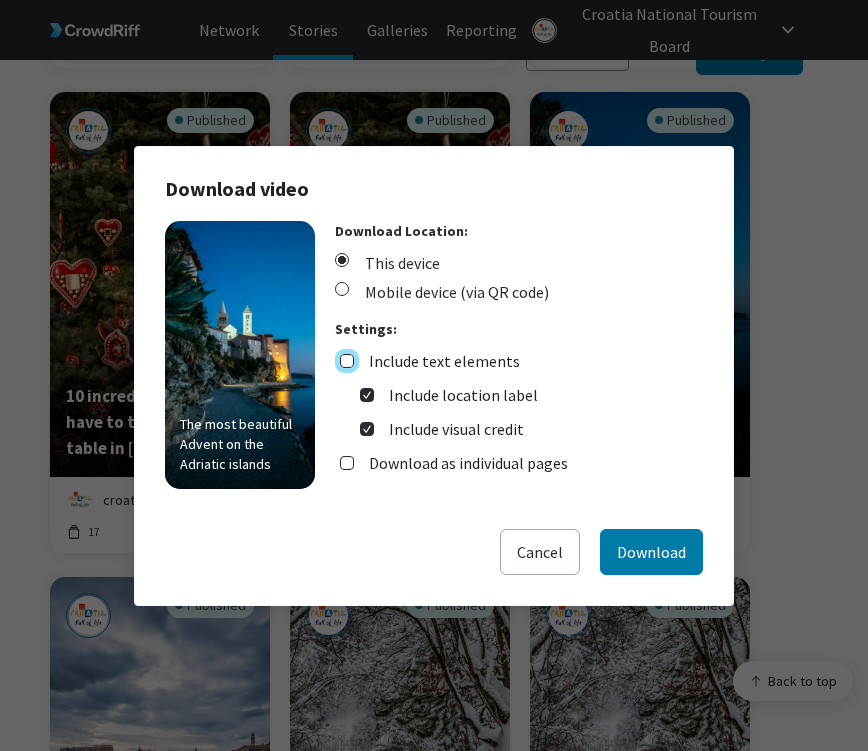 checkbox on "false" 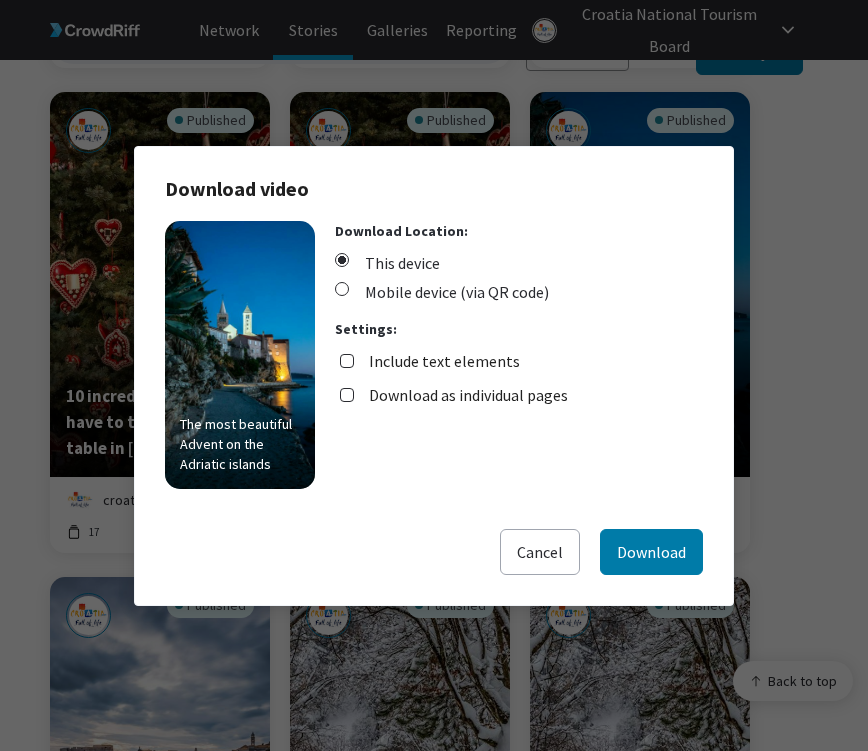 click on "Download as individual pages" at bounding box center [468, 395] 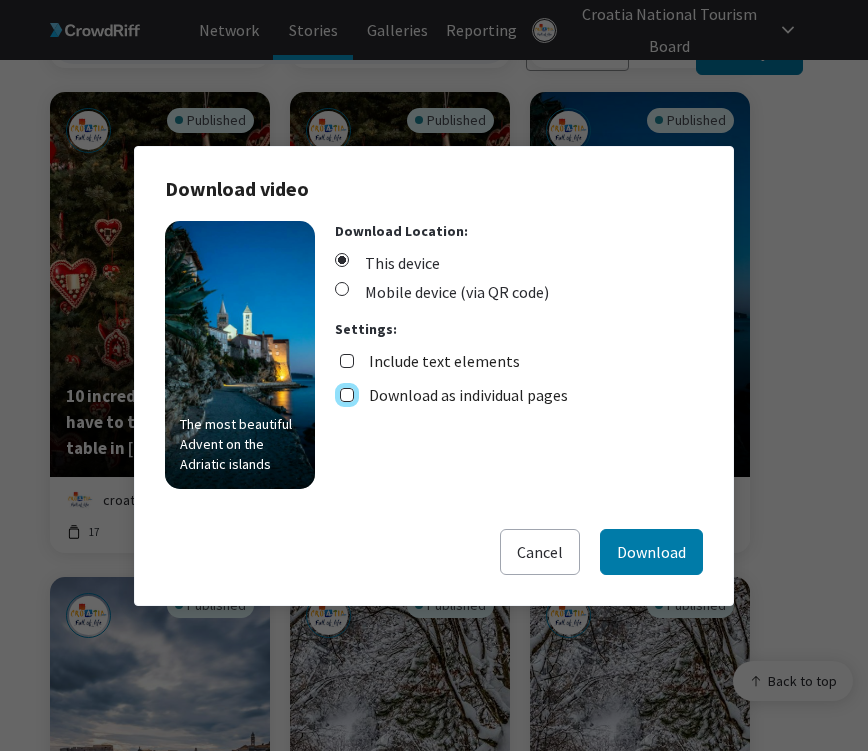 click on "Download as individual pages" at bounding box center (347, 395) 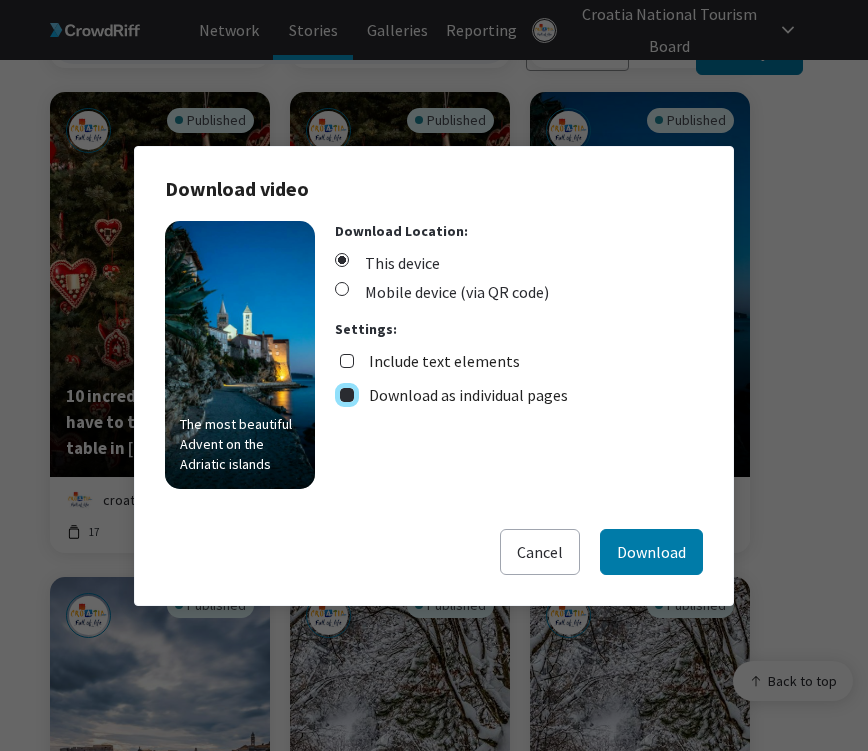 checkbox on "true" 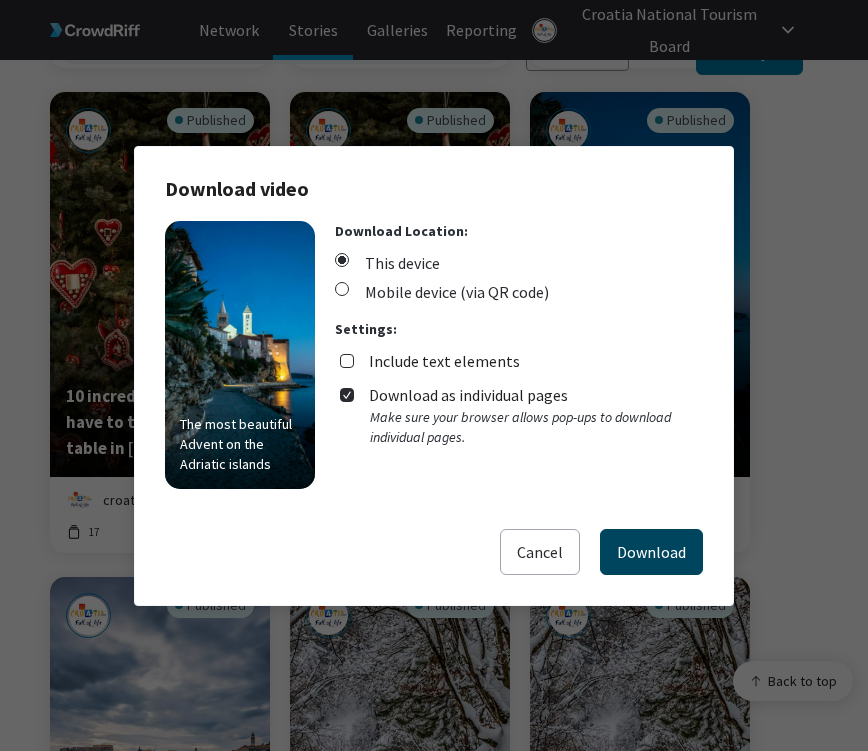 click on "Download" at bounding box center (651, 552) 